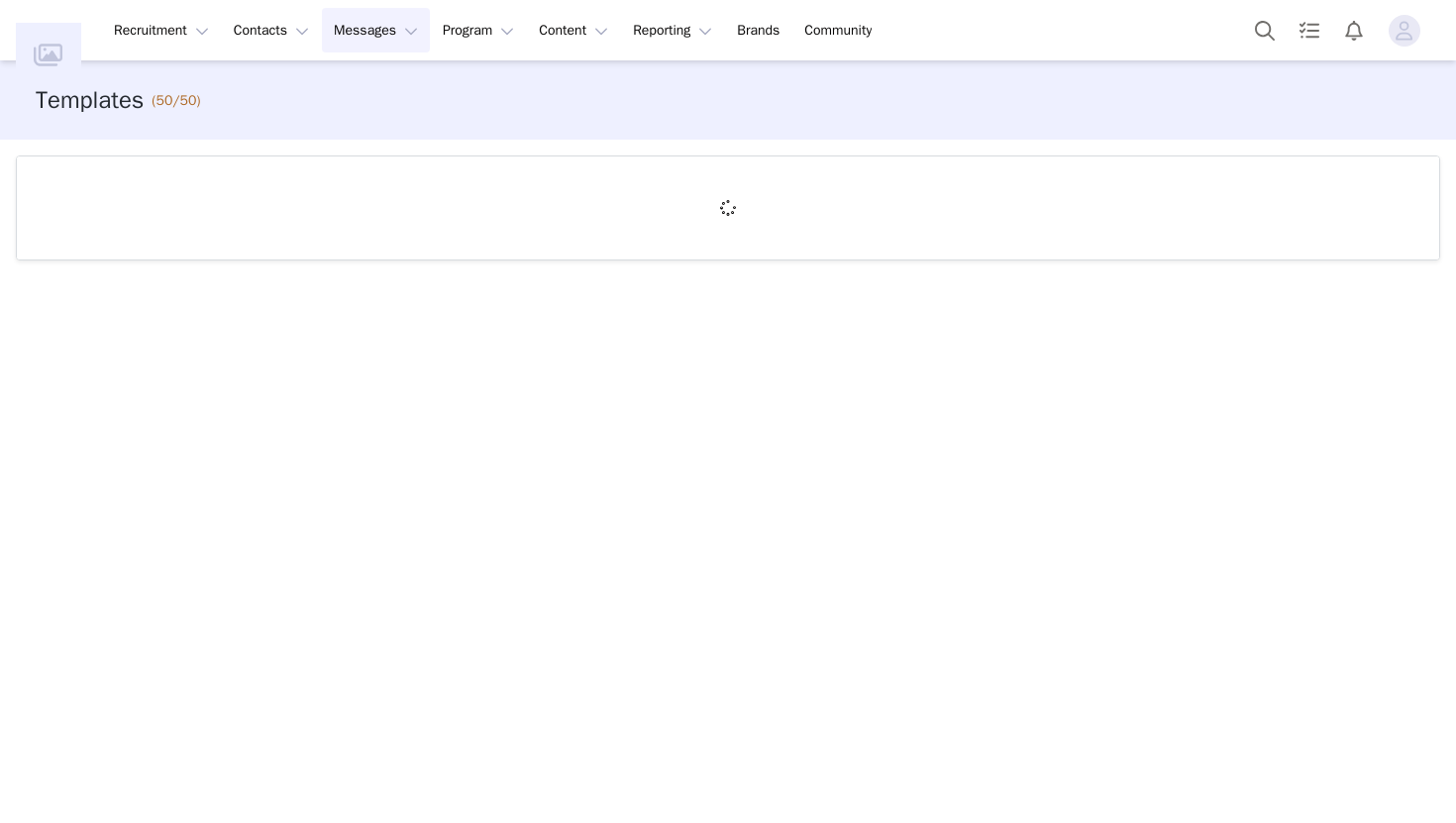 scroll, scrollTop: 0, scrollLeft: 0, axis: both 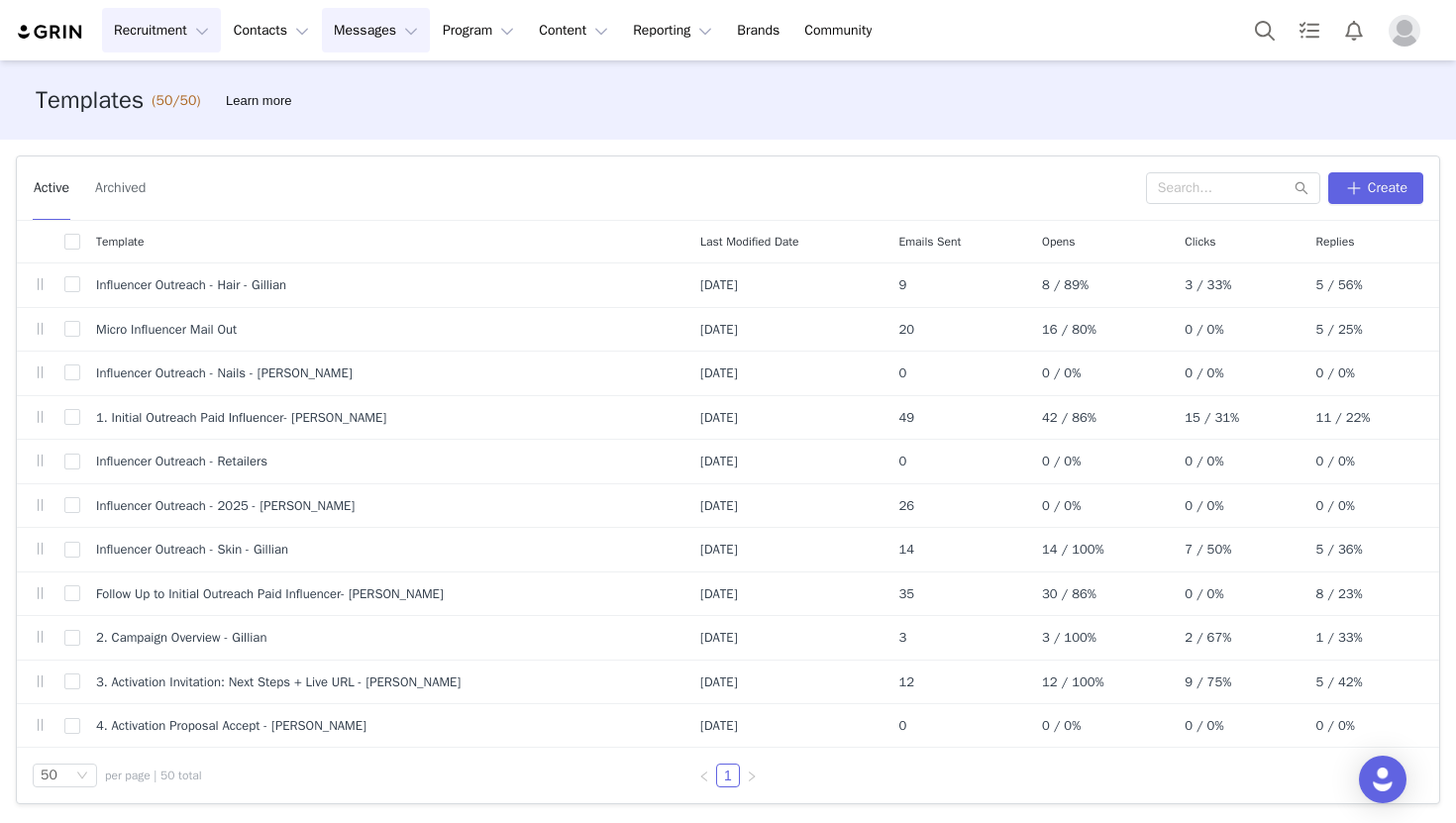 click on "Recruitment Recruitment" at bounding box center [161, 30] 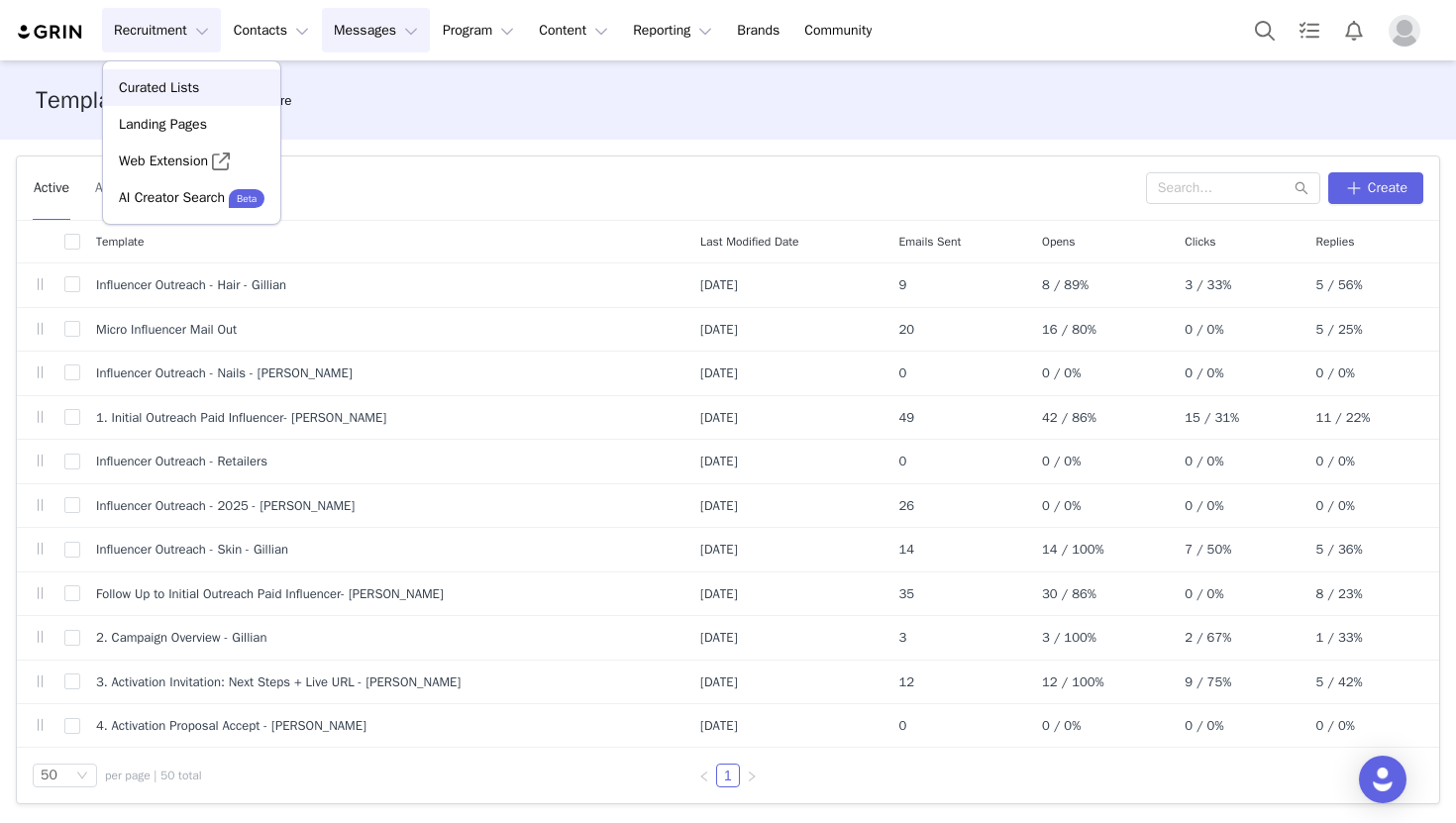 click on "Curated Lists" at bounding box center (158, 87) 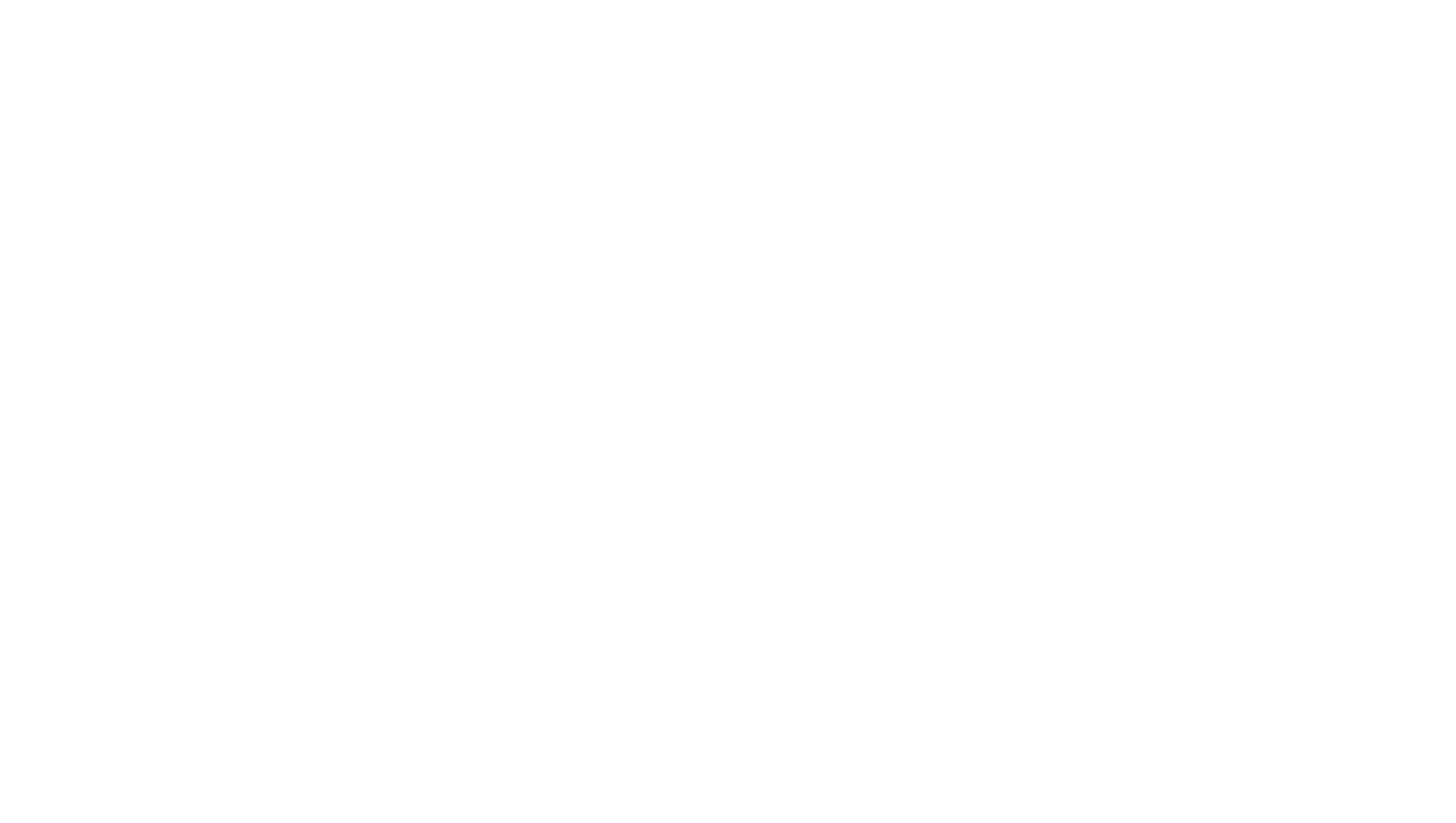 scroll, scrollTop: 0, scrollLeft: 0, axis: both 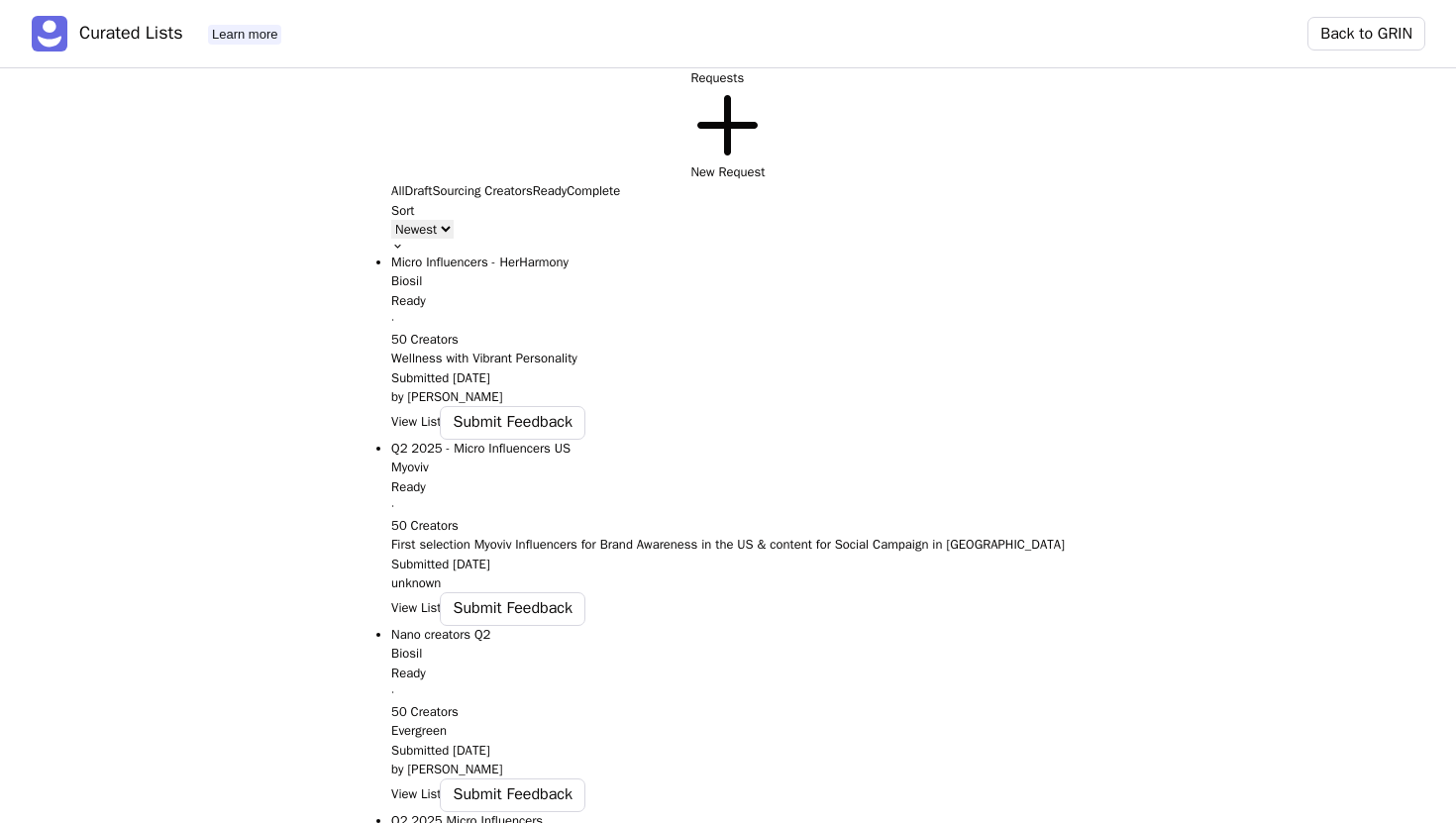click on "View List" at bounding box center [416, 422] 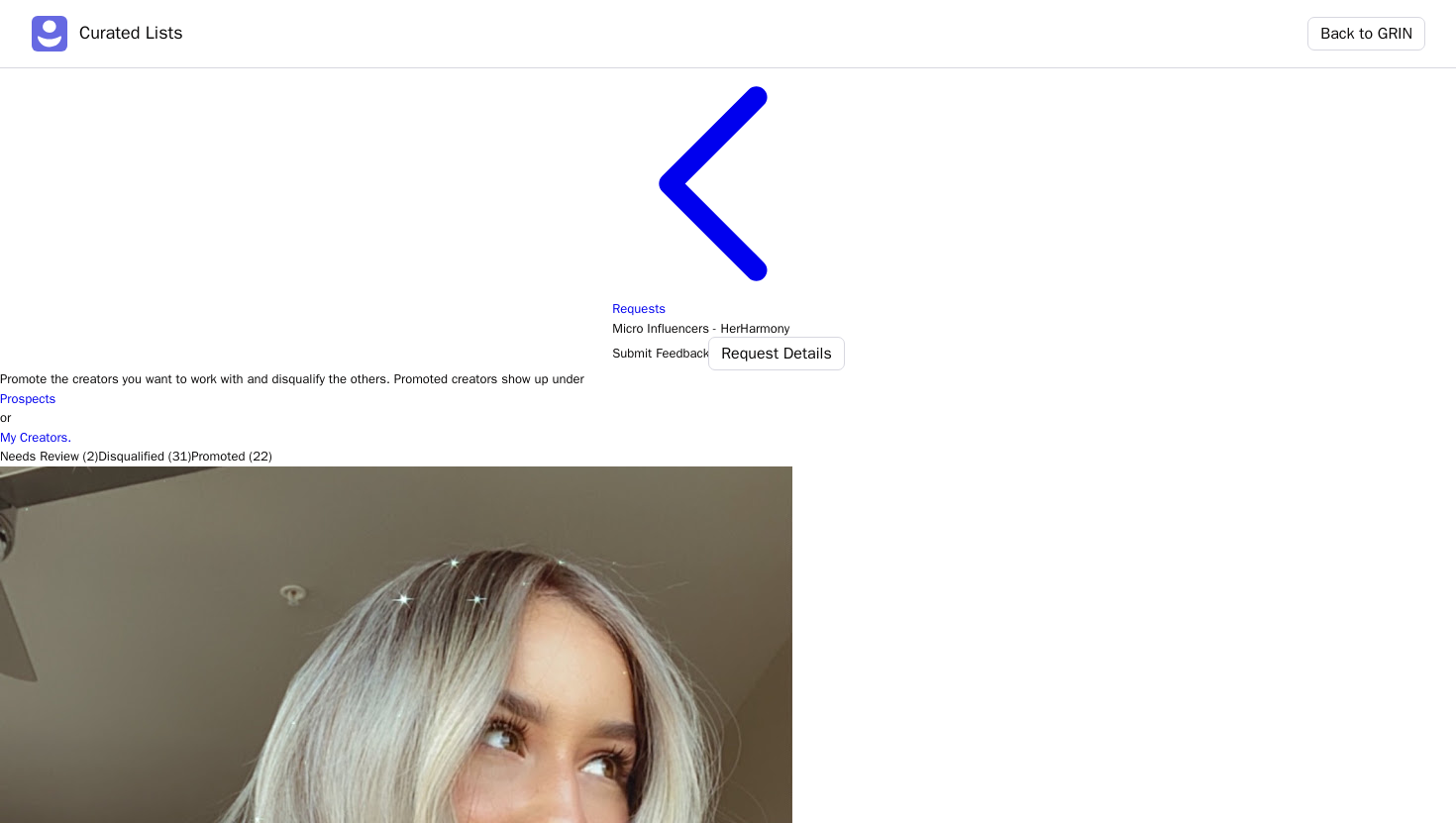 click on "Promoted (22)" at bounding box center [232, 457] 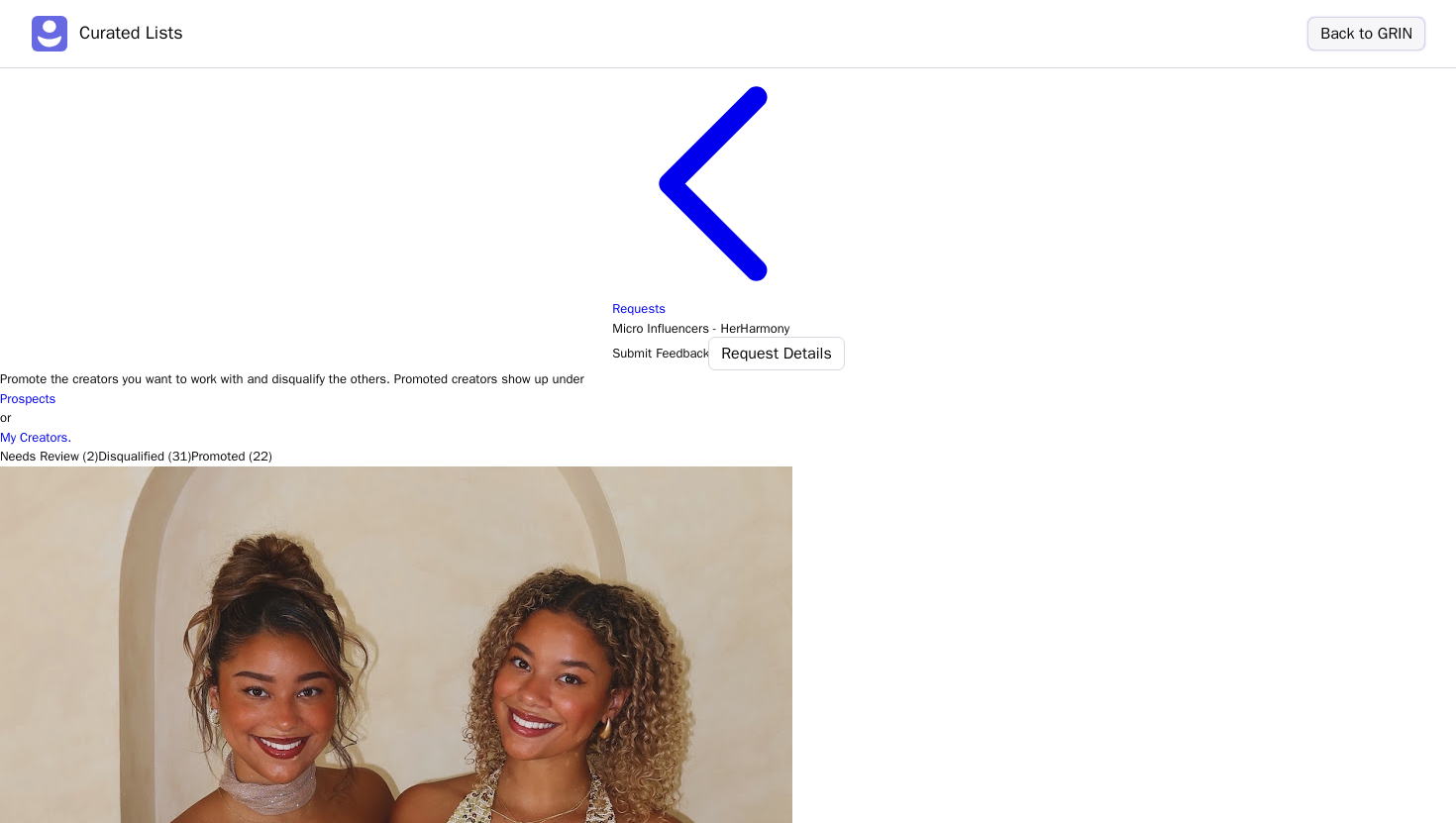 click on "Back to GRIN" at bounding box center (1366, 34) 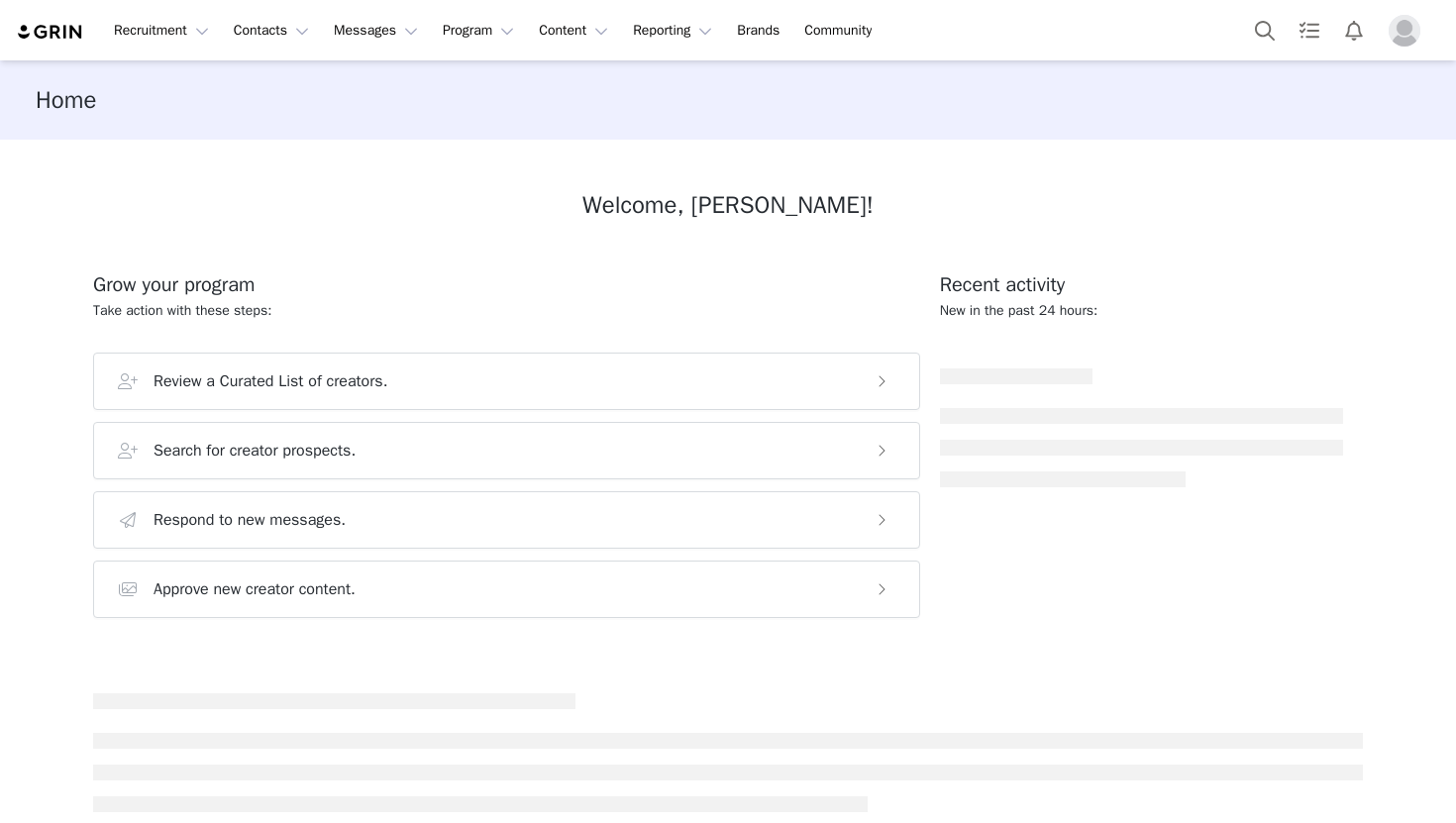 scroll, scrollTop: 0, scrollLeft: 0, axis: both 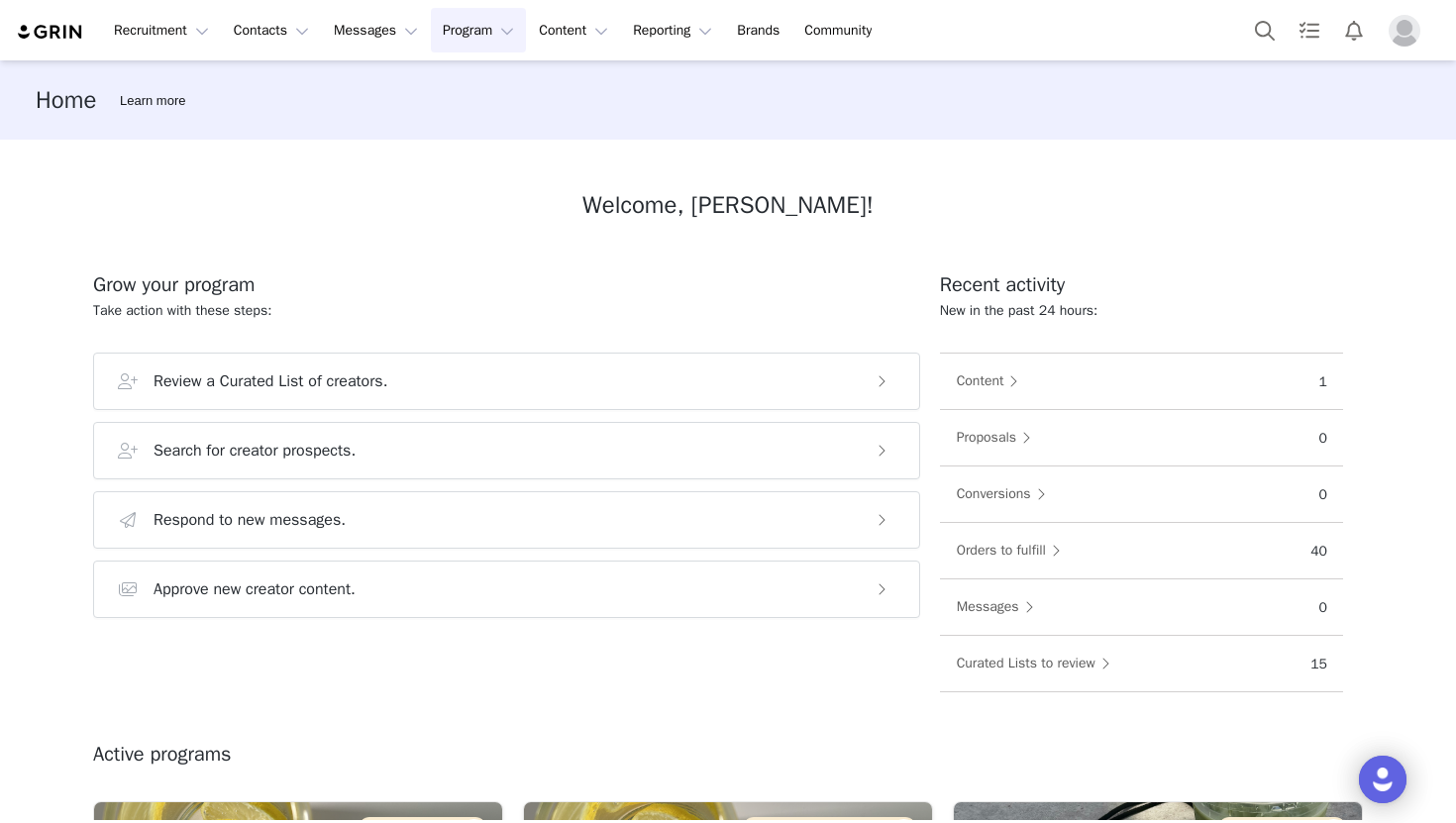 click on "Program Program" at bounding box center [478, 30] 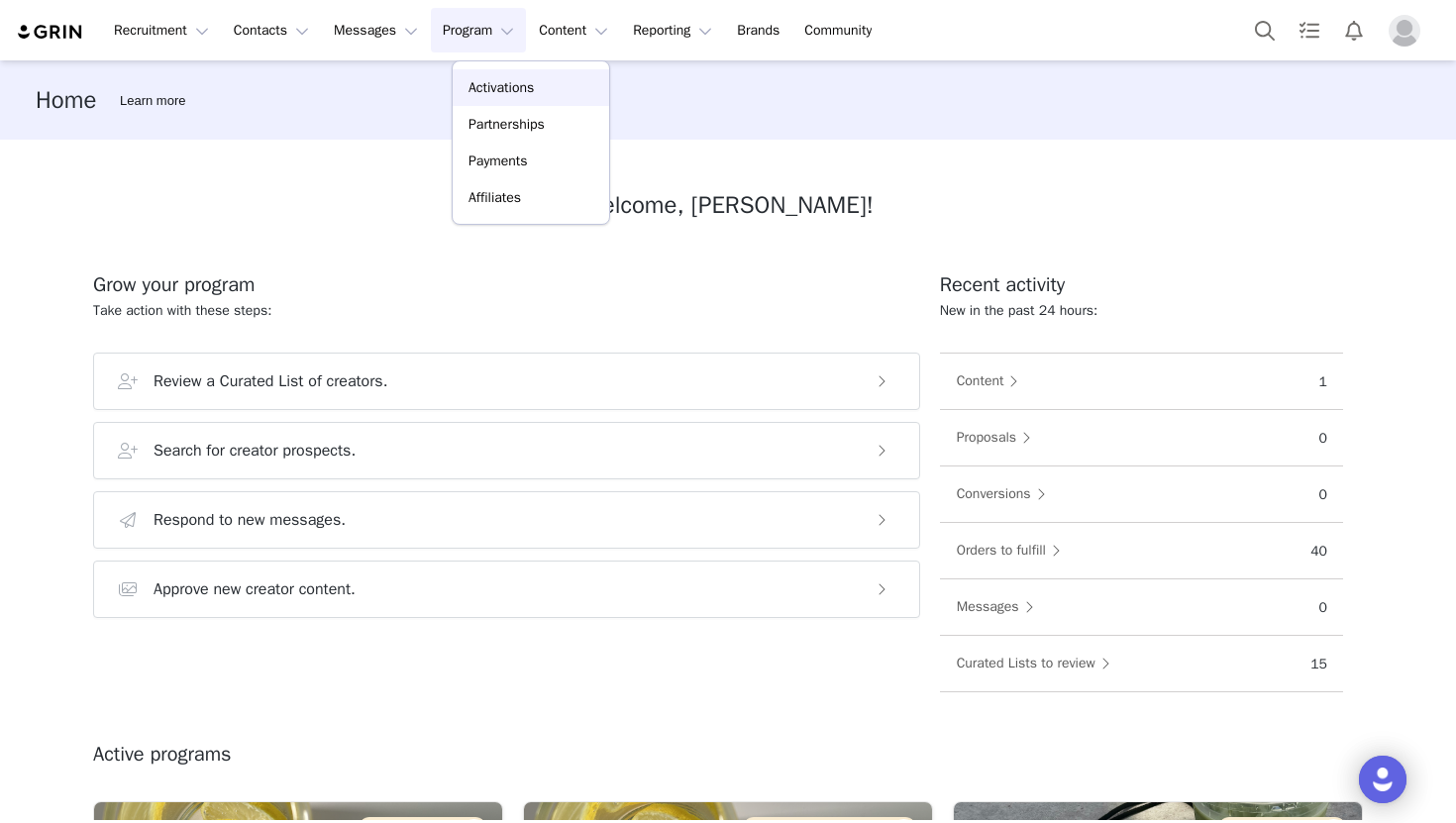 click on "Activations" at bounding box center [501, 87] 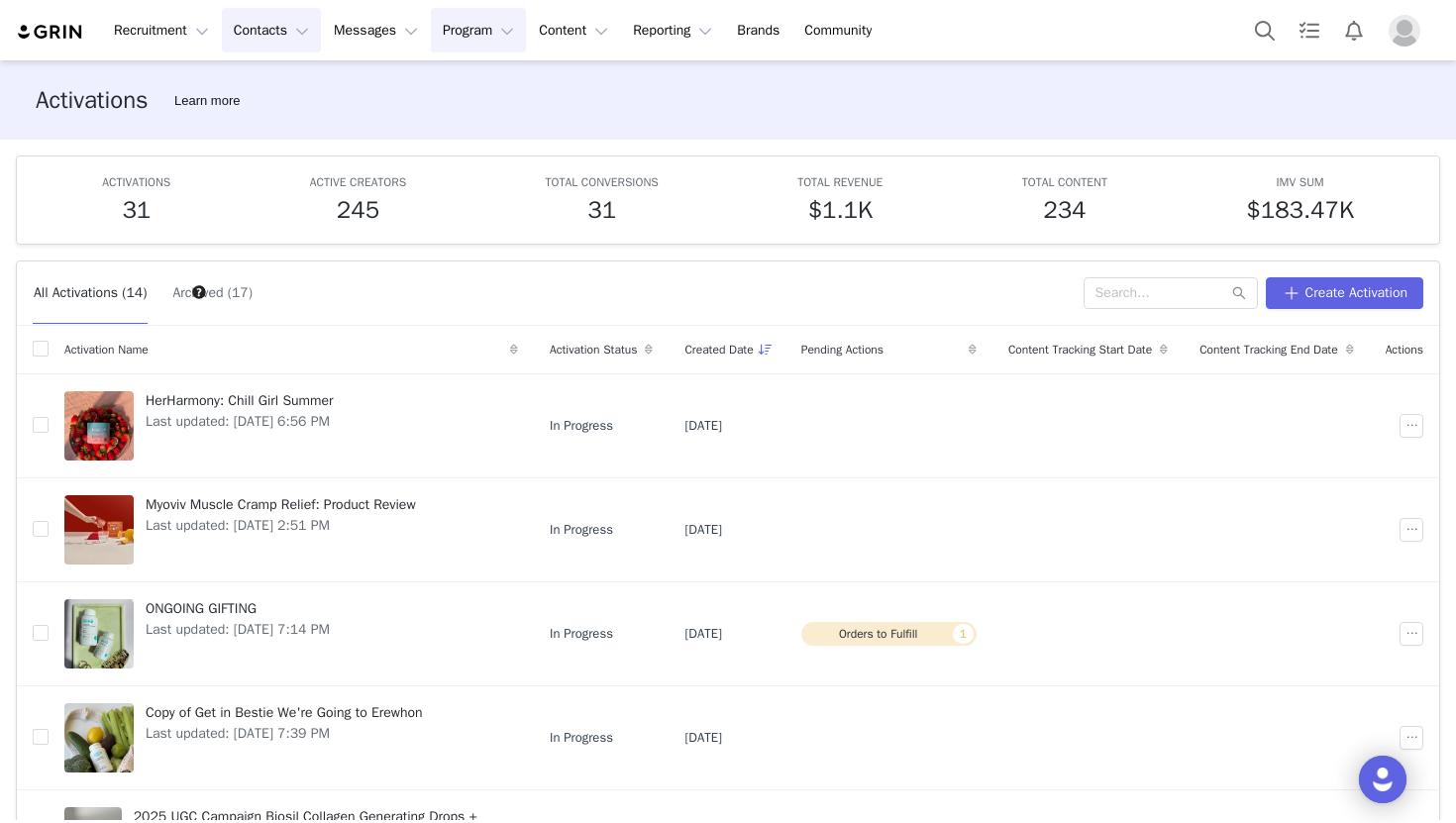 click on "Contacts Contacts" at bounding box center (271, 30) 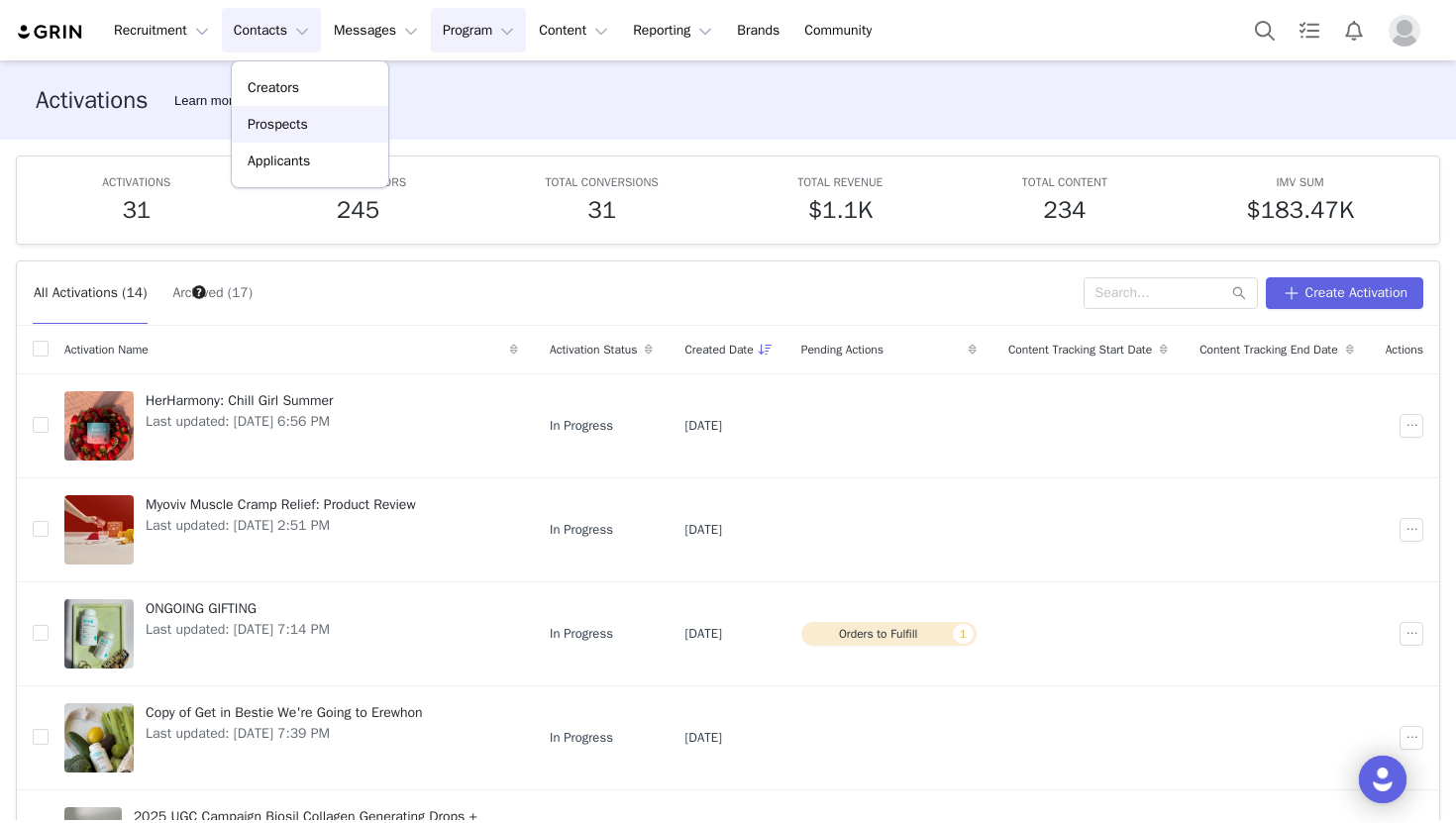 click on "Prospects" at bounding box center [277, 124] 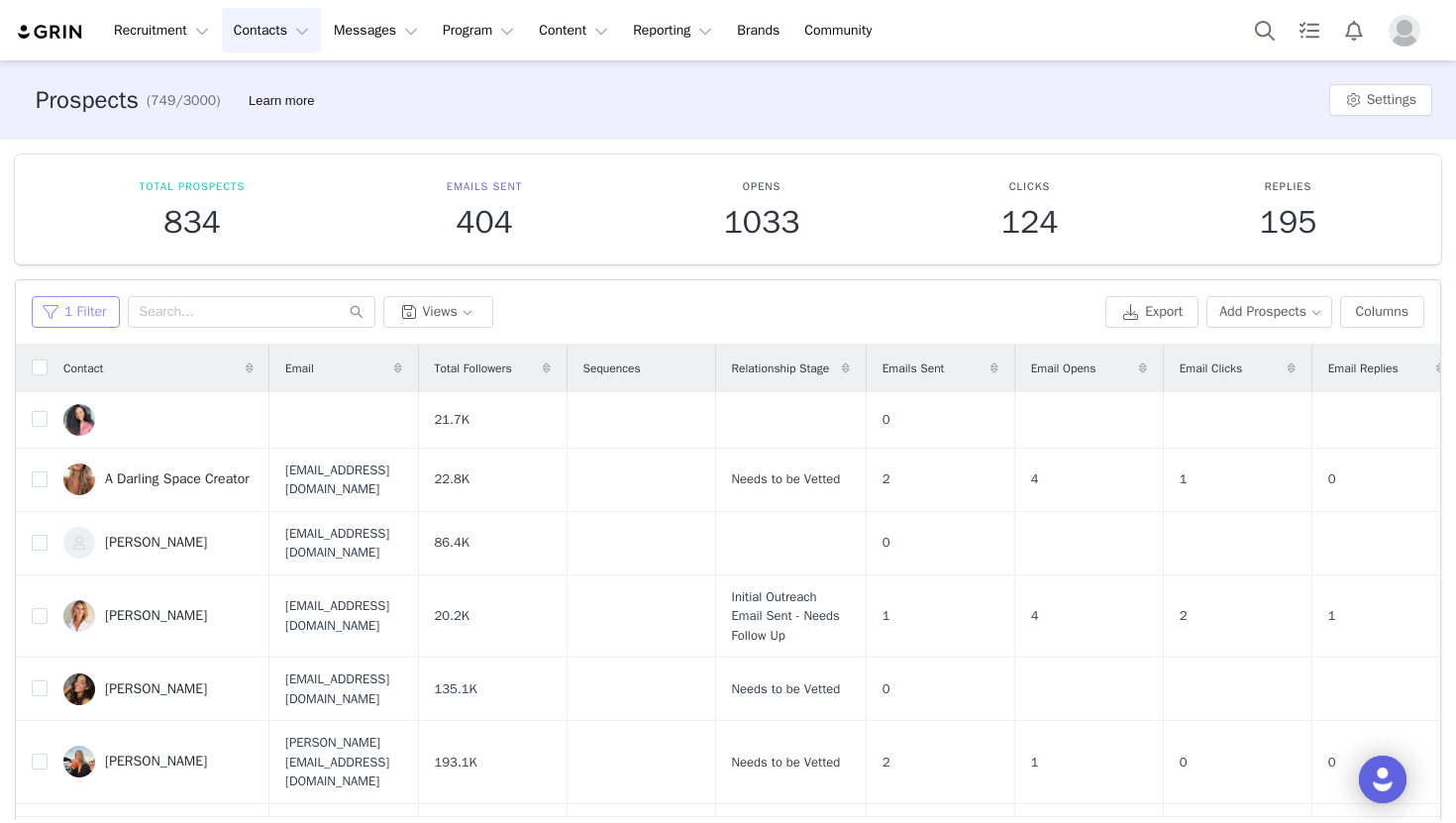 click on "1 Filter" at bounding box center [75, 312] 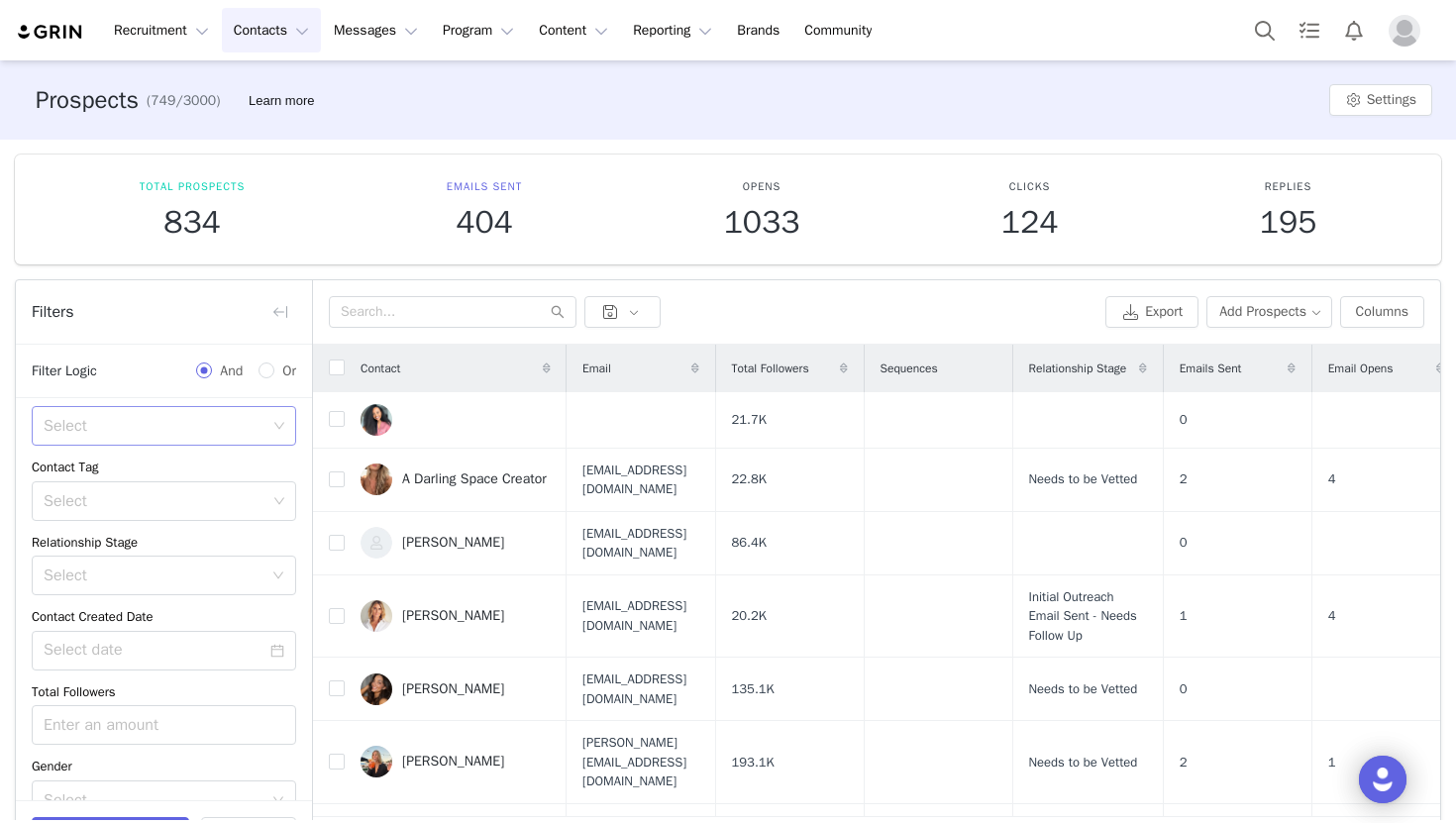 scroll, scrollTop: 280, scrollLeft: 0, axis: vertical 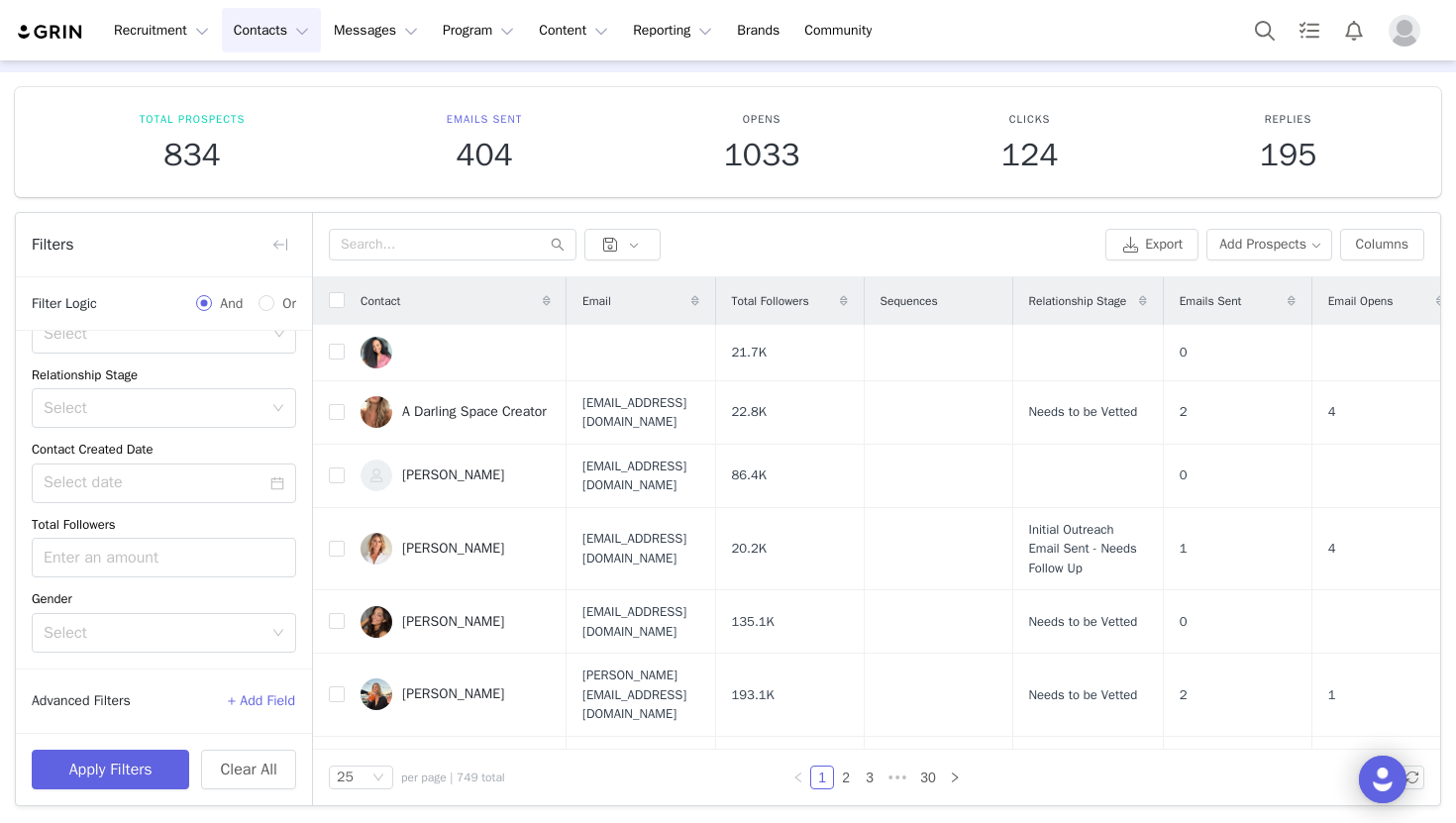 click on "Export  Add Prospects      Columns" at bounding box center (877, 245) 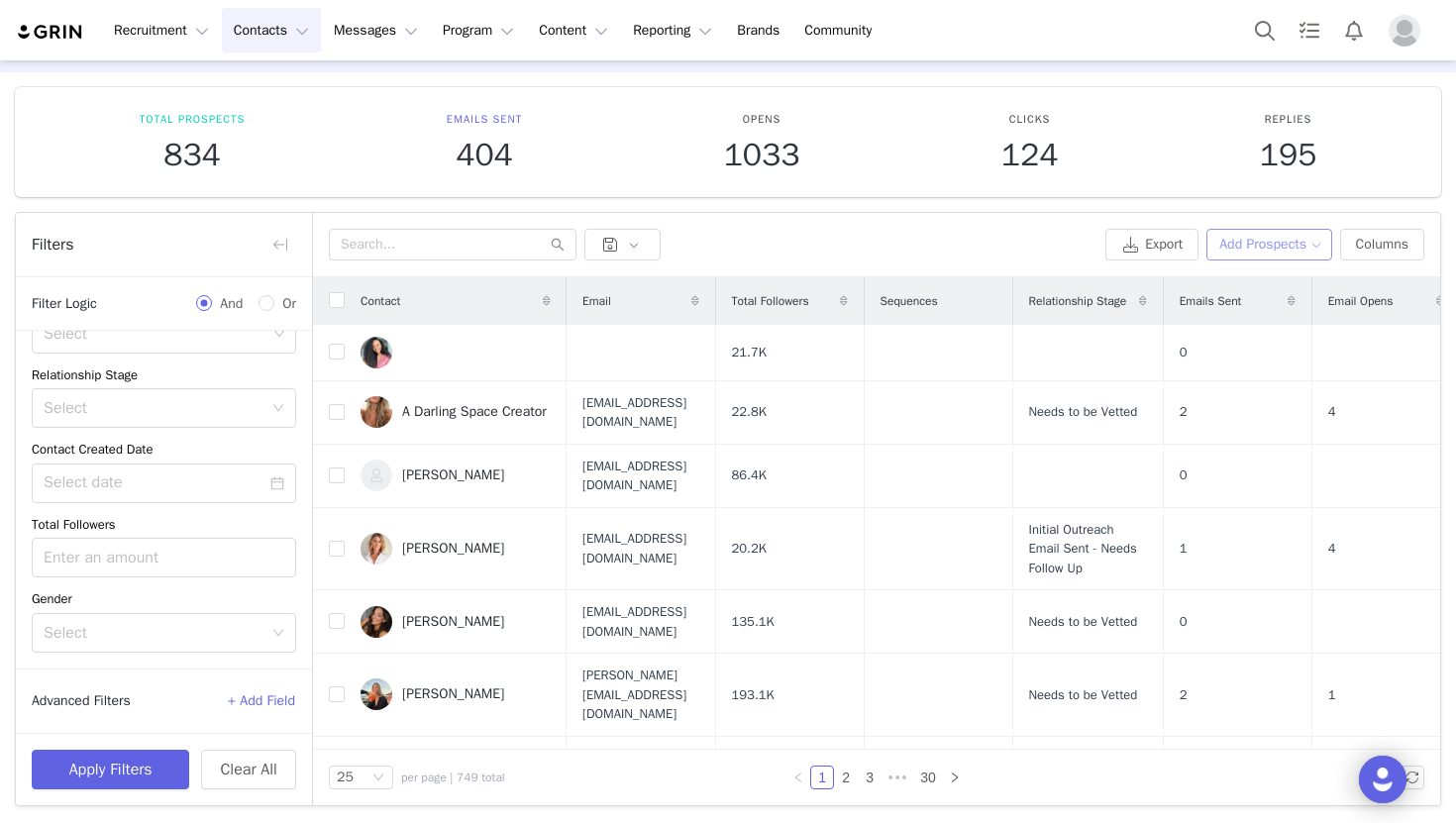 click on "Add Prospects" at bounding box center [1269, 245] 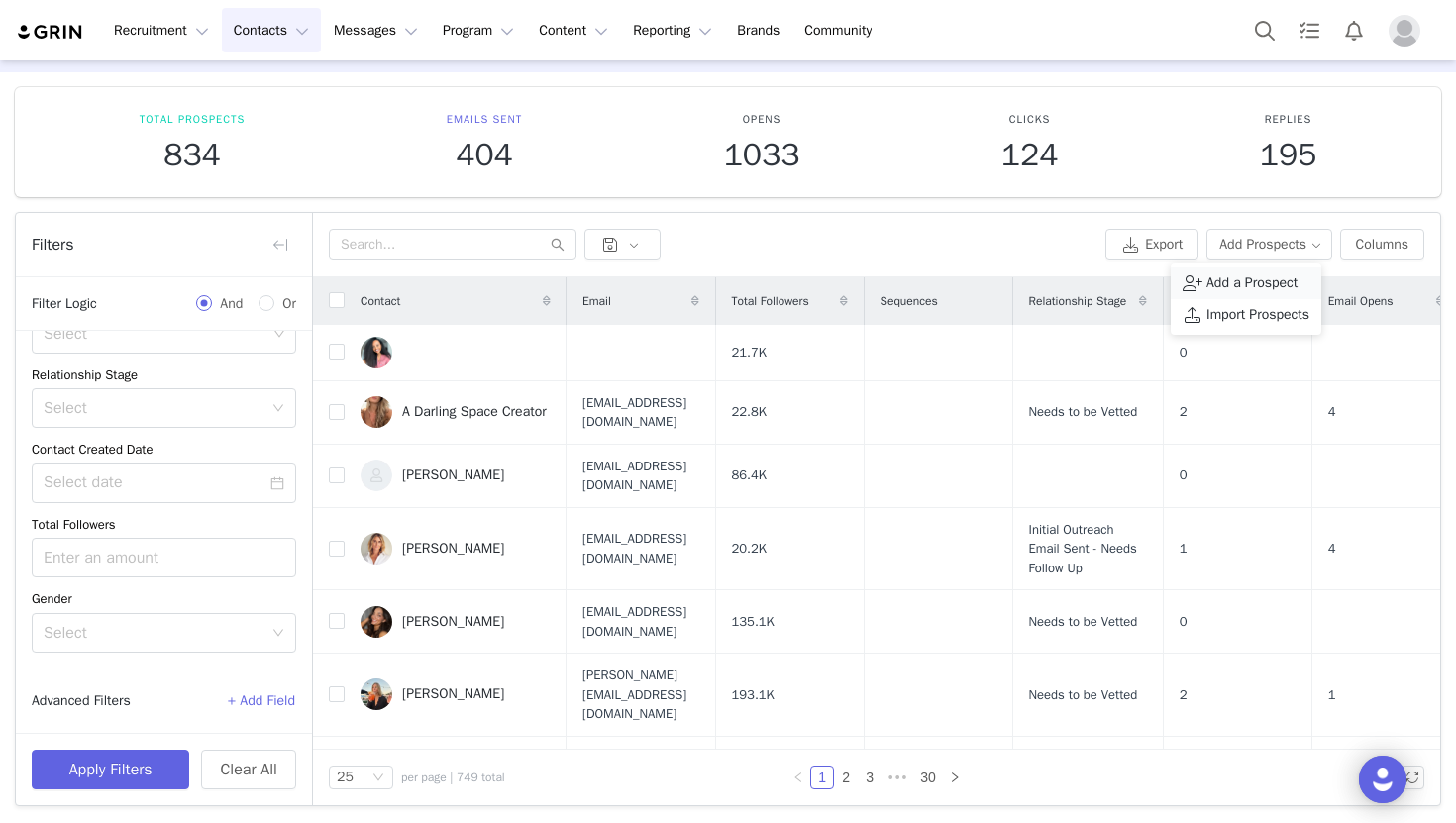 click on "Add a Prospect" at bounding box center (1246, 283) 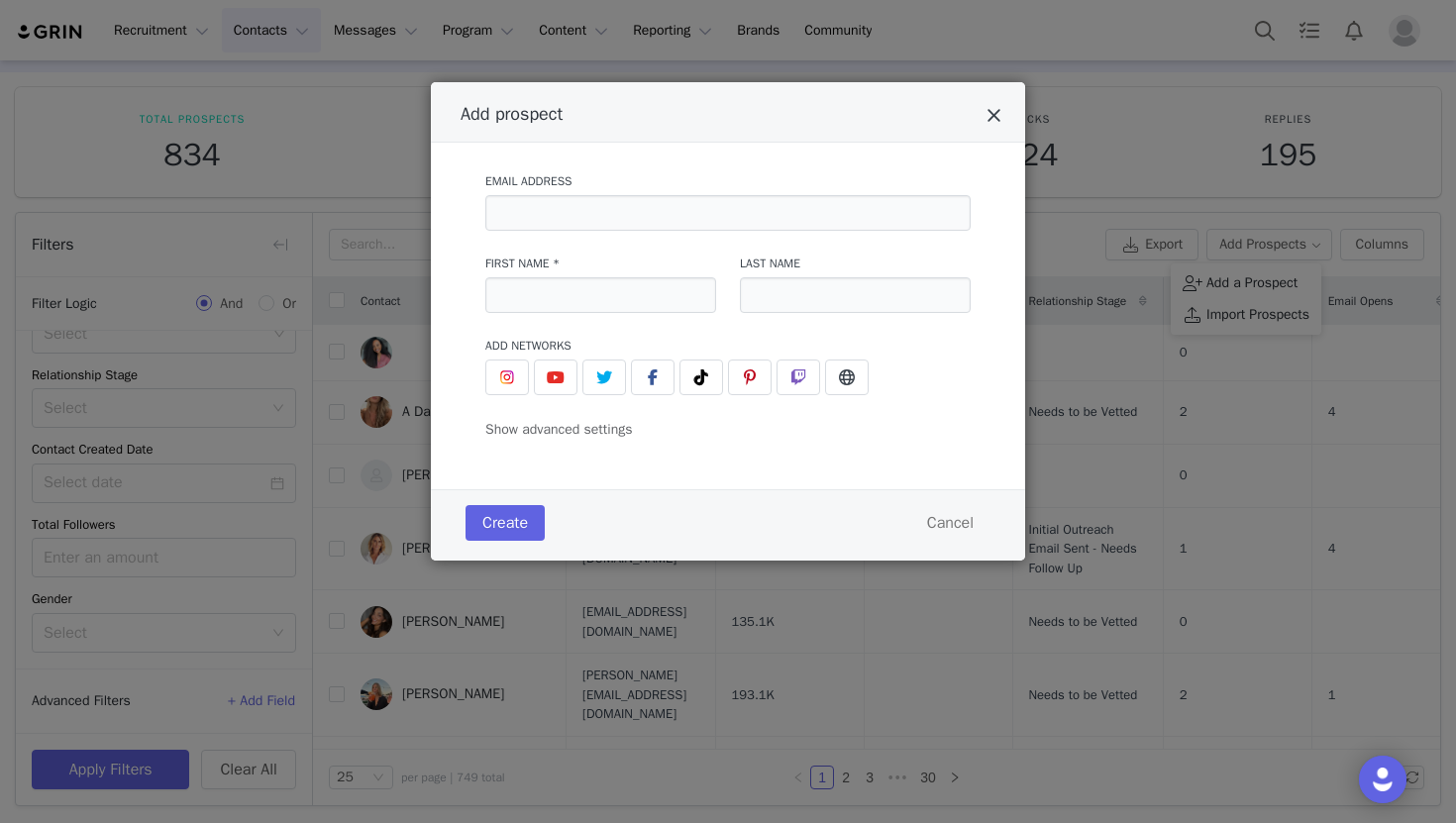 click at bounding box center [993, 116] 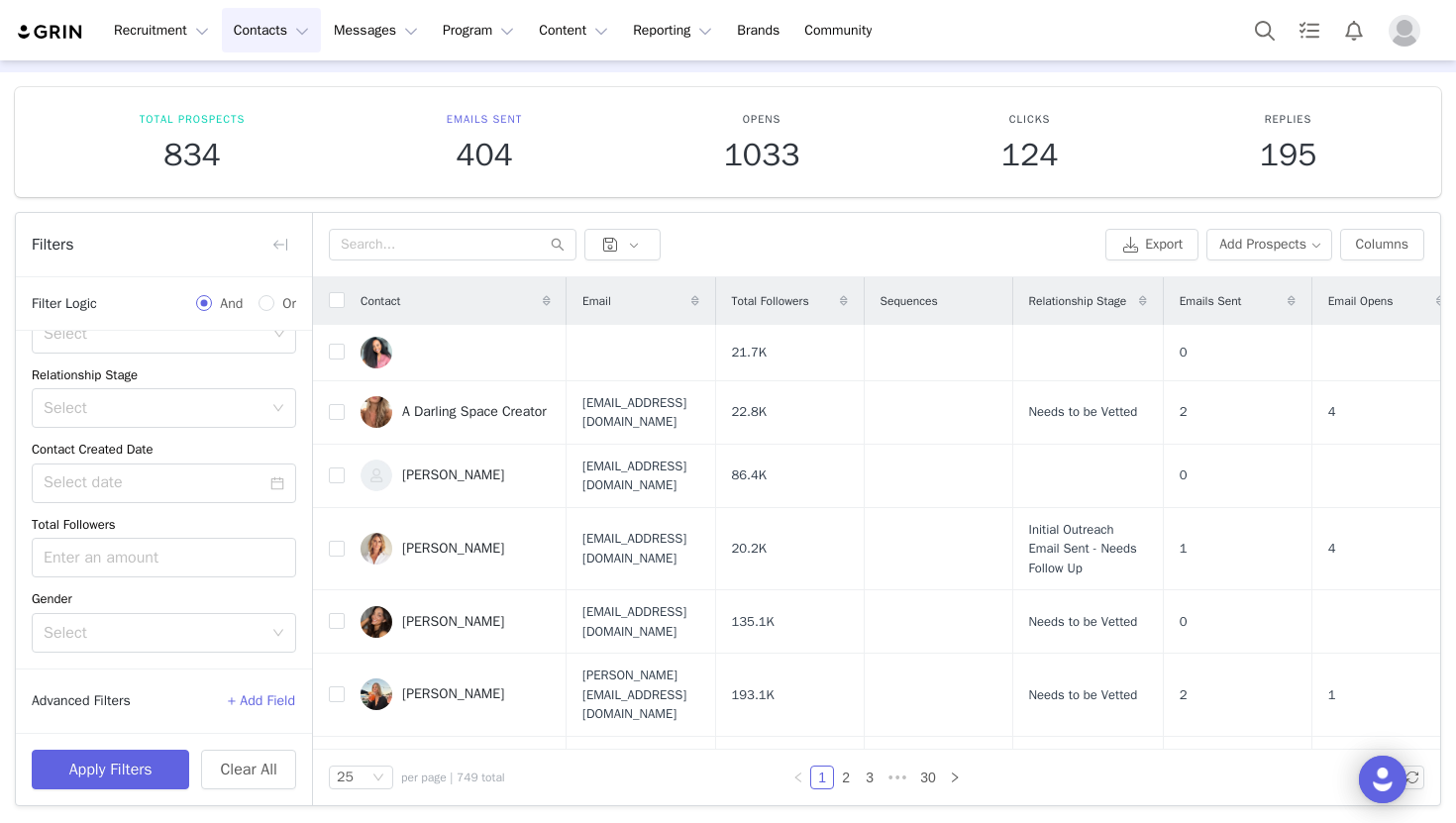 click at bounding box center (713, 245) 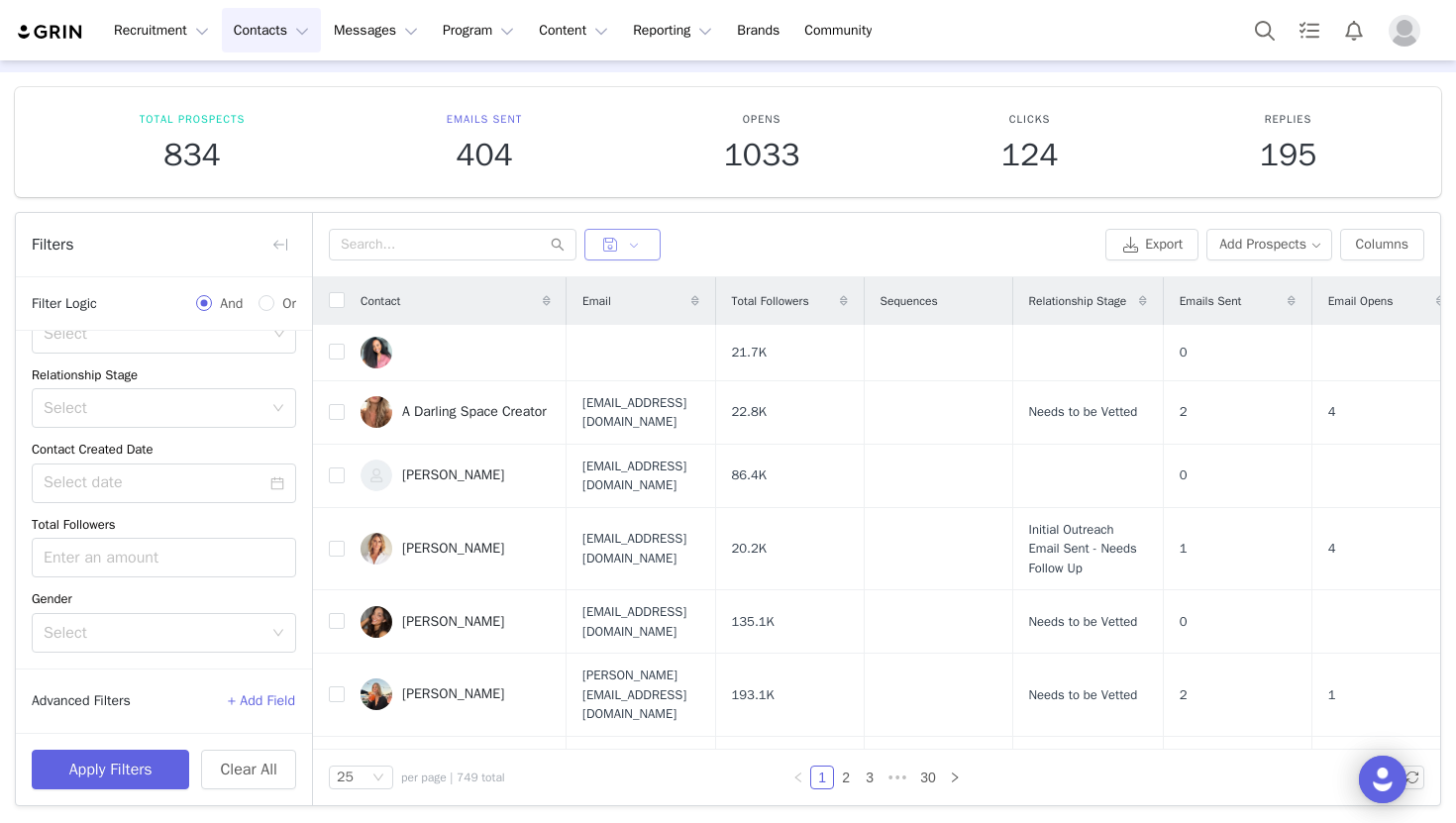 click at bounding box center [622, 245] 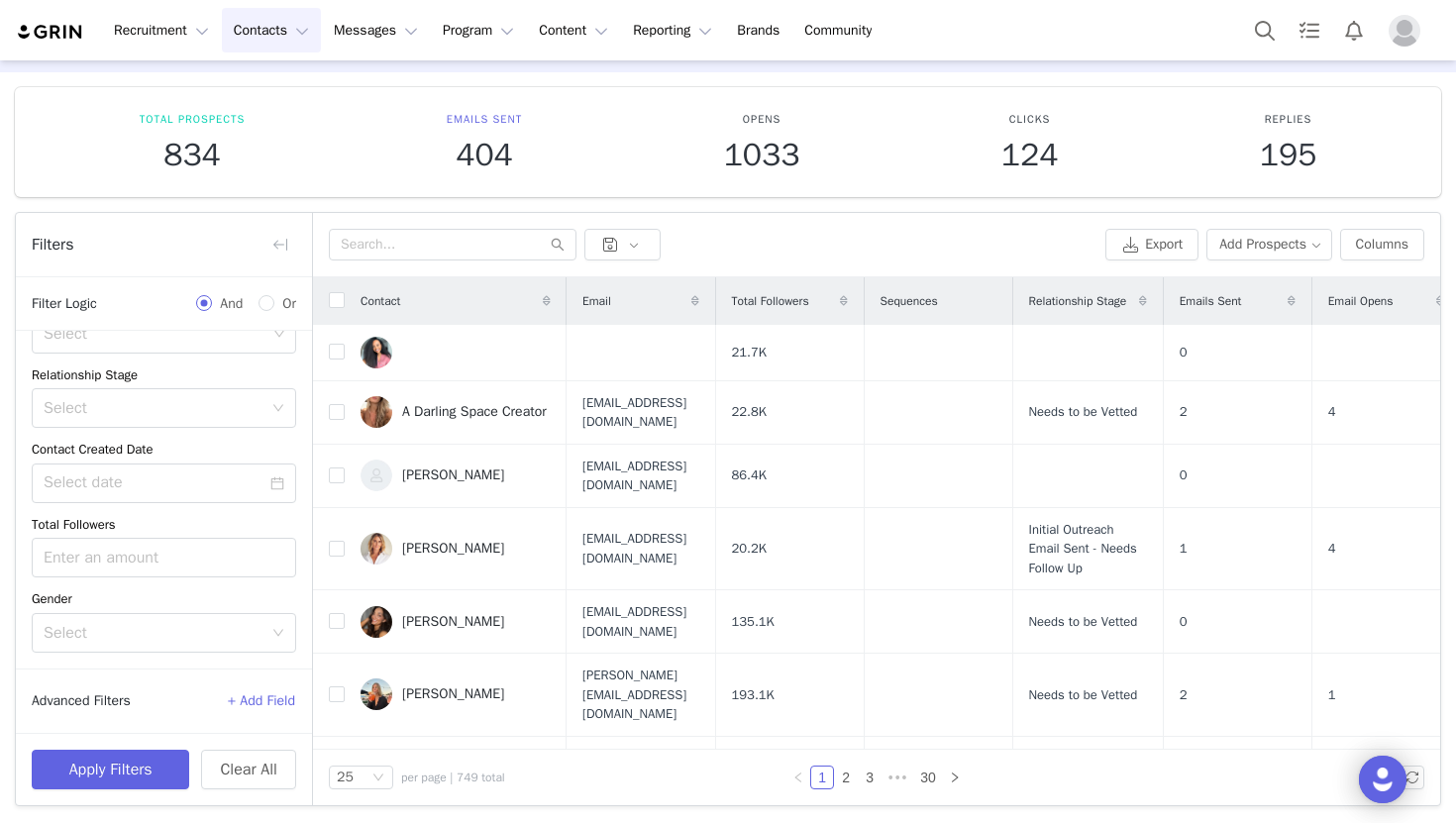 click at bounding box center (713, 245) 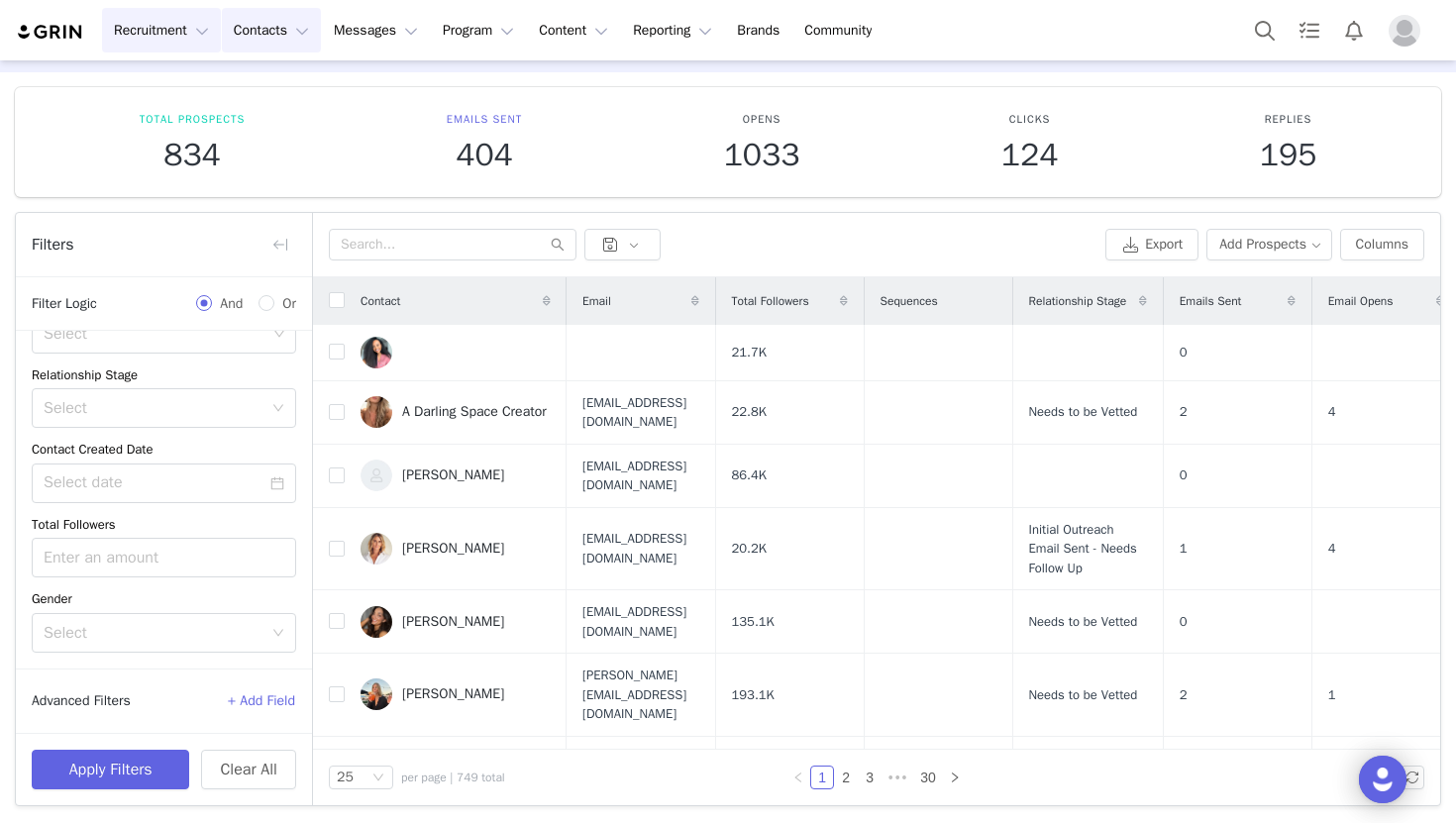 click on "Recruitment Recruitment" at bounding box center (161, 30) 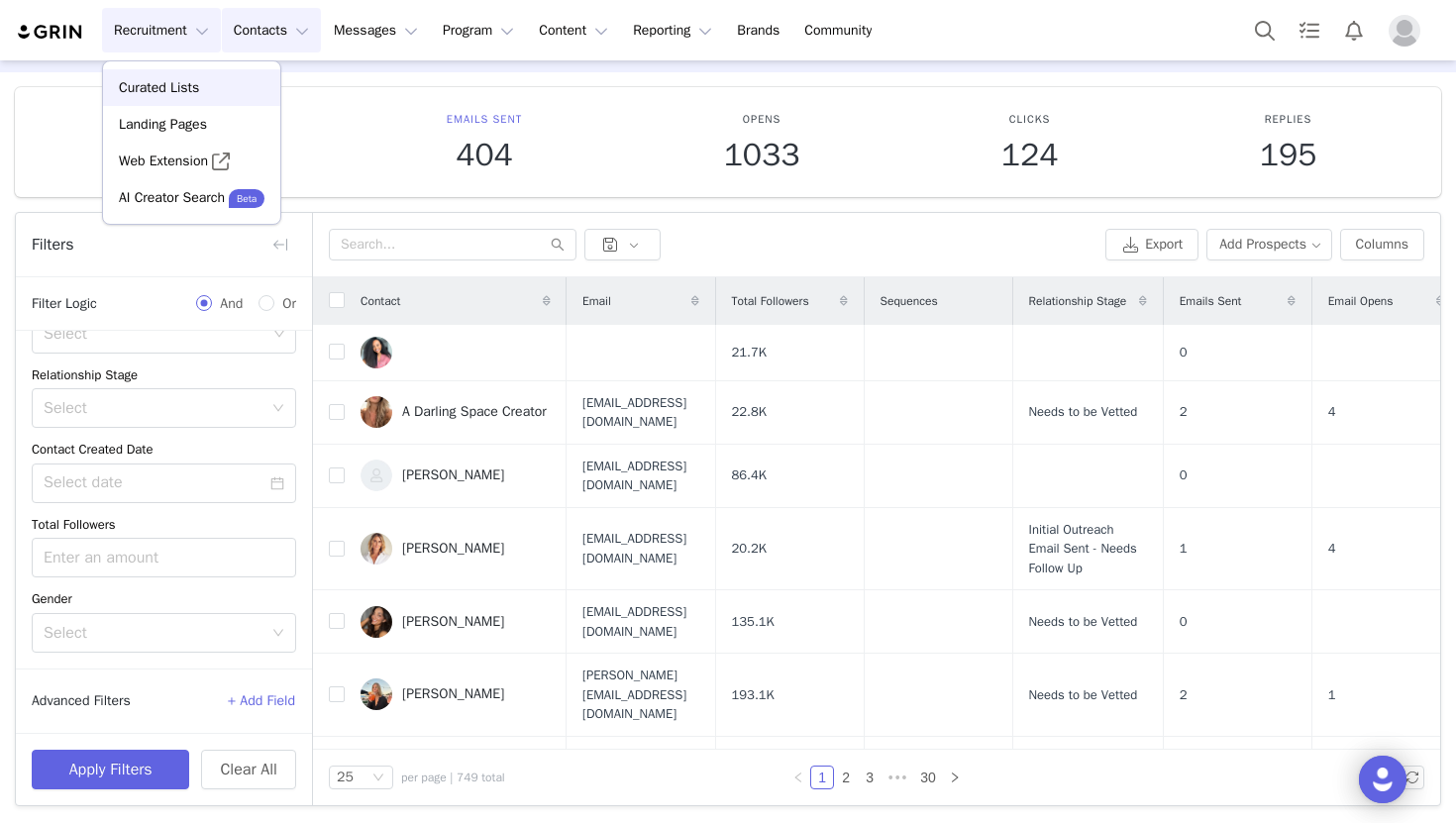 click on "Curated Lists" at bounding box center (158, 87) 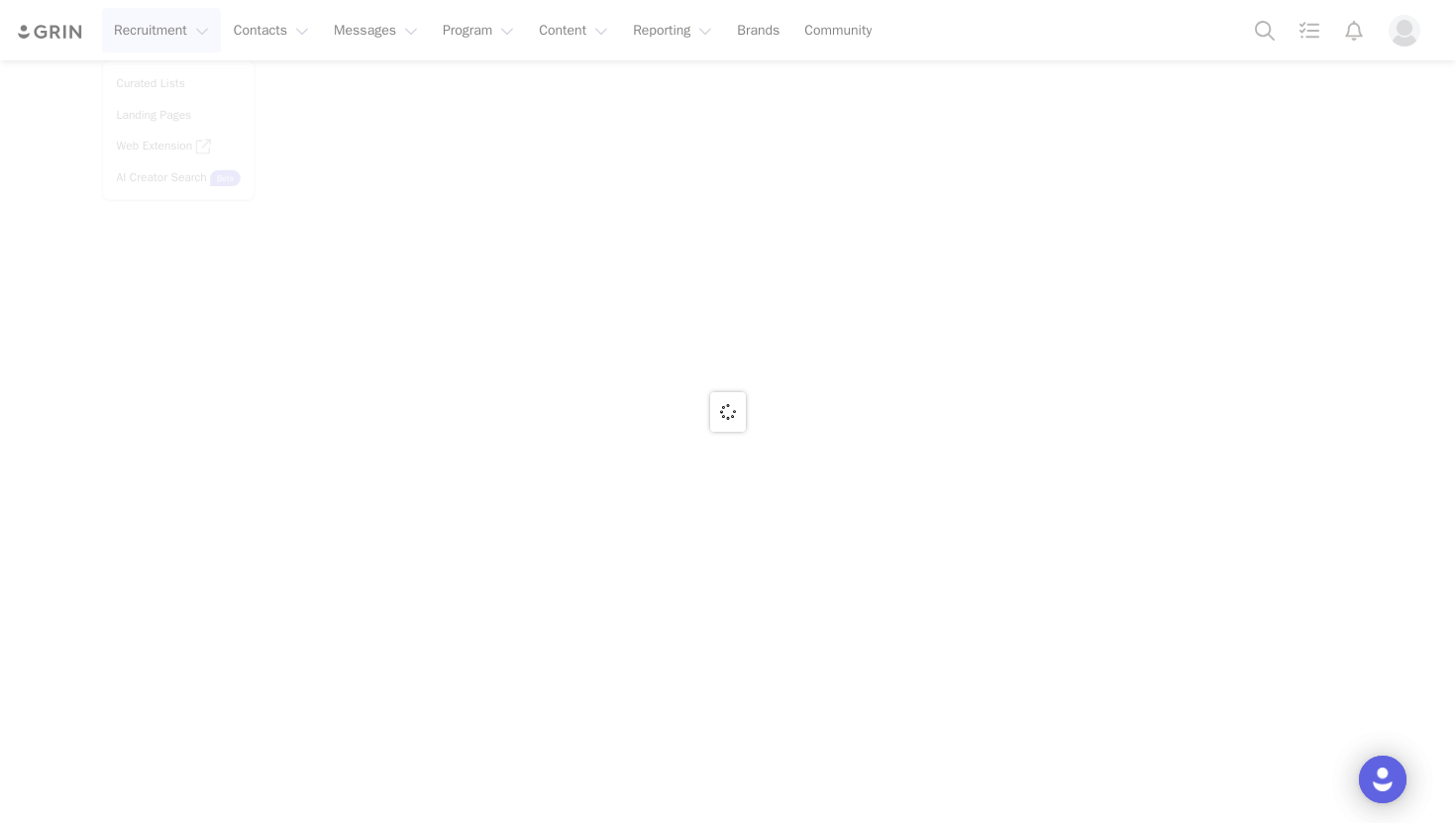 scroll, scrollTop: 0, scrollLeft: 0, axis: both 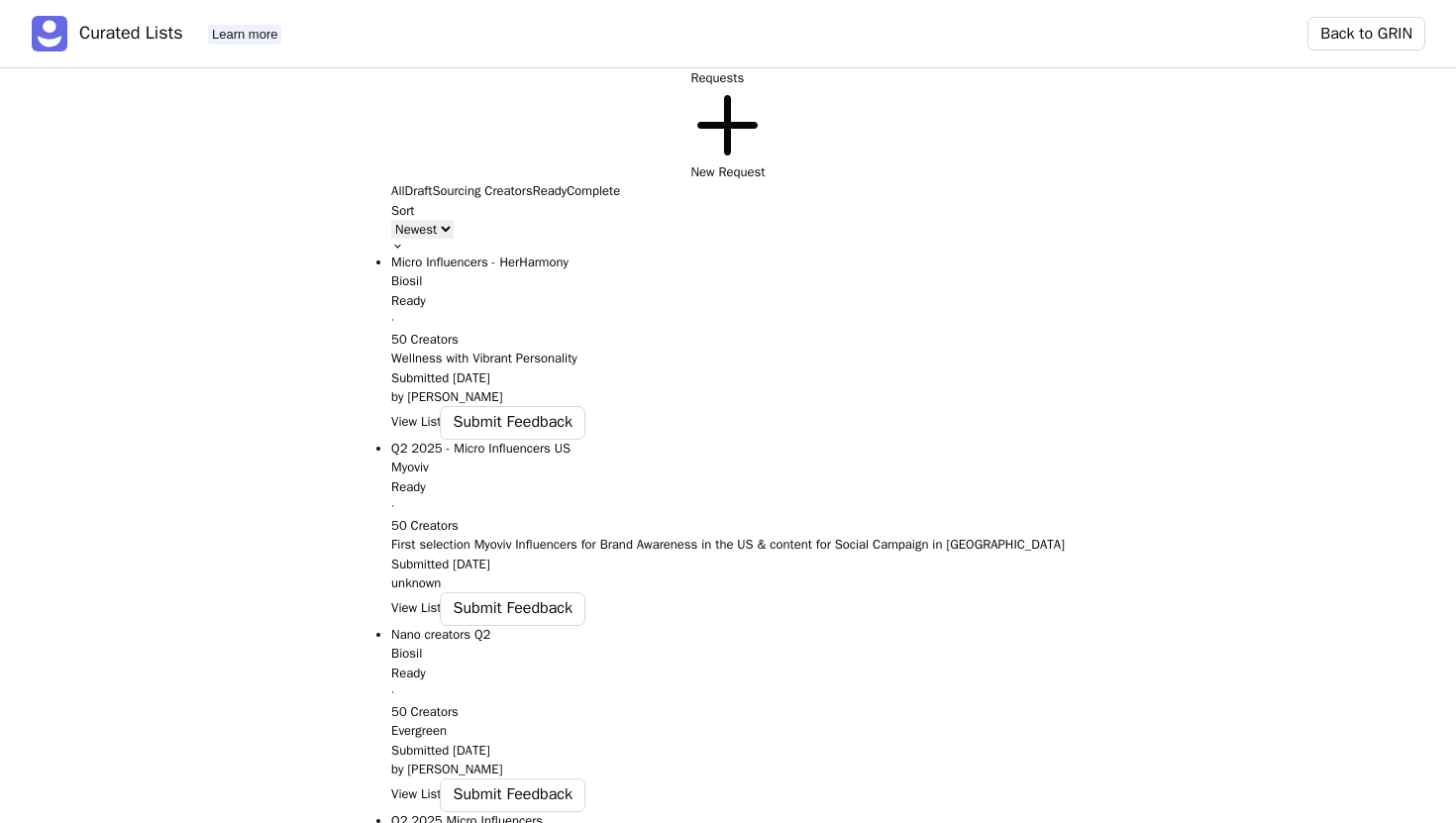 click on "View List" at bounding box center [416, 422] 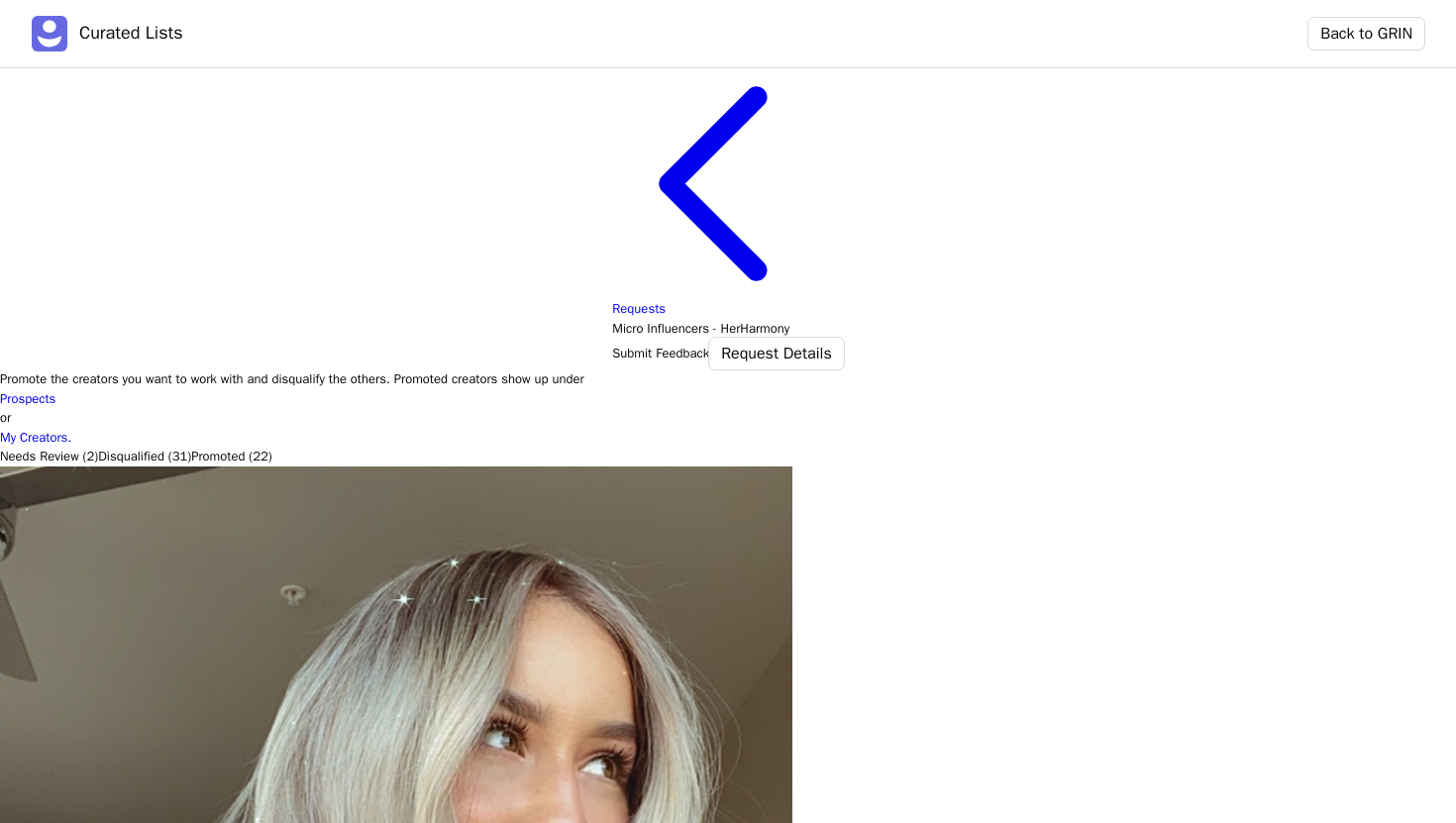 click on "Disqualified (31)" at bounding box center (145, 457) 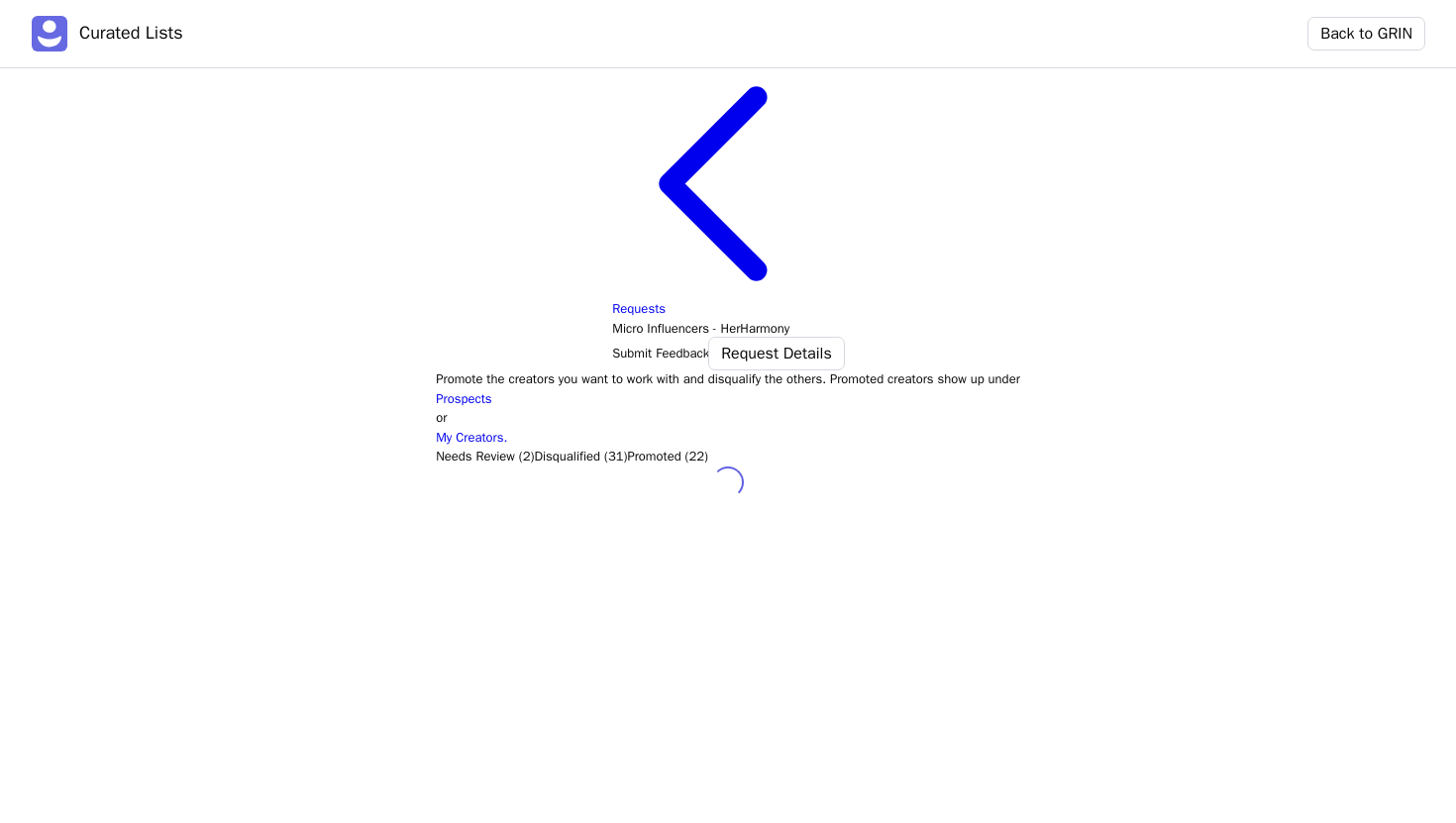click on "Promoted (22)" at bounding box center [668, 457] 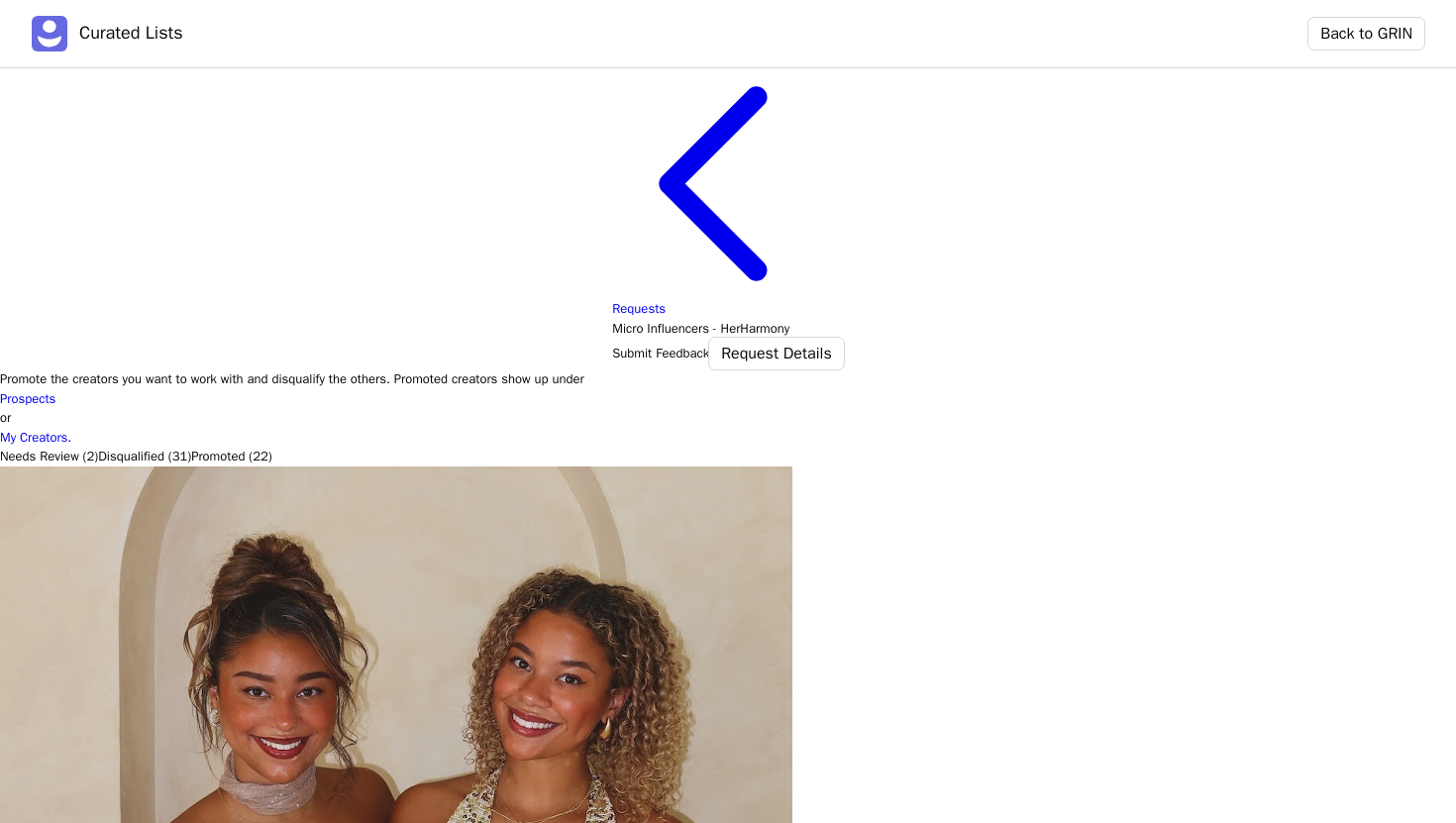 scroll, scrollTop: 108, scrollLeft: 0, axis: vertical 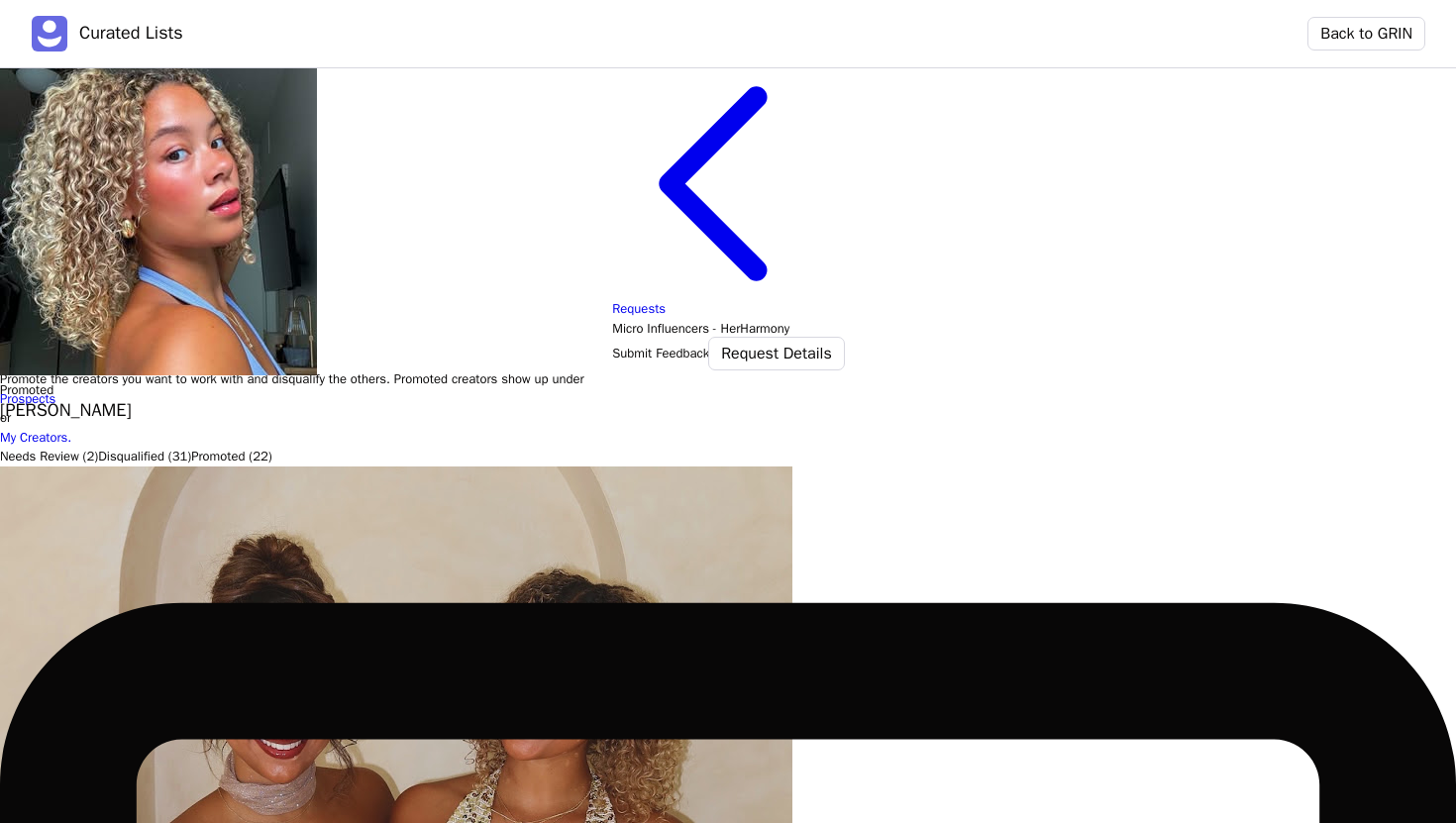 click at bounding box center [0, 14] 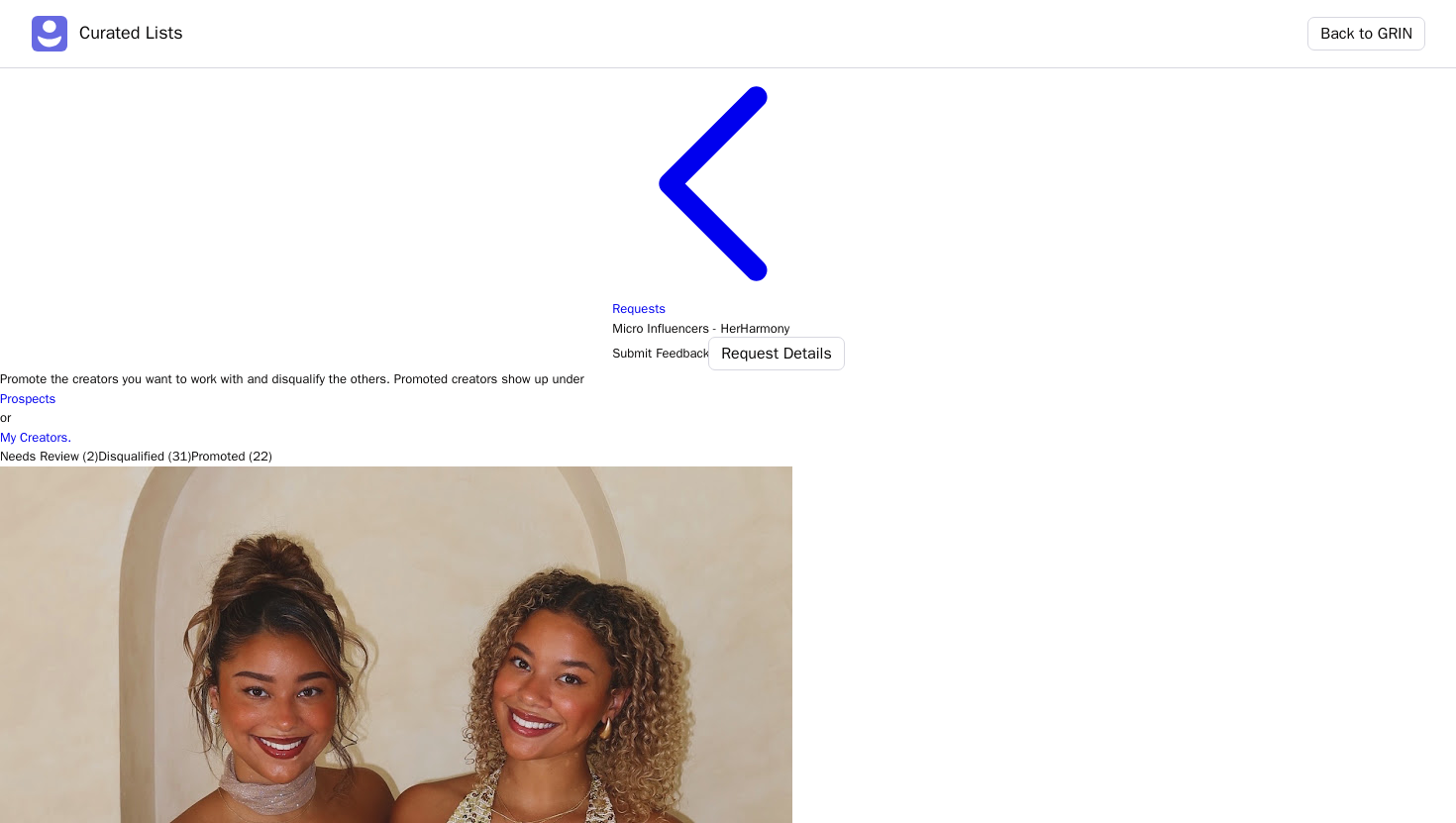 scroll, scrollTop: 70, scrollLeft: 0, axis: vertical 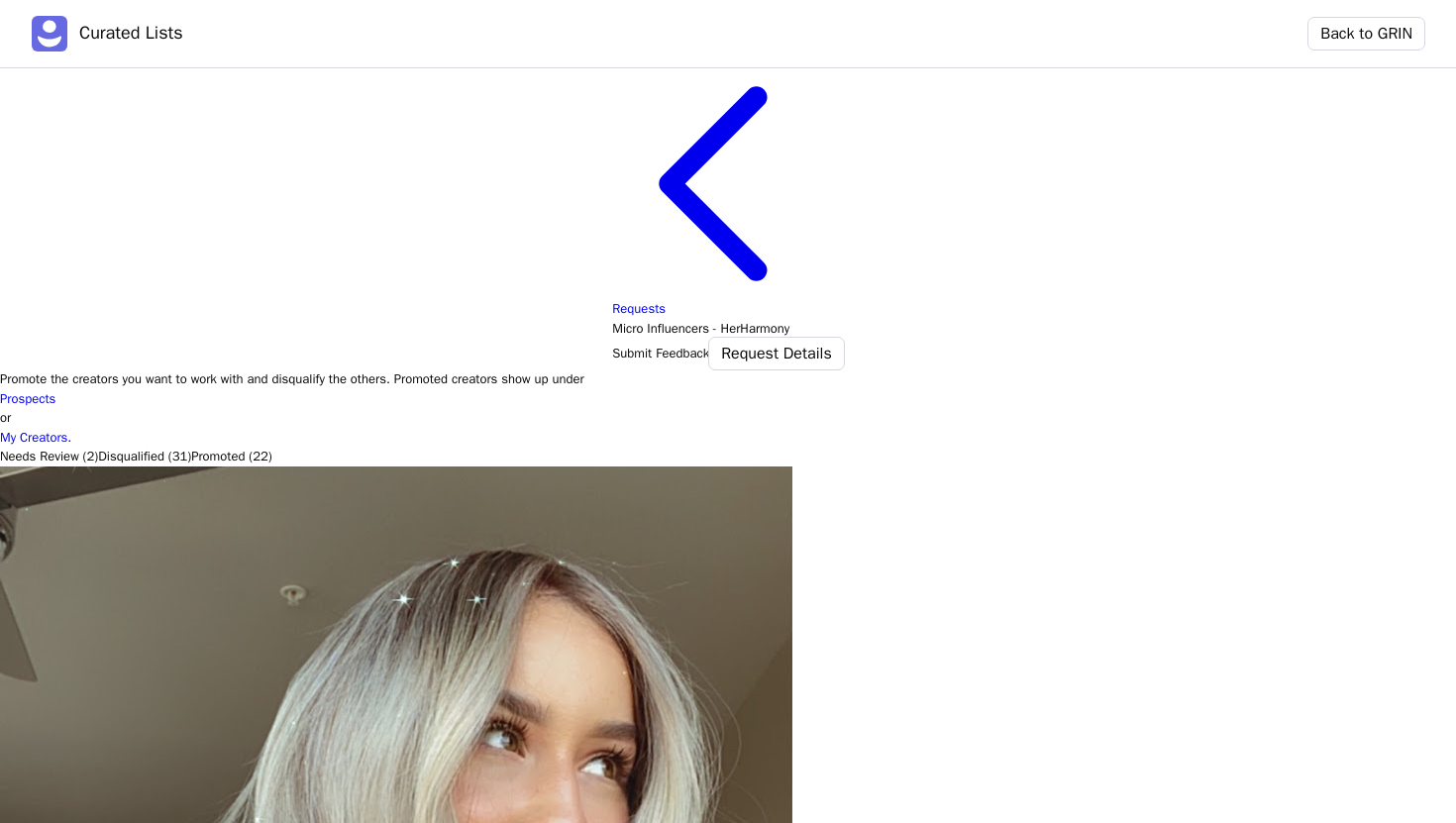 click on "Needs Review (2)" at bounding box center (49, 457) 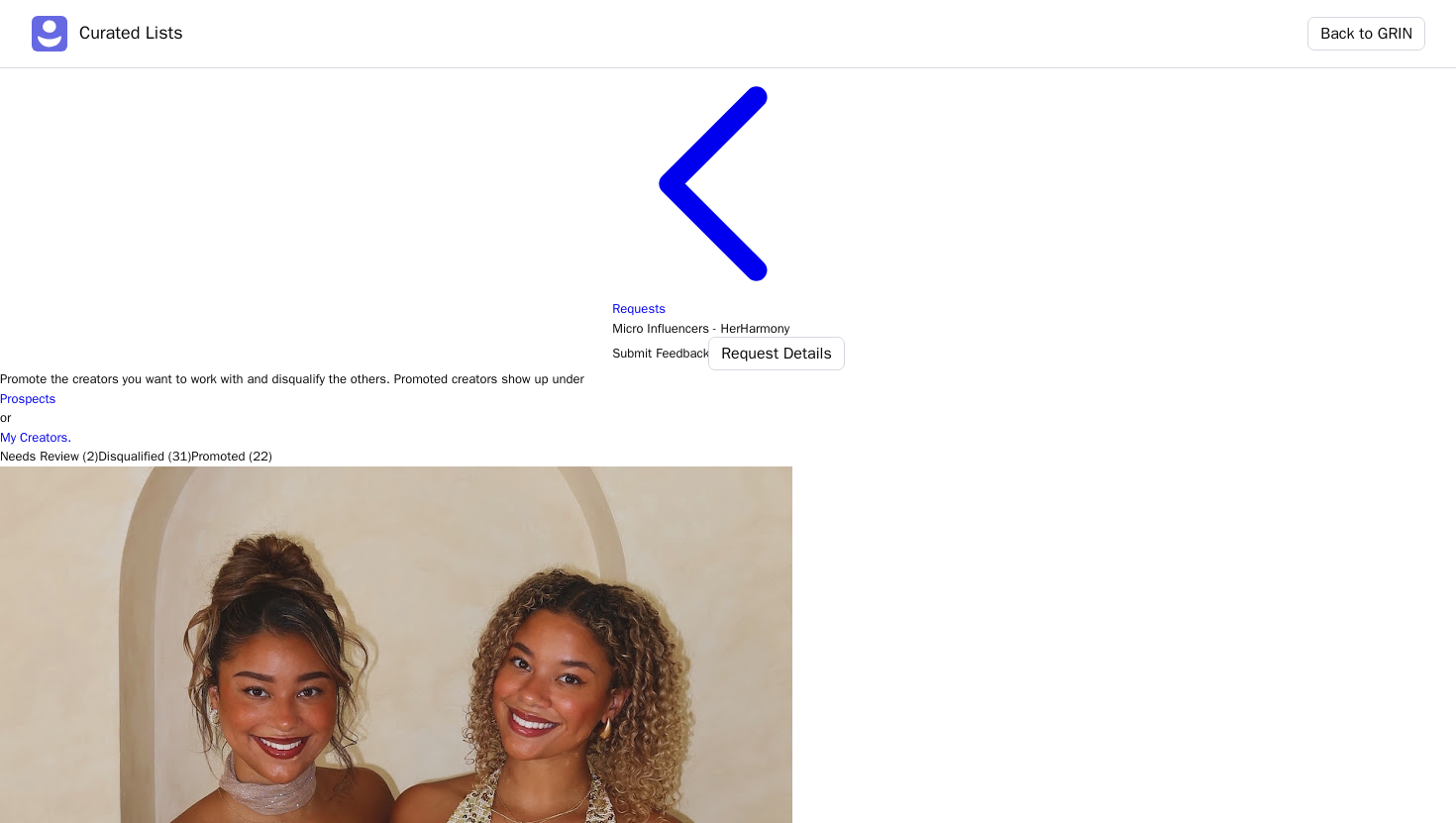 scroll, scrollTop: 0, scrollLeft: 0, axis: both 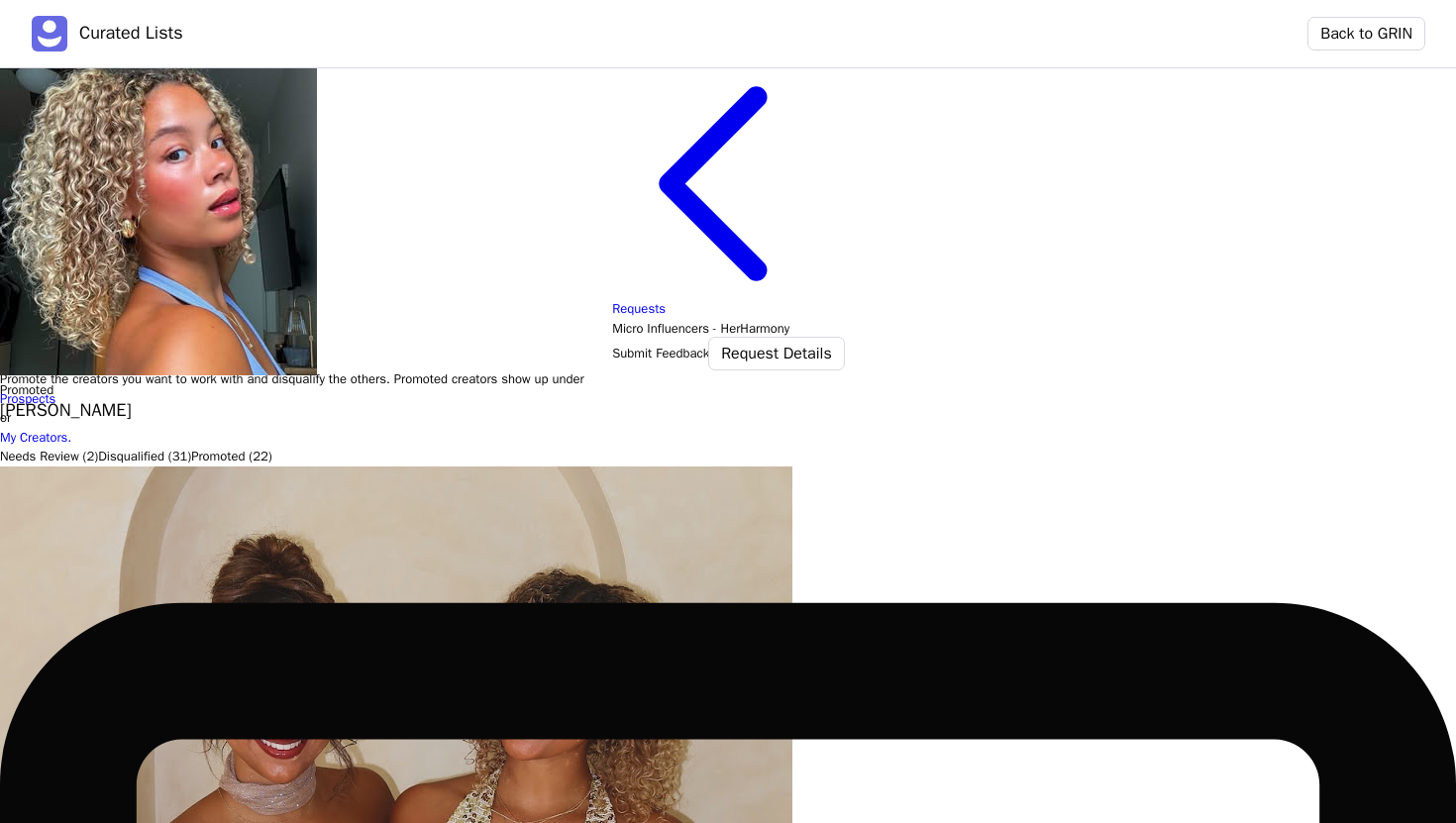click at bounding box center (0, 14) 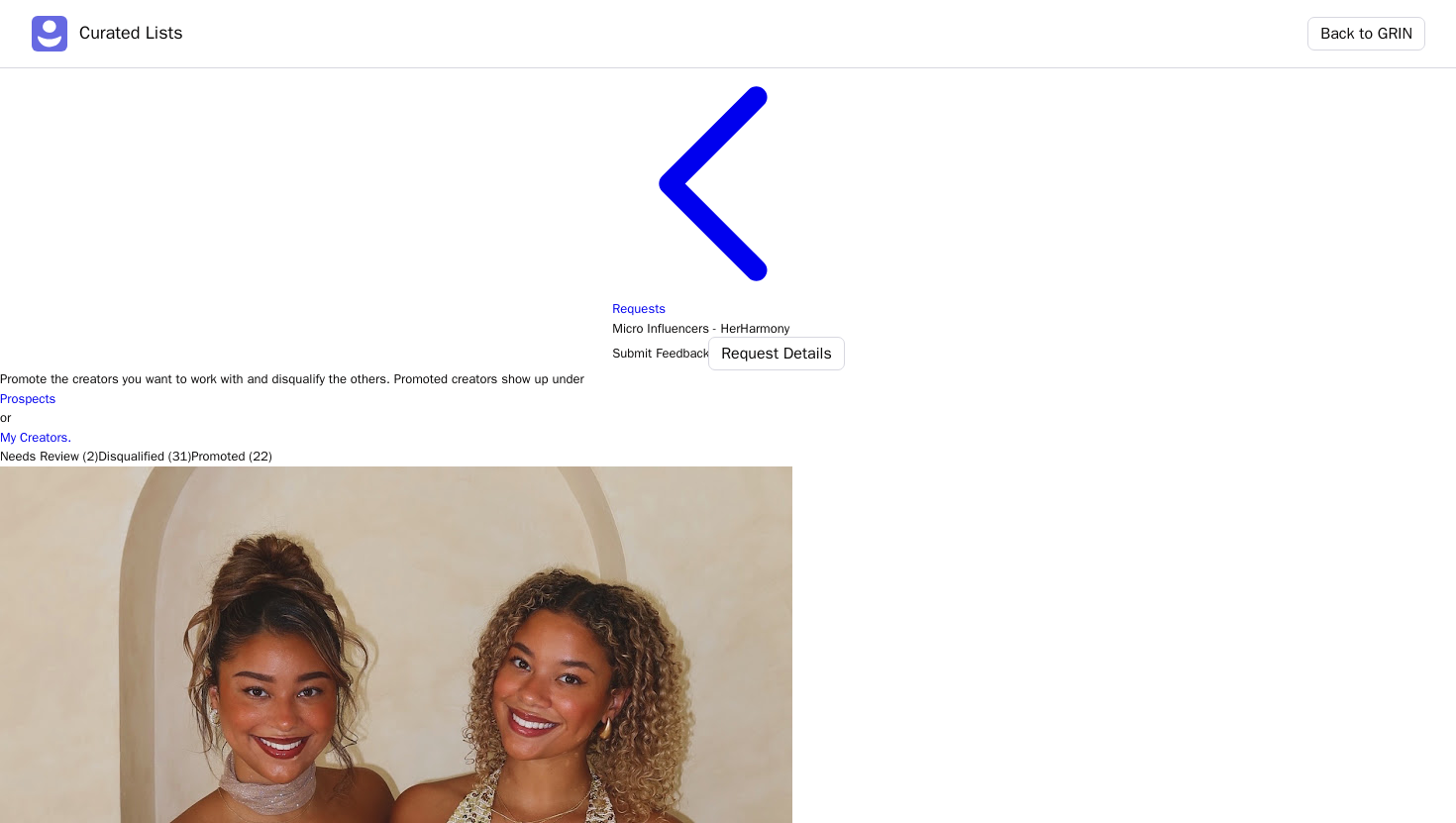 click on "Prospects" at bounding box center [728, 399] 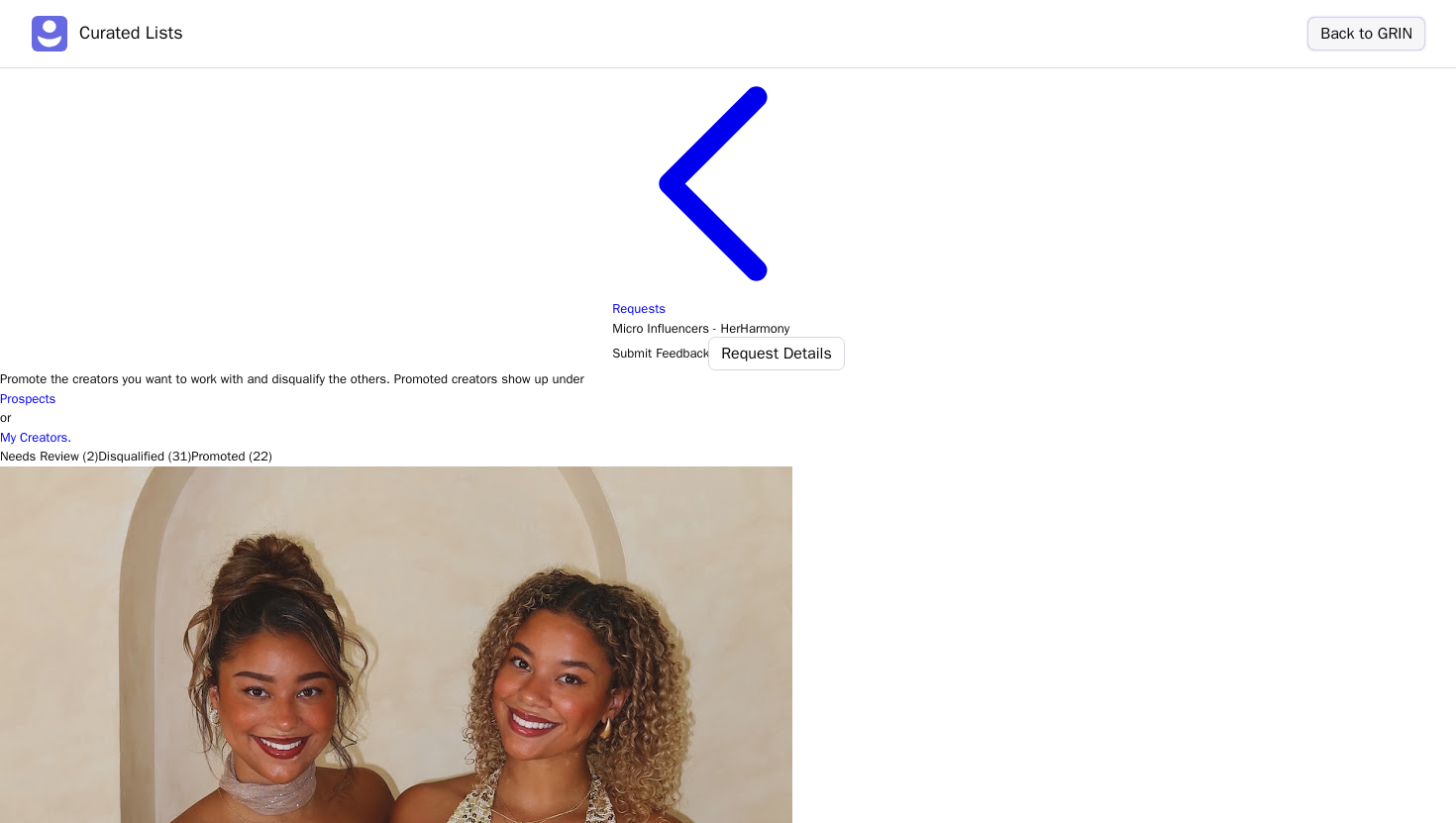 click on "Back to GRIN" at bounding box center [1366, 34] 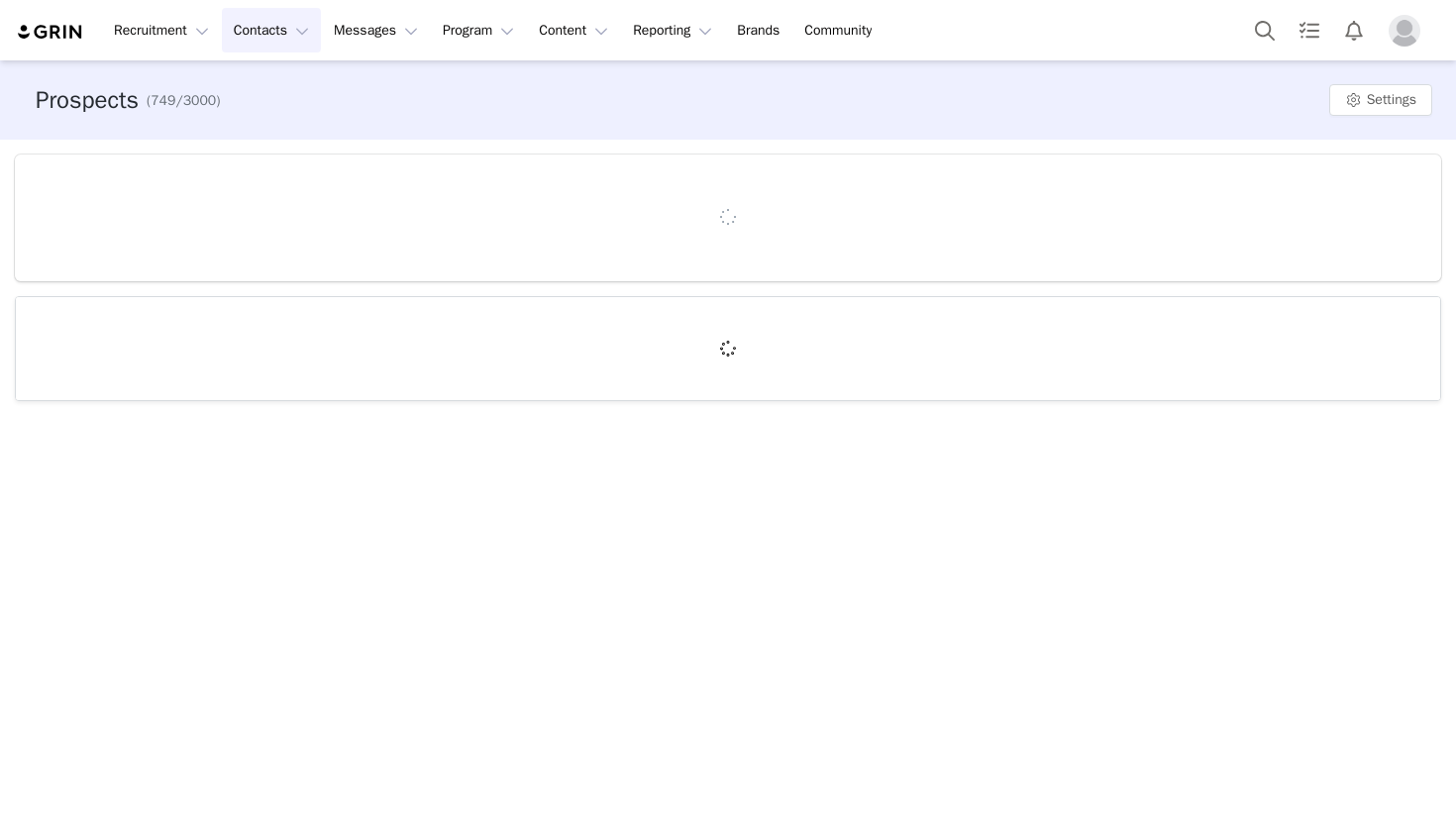 scroll, scrollTop: 0, scrollLeft: 0, axis: both 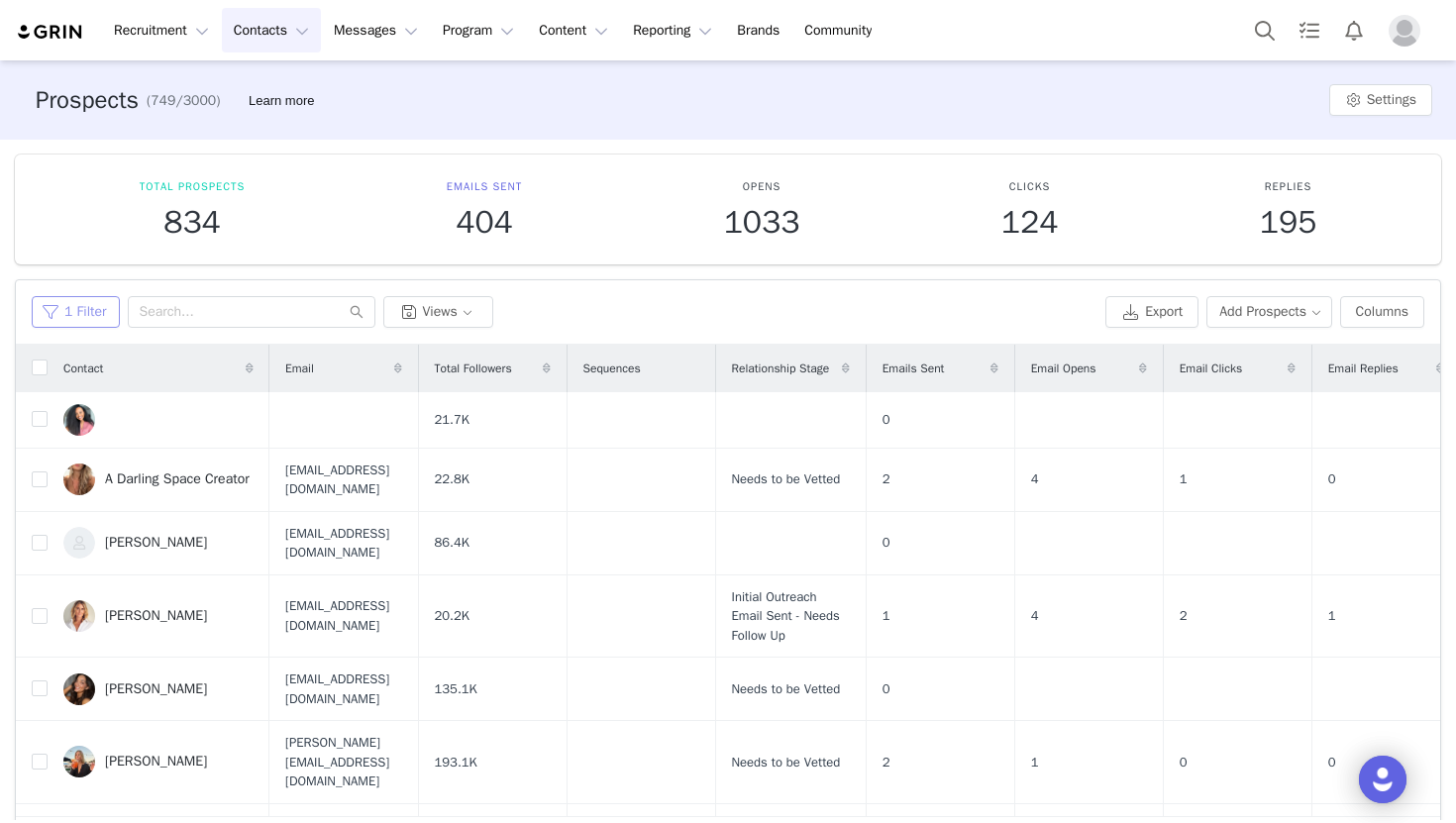 click on "1 Filter" at bounding box center (75, 312) 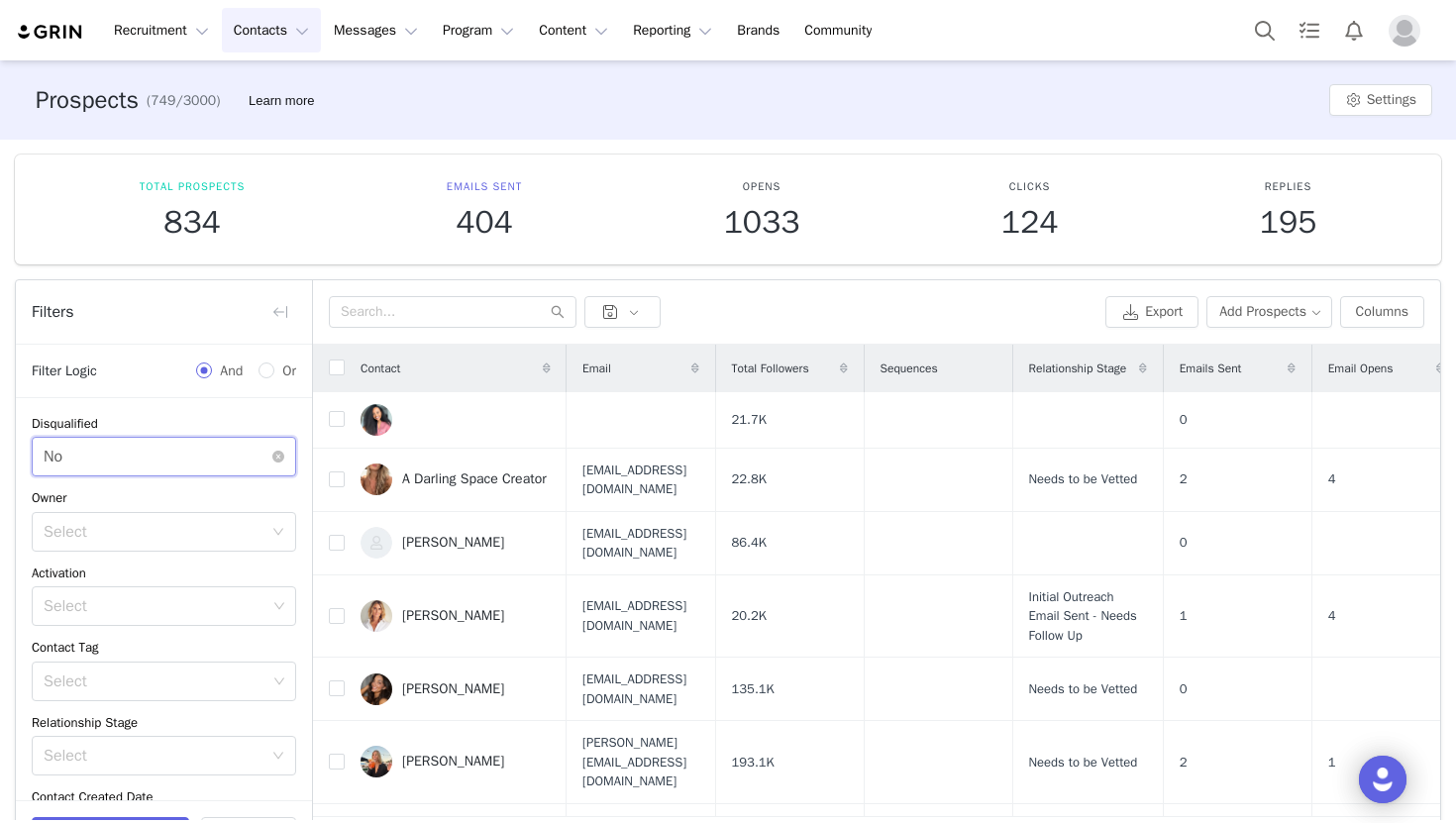 click on "Select No" at bounding box center [157, 457] 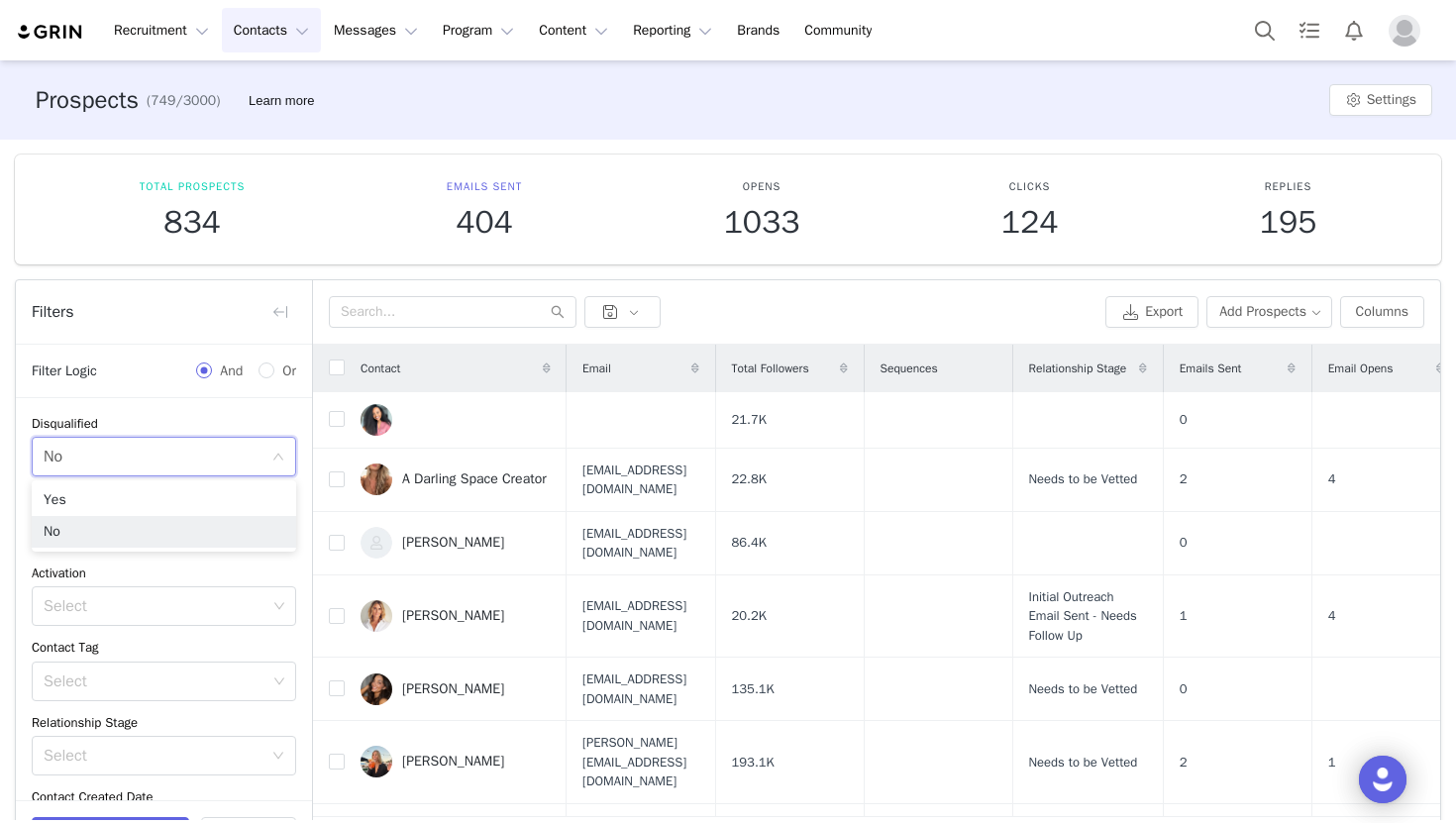 click on "Filter Logic  And Or" at bounding box center (163, 371) 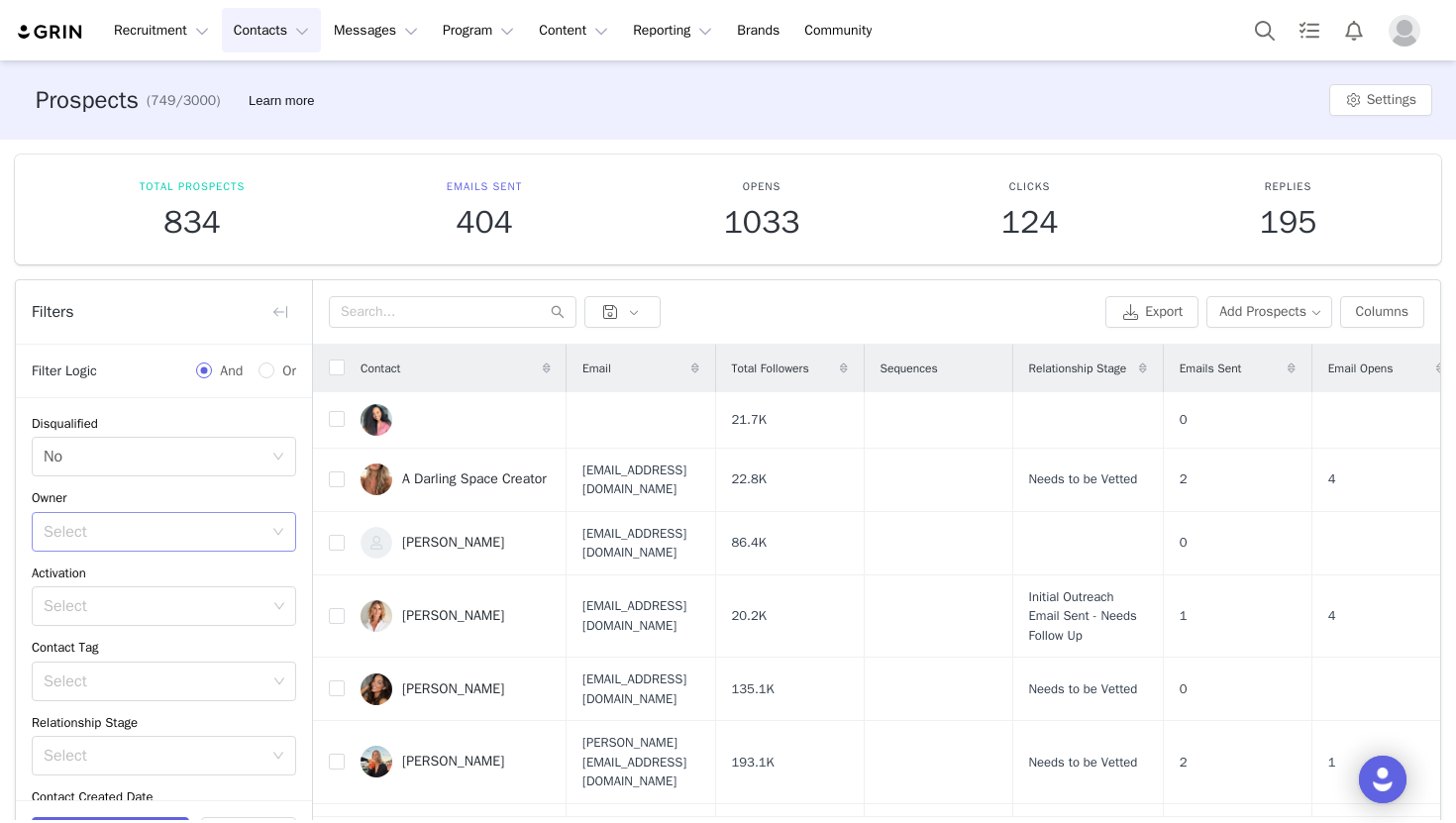 click on "Select" at bounding box center (153, 532) 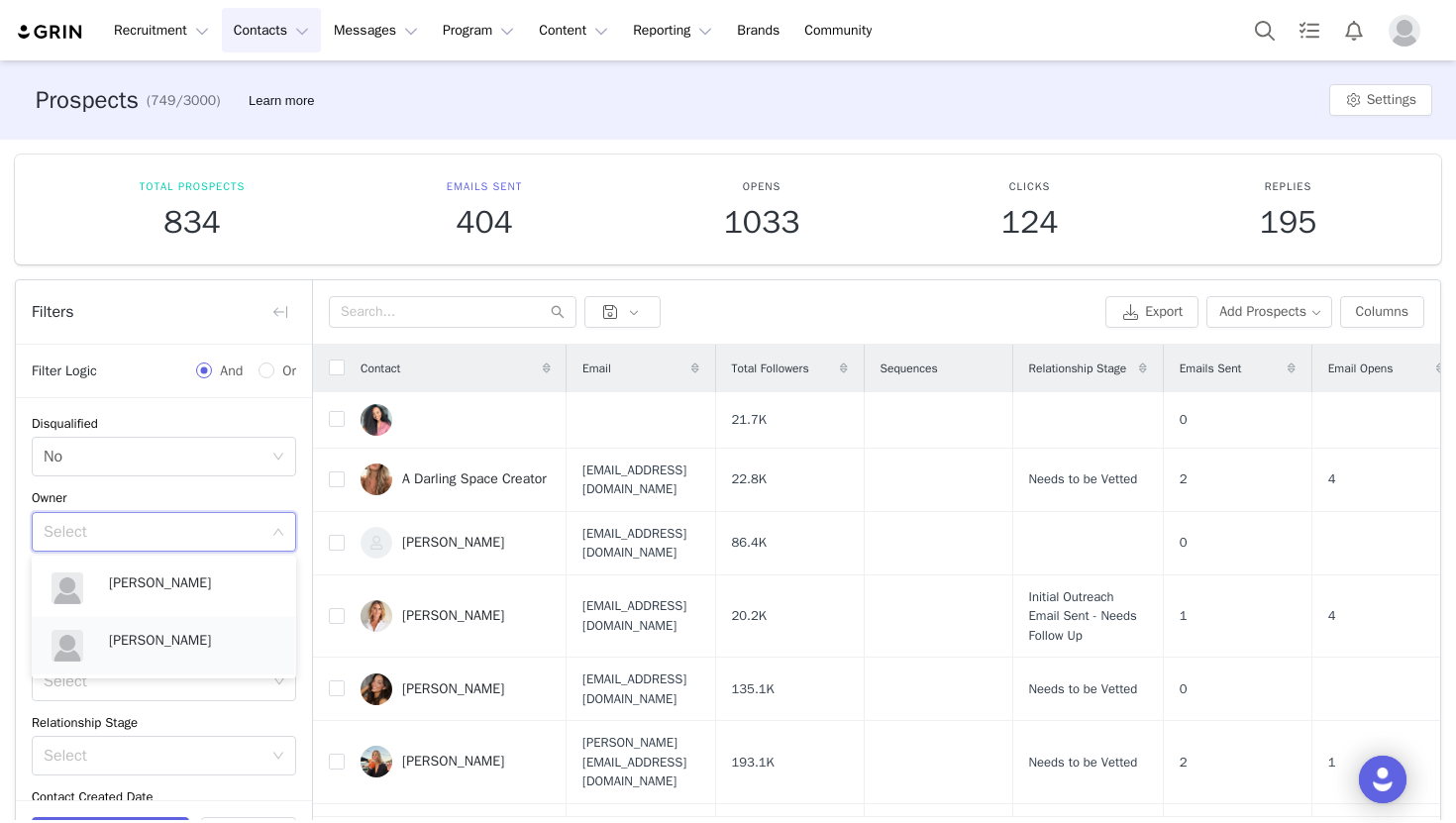 click on "Maevin Ward" at bounding box center (192, 641) 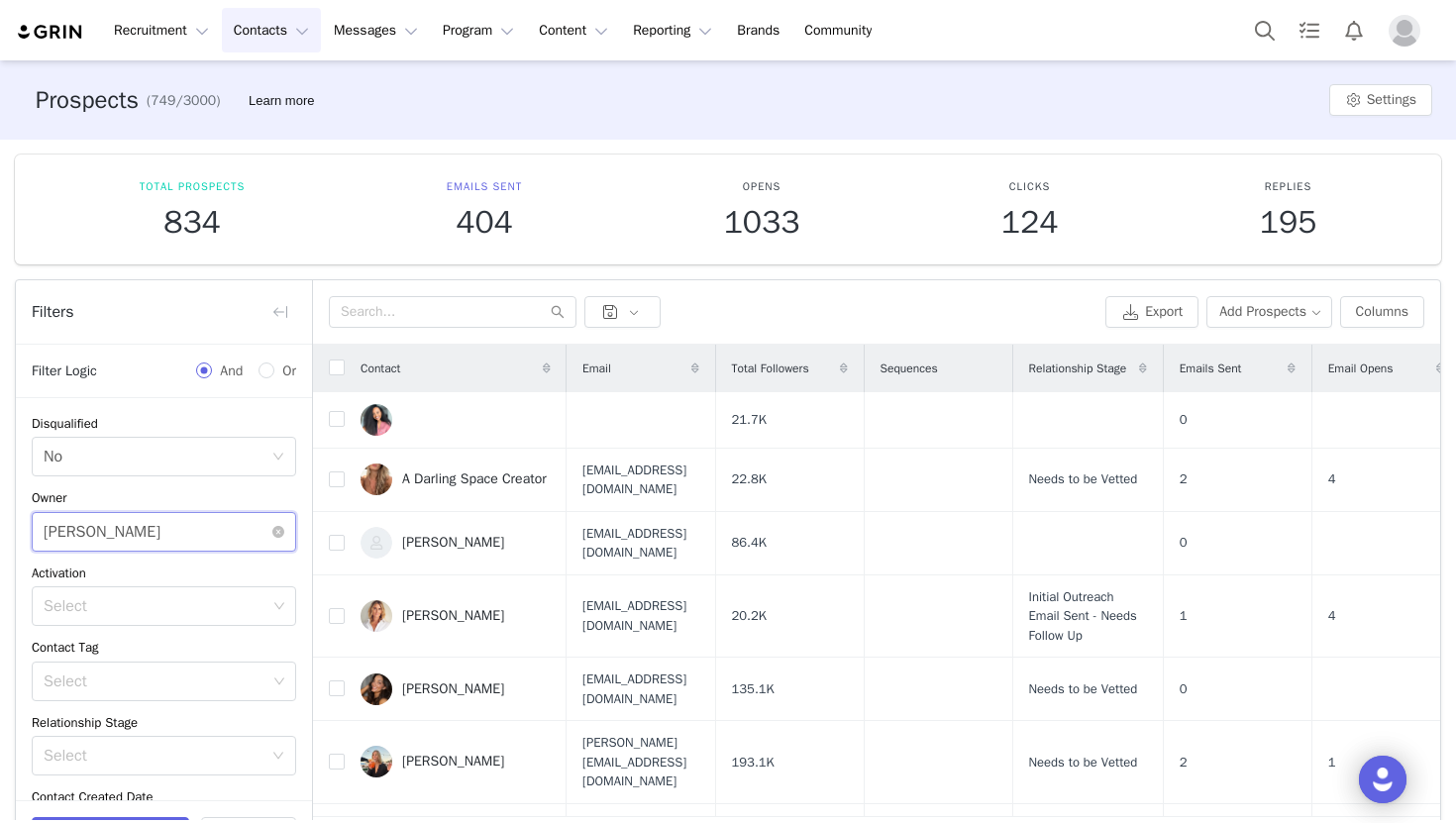 scroll, scrollTop: 280, scrollLeft: 0, axis: vertical 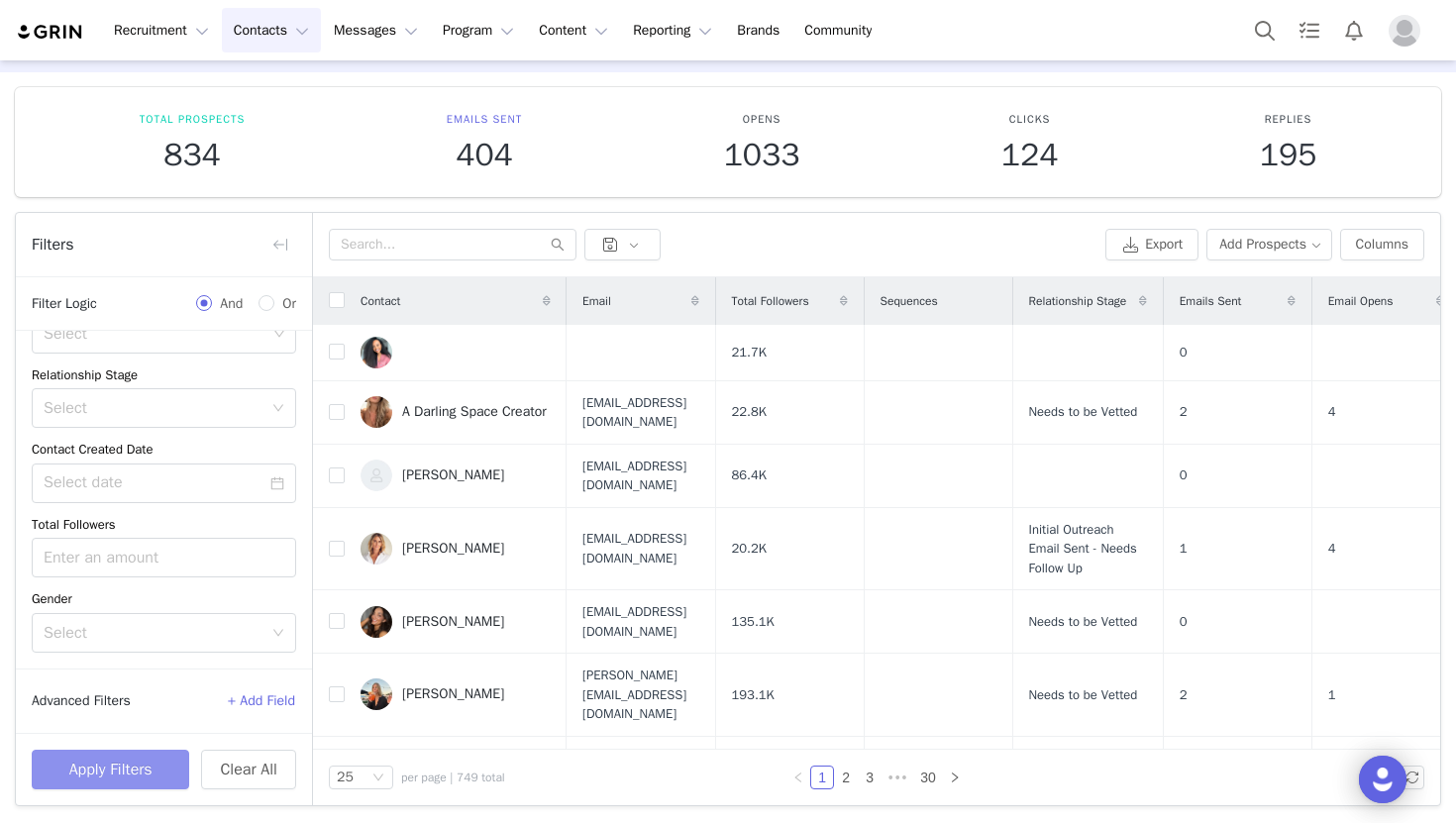 click on "Apply Filters" at bounding box center [110, 770] 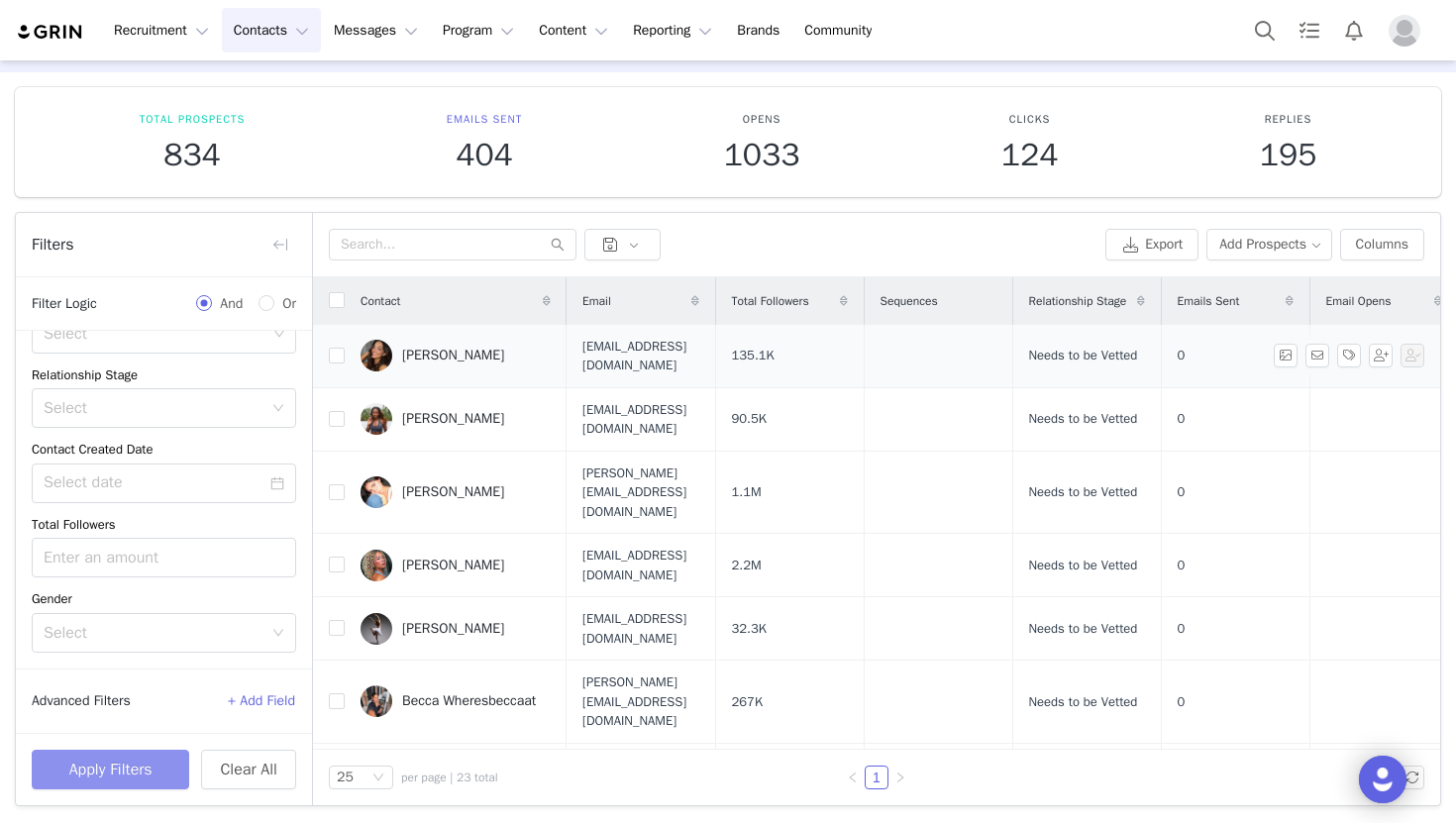 scroll, scrollTop: 0, scrollLeft: 0, axis: both 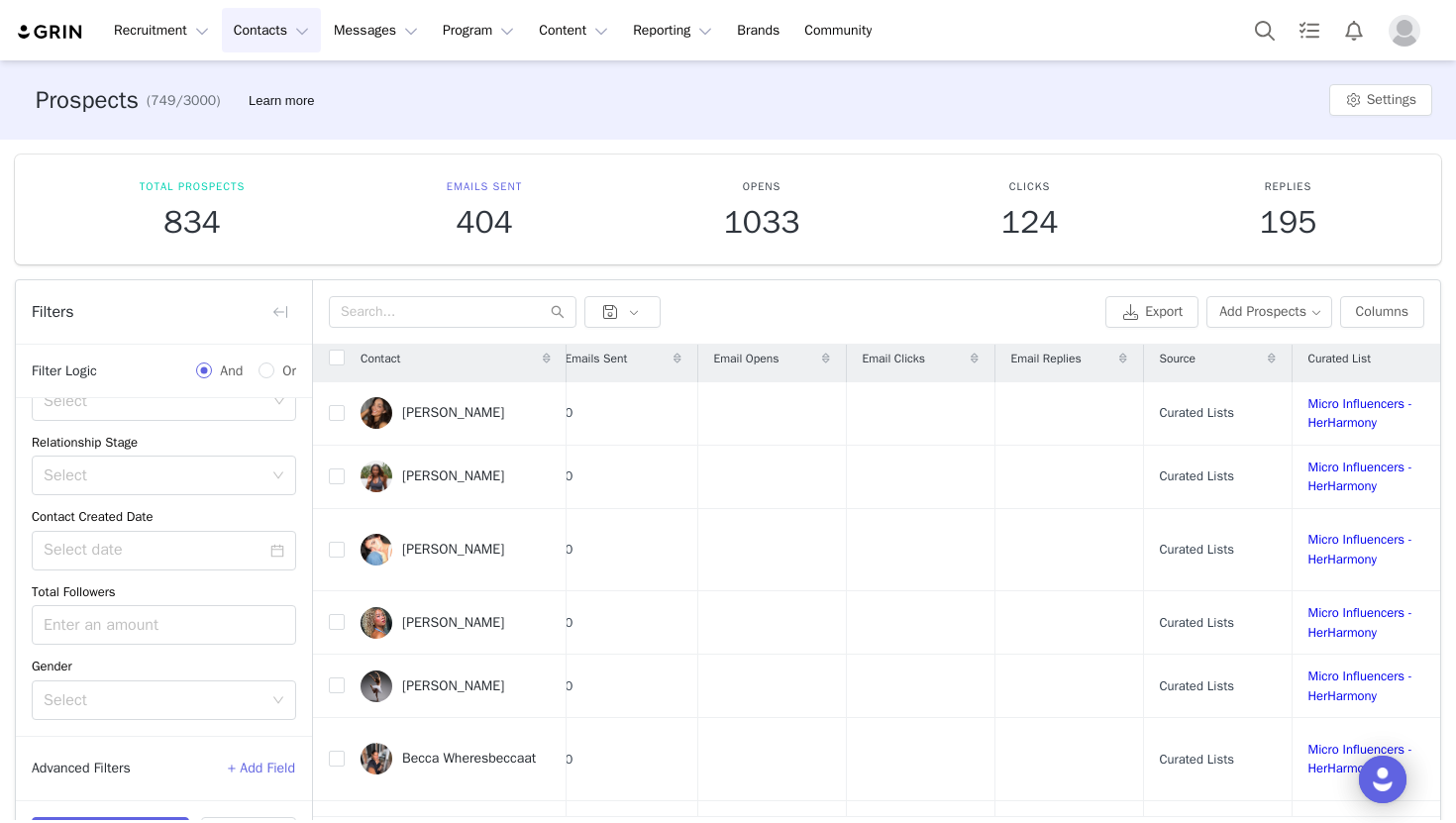 click on "Curated List" at bounding box center (1367, 359) 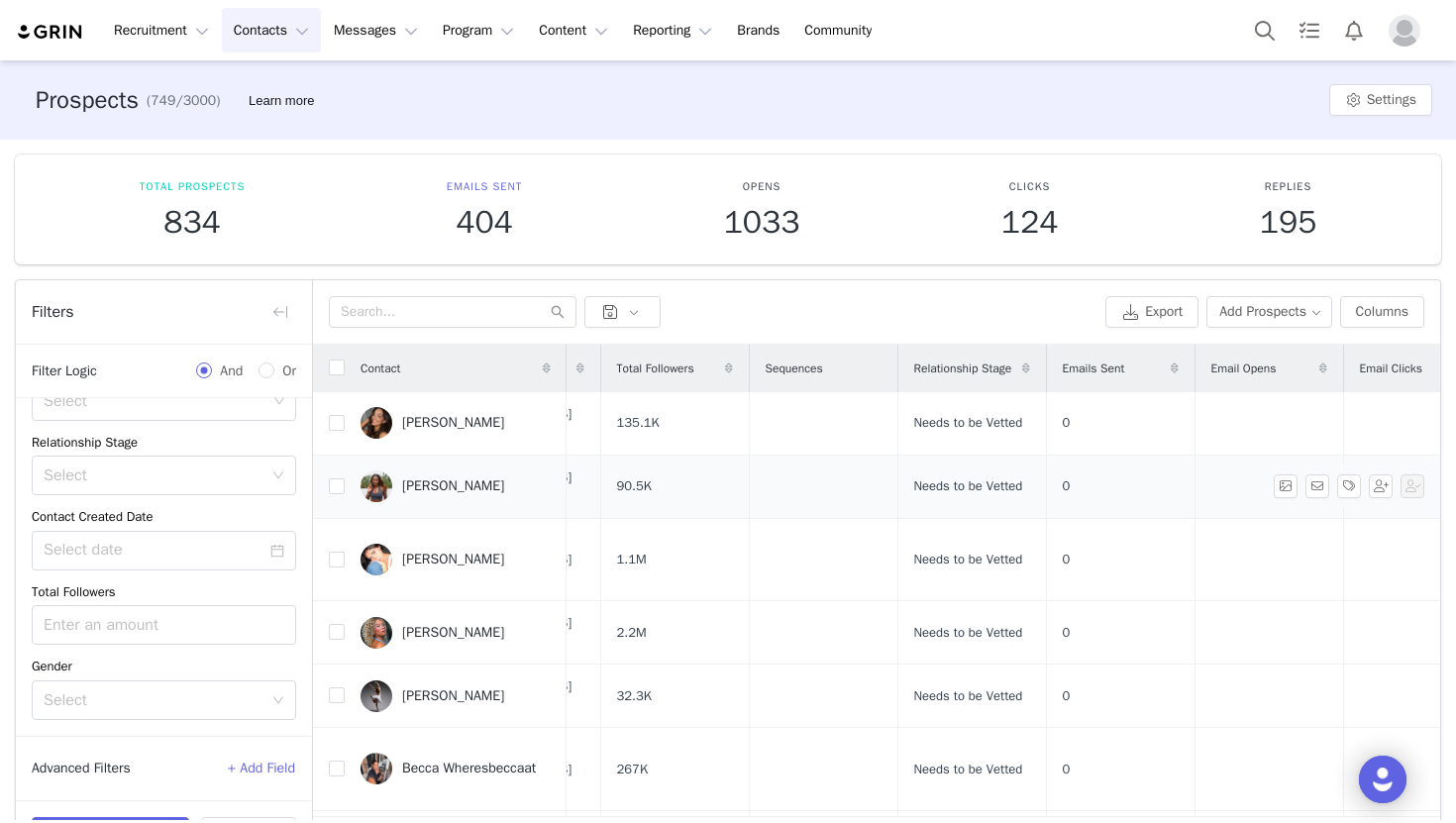 scroll, scrollTop: 0, scrollLeft: 0, axis: both 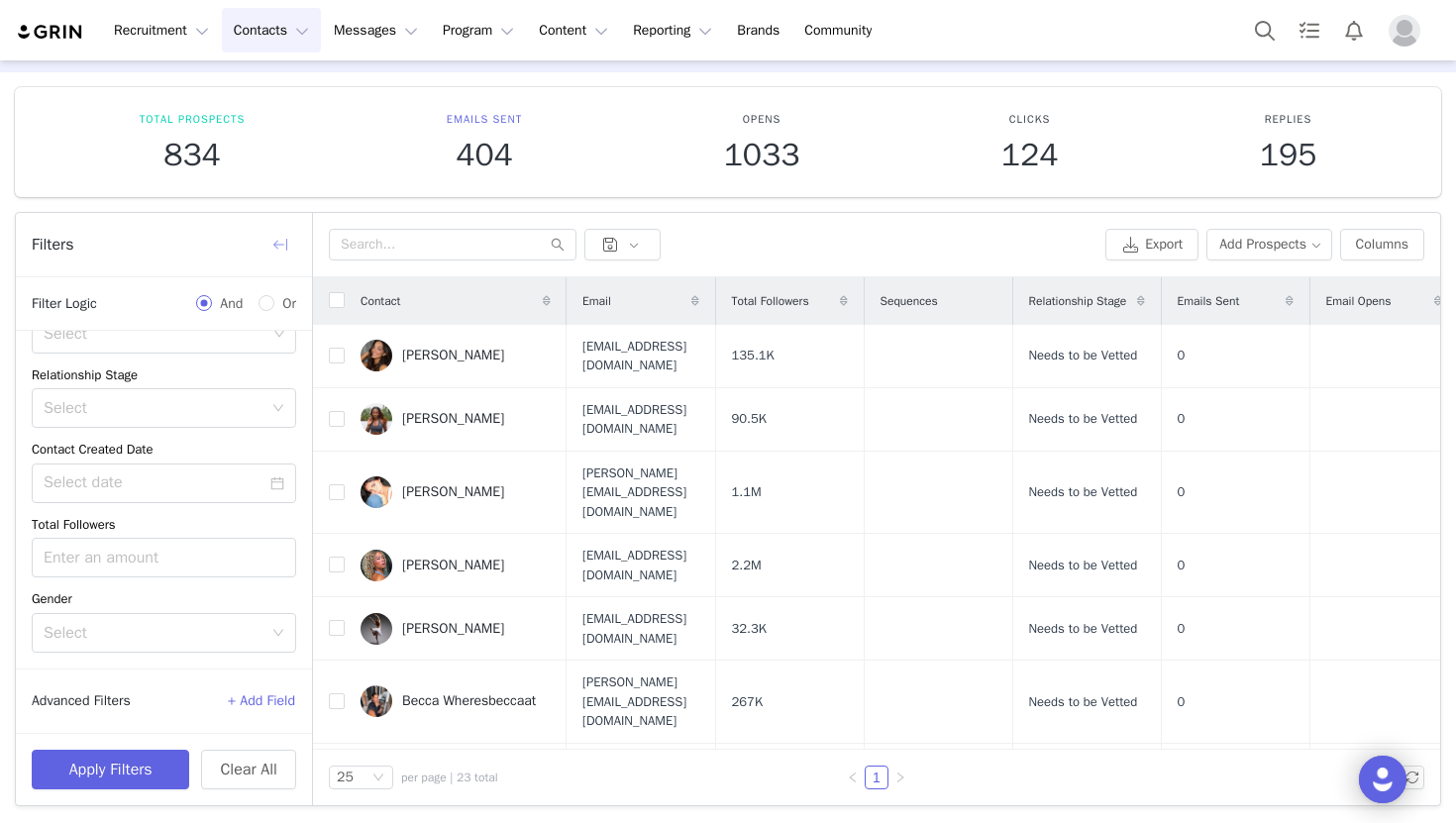 click at bounding box center [280, 245] 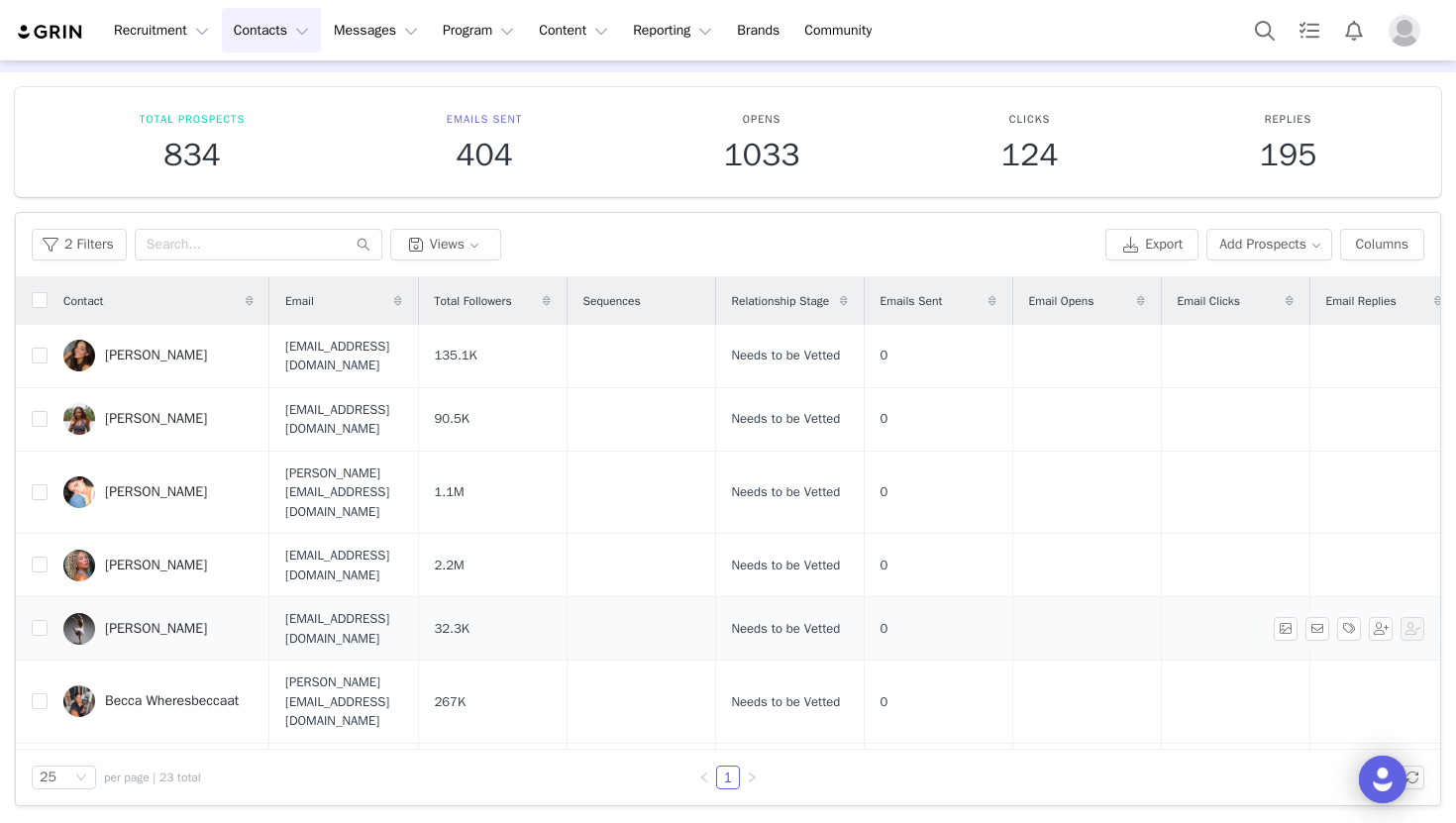 scroll, scrollTop: 0, scrollLeft: 0, axis: both 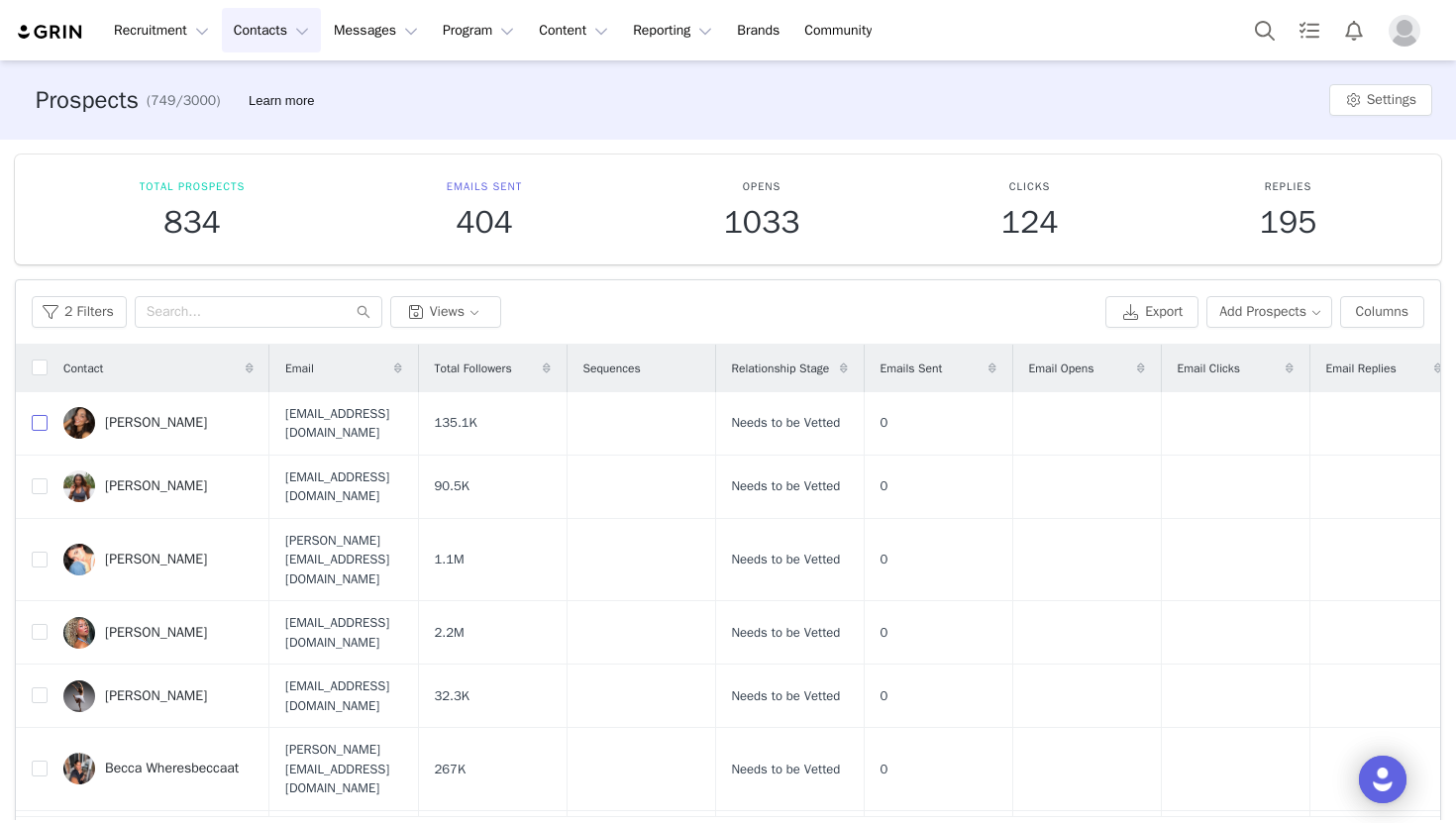click at bounding box center (40, 423) 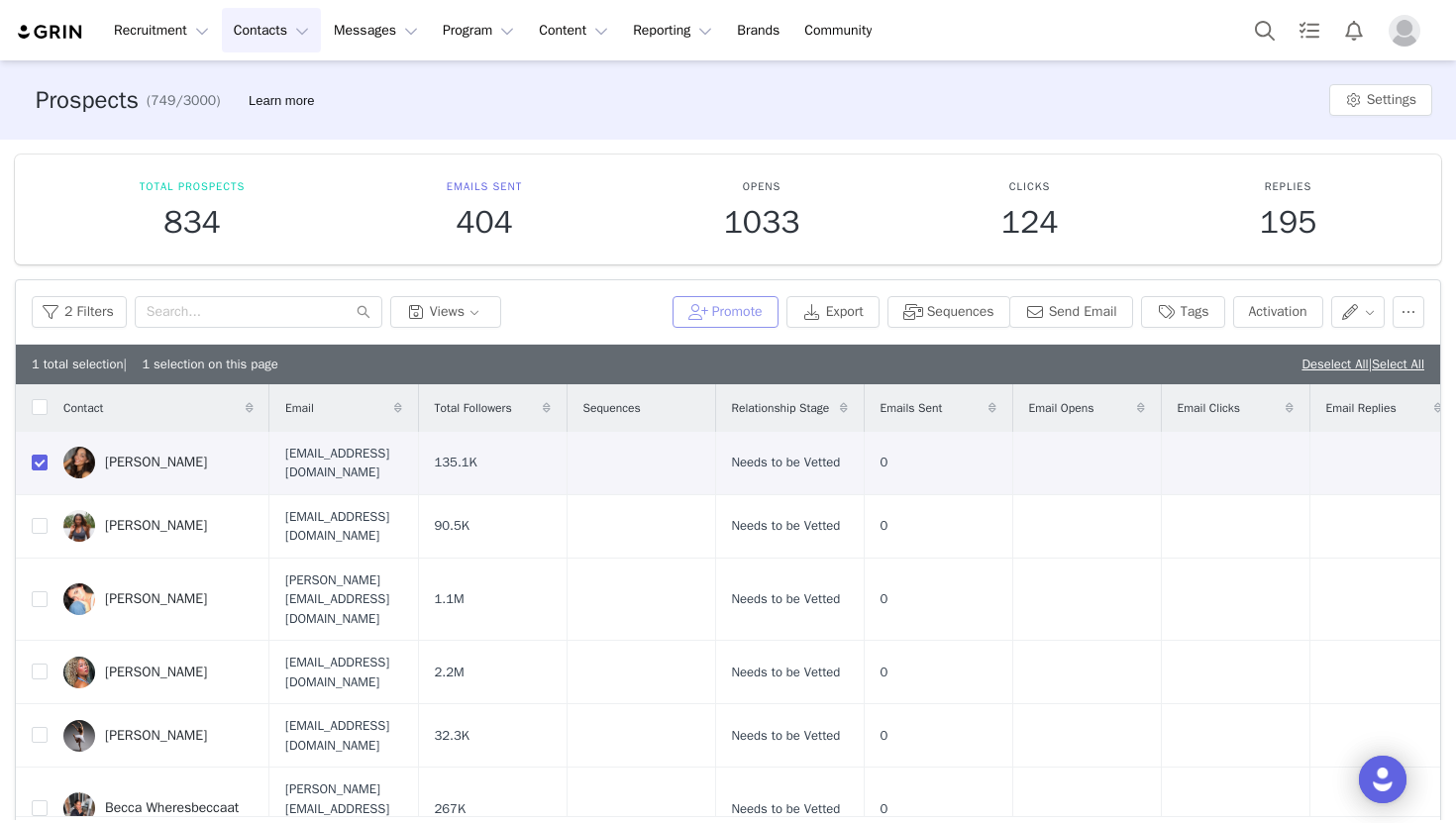 click on "Promote" at bounding box center [725, 312] 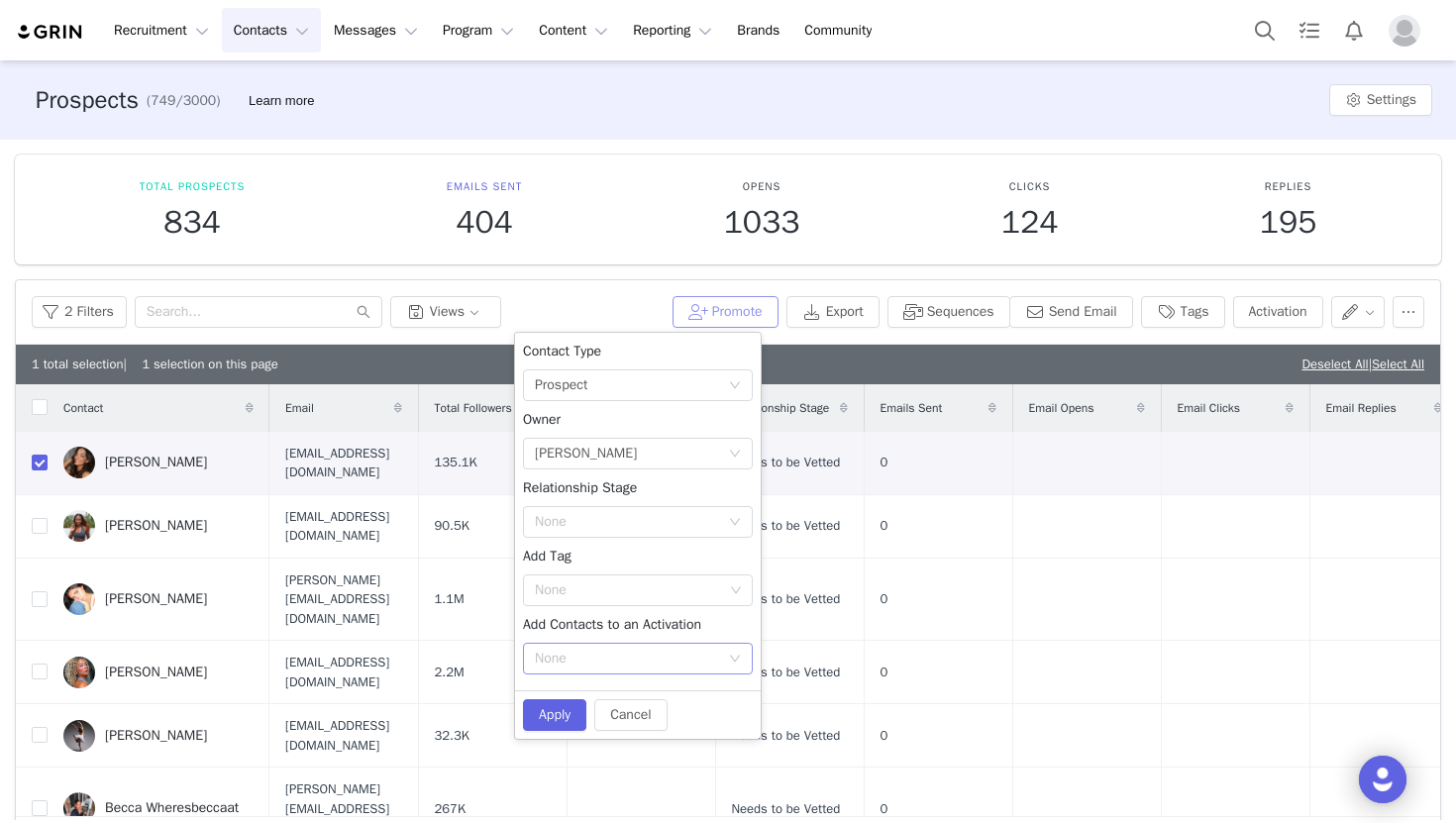 click on "None" at bounding box center (627, 659) 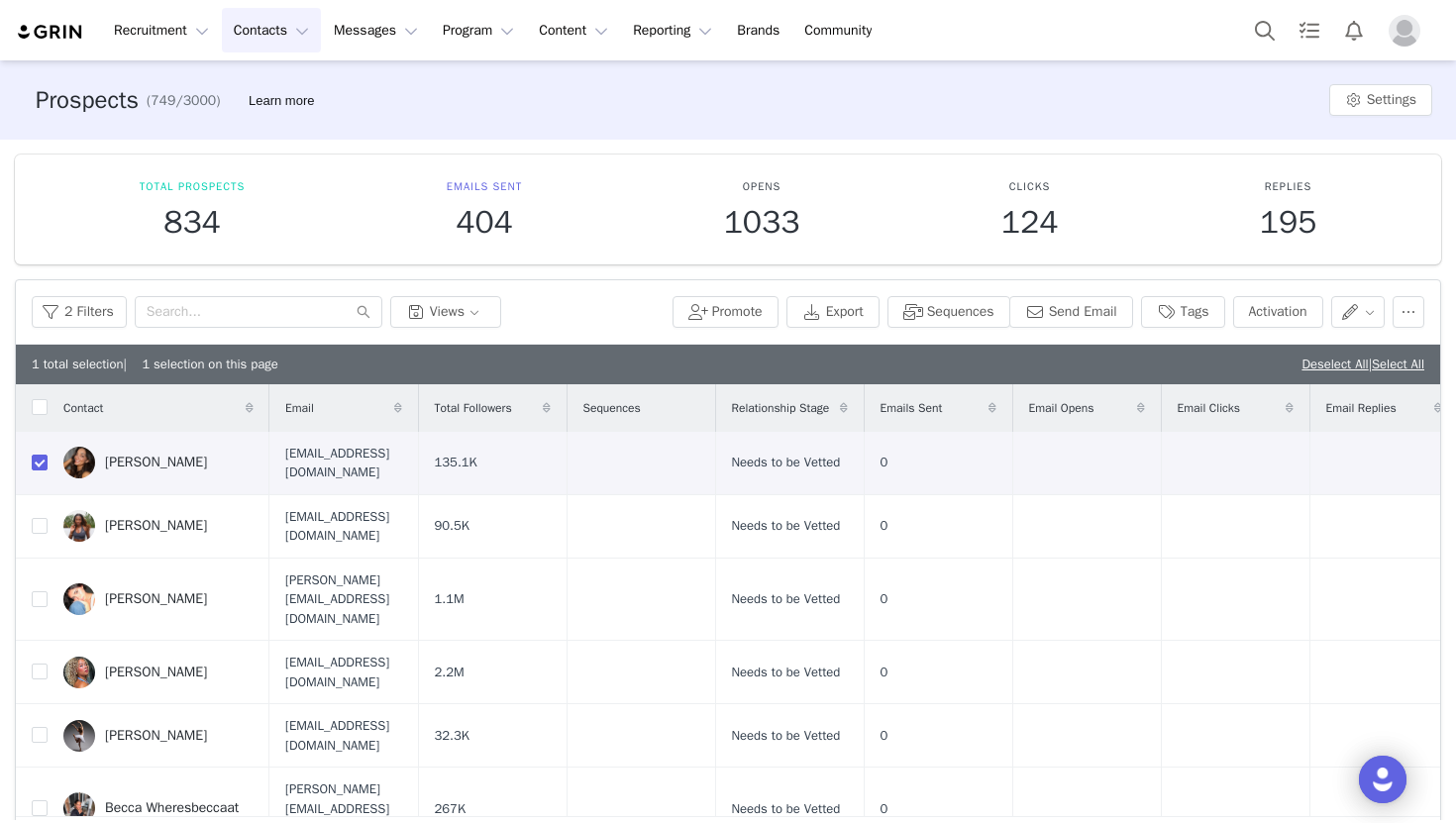 click on "Emails Sent 404" at bounding box center (484, 209) 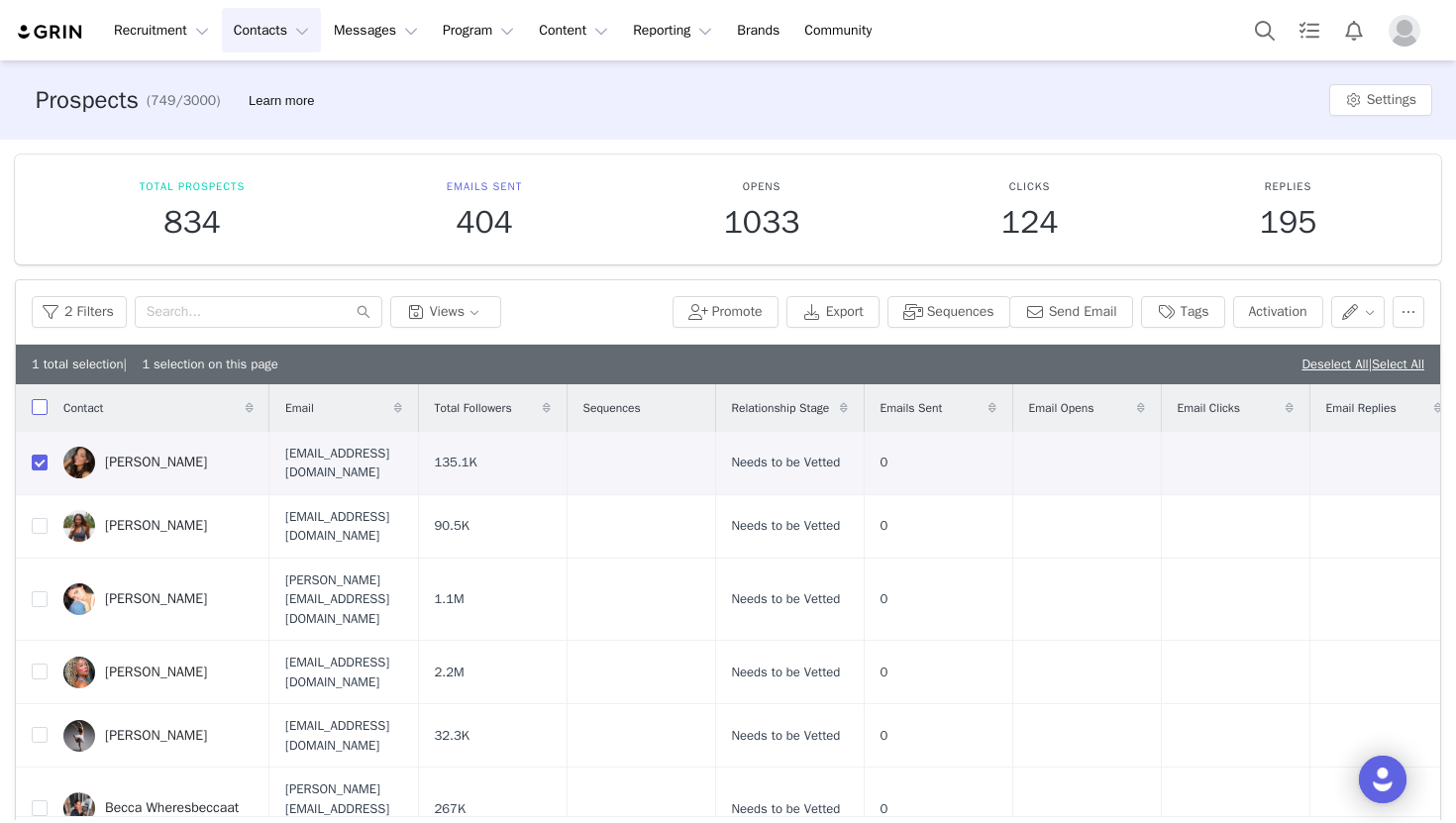 click at bounding box center (40, 407) 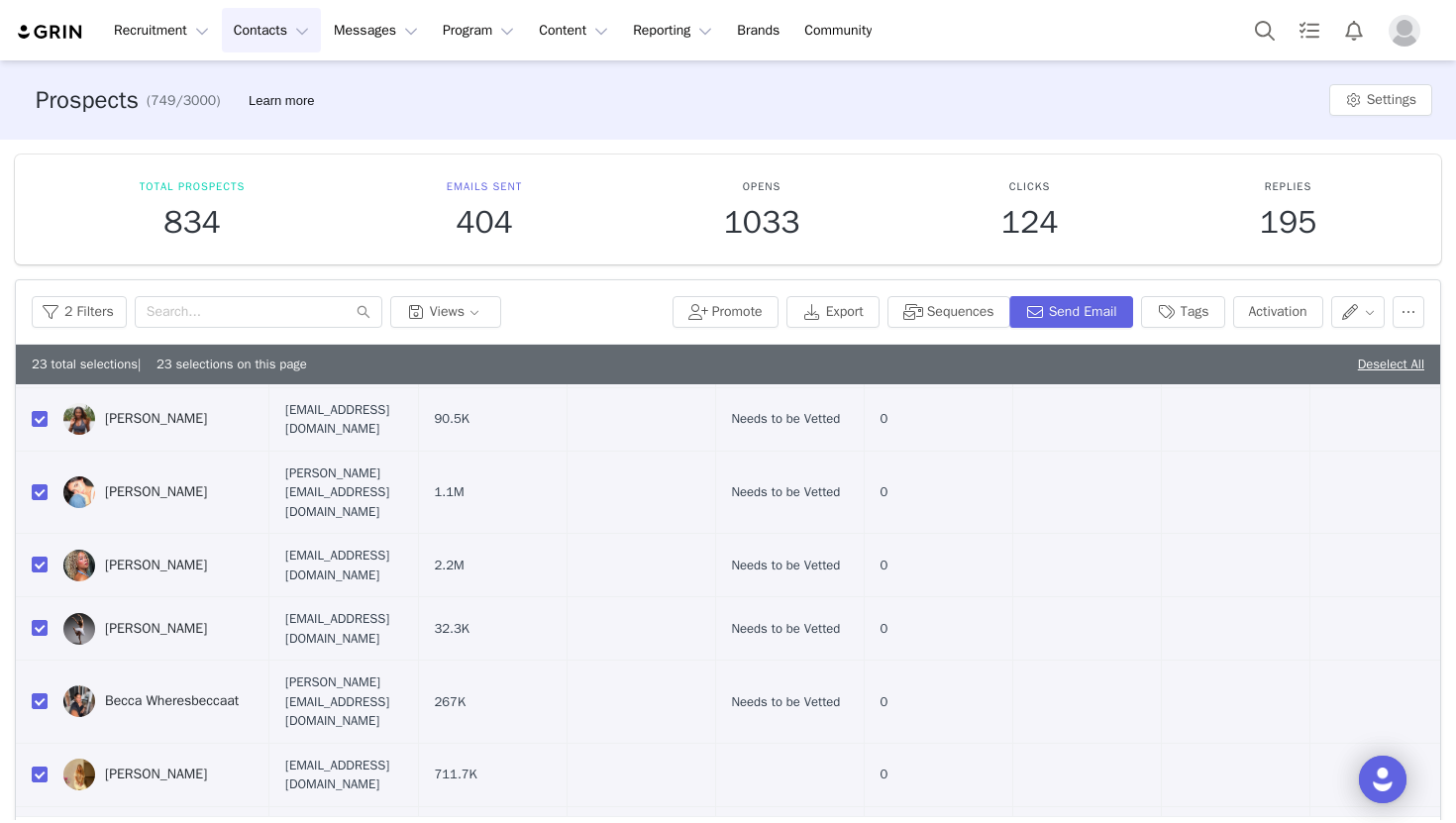 scroll, scrollTop: 0, scrollLeft: 0, axis: both 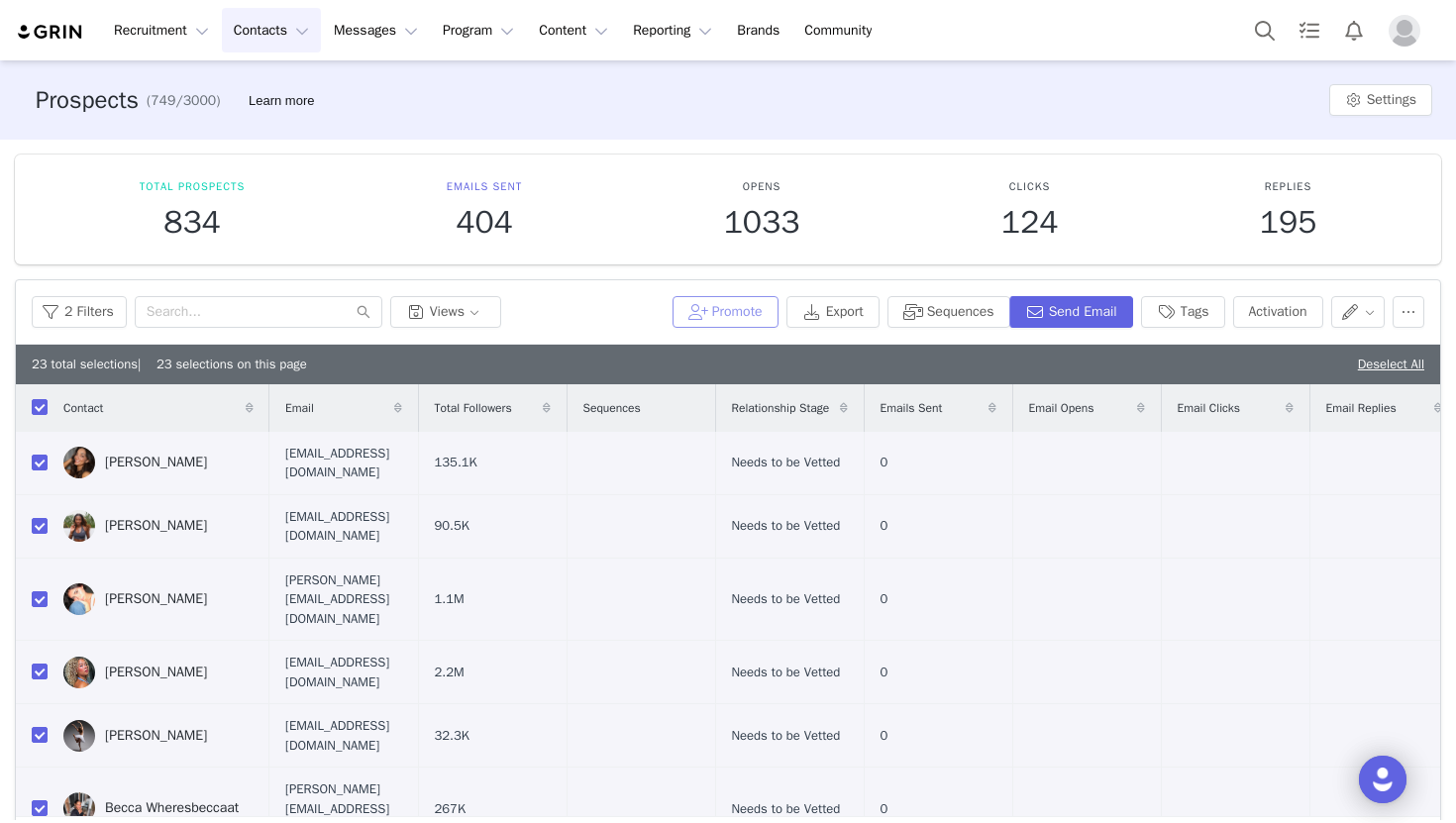 click on "Promote" at bounding box center (725, 312) 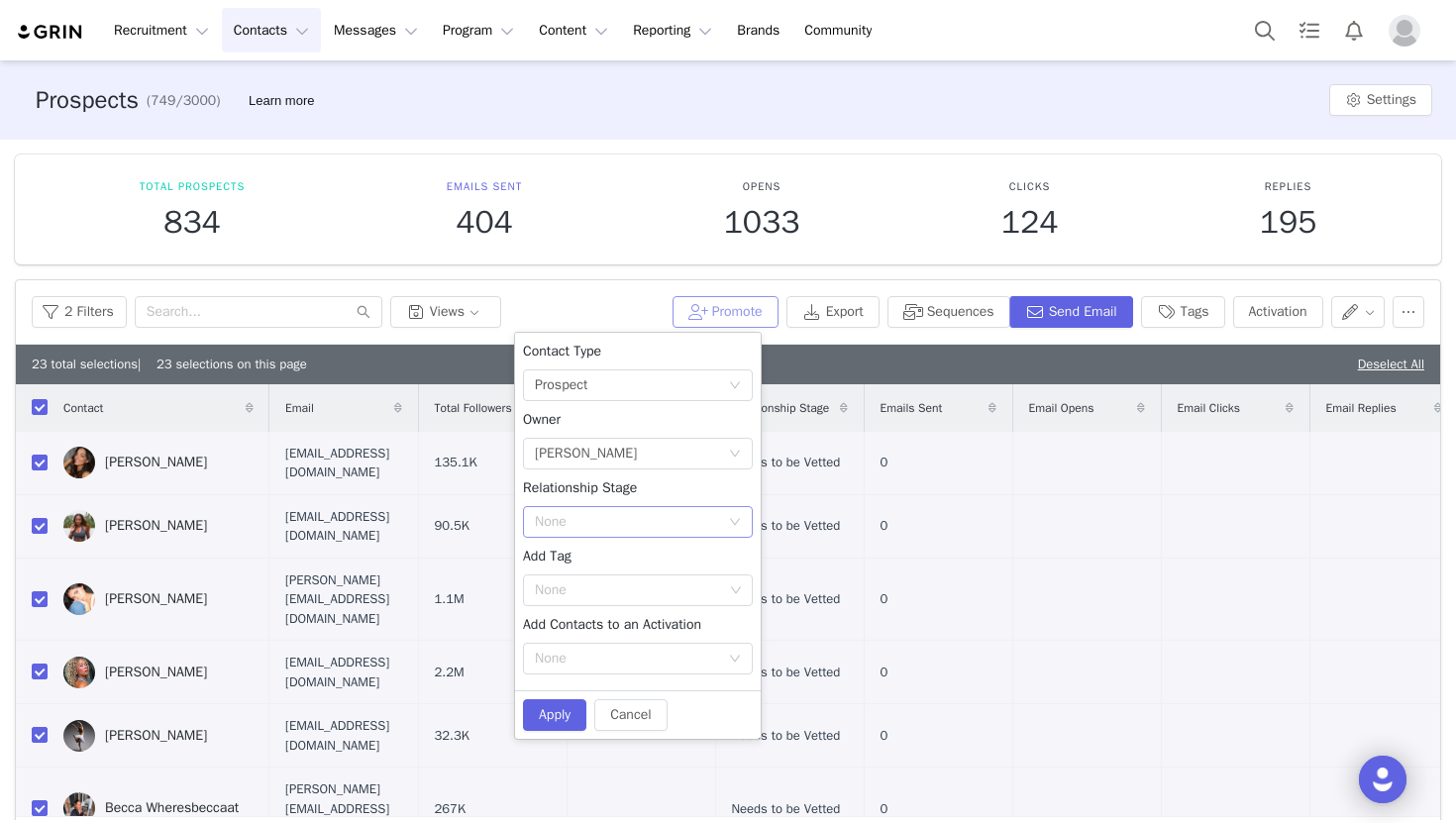 click on "None" at bounding box center [627, 522] 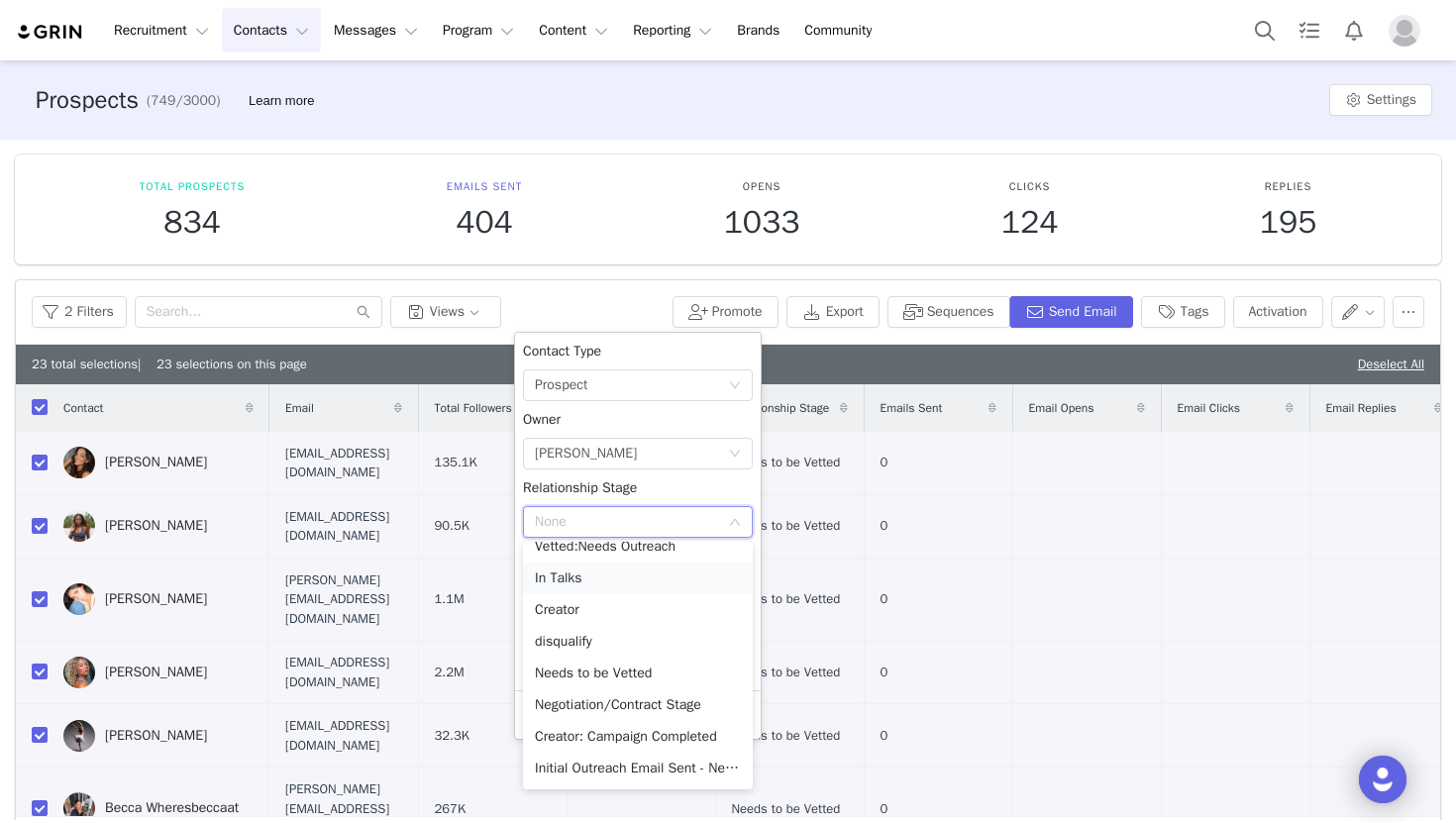 scroll, scrollTop: 0, scrollLeft: 0, axis: both 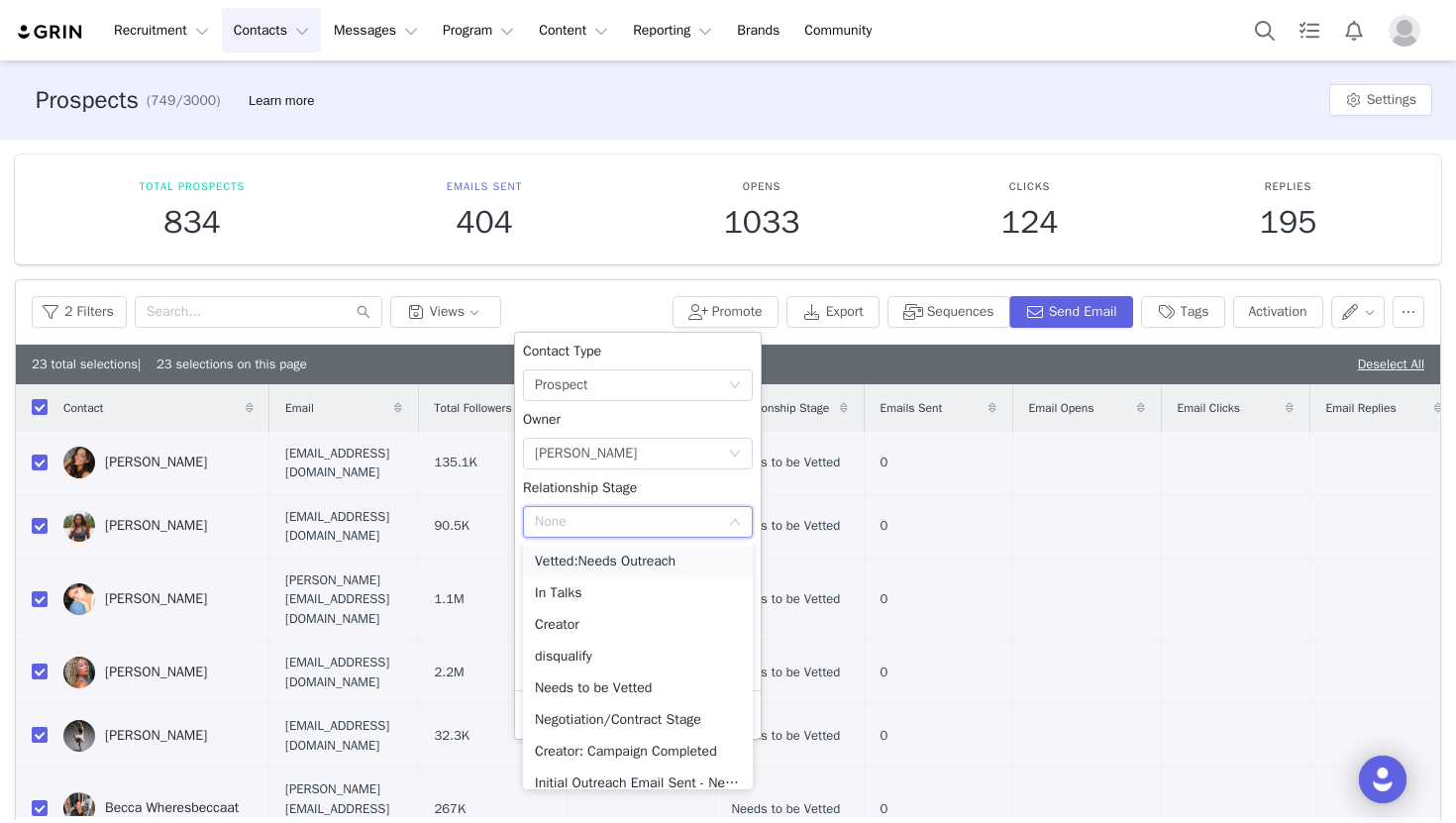 click on "Vetted:Needs Outreach" at bounding box center (638, 562) 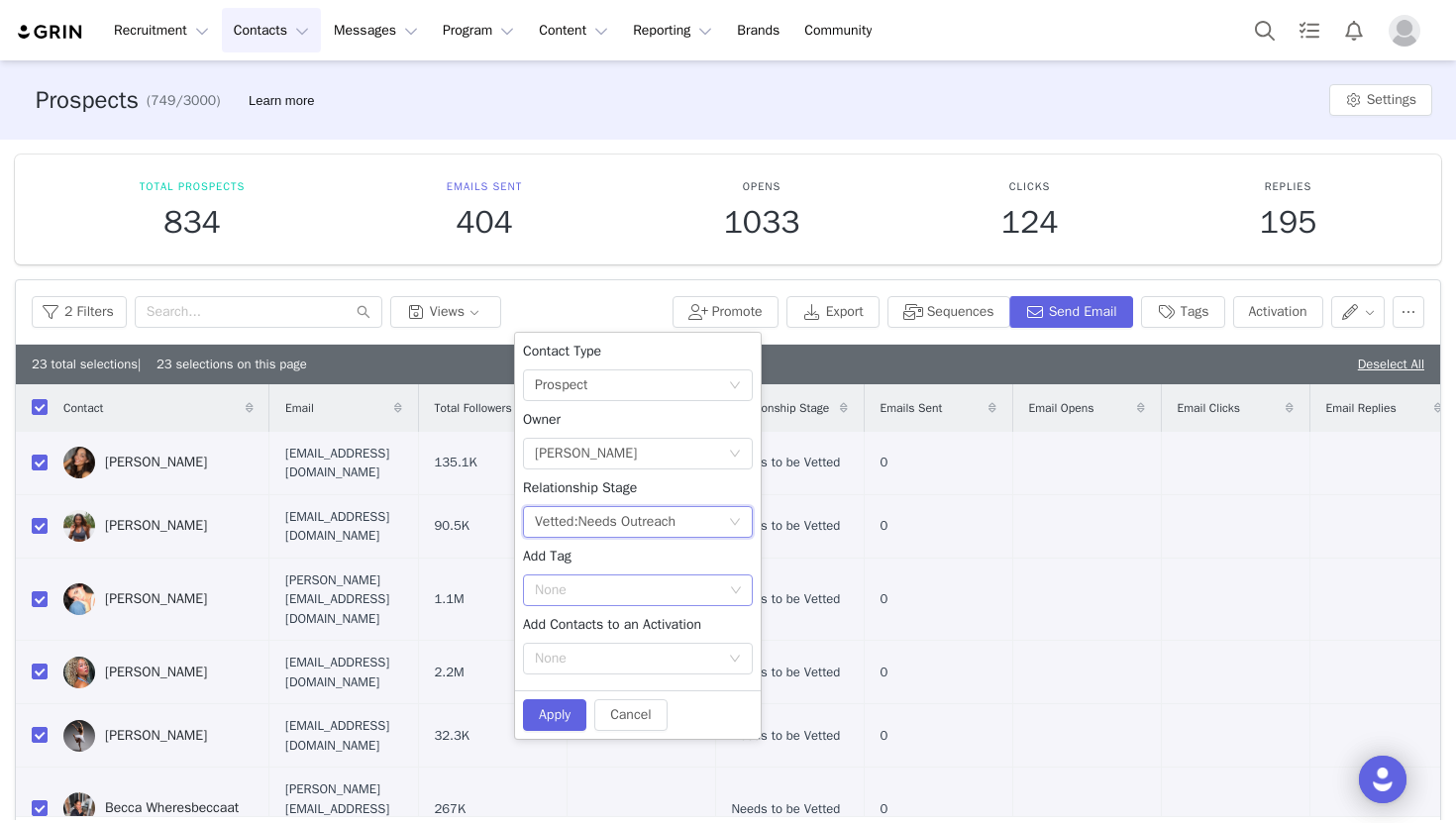 click on "None" at bounding box center (629, 590) 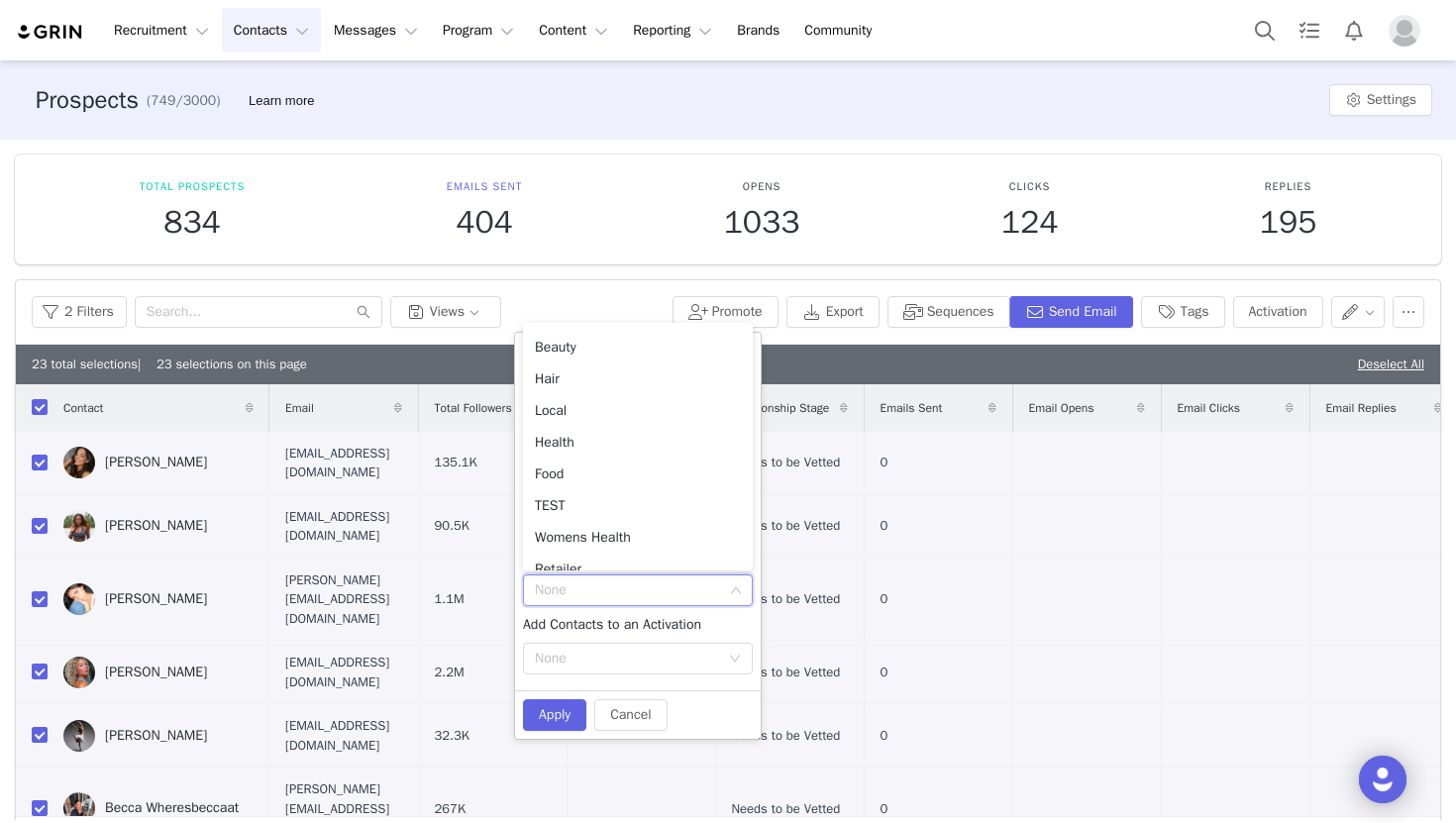 scroll, scrollTop: 965, scrollLeft: 0, axis: vertical 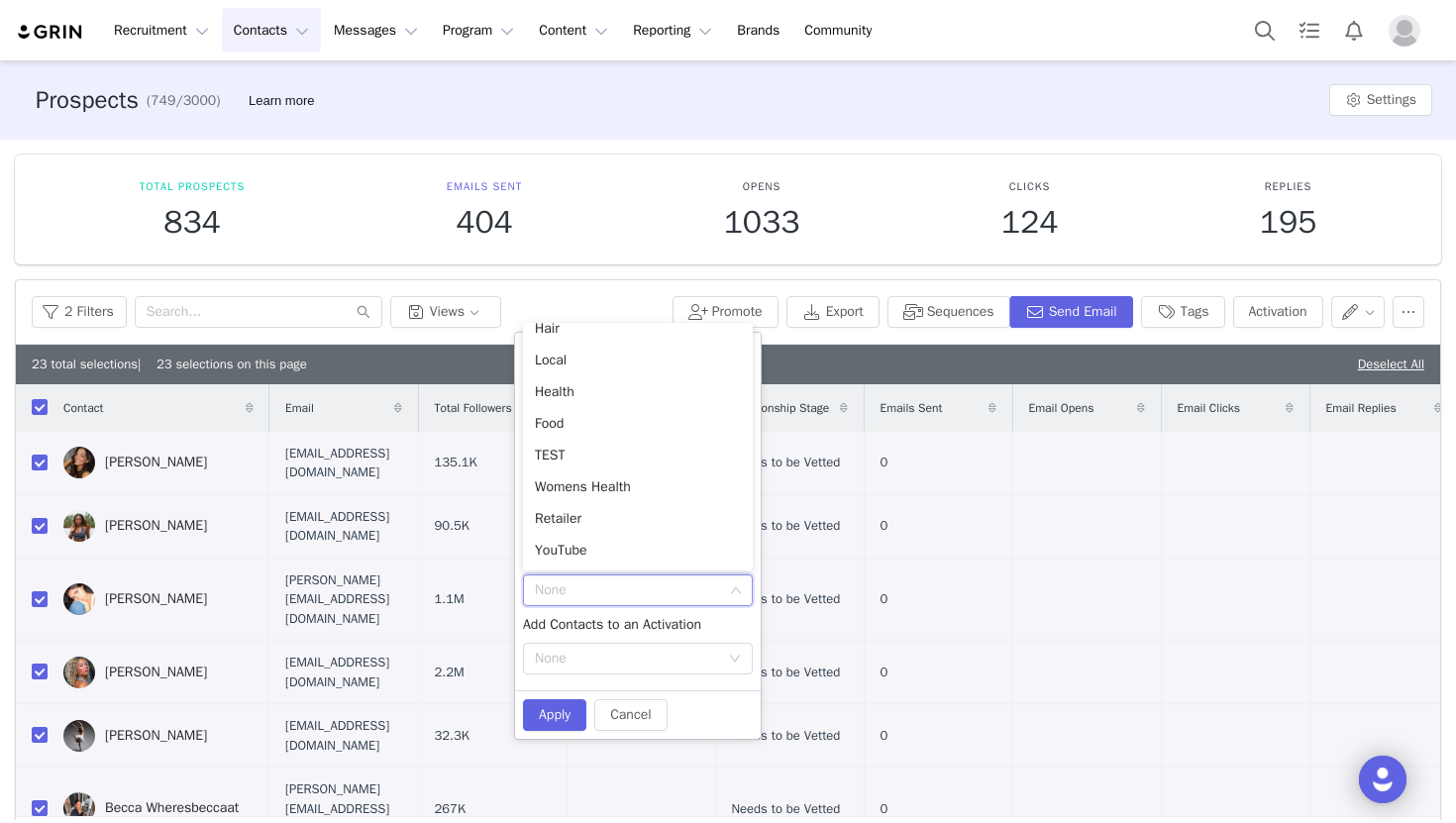 click on "Add Contacts to an Activation" at bounding box center (612, 624) 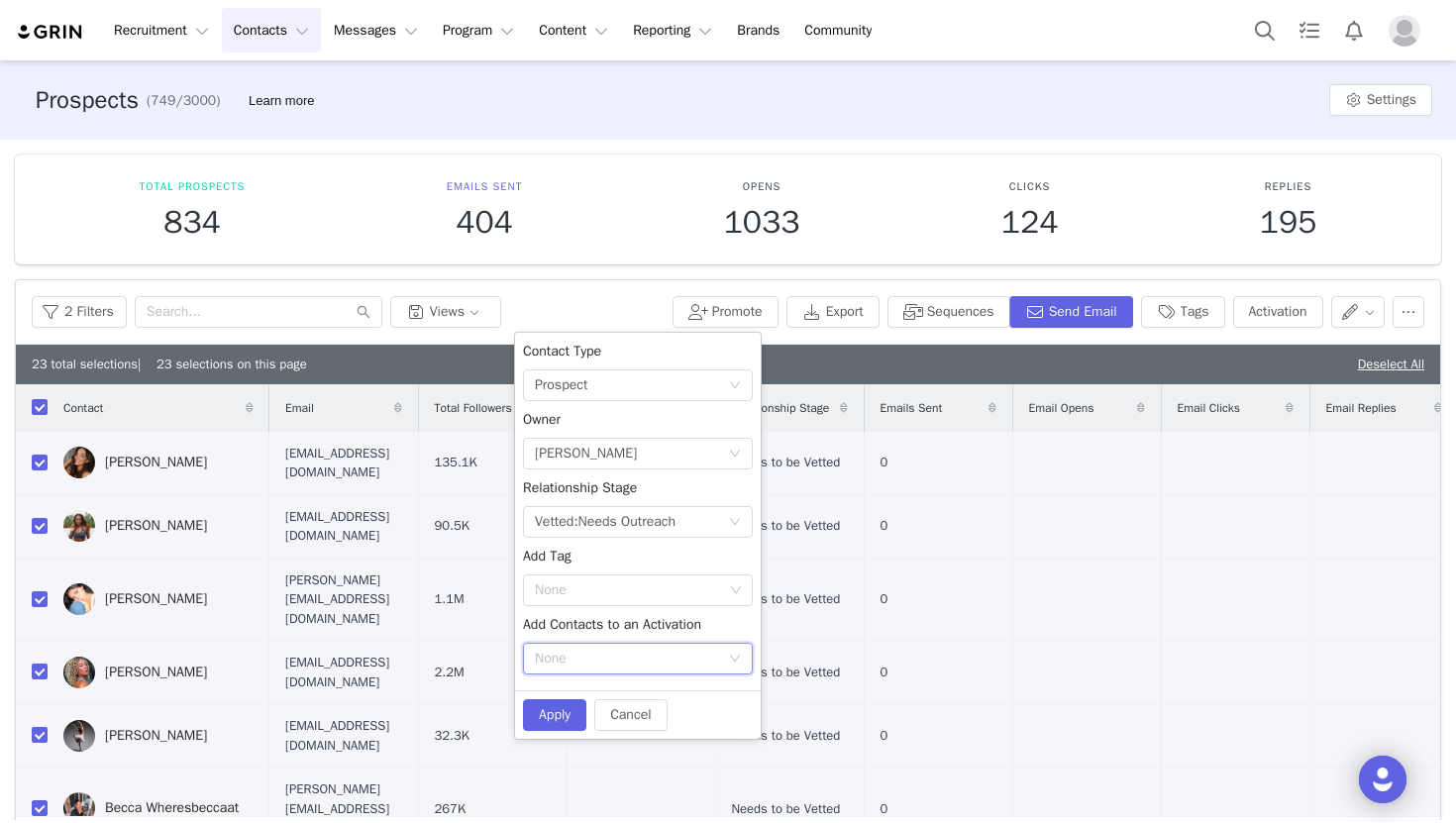 click on "None" at bounding box center [631, 659] 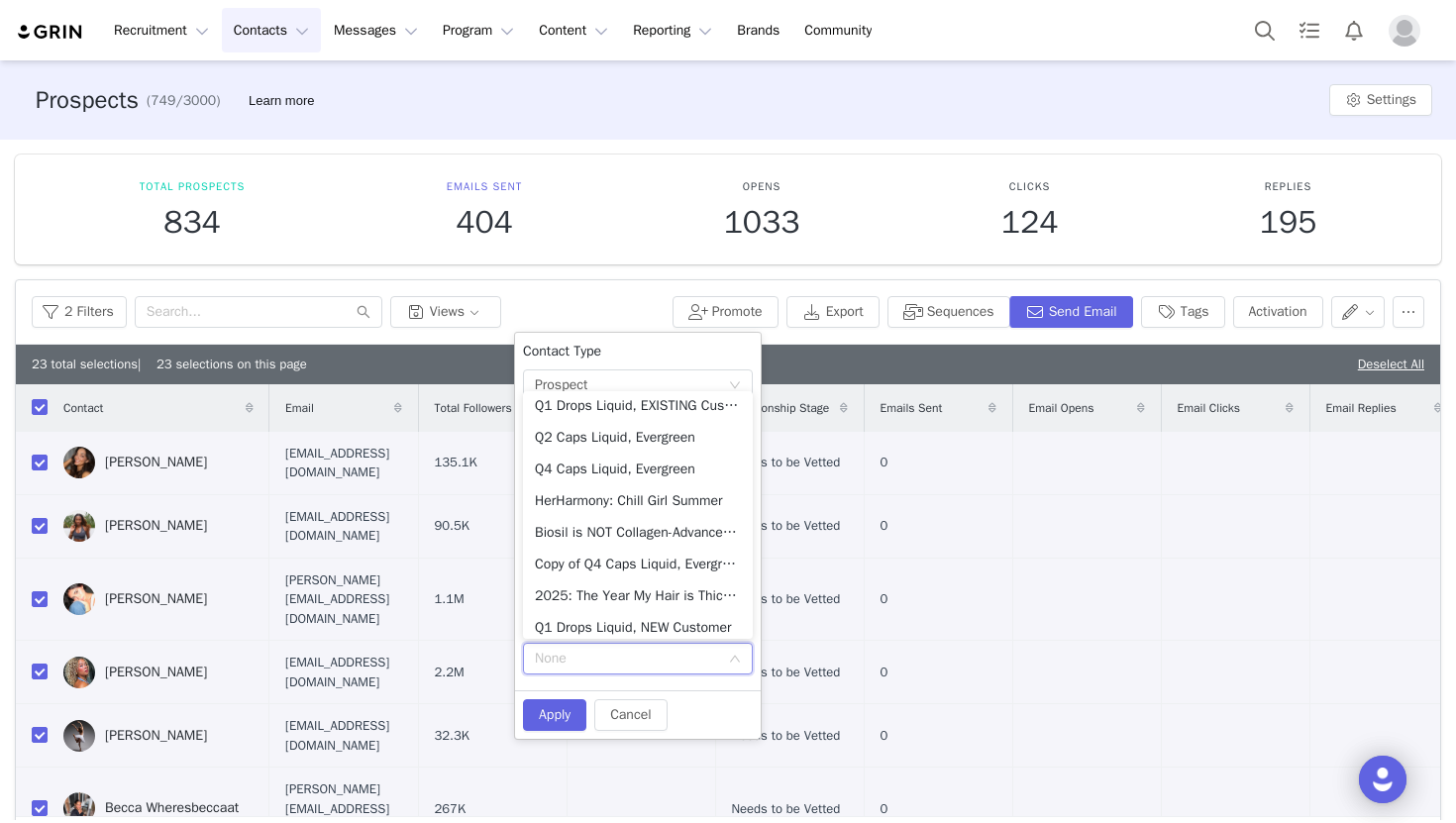 scroll, scrollTop: 452, scrollLeft: 0, axis: vertical 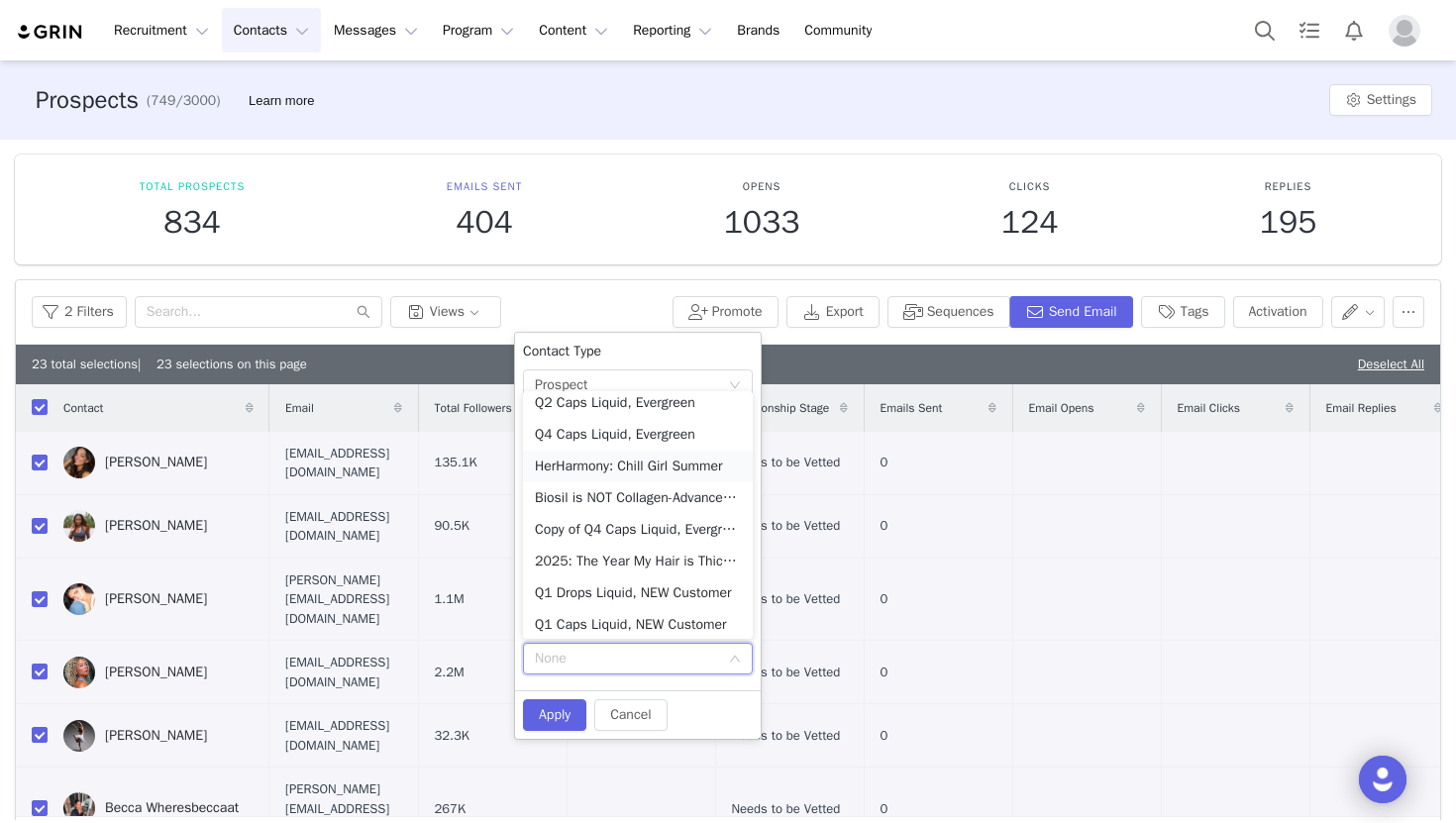 click on "HerHarmony: Chill Girl Summer" at bounding box center [638, 466] 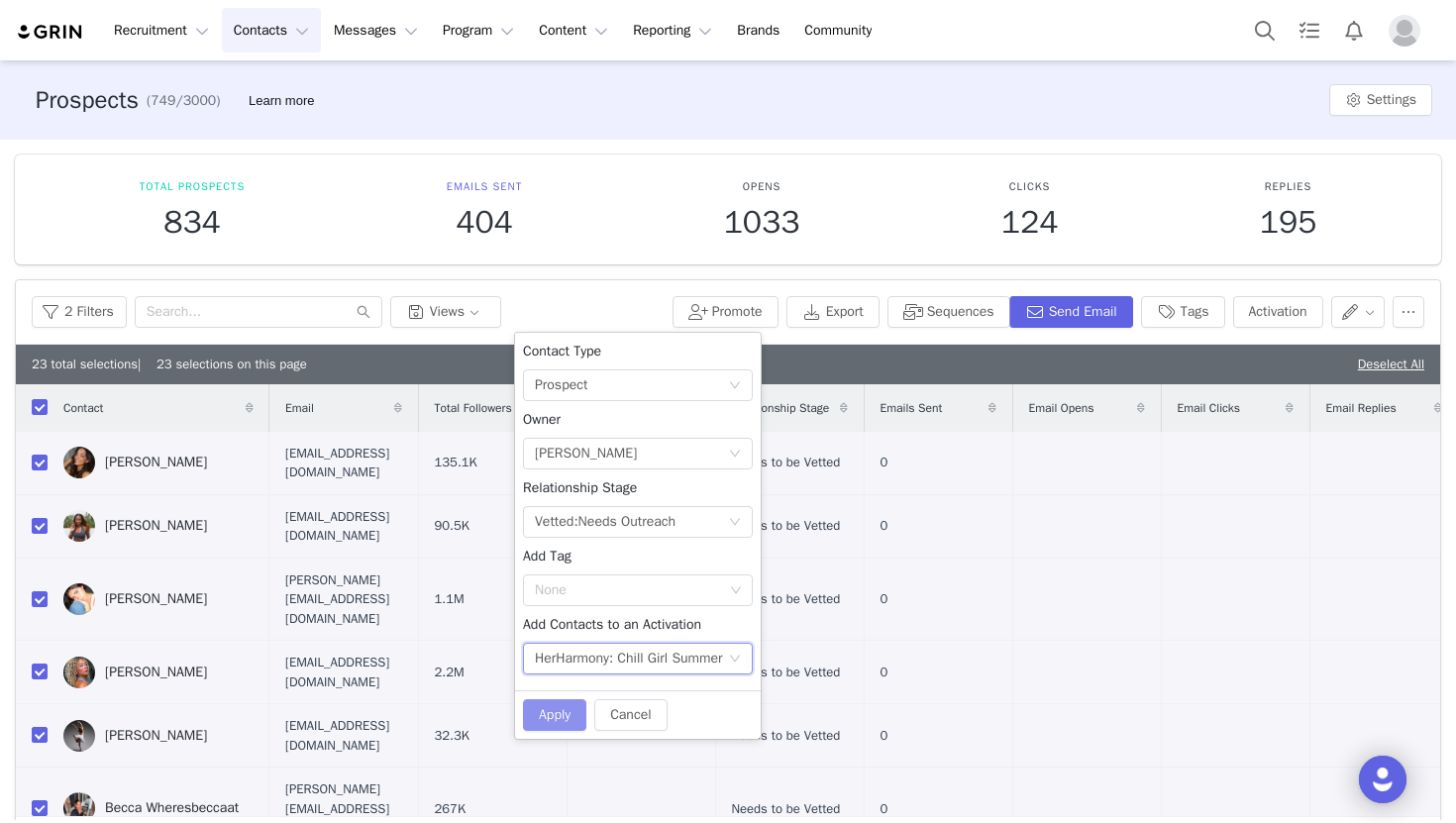 click on "Apply" at bounding box center [555, 715] 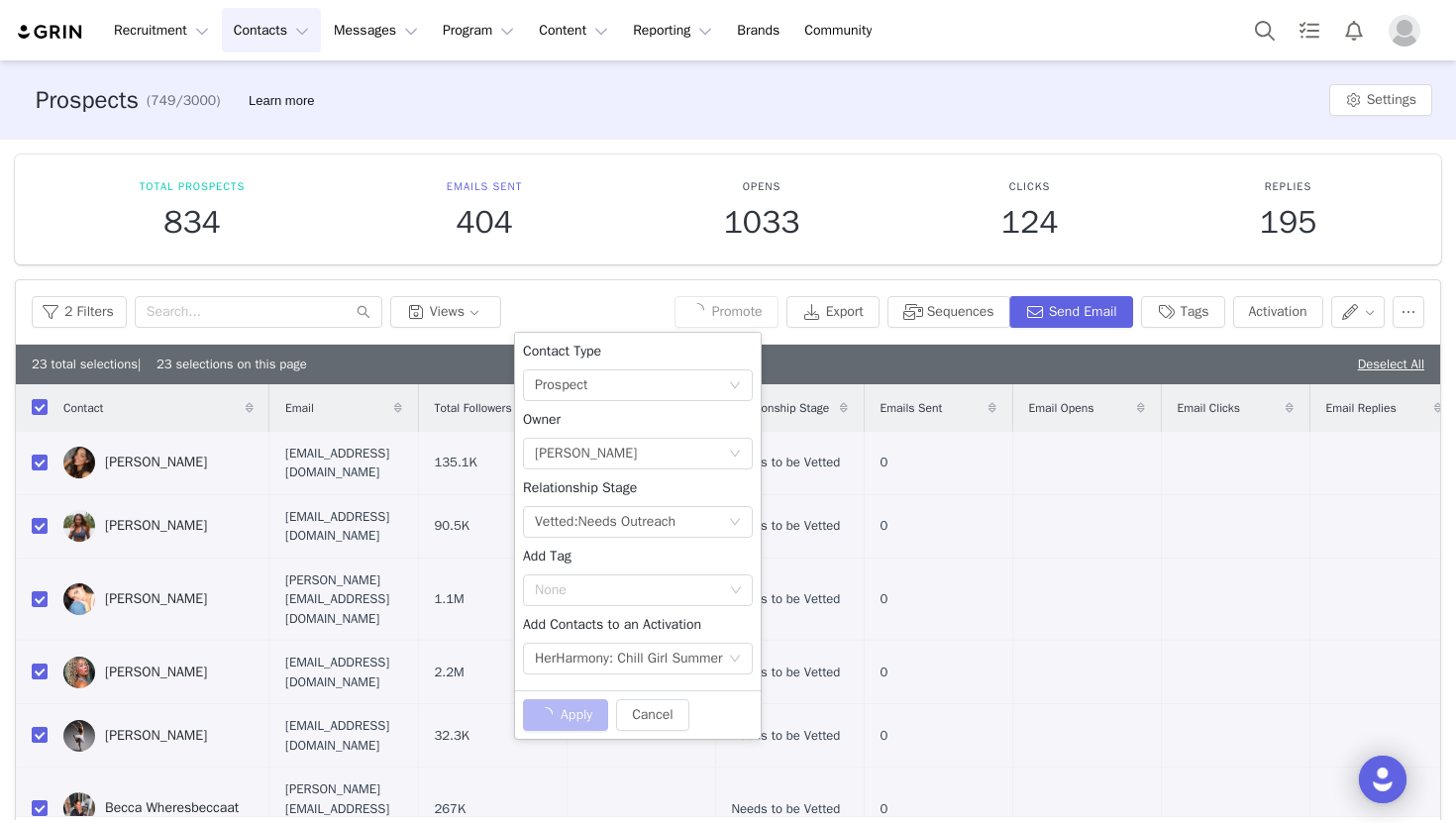 checkbox on "false" 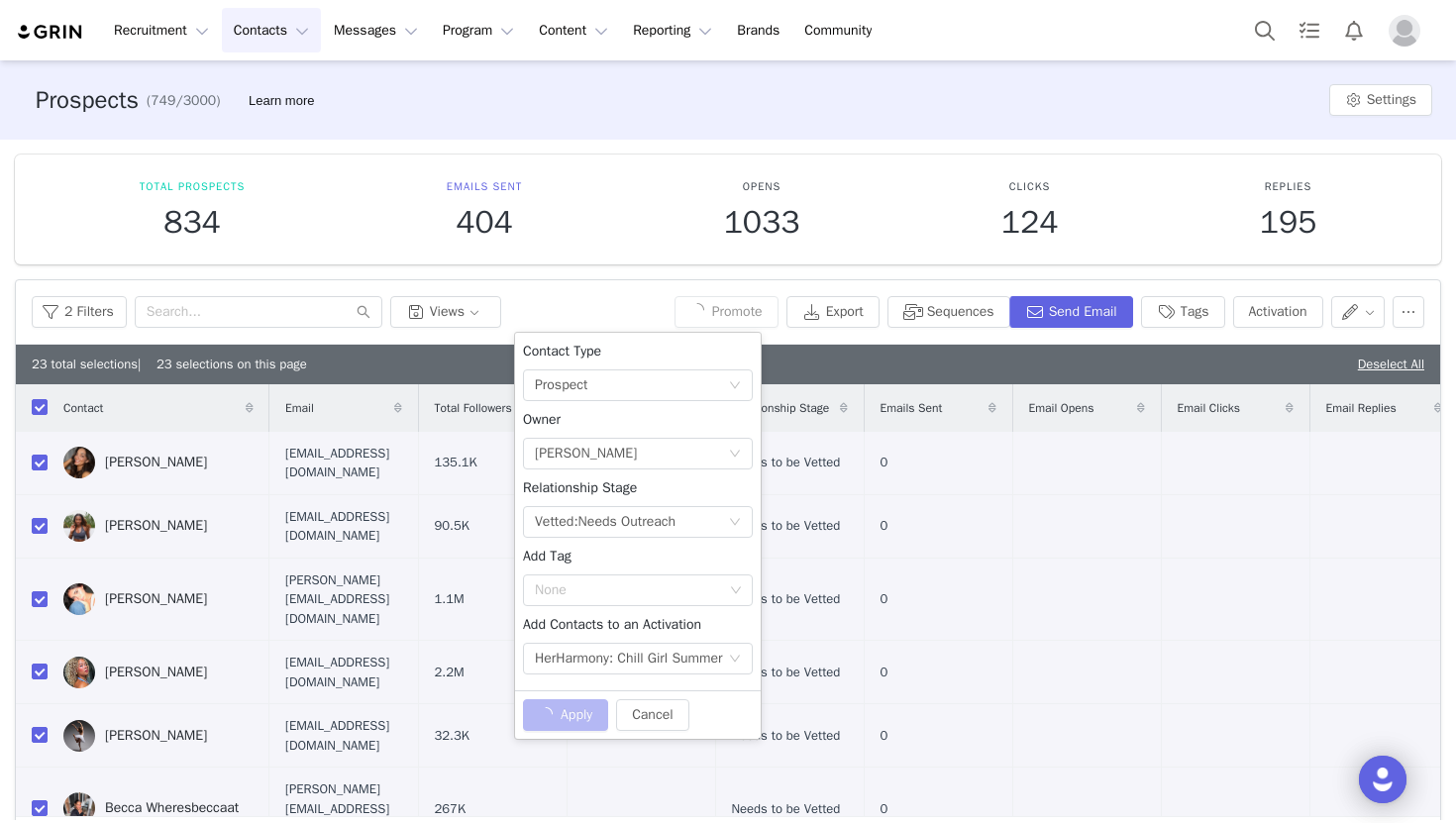checkbox on "false" 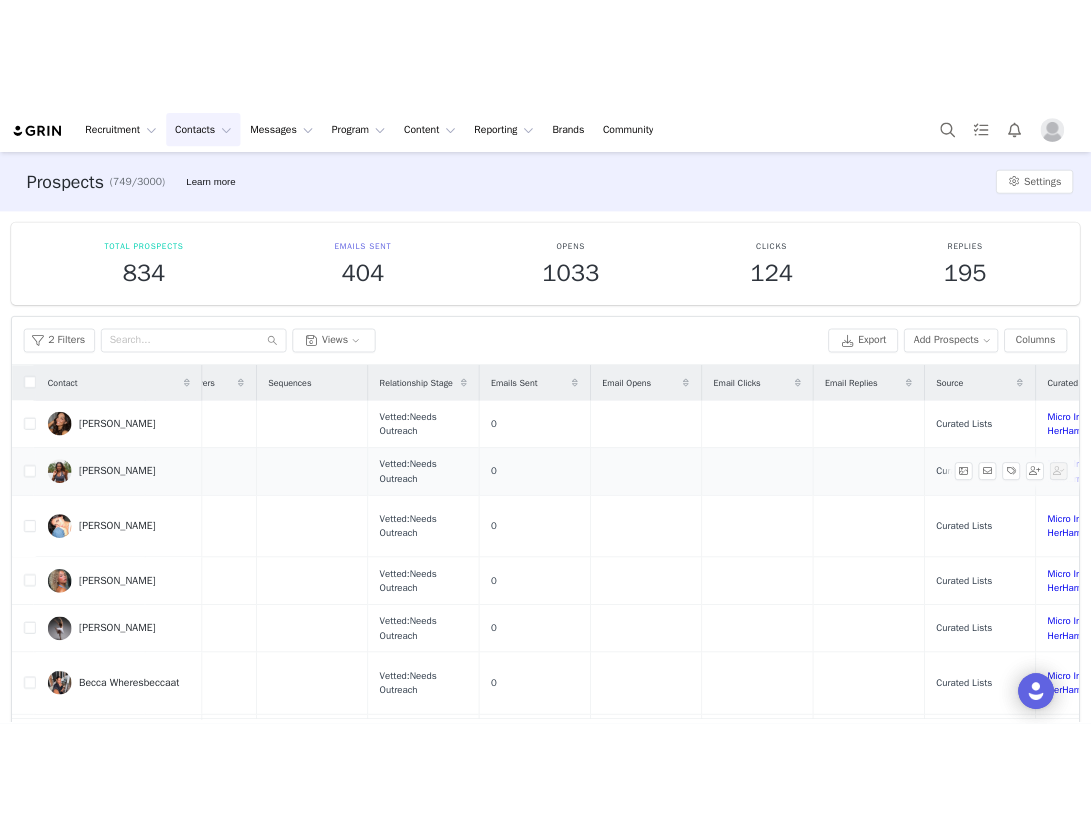 scroll, scrollTop: 0, scrollLeft: 0, axis: both 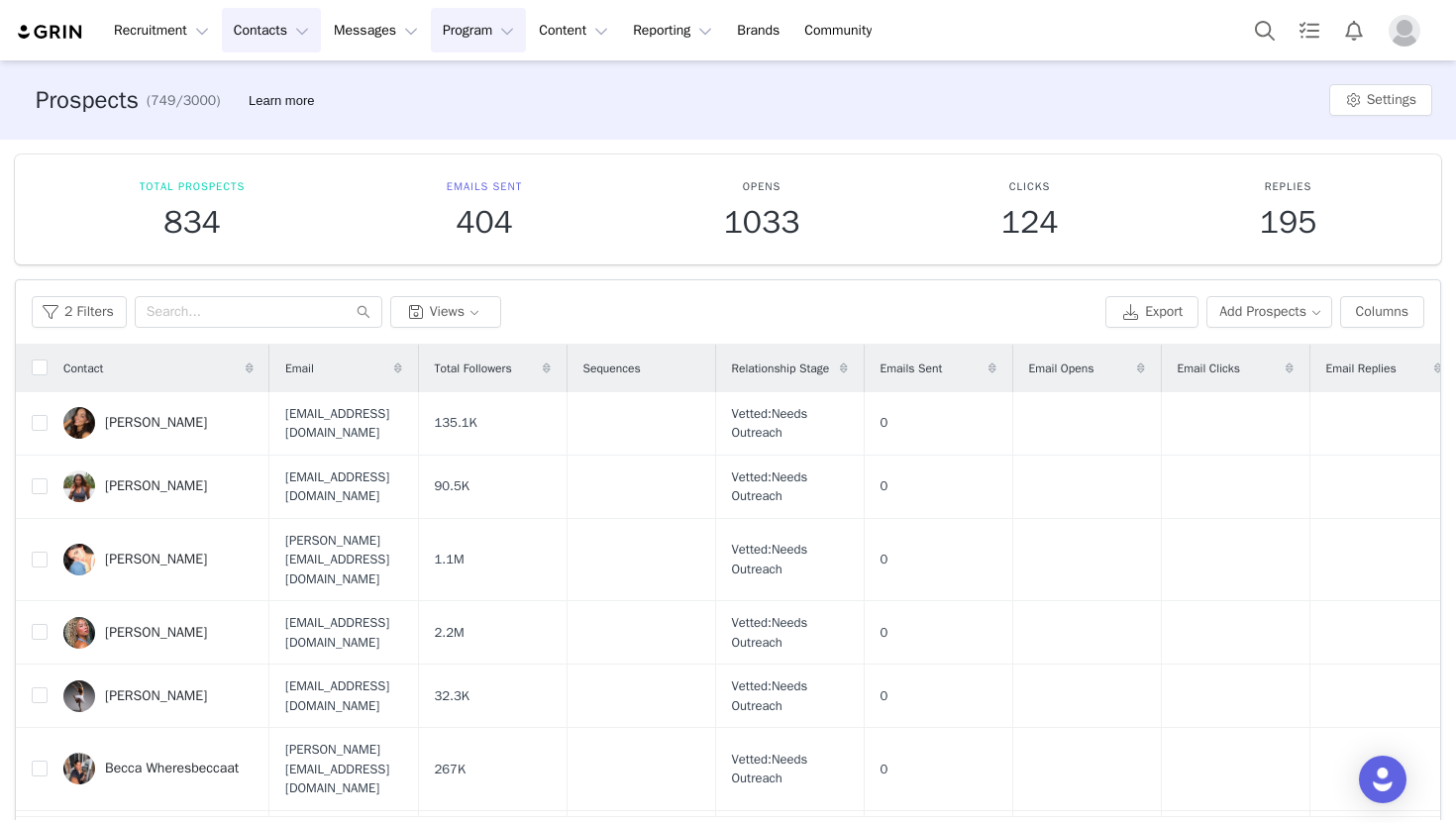 click on "Program Program" at bounding box center [478, 30] 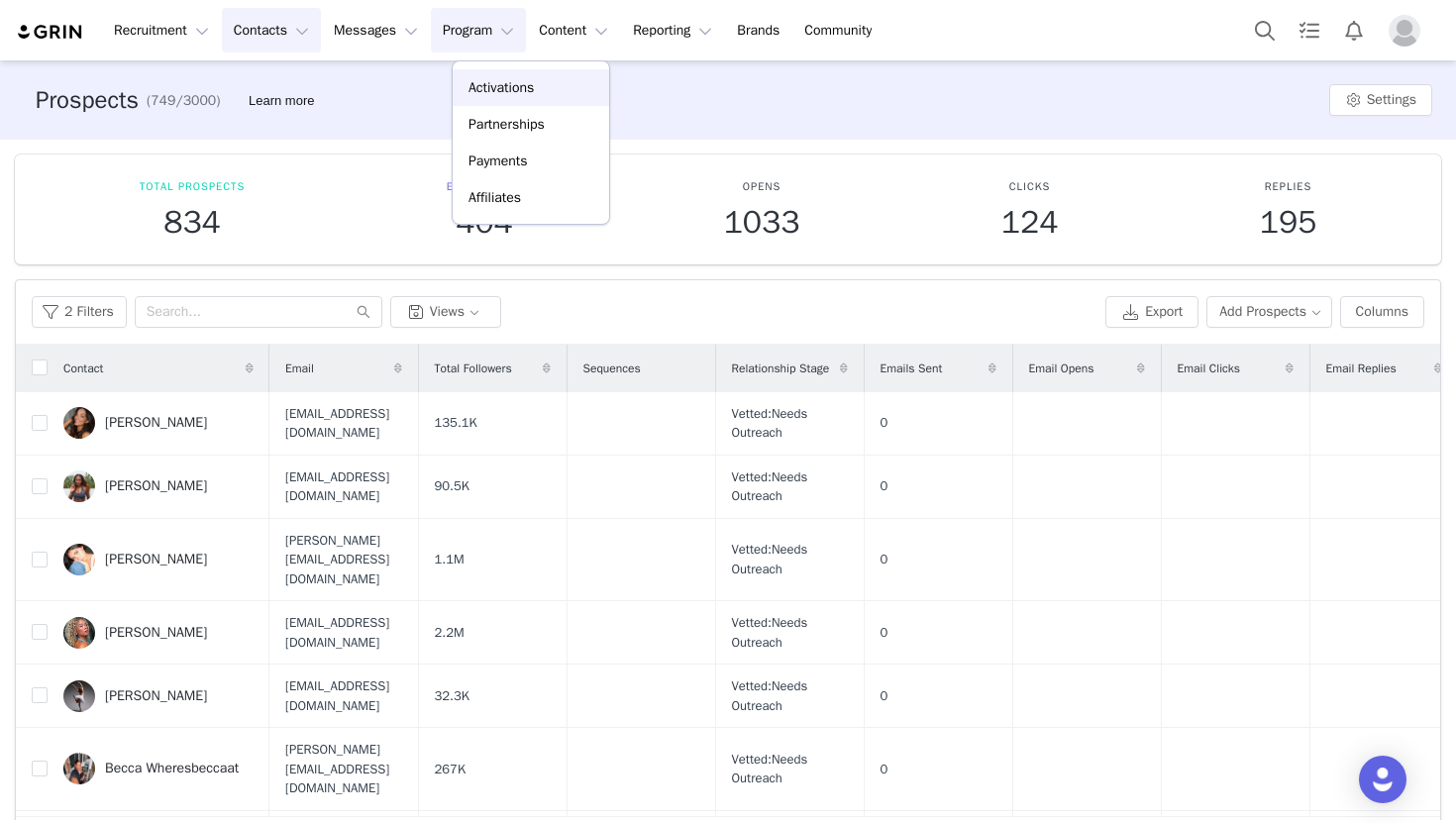 click on "Activations" at bounding box center [501, 87] 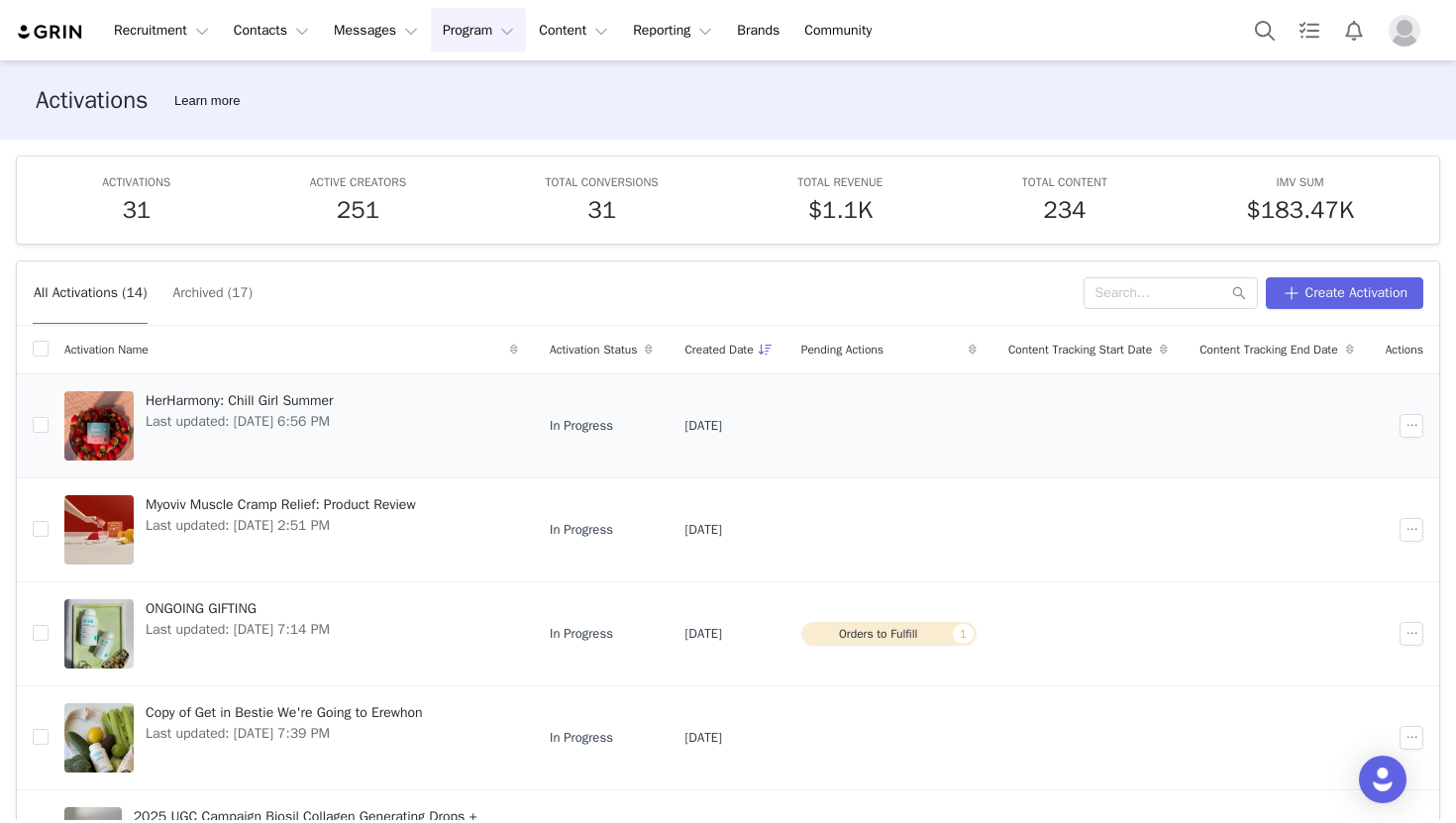 click on "HerHarmony: Chill Girl Summer Last updated: [DATE] 6:56 PM" at bounding box center [240, 426] 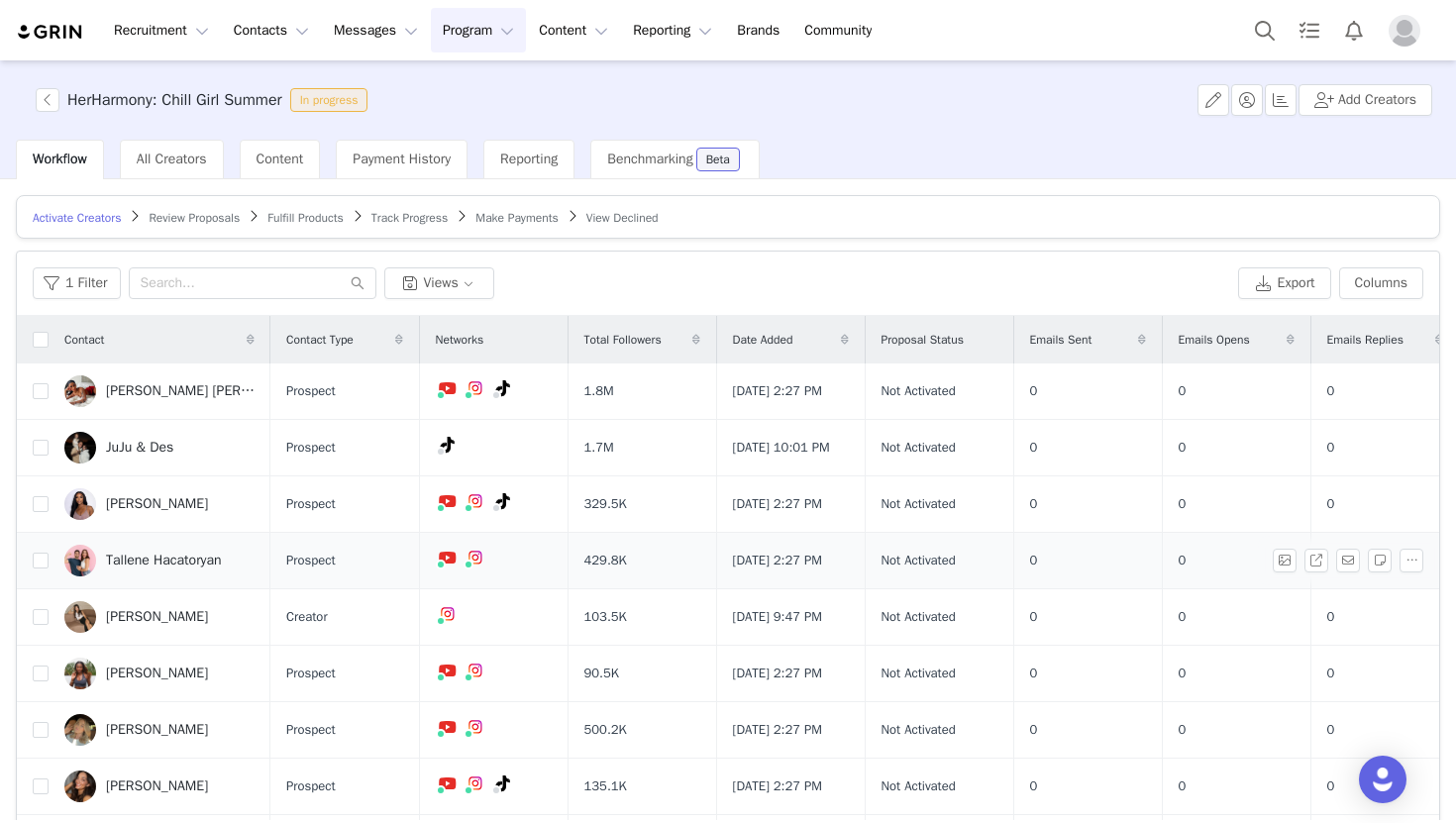 scroll, scrollTop: 154, scrollLeft: 0, axis: vertical 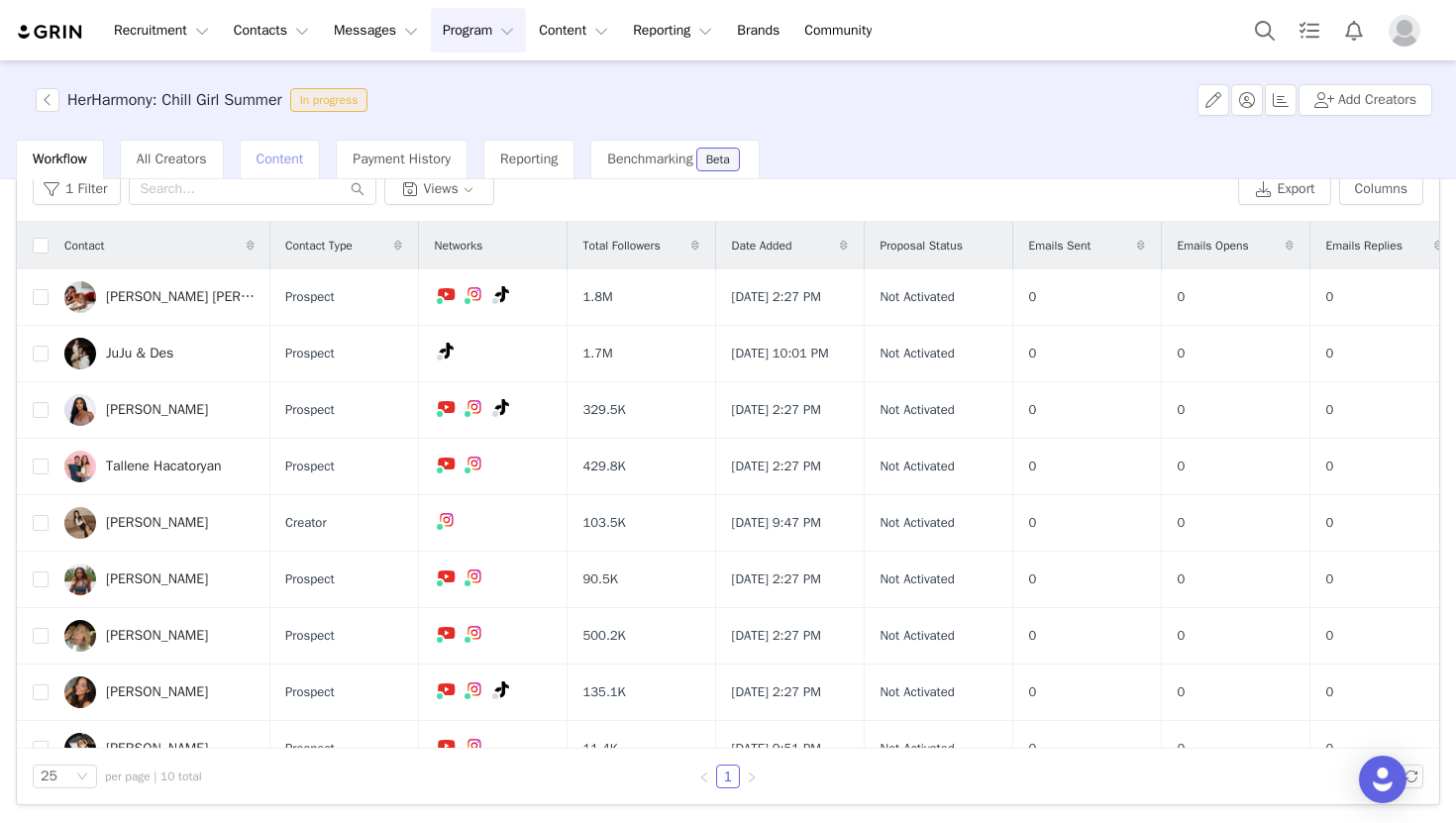 click on "Content" at bounding box center [280, 158] 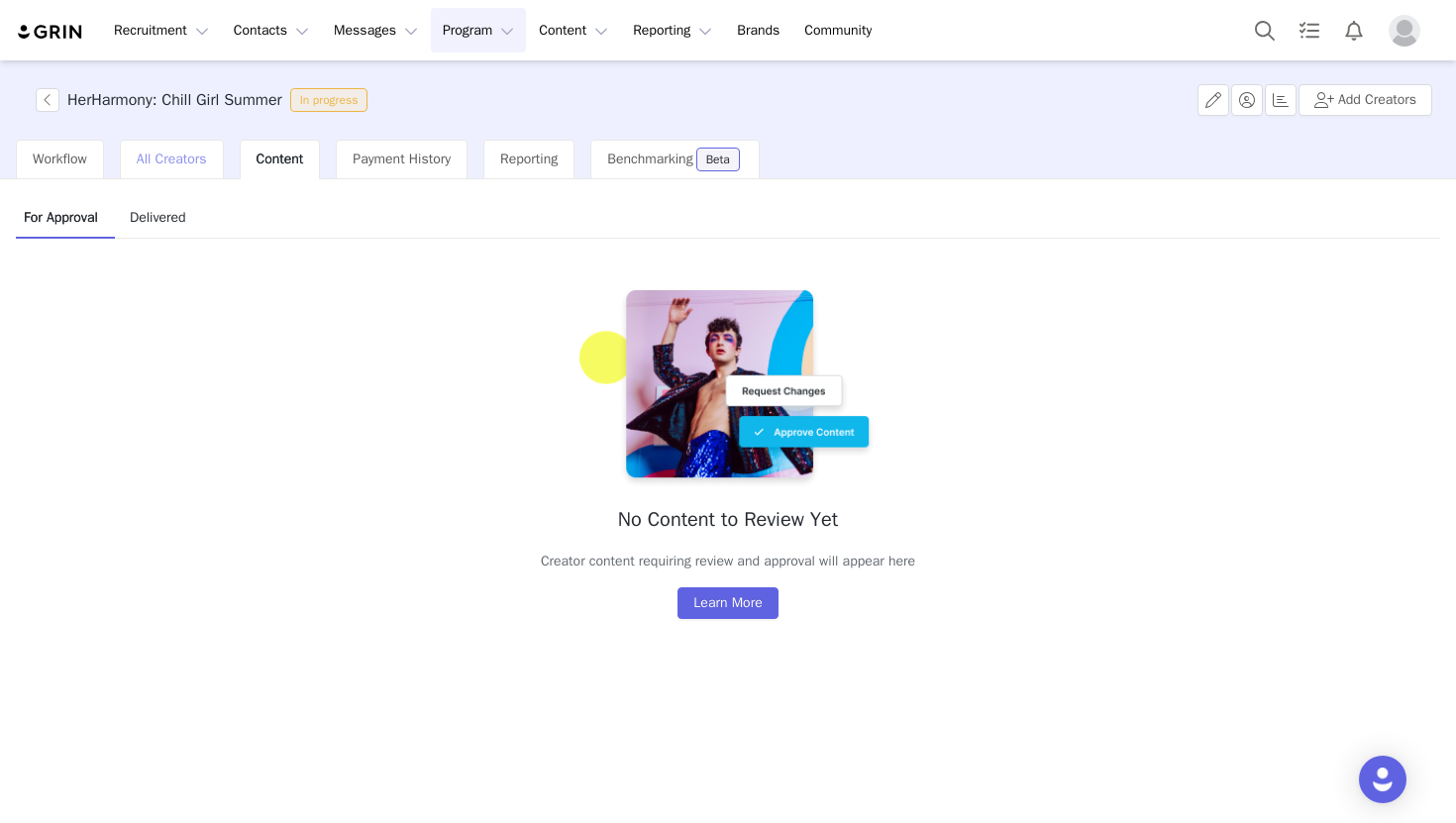 click on "All Creators" at bounding box center [171, 158] 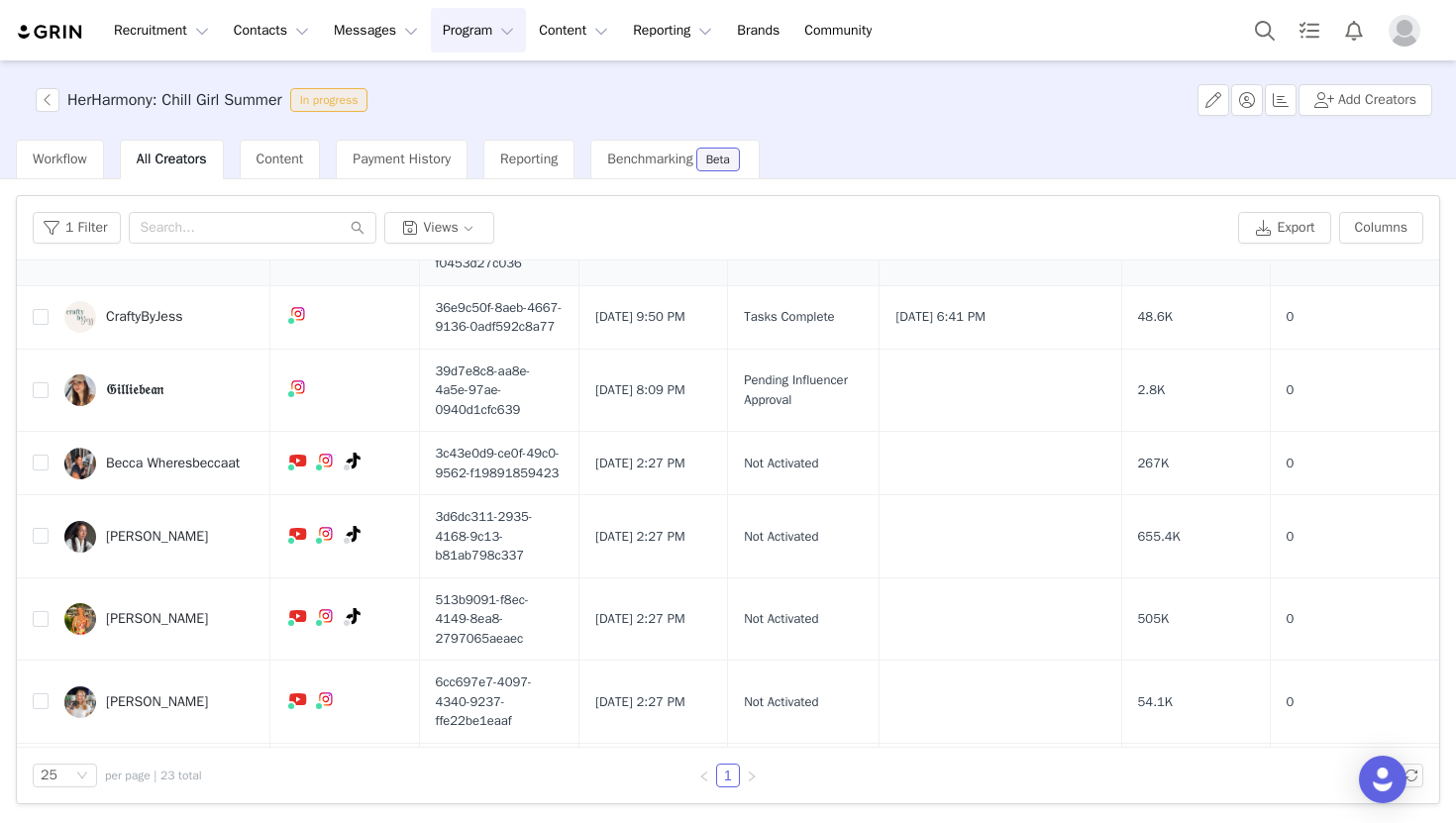scroll, scrollTop: 0, scrollLeft: 0, axis: both 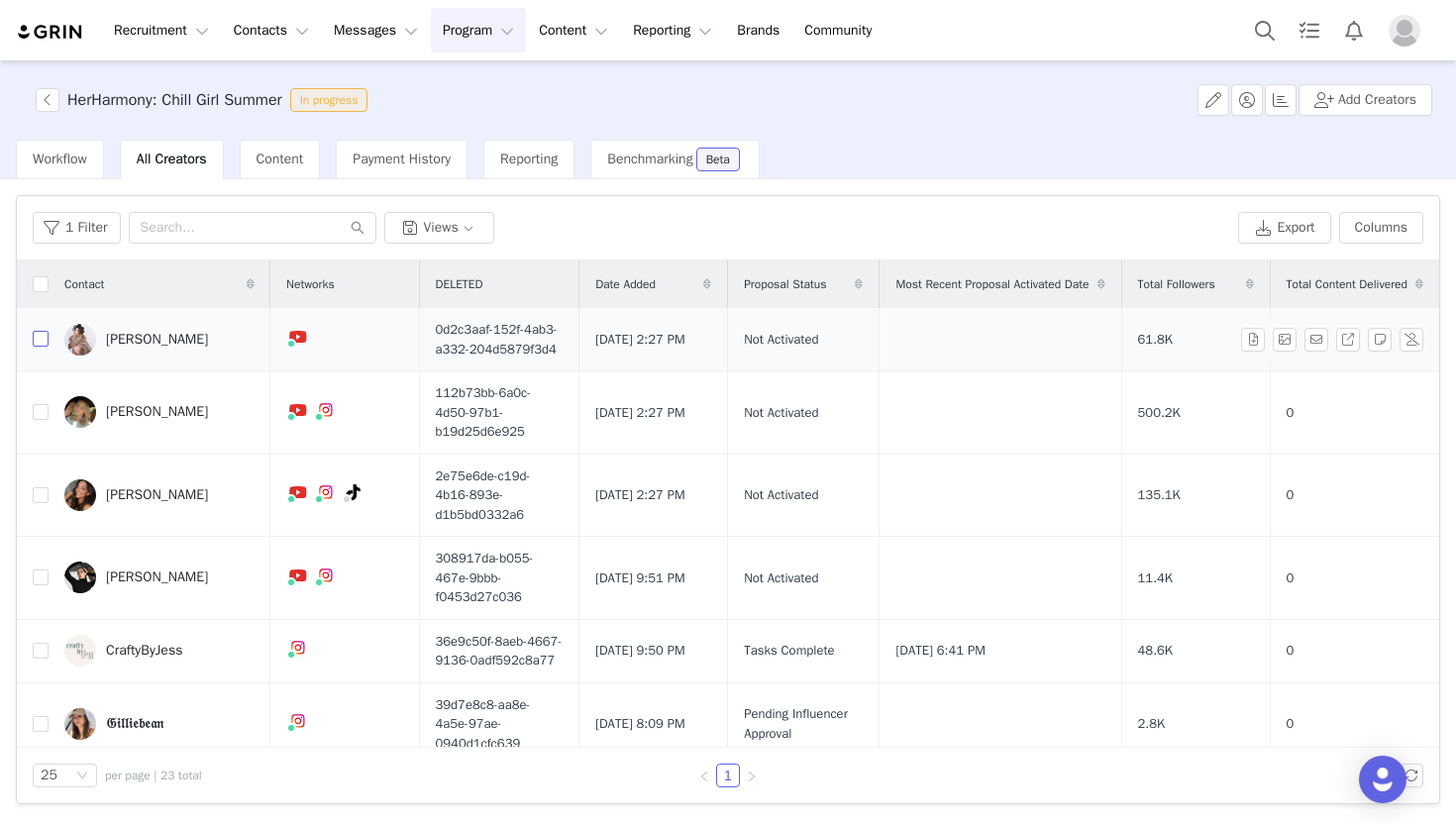 click at bounding box center (41, 339) 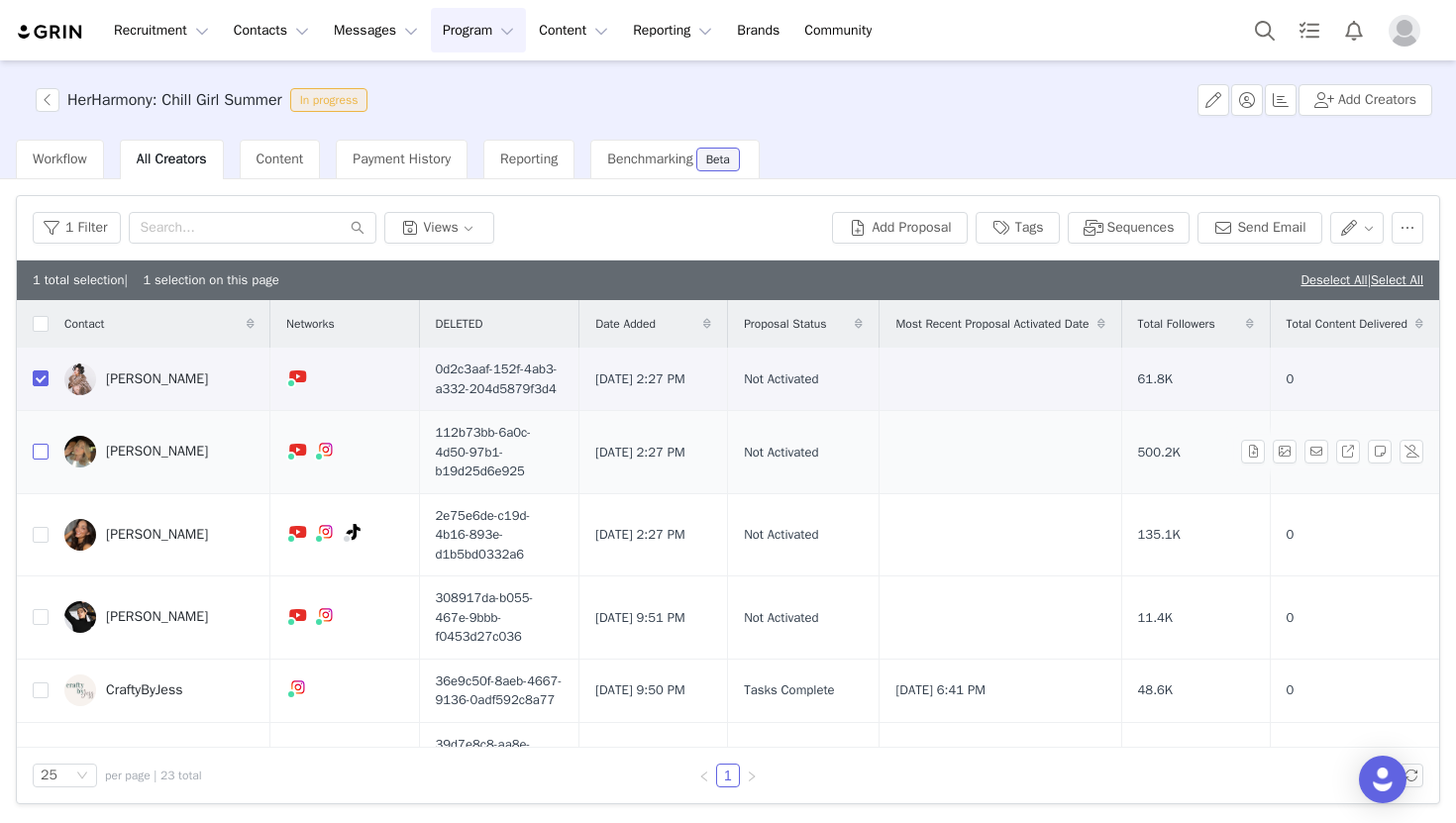 click at bounding box center [41, 452] 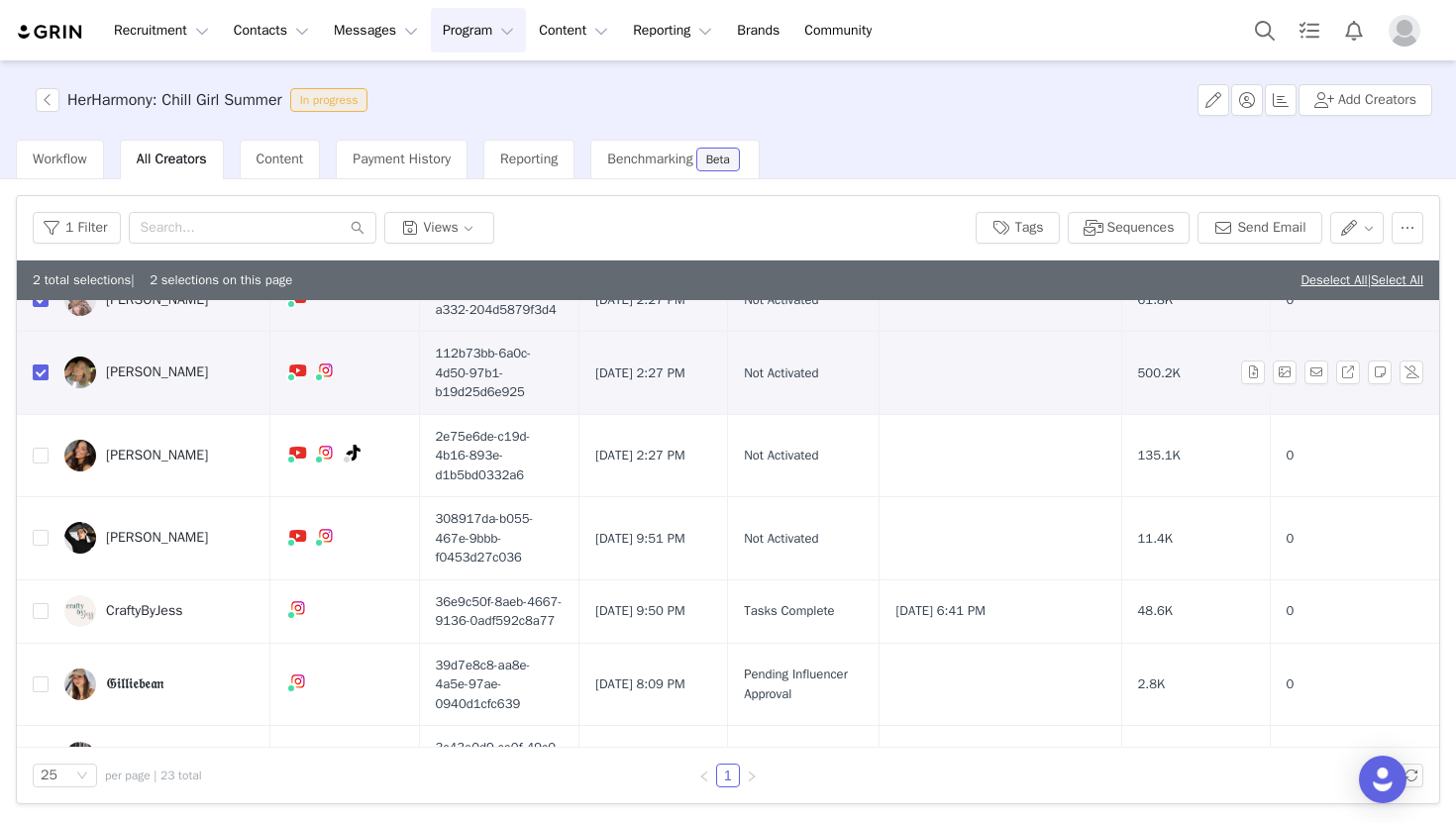 click at bounding box center (41, 455) 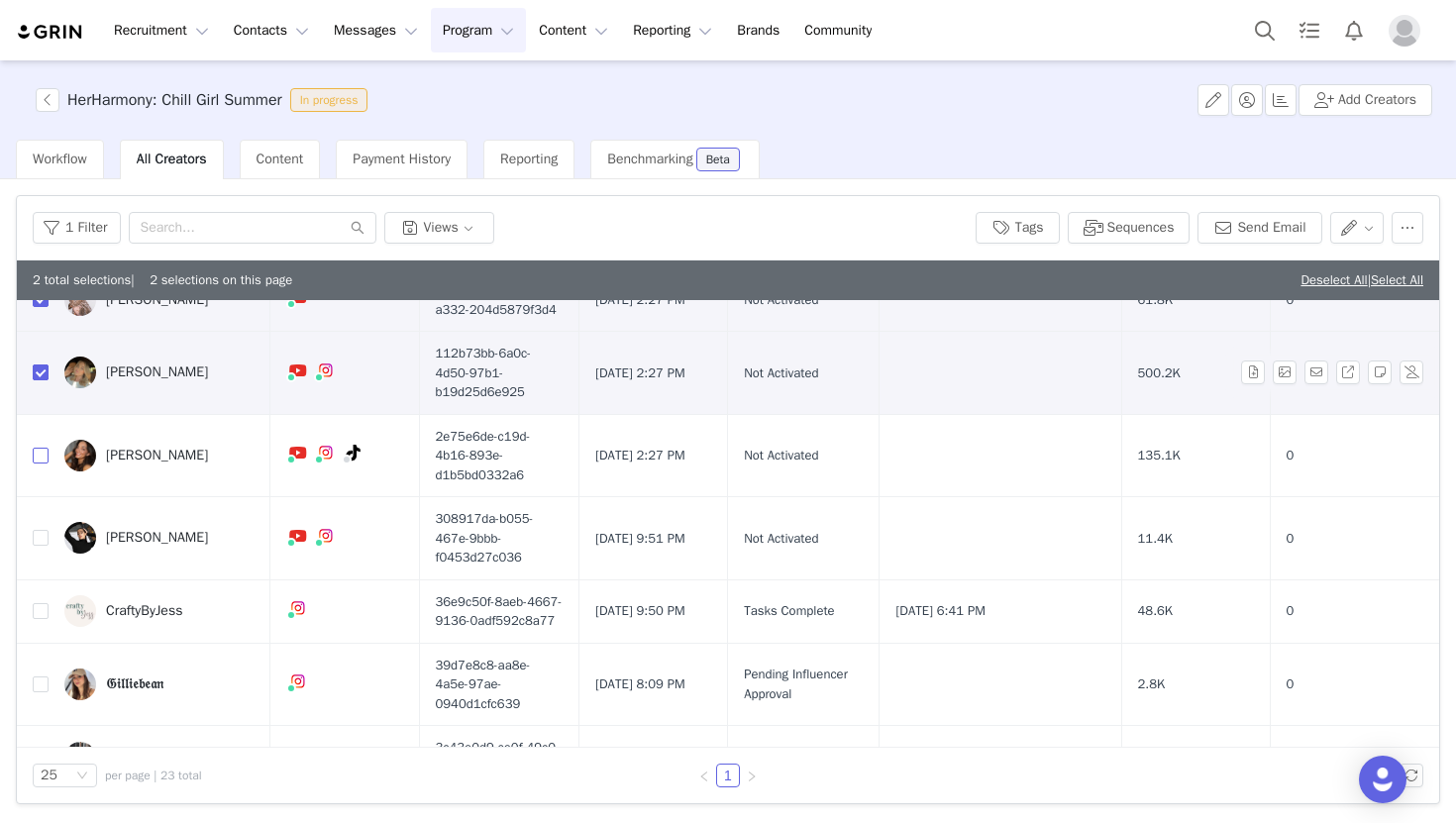 click at bounding box center (41, 456) 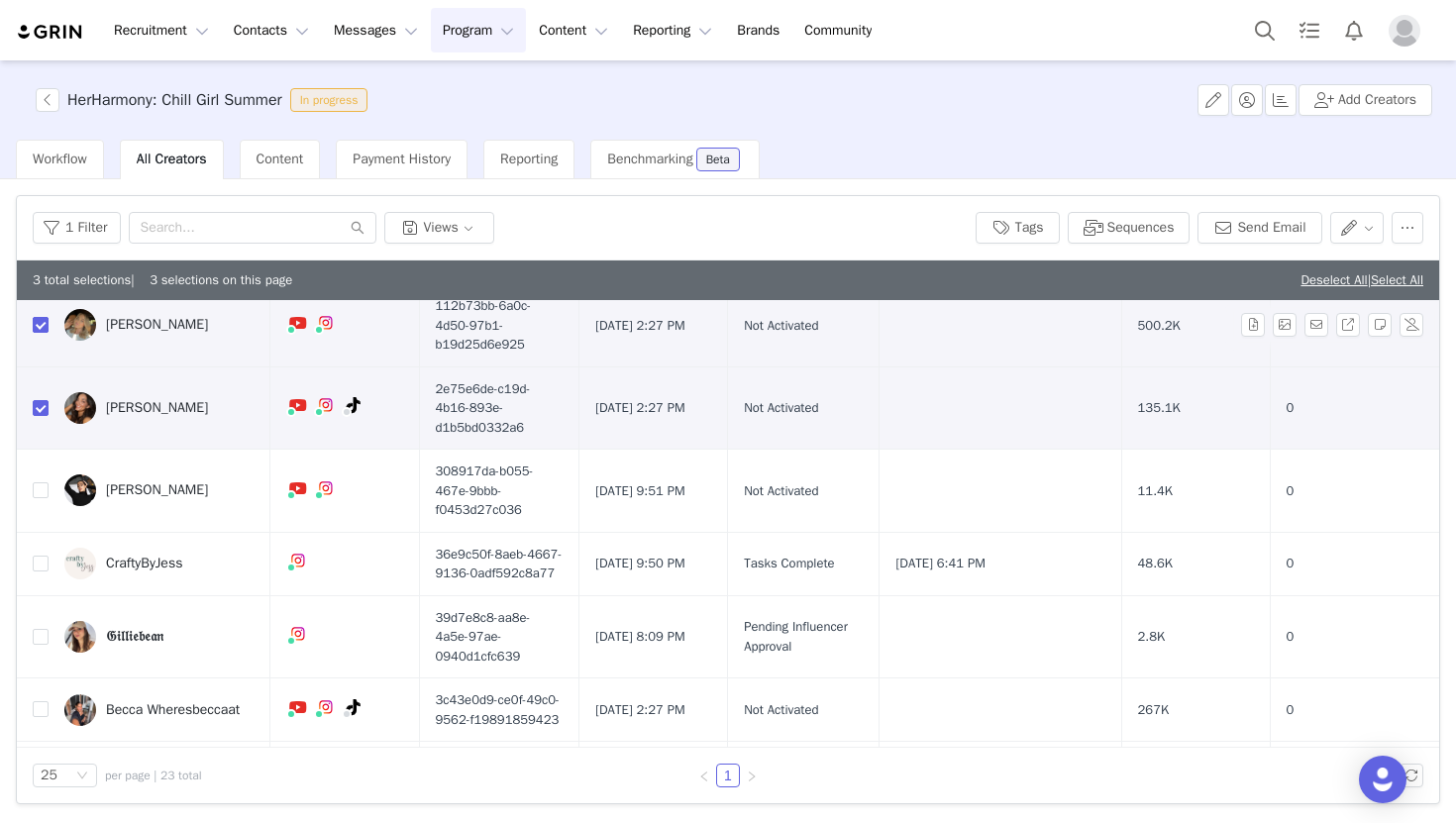 scroll, scrollTop: 160, scrollLeft: 0, axis: vertical 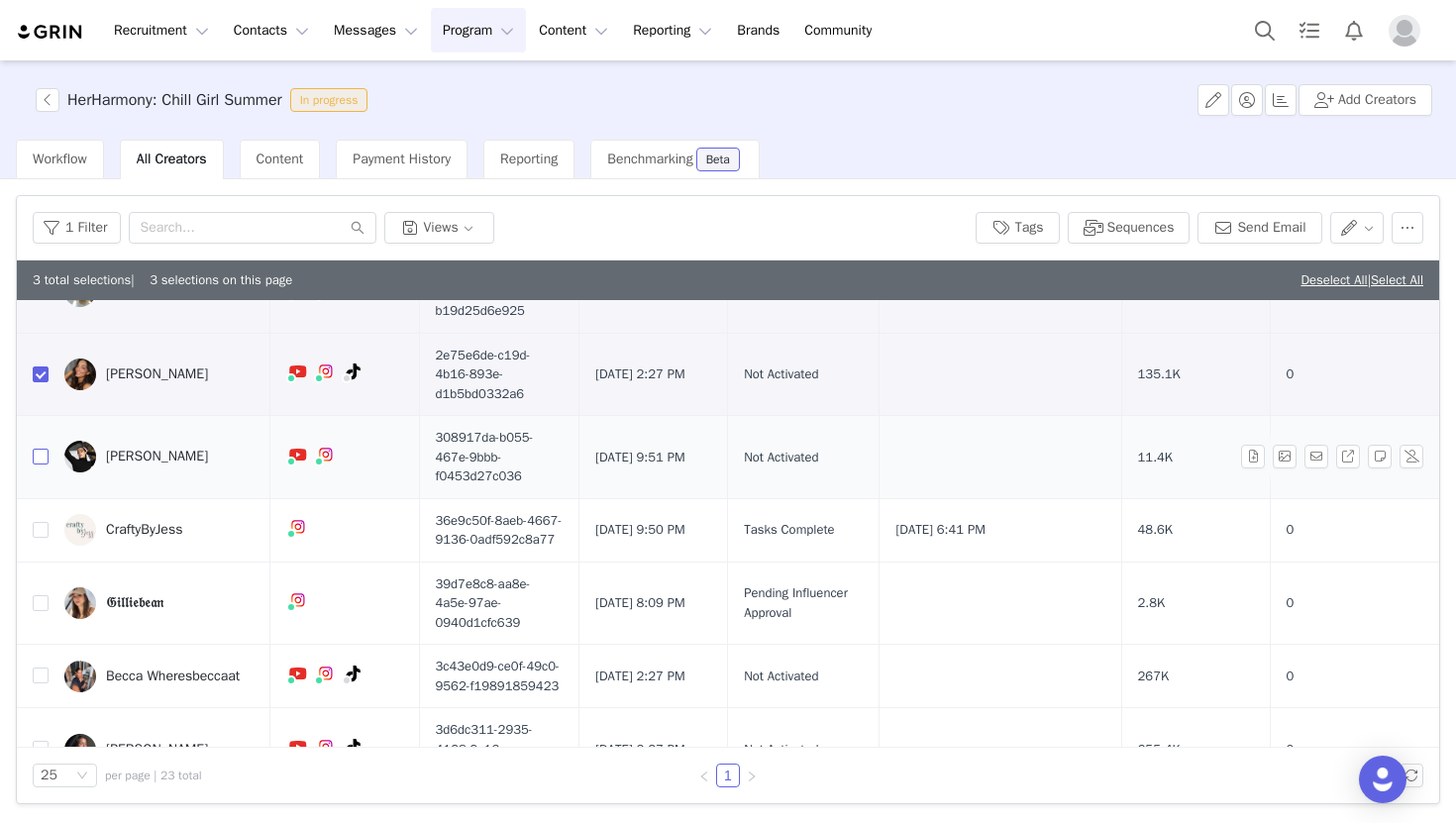 click at bounding box center (41, 457) 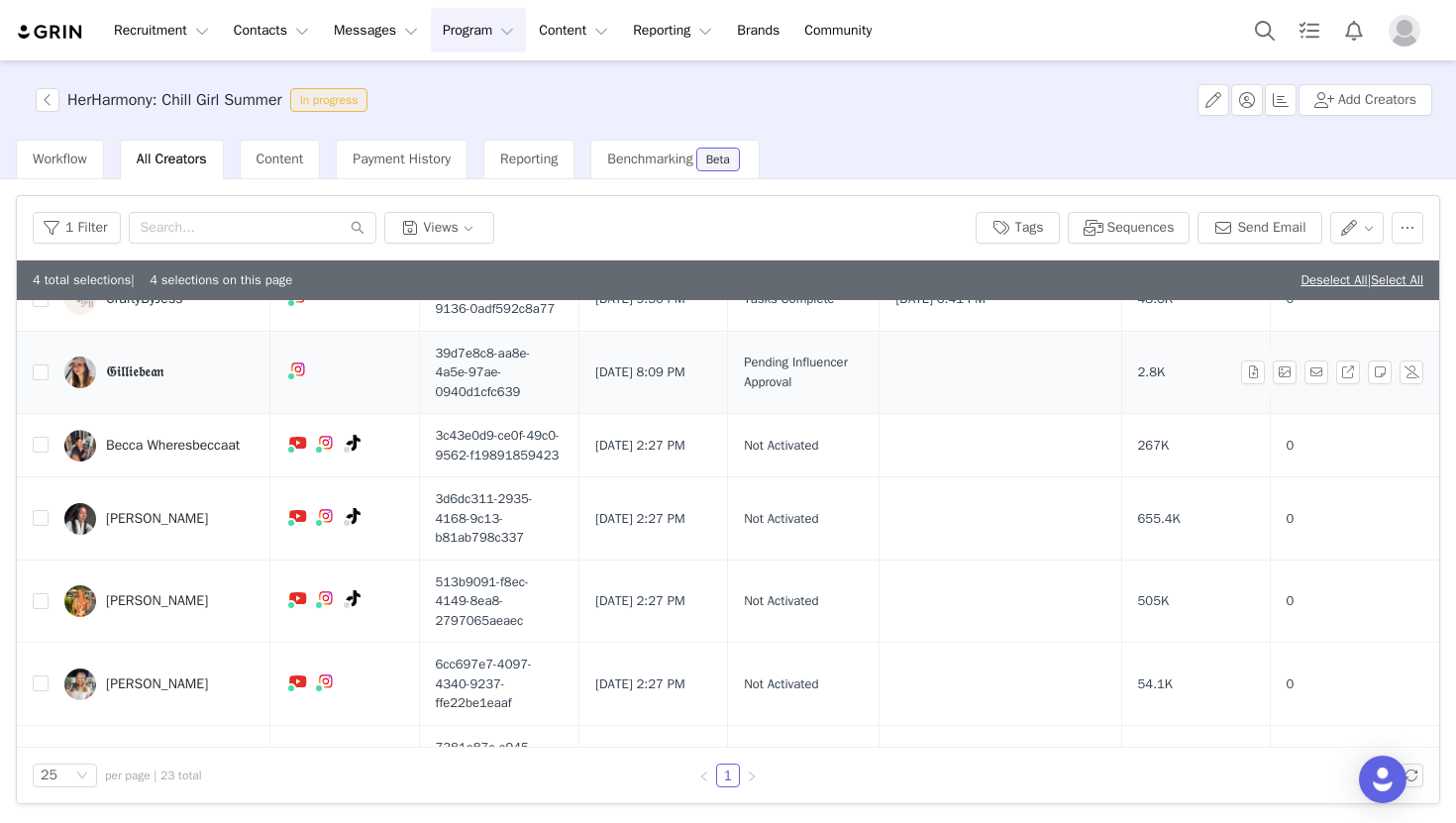 scroll, scrollTop: 403, scrollLeft: 0, axis: vertical 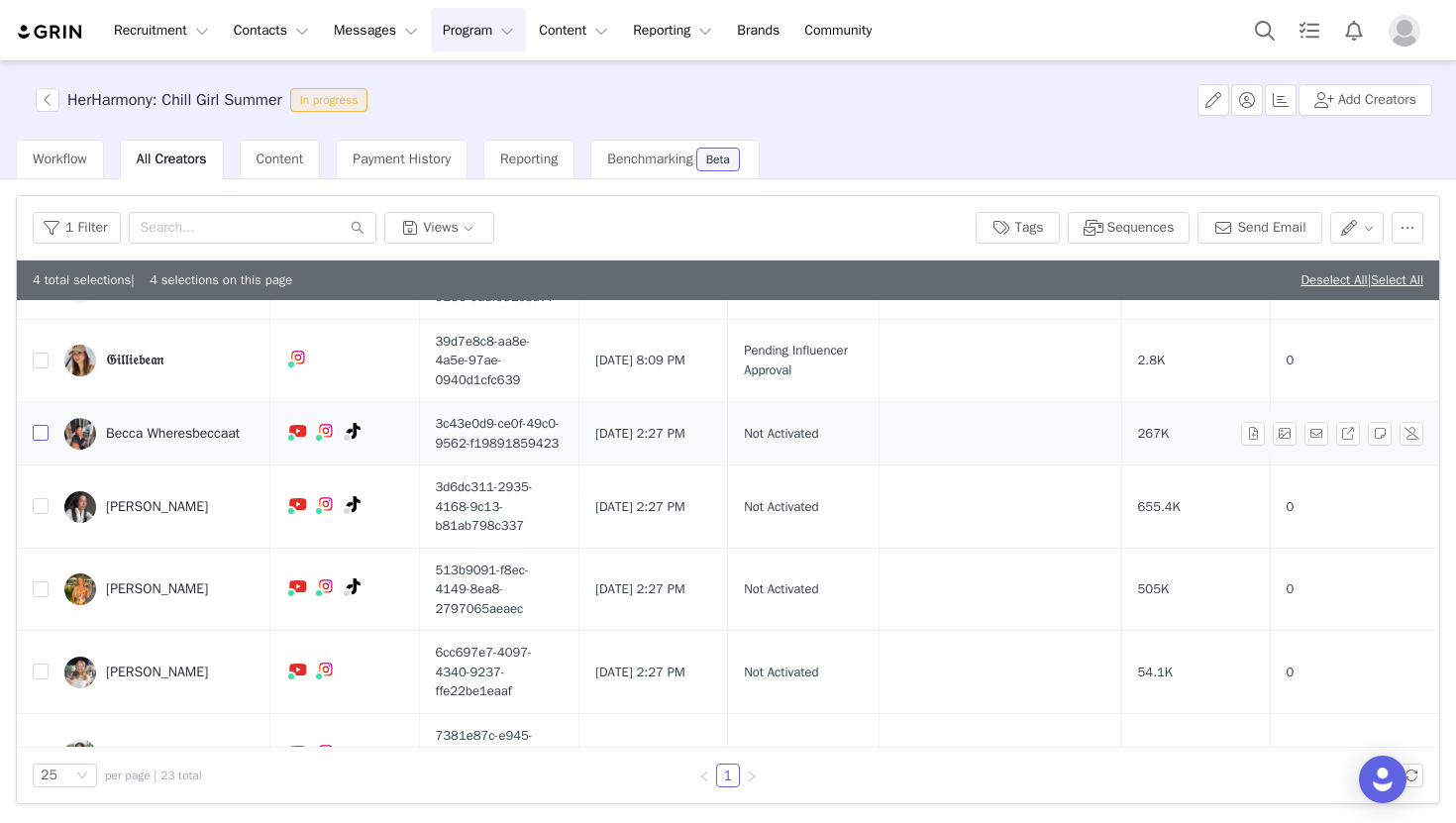 click at bounding box center (41, 433) 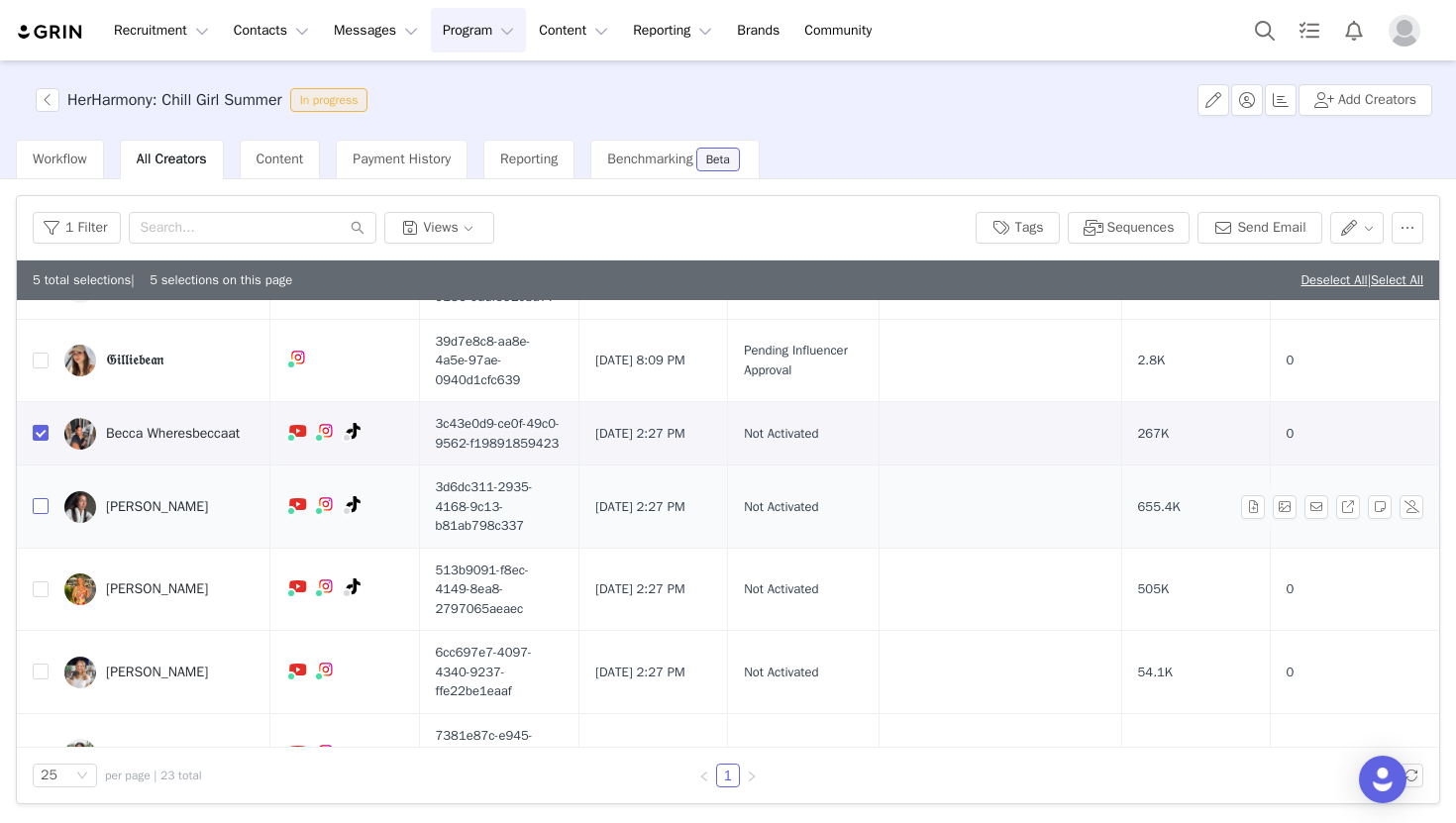 click at bounding box center [41, 506] 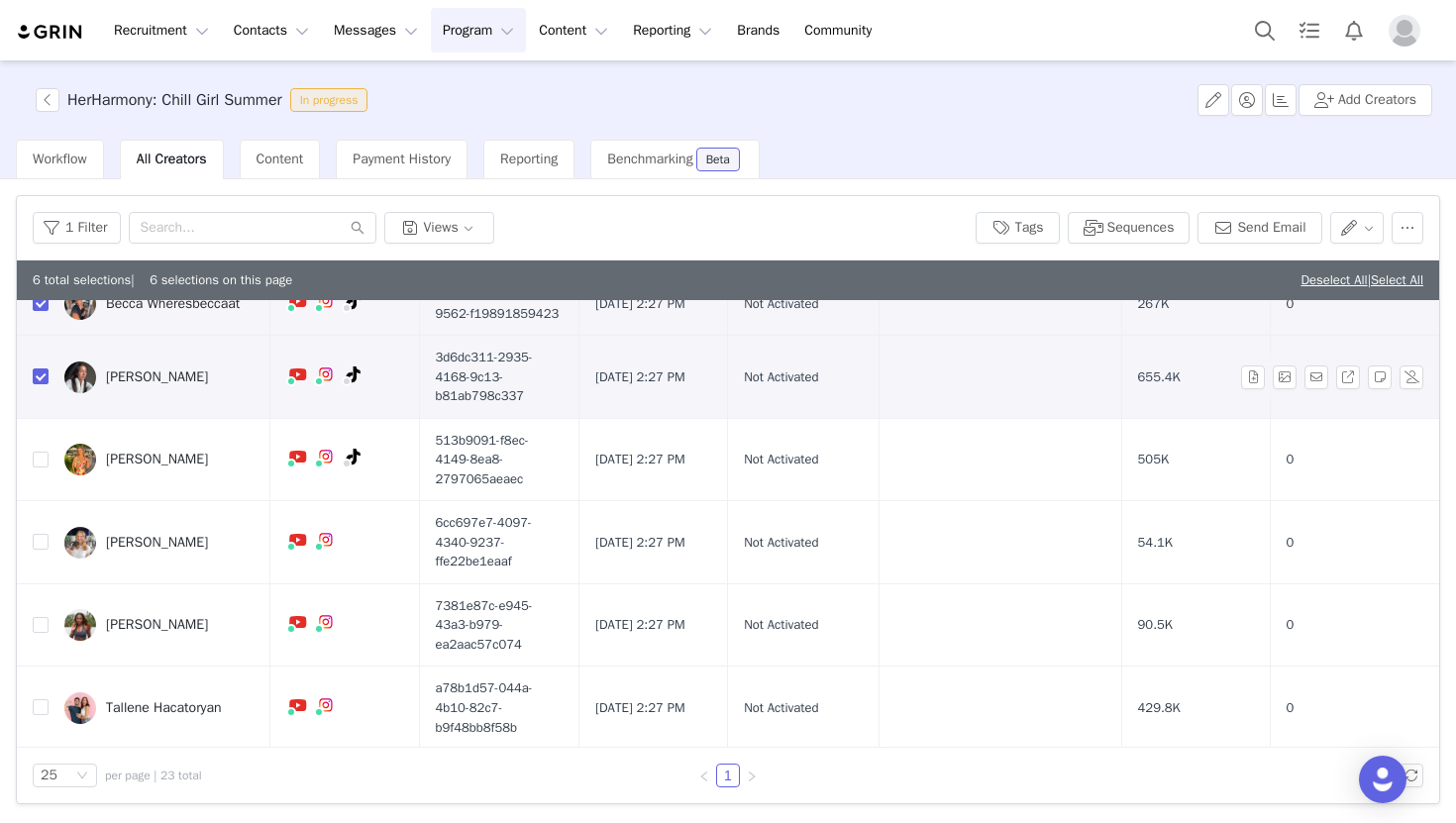 scroll, scrollTop: 553, scrollLeft: 0, axis: vertical 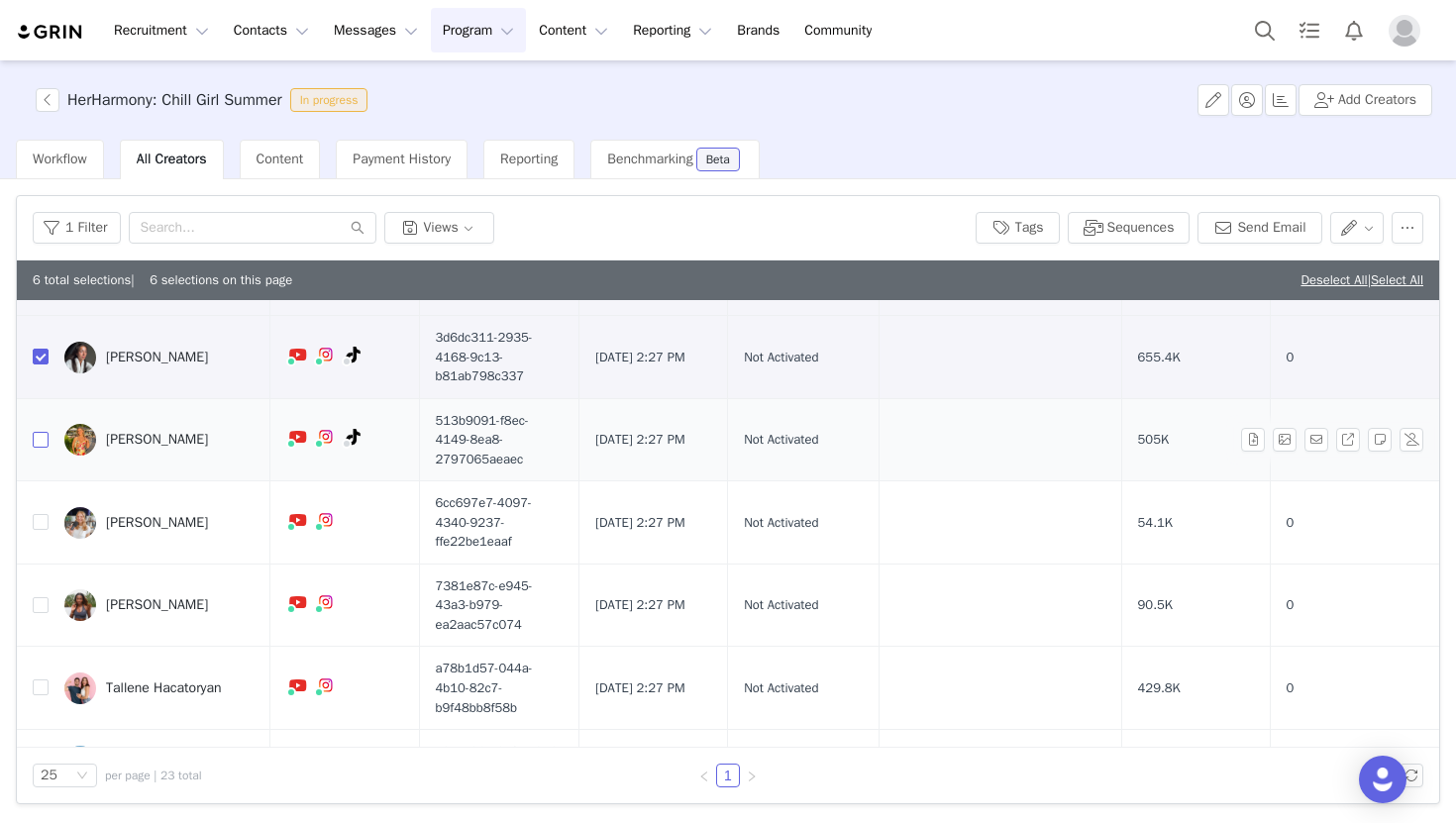 click at bounding box center (41, 440) 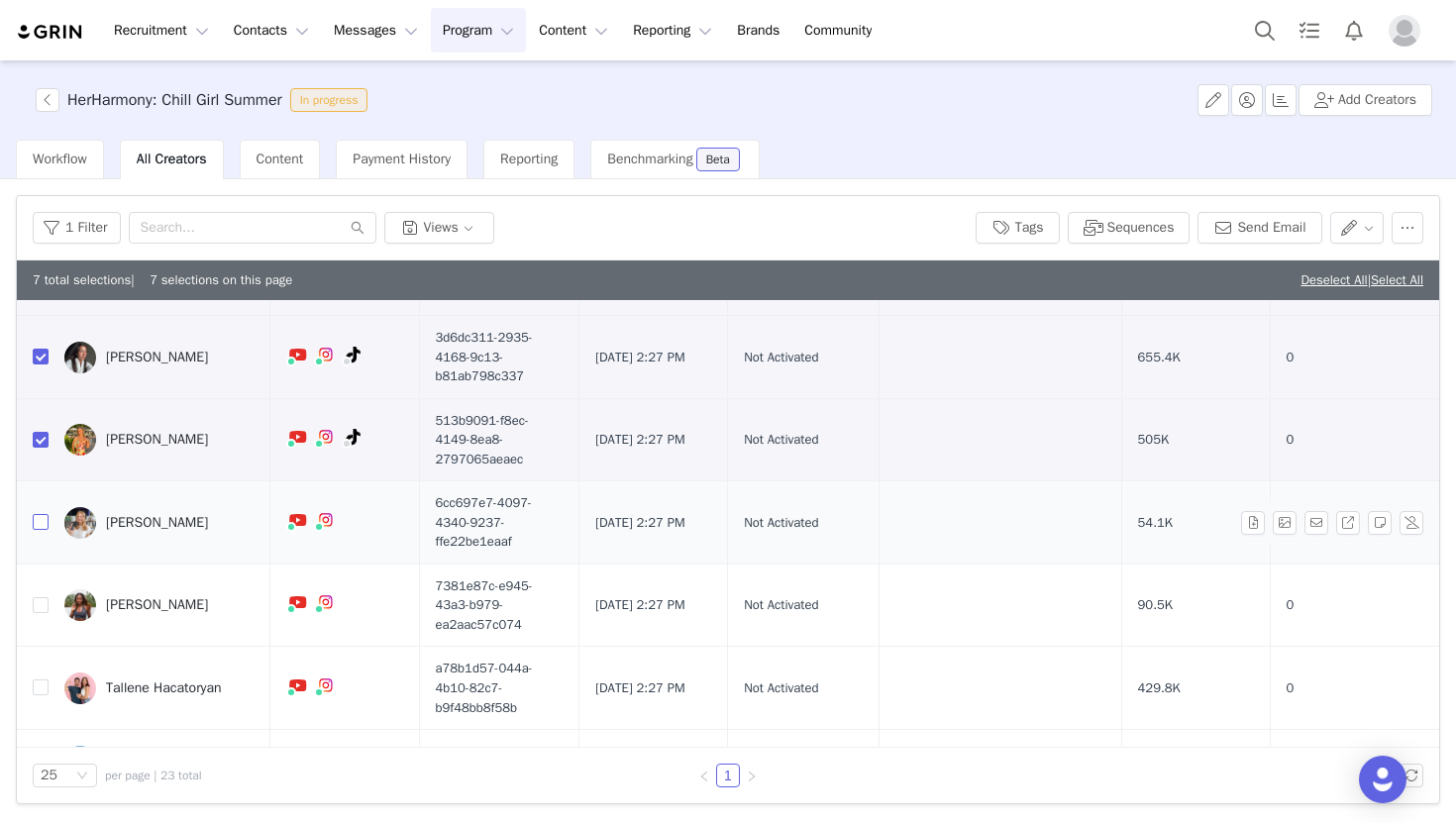 click at bounding box center (41, 522) 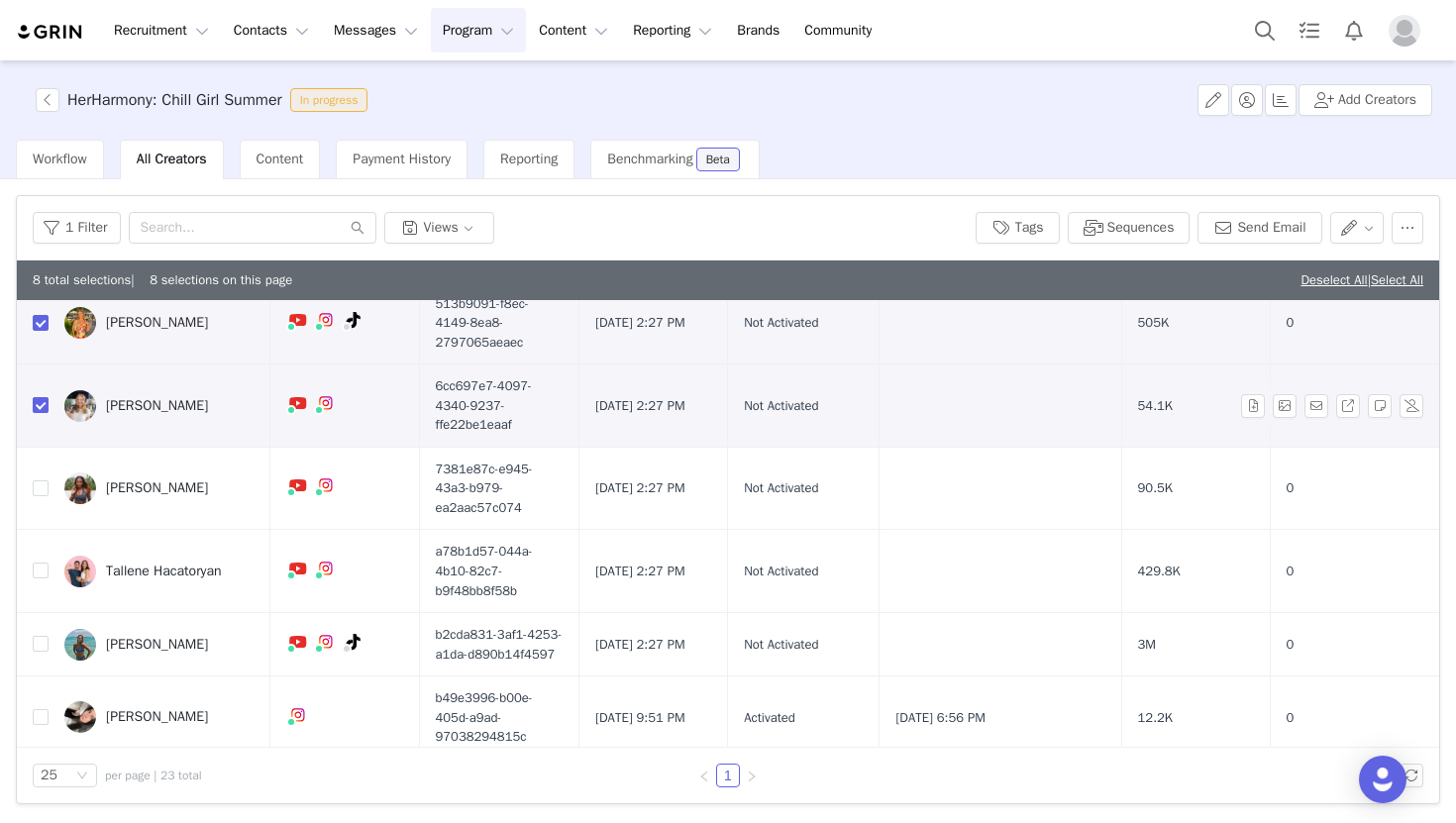 scroll, scrollTop: 707, scrollLeft: 0, axis: vertical 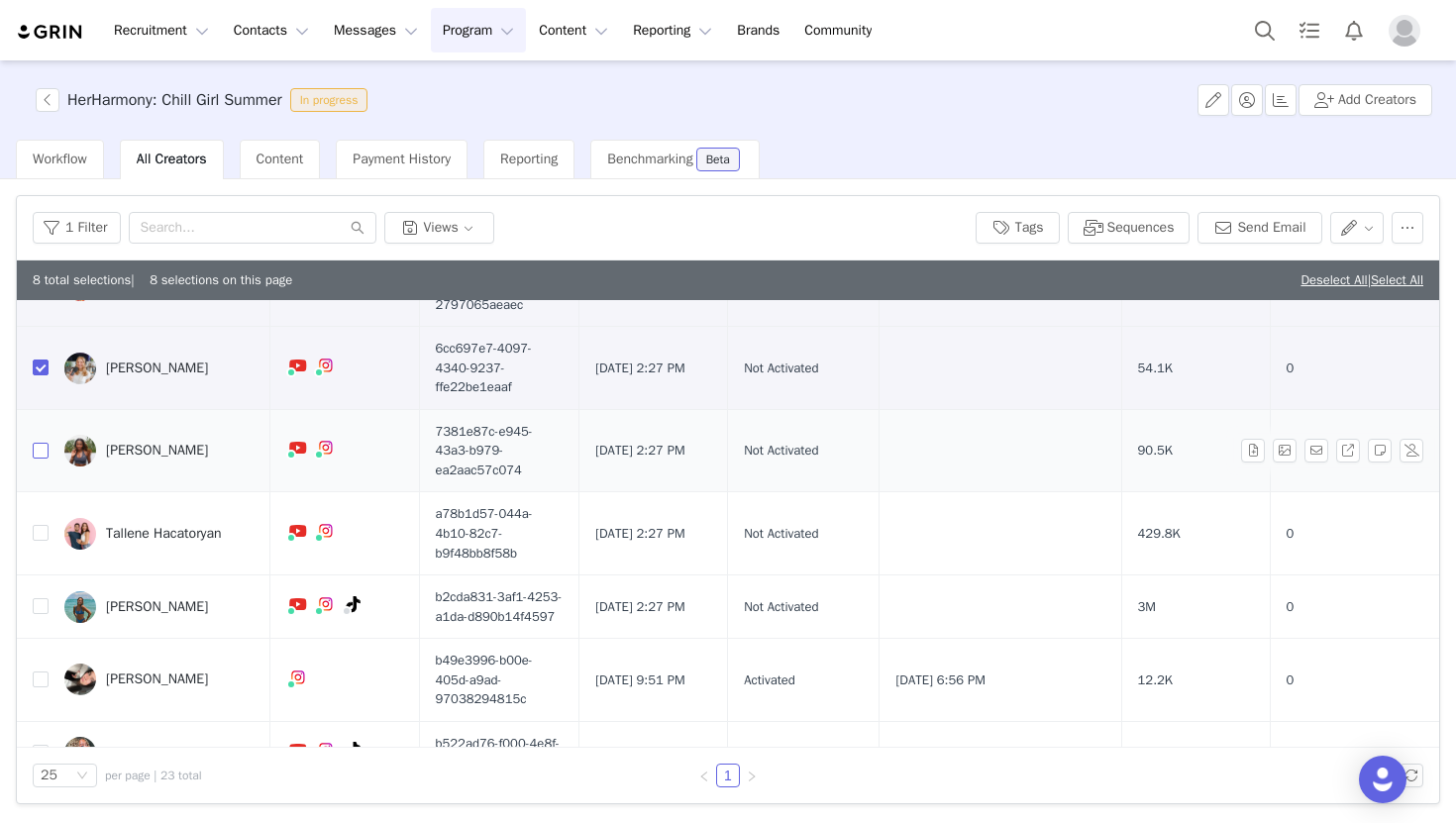 click at bounding box center [41, 451] 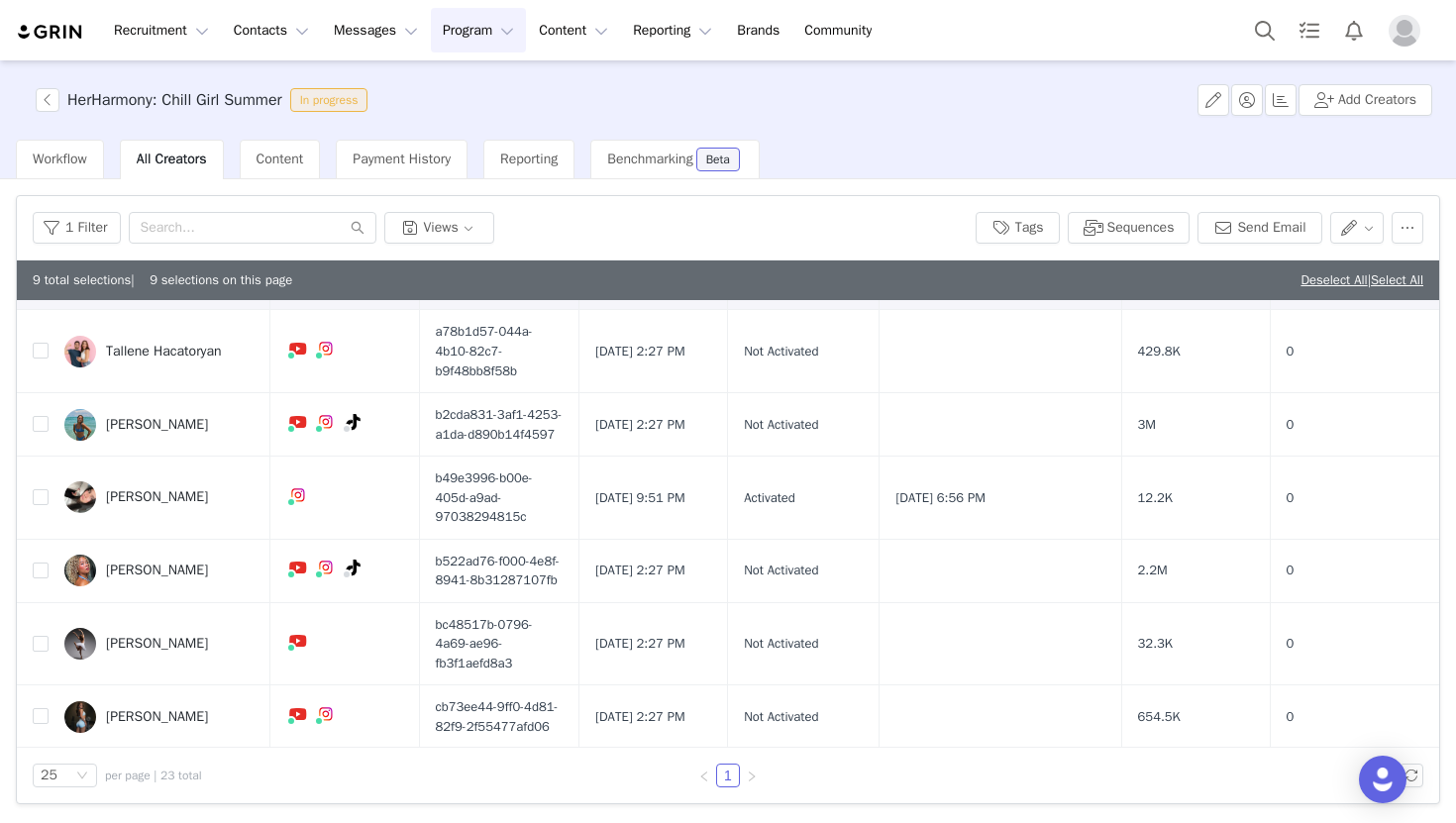 scroll, scrollTop: 891, scrollLeft: 0, axis: vertical 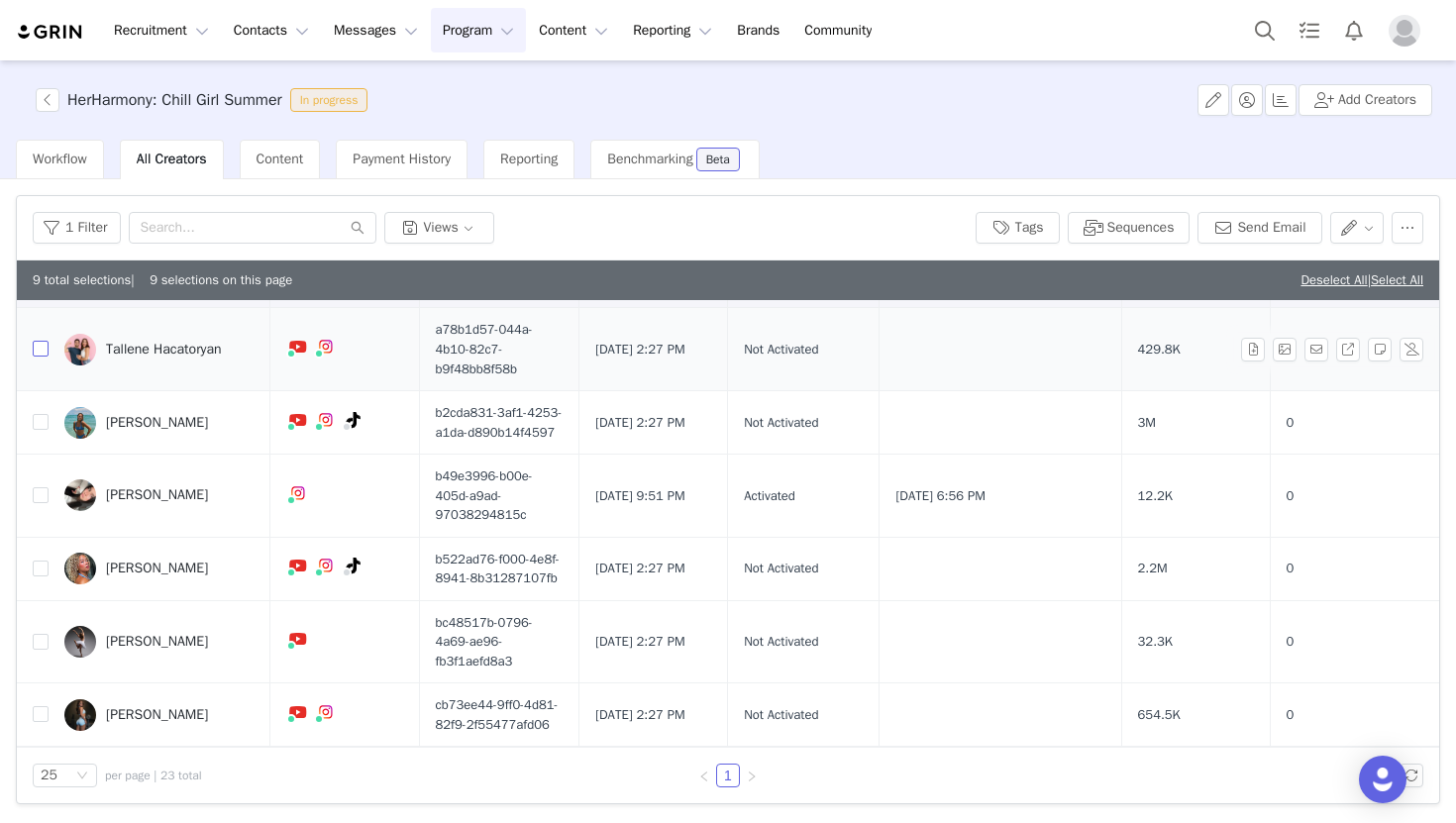click at bounding box center [41, 349] 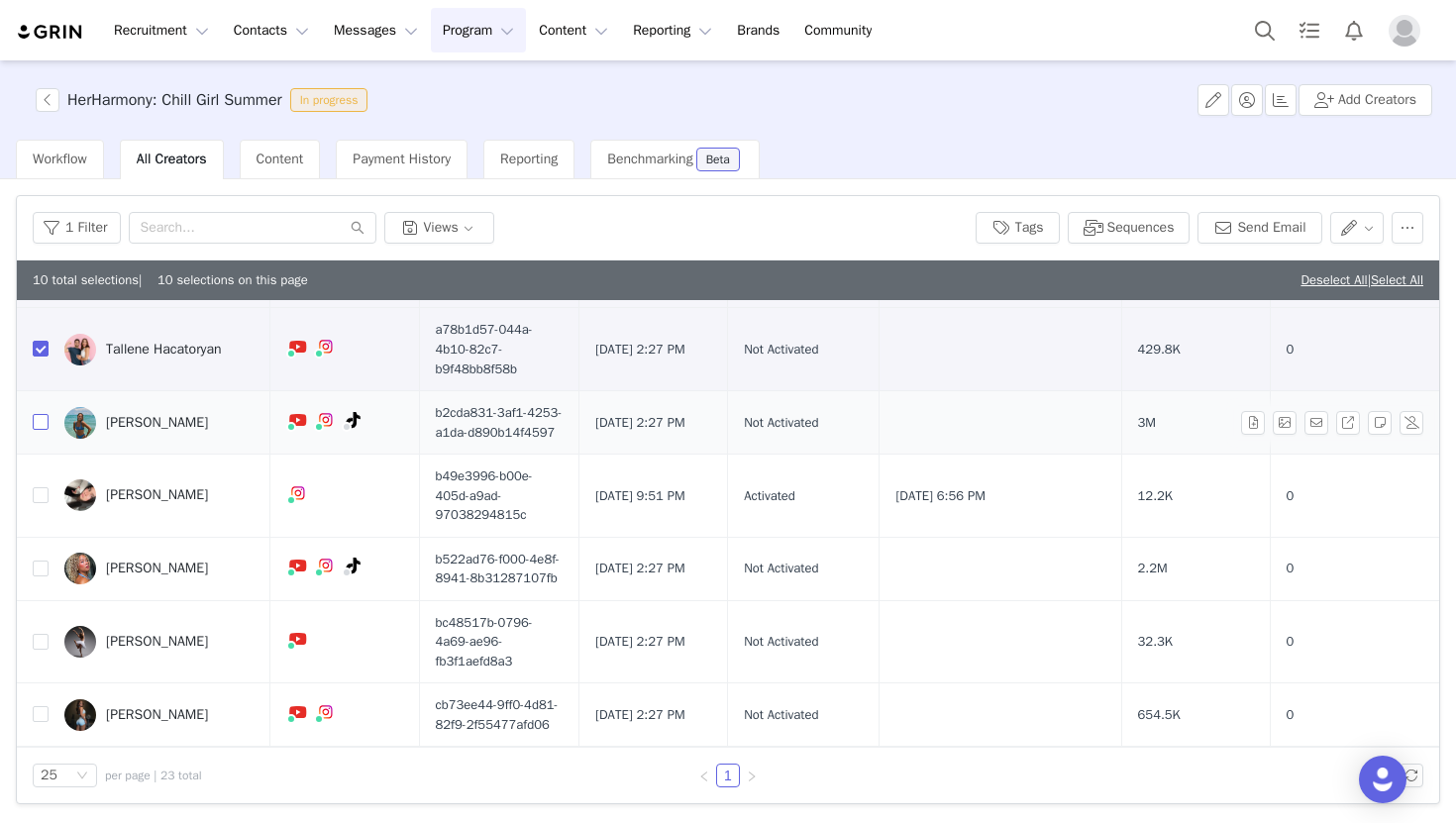 click at bounding box center [41, 422] 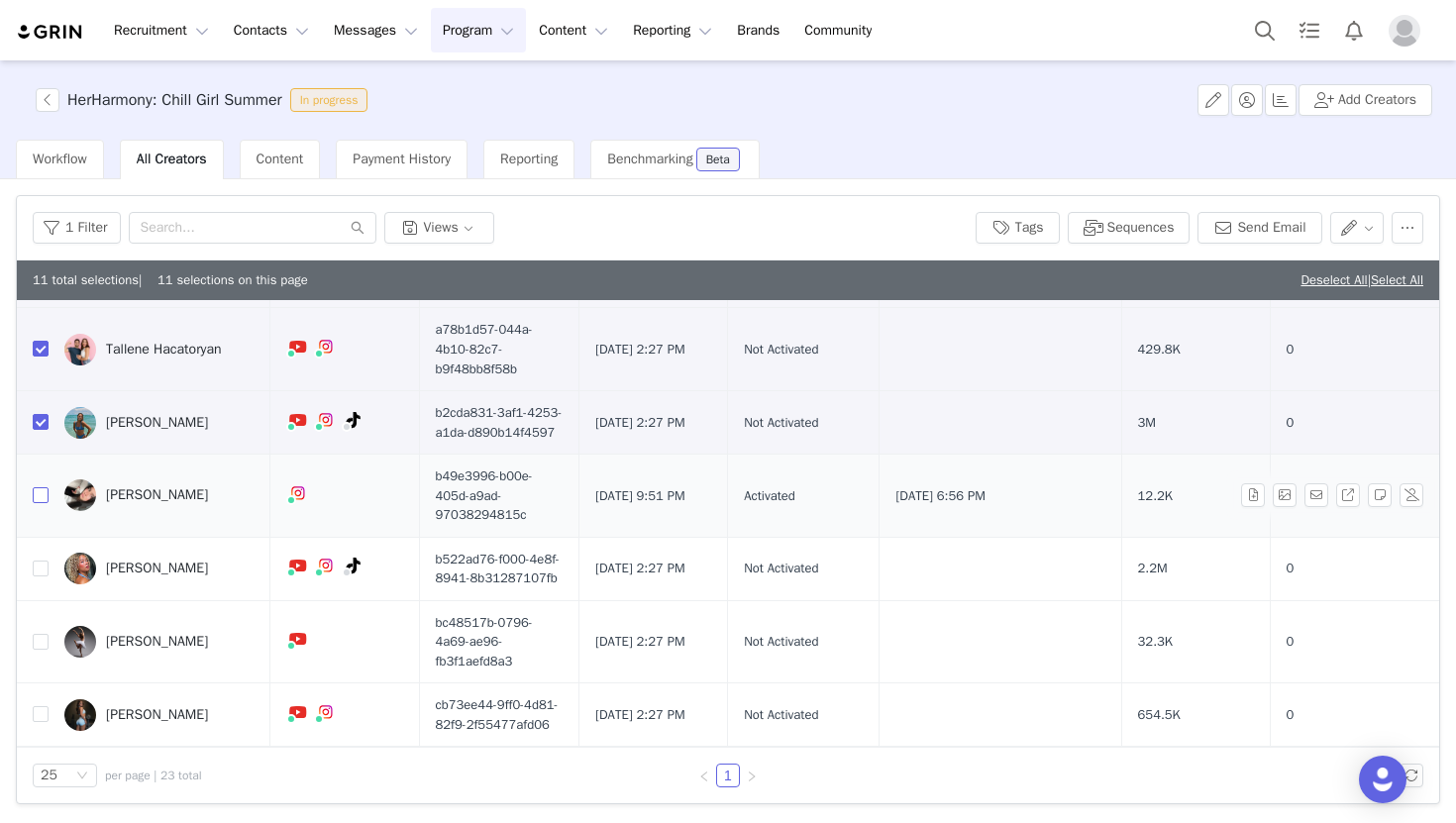 click at bounding box center [41, 495] 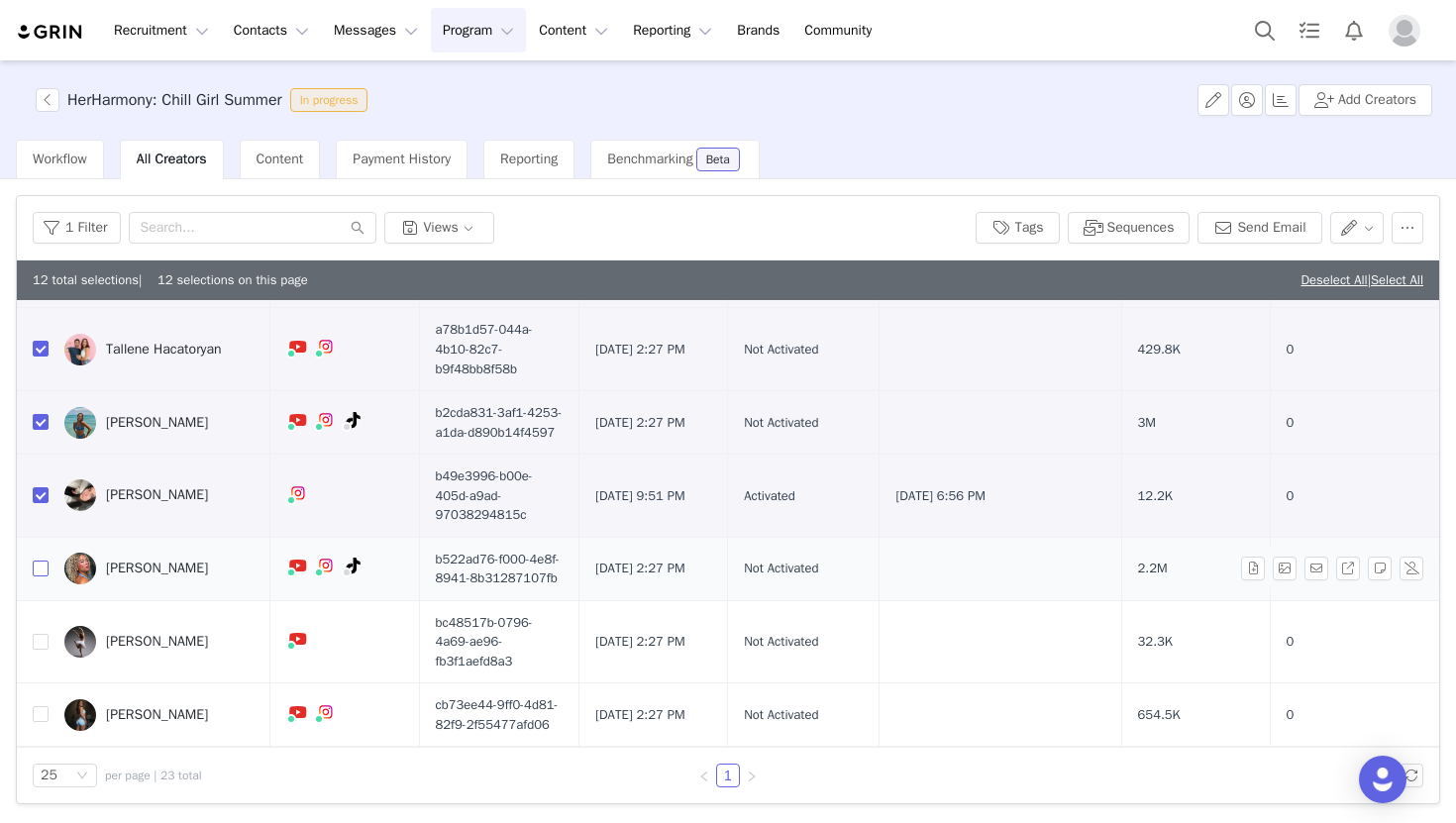 click at bounding box center (41, 568) 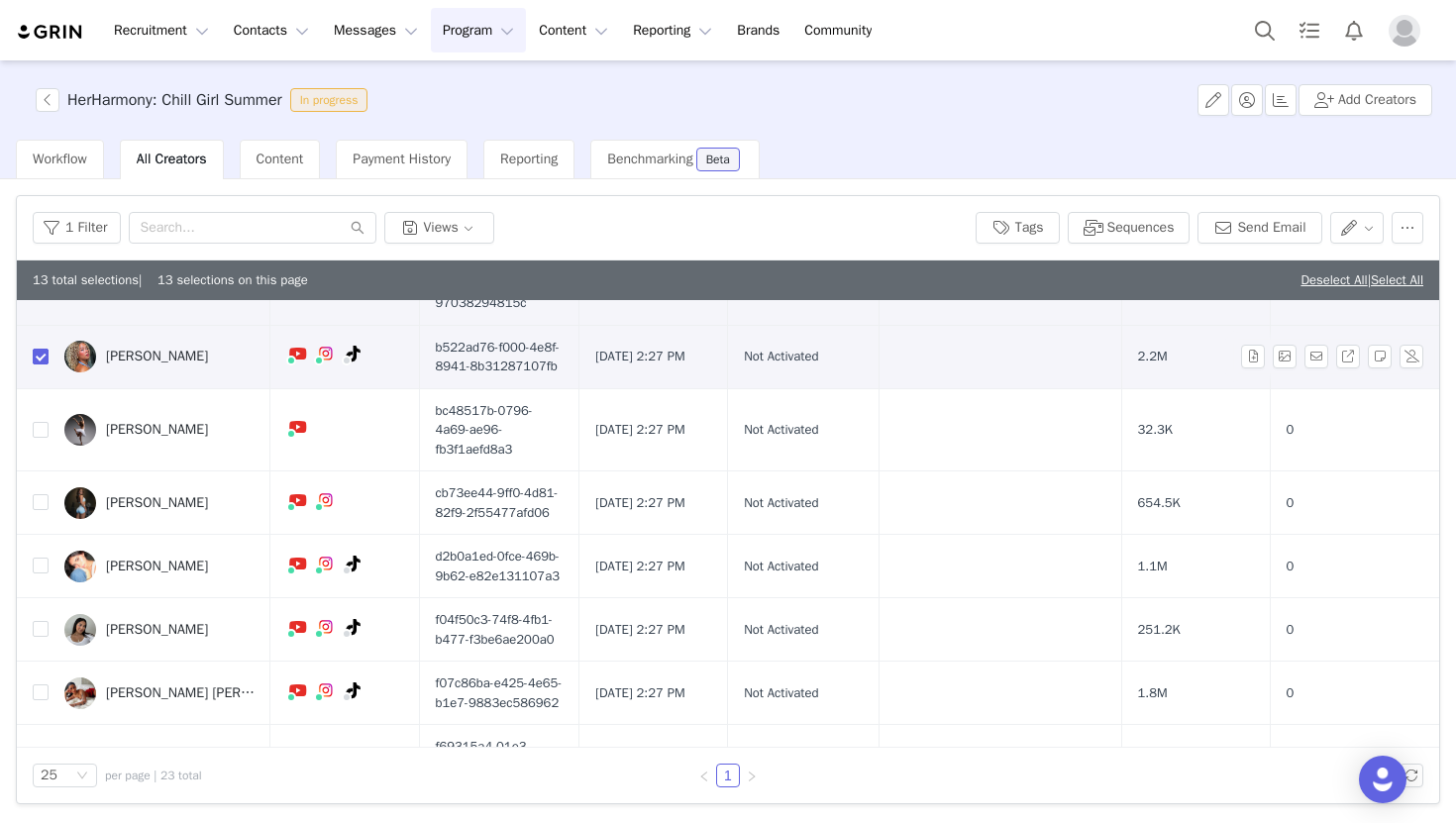 scroll, scrollTop: 1108, scrollLeft: 0, axis: vertical 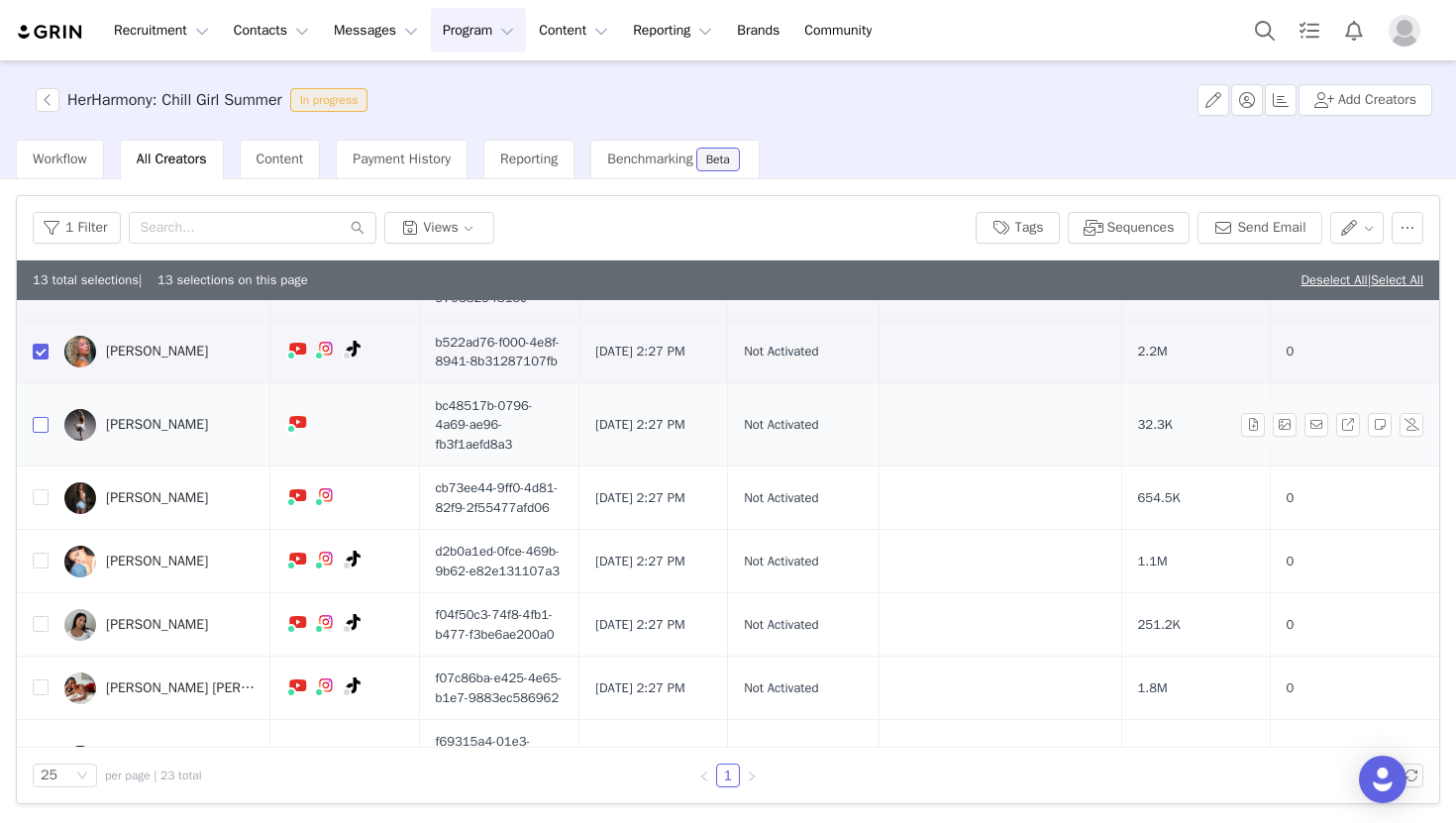 click at bounding box center [41, 424] 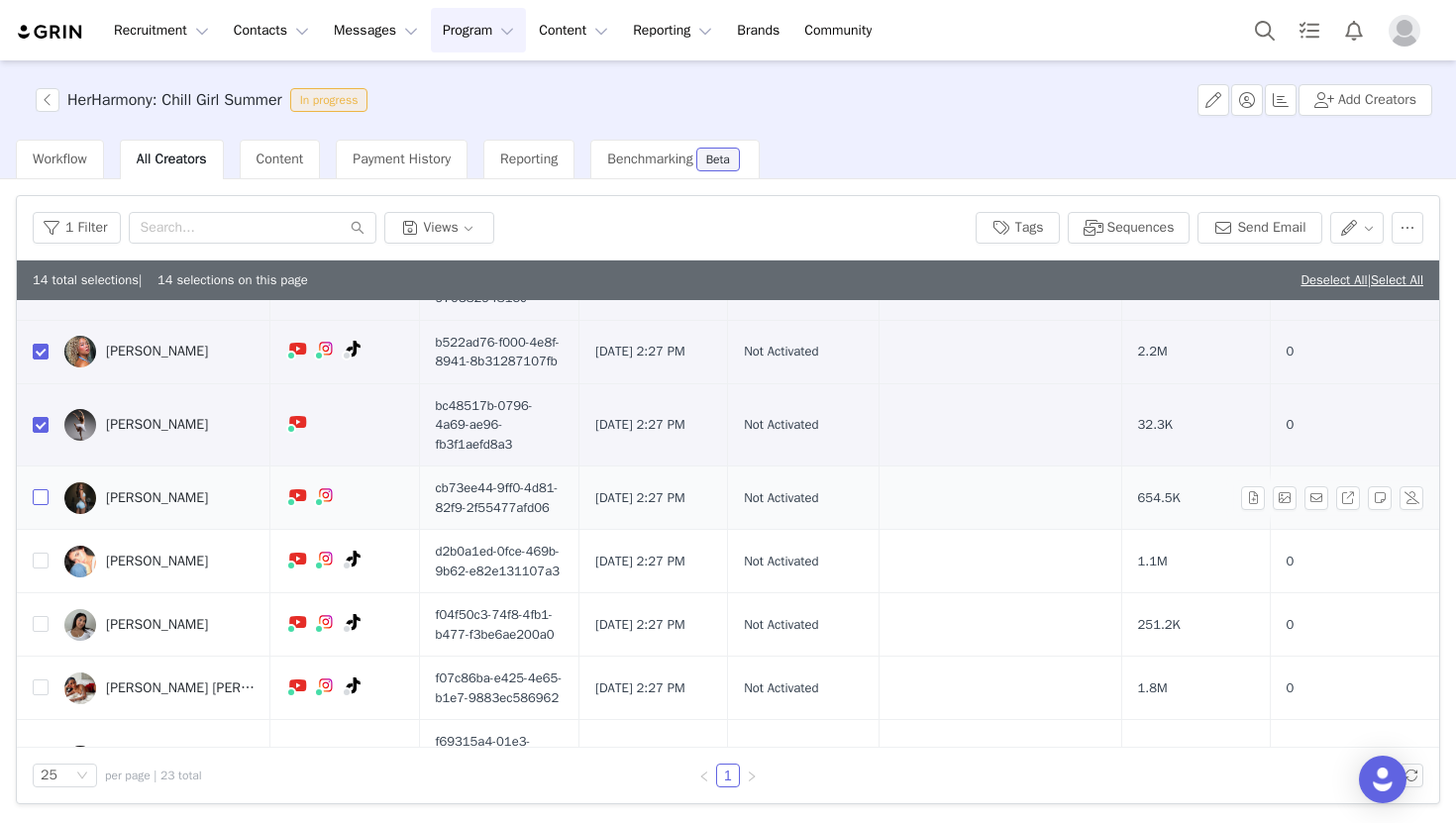 click at bounding box center [41, 497] 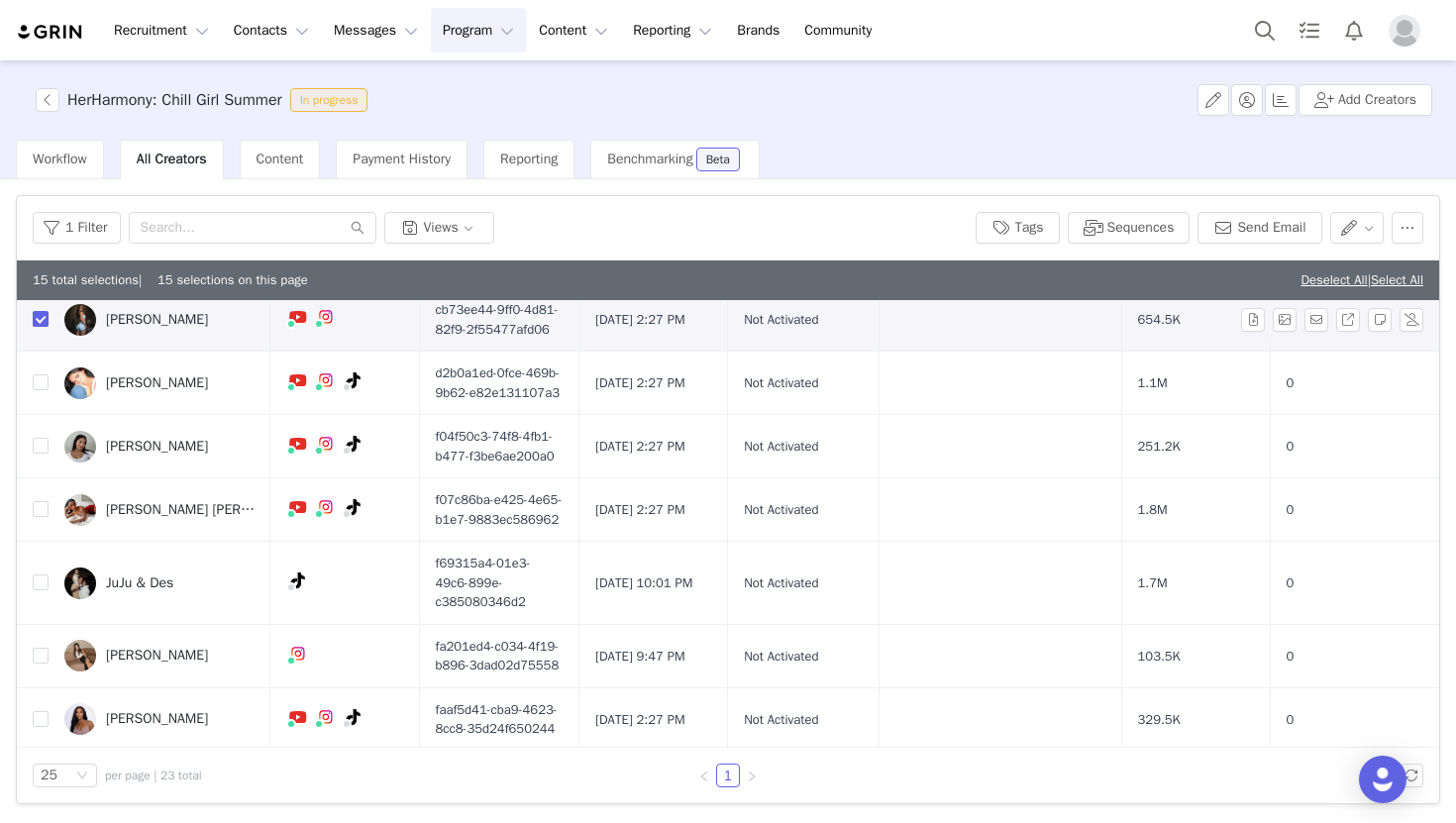 scroll, scrollTop: 1320, scrollLeft: 0, axis: vertical 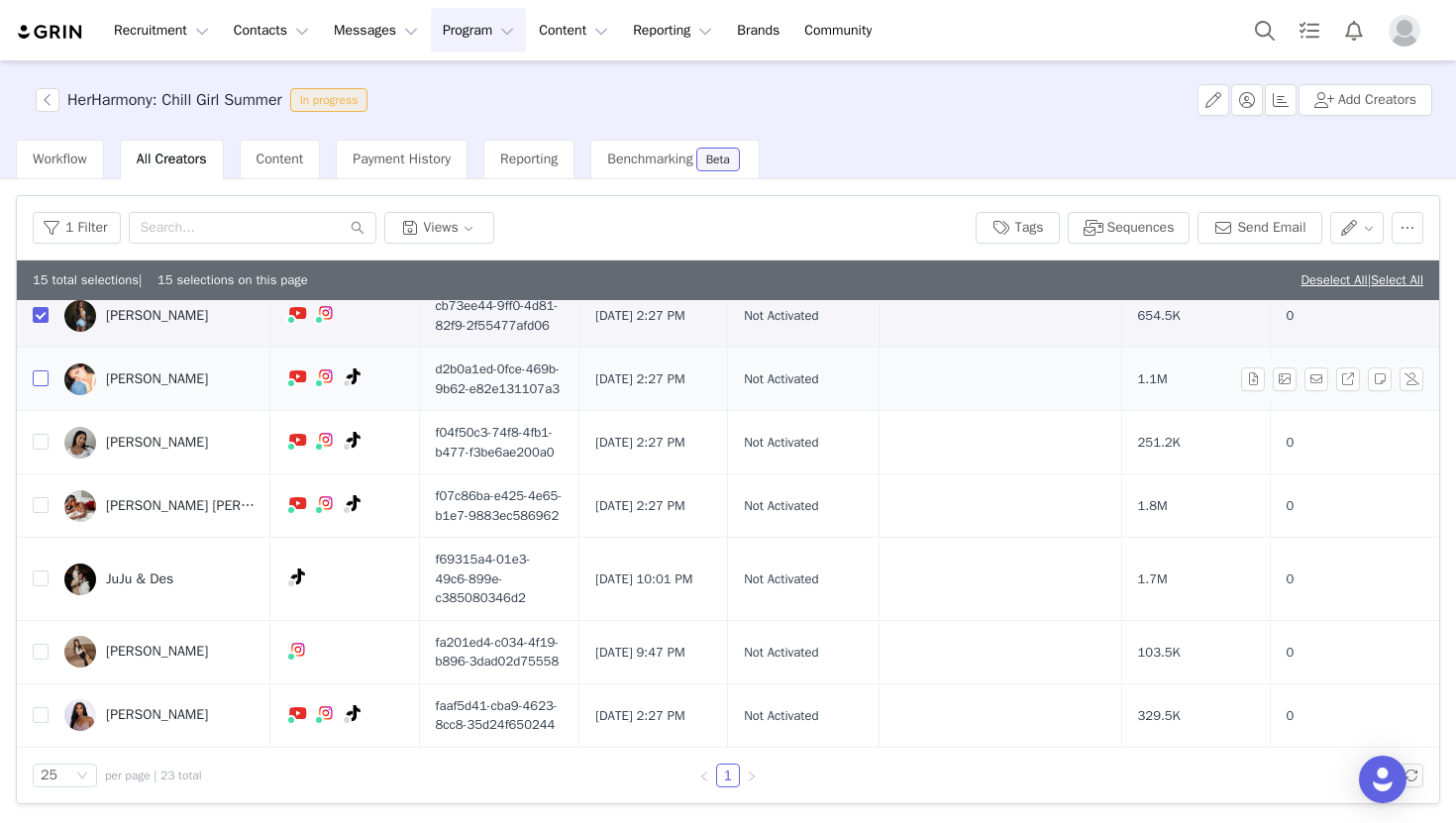 click at bounding box center (41, 378) 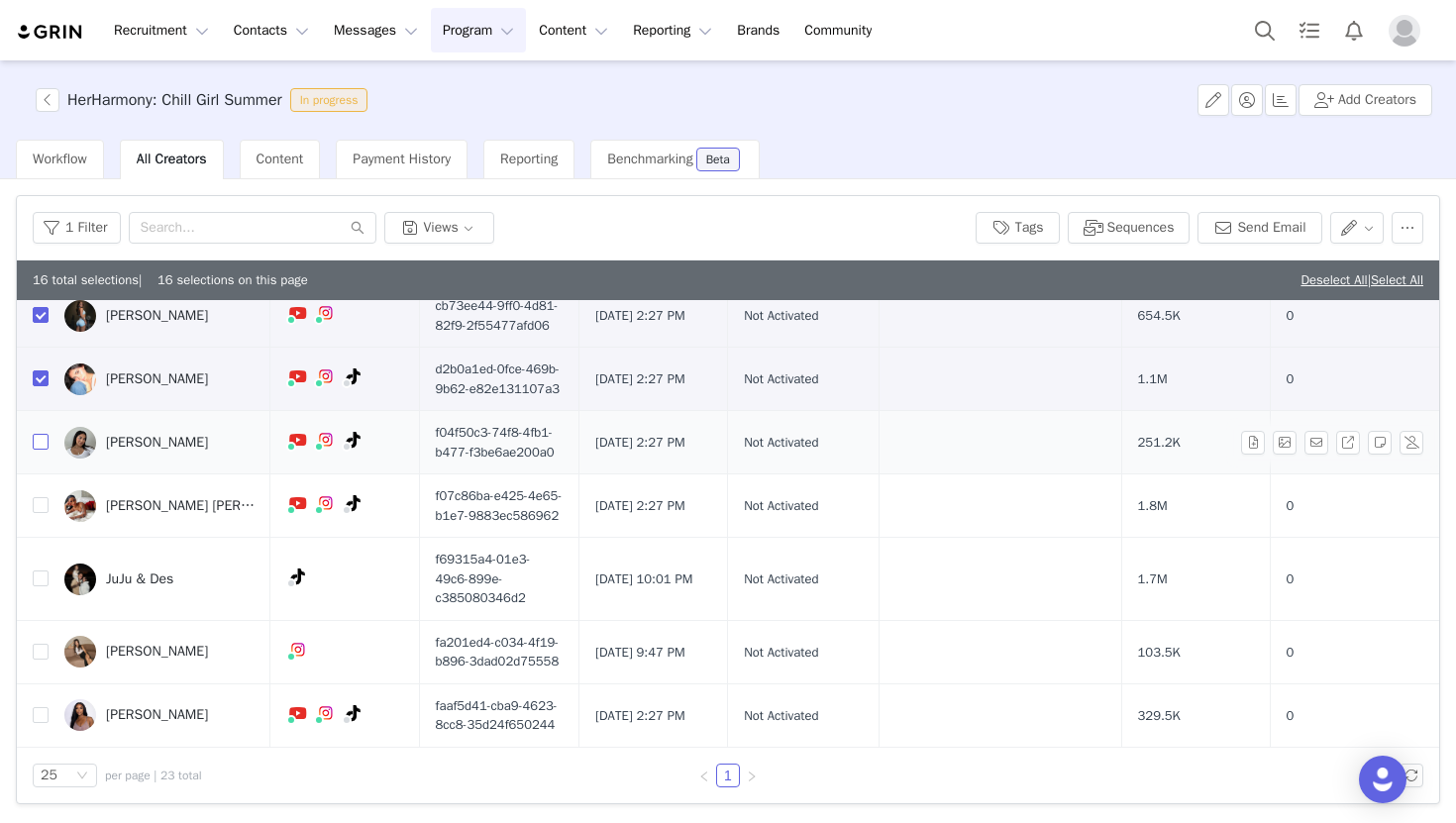 click at bounding box center [41, 442] 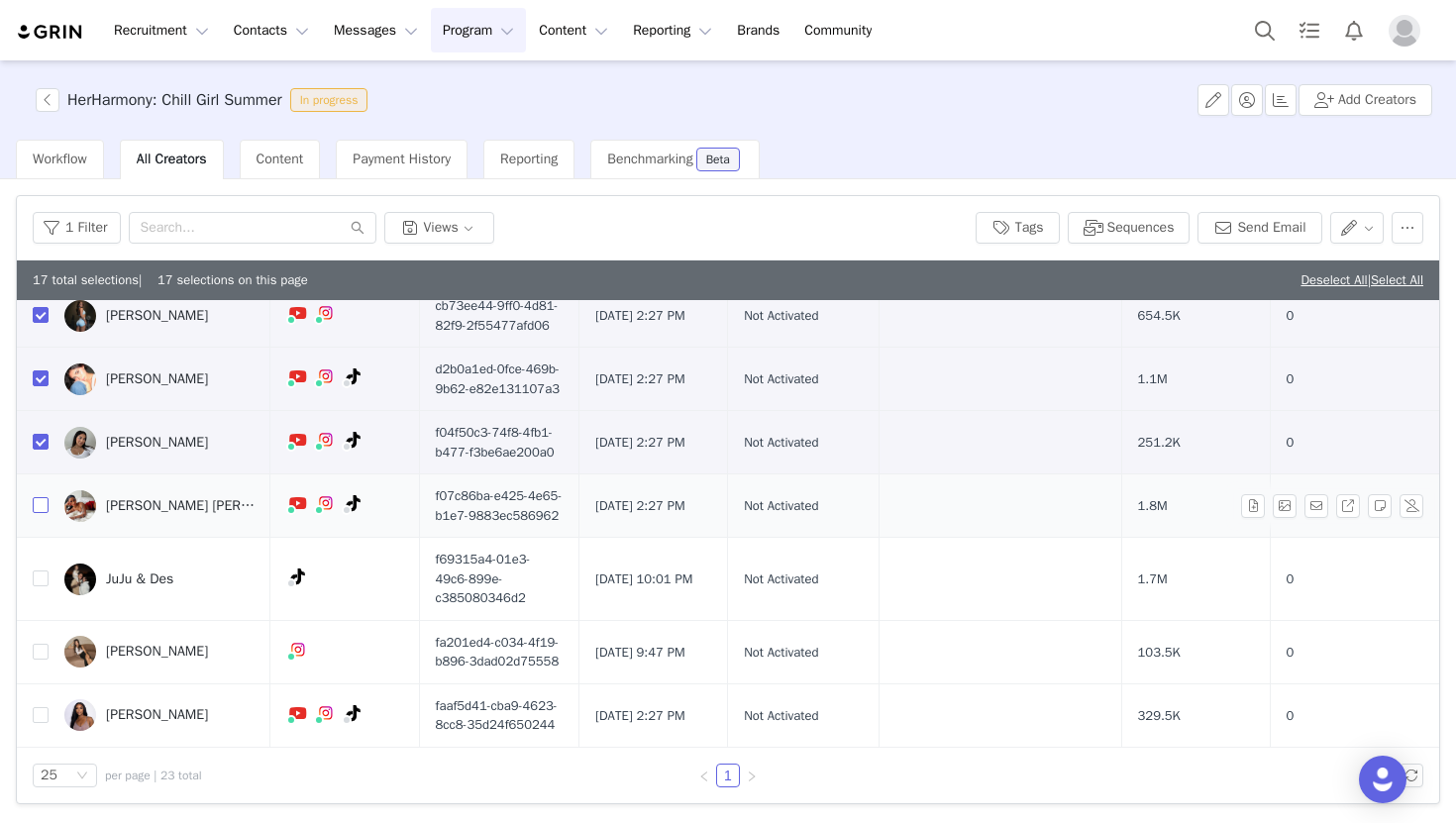 click at bounding box center (41, 505) 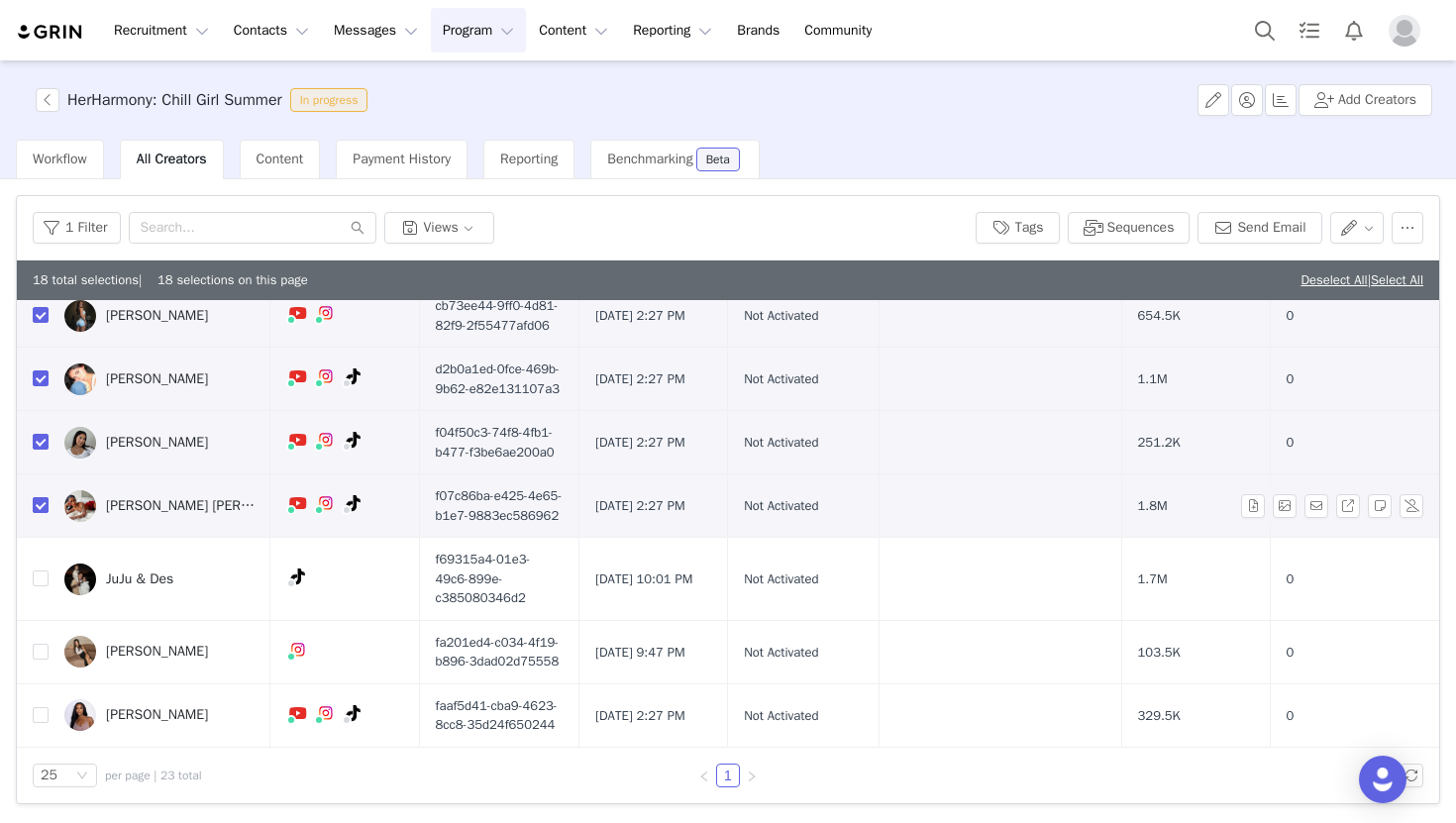 scroll, scrollTop: 1502, scrollLeft: 0, axis: vertical 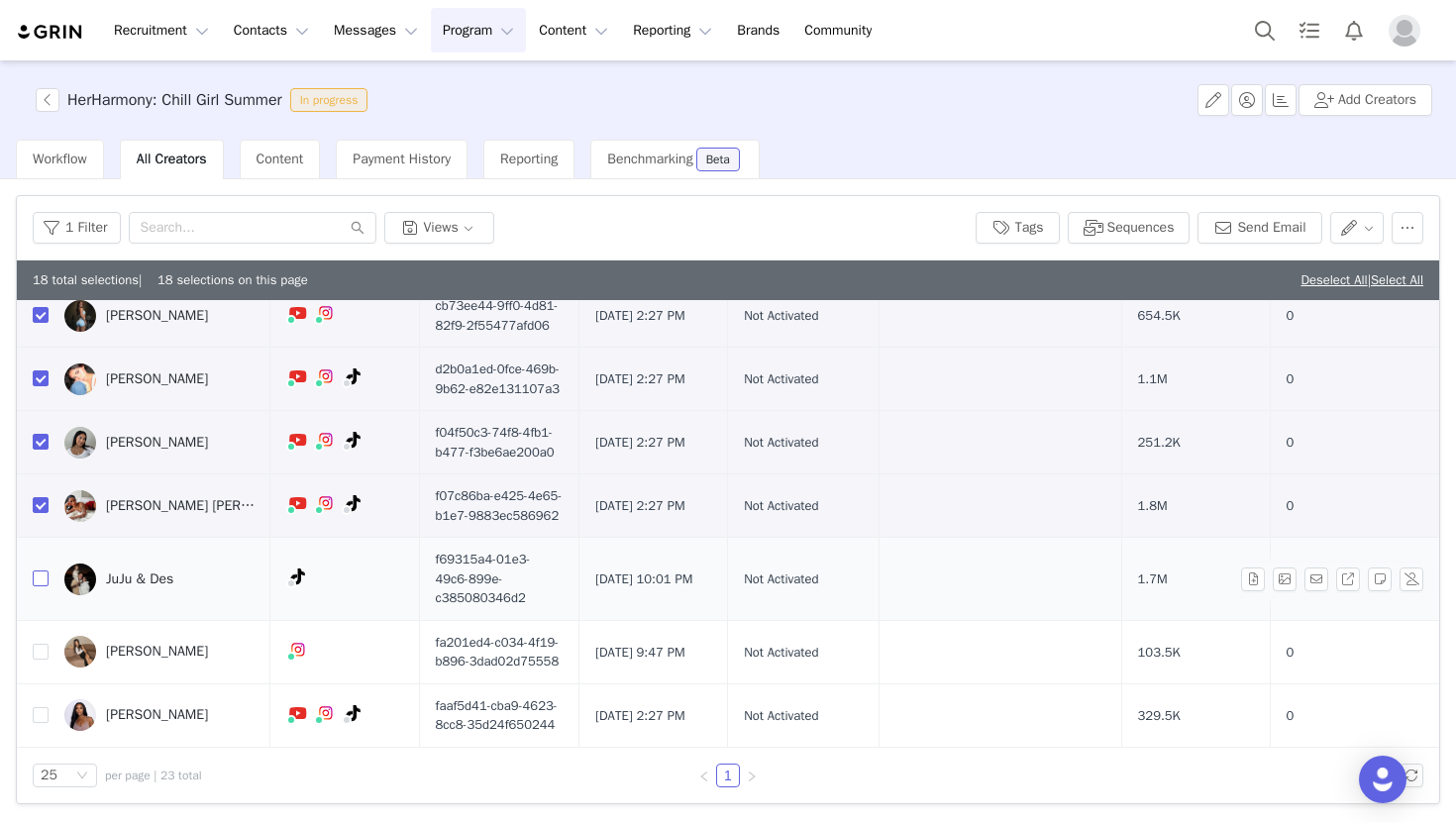 click at bounding box center [41, 578] 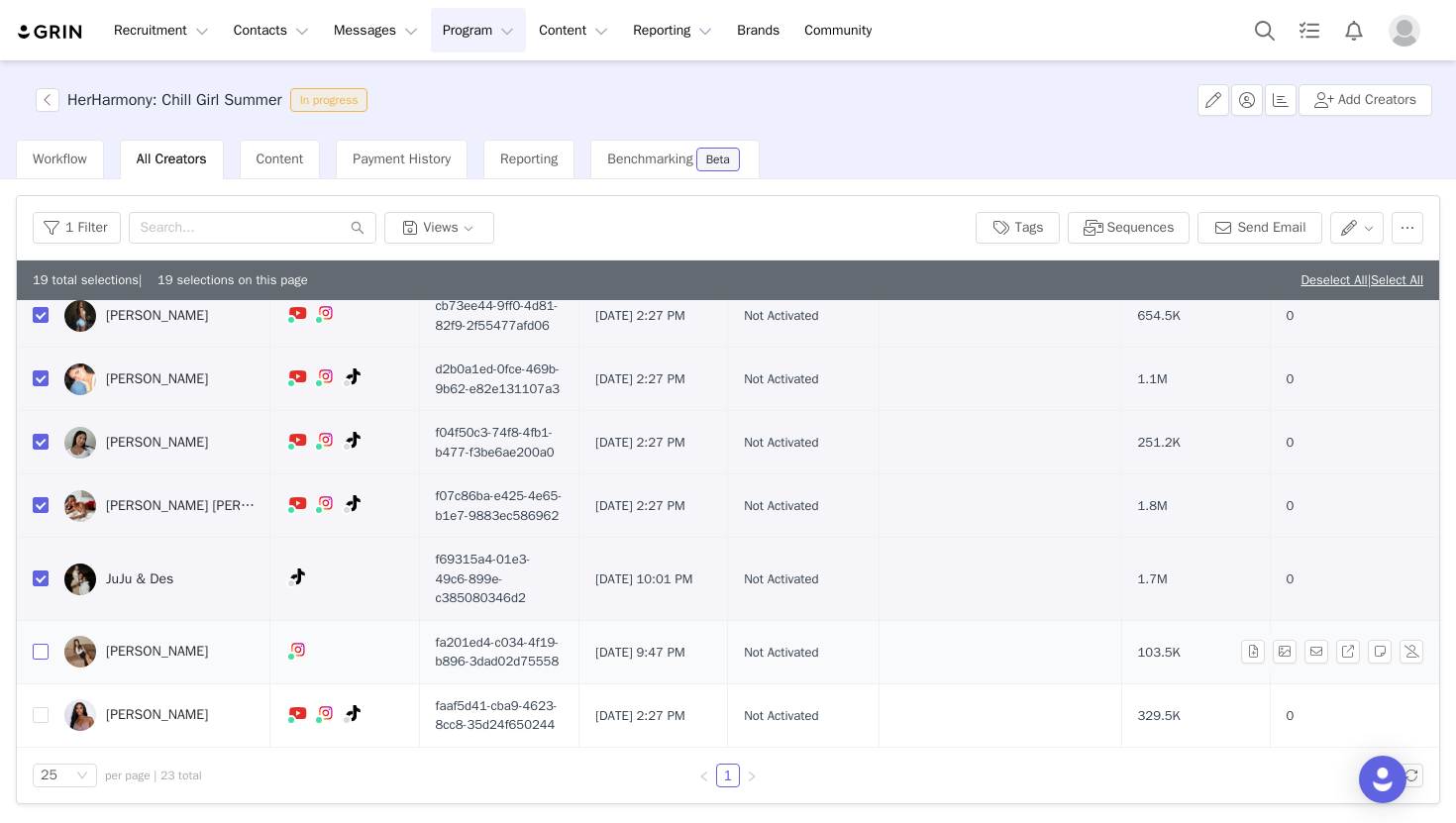 click at bounding box center (41, 652) 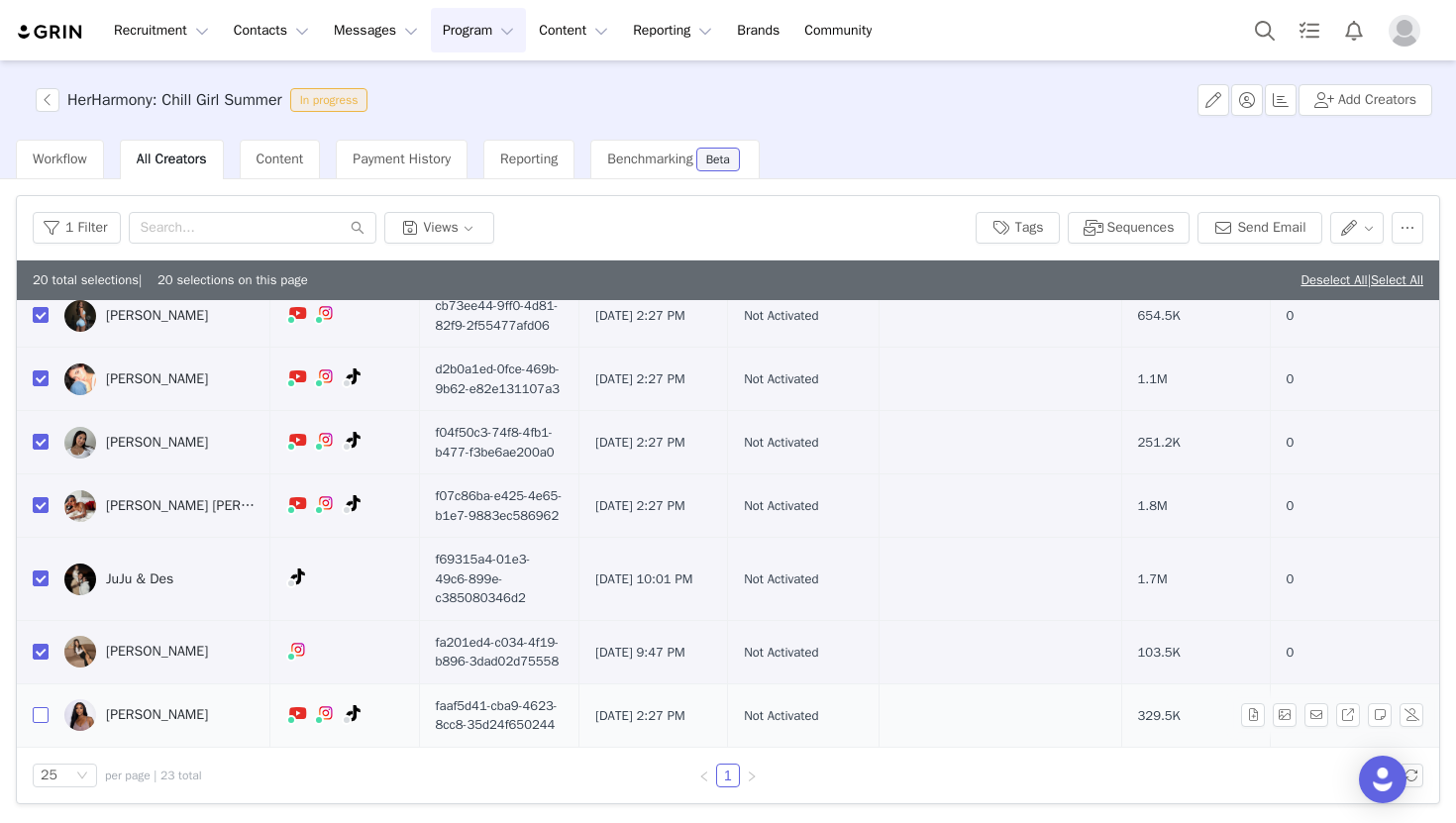 click at bounding box center [41, 715] 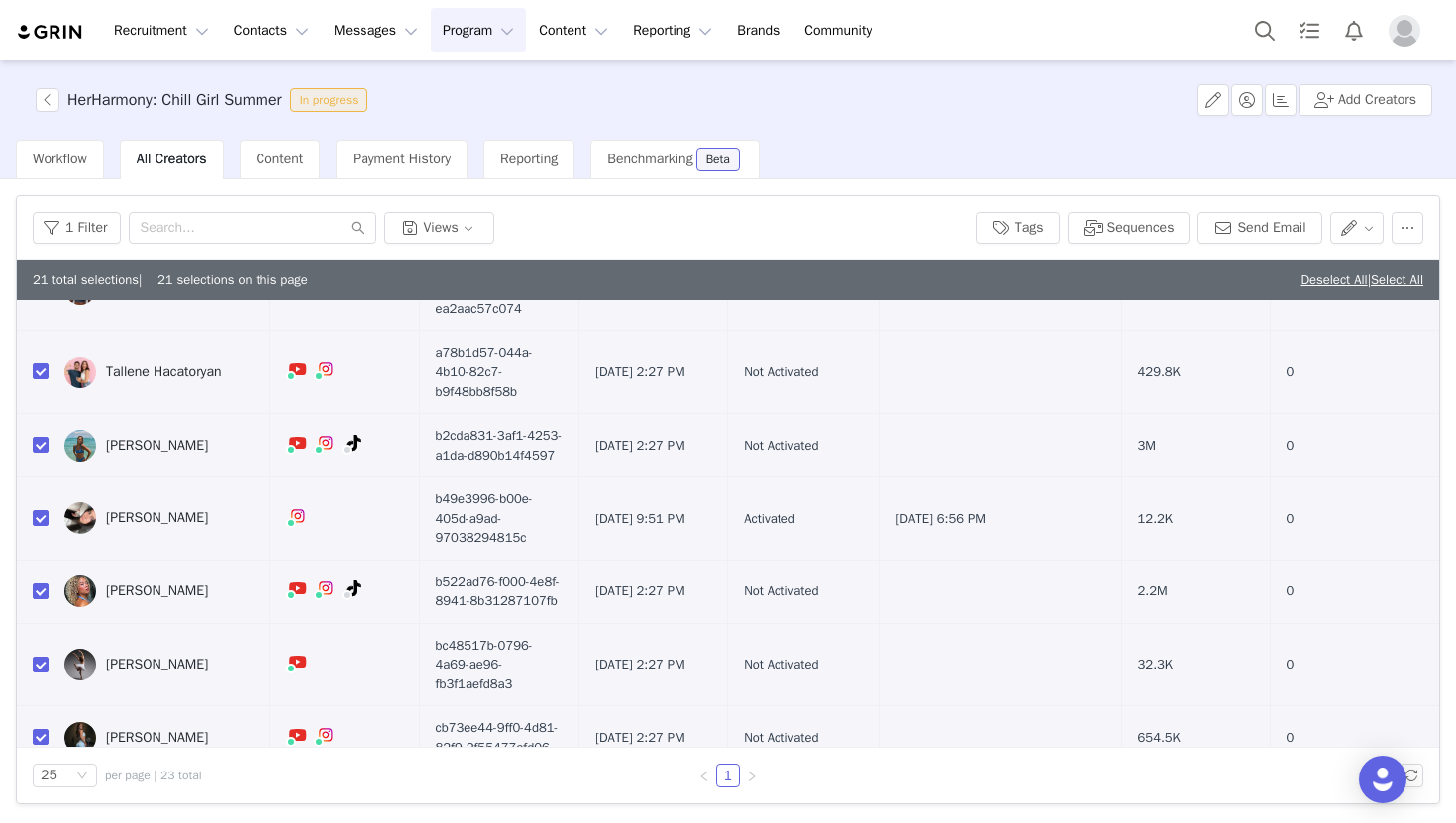 scroll, scrollTop: 0, scrollLeft: 0, axis: both 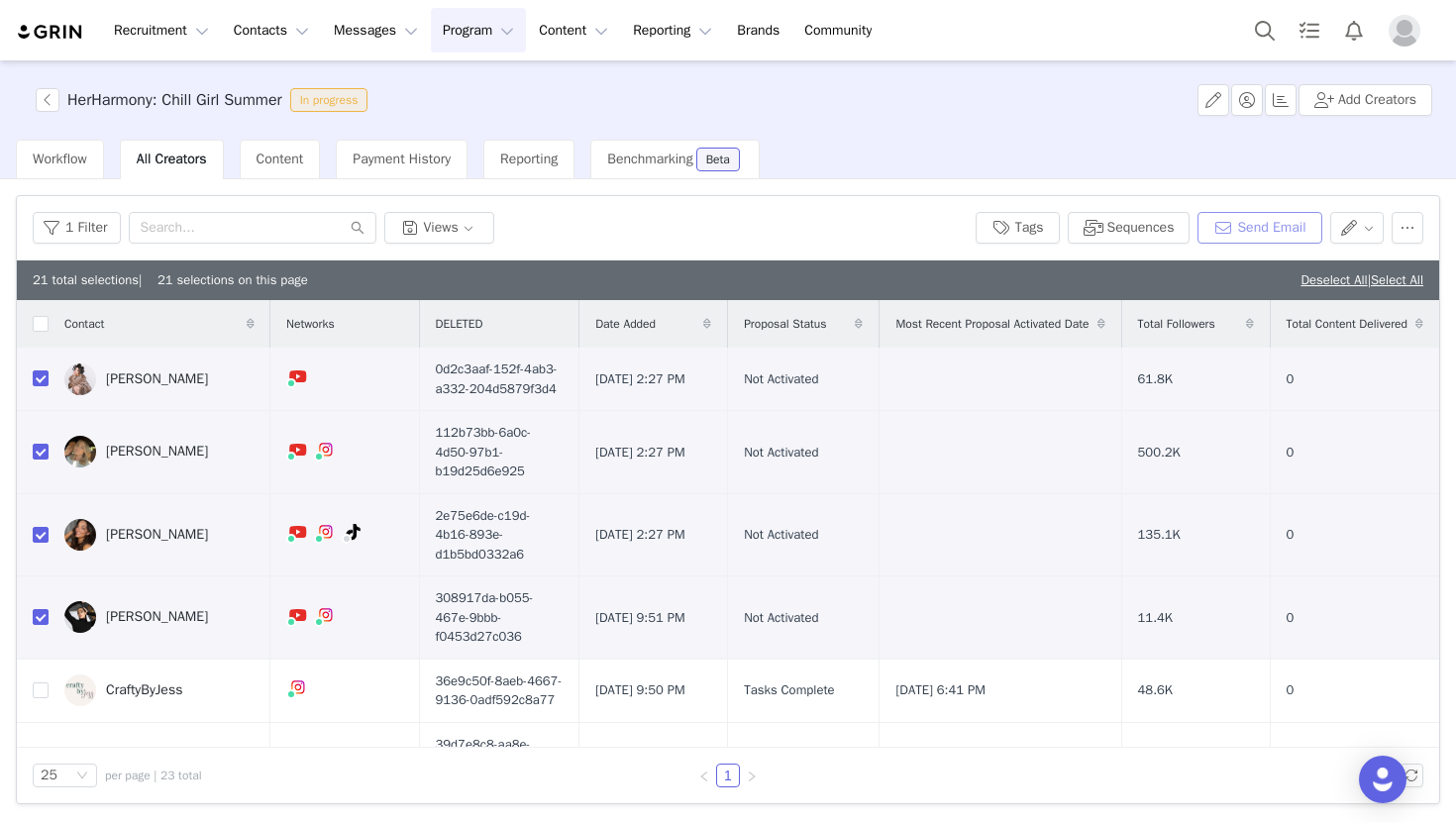 click on "Send Email" at bounding box center [1259, 228] 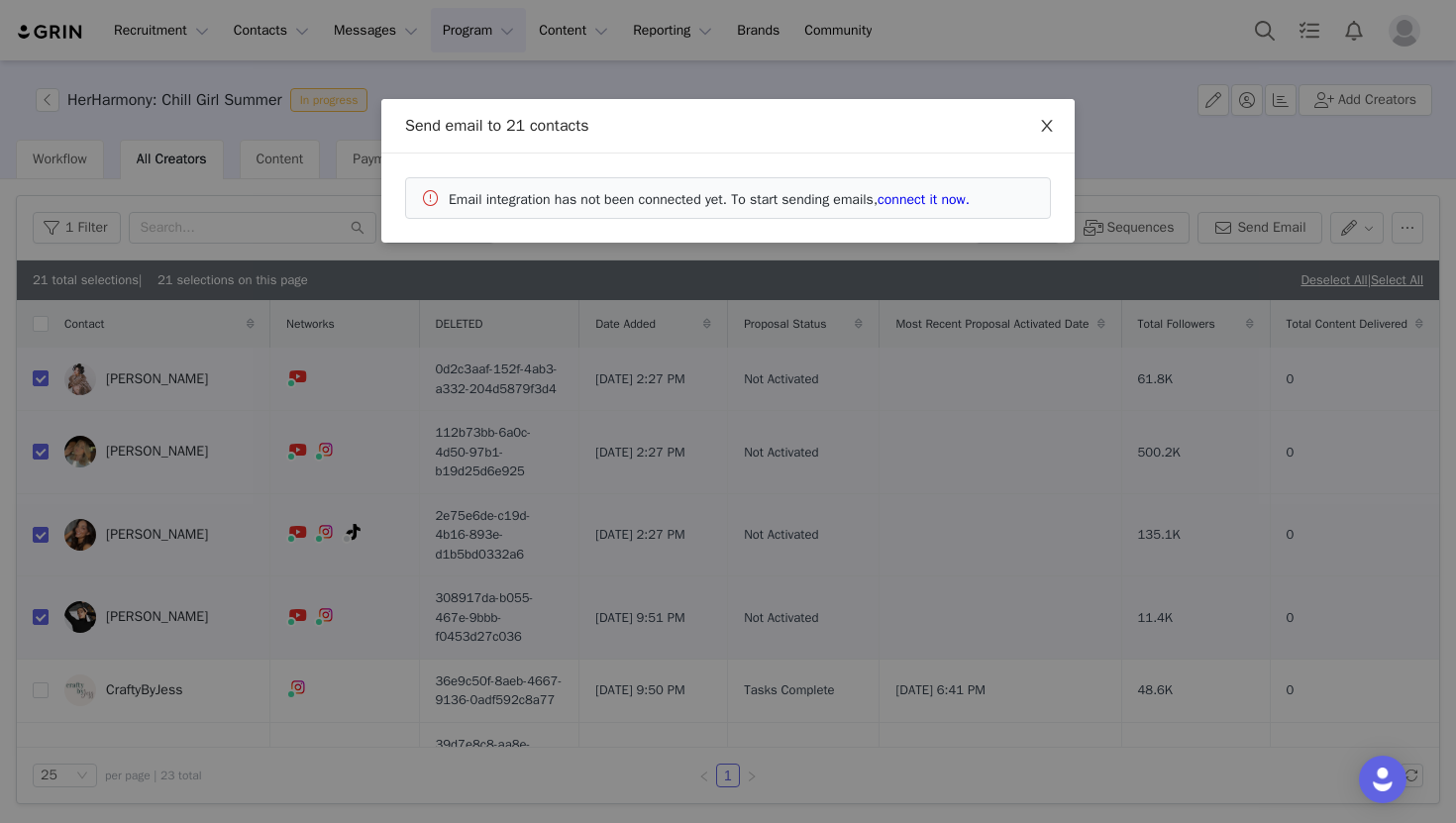 click at bounding box center [1047, 127] 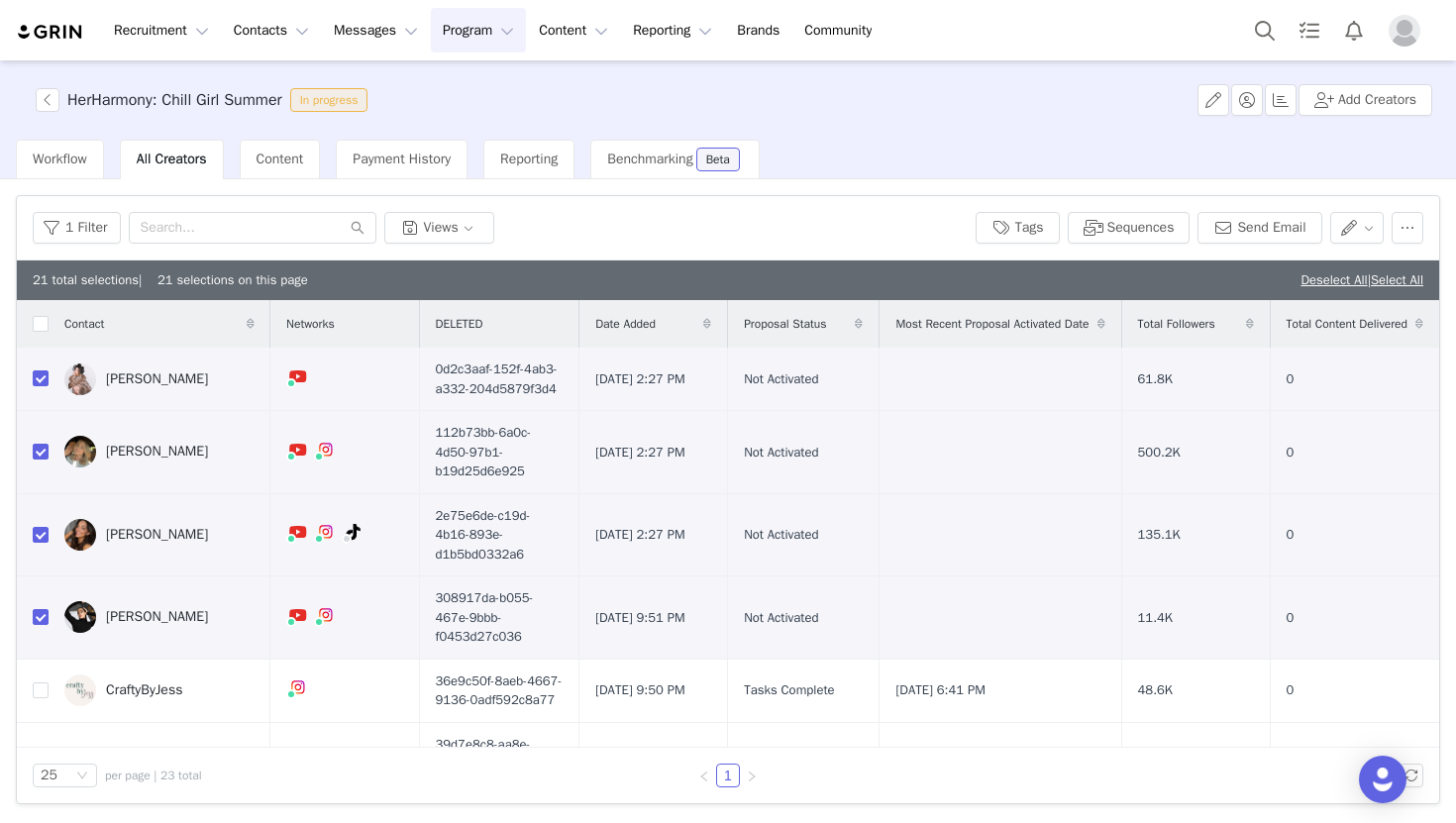 click on "1 Filter Views" at bounding box center (496, 228) 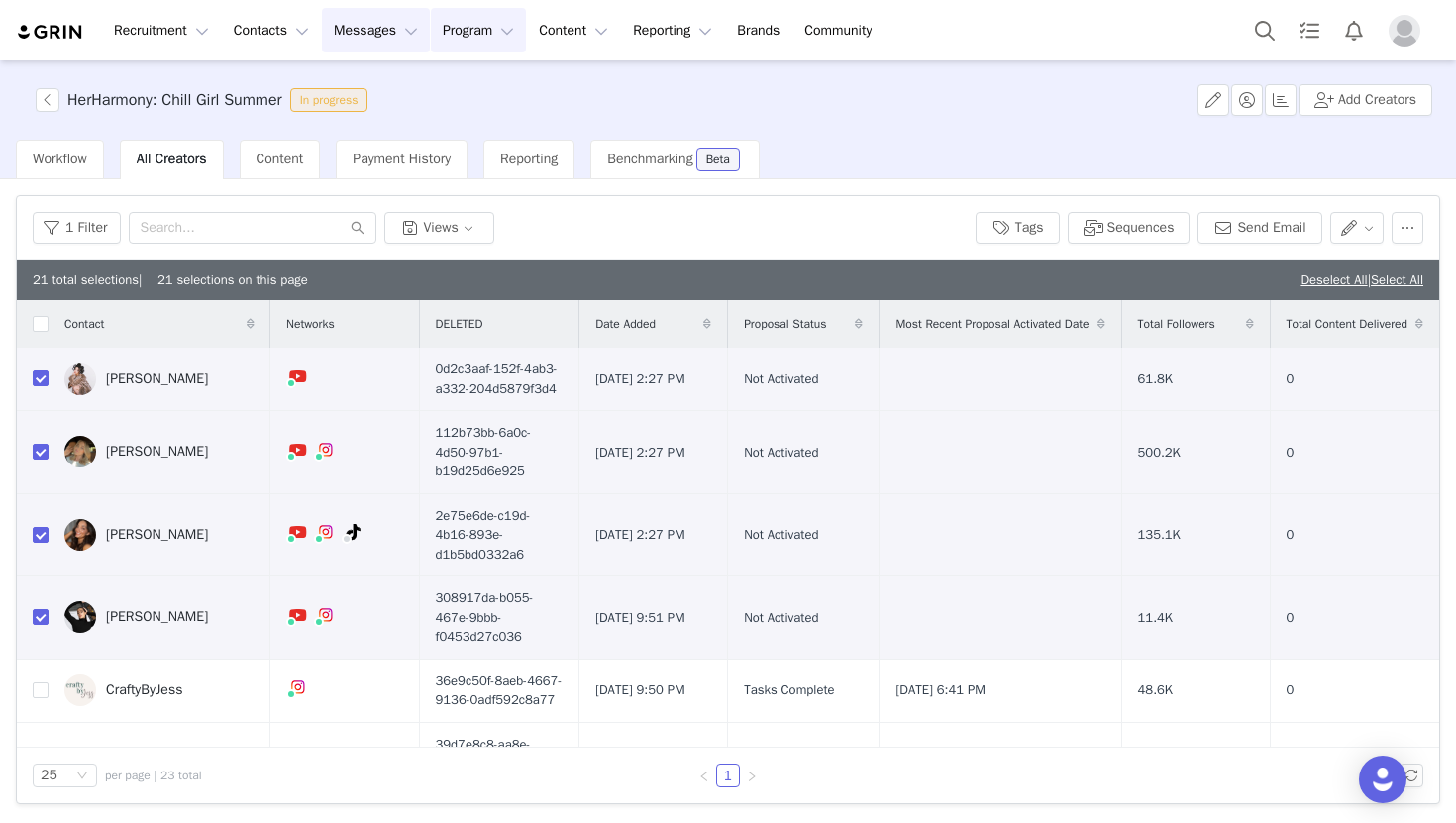 click on "Messages Messages" at bounding box center [375, 30] 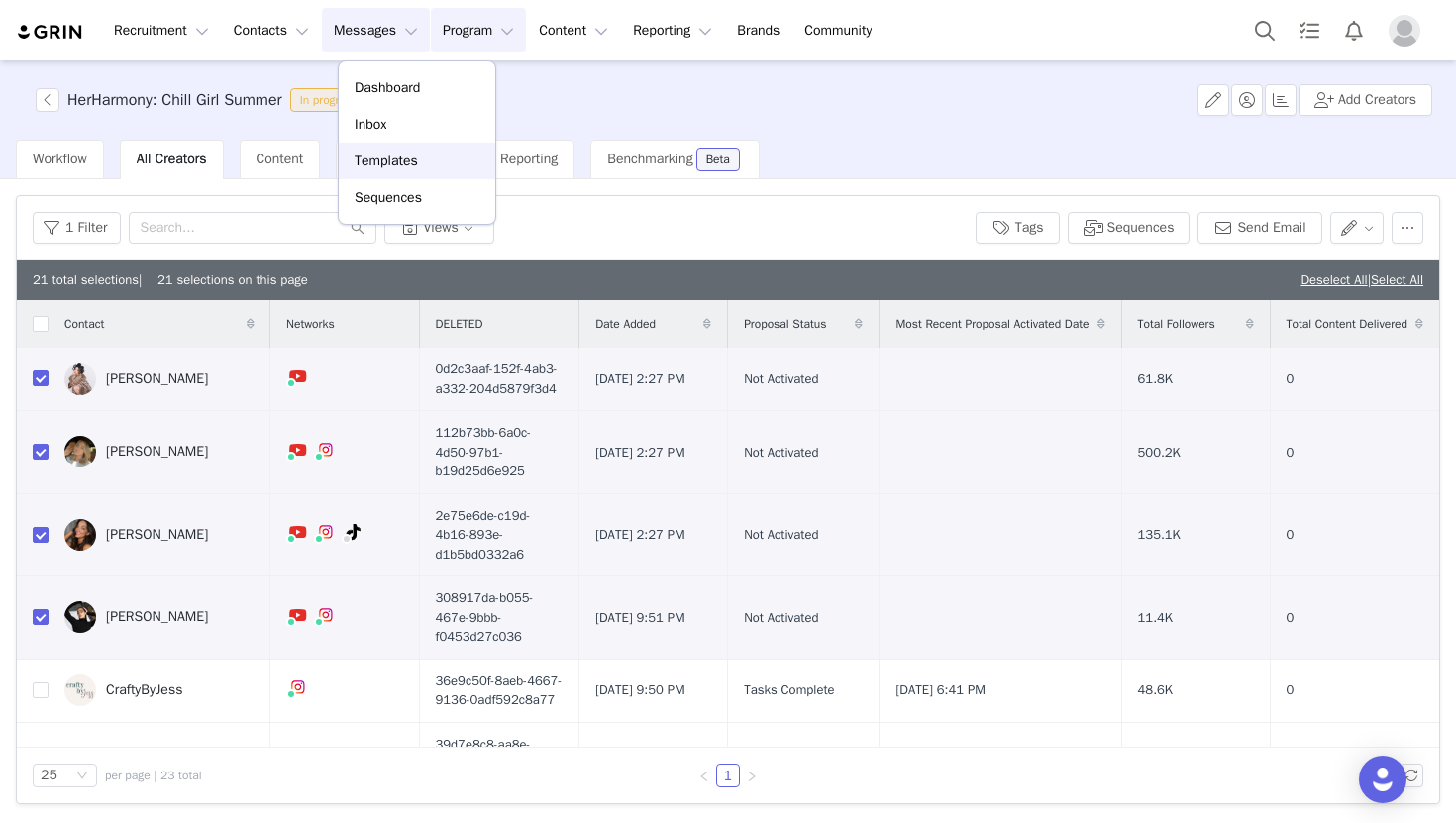 click on "Templates" at bounding box center (386, 160) 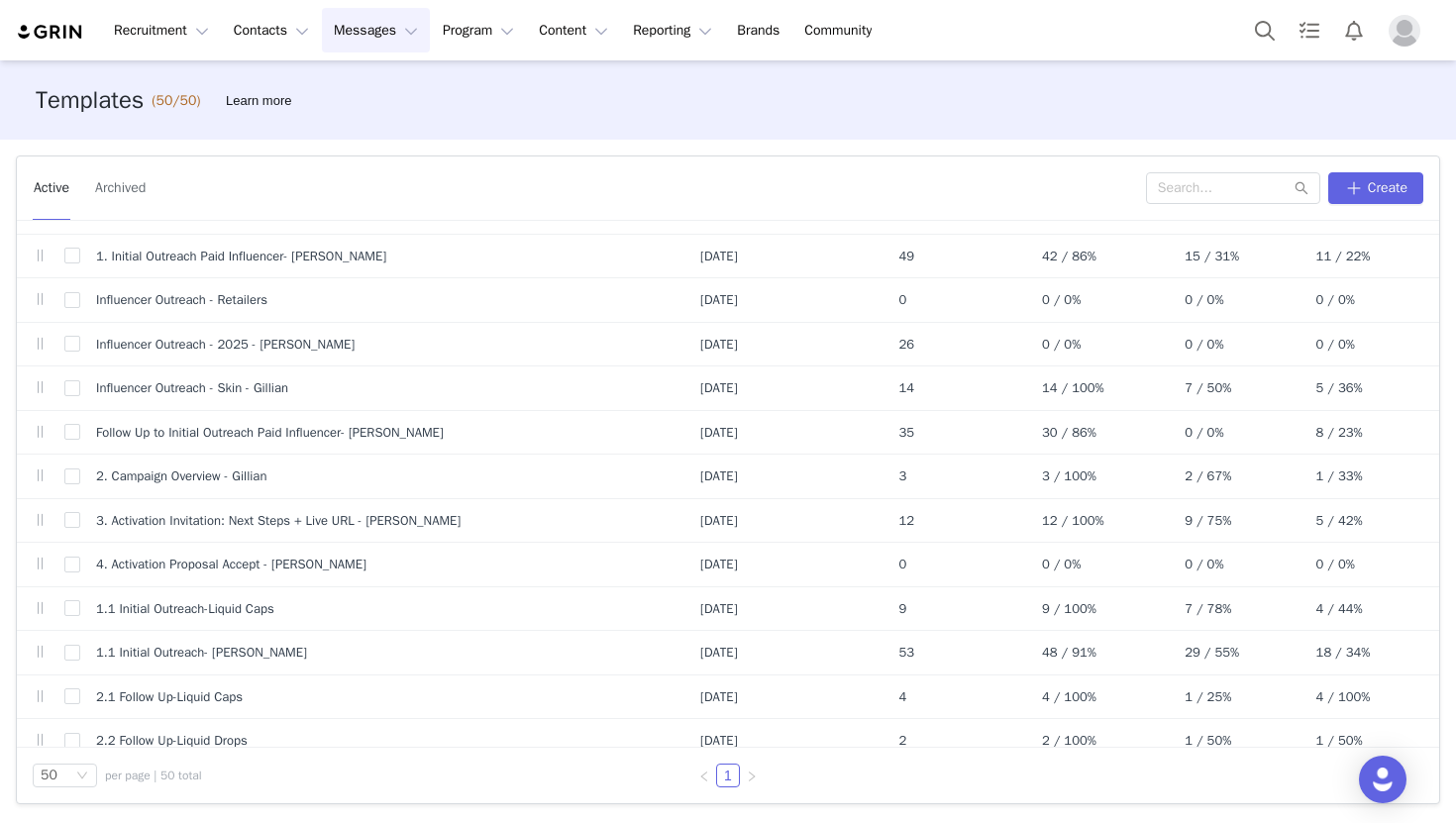 scroll, scrollTop: 0, scrollLeft: 0, axis: both 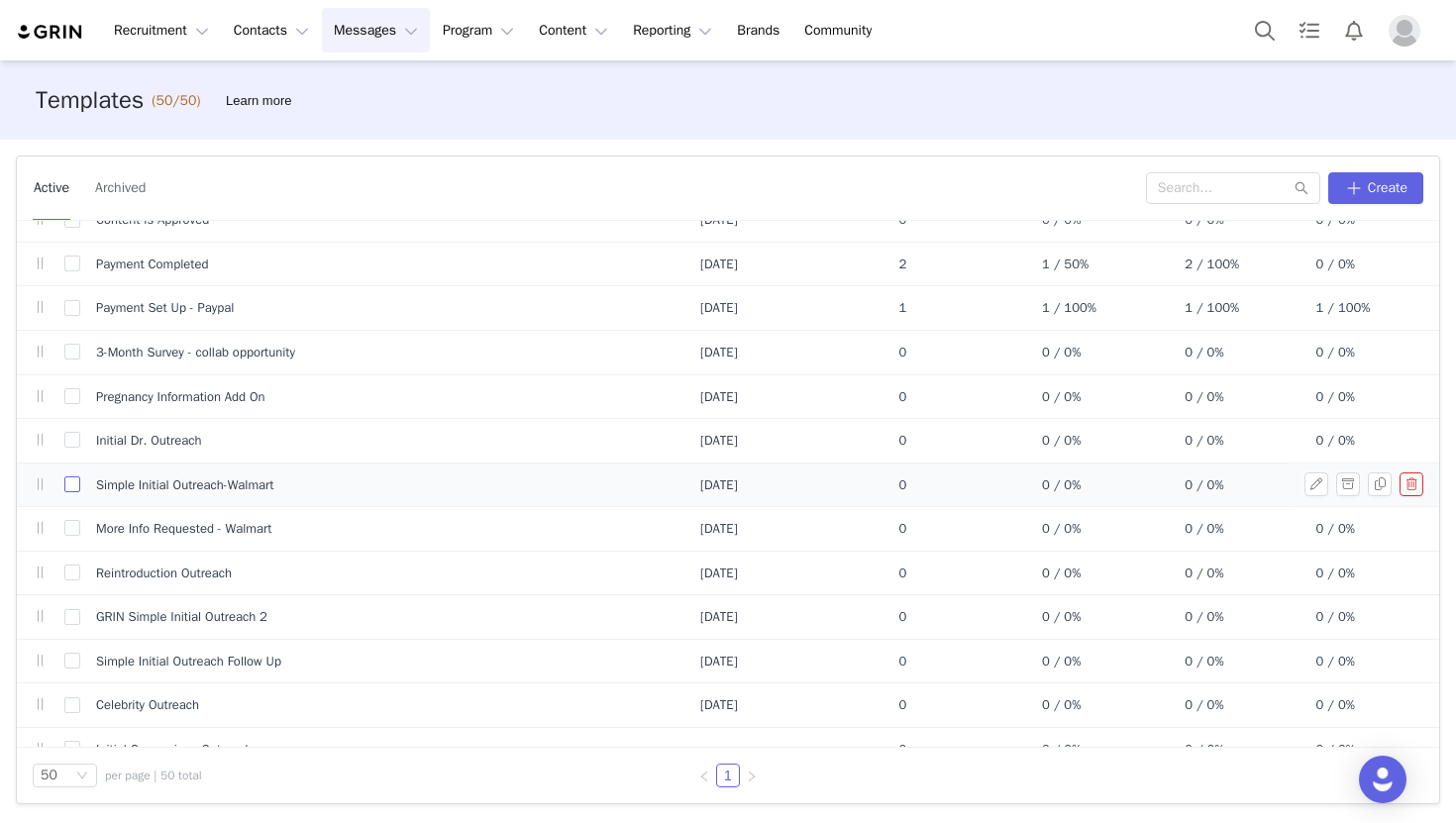 click at bounding box center (72, 484) 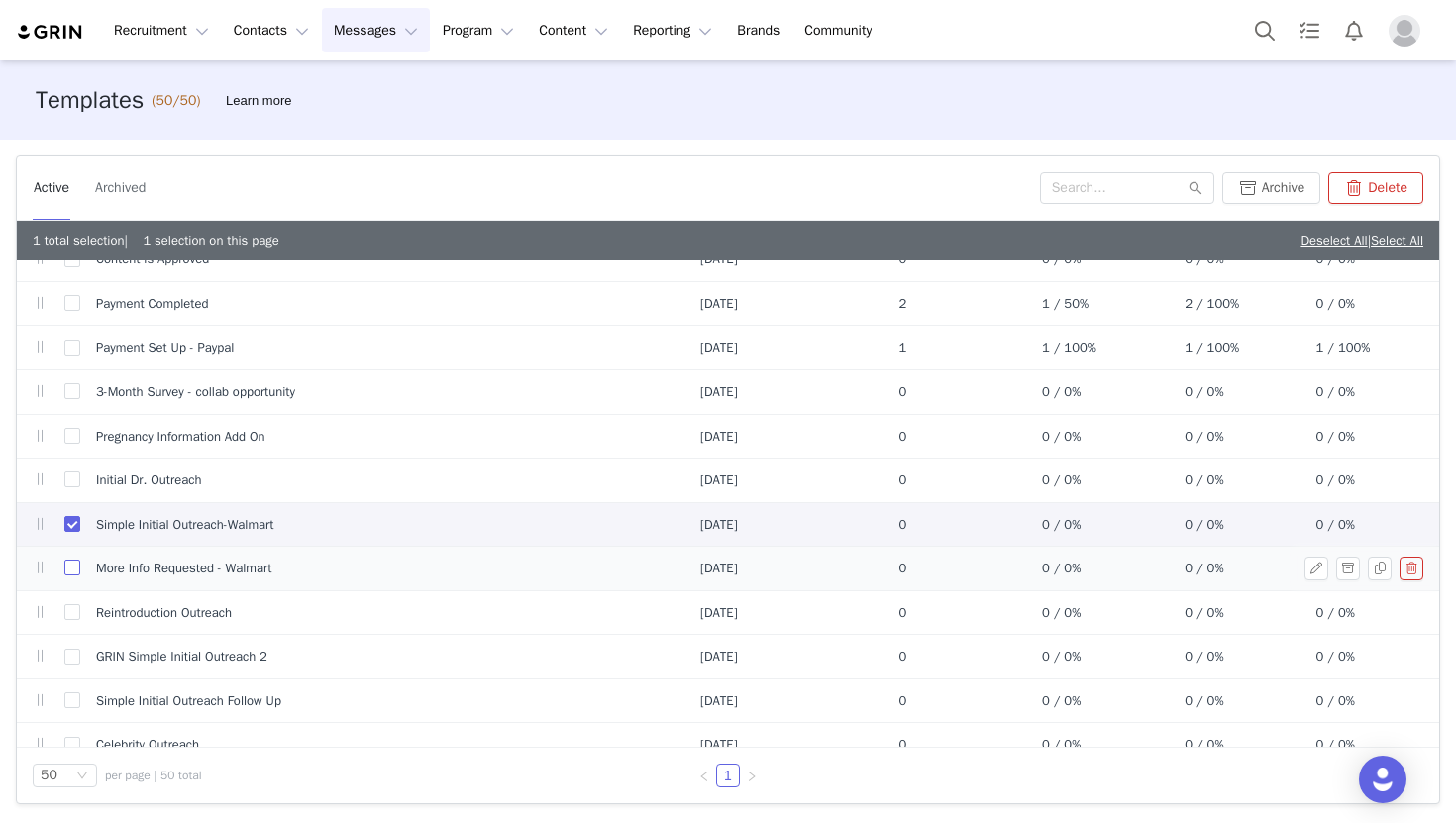 click at bounding box center [72, 567] 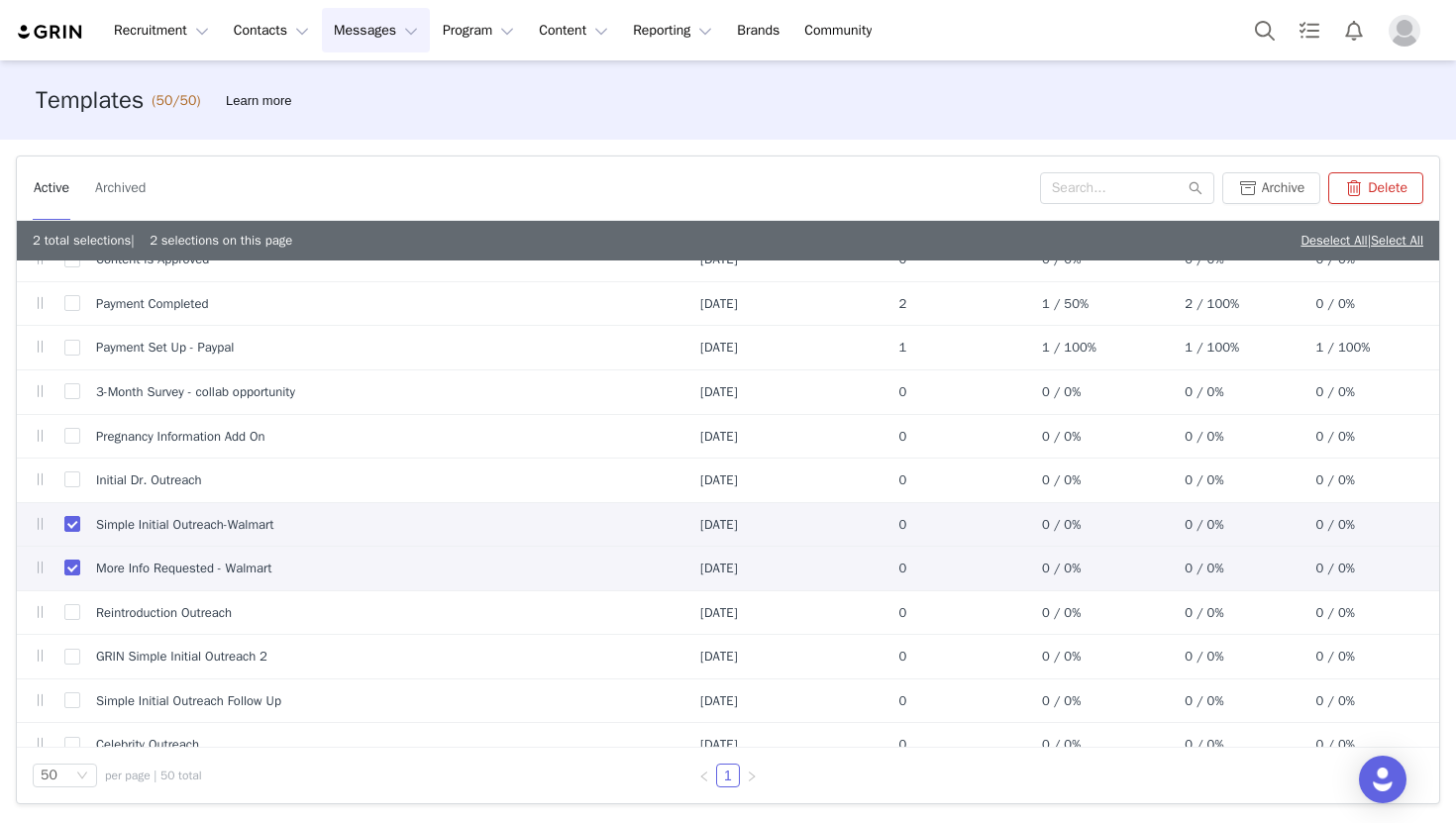 click on "Delete" at bounding box center (1376, 188) 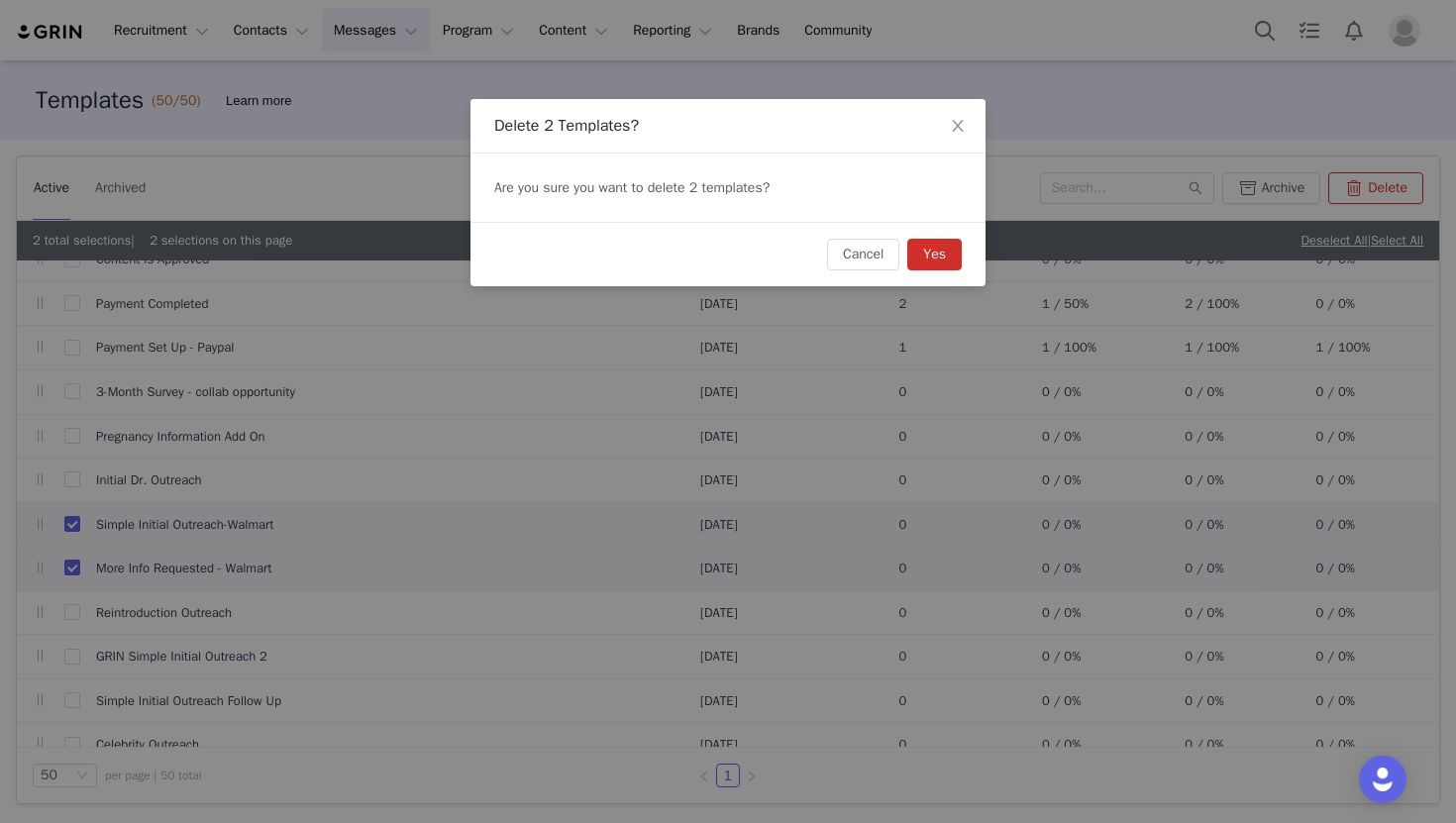 click on "Yes" at bounding box center (934, 255) 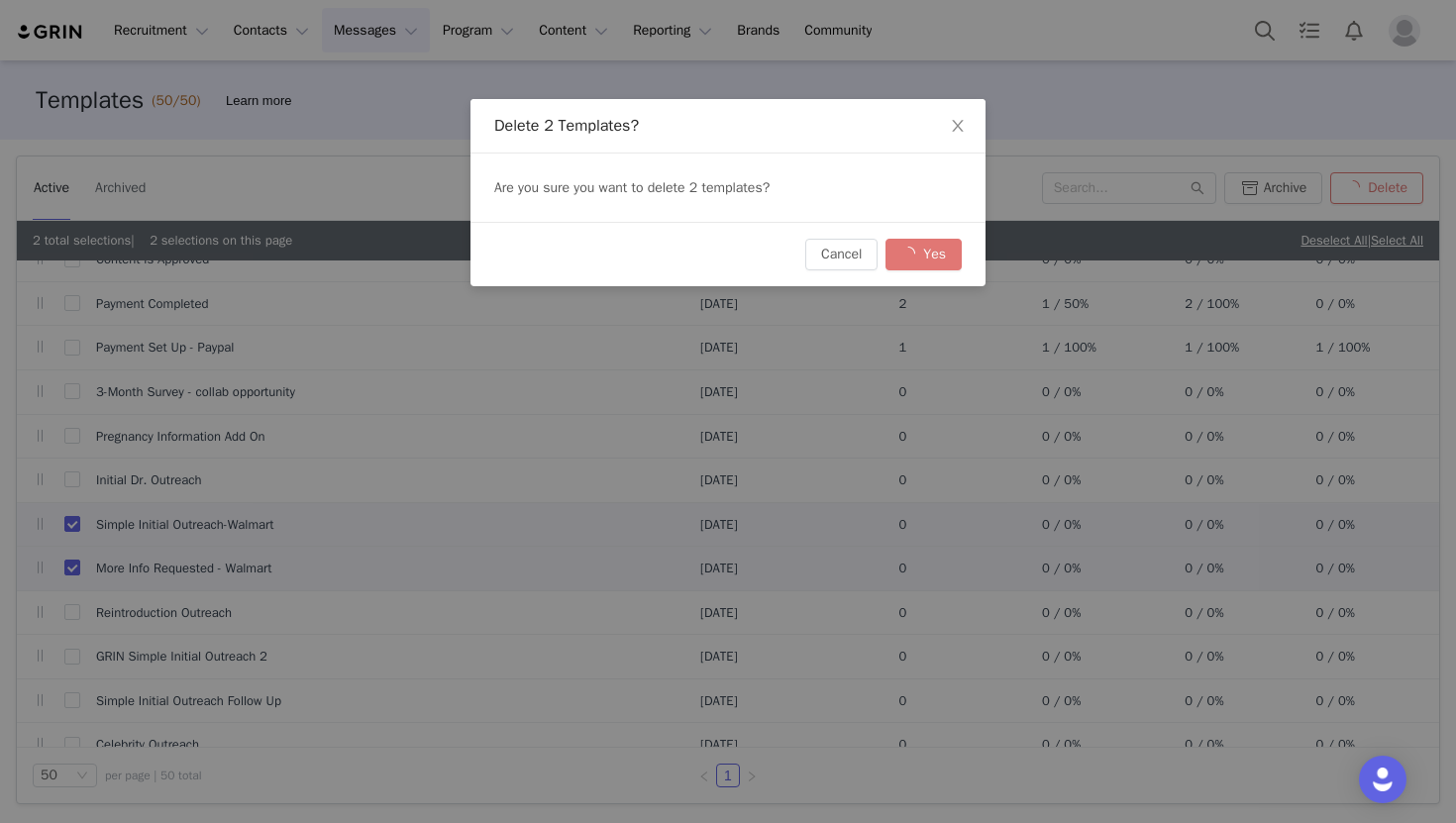 checkbox on "false" 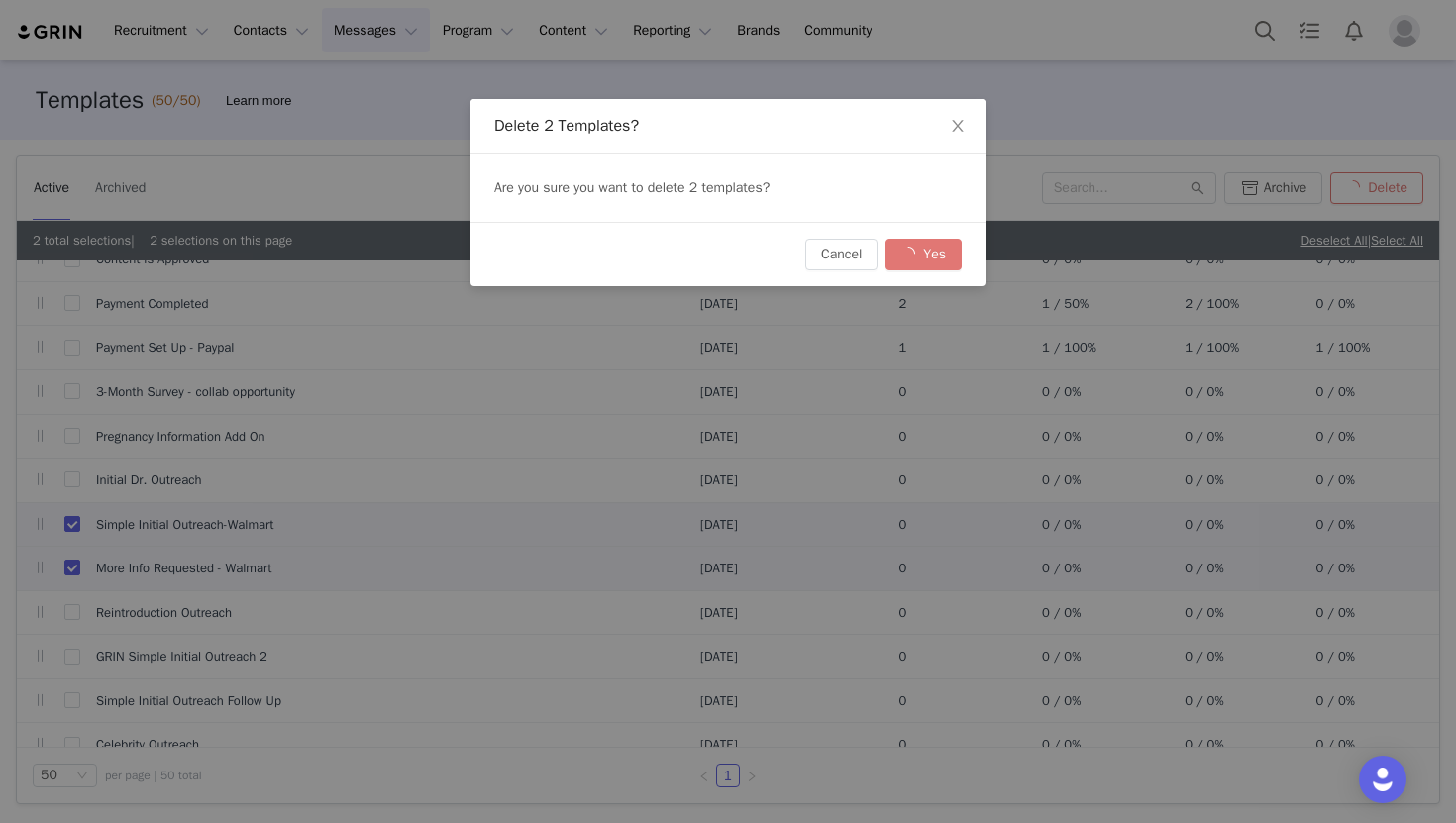 checkbox on "false" 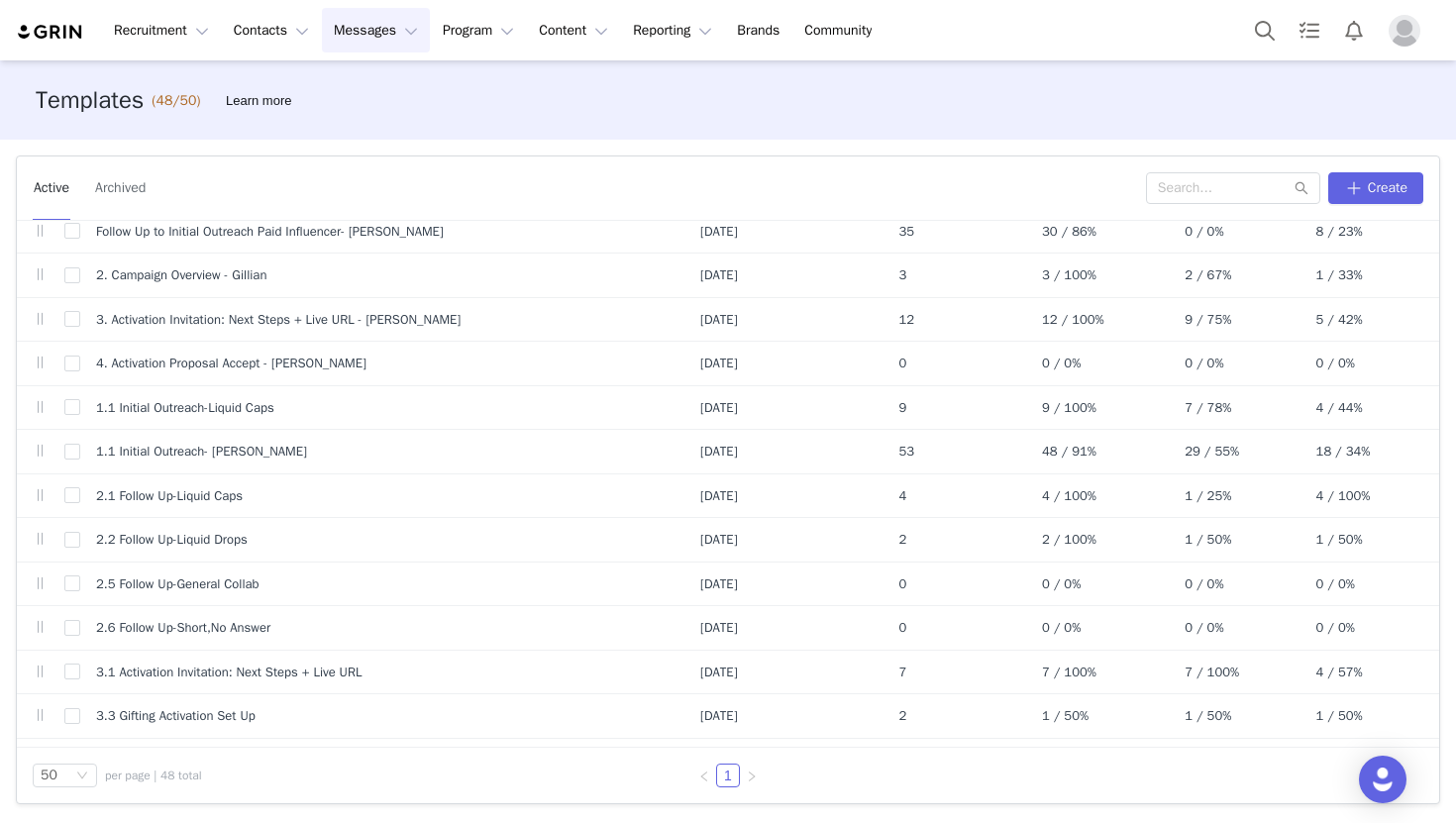 scroll, scrollTop: 0, scrollLeft: 0, axis: both 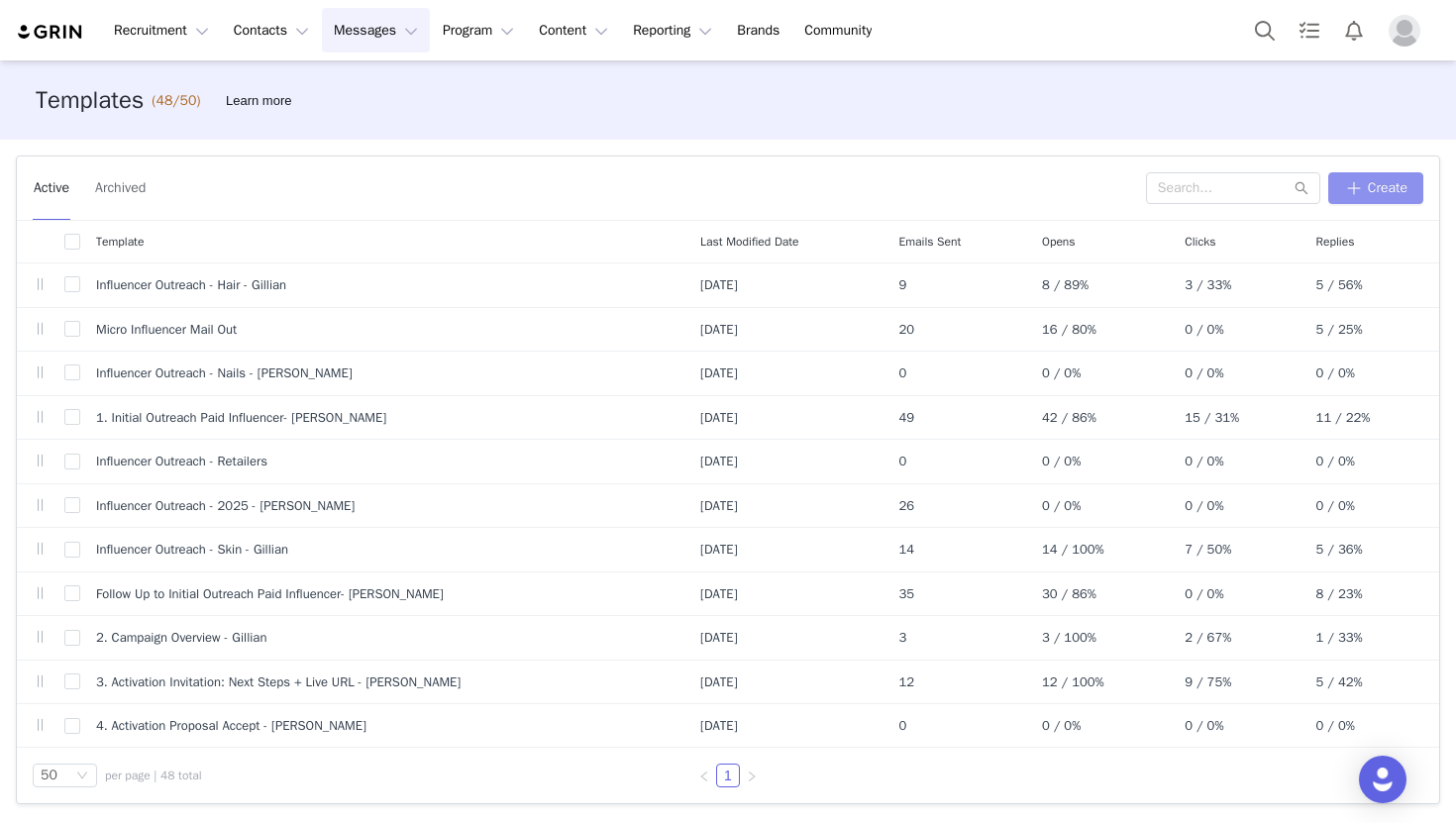click on "Create" at bounding box center (1376, 188) 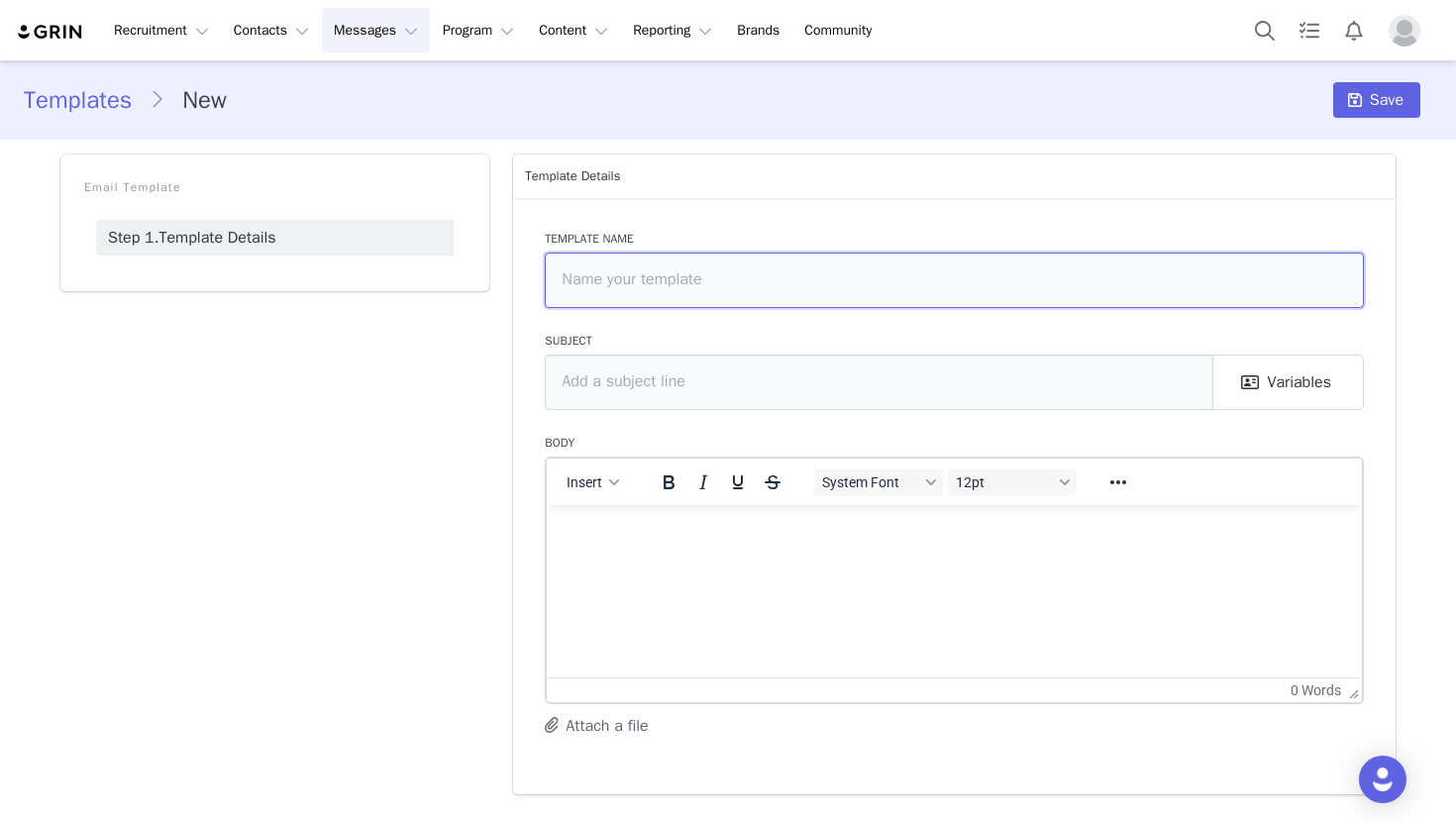 click at bounding box center (954, 280) 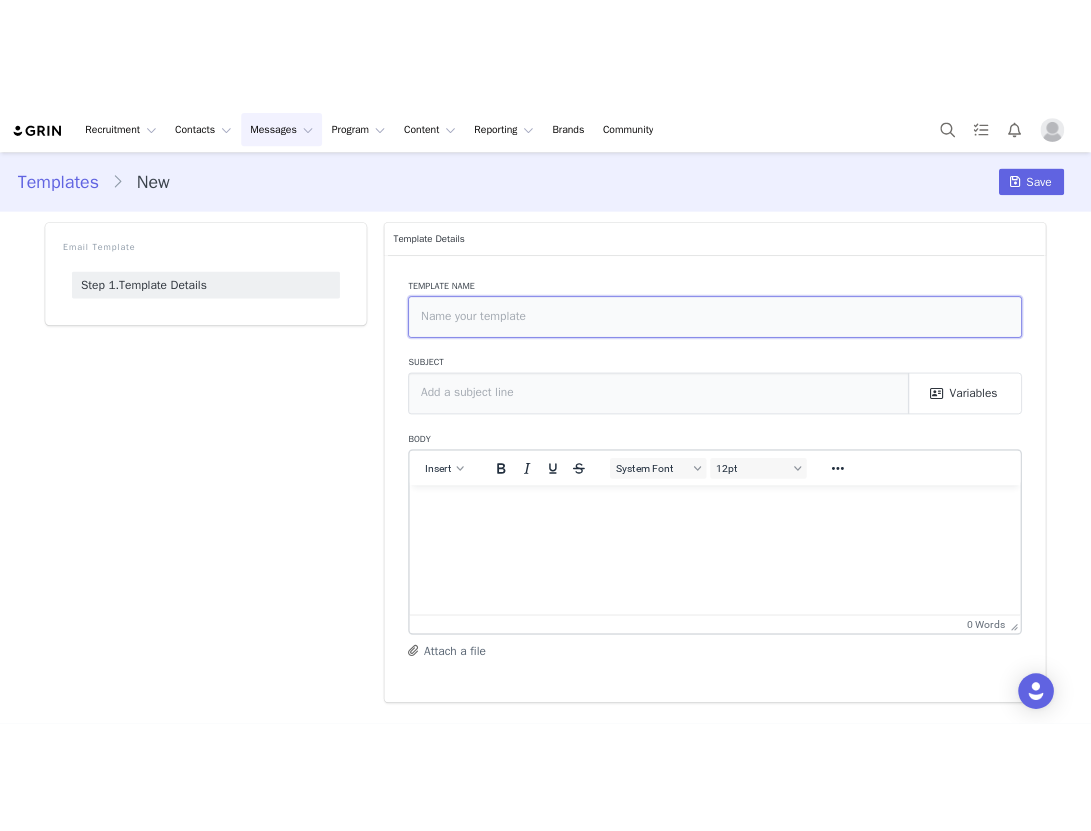 scroll, scrollTop: 0, scrollLeft: 0, axis: both 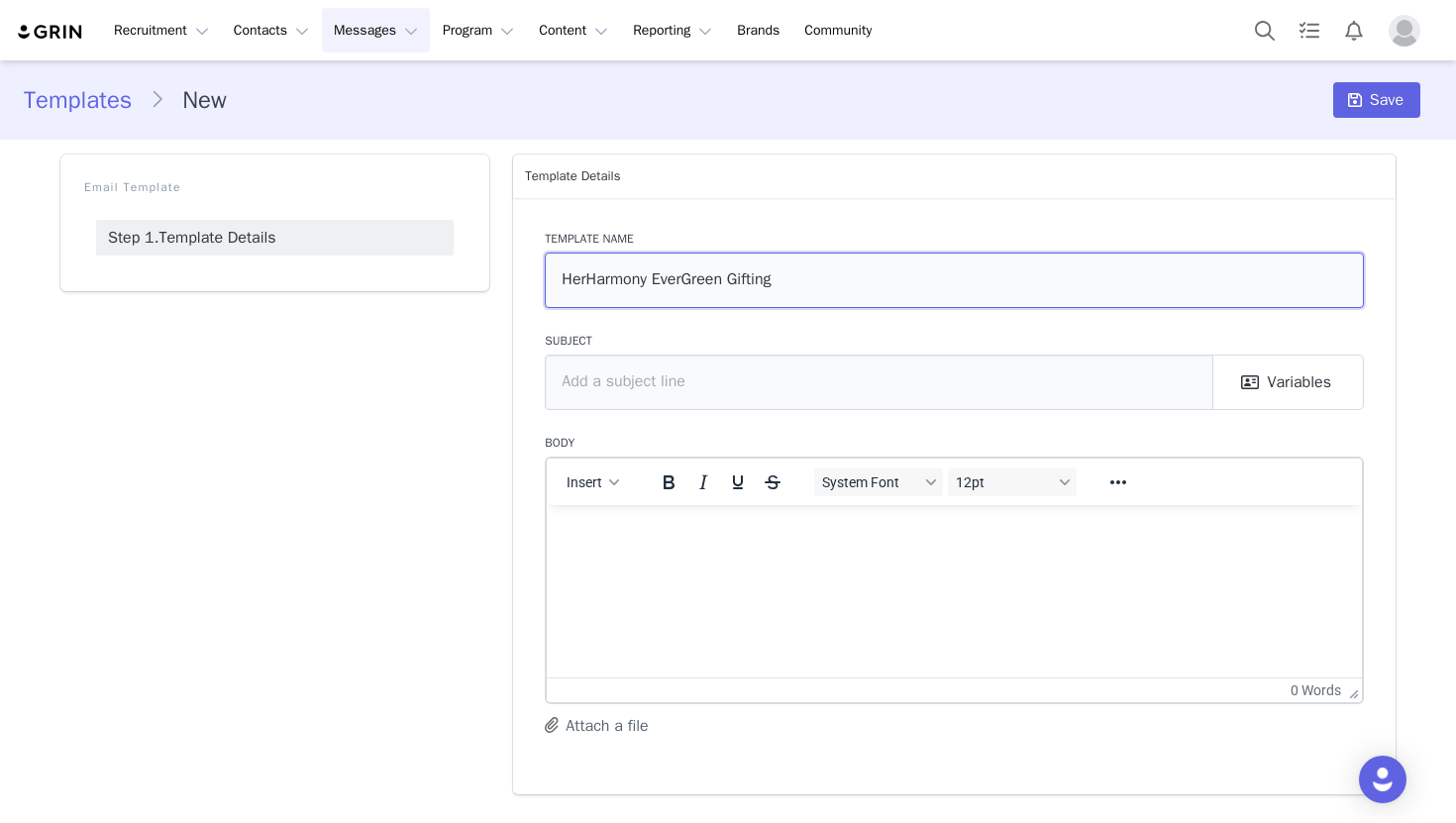click on "HerHarmony EverGreen Gifting" at bounding box center [954, 280] 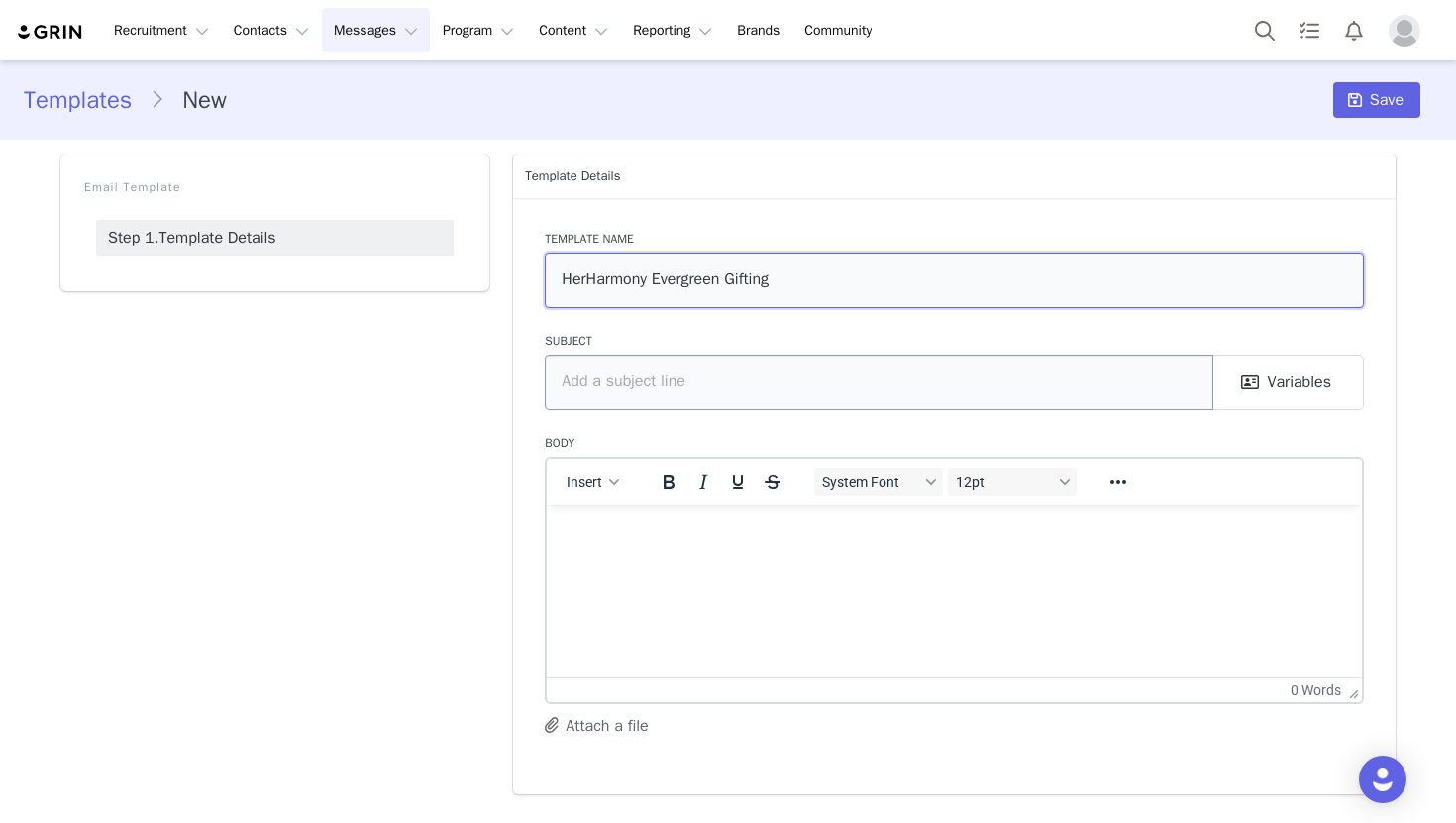 type on "HerHarmony Evergreen Gifting" 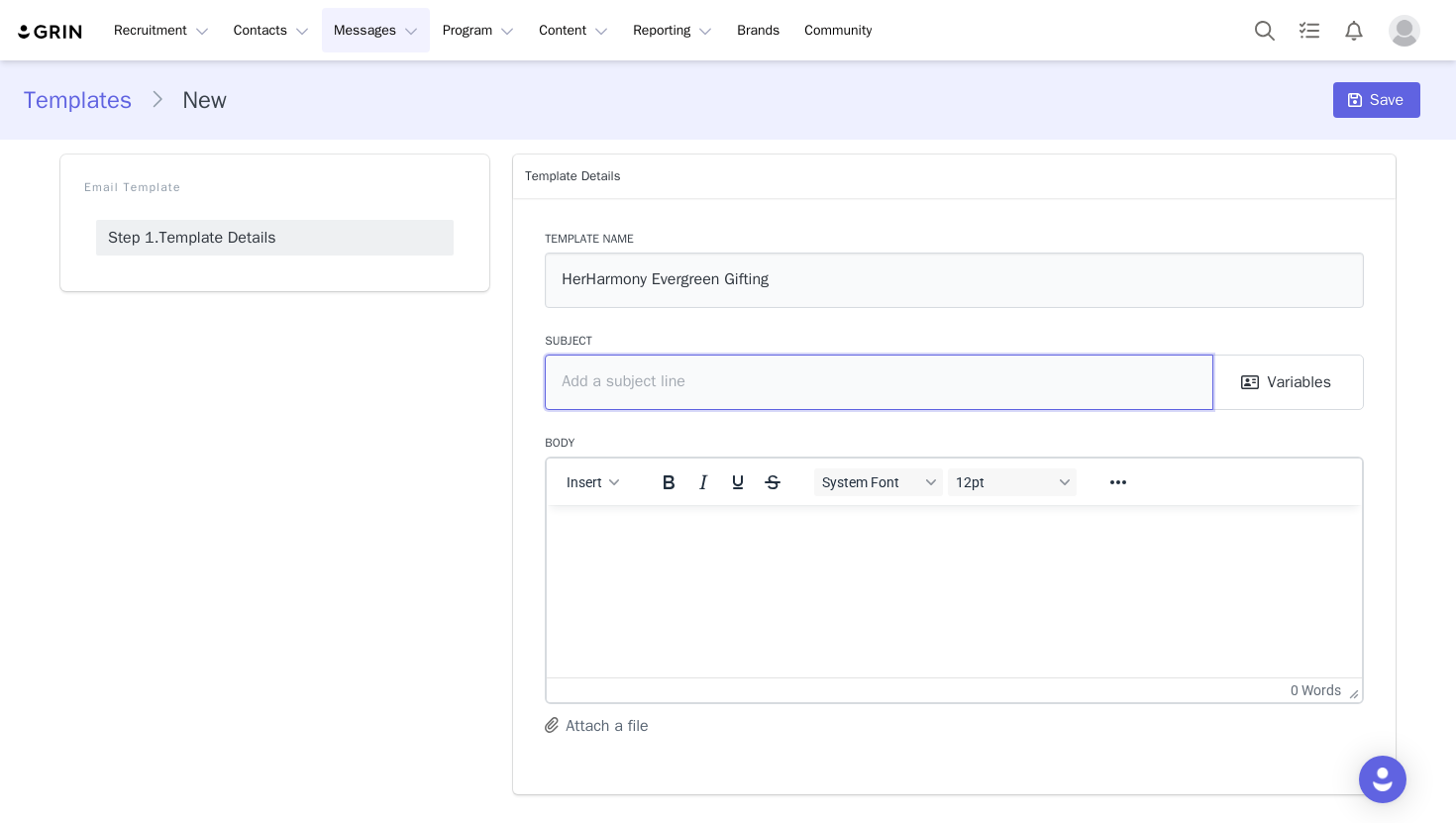 click at bounding box center [879, 382] 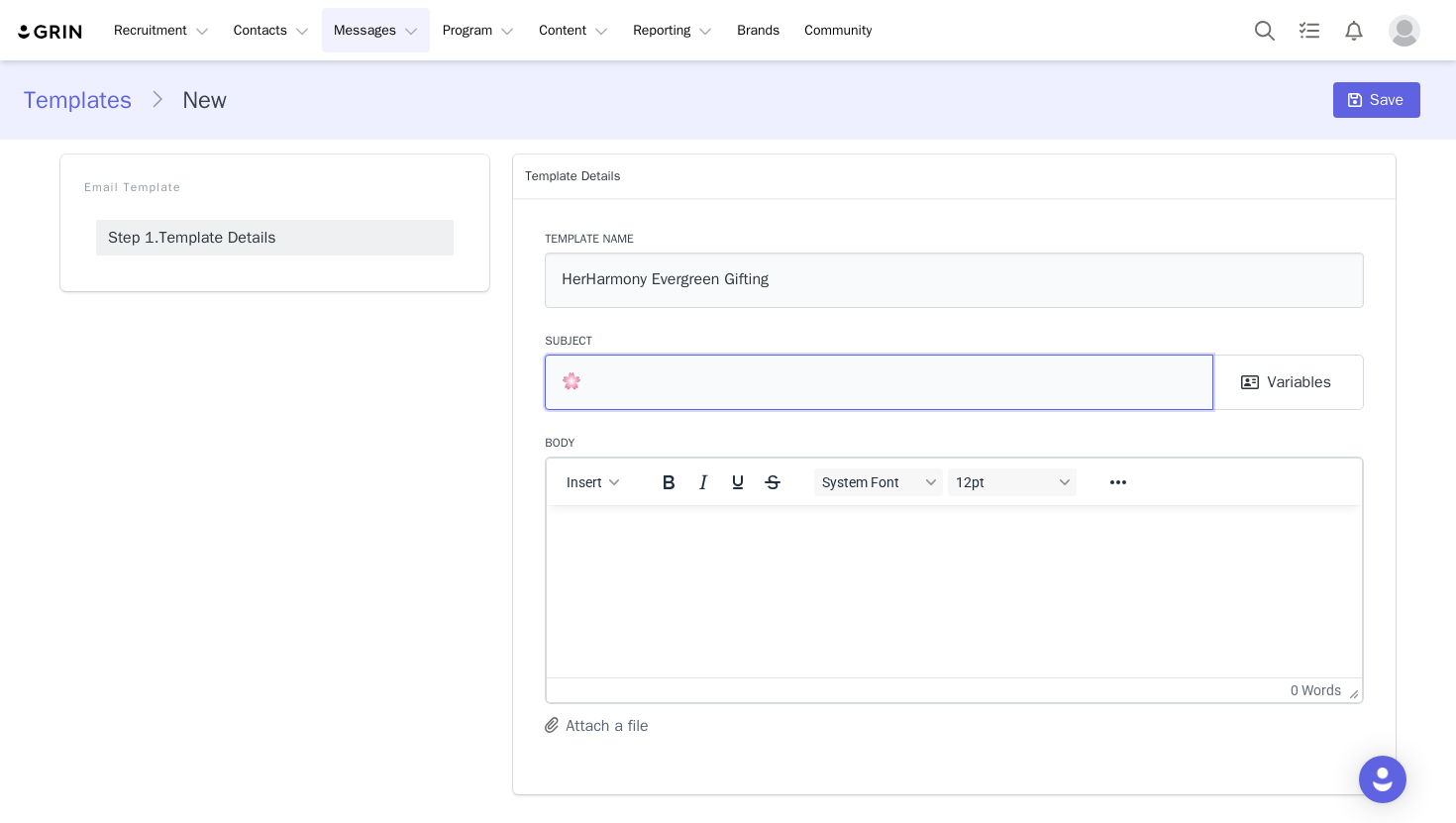 paste on "Curated just for you — HerHarmony PR box inside 🌸" 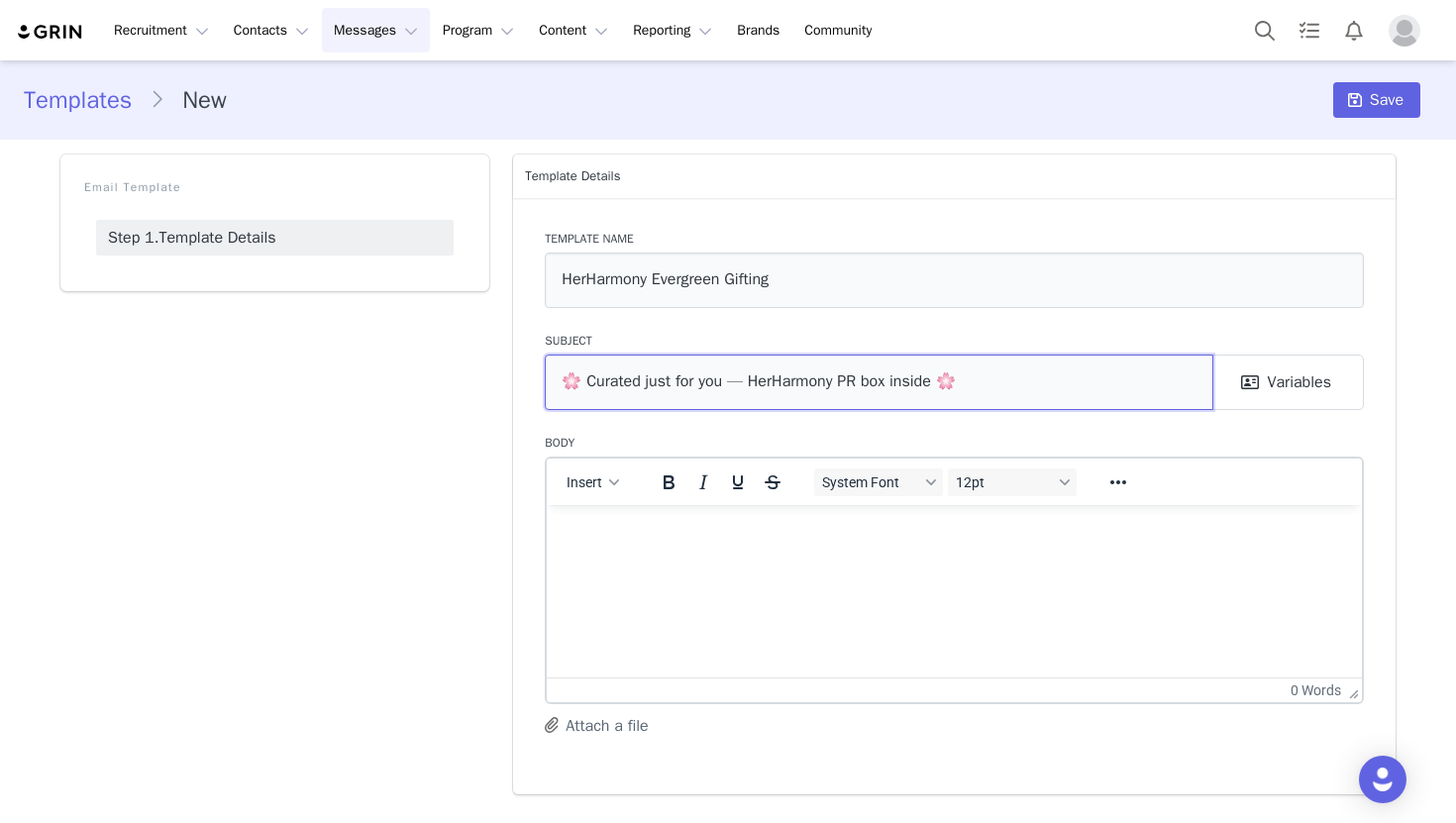 click on "🌸 Curated just for you — HerHarmony PR box inside 🌸" at bounding box center [879, 382] 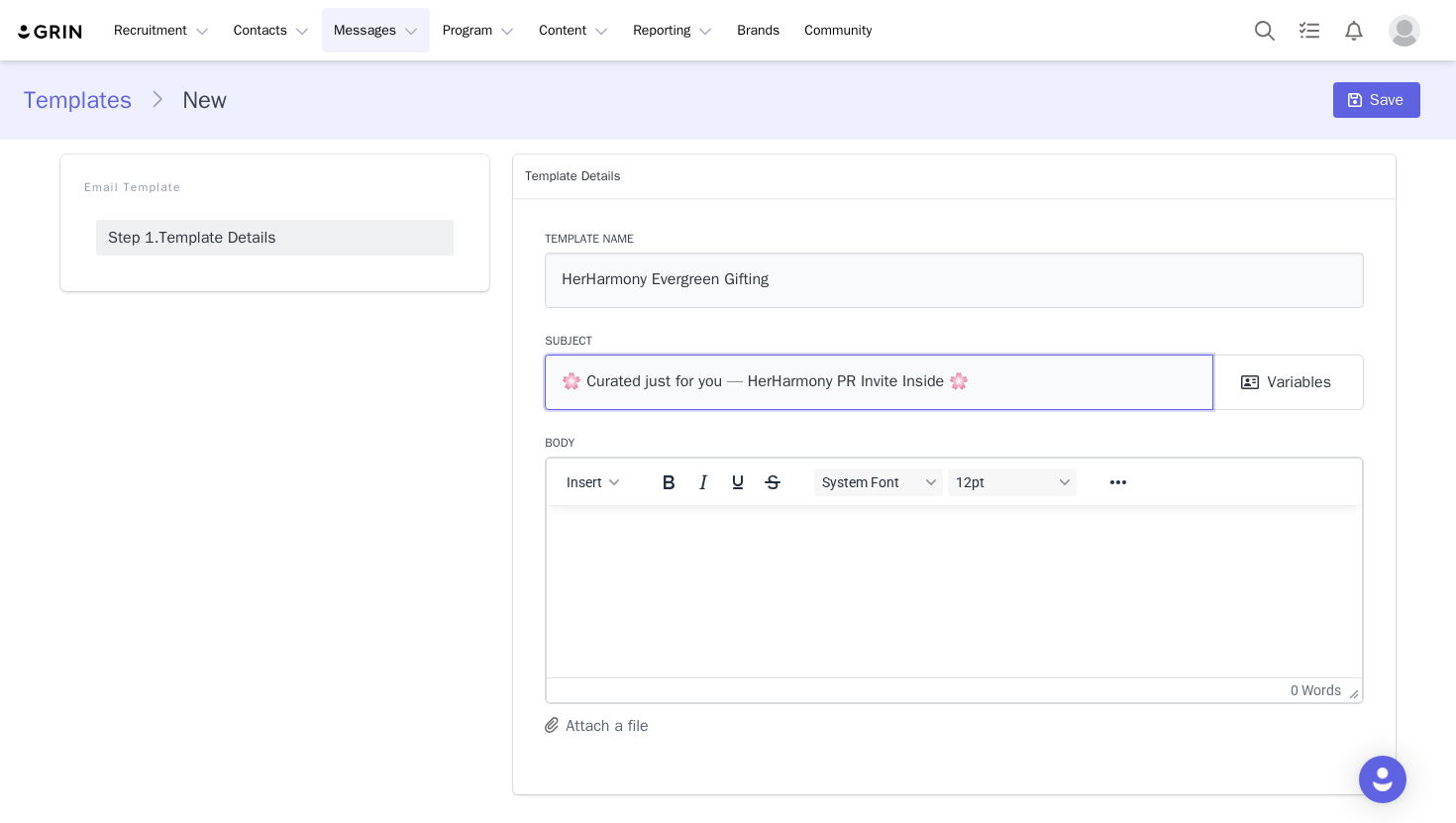click on "🌸 Curated just for you — HerHarmony PR Invite Inside 🌸" at bounding box center [879, 382] 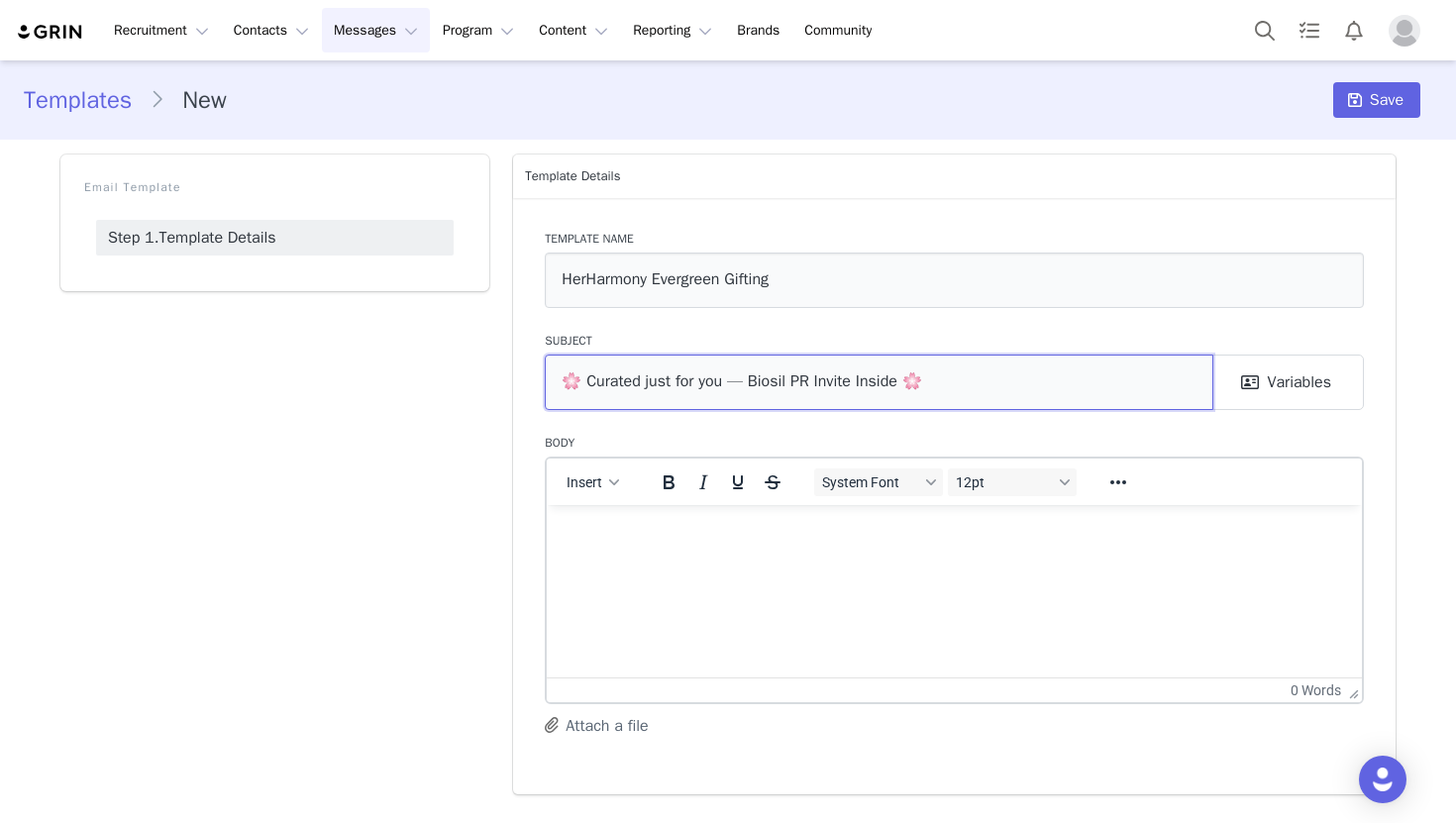 click on "🌸 Curated just for you — Biosil PR Invite Inside 🌸" at bounding box center (879, 382) 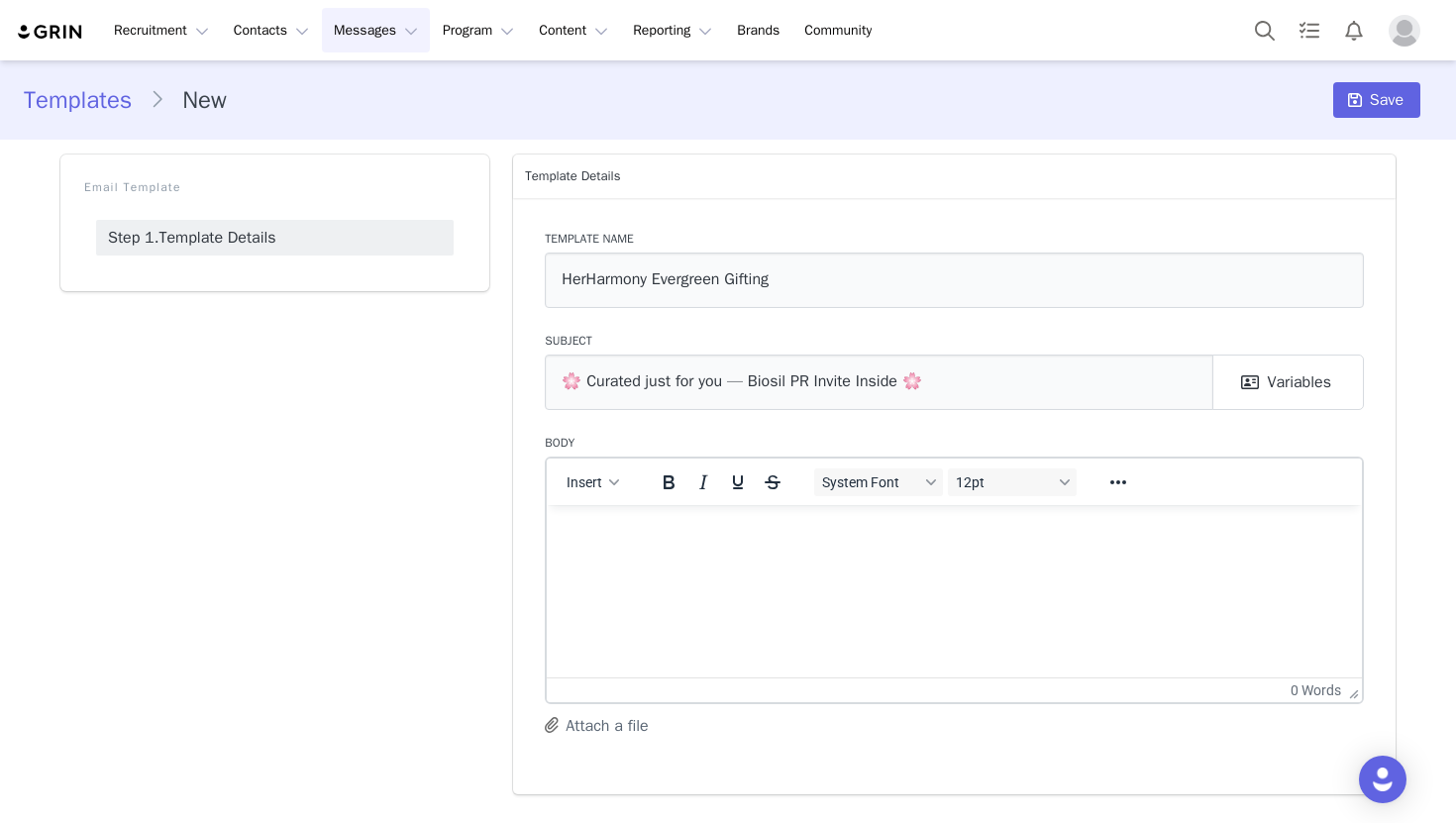 click on "Template name  HerHarmony Evergreen Gifting  Subject  🌸 Curated just for you — Biosil PR Invite Inside 🌸  My First Name   First Name   Last Name   Emails   City   State   Country   Zip Code   Instagram URL   YouTube URL   Twitter URL   Facebook URL   Twitch URL   TikTok URL   Pinterest URL   Instagram Username   YouTube Username   Twitter Username   Facebook Username   Twitch Username   TikTok Username   Pinterest Username   Live Url: biomineralsbiosil.grin.live   Manage Networks URL: biomineralsbiosil.grin.live   Connect Instagram URL: biomineralsbiosil.grin.live   Settings URL: biomineralsbiosil.grin.live   Biosil: TEST Code   Biosil: Gifting 20% Off   Biosil: September-October Campaign 30%   Biosil: Q1 New Year New Me   Biosil: Q2 Evergreen   Biosil: 2025 Q1 Influencers   Link: test Gifting Link   Link: Gifting Campaign 20%   Link: September-October Campaign   Link: Q1 New Year New Me   Link: Q2 Evergreen   Link: 2024 Test Link   Link: Test September   Custom: Creator Proposed Price  Variables" at bounding box center (954, 496) 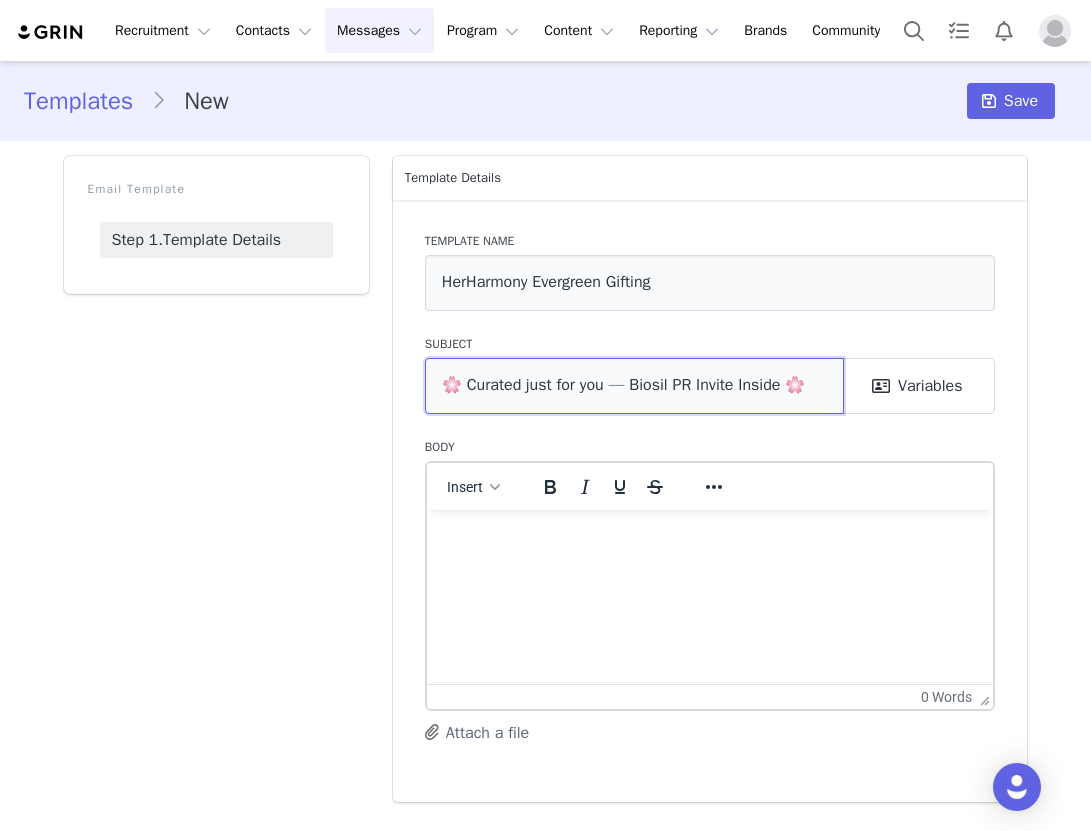drag, startPoint x: 577, startPoint y: 386, endPoint x: 466, endPoint y: 387, distance: 111.0045 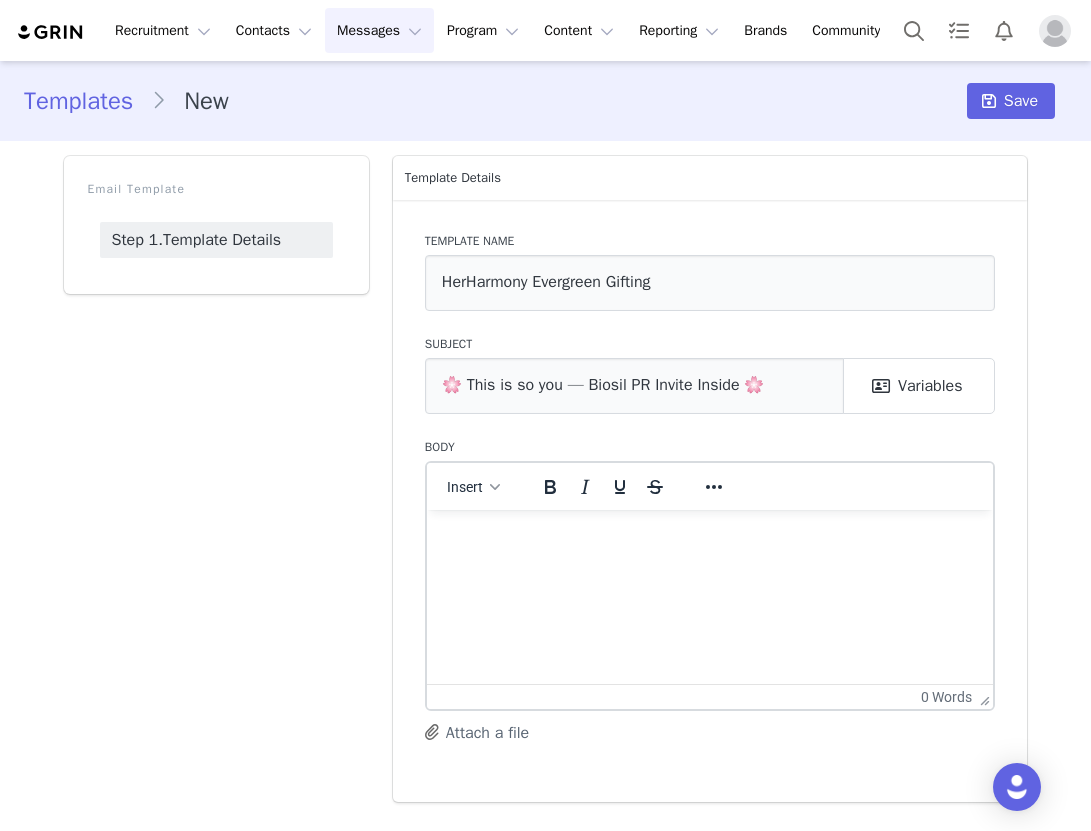 click on "Template name  HerHarmony Evergreen Gifting  Subject  🌸 This is so you — Biosil PR Invite Inside 🌸  My First Name   First Name   Last Name   Emails   City   State   Country   Zip Code   Instagram URL   YouTube URL   Twitter URL   Facebook URL   Twitch URL   TikTok URL   Pinterest URL   Instagram Username   YouTube Username   Twitter Username   Facebook Username   Twitch Username   TikTok Username   Pinterest Username   Live Url: biomineralsbiosil.grin.live   Manage Networks URL: biomineralsbiosil.grin.live   Connect Instagram URL: biomineralsbiosil.grin.live   Settings URL: biomineralsbiosil.grin.live   Biosil: TEST Code   Biosil: Gifting 20% Off   Biosil: September-October Campaign 30%   Biosil: Q1 New Year New Me   Biosil: Q2 Evergreen   Biosil: 2025 Q1 Influencers   Link: test Gifting Link   Link: Gifting Campaign 20%   Link: September-October Campaign   Link: Q1 New Year New Me   Link: Q2 Evergreen   Link: 2024 Test Link   Link: Test September   Custom: Creator Proposed Price  Variables   Body" at bounding box center [710, 501] 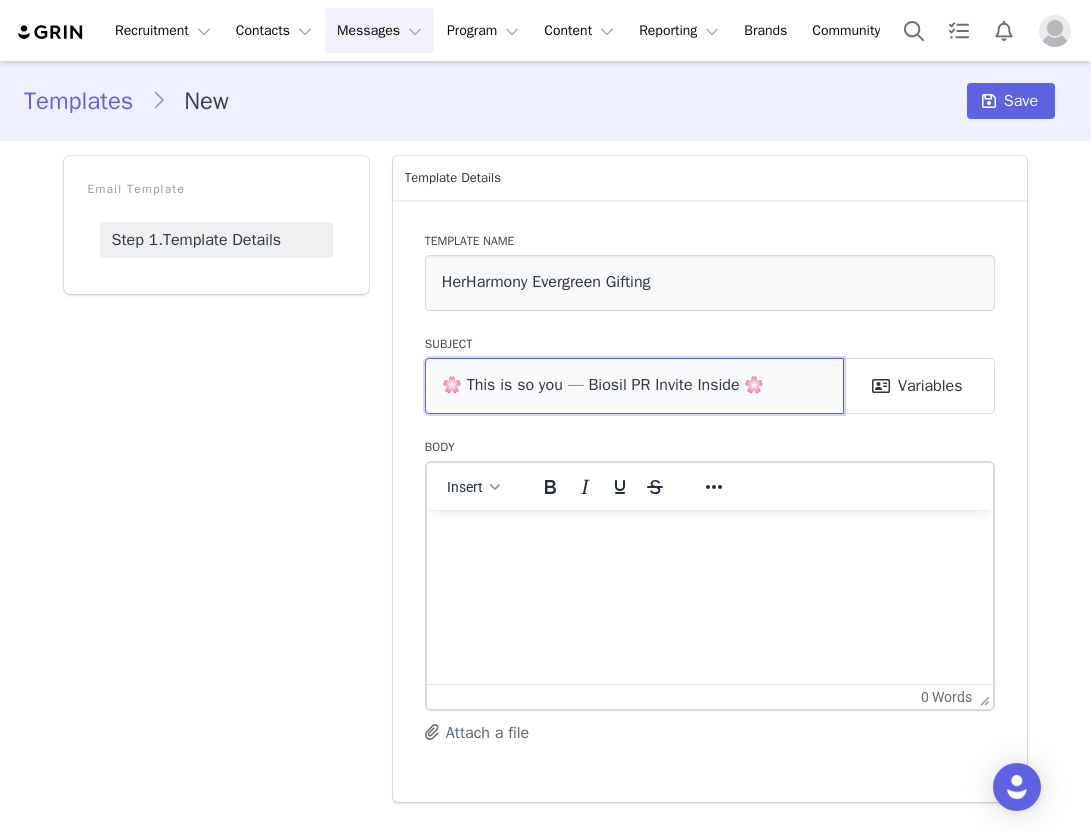 click on "🌸 This is so you — Biosil PR Invite Inside 🌸" at bounding box center (634, 386) 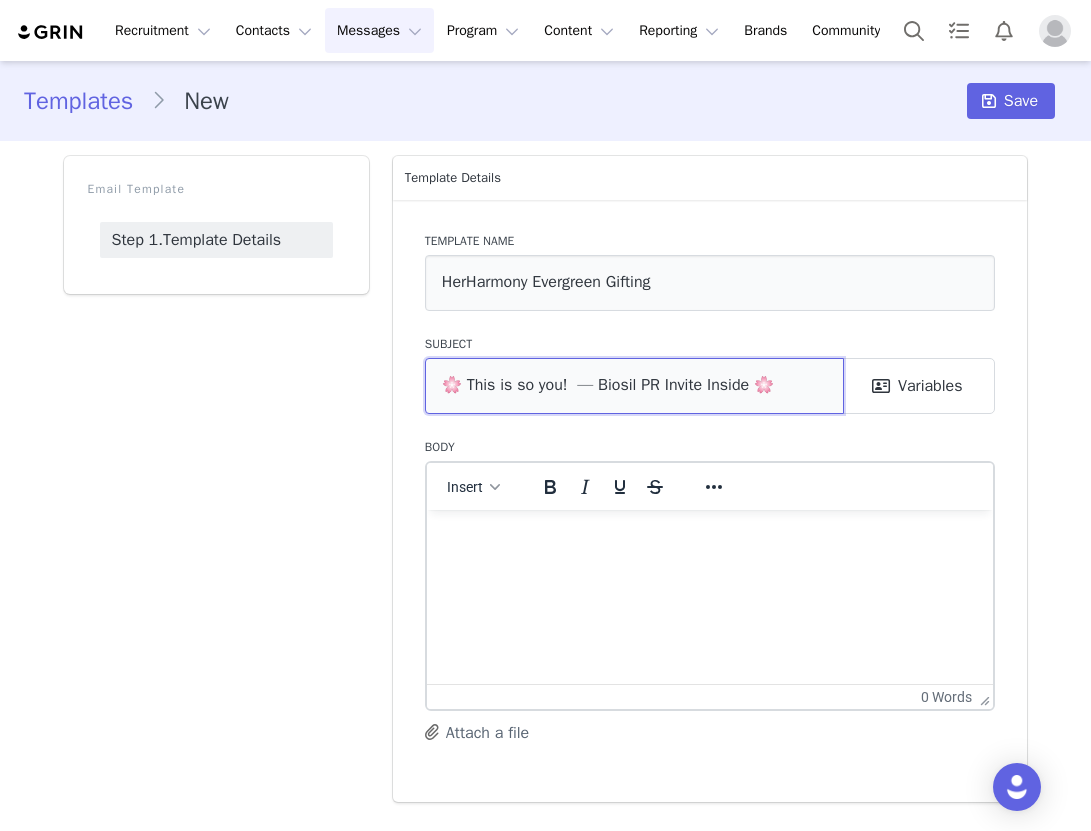 click on "🌸 This is so you!  — Biosil PR Invite Inside 🌸" at bounding box center [634, 386] 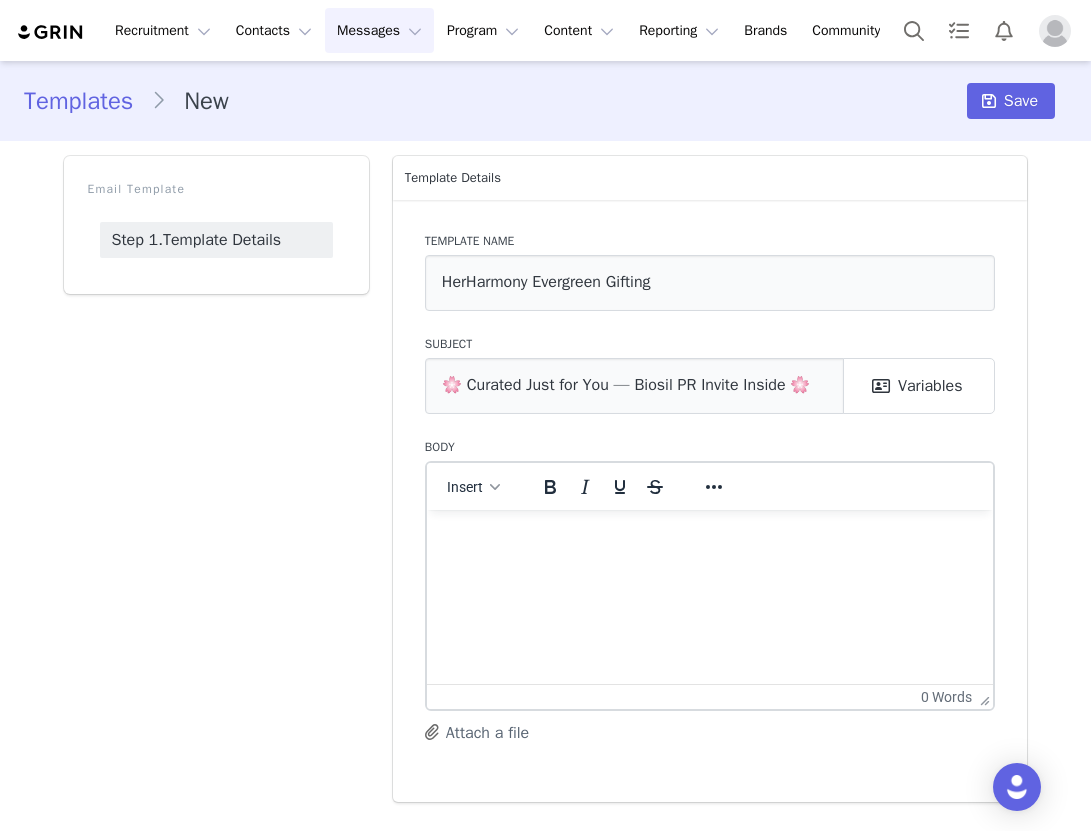 click on "Template name  HerHarmony Evergreen Gifting  Subject  🌸 Curated Just for You — Biosil PR Invite Inside 🌸  My First Name   First Name   Last Name   Emails   City   State   Country   Zip Code   Instagram URL   YouTube URL   Twitter URL   Facebook URL   Twitch URL   TikTok URL   Pinterest URL   Instagram Username   YouTube Username   Twitter Username   Facebook Username   Twitch Username   TikTok Username   Pinterest Username   Live Url: biomineralsbiosil.grin.live   Manage Networks URL: biomineralsbiosil.grin.live   Connect Instagram URL: biomineralsbiosil.grin.live   Settings URL: biomineralsbiosil.grin.live   Biosil: TEST Code   Biosil: Gifting 20% Off   Biosil: September-October Campaign 30%   Biosil: Q1 New Year New Me   Biosil: Q2 Evergreen   Biosil: 2025 Q1 Influencers   Link: test Gifting Link   Link: Gifting Campaign 20%   Link: September-October Campaign   Link: Q1 New Year New Me   Link: Q2 Evergreen   Link: 2024 Test Link   Link: Test September   Custom: Creator Proposed Price  Variables" at bounding box center (710, 501) 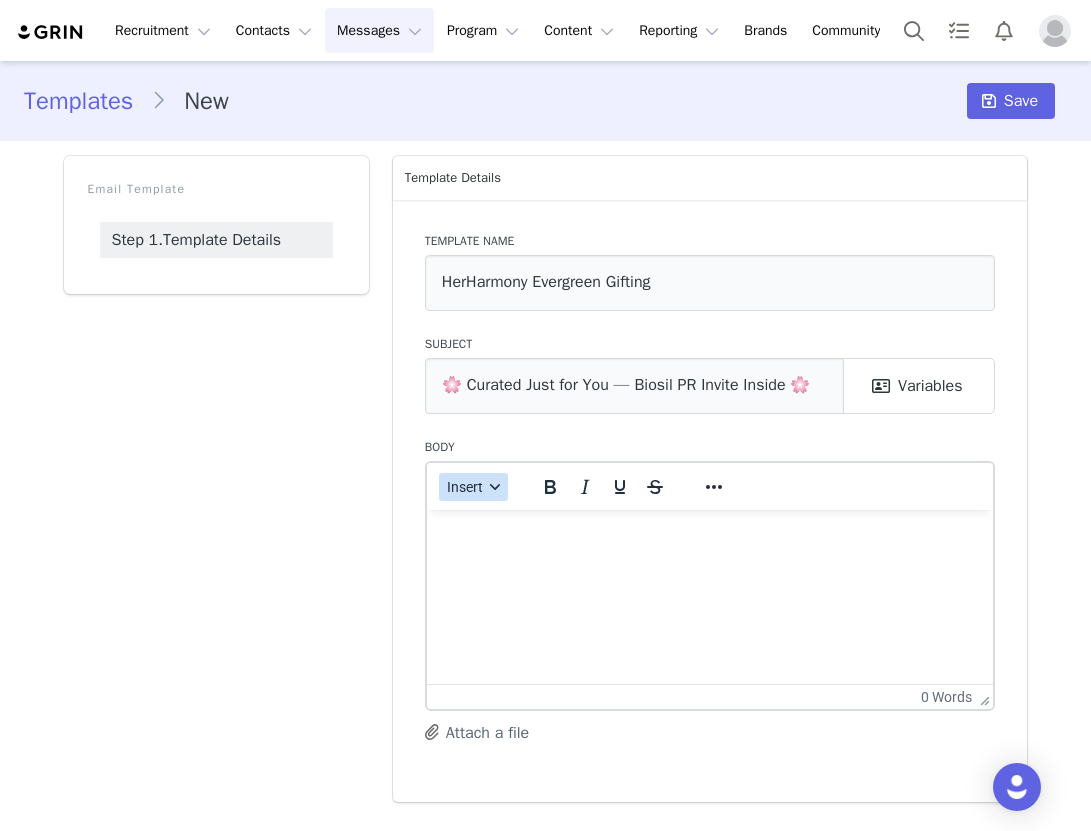 click on "Insert" at bounding box center [465, 487] 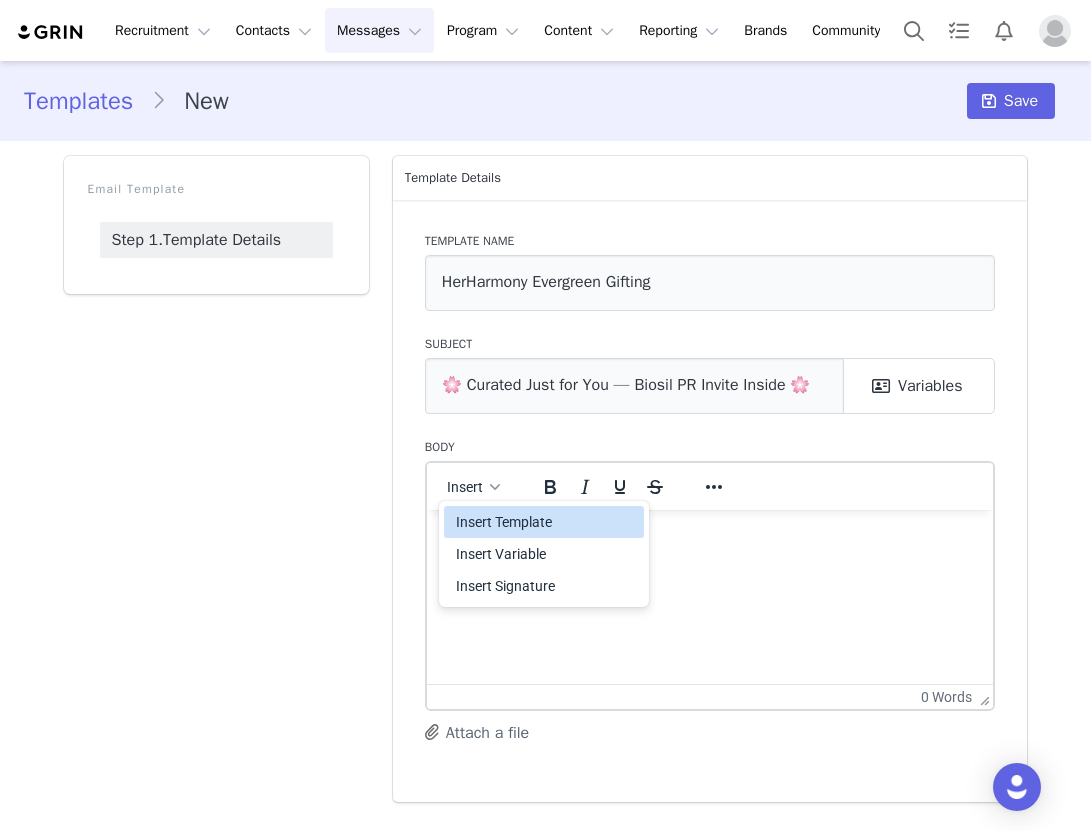 click on "Template name  HerHarmony Evergreen Gifting  Subject  🌸 Curated Just for You — Biosil PR Invite Inside 🌸  My First Name   First Name   Last Name   Emails   City   State   Country   Zip Code   Instagram URL   YouTube URL   Twitter URL   Facebook URL   Twitch URL   TikTok URL   Pinterest URL   Instagram Username   YouTube Username   Twitter Username   Facebook Username   Twitch Username   TikTok Username   Pinterest Username   Live Url: biomineralsbiosil.grin.live   Manage Networks URL: biomineralsbiosil.grin.live   Connect Instagram URL: biomineralsbiosil.grin.live   Settings URL: biomineralsbiosil.grin.live   Biosil: TEST Code   Biosil: Gifting 20% Off   Biosil: September-October Campaign 30%   Biosil: Q1 New Year New Me   Biosil: Q2 Evergreen   Biosil: 2025 Q1 Influencers   Link: test Gifting Link   Link: Gifting Campaign 20%   Link: September-October Campaign   Link: Q1 New Year New Me   Link: Q2 Evergreen   Link: 2024 Test Link   Link: Test September   Custom: Creator Proposed Price  Variables" at bounding box center (710, 501) 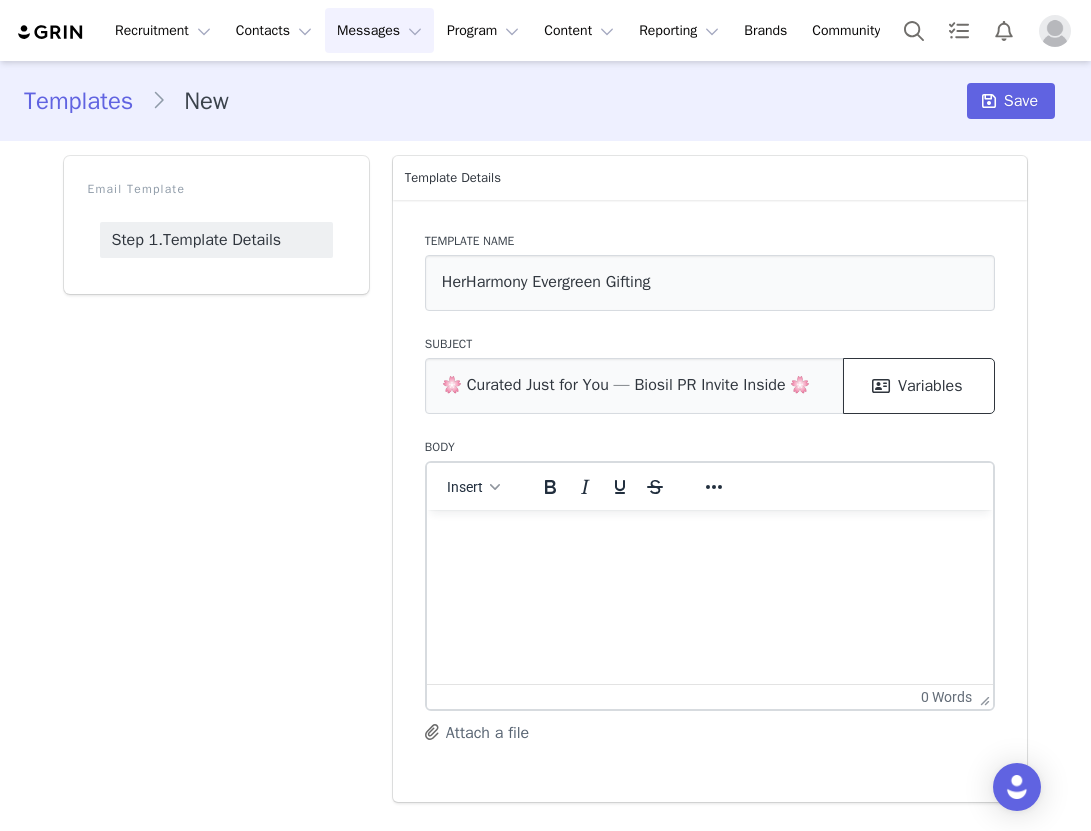 click at bounding box center [881, 386] 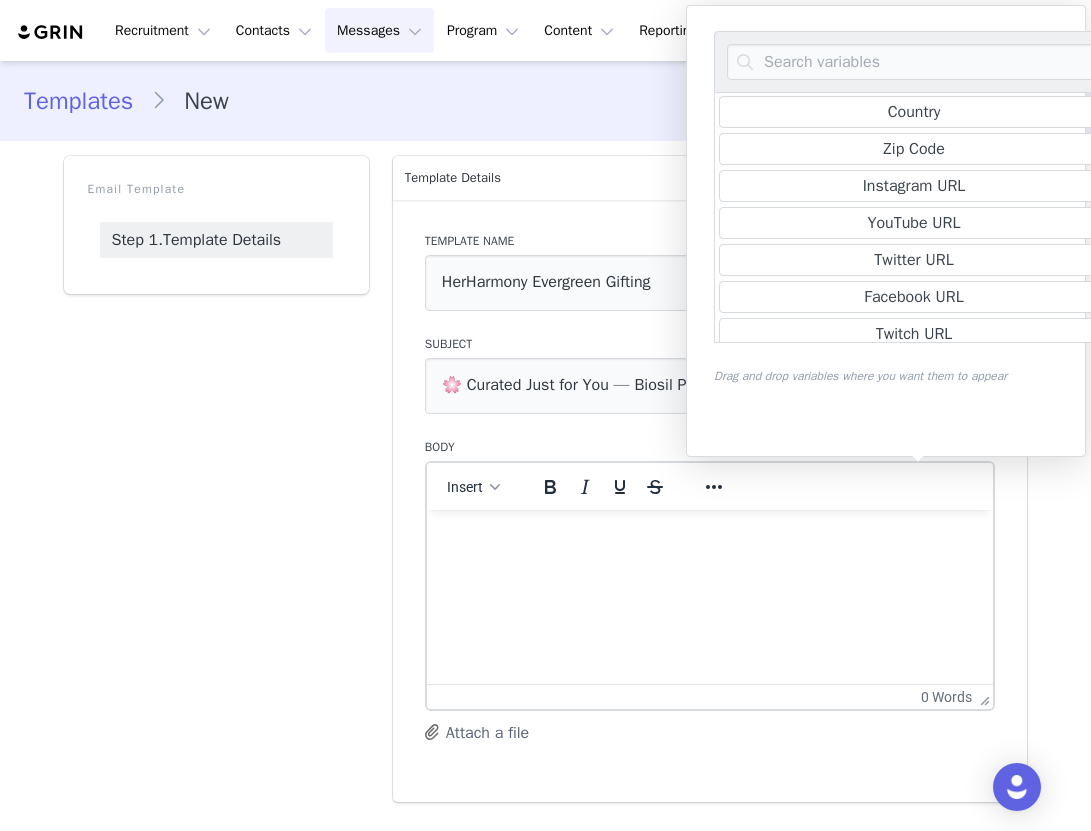 scroll, scrollTop: 0, scrollLeft: 0, axis: both 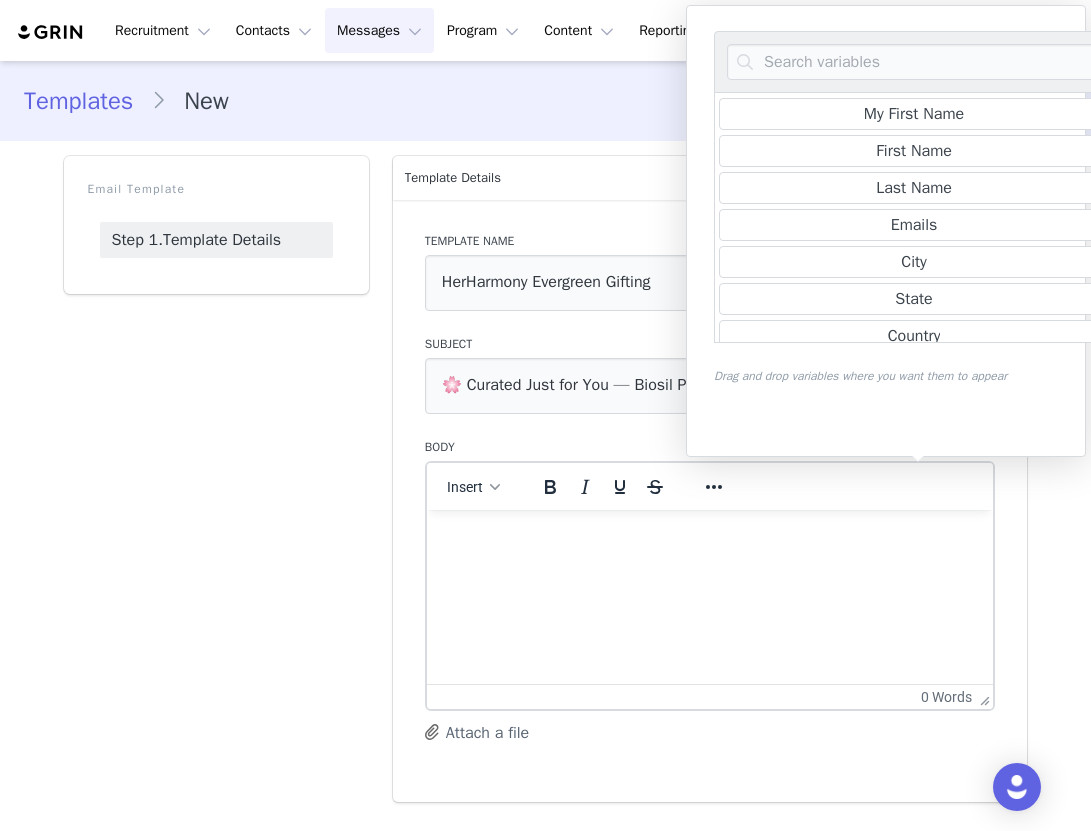 click on "Templates New Save Email Template Step 1.  Template Details  Template Details  Template name  HerHarmony Evergreen Gifting  Subject  🌸 Curated Just for You — Biosil PR Invite Inside 🌸 Variables   Body  Insert System Font 12pt To open the popup, press Shift+Enter To open the popup, press Shift+Enter To open the popup, press Shift+Enter To open the popup, press Shift+Enter 0 words Attach a file" at bounding box center [545, 439] 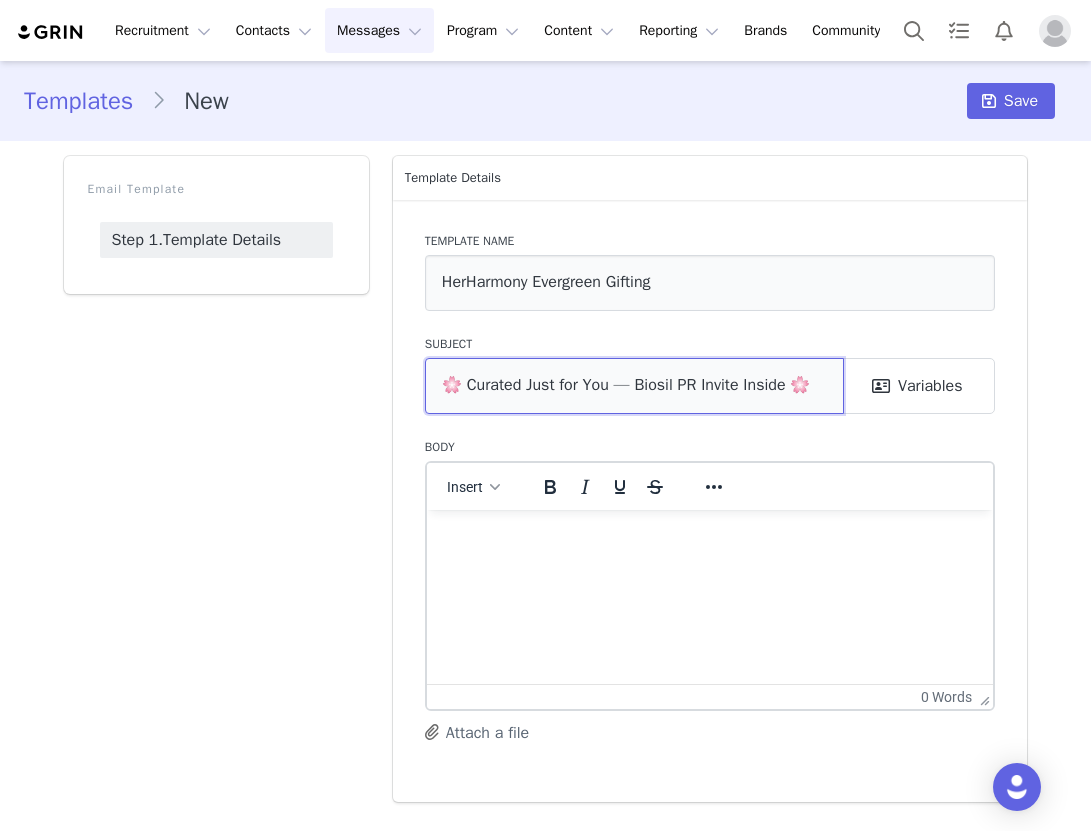 drag, startPoint x: 614, startPoint y: 390, endPoint x: 465, endPoint y: 387, distance: 149.0302 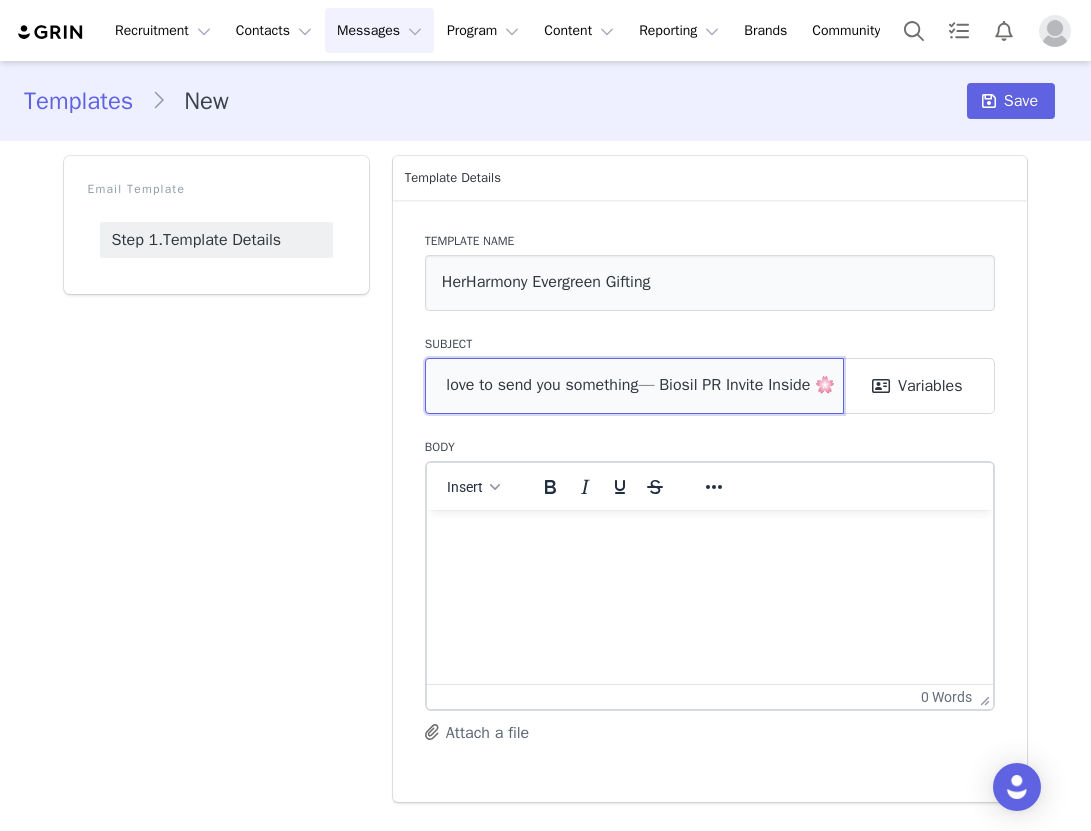 scroll, scrollTop: 0, scrollLeft: 0, axis: both 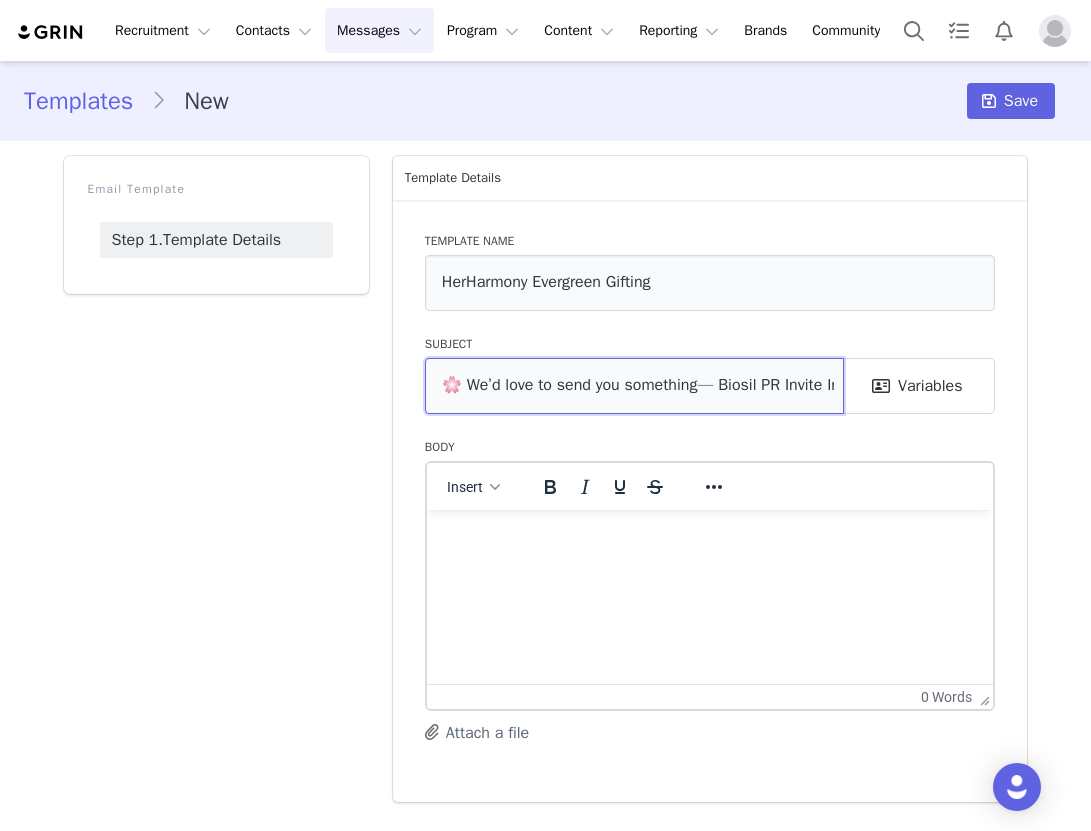 type on "🌸 We’d love to send you something— Biosil PR Invite Inside 🌸" 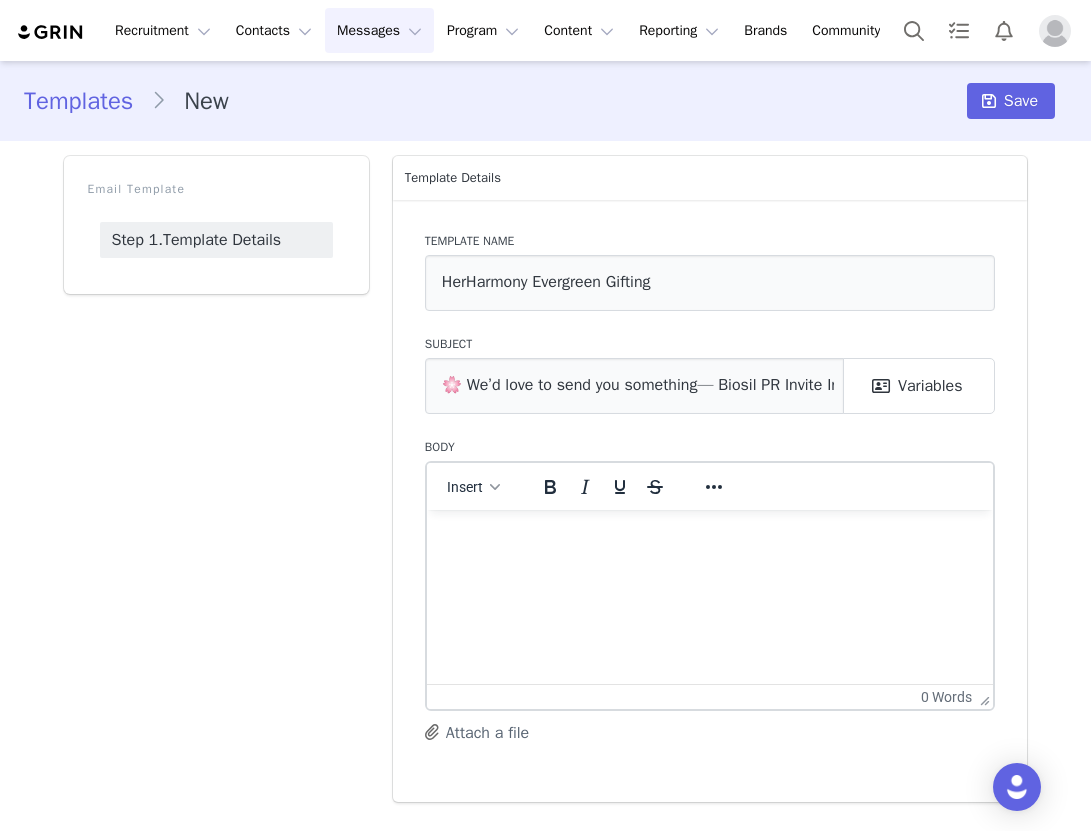 click at bounding box center [709, 536] 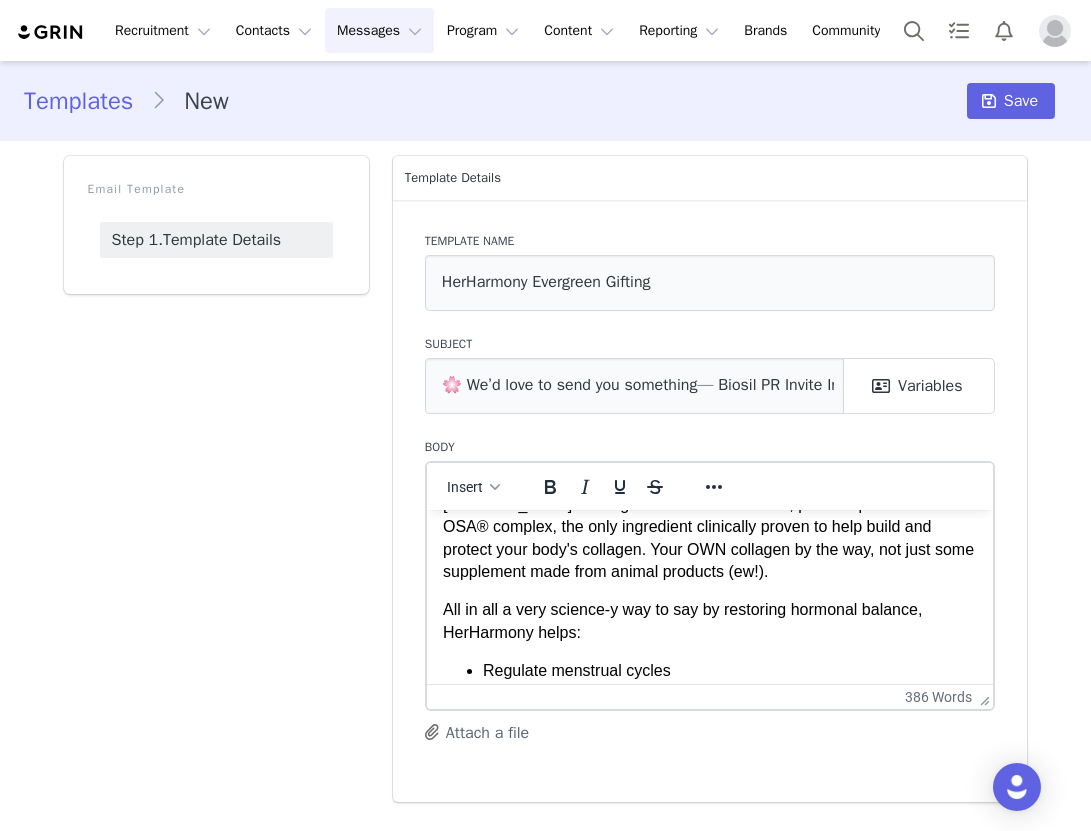 scroll, scrollTop: 0, scrollLeft: 0, axis: both 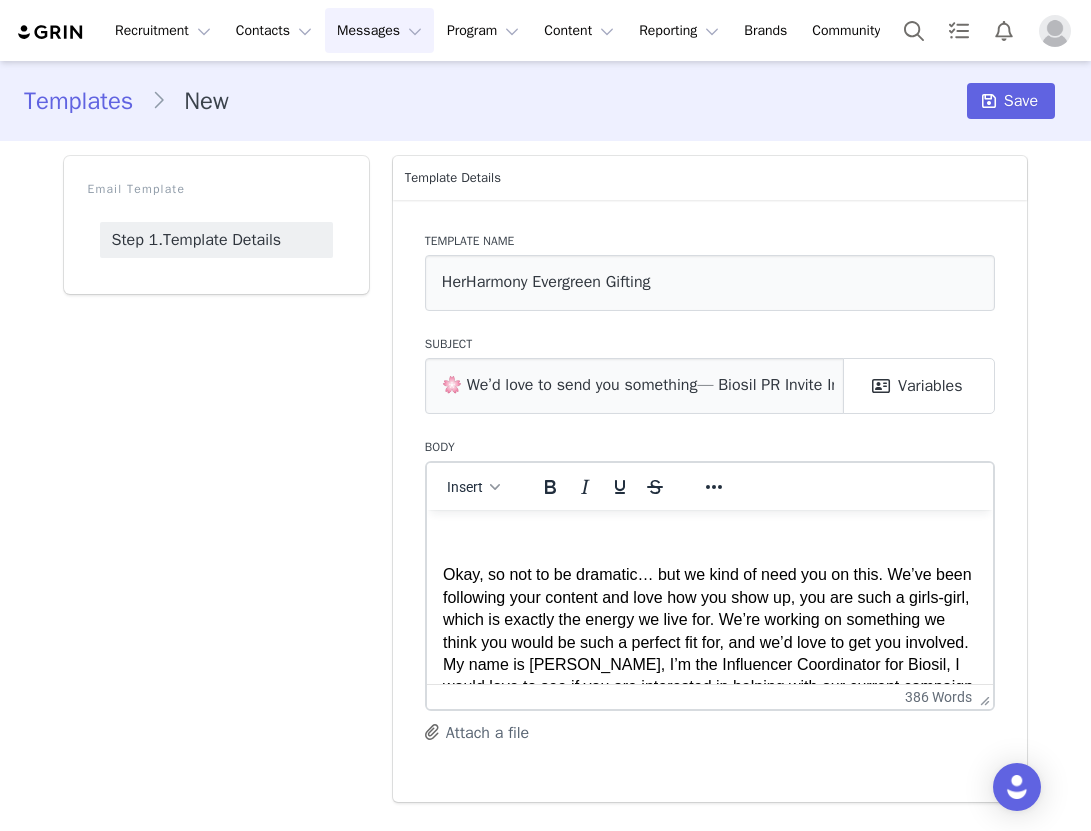 click at bounding box center [709, 536] 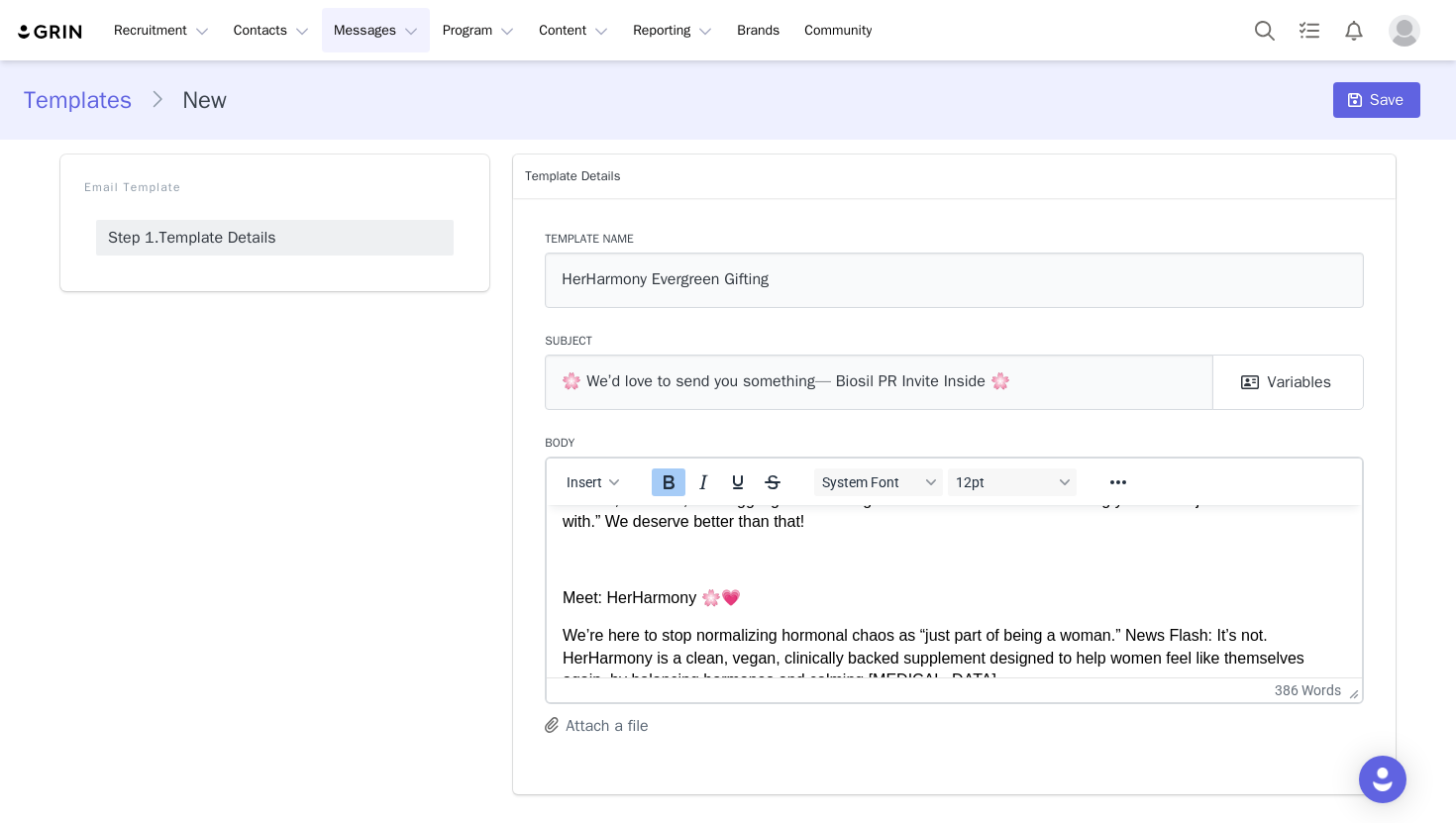 scroll, scrollTop: 0, scrollLeft: 0, axis: both 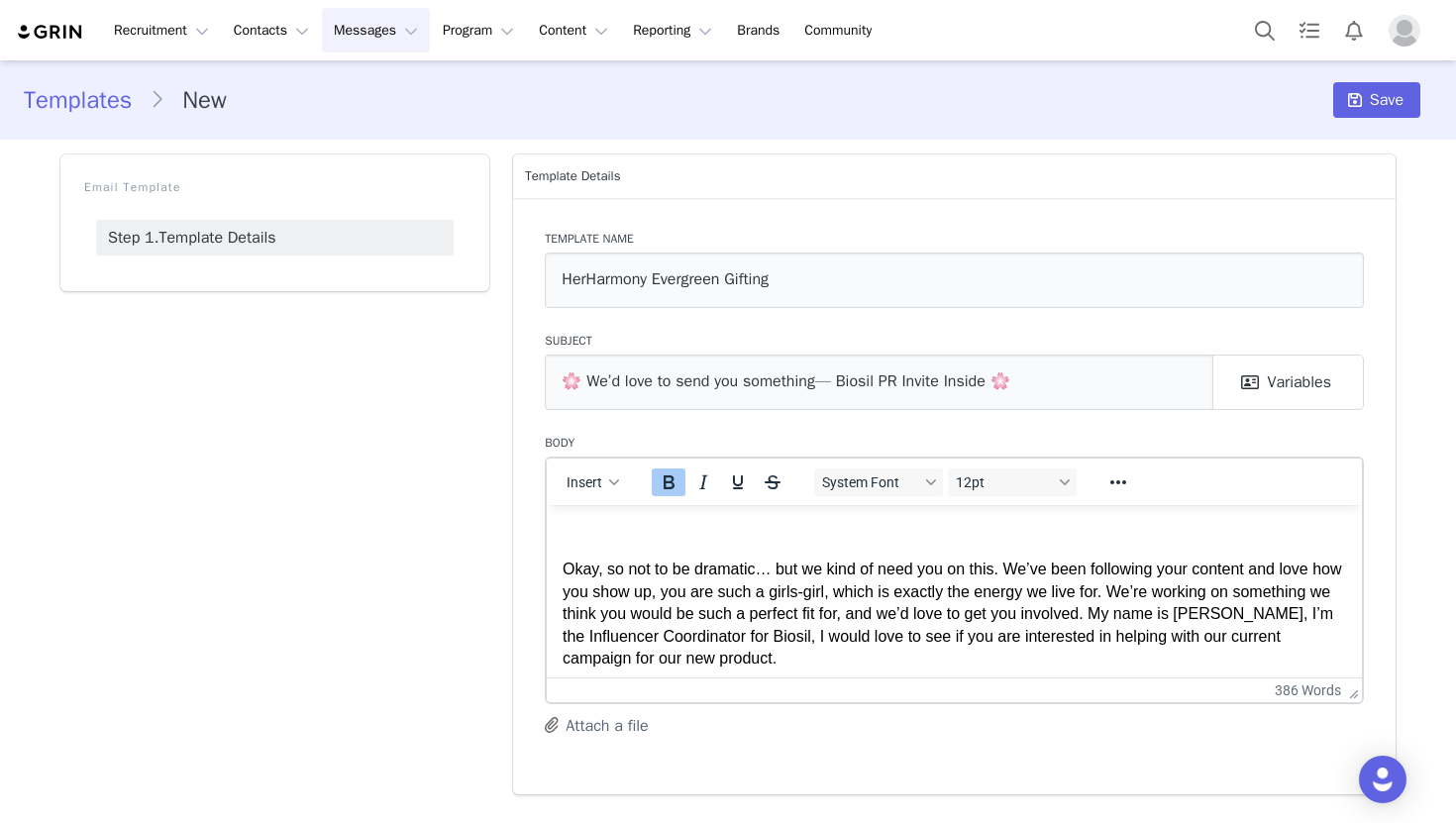 paste 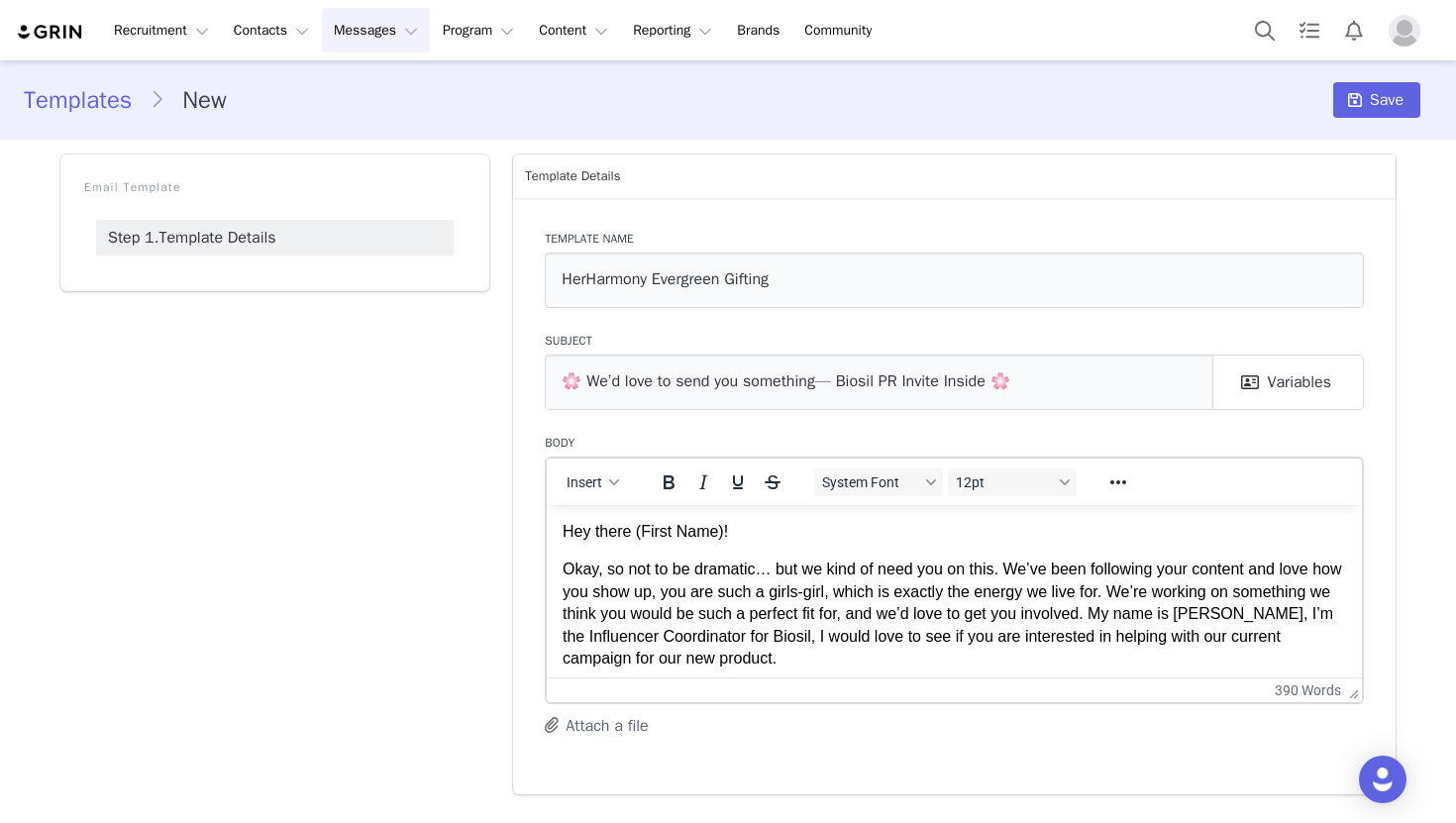 click on "Hey there (First Name)!" at bounding box center [954, 531] 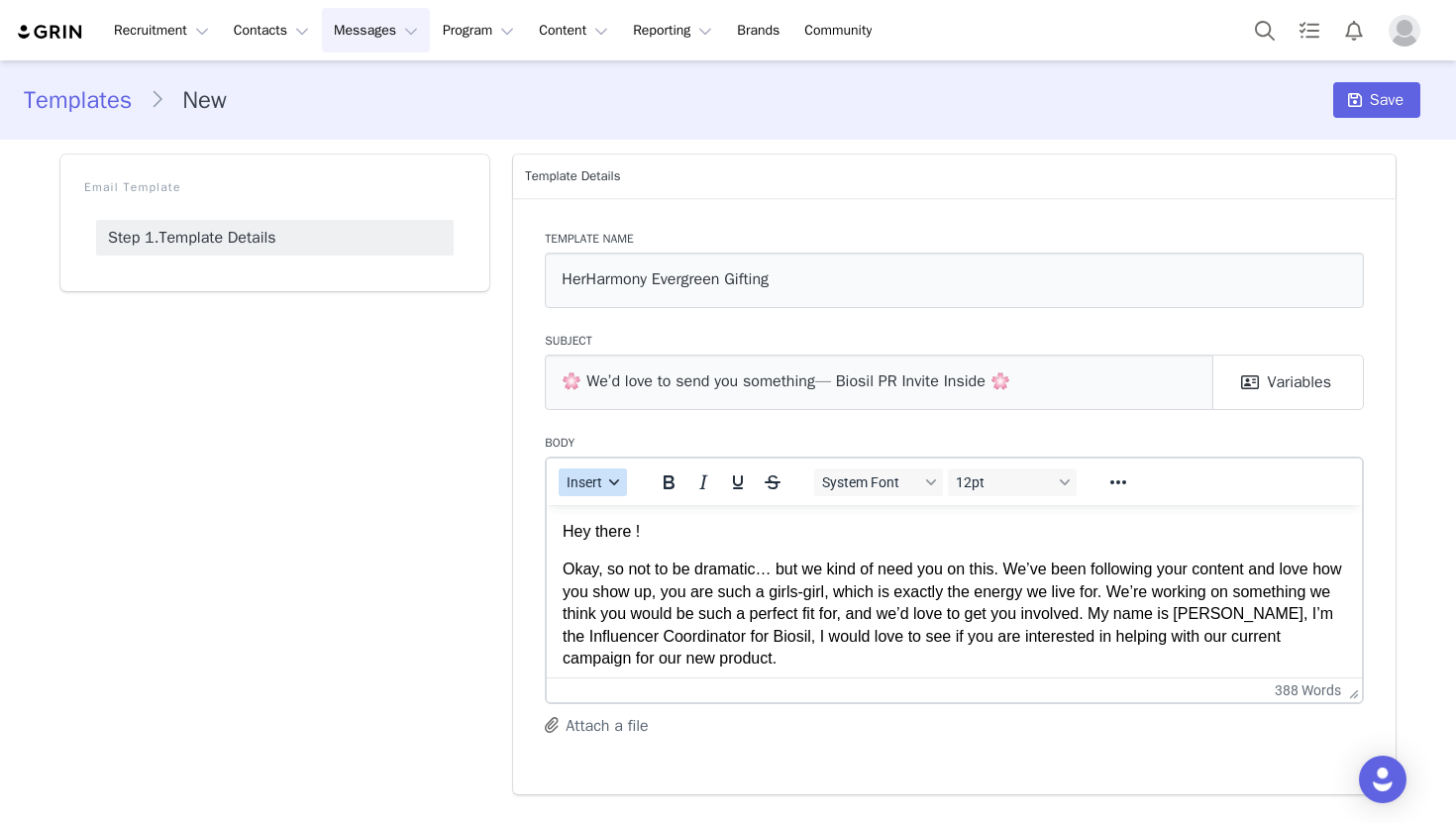 click on "Insert" at bounding box center [585, 482] 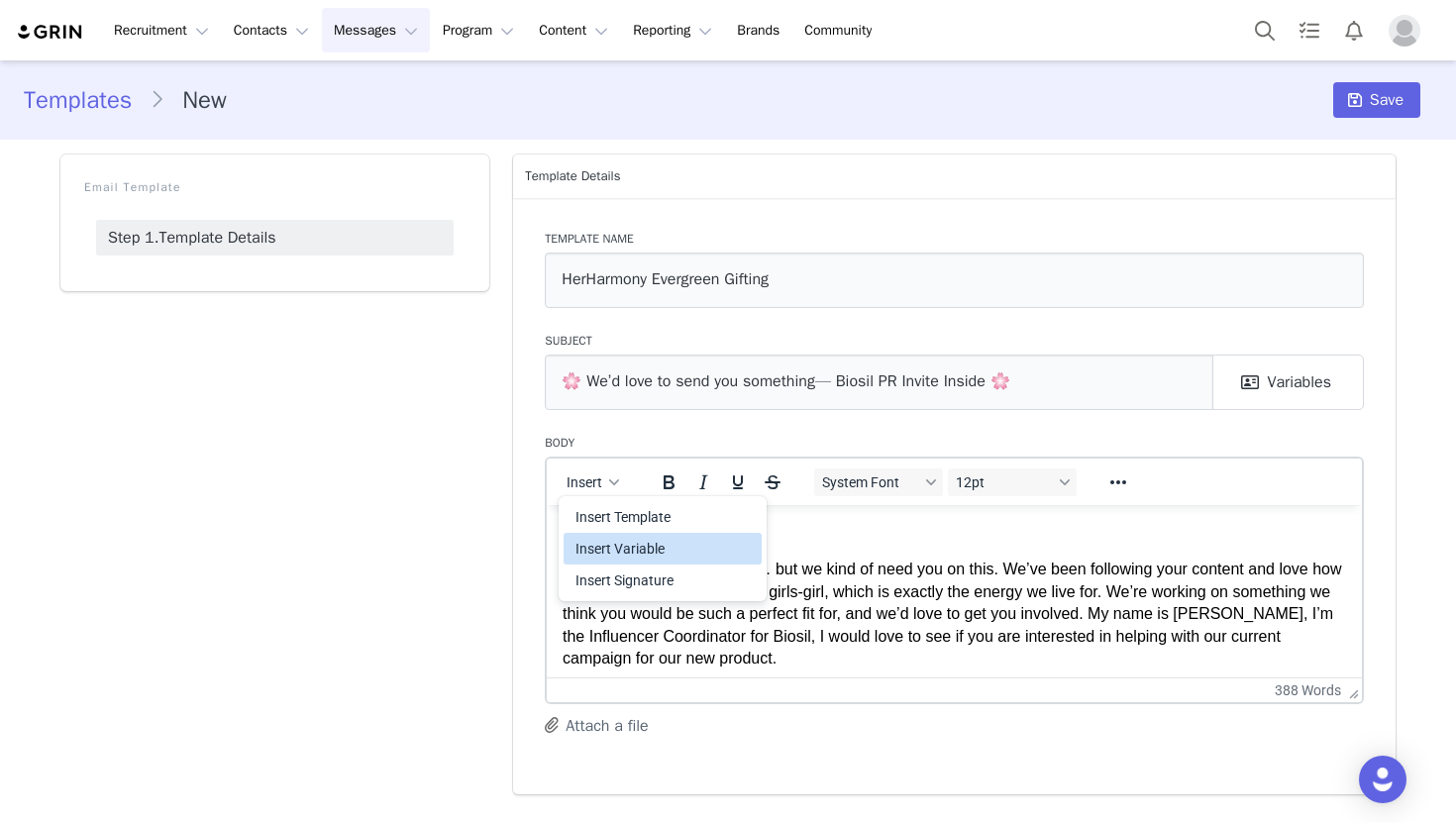 click on "Insert Variable" at bounding box center (665, 549) 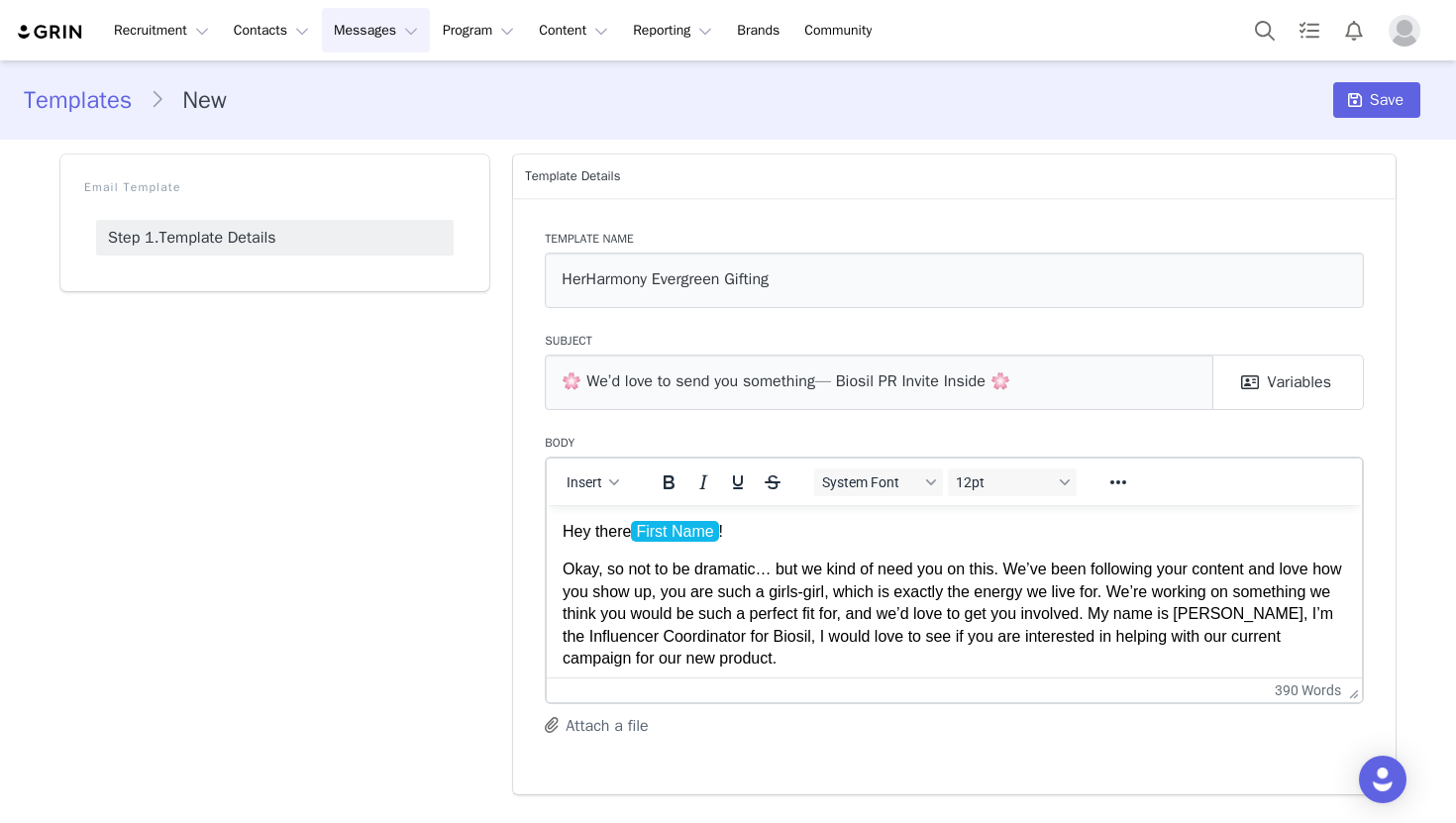 click on "Hey there  First Name ﻿ !" at bounding box center [954, 531] 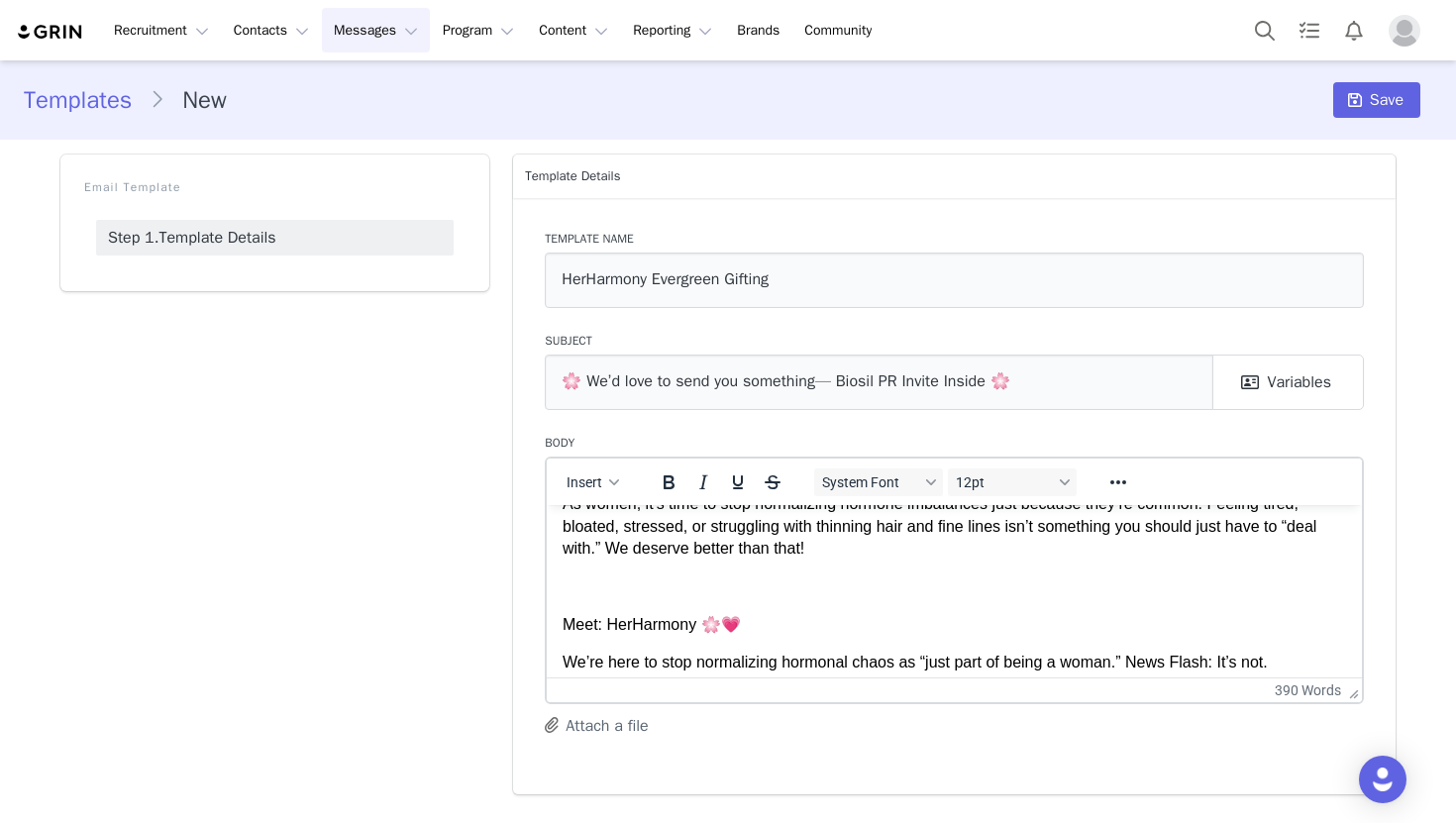 scroll, scrollTop: 189, scrollLeft: 0, axis: vertical 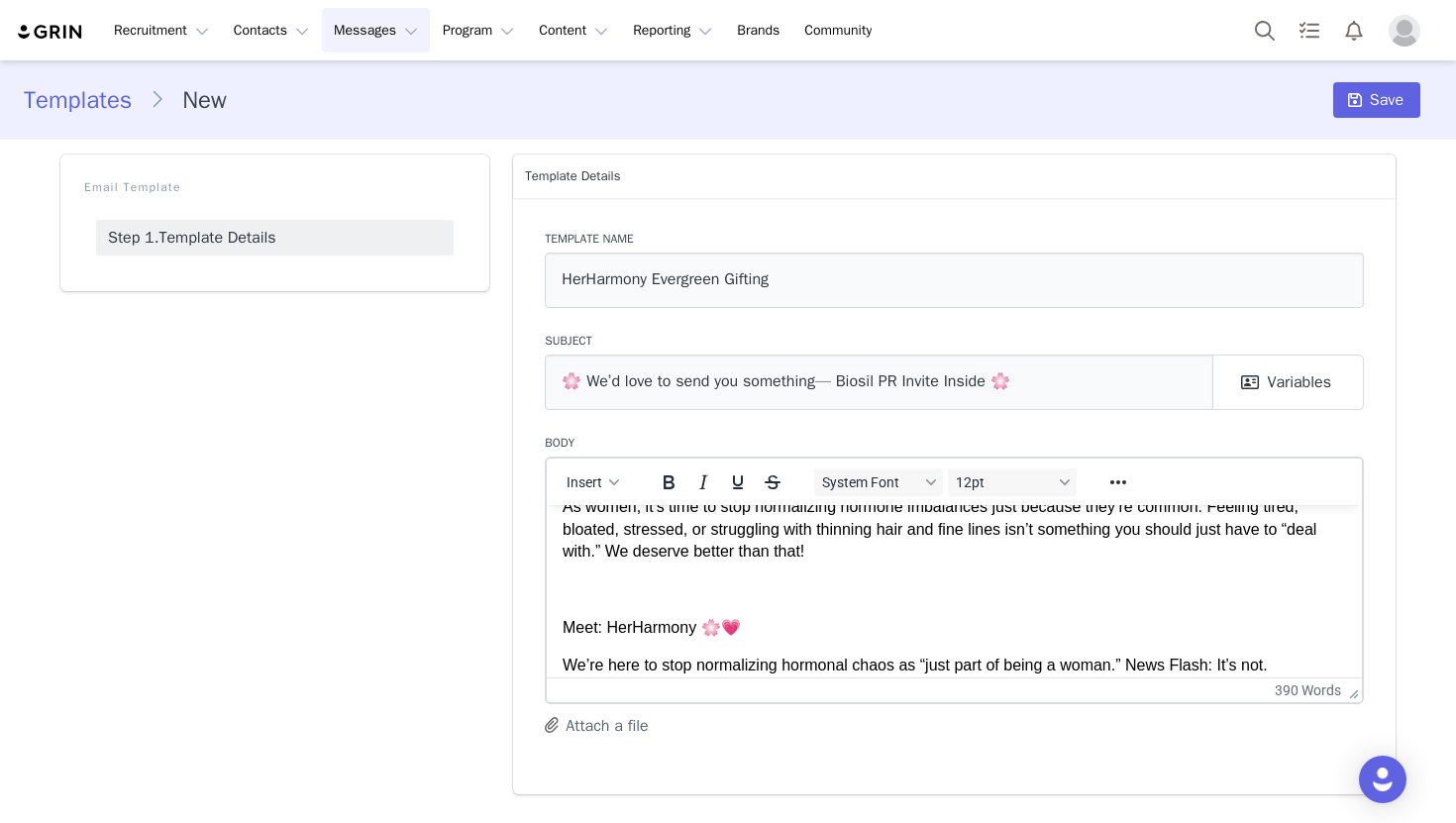 click at bounding box center [954, 589] 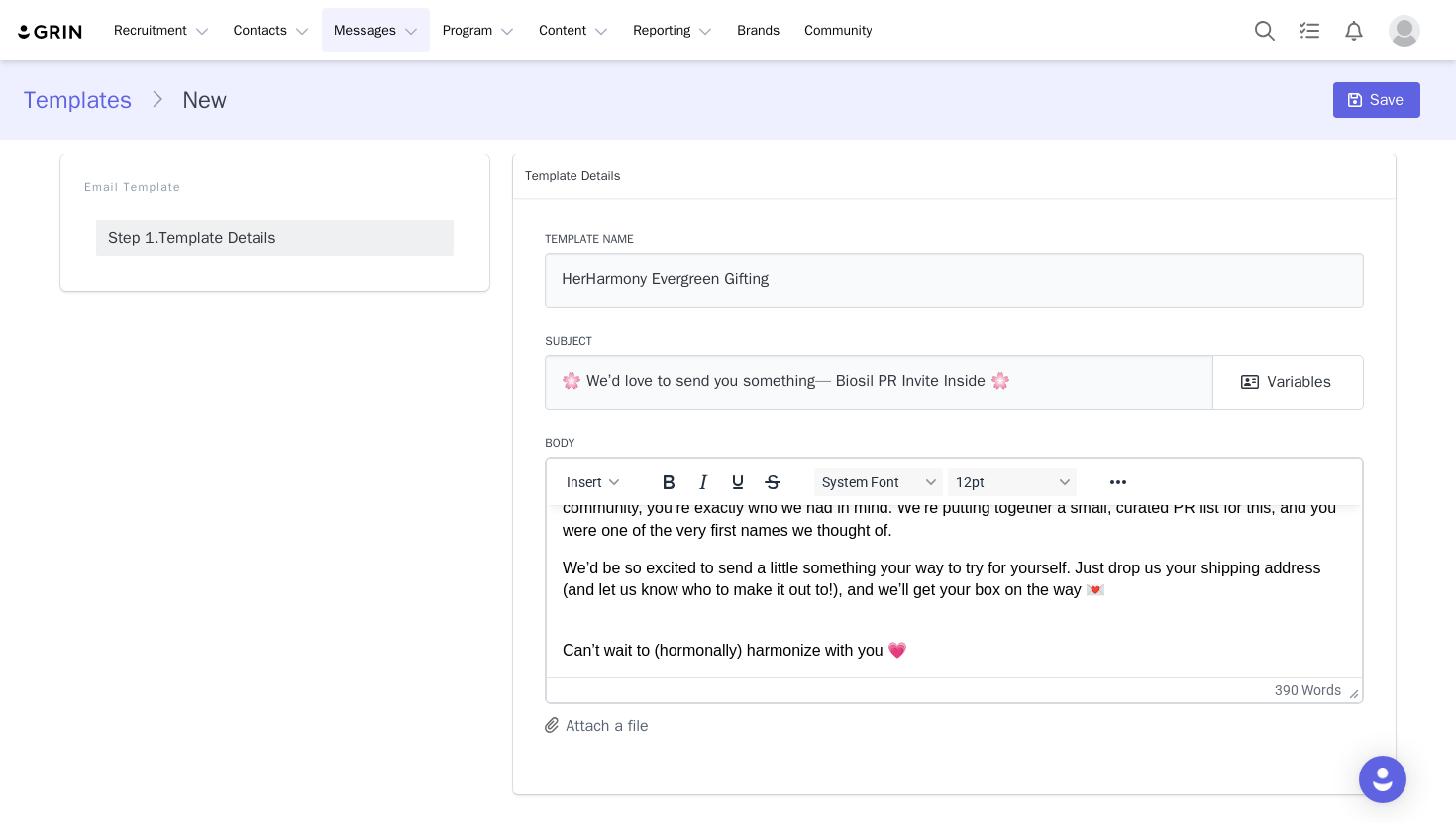 scroll, scrollTop: 972, scrollLeft: 0, axis: vertical 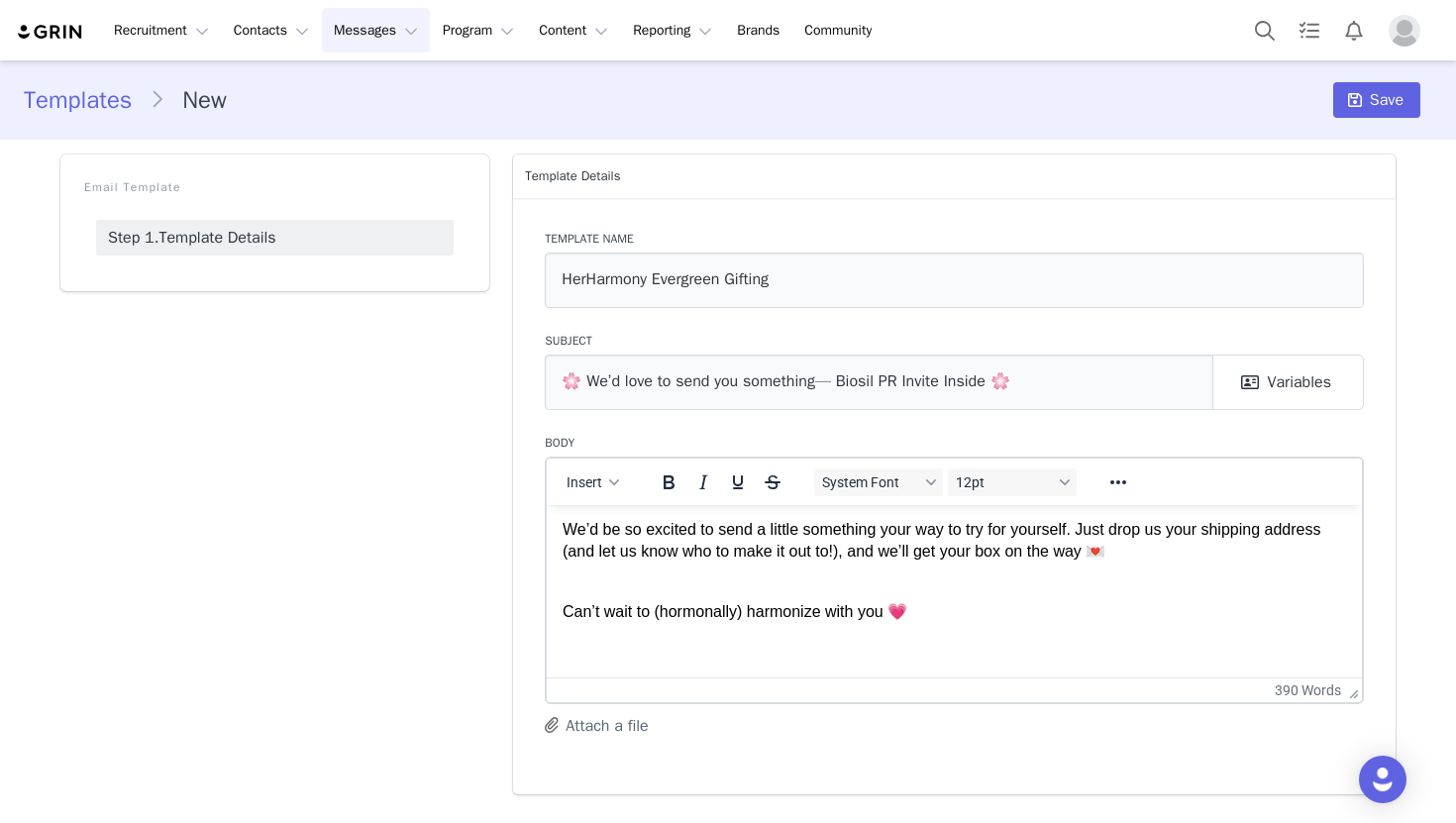 click on "Can’t wait to (hormonally) harmonize with you 💗" at bounding box center (954, 600) 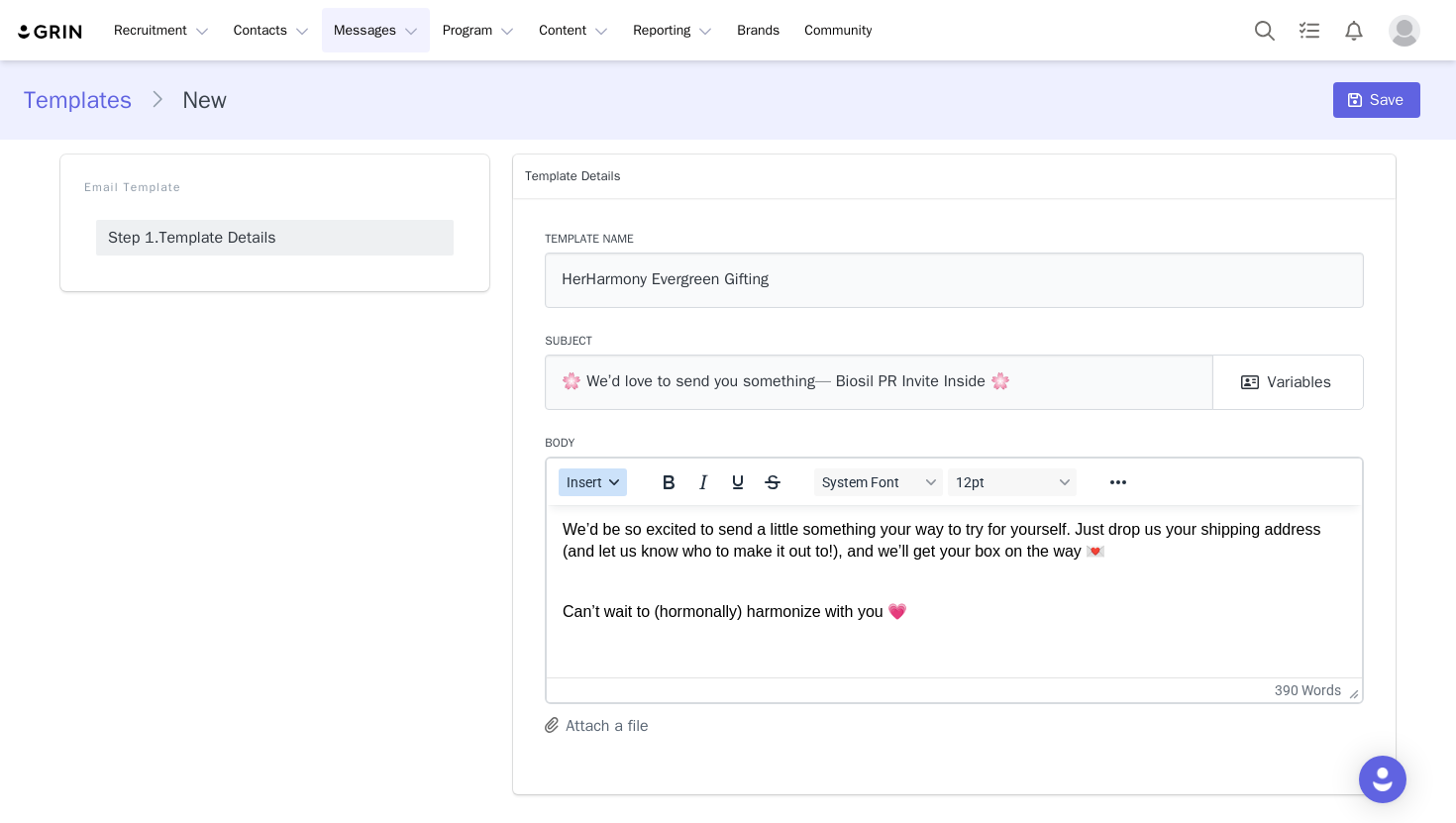 click on "Insert" at bounding box center (592, 482) 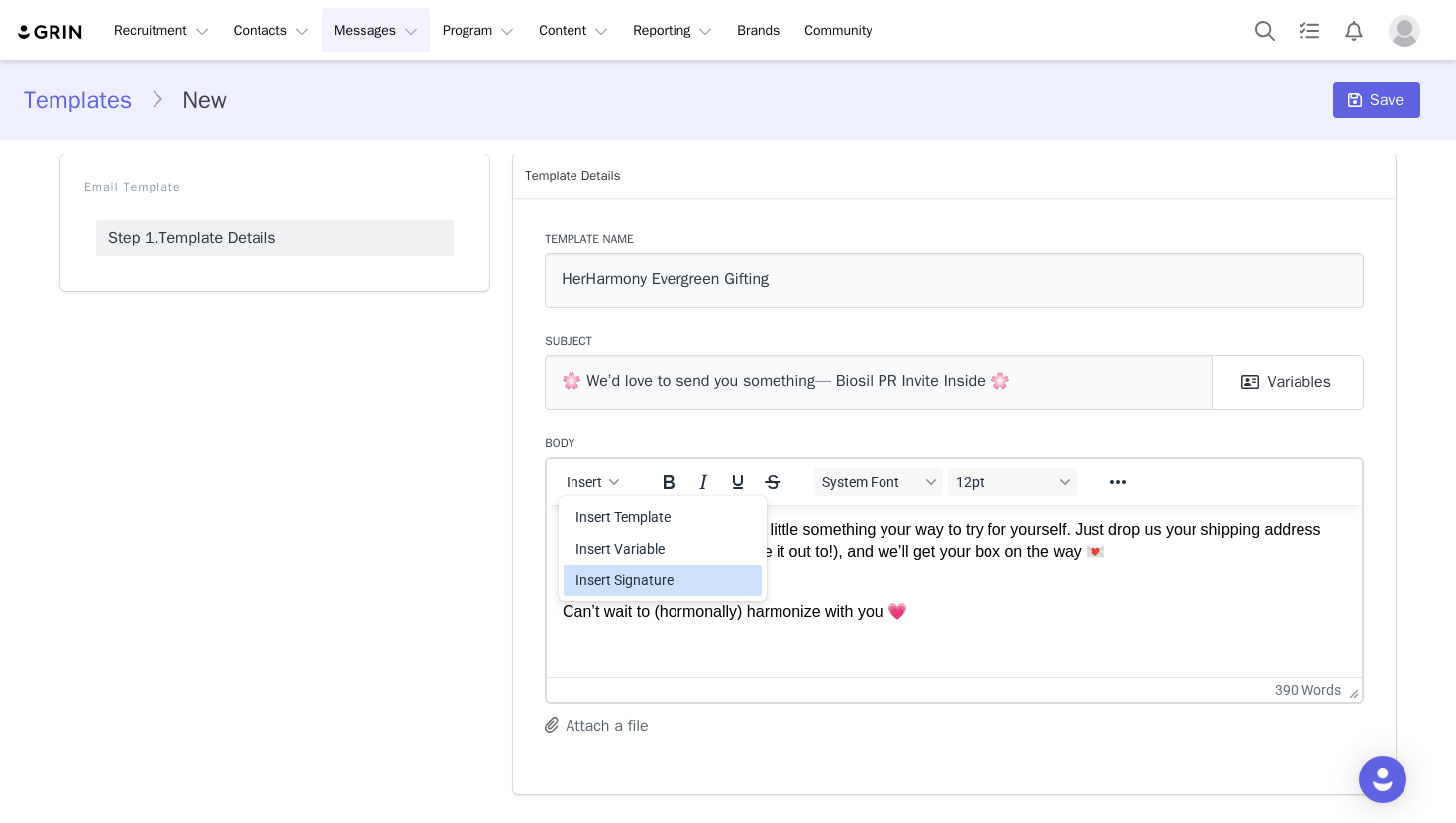 click on "Insert Signature" at bounding box center [665, 580] 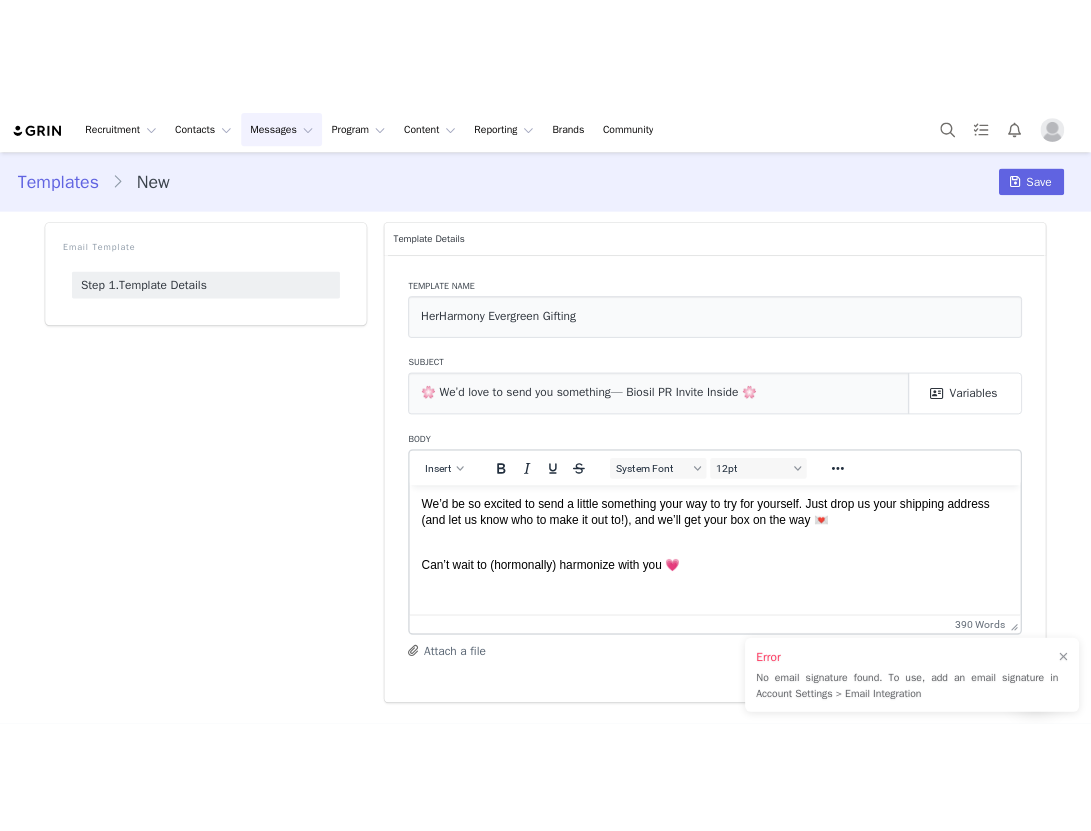 scroll, scrollTop: 1019, scrollLeft: 0, axis: vertical 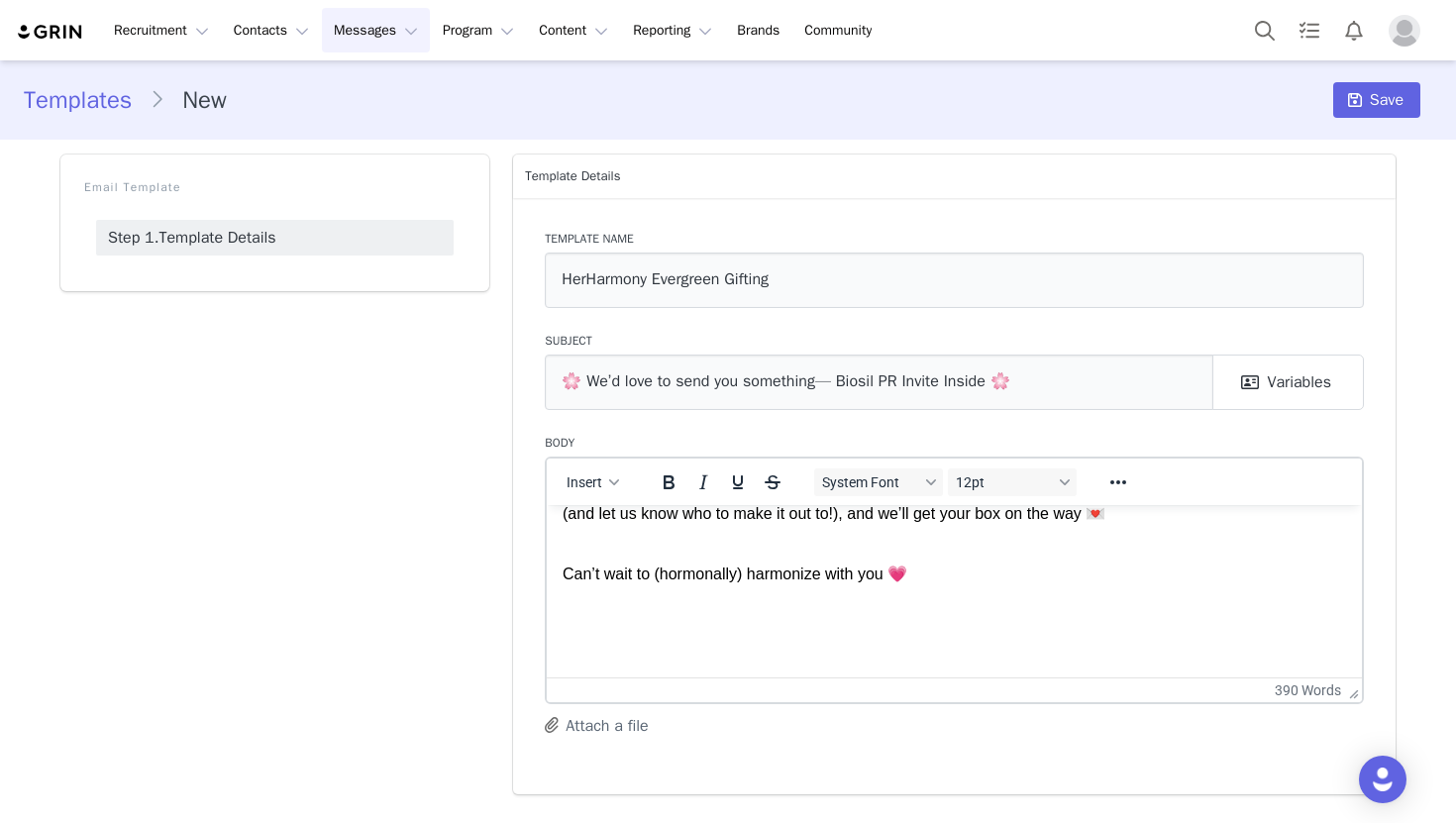 click on "Hey there  First Name !  Okay, so not to be dramatic… but we kind of need you on this. We’ve been following your content and love how you show up, you are such a girls-girl, which is exactly the energy we live for. We’re working on something we think you would be such a perfect fit for, and we’d love to get you involved. My name is Maeve, I’m the Influencer Coordinator for Biosil, I would love to see if you are interested in helping with our current campaign for our new product. As women, it's time to stop normalizing hormone imbalances just because they’re common. Feeling tired, bloated, stressed, or struggling with thinning hair and fine lines isn’t something you should just have to “deal with.” We deserve better than that! Meet: HerHarmony 🌸💗 What does she do? So happy you asked. All in all a very science-y way to say by restoring hormonal balance, HerHarmony helps: Regulate menstrual cycles Reduce non-cystic hormonal acne Calm bloating and mood swings" at bounding box center [954, 85] 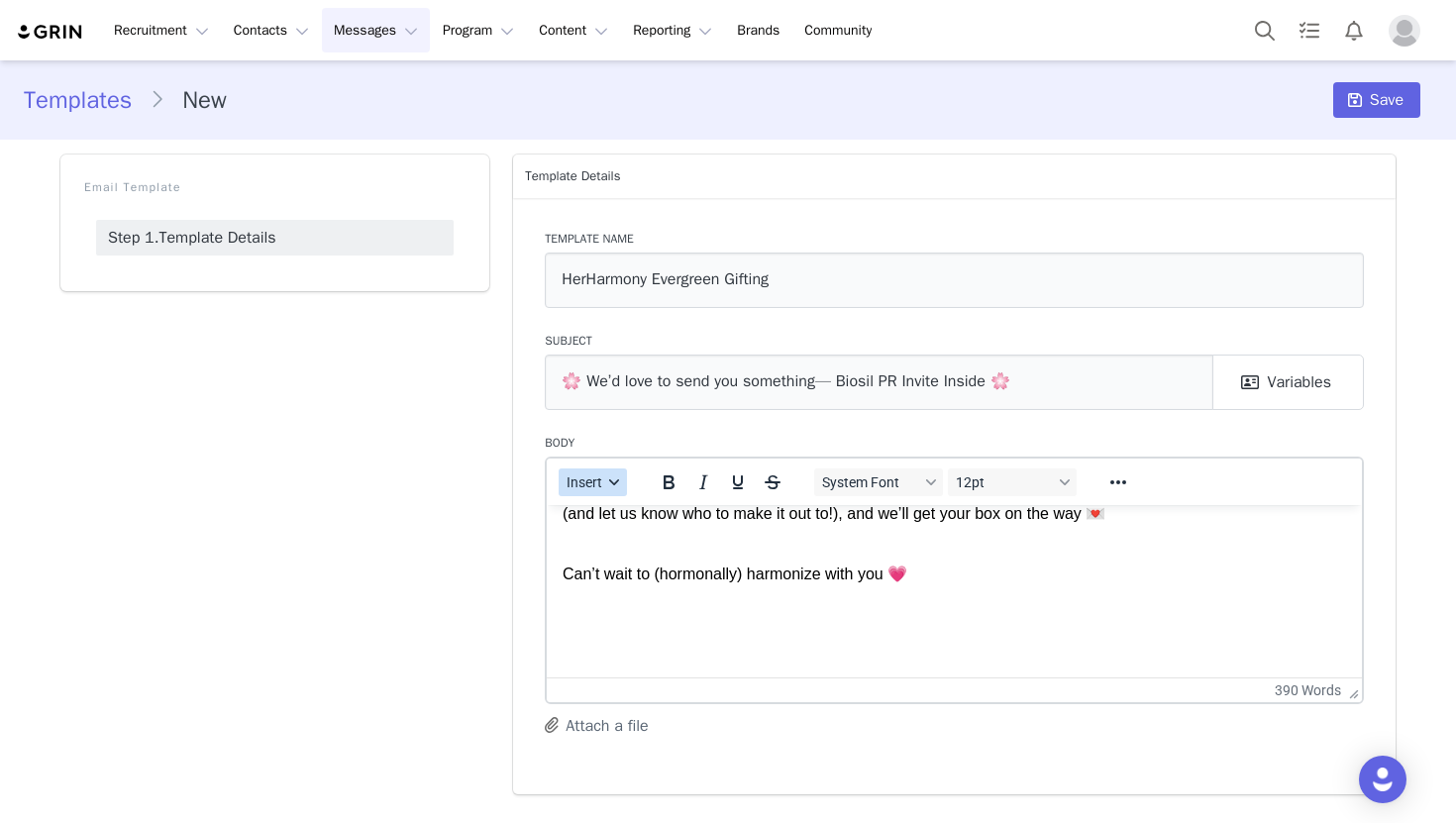 click on "Insert" at bounding box center (585, 482) 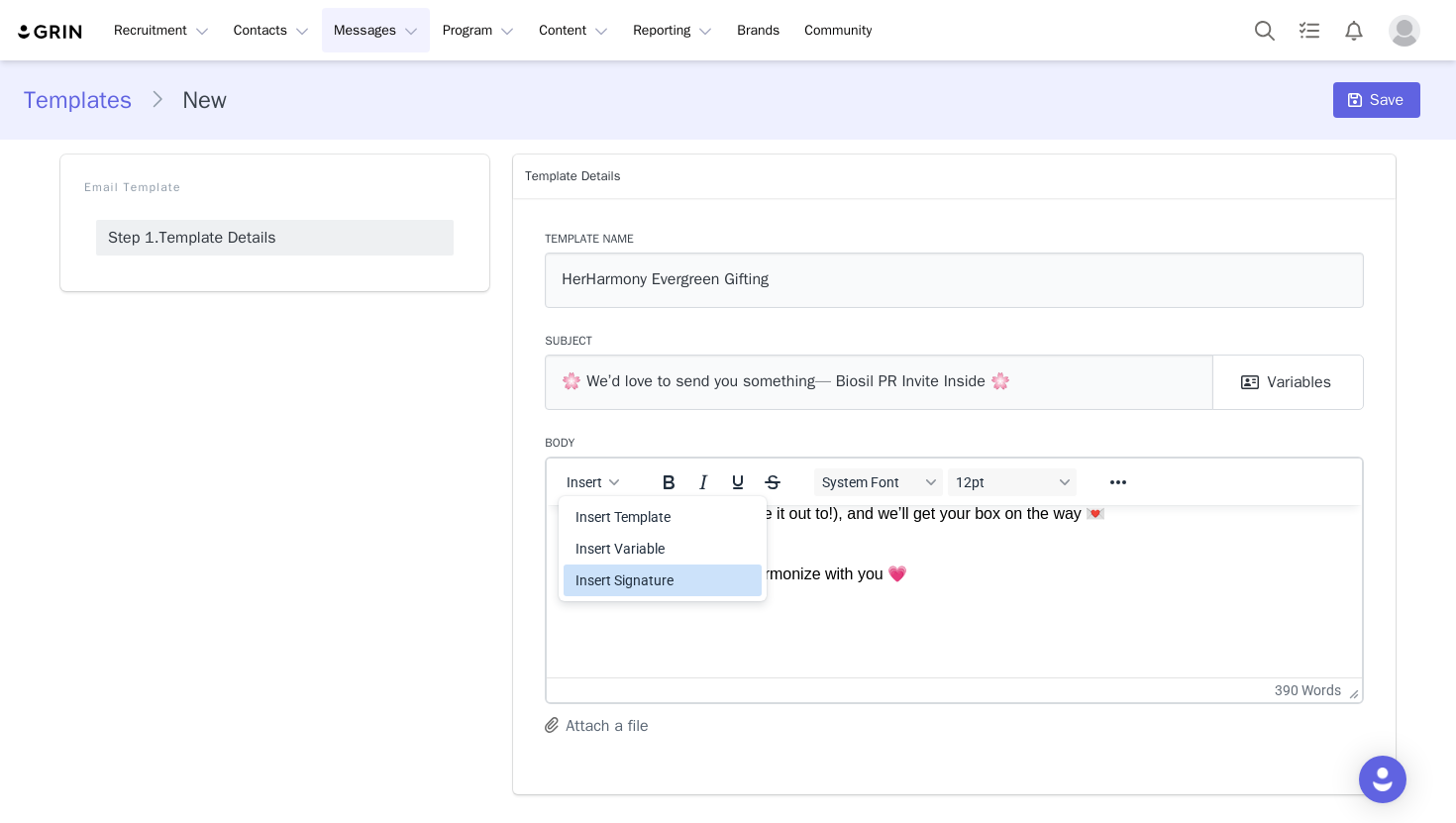 click on "Insert Signature" at bounding box center (665, 580) 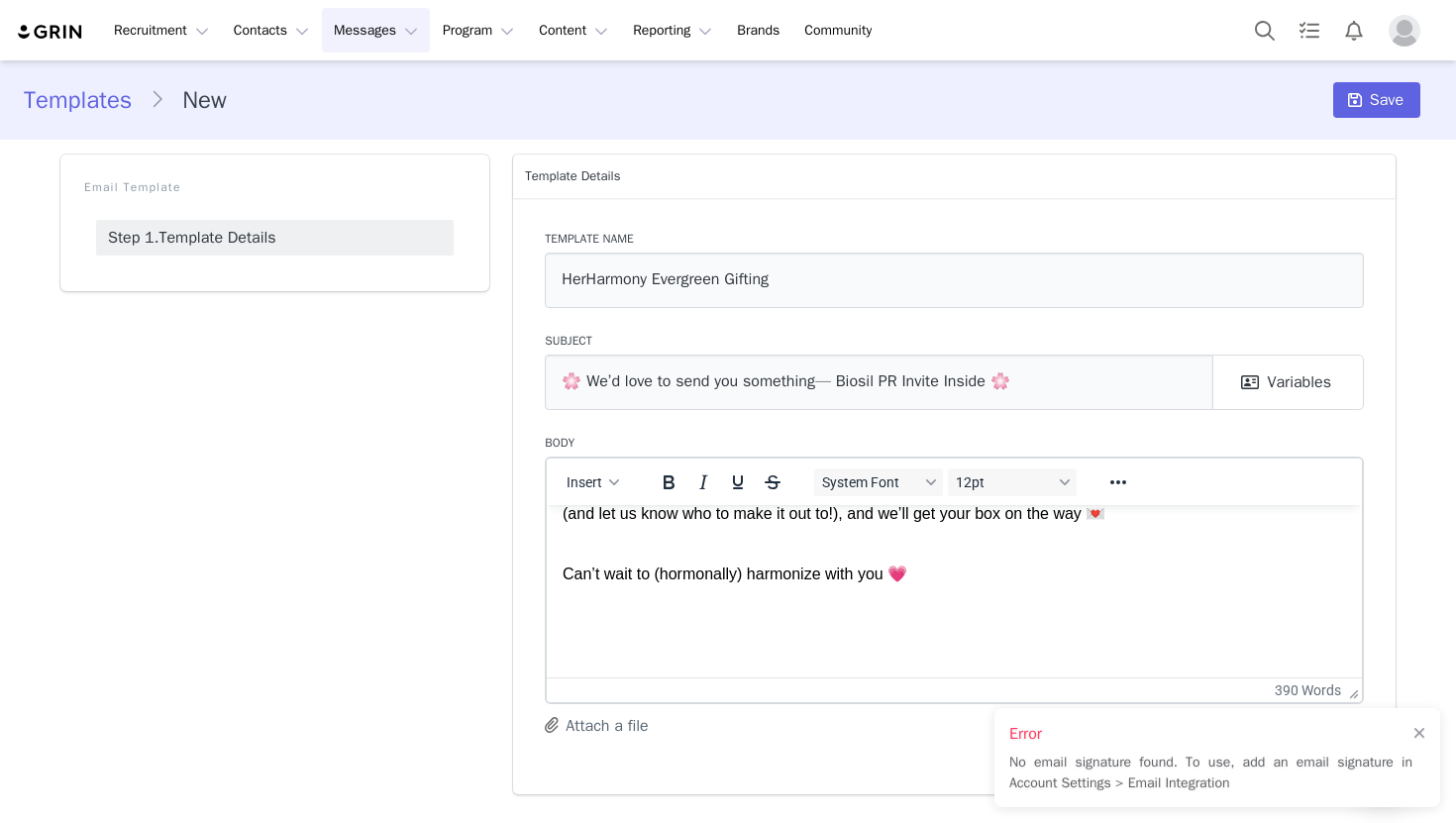 drag, startPoint x: 1140, startPoint y: 727, endPoint x: 1123, endPoint y: 726, distance: 17.029386 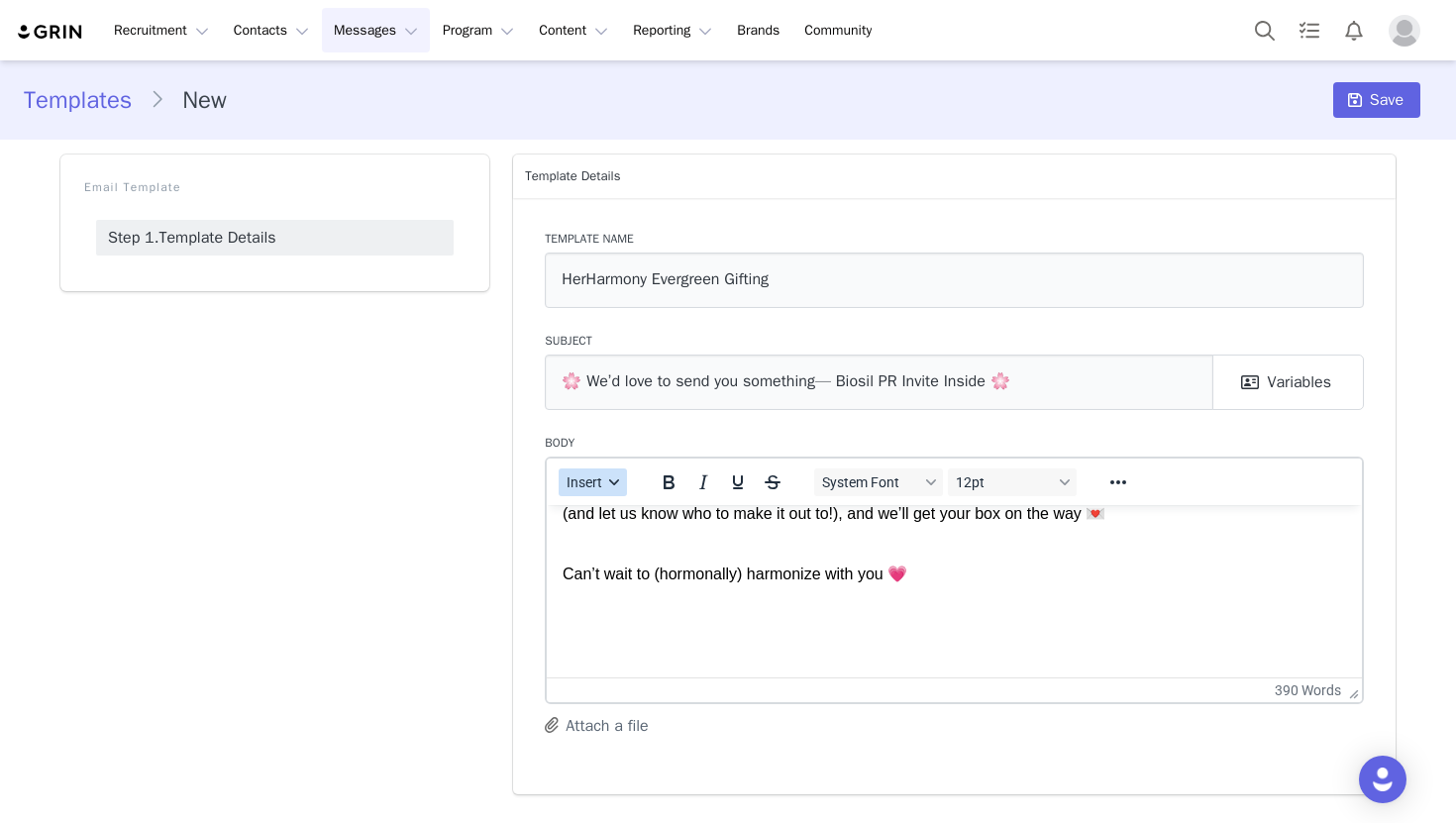 click on "Insert" at bounding box center (585, 482) 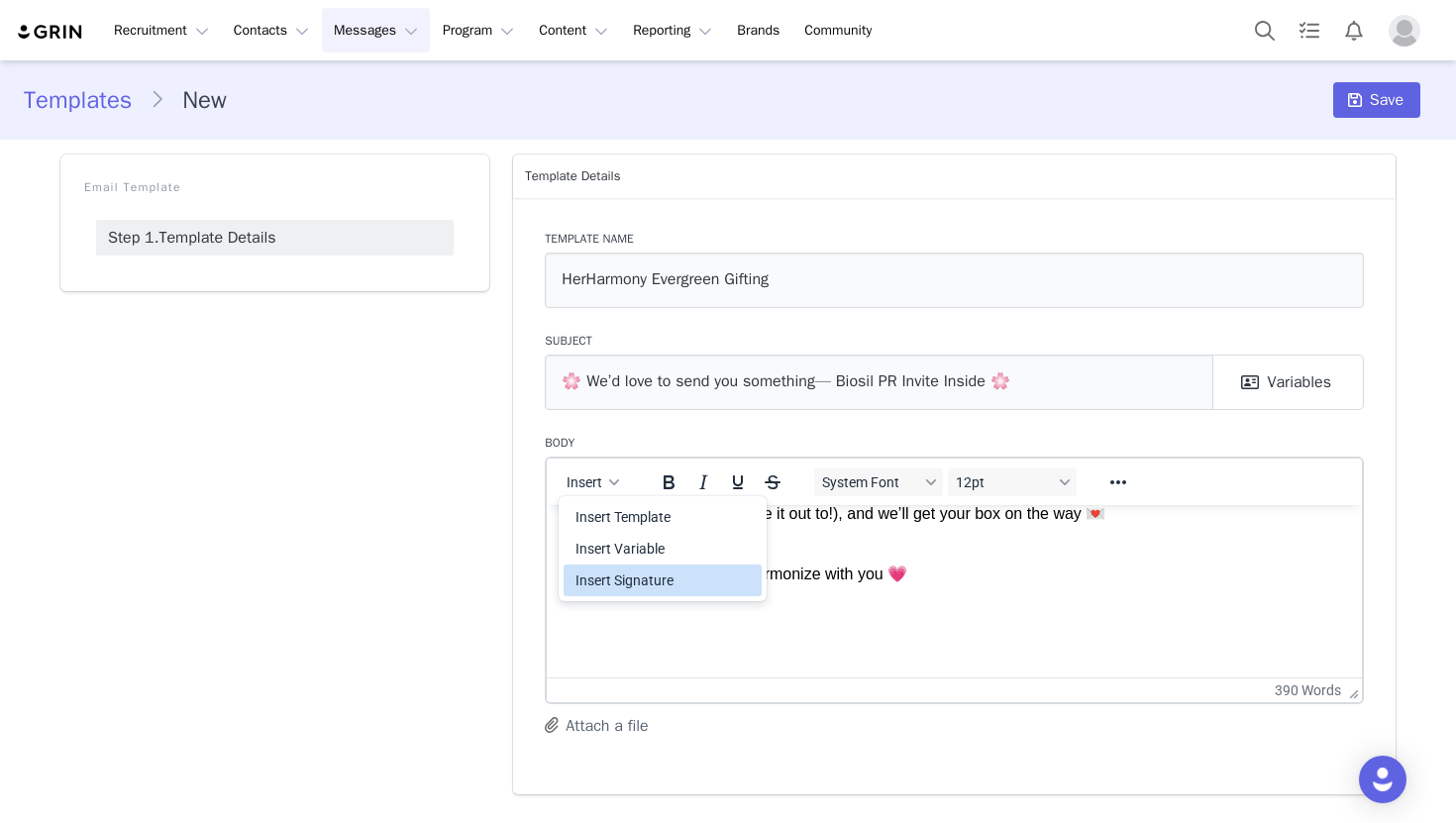 click on "Insert Signature" at bounding box center [665, 580] 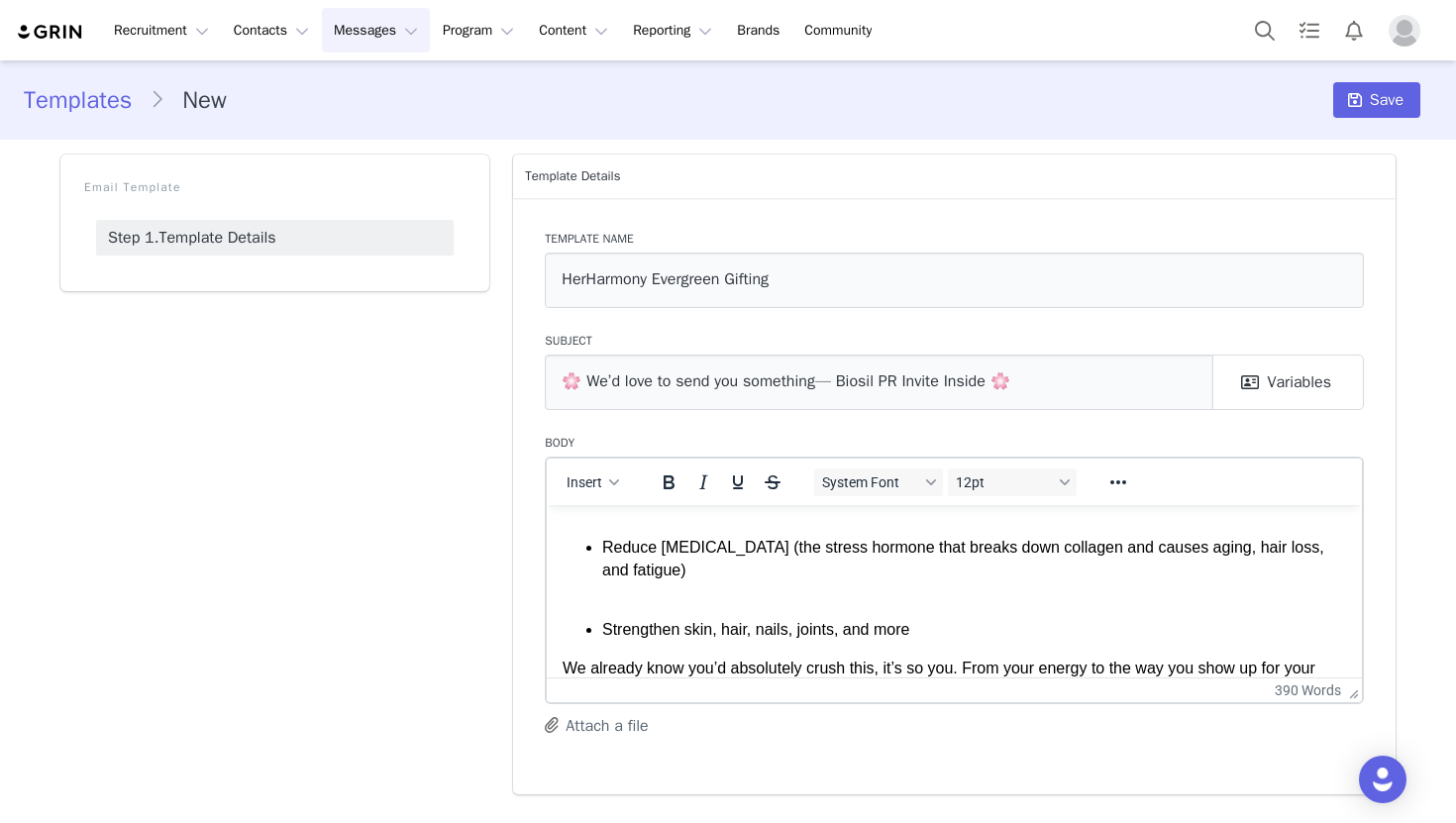 scroll, scrollTop: 729, scrollLeft: 0, axis: vertical 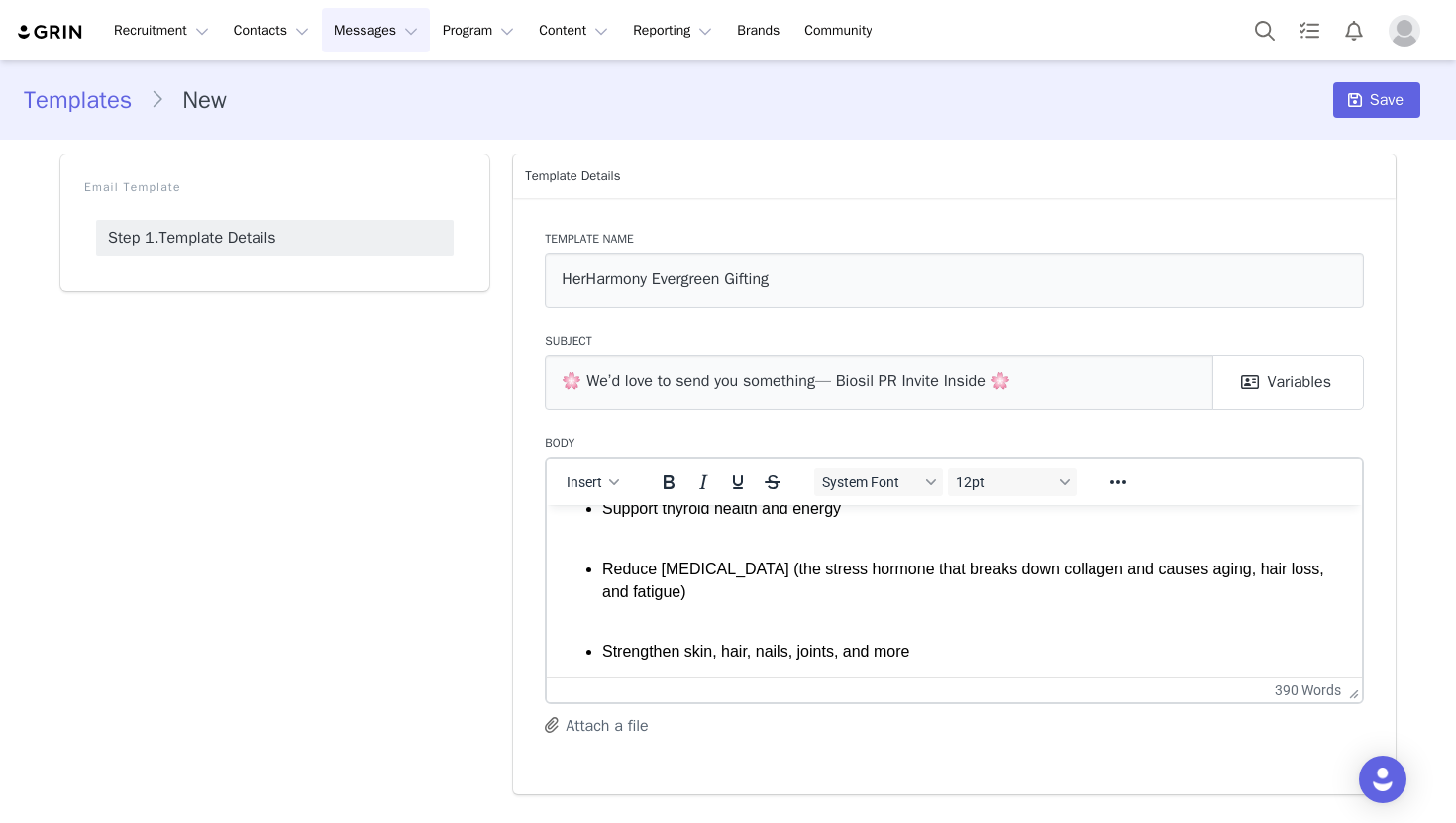 click on "Reduce cortisol (the stress hormone that breaks down collagen and causes aging, hair loss, and fatigue)" at bounding box center [974, 590] 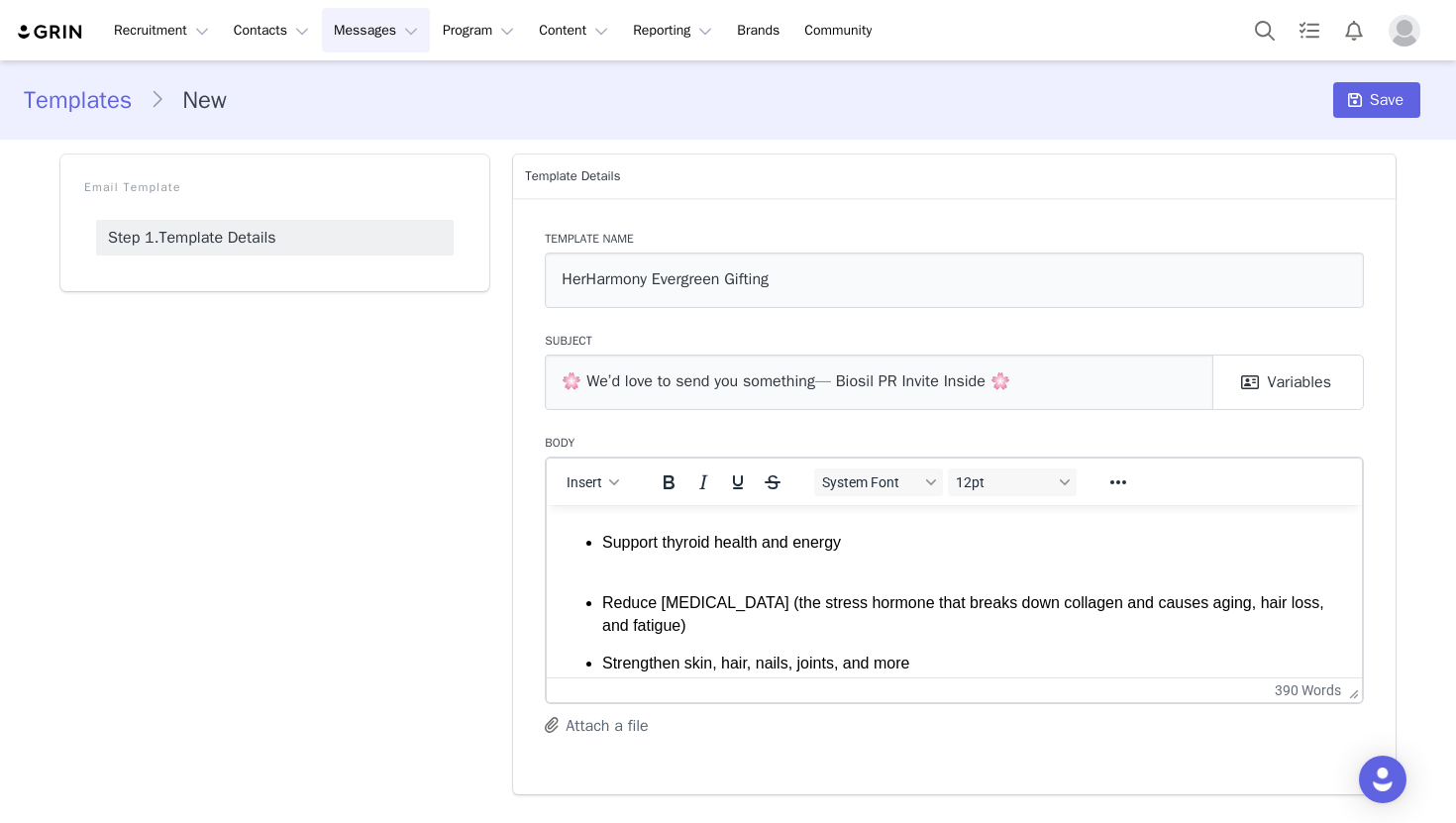 scroll, scrollTop: 692, scrollLeft: 0, axis: vertical 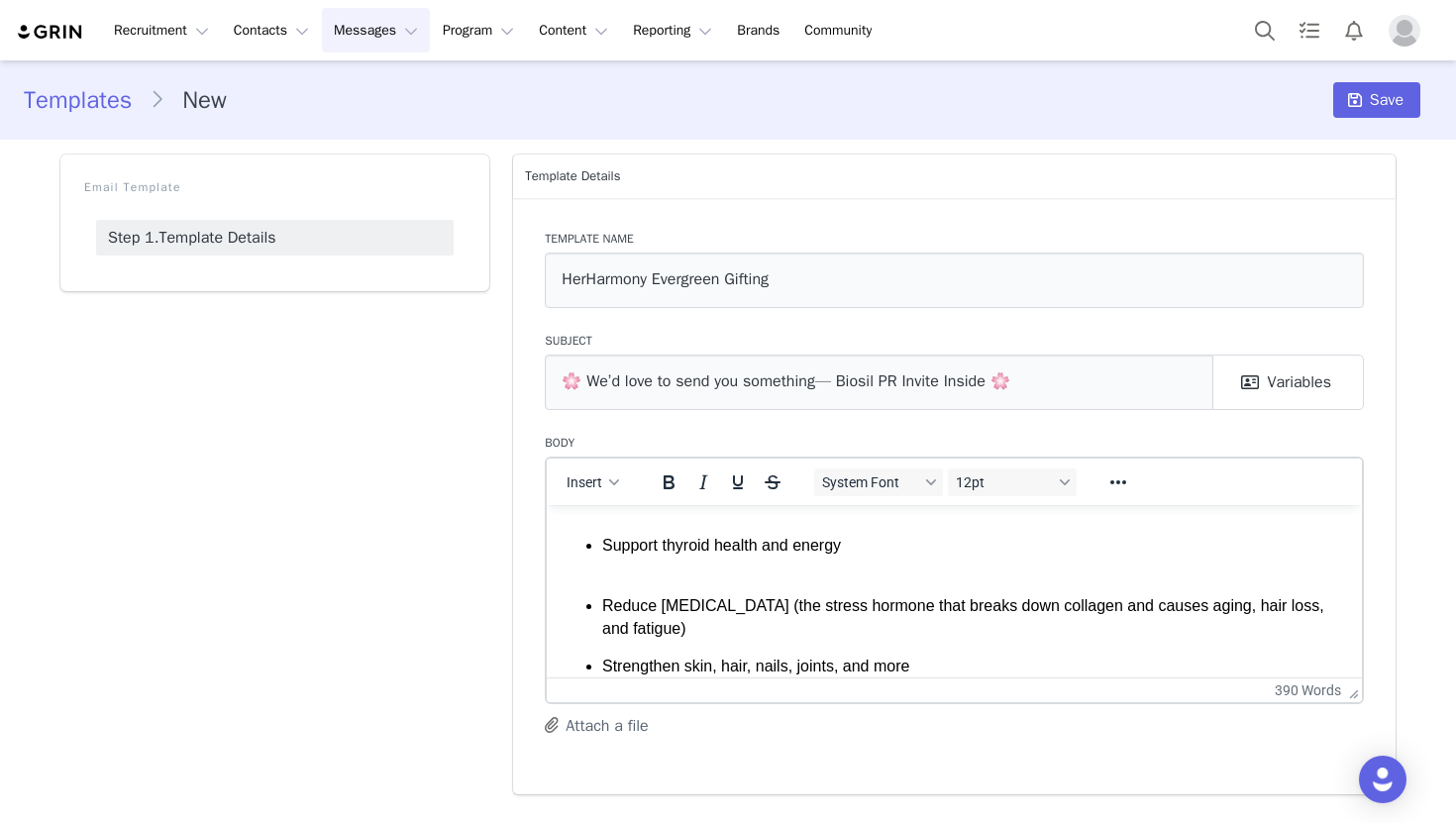 click on "Support thyroid health and energy" at bounding box center (974, 556) 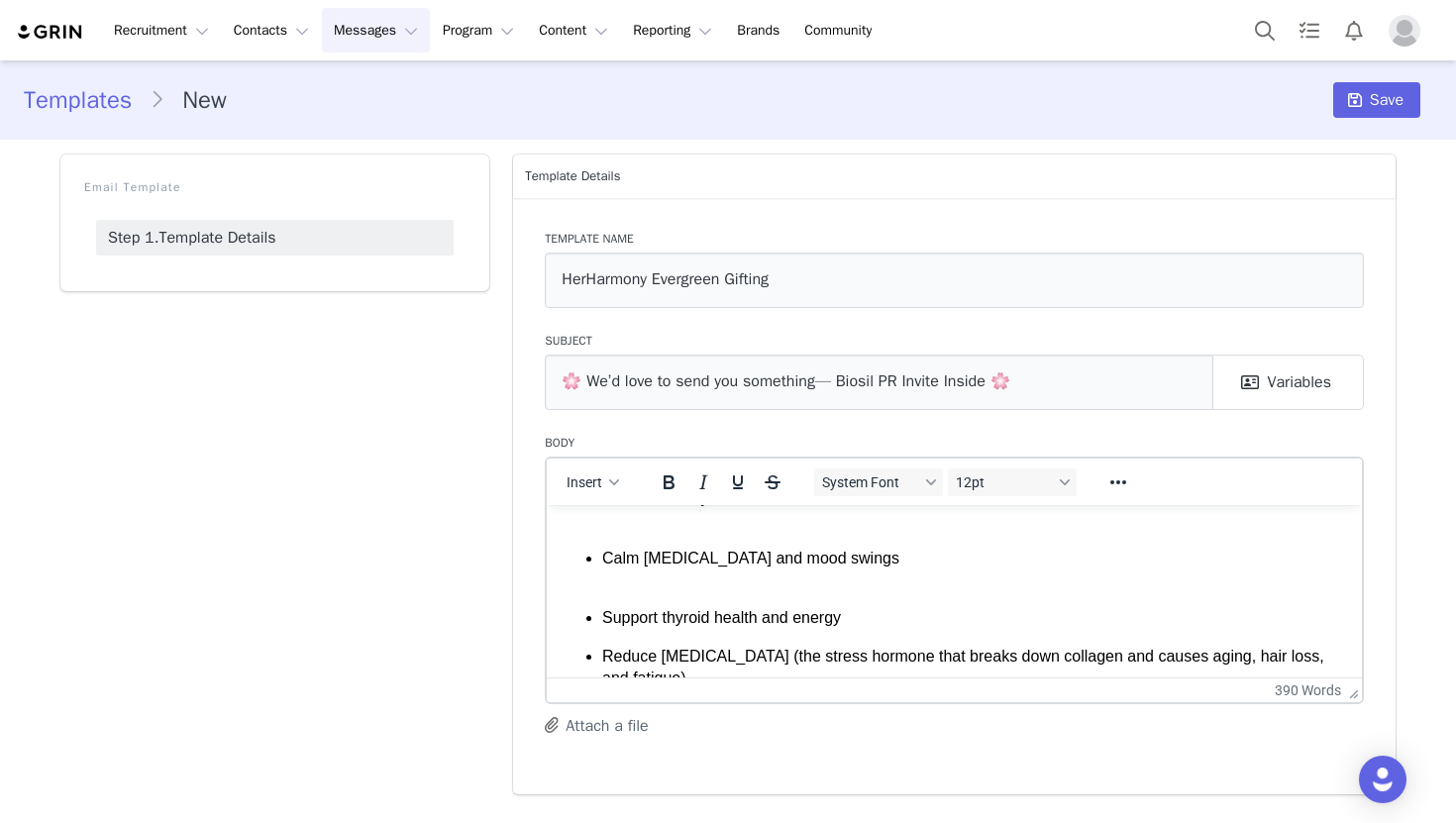 scroll, scrollTop: 618, scrollLeft: 0, axis: vertical 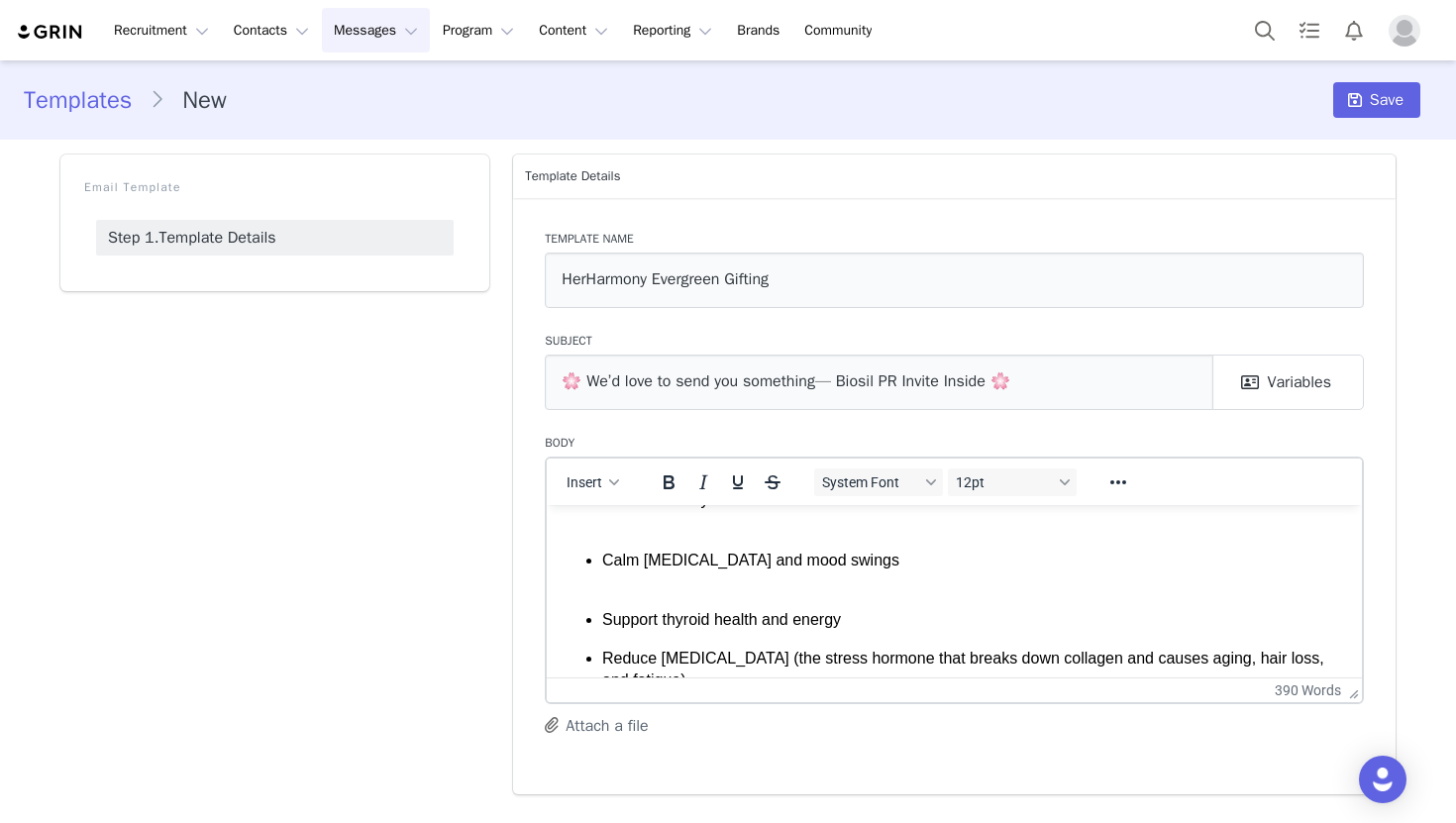 click on "Regulate menstrual cycles Reduce non-cystic hormonal acne Calm bloating and mood swings Support thyroid health and energy Reduce cortisol (the stress hormone that breaks down collagen and causes aging, hair loss, and fatigue) Strengthen skin, hair, nails, joints, and more" at bounding box center [954, 578] 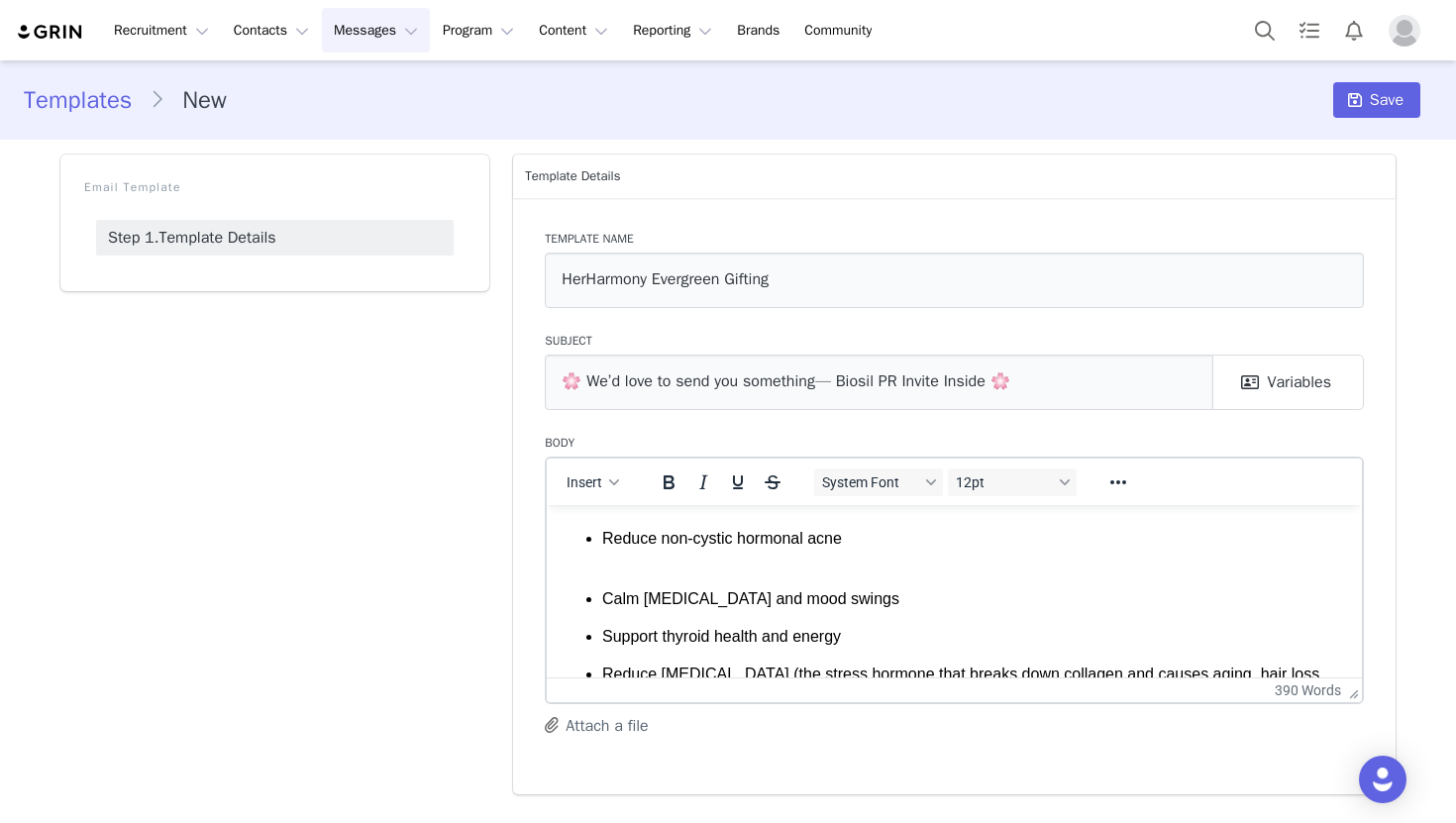 scroll, scrollTop: 576, scrollLeft: 0, axis: vertical 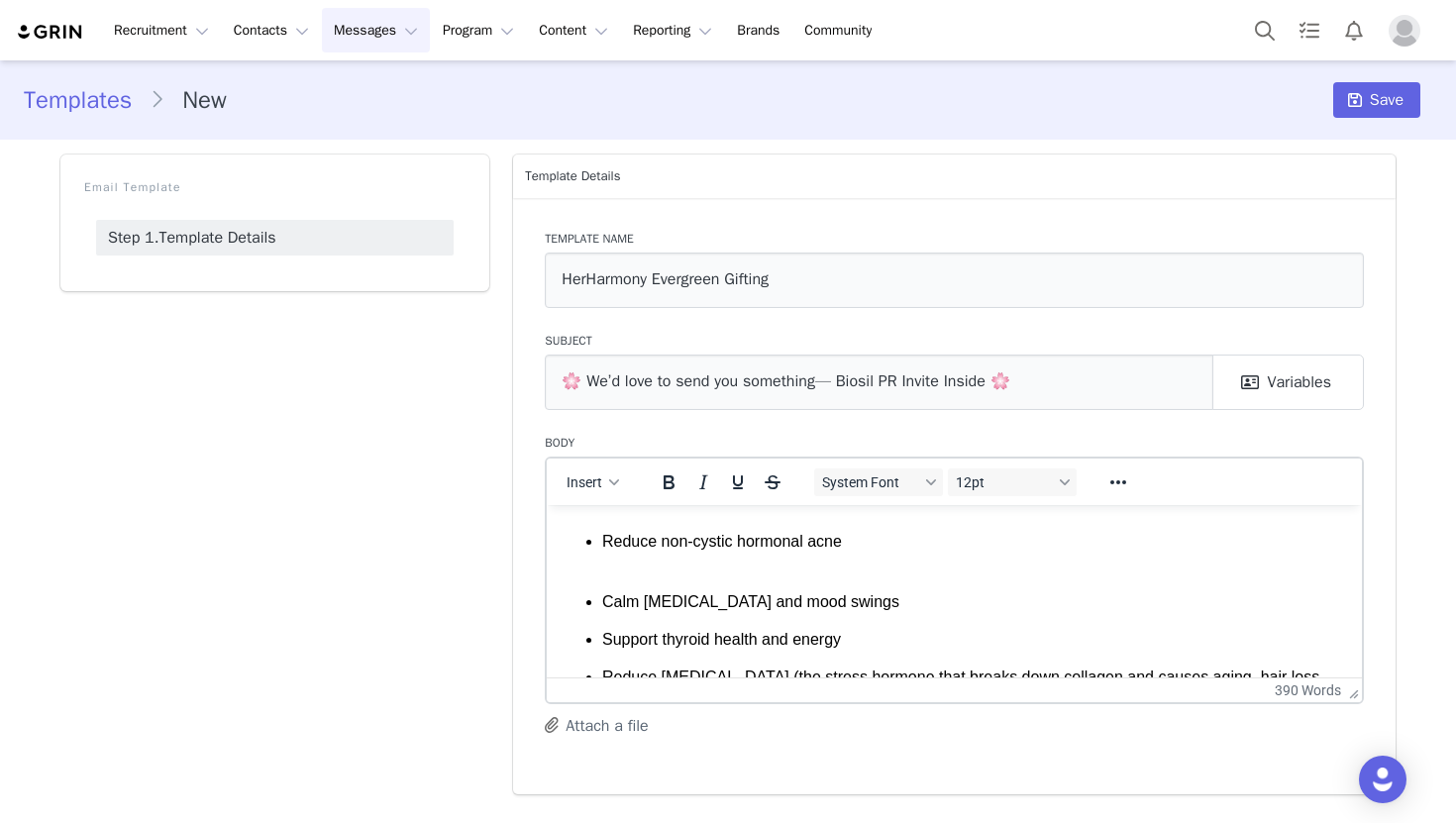 click on "Reduce non-cystic hormonal acne" at bounding box center (974, 552) 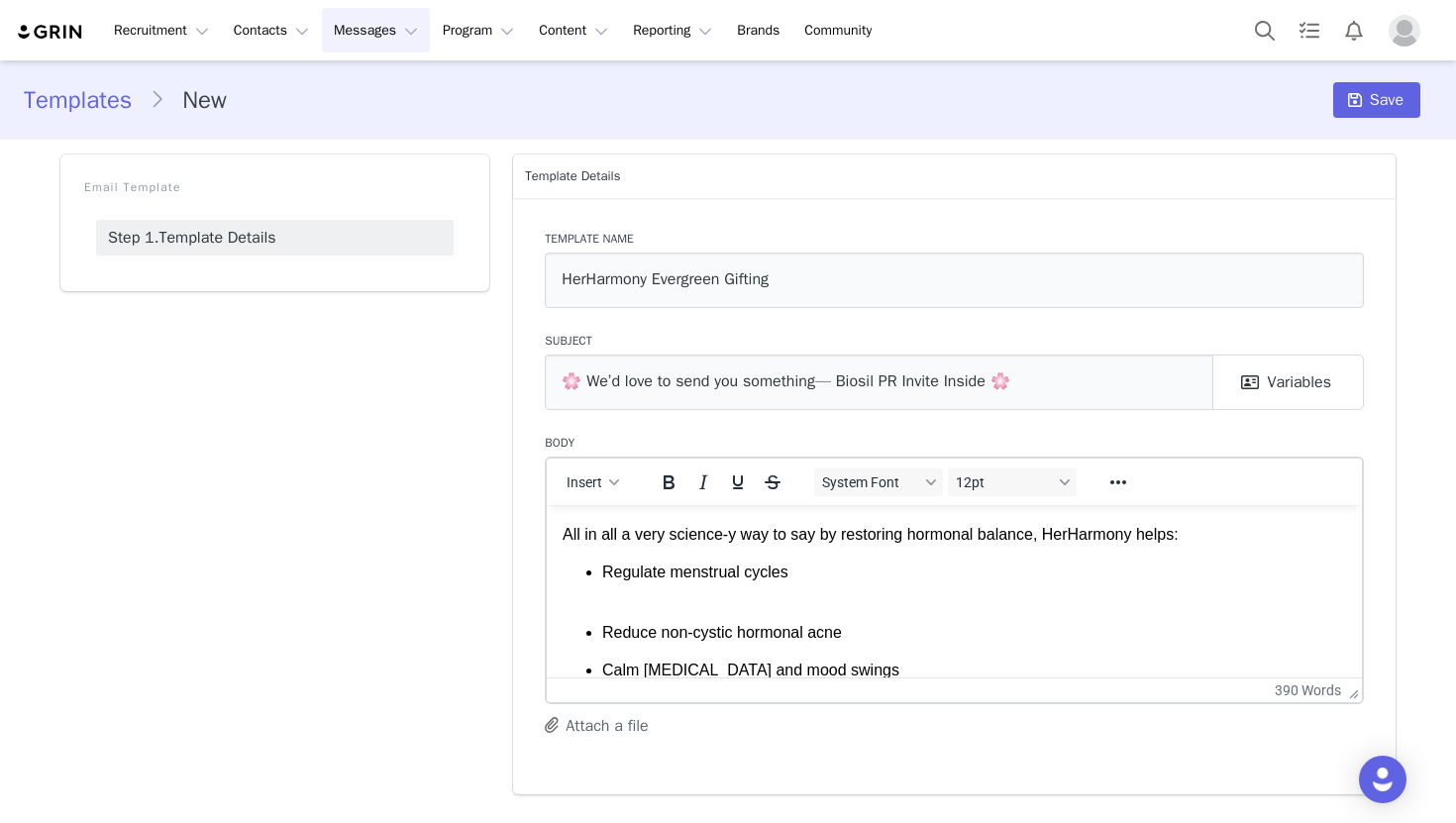 scroll, scrollTop: 482, scrollLeft: 0, axis: vertical 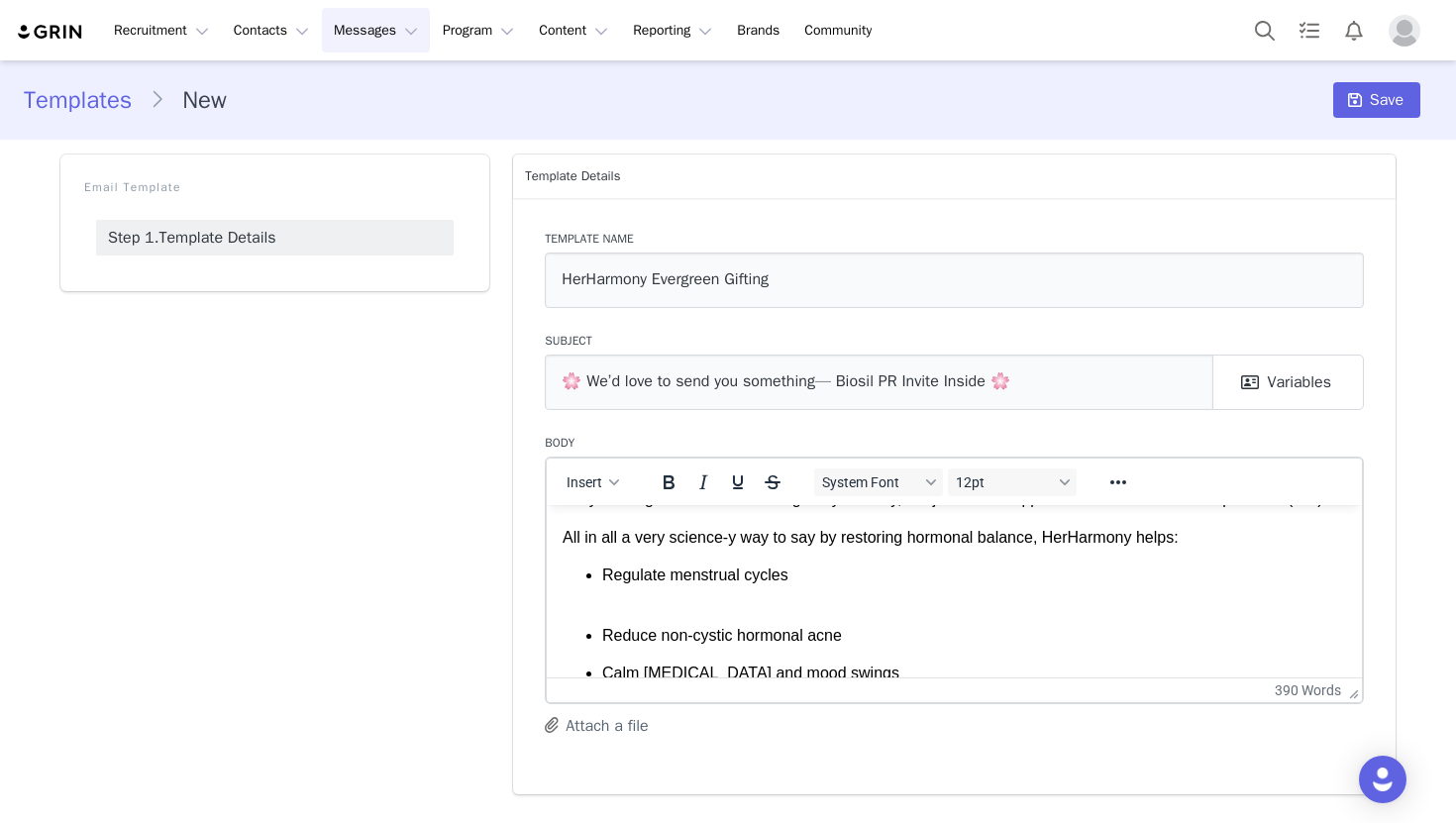 click on "Regulate menstrual cycles Reduce non-cystic hormonal acne Calm bloating and mood swings Support thyroid health and energy Reduce cortisol (the stress hormone that breaks down collagen and causes aging, hair loss, and fatigue) Strengthen skin, hair, nails, joints, and more" at bounding box center [954, 691] 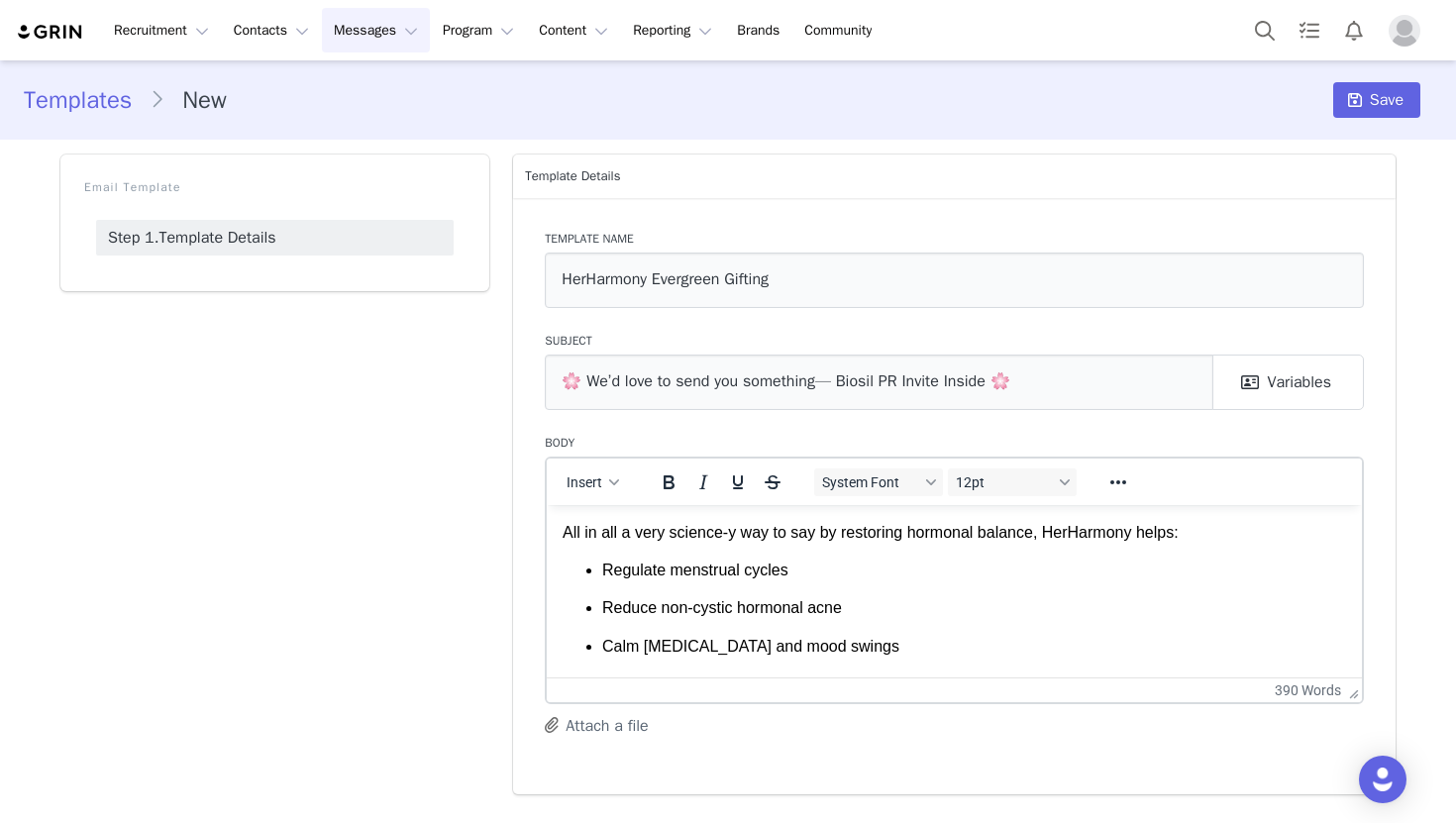 scroll, scrollTop: 0, scrollLeft: 0, axis: both 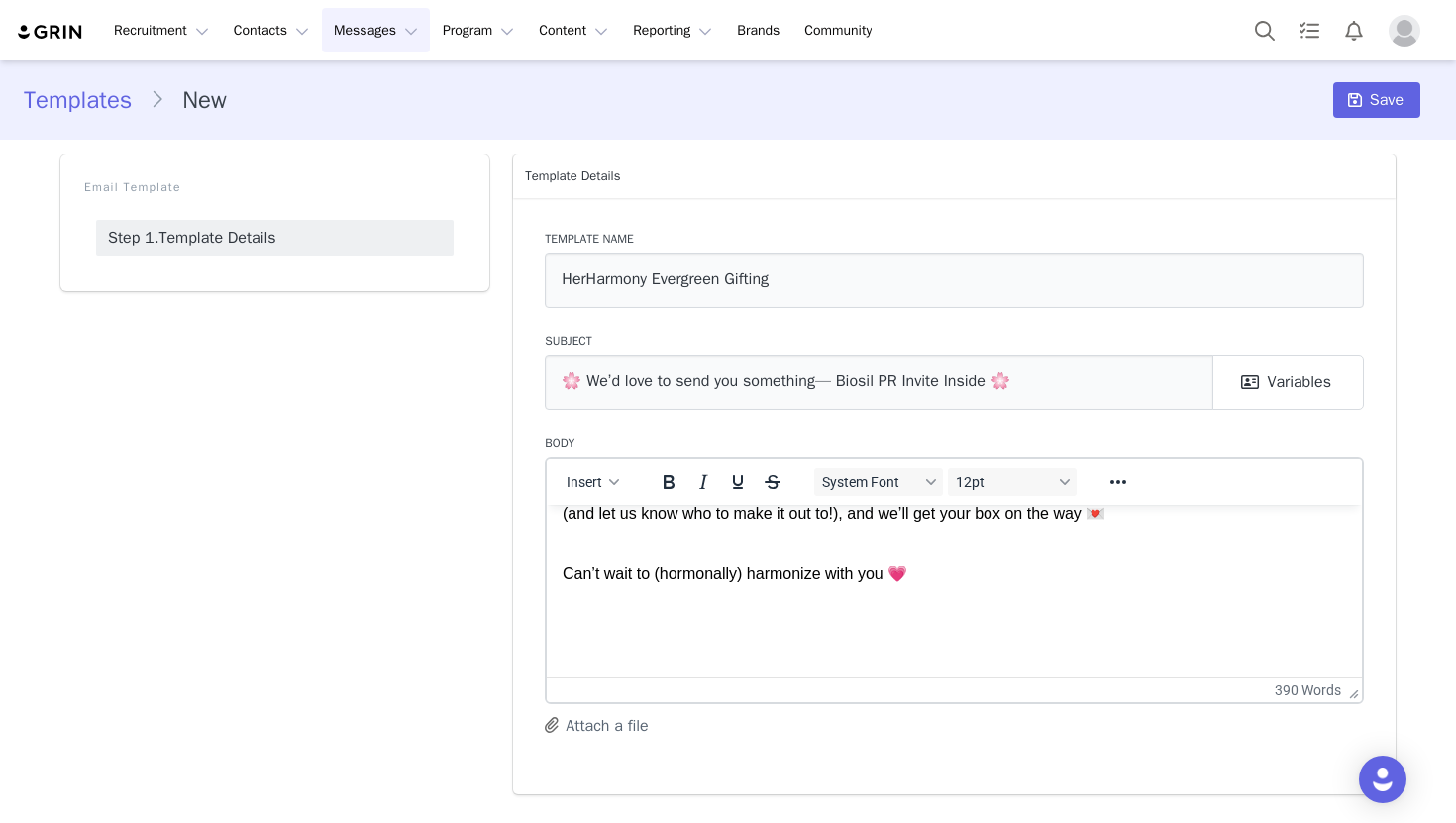 click on "Hey there  First Name !  Okay, so not to be dramatic… but we kind of need you on this. We’ve been following your content and love how you show up, you are such a girls-girl, which is exactly the energy we live for. We’re working on something we think you would be such a perfect fit for, and we’d love to get you involved. My name is Maeve, I’m the Influencer Coordinator for Biosil, I would love to see if you are interested in helping with our current campaign for our new product. As women, it's time to stop normalizing hormone imbalances just because they’re common. Feeling tired, bloated, stressed, or struggling with thinning hair and fine lines isn’t something you should just have to “deal with.” We deserve better than that! Meet: HerHarmony 🌸💗 What does she do? So happy you asked. All in all a very science-y way to say by restoring hormonal balance, HerHarmony helps: Regulate menstrual cycles Reduce non-cystic hormonal acne Calm bloating and mood swings" at bounding box center [954, 141] 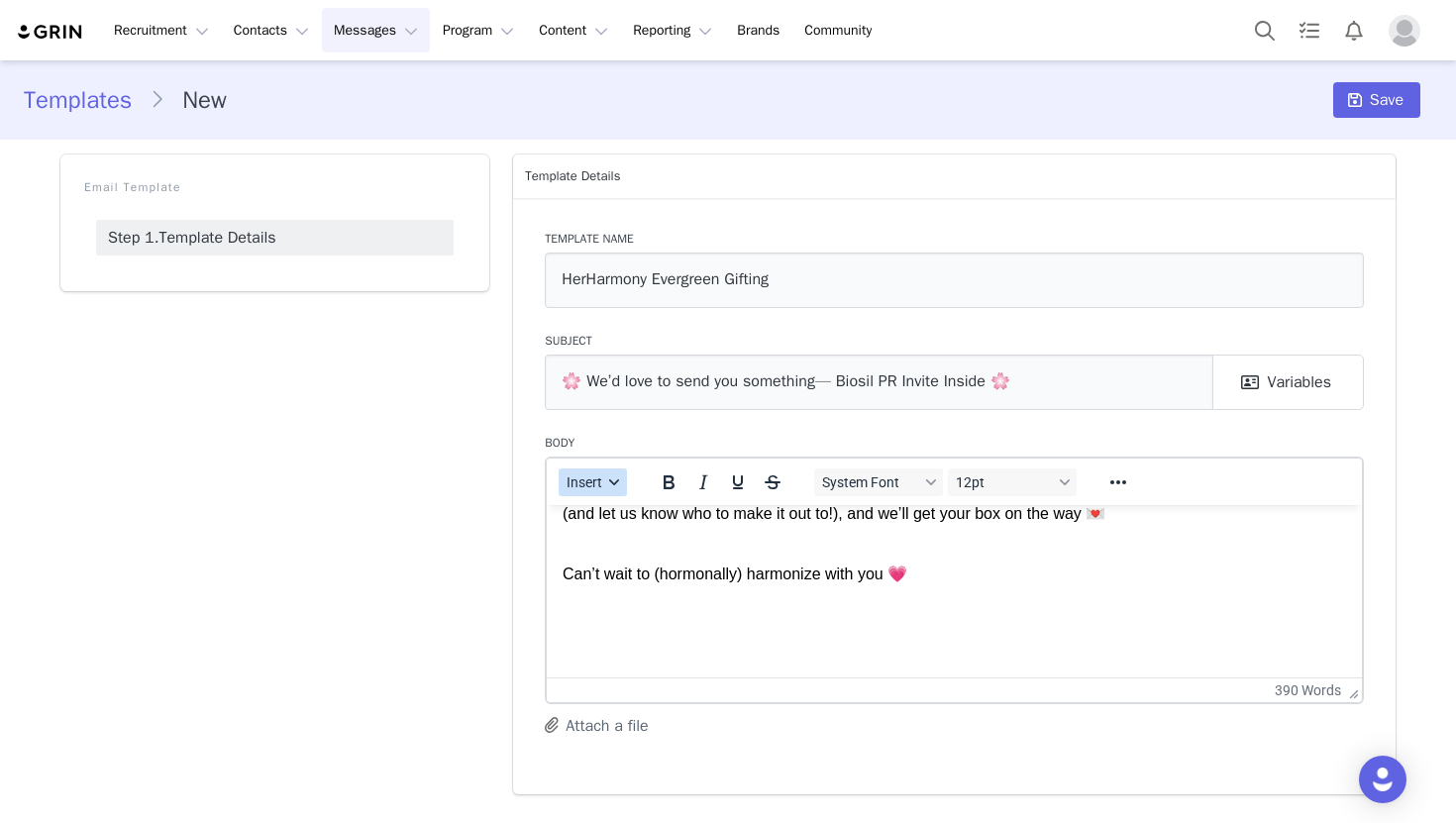 click on "Insert" at bounding box center (585, 482) 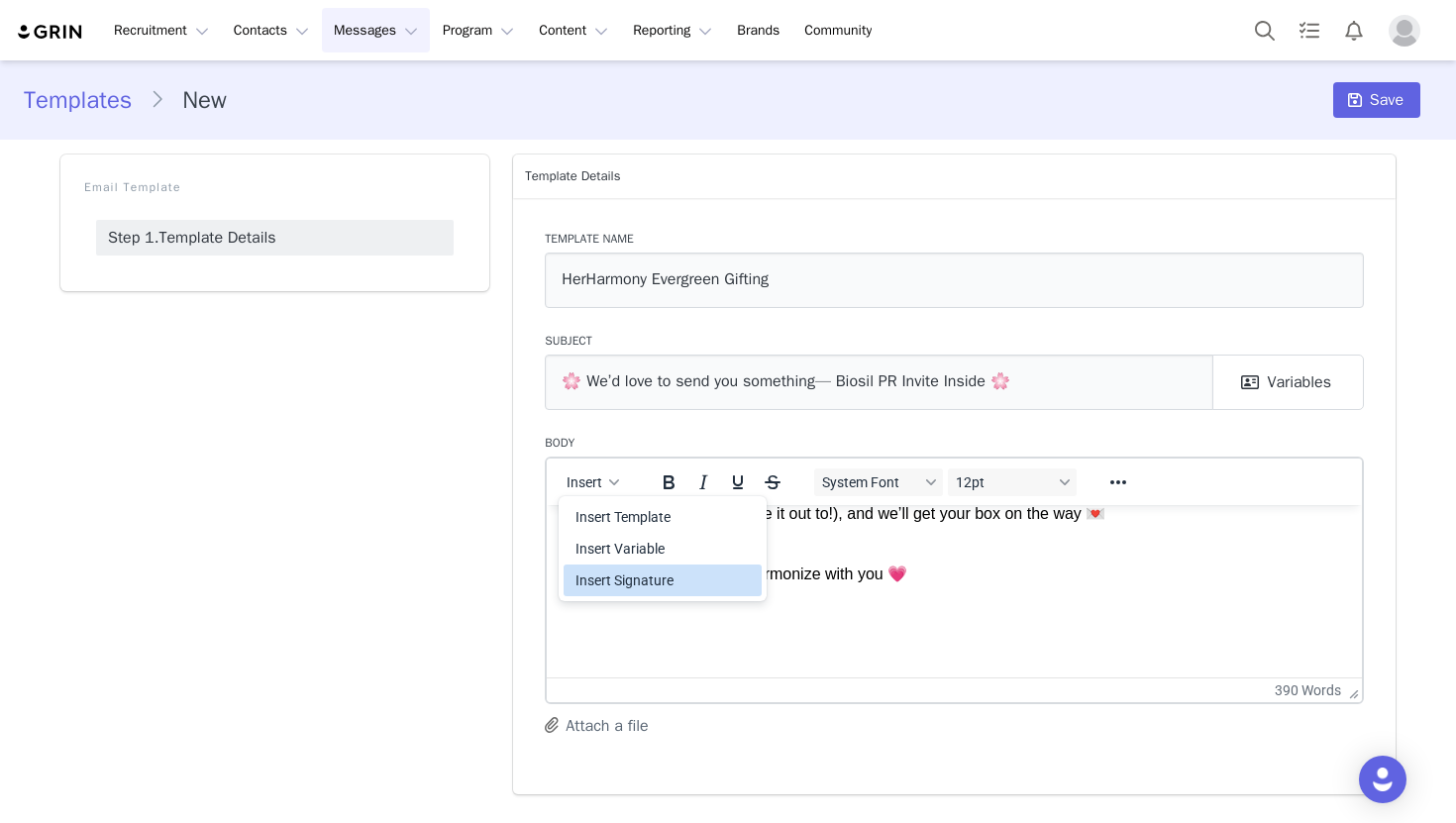click on "Insert Template Insert Variable Insert Signature" at bounding box center (663, 549) 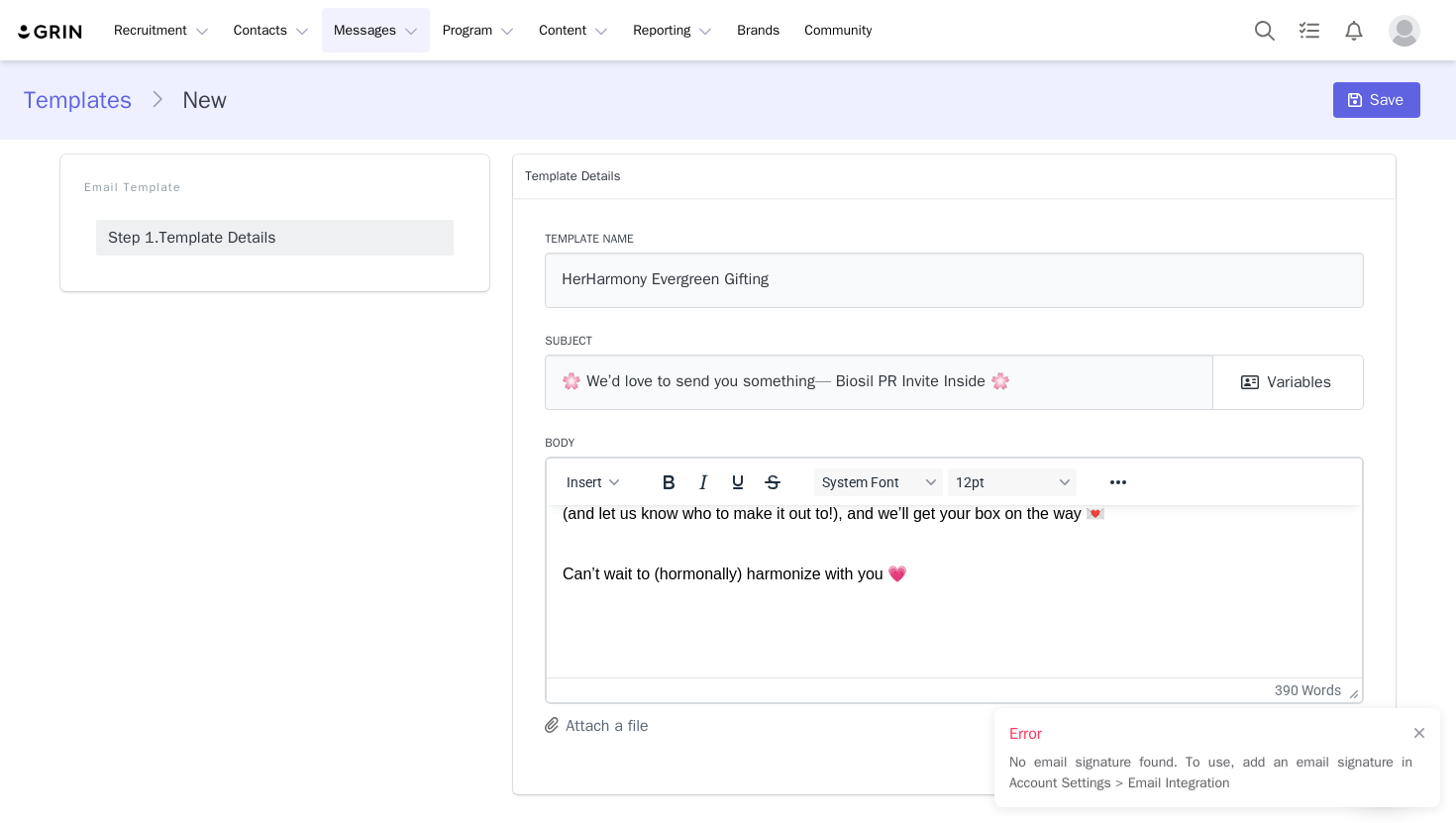 click on "No email signature found. To use, add an email signature in Account Settings > Email Integration" at bounding box center [1210, 772] 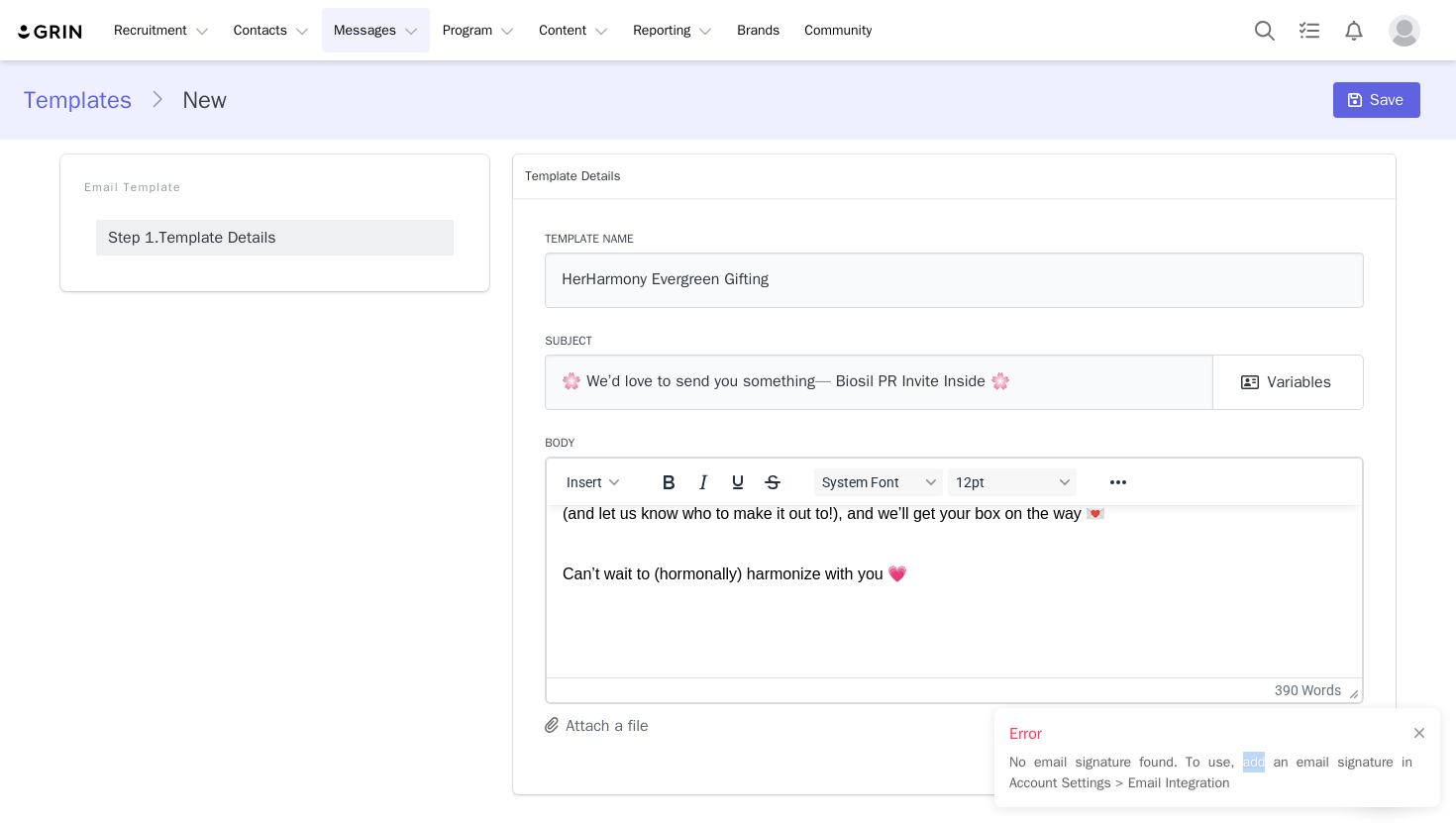 click on "No email signature found. To use, add an email signature in Account Settings > Email Integration" at bounding box center [1210, 772] 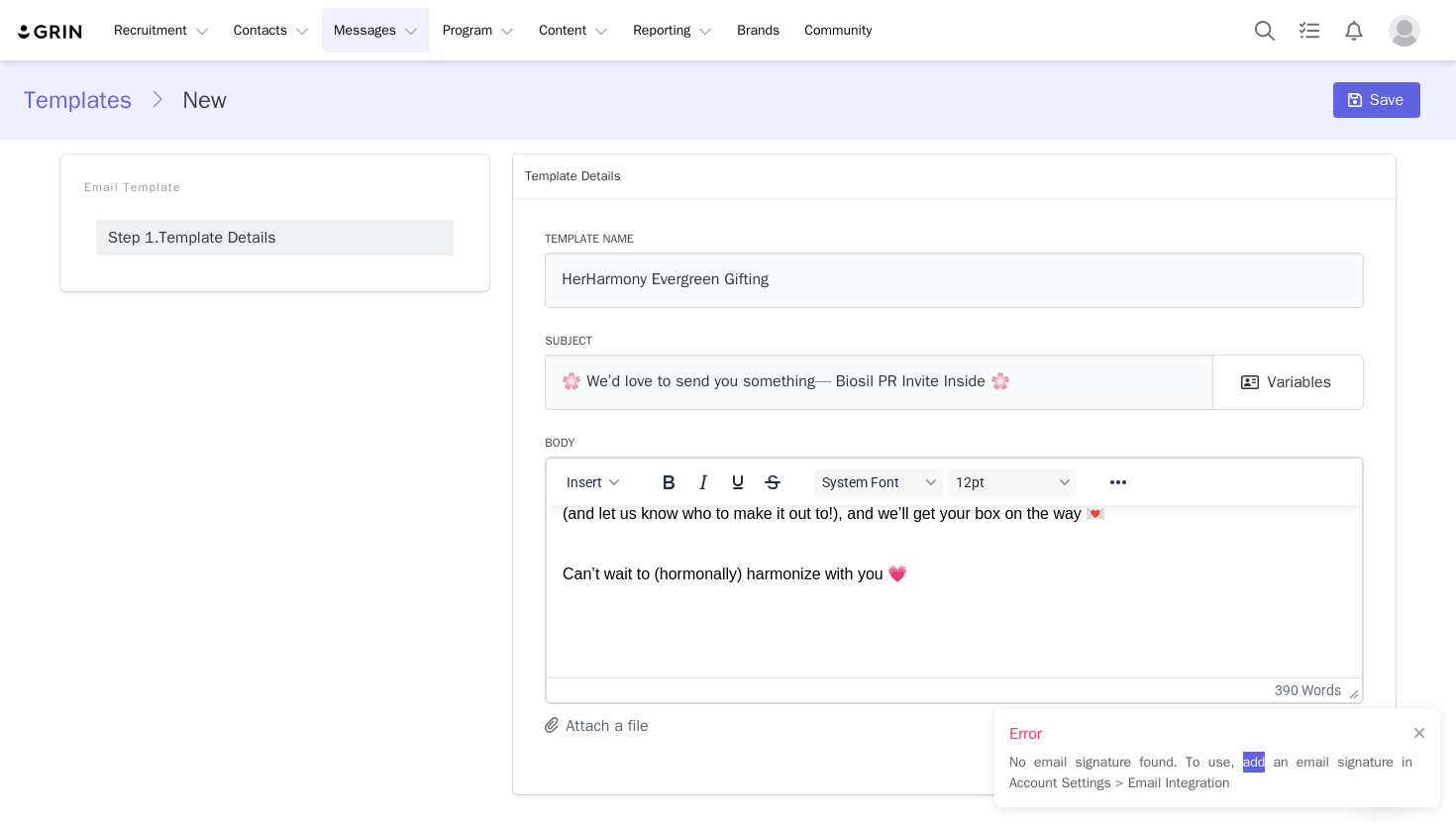 click at bounding box center (954, 650) 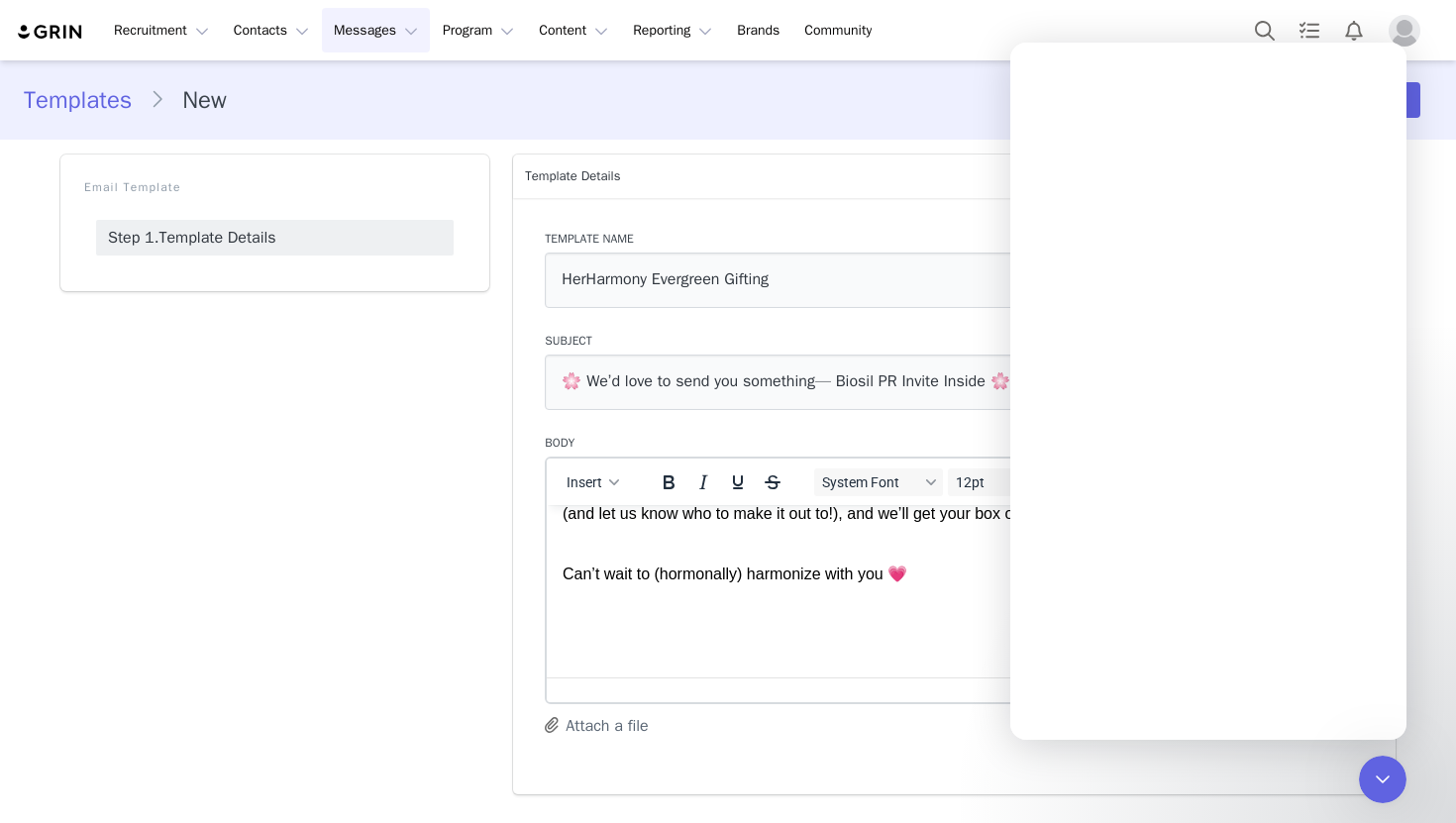 scroll, scrollTop: 0, scrollLeft: 0, axis: both 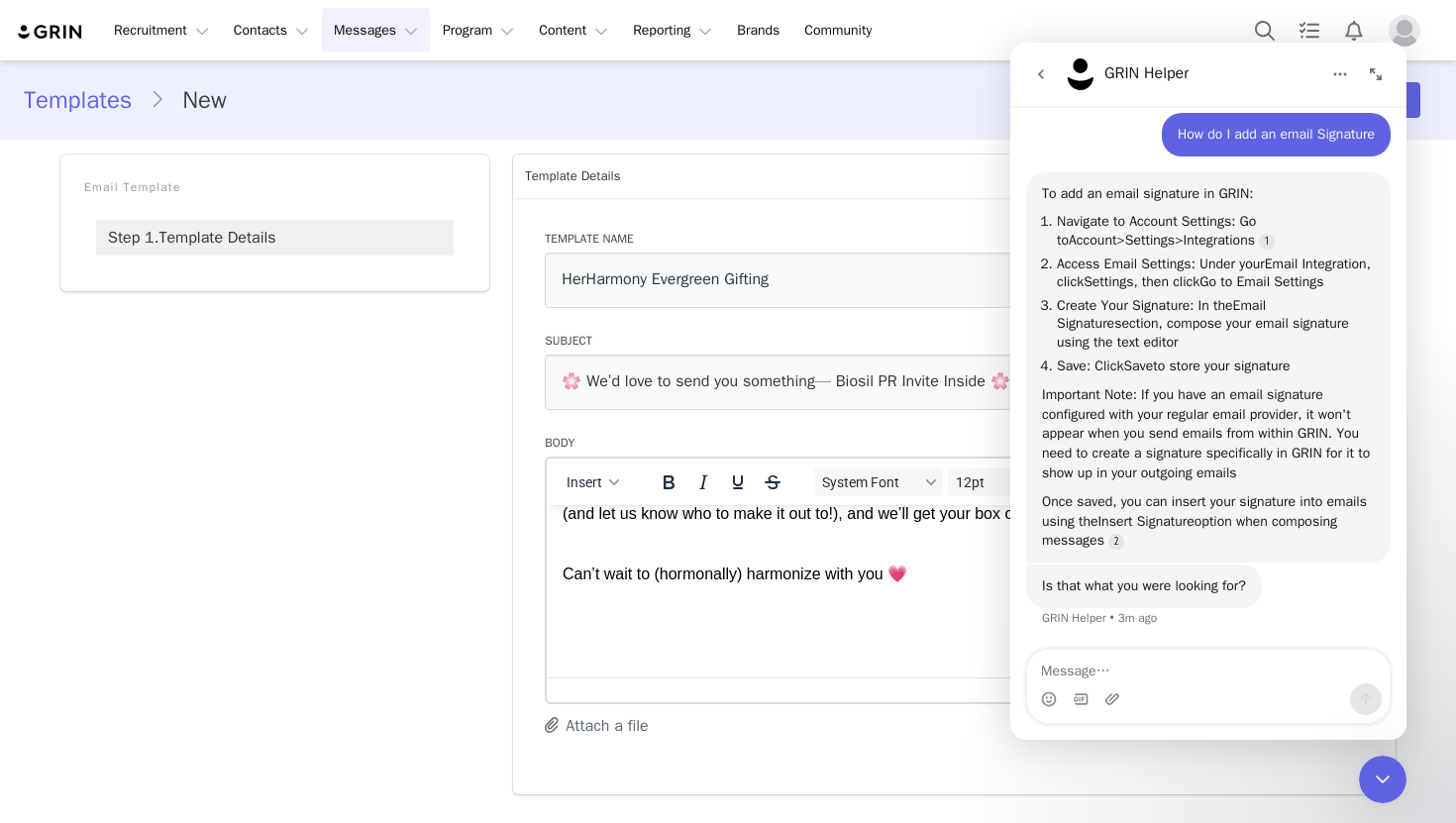 click 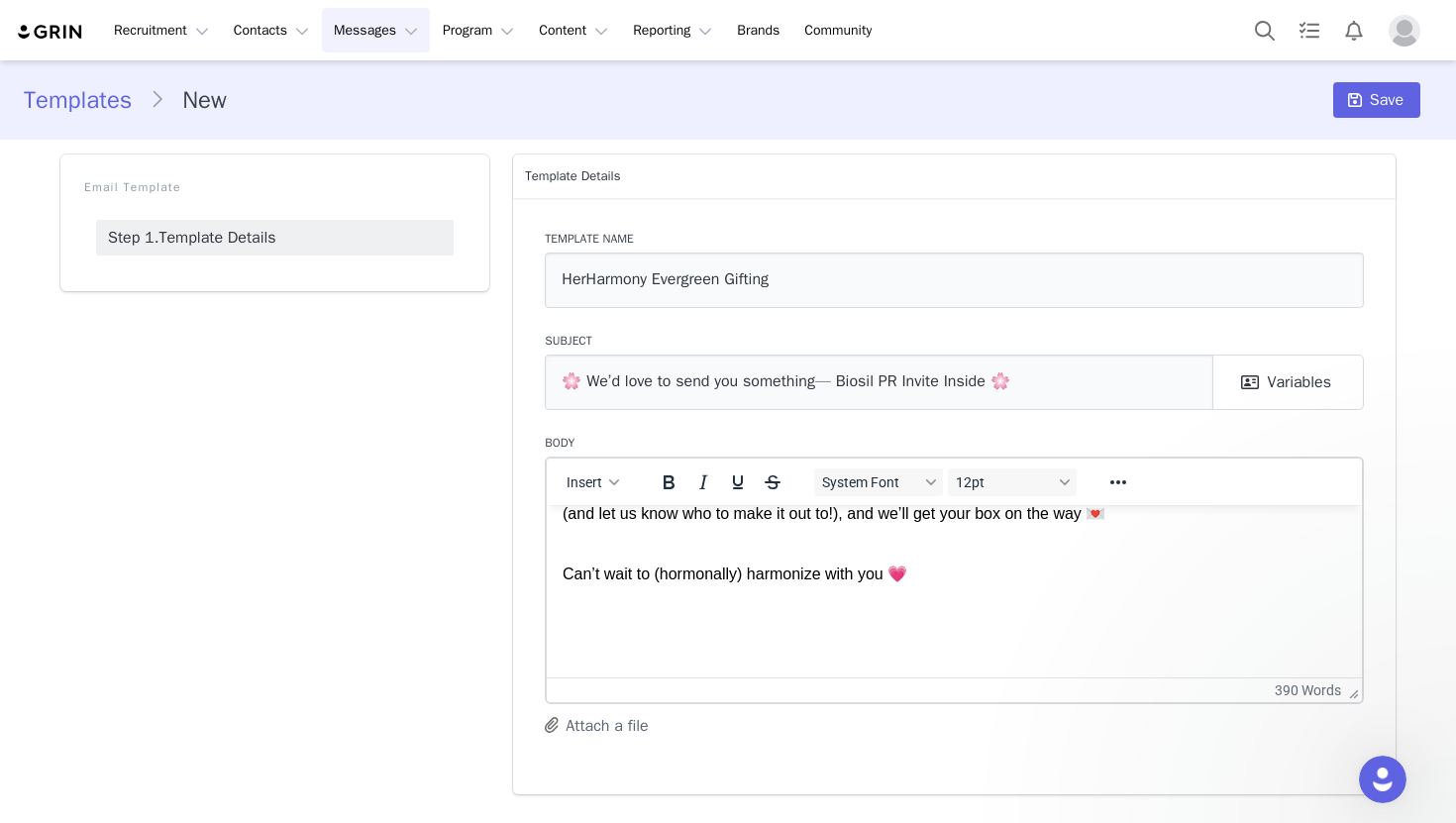 scroll, scrollTop: 0, scrollLeft: 0, axis: both 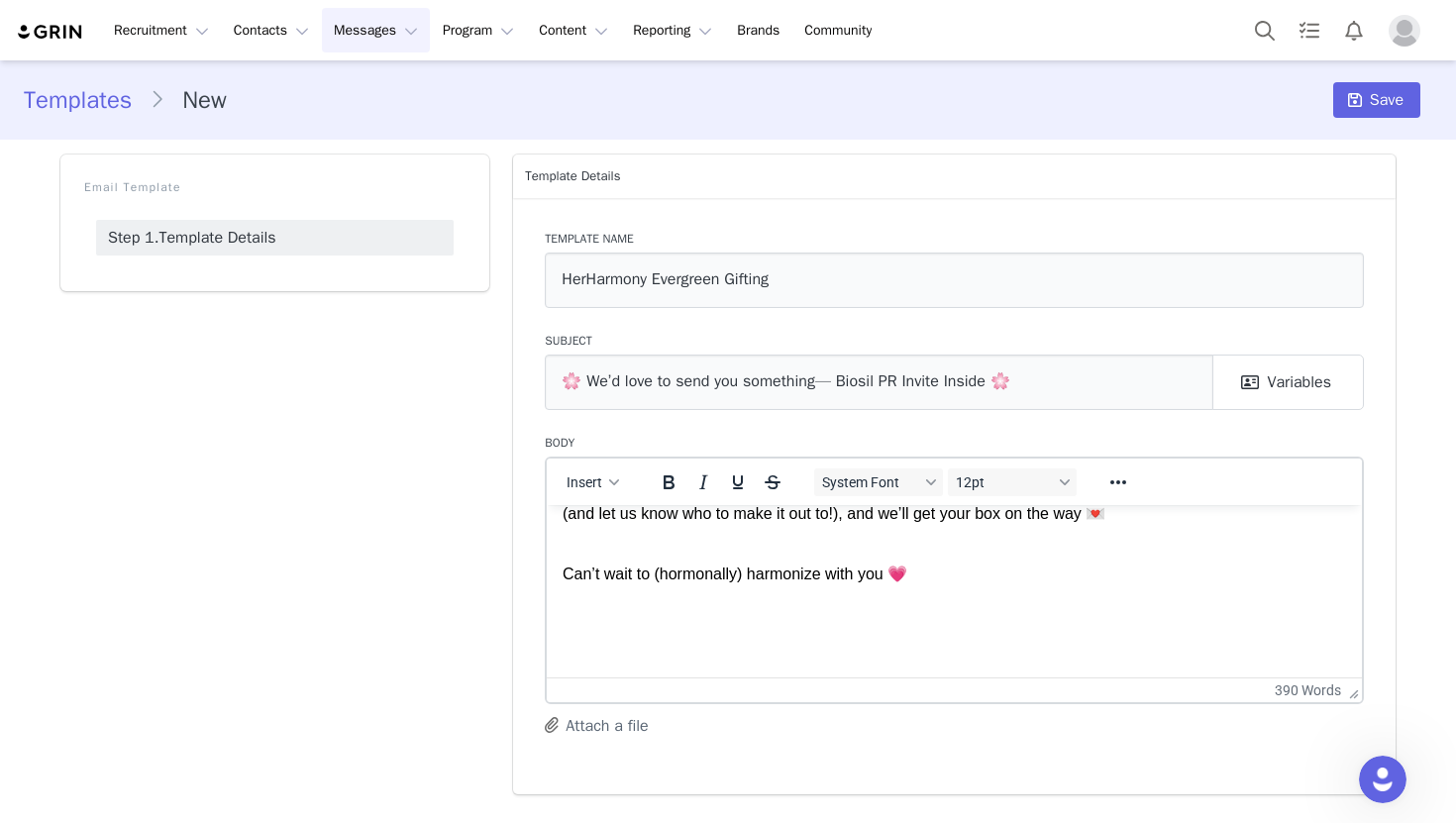 click on "Hey there  First Name !  Okay, so not to be dramatic… but we kind of need you on this. We’ve been following your content and love how you show up, you are such a girls-girl, which is exactly the energy we live for. We’re working on something we think you would be such a perfect fit for, and we’d love to get you involved. My name is Maeve, I’m the Influencer Coordinator for Biosil, I would love to see if you are interested in helping with our current campaign for our new product. As women, it's time to stop normalizing hormone imbalances just because they’re common. Feeling tired, bloated, stressed, or struggling with thinning hair and fine lines isn’t something you should just have to “deal with.” We deserve better than that! Meet: HerHarmony 🌸💗 What does she do? So happy you asked. All in all a very science-y way to say by restoring hormonal balance, HerHarmony helps: Regulate menstrual cycles Reduce non-cystic hormonal acne Calm bloating and mood swings" at bounding box center (954, 141) 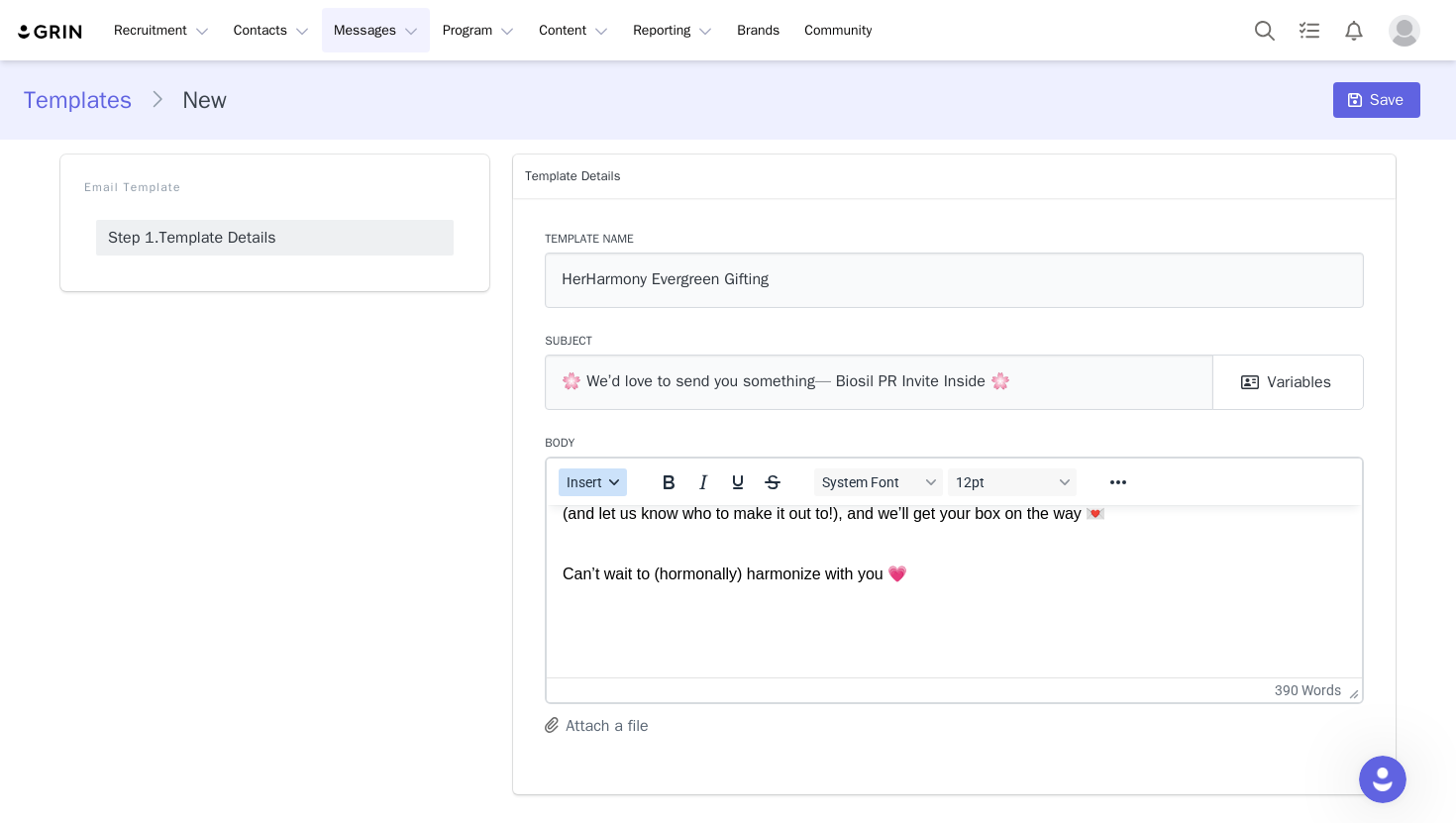 click on "Insert" at bounding box center [585, 482] 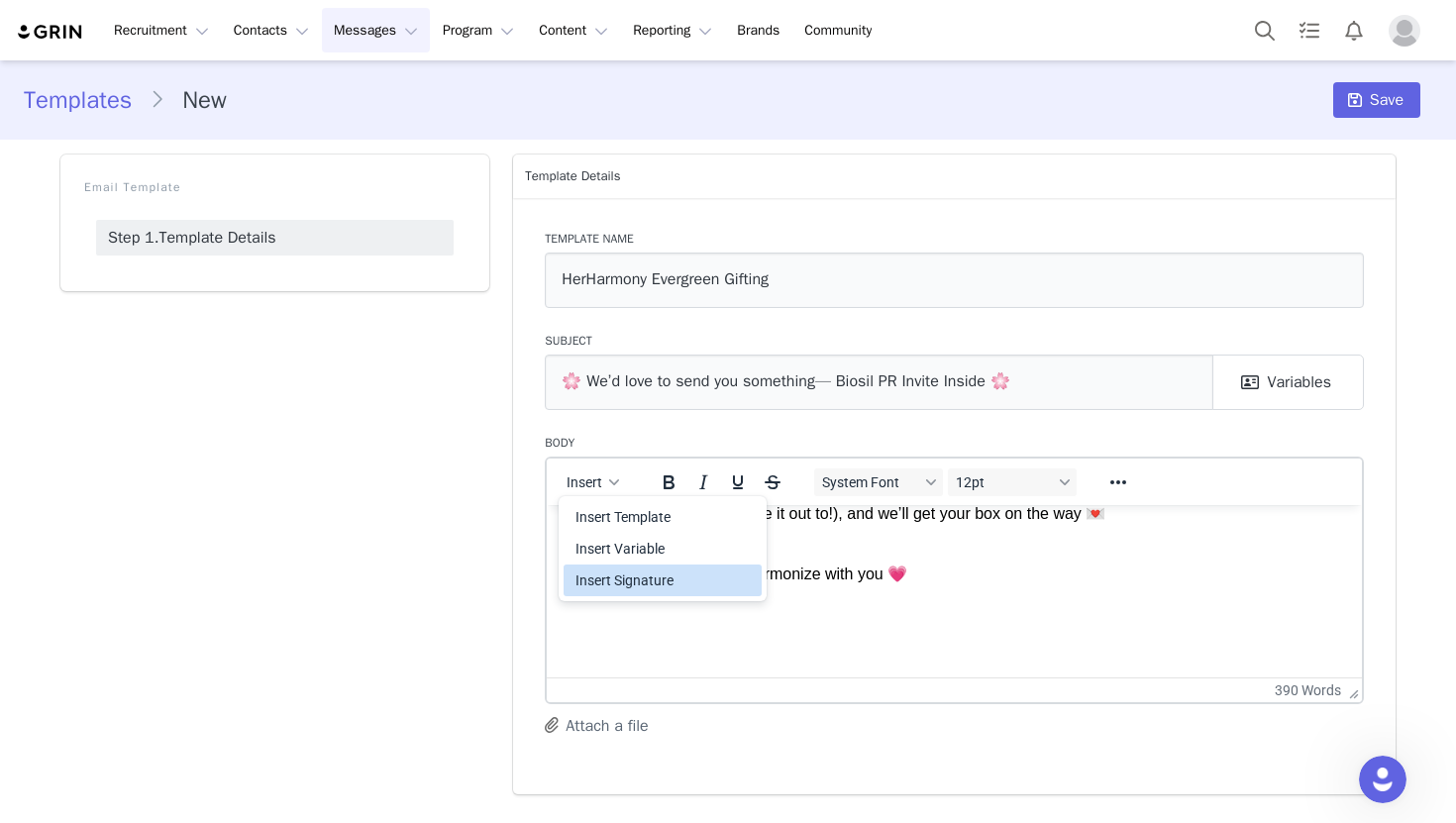 click on "Insert Signature" at bounding box center [665, 580] 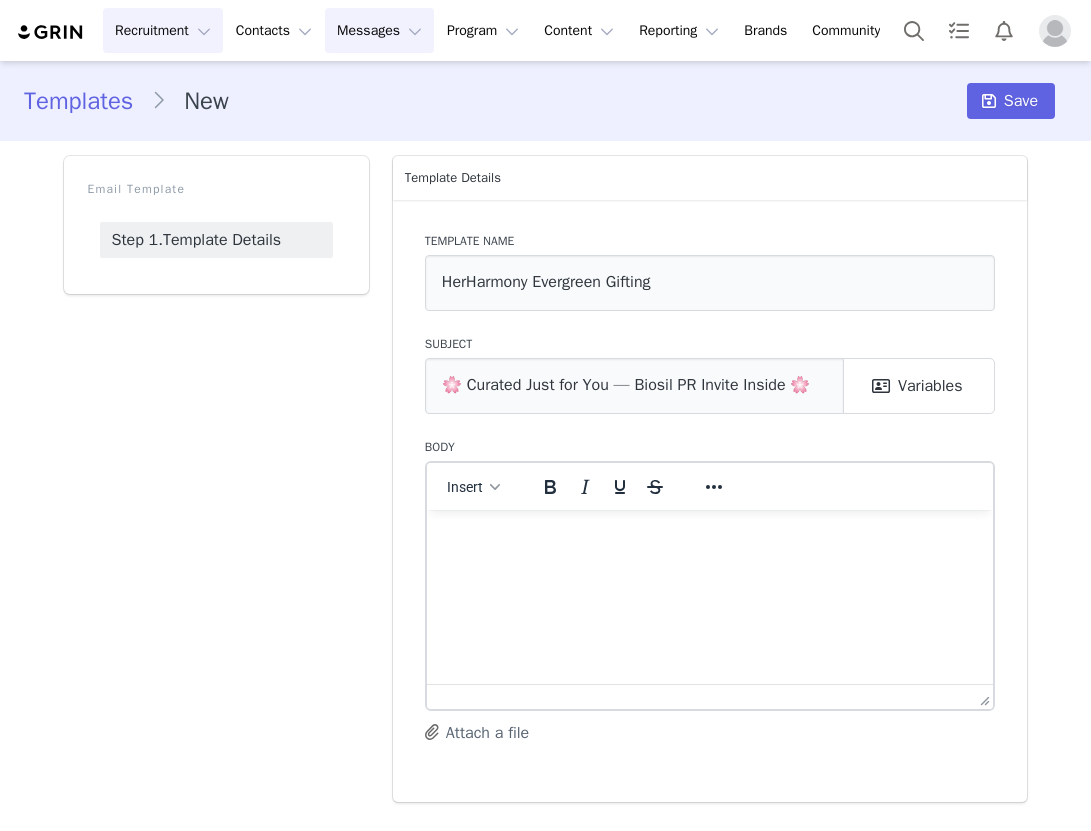 scroll, scrollTop: 0, scrollLeft: 0, axis: both 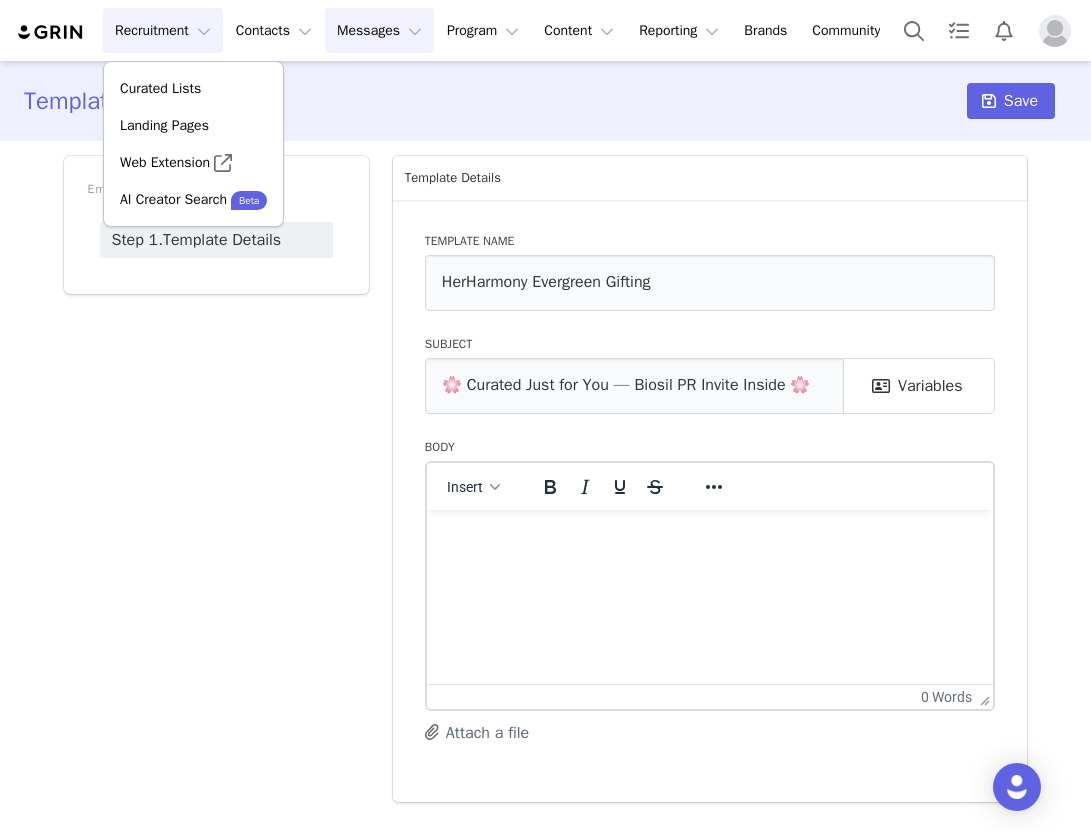 click on "Messages Messages" at bounding box center [379, 30] 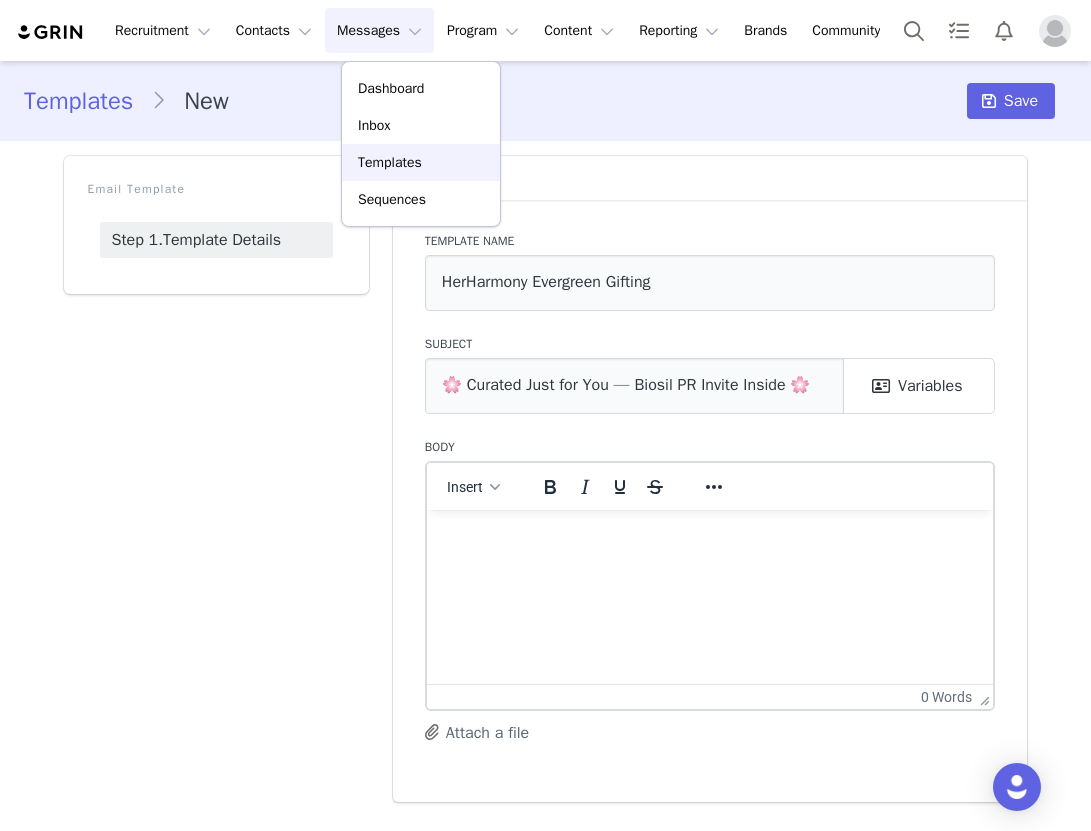 click on "Templates" at bounding box center [390, 162] 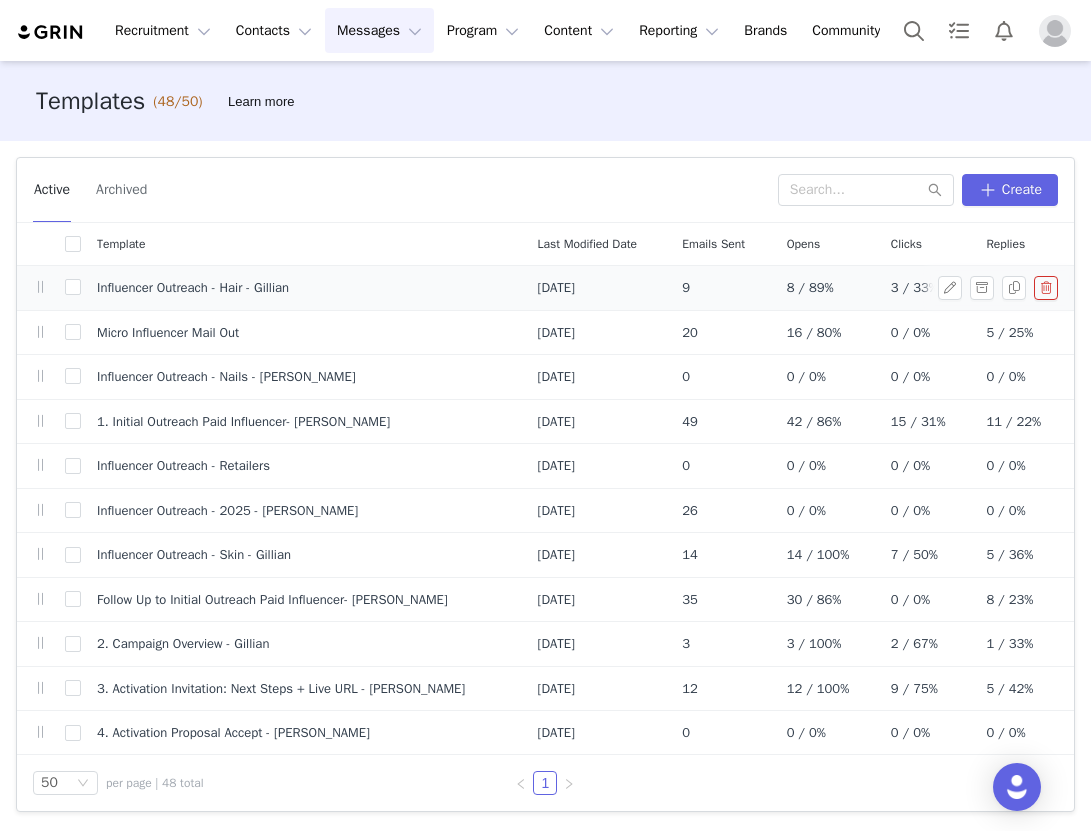 click on "Influencer Outreach - Hair - Gillian" at bounding box center [193, 288] 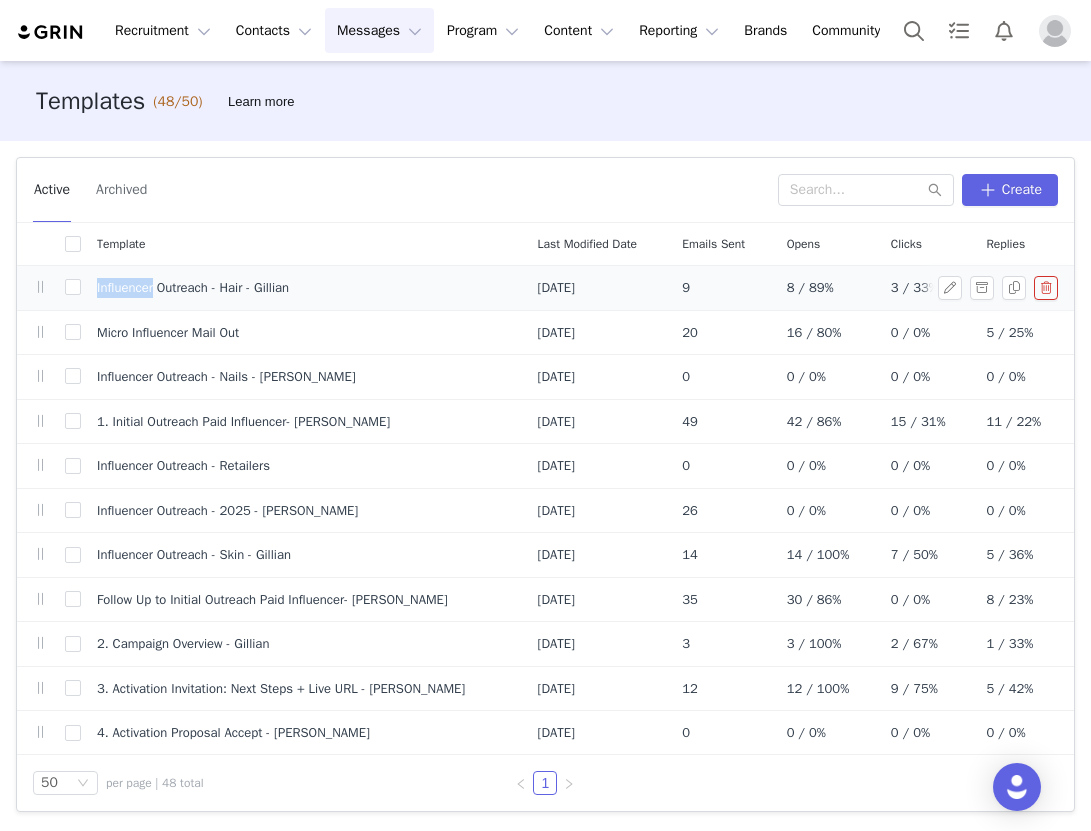 click on "Influencer Outreach - Hair - Gillian" at bounding box center [193, 288] 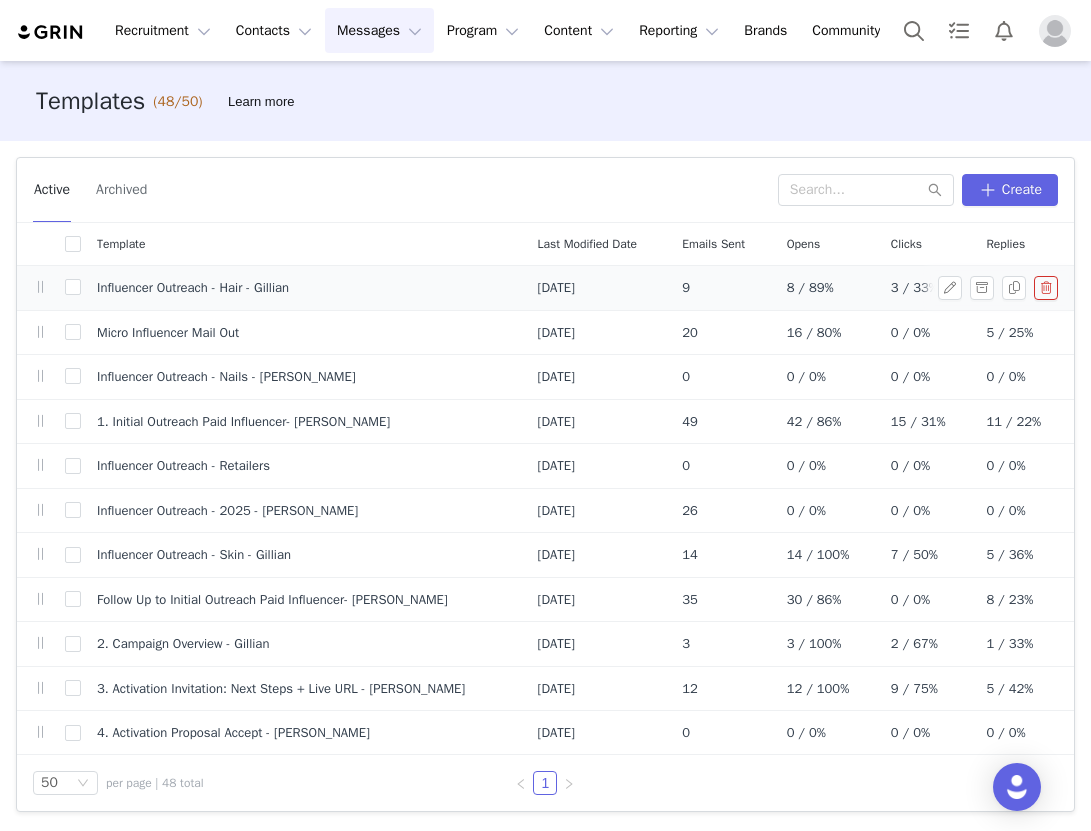 click on "Influencer Outreach - Hair - Gillian" at bounding box center [193, 288] 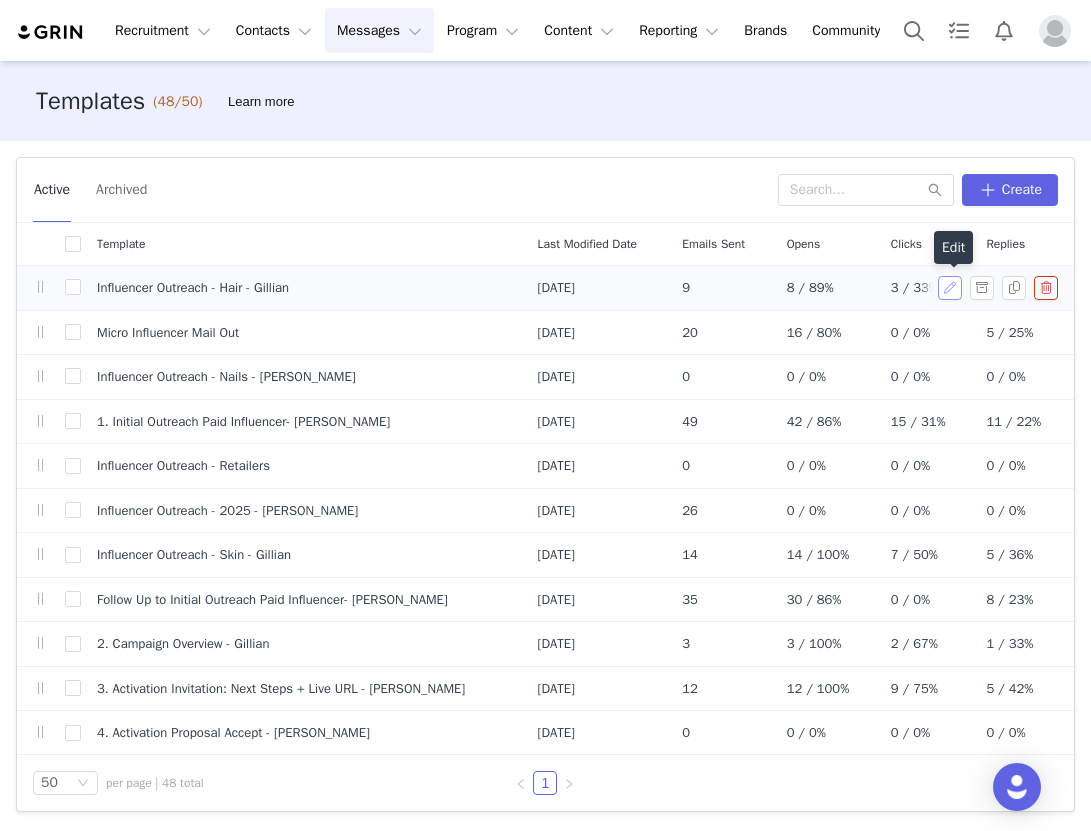 click at bounding box center [950, 288] 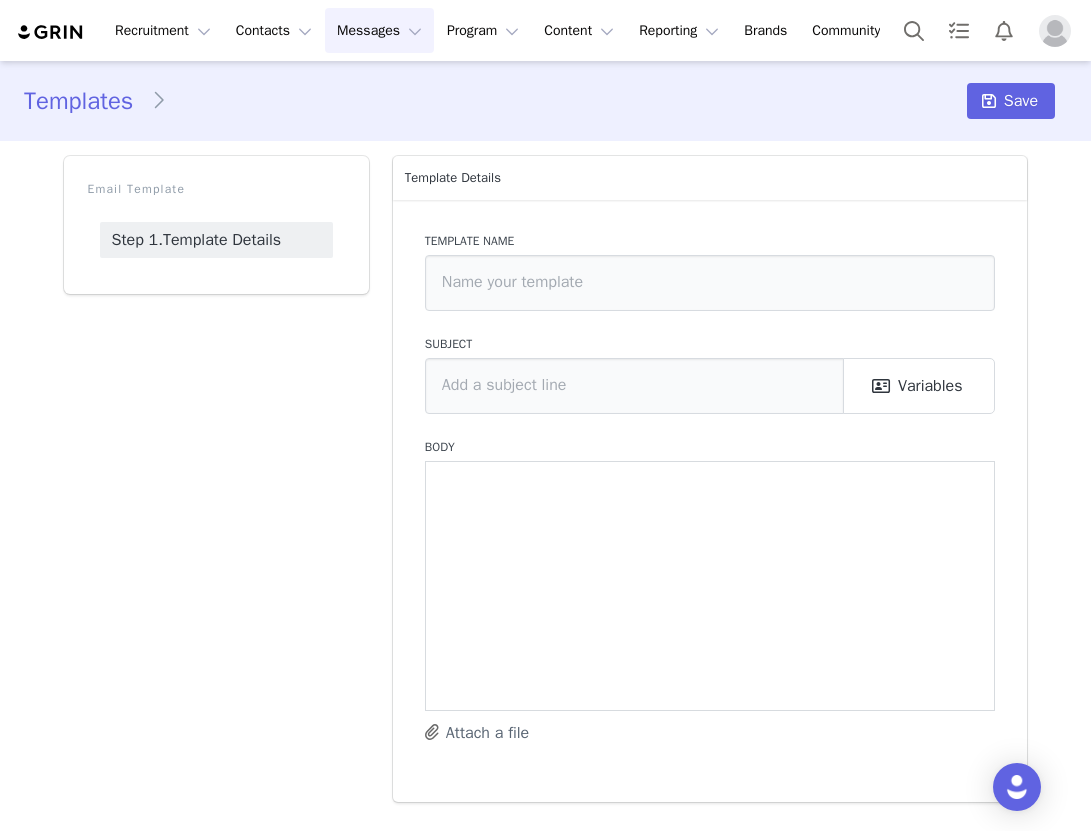 type on "Influencer Outreach - Hair - Gillian" 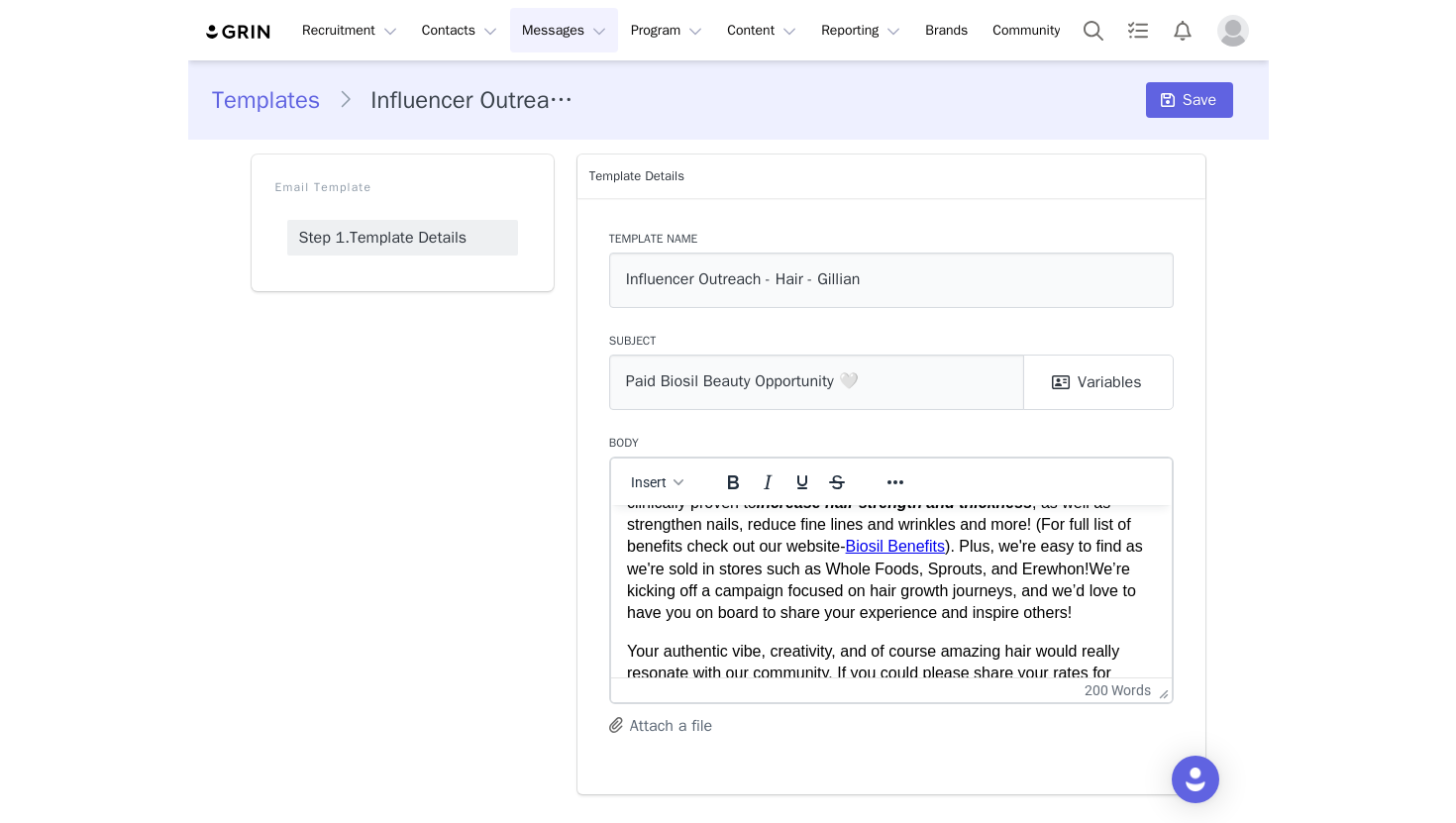 scroll, scrollTop: 0, scrollLeft: 0, axis: both 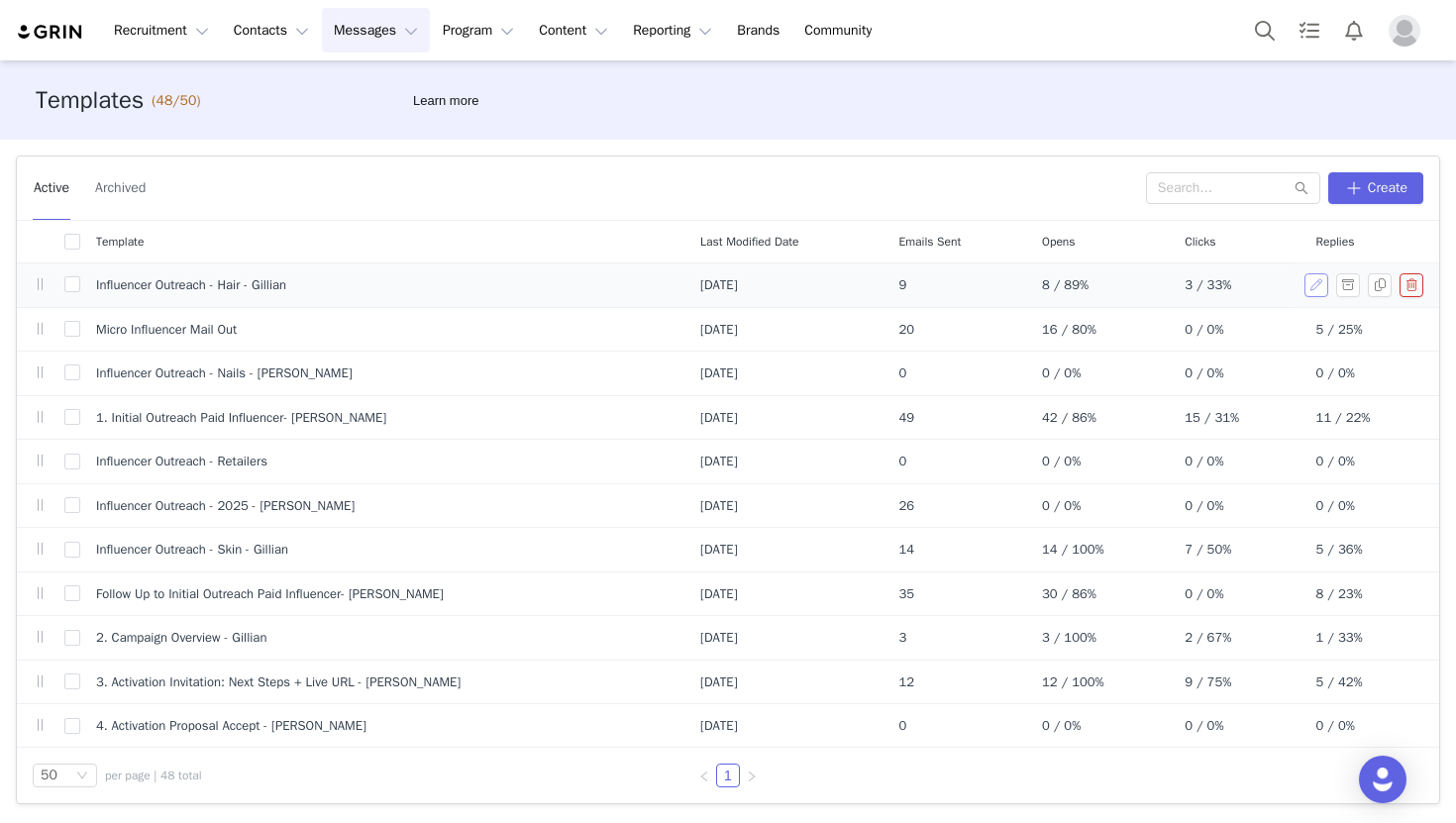 click at bounding box center [1316, 285] 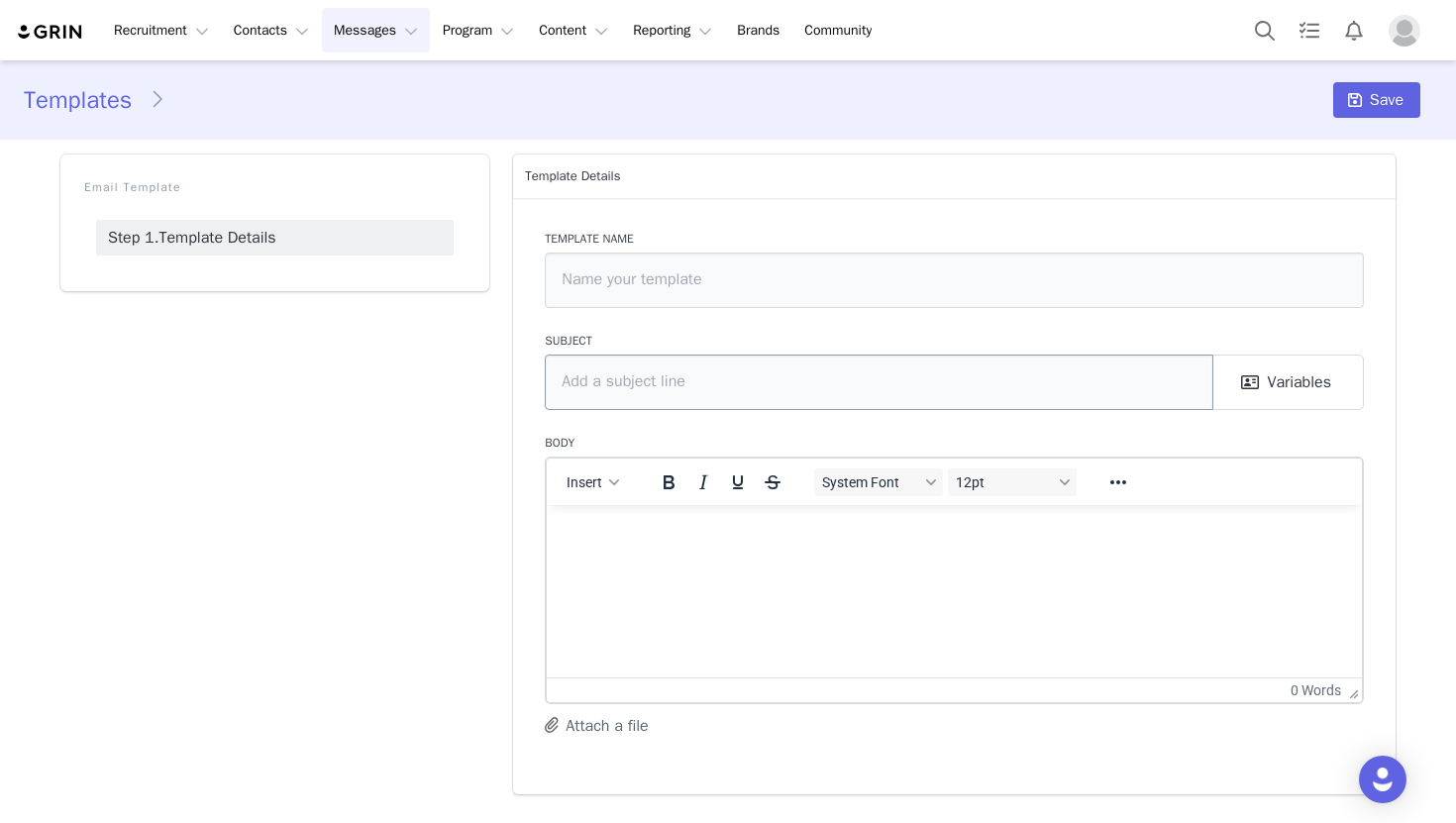 type on "Influencer Outreach - Hair - Gillian" 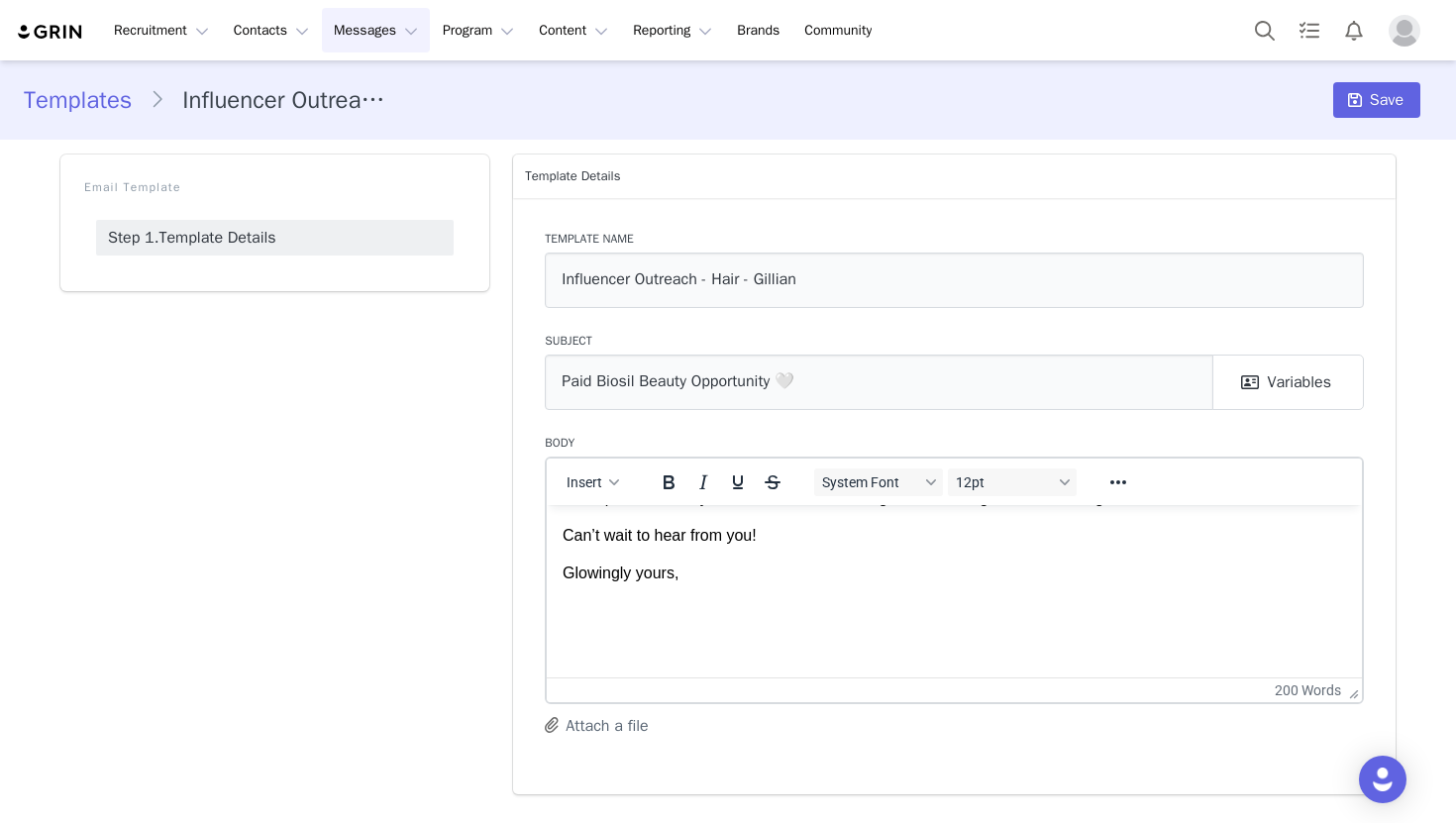 scroll, scrollTop: 0, scrollLeft: 0, axis: both 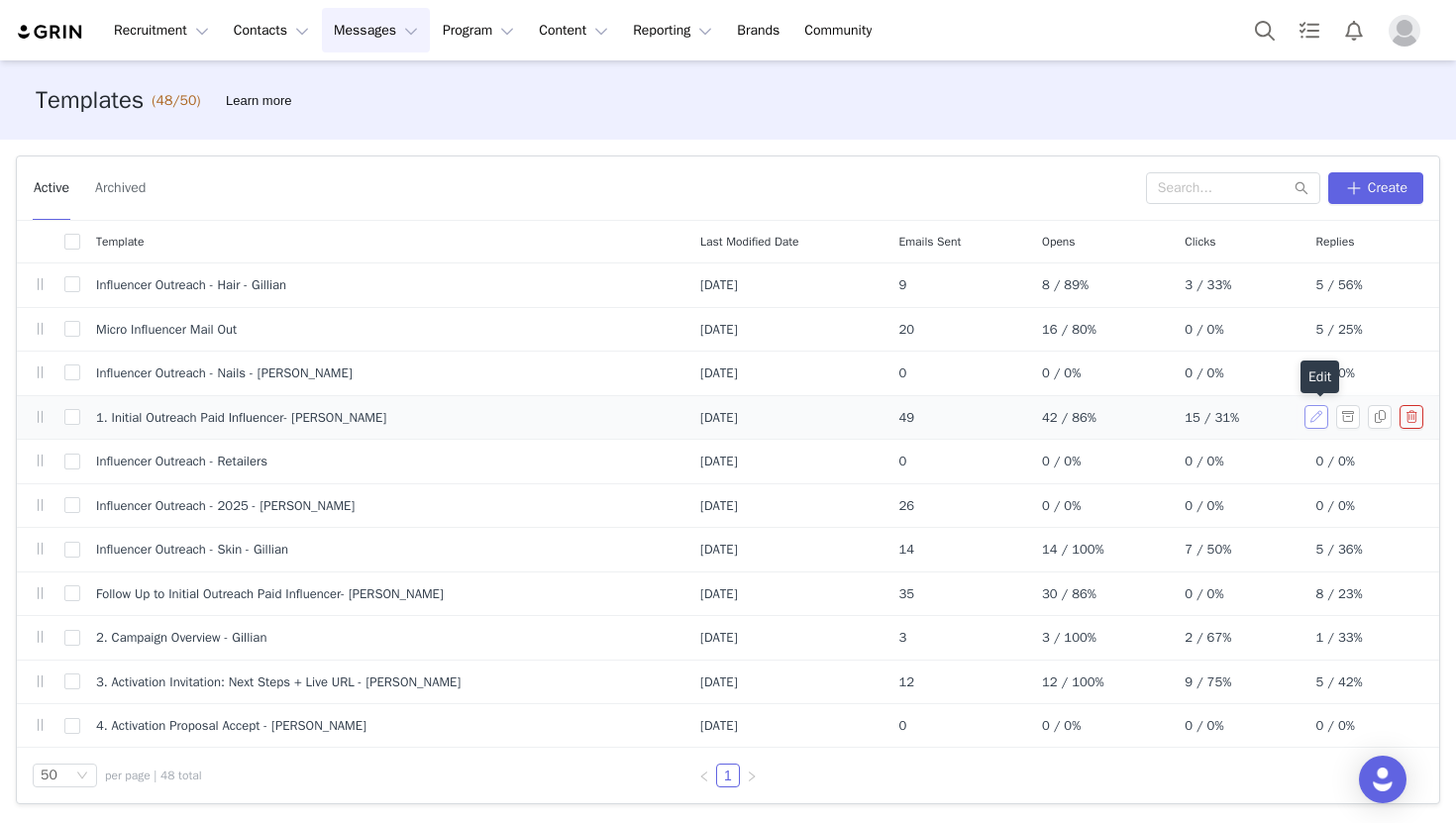 click at bounding box center [1316, 417] 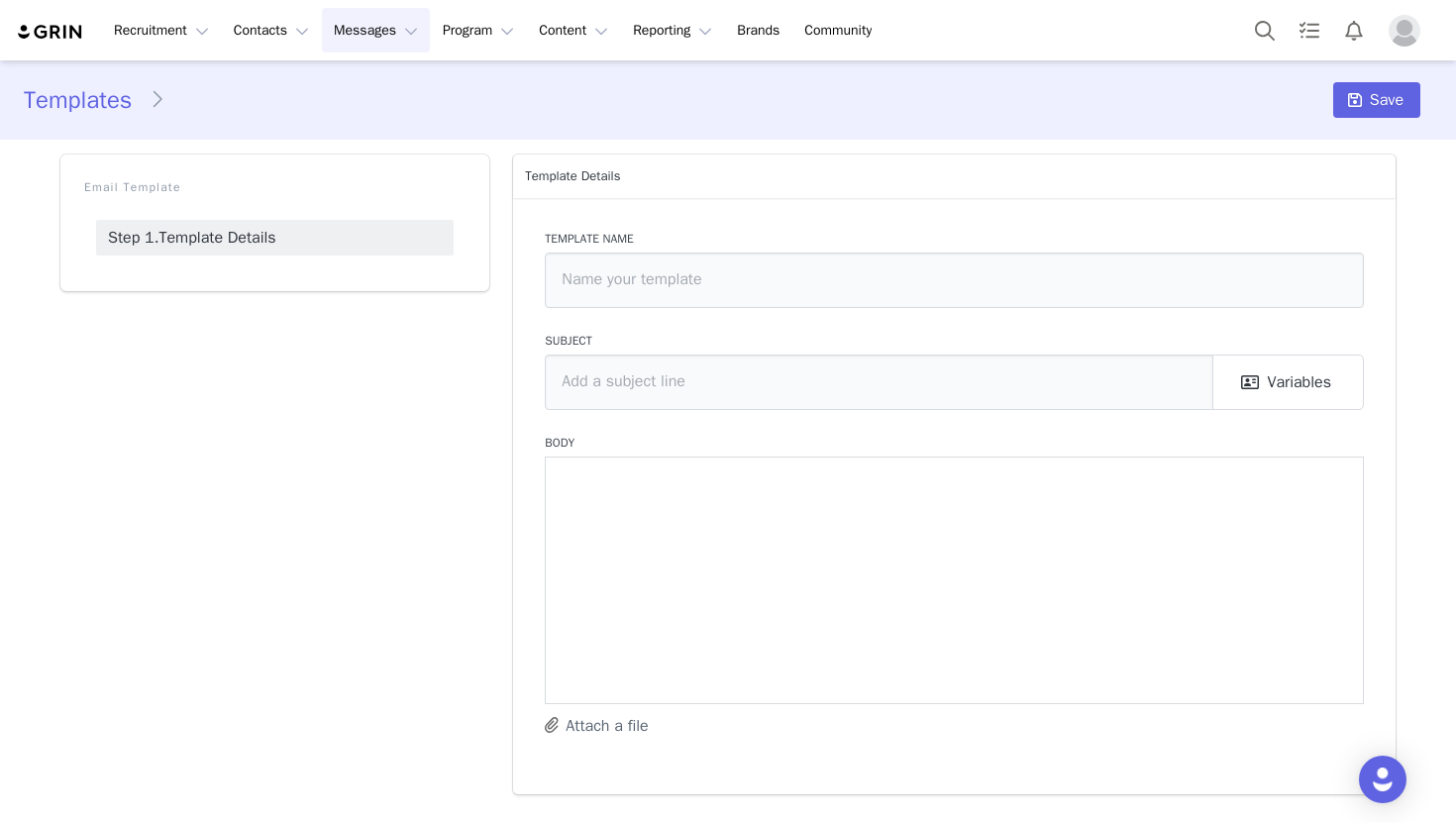 type on "1. Initial Outreach Paid Influencer- Gillian" 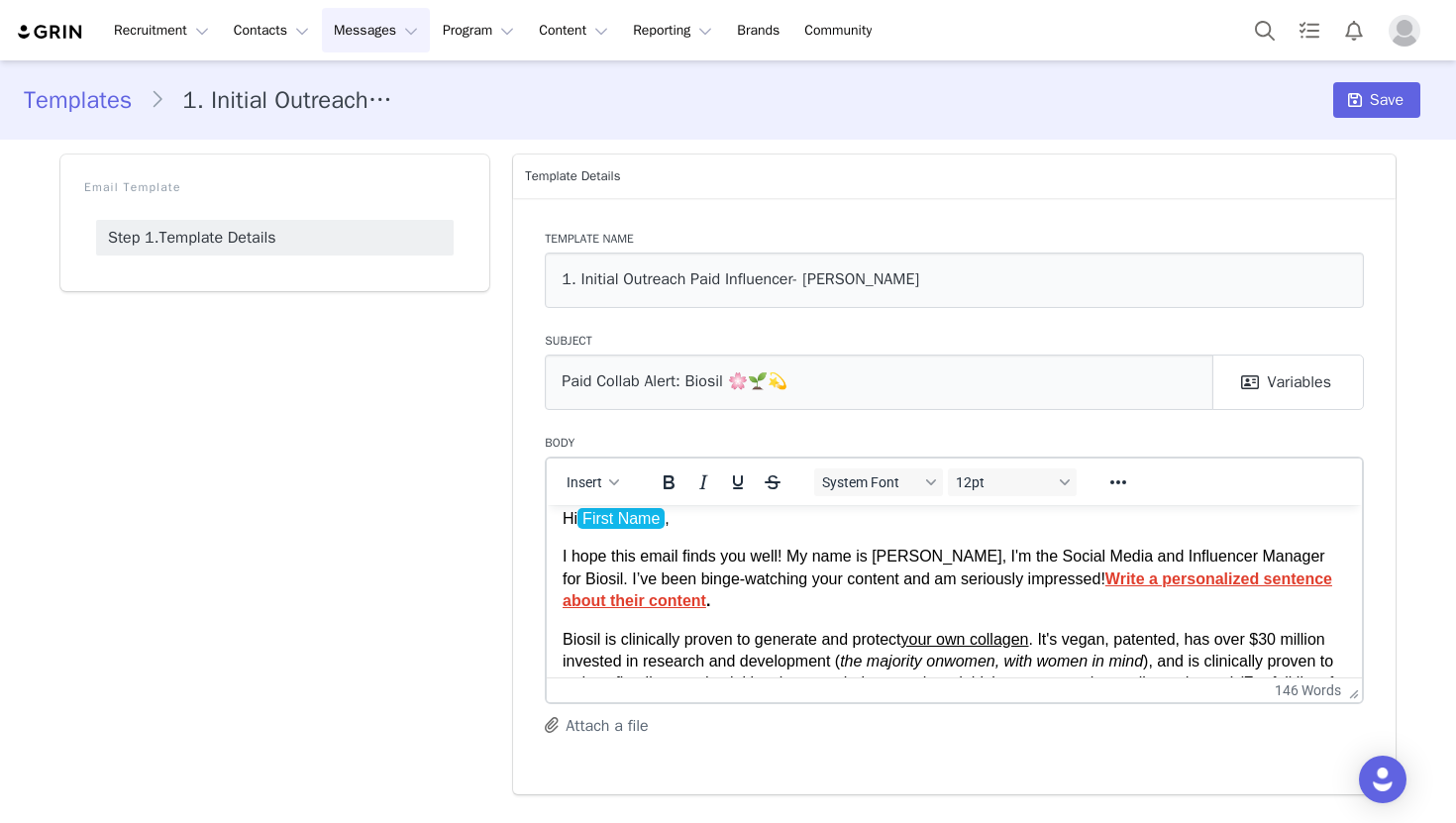scroll, scrollTop: 16, scrollLeft: 0, axis: vertical 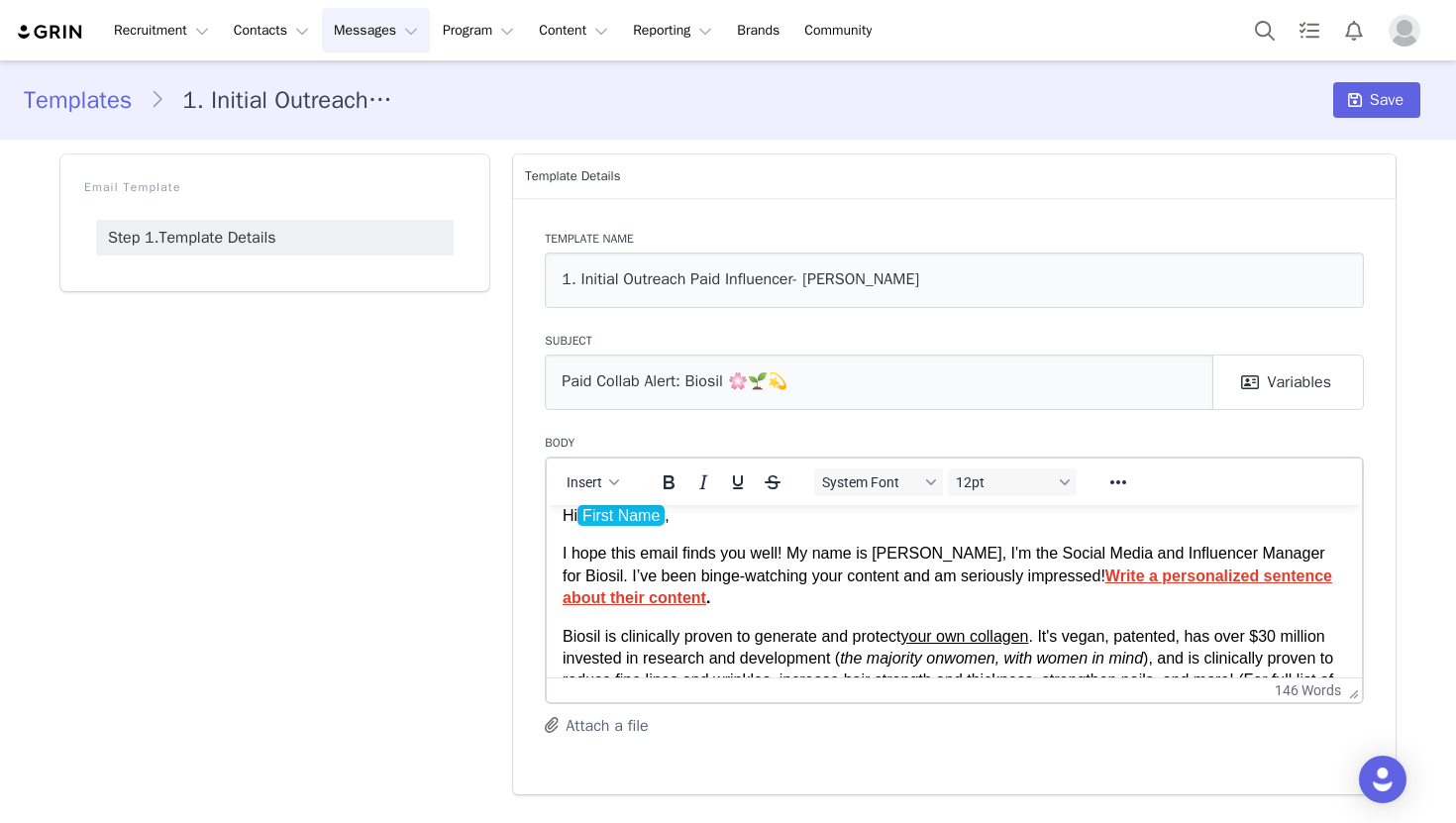 click on "Write a personalized sentence about their content" at bounding box center [947, 585] 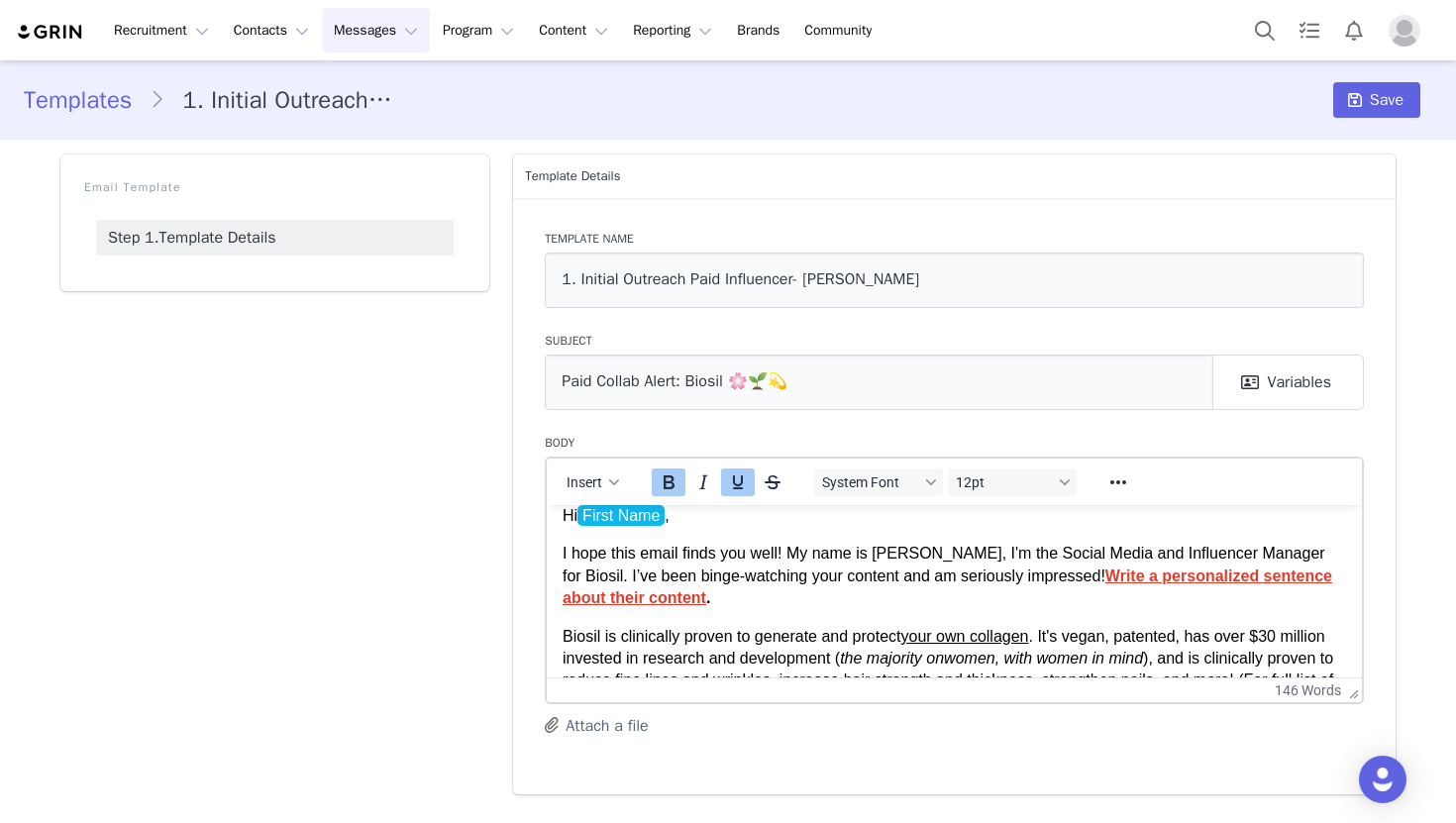 click on "I hope this email finds you well! My name is Gillian, I'm the Social Media and Influencer Manager for Biosil. I’ve been binge-watching your content and am seriously impressed!  Write a personalized sentence about their content ." at bounding box center (947, 574) 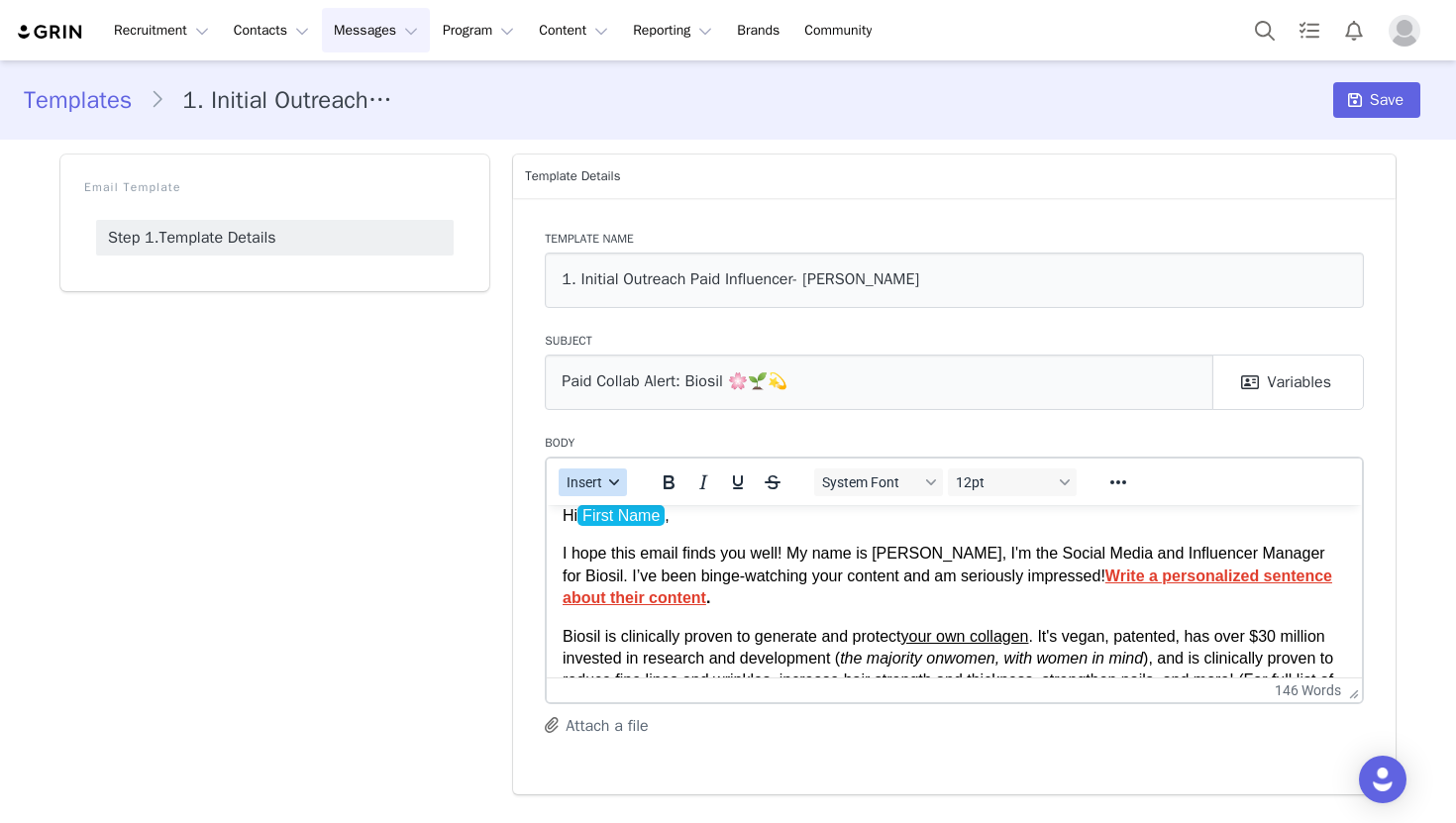 click on "Insert" at bounding box center (585, 482) 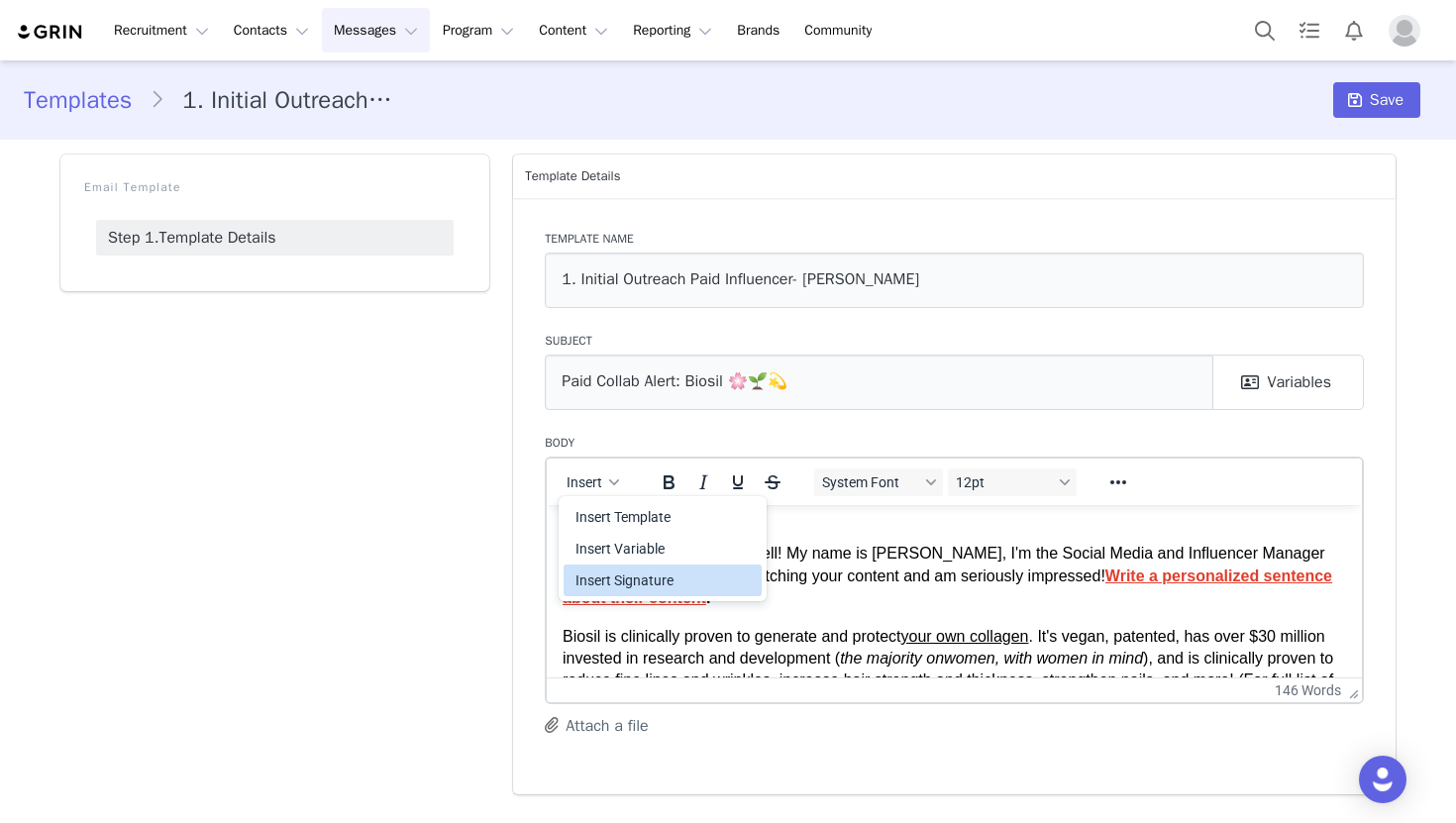 click on "Hi  First Name , I hope this email finds you well! My name is Gillian, I'm the Social Media and Influencer Manager for Biosil. I’ve been binge-watching your content and am seriously impressed!  Write a personalized sentence about their content .  Biosil is clinically proven to generate and protect  your own collagen . It's vegan, patented, has over $30 million invested in research and development ( the majority on  women, with women in mind ), and is clinically proven to reduce fine lines and wrinkles, increase hair strength and thickness, strengthen nails, and more! (For full list of benefits check out our website-  Biosil Benefits )  We have some exciting campaigns coming up this month that I think you'd be a great fit for!  We'd love to see if you're interested in being part of a paid opportunity. Ready to team up and make some magic happen? Let’s chat! Glowingly yours, Biosil Team" at bounding box center [954, 714] 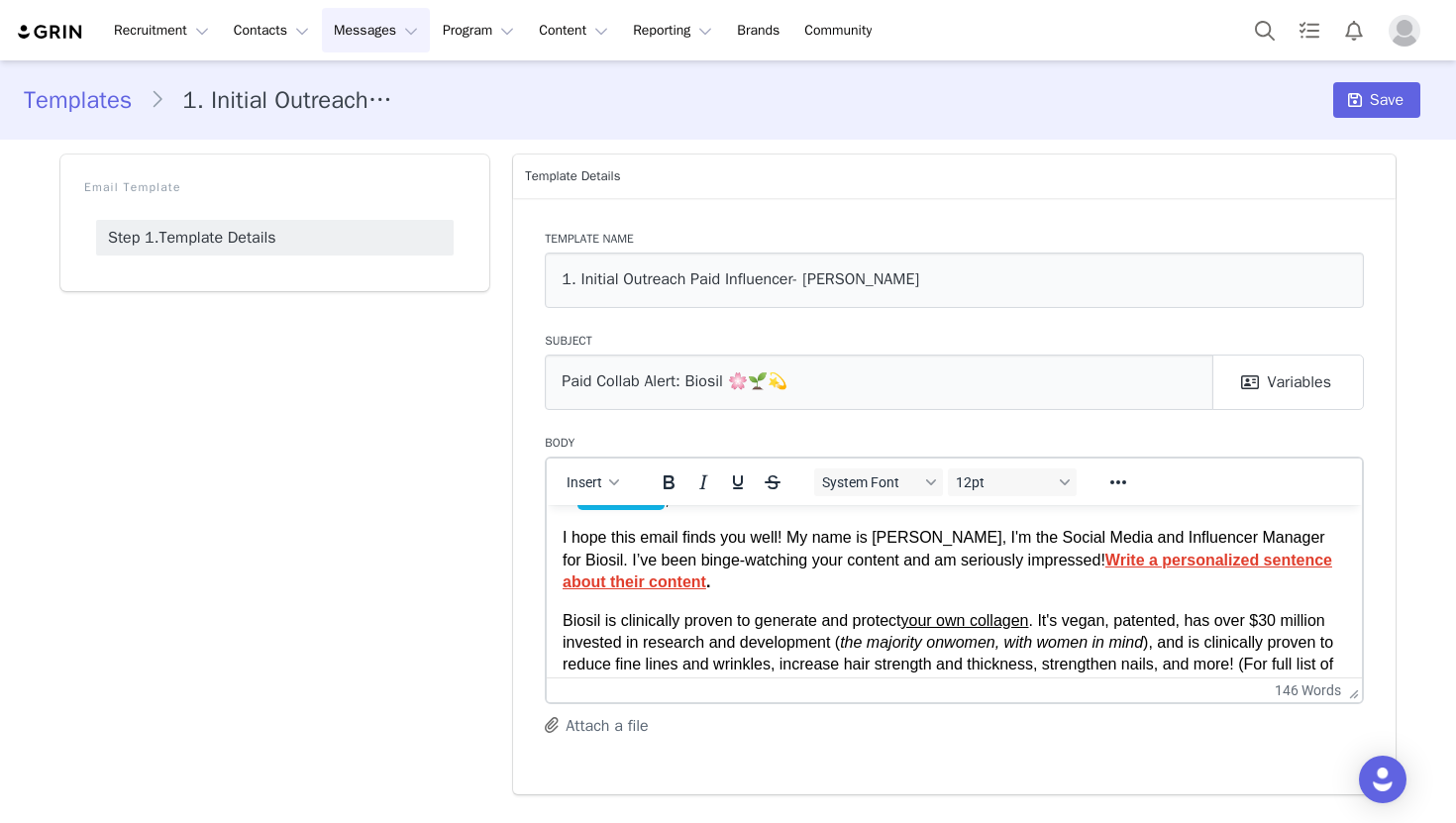 scroll, scrollTop: 0, scrollLeft: 0, axis: both 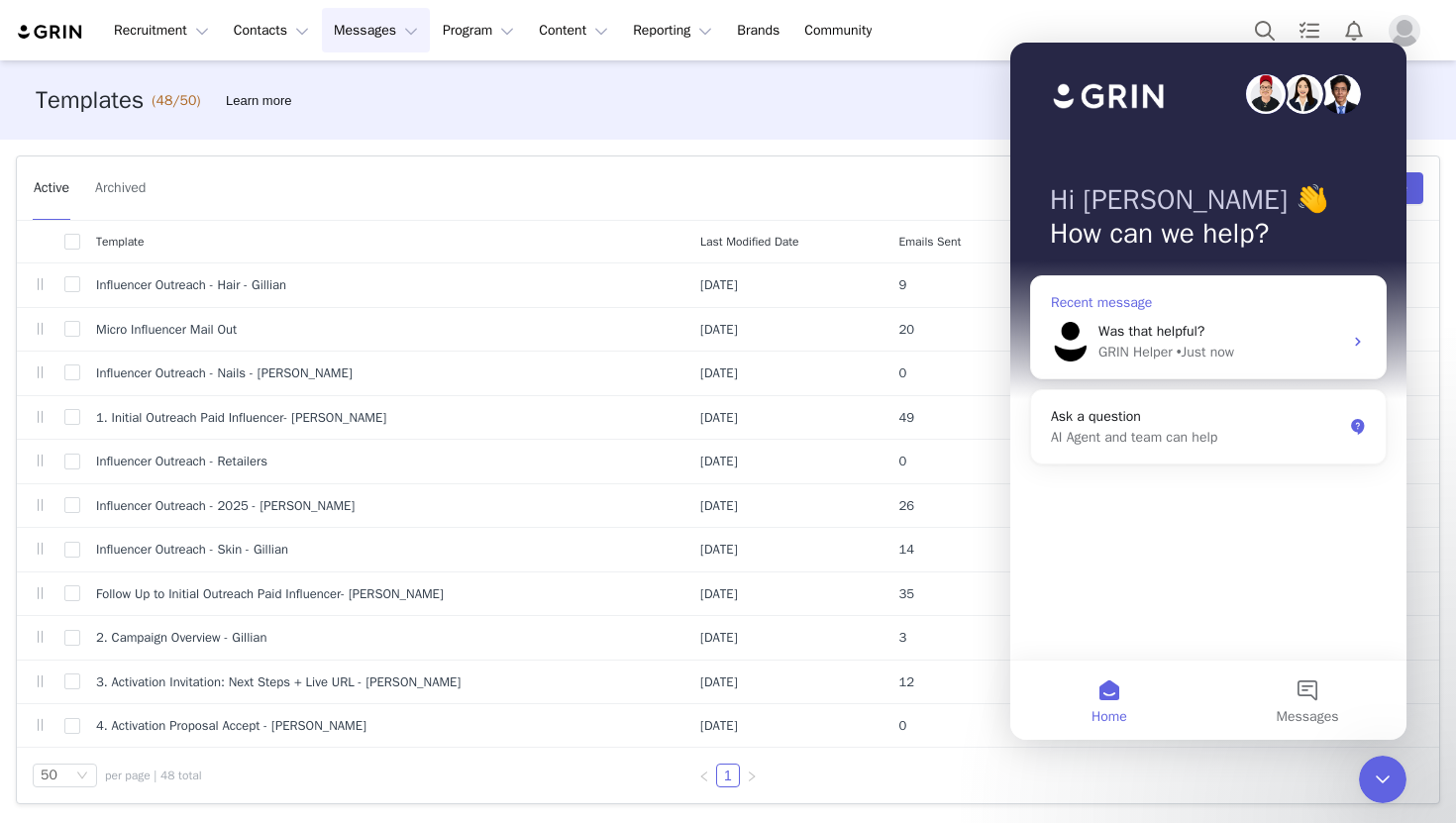 click on "•  Just now" at bounding box center [1205, 352] 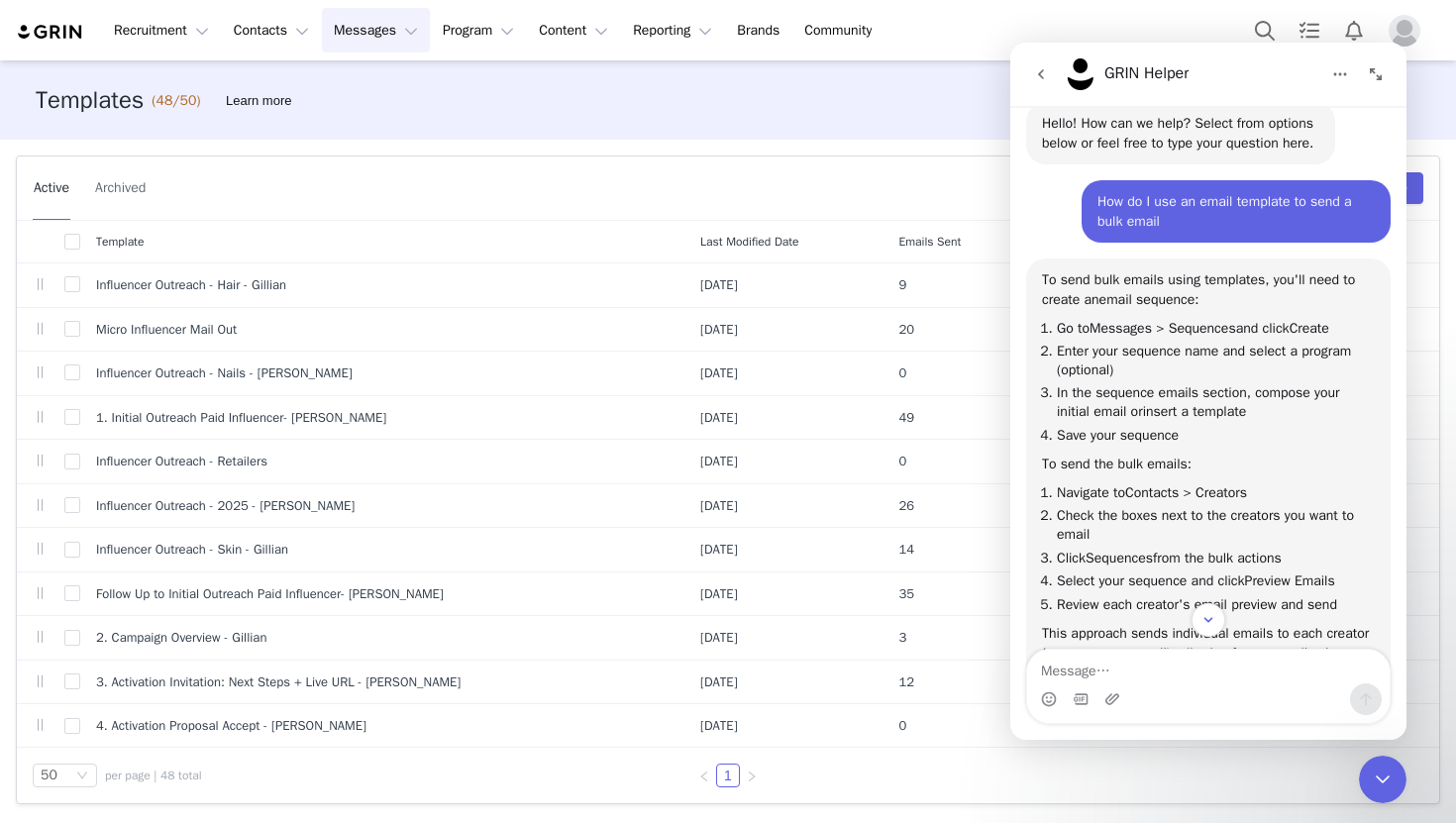scroll, scrollTop: 0, scrollLeft: 0, axis: both 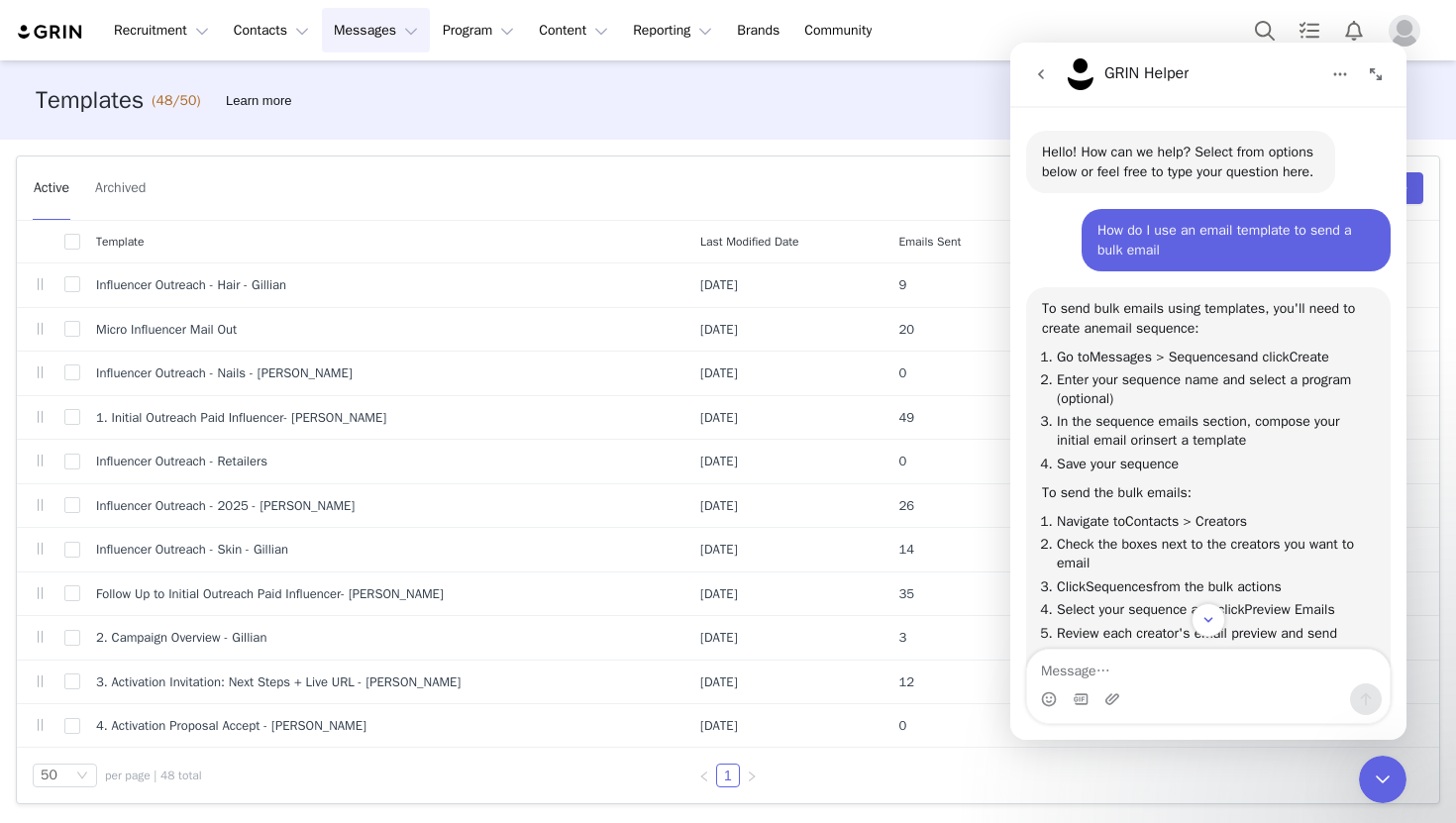 click on "Messages Messages" at bounding box center (375, 30) 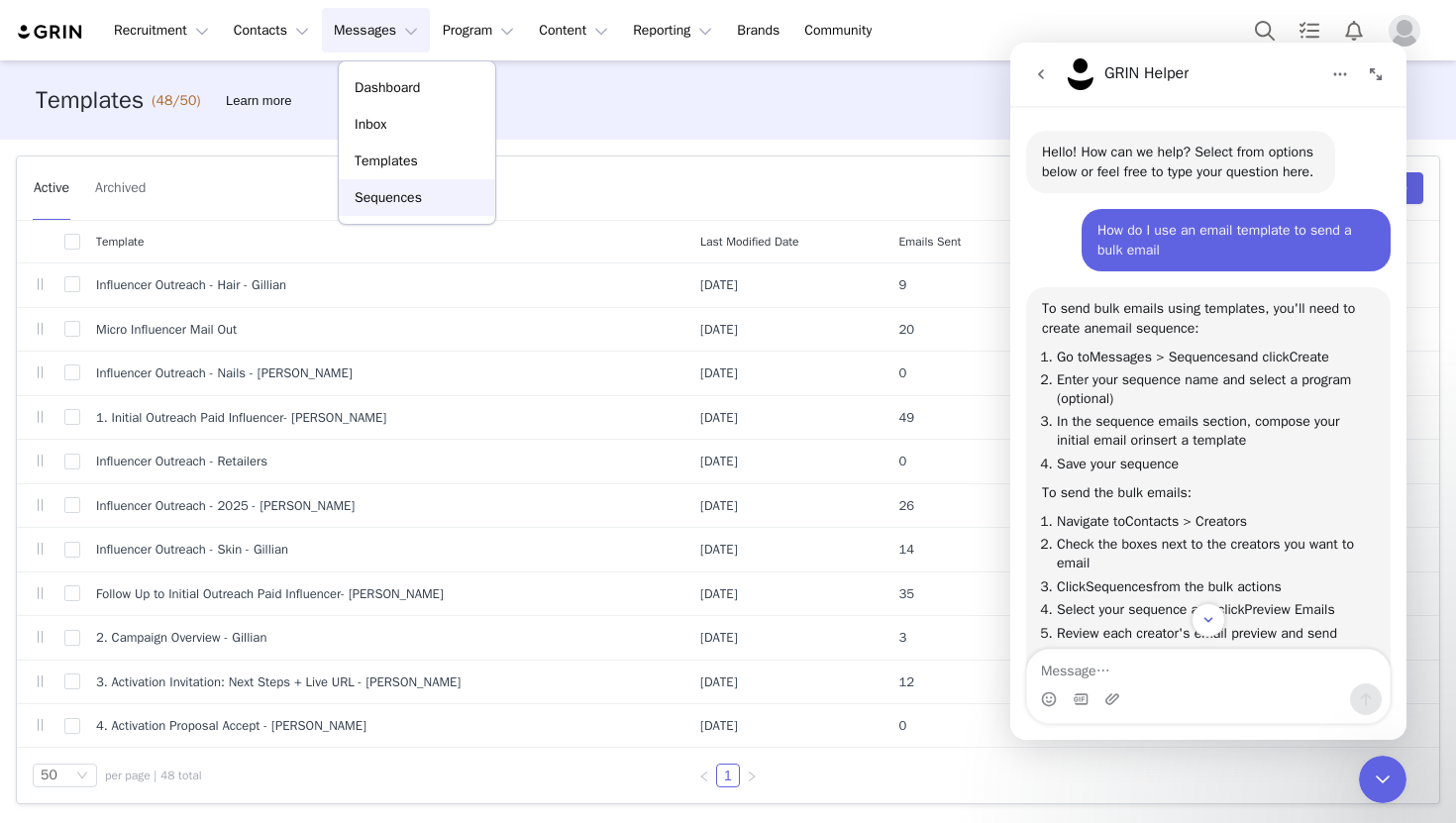 click on "Sequences" at bounding box center (388, 197) 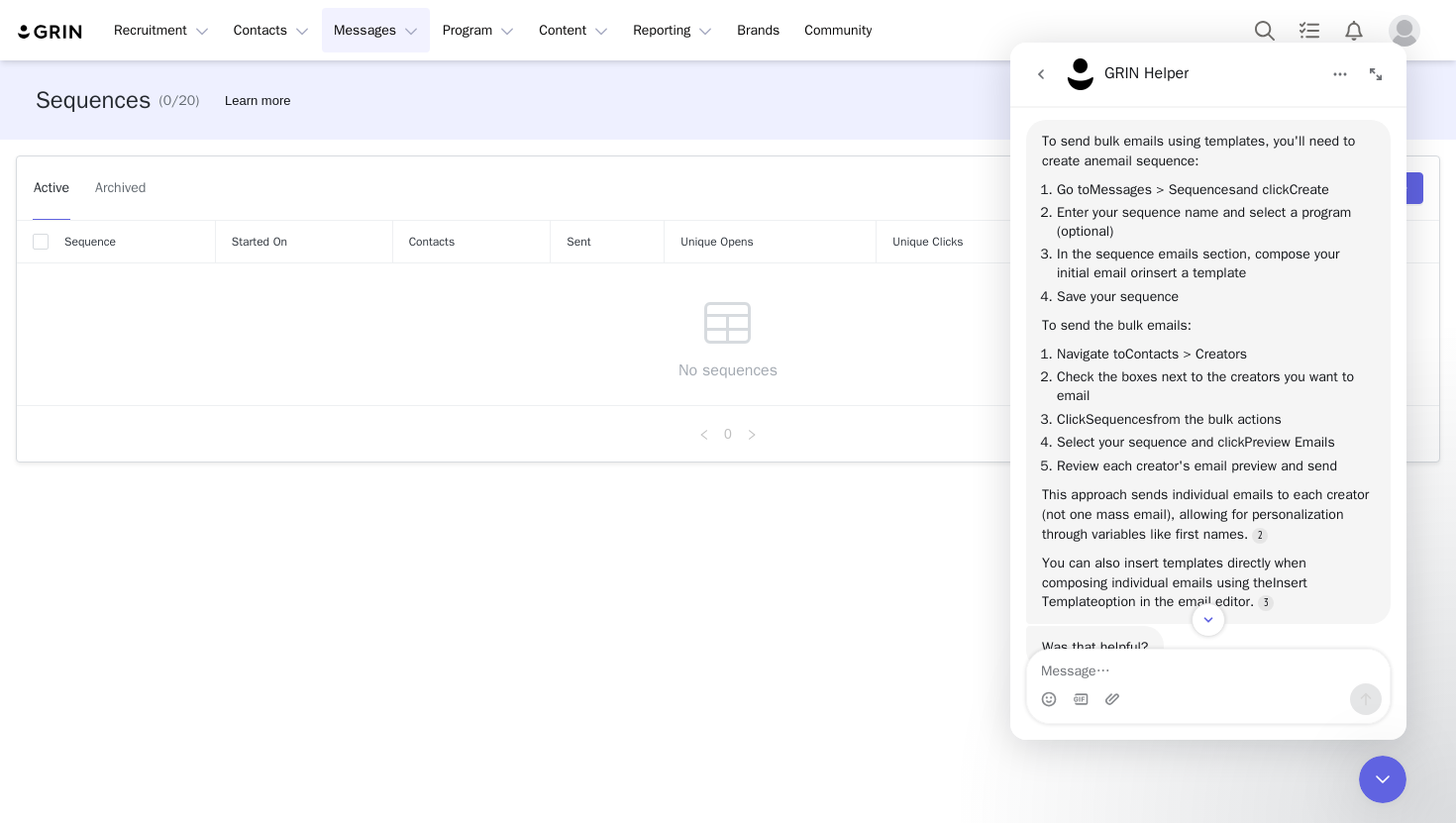scroll, scrollTop: 172, scrollLeft: 0, axis: vertical 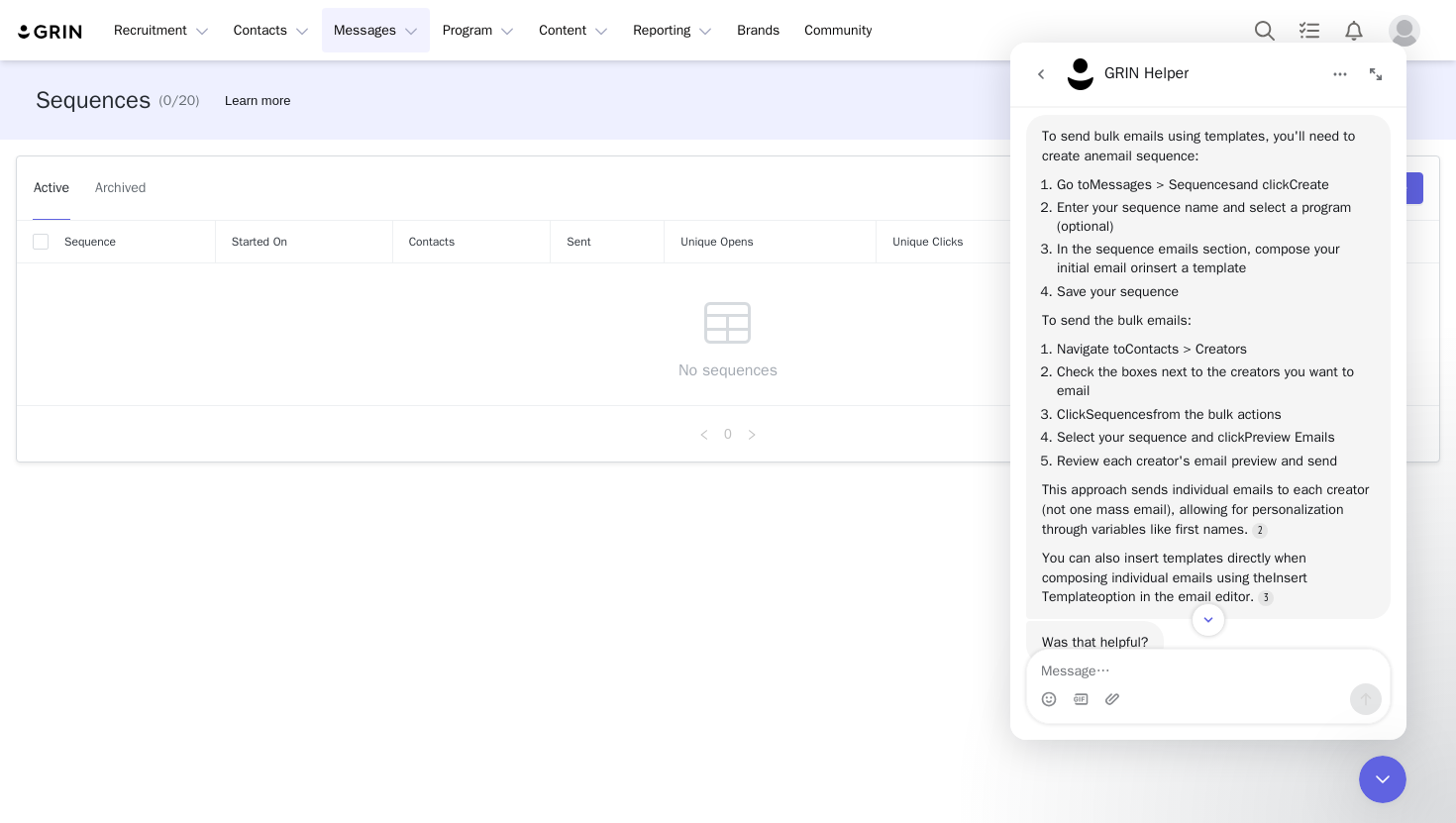 click 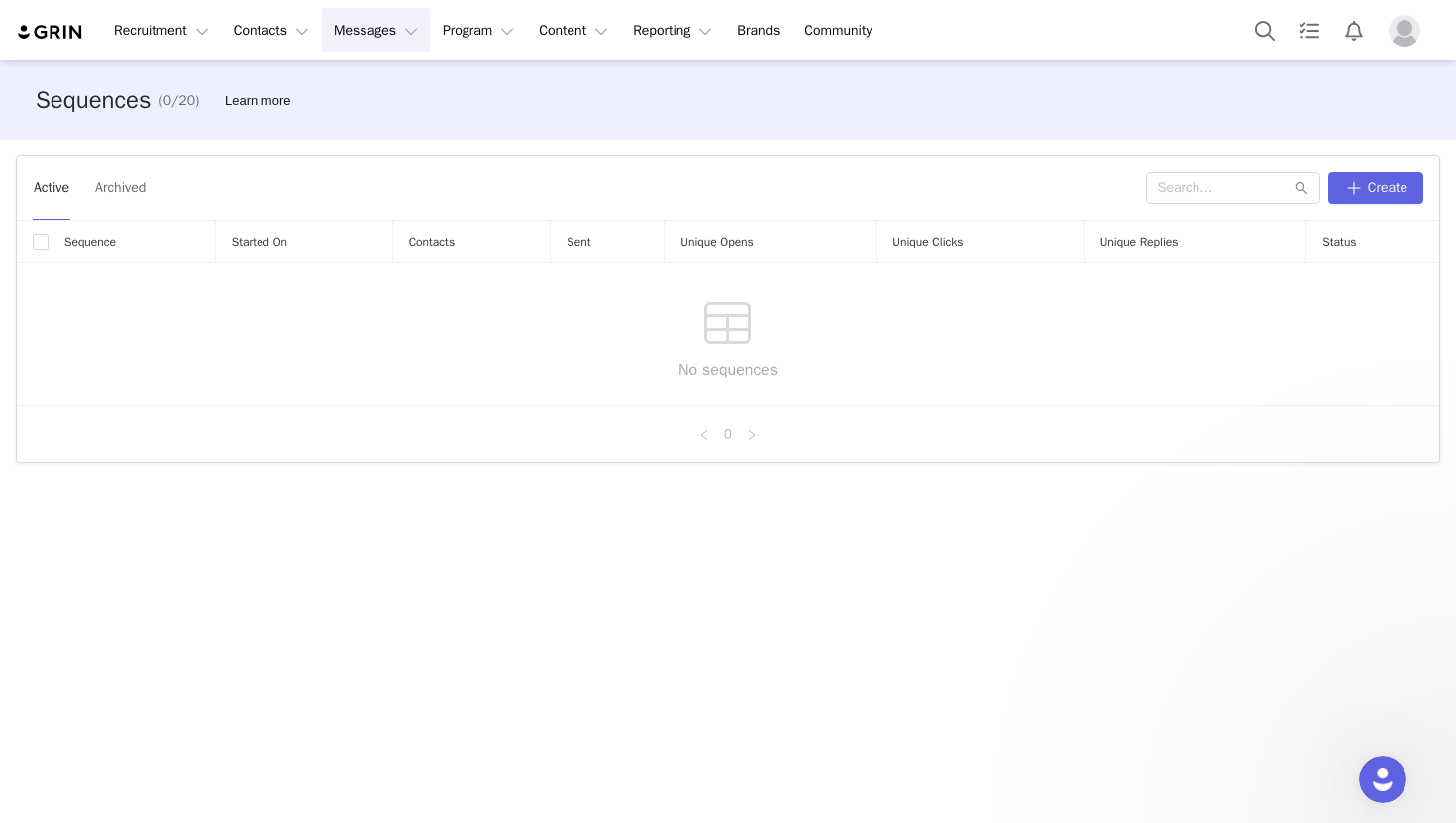 scroll, scrollTop: 0, scrollLeft: 0, axis: both 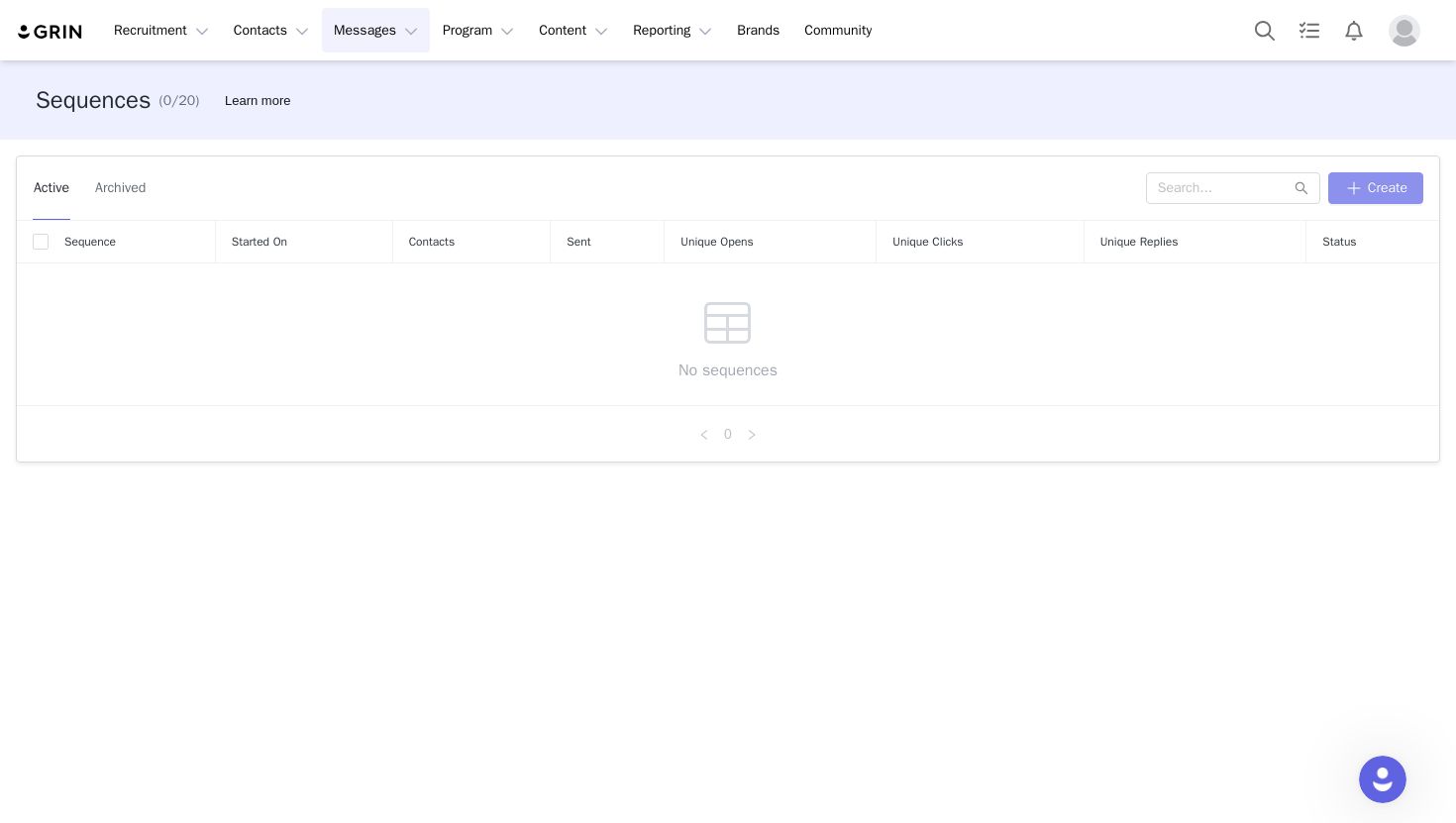 click on "Create" at bounding box center [1376, 188] 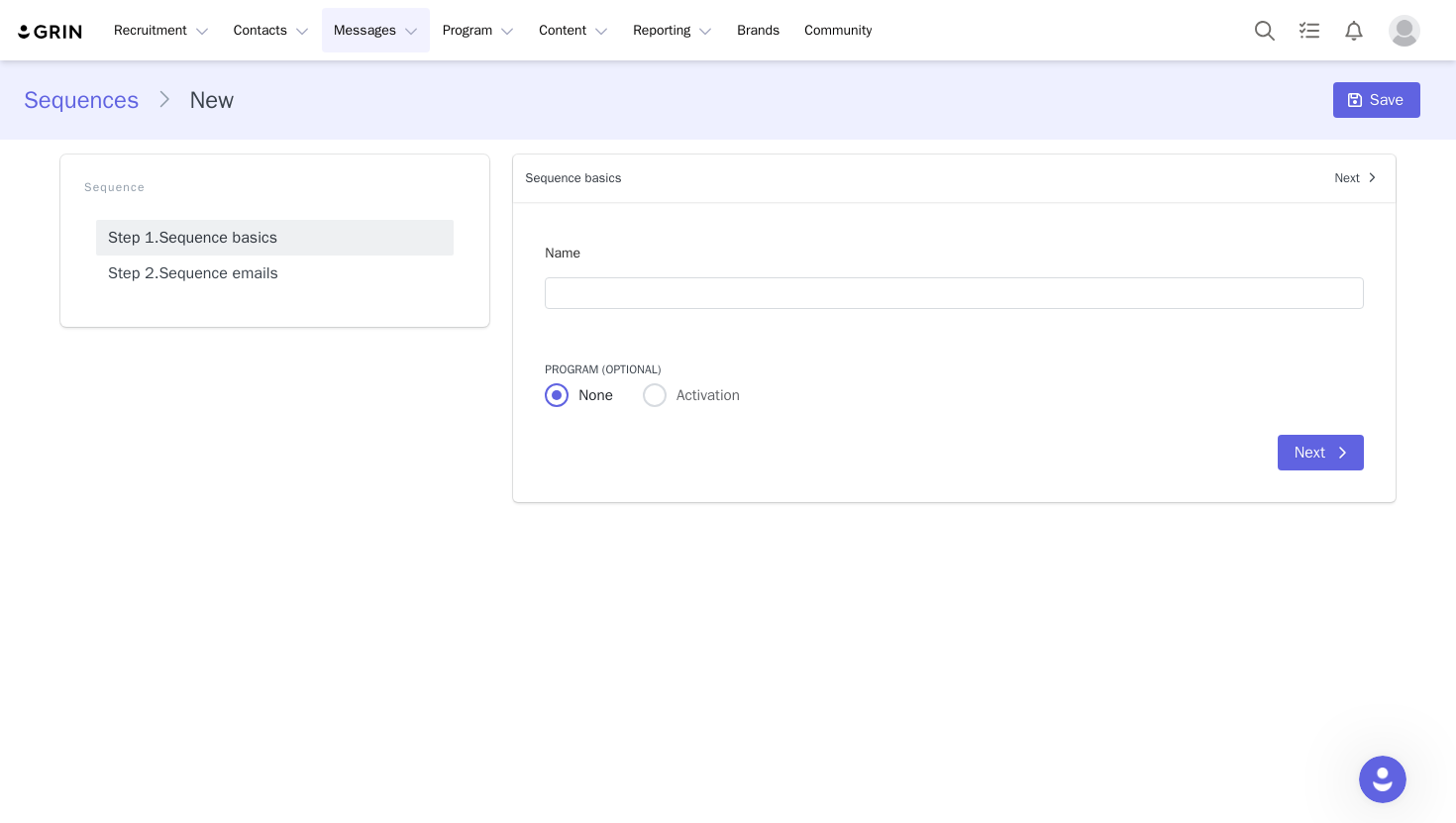 scroll, scrollTop: 0, scrollLeft: 0, axis: both 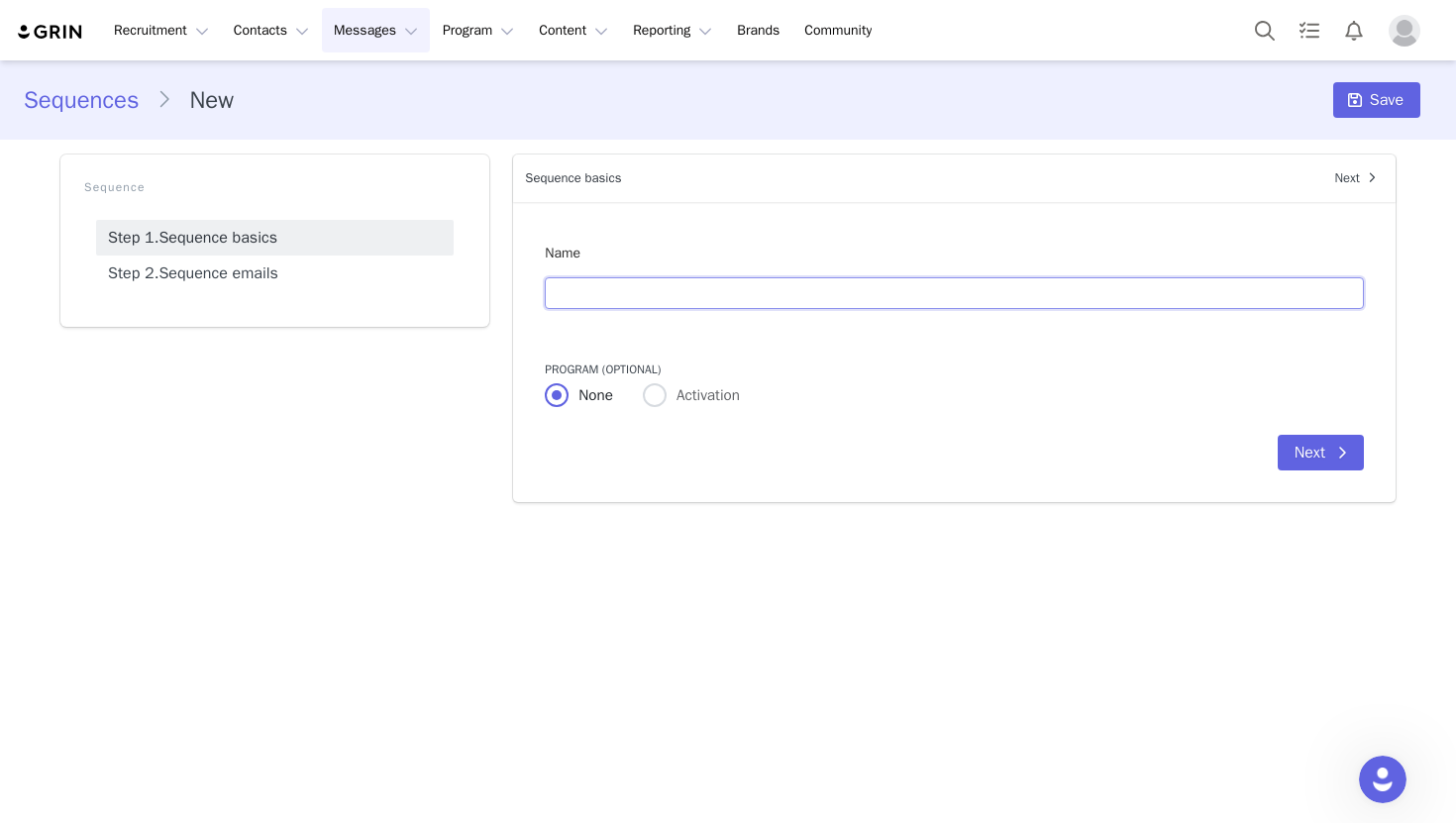 click at bounding box center (954, 293) 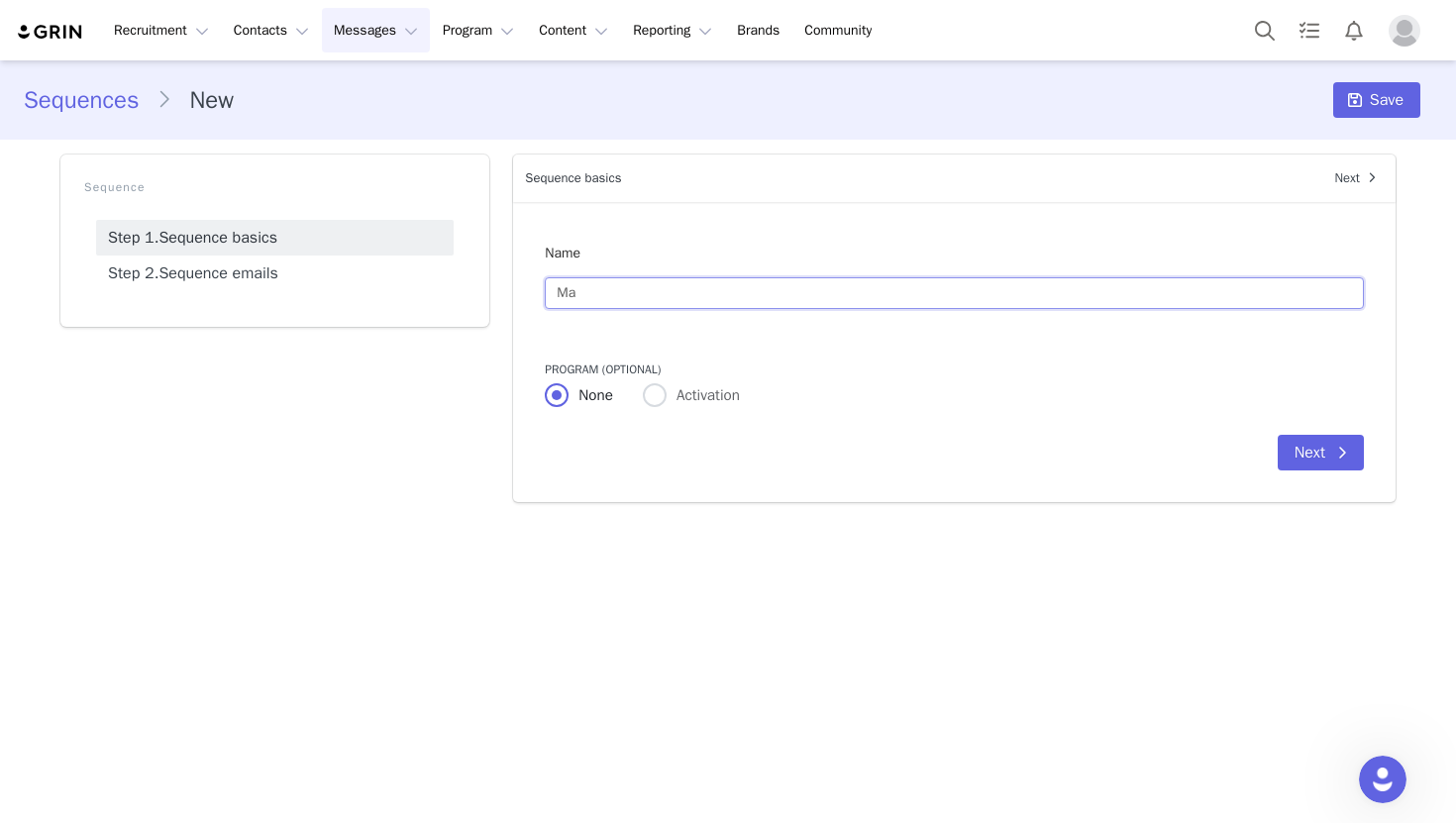 type on "M" 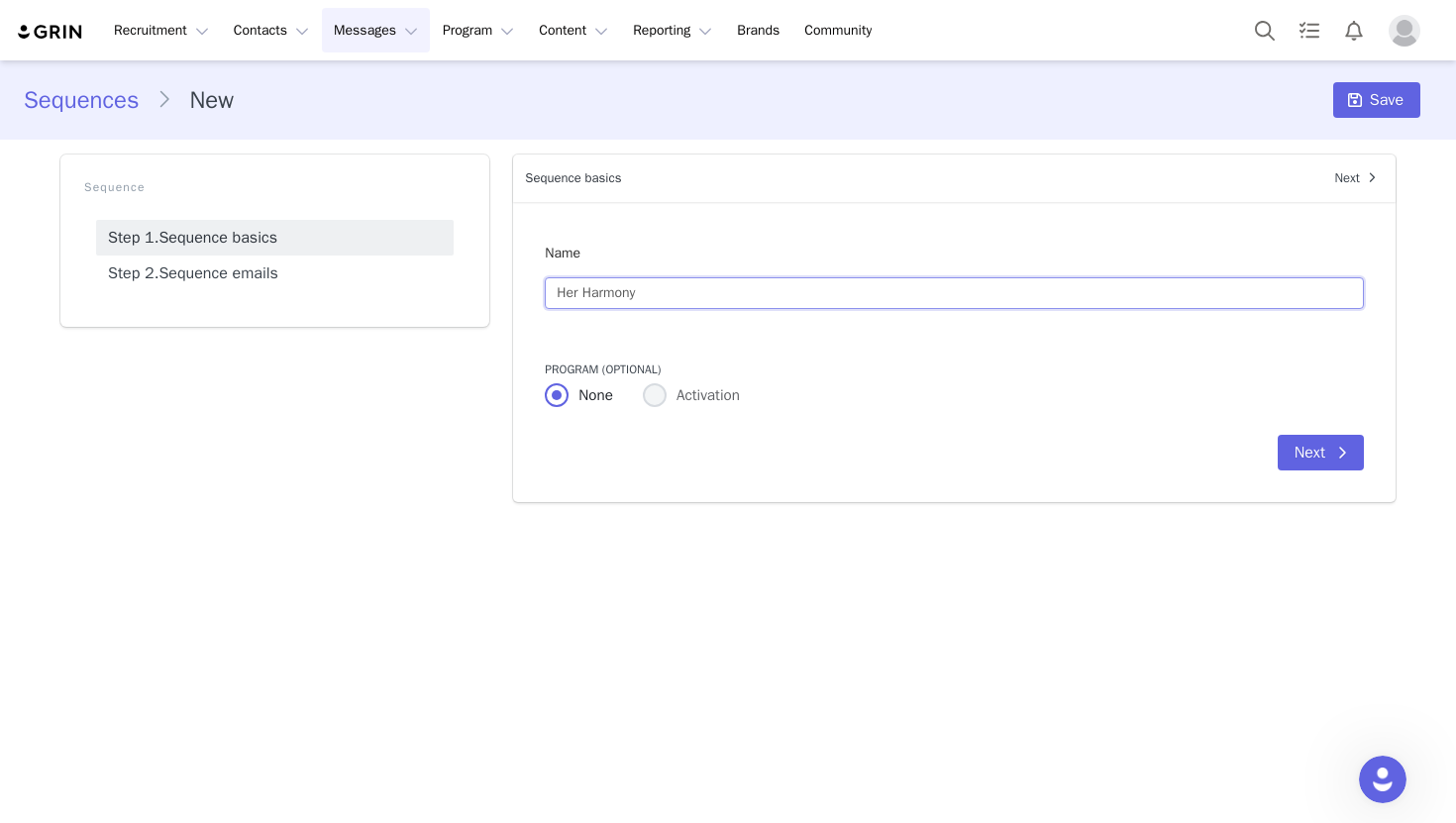 type on "Her Harmony" 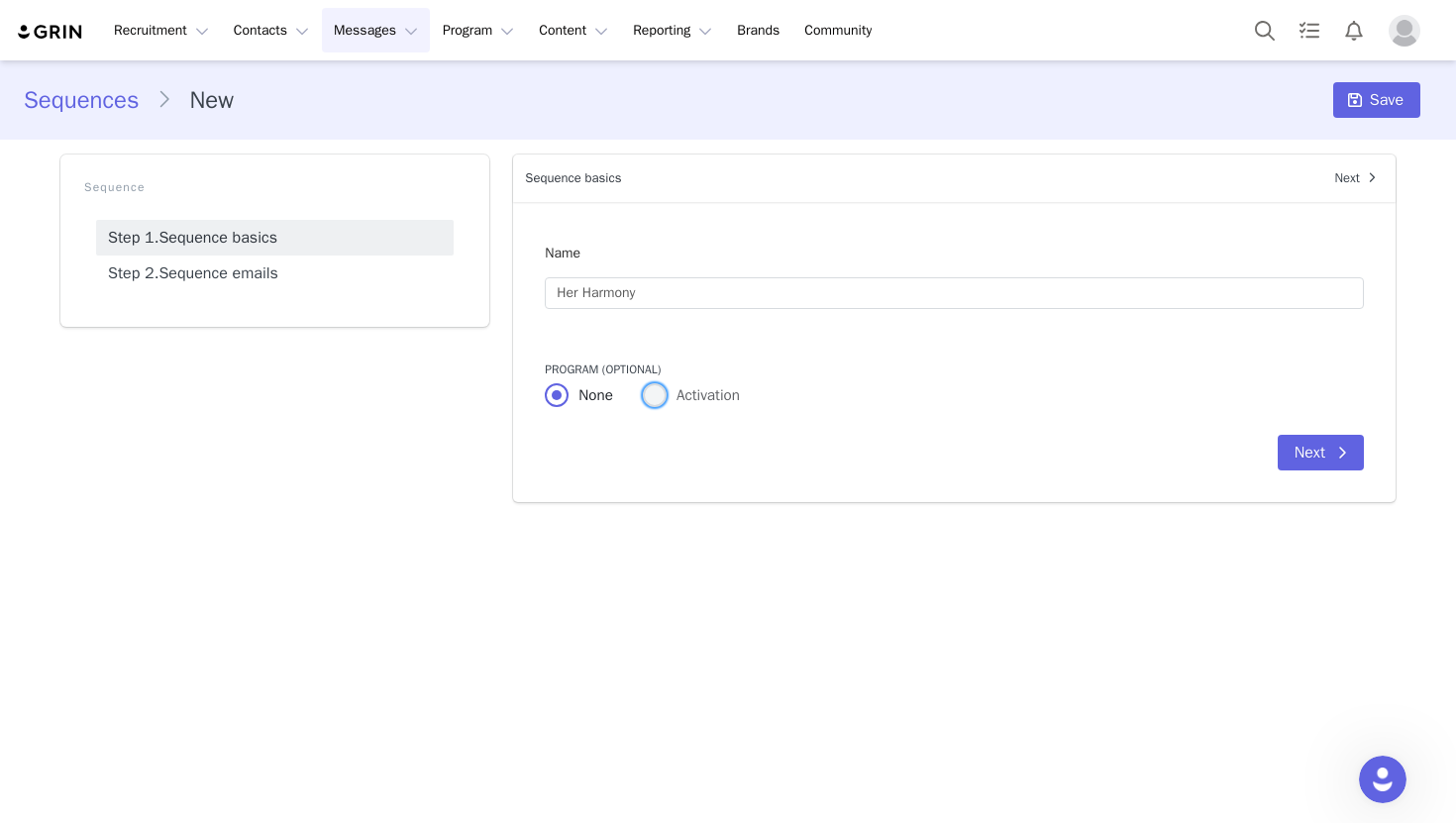 click on "Activation" at bounding box center (703, 395) 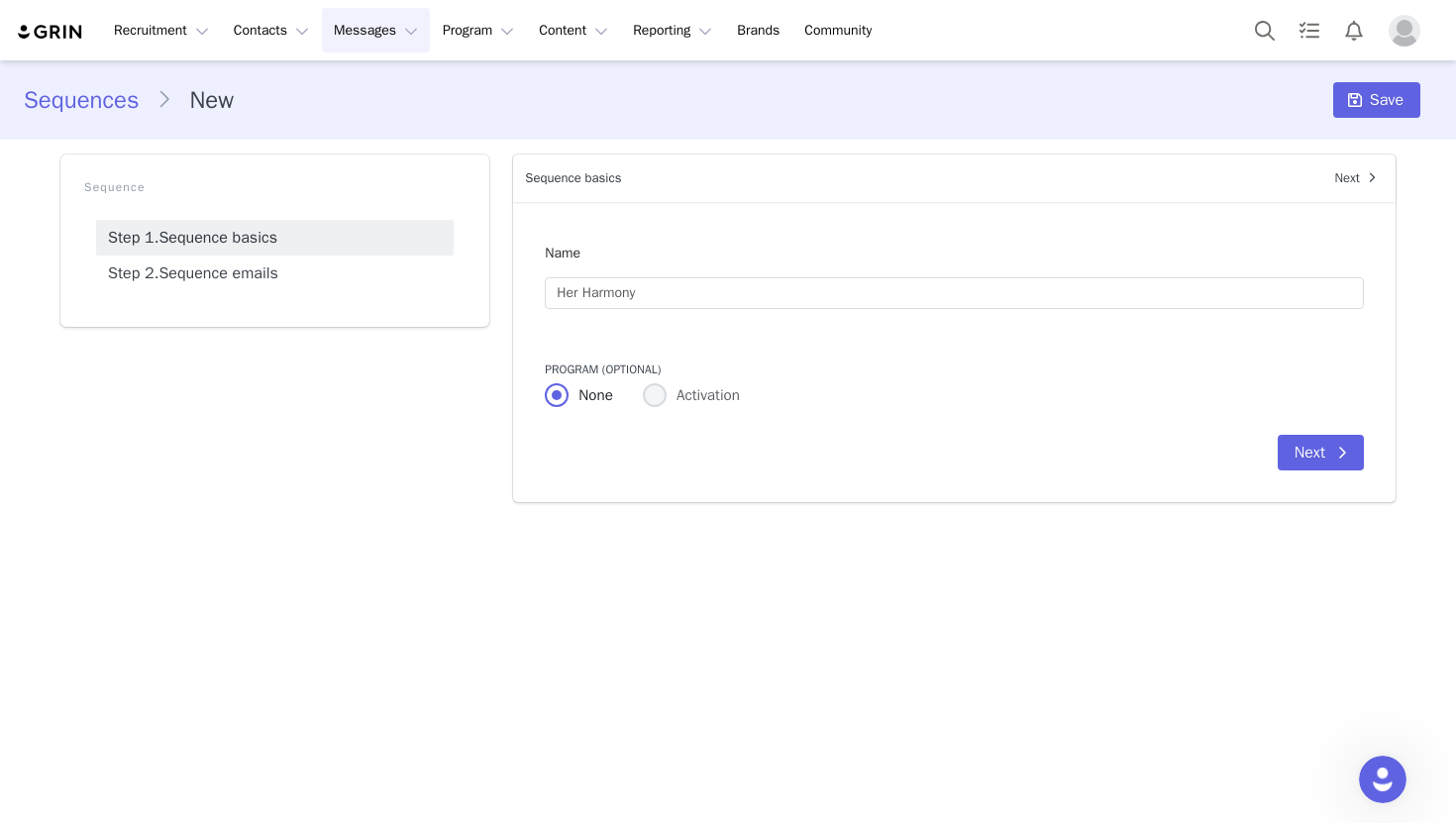 click on "Activation" at bounding box center (655, 396) 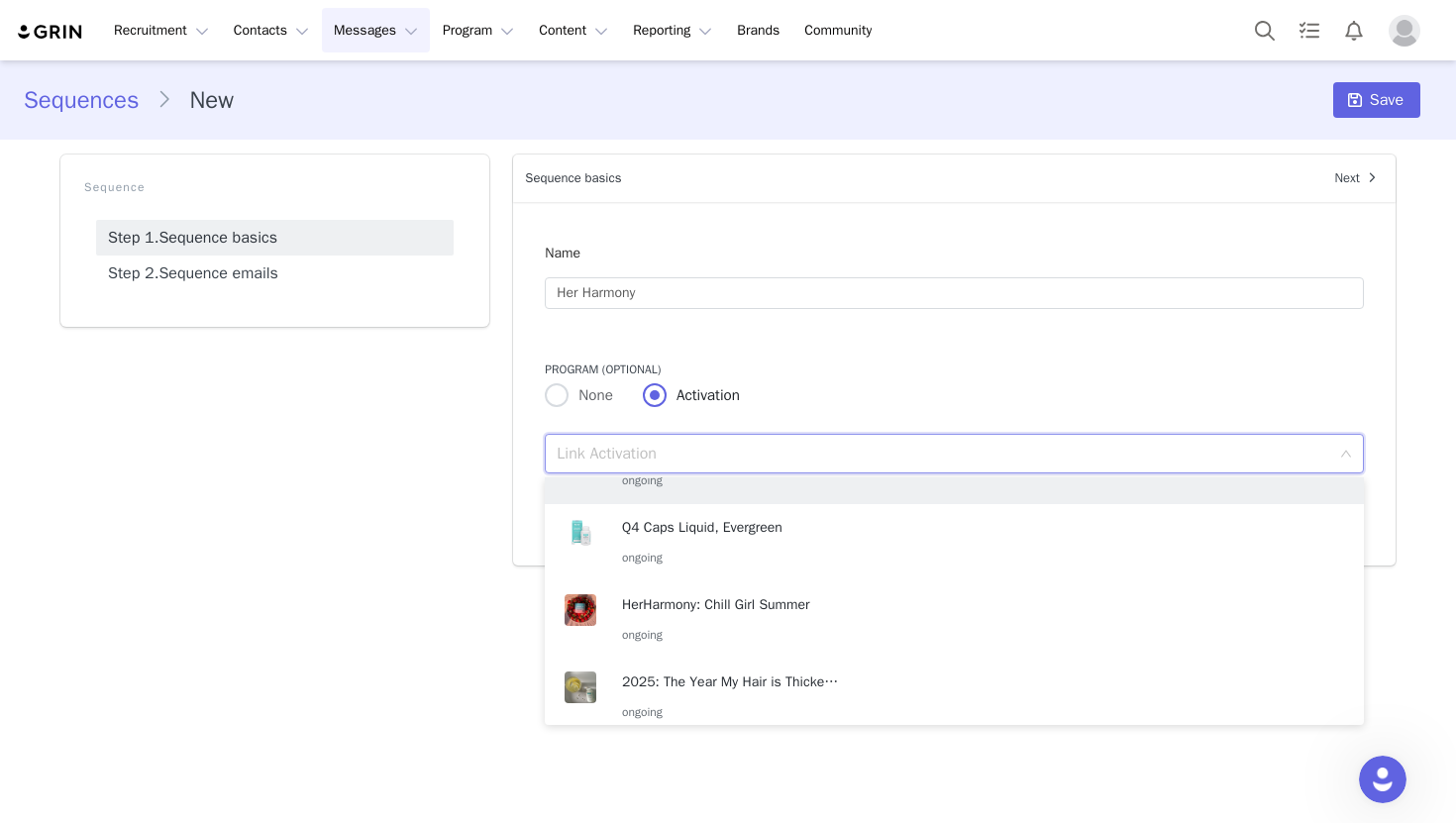 scroll, scrollTop: 613, scrollLeft: 0, axis: vertical 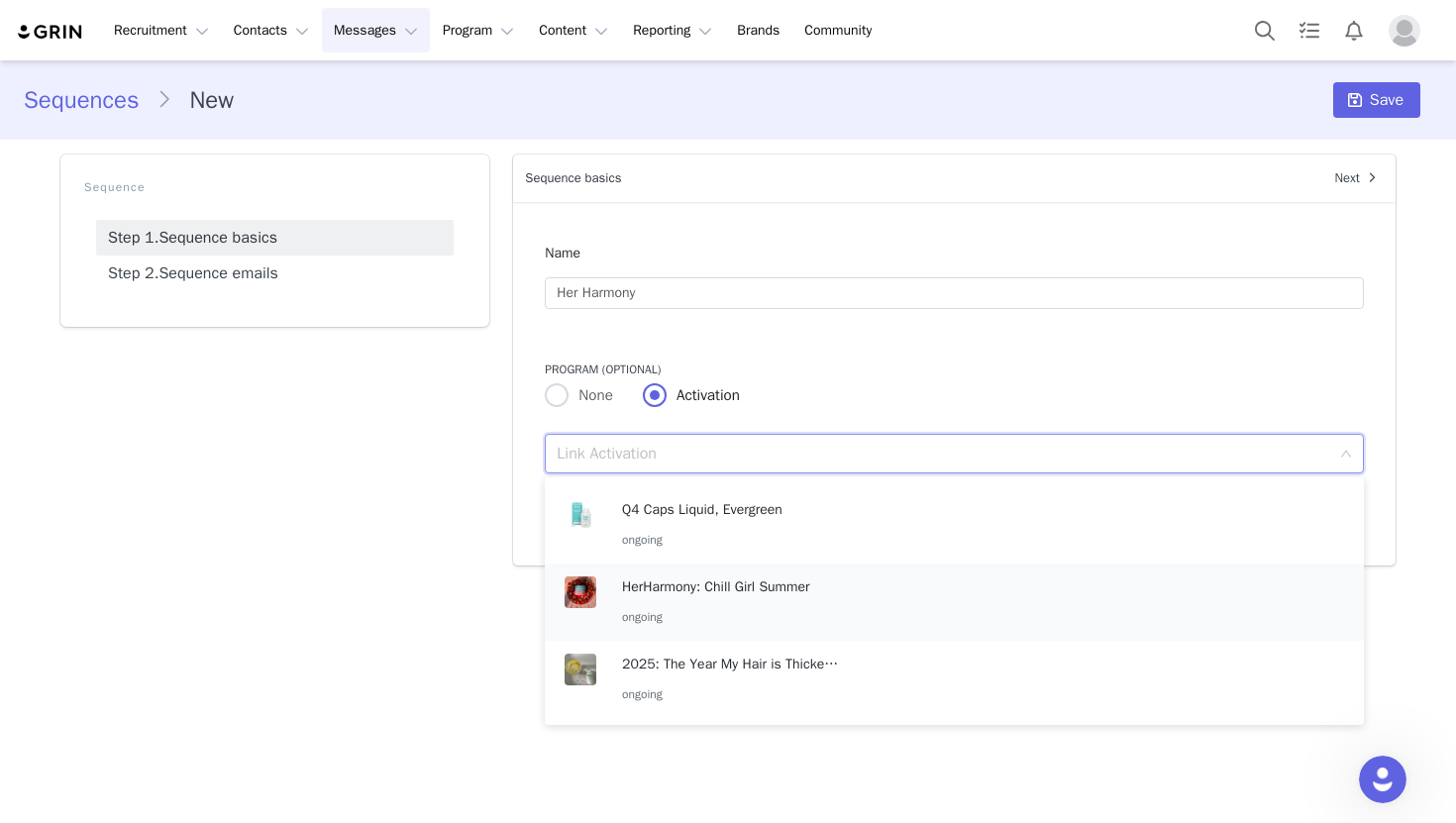 click on "ongoing" at bounding box center (731, 617) 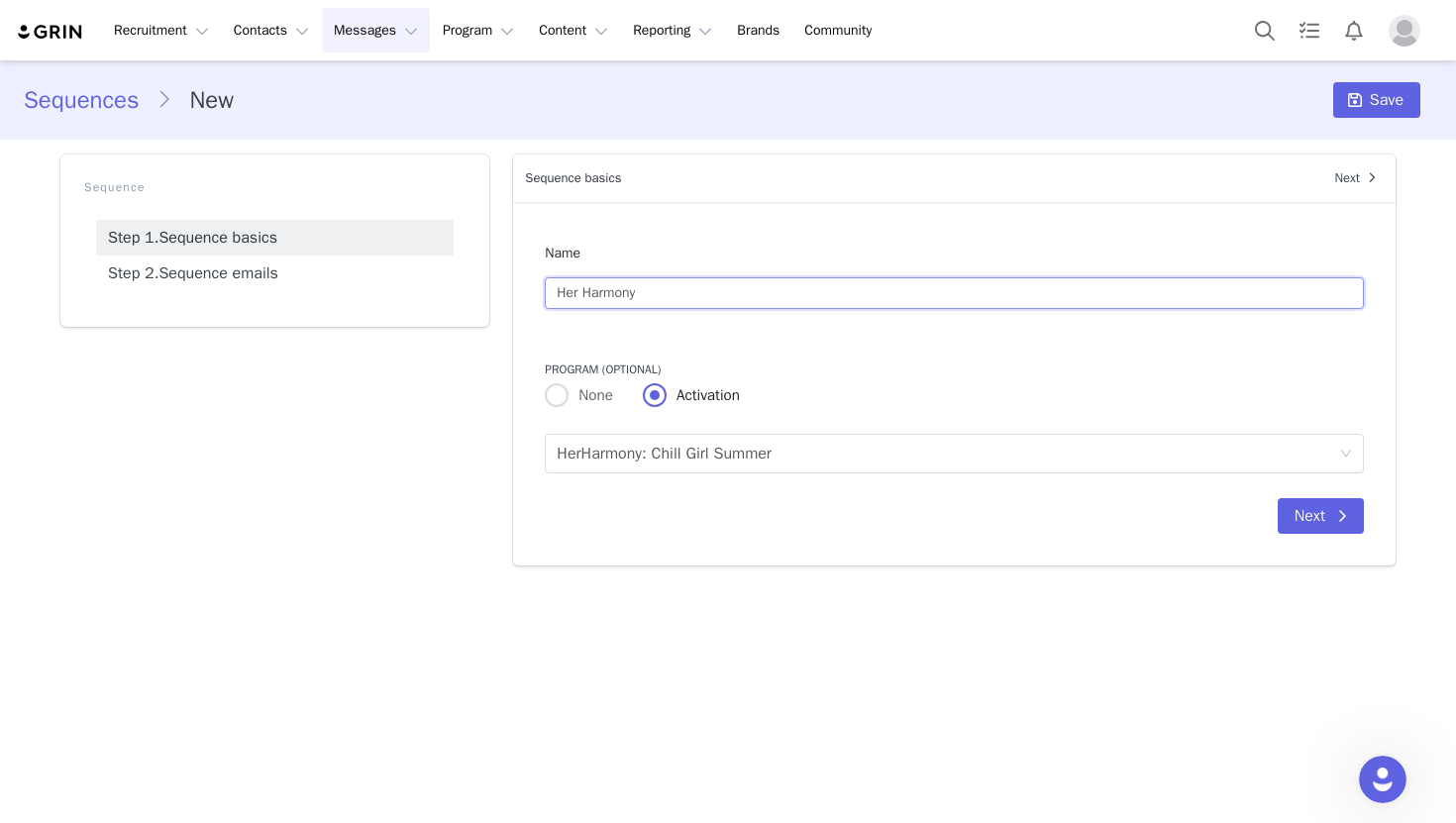 click on "Her Harmony" at bounding box center [954, 293] 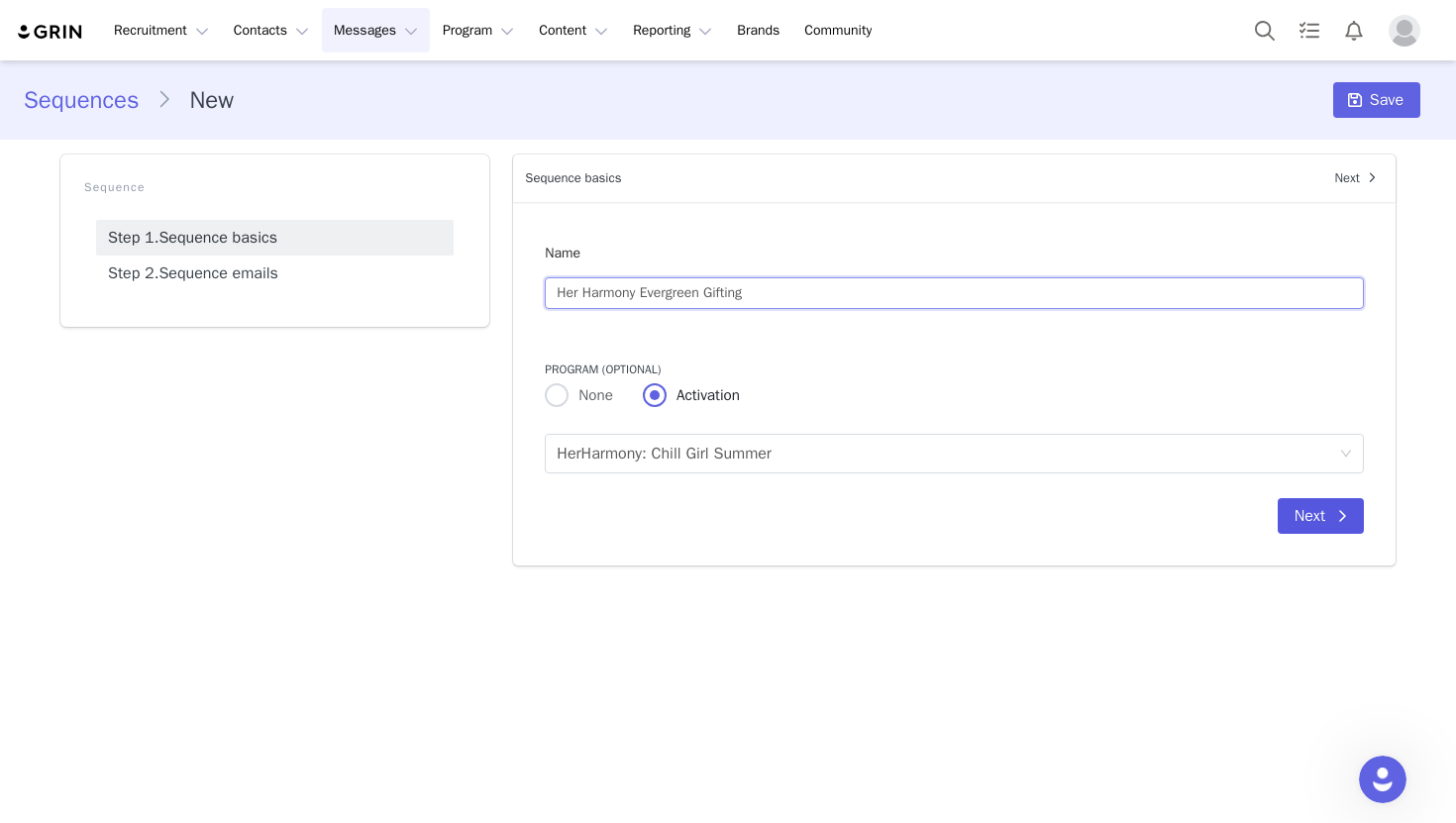 type on "Her Harmony Evergreen Gifting" 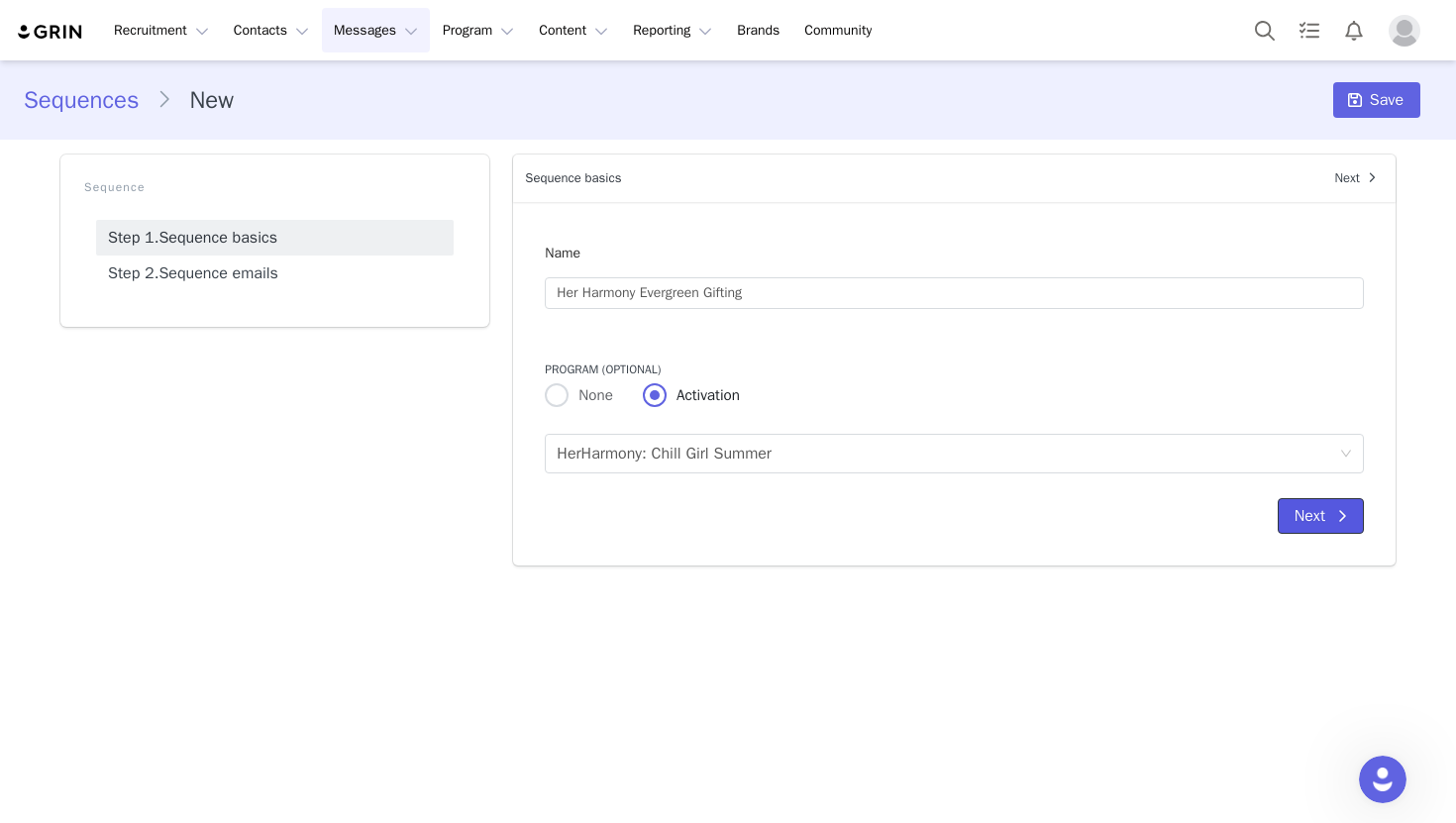 click on "Next" at bounding box center (1320, 516) 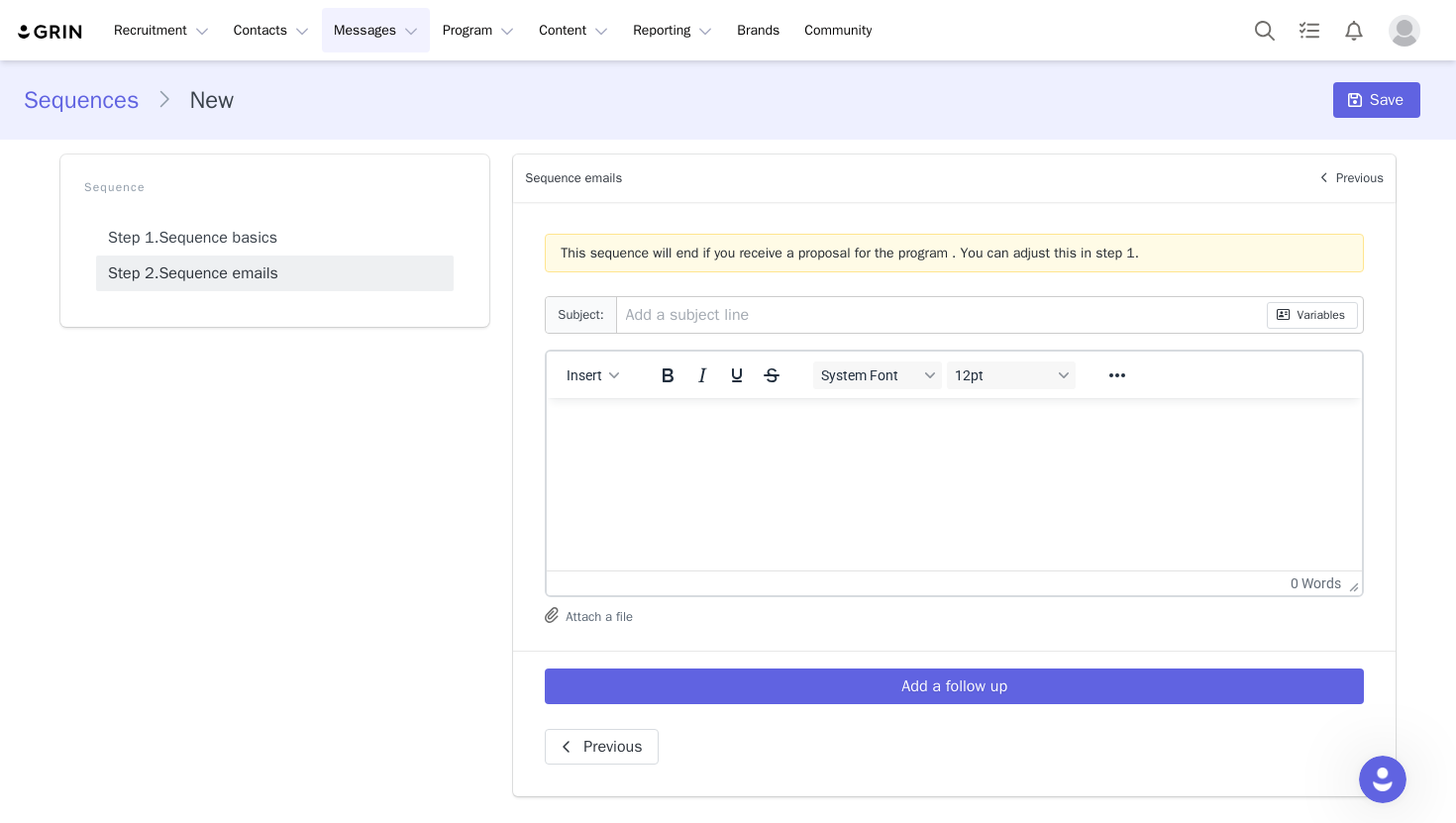 scroll, scrollTop: 0, scrollLeft: 0, axis: both 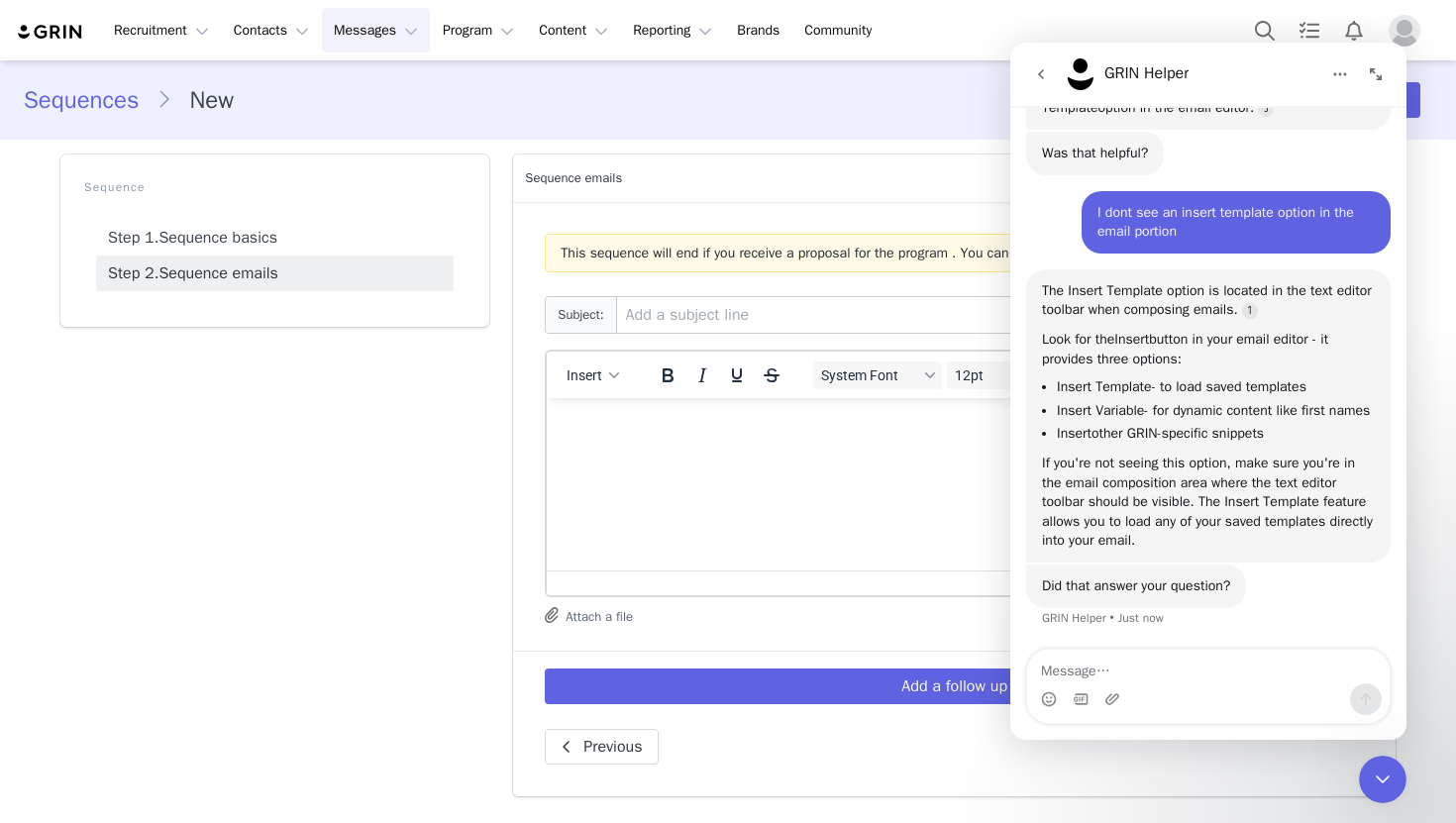 click on "Messages Messages" at bounding box center (375, 30) 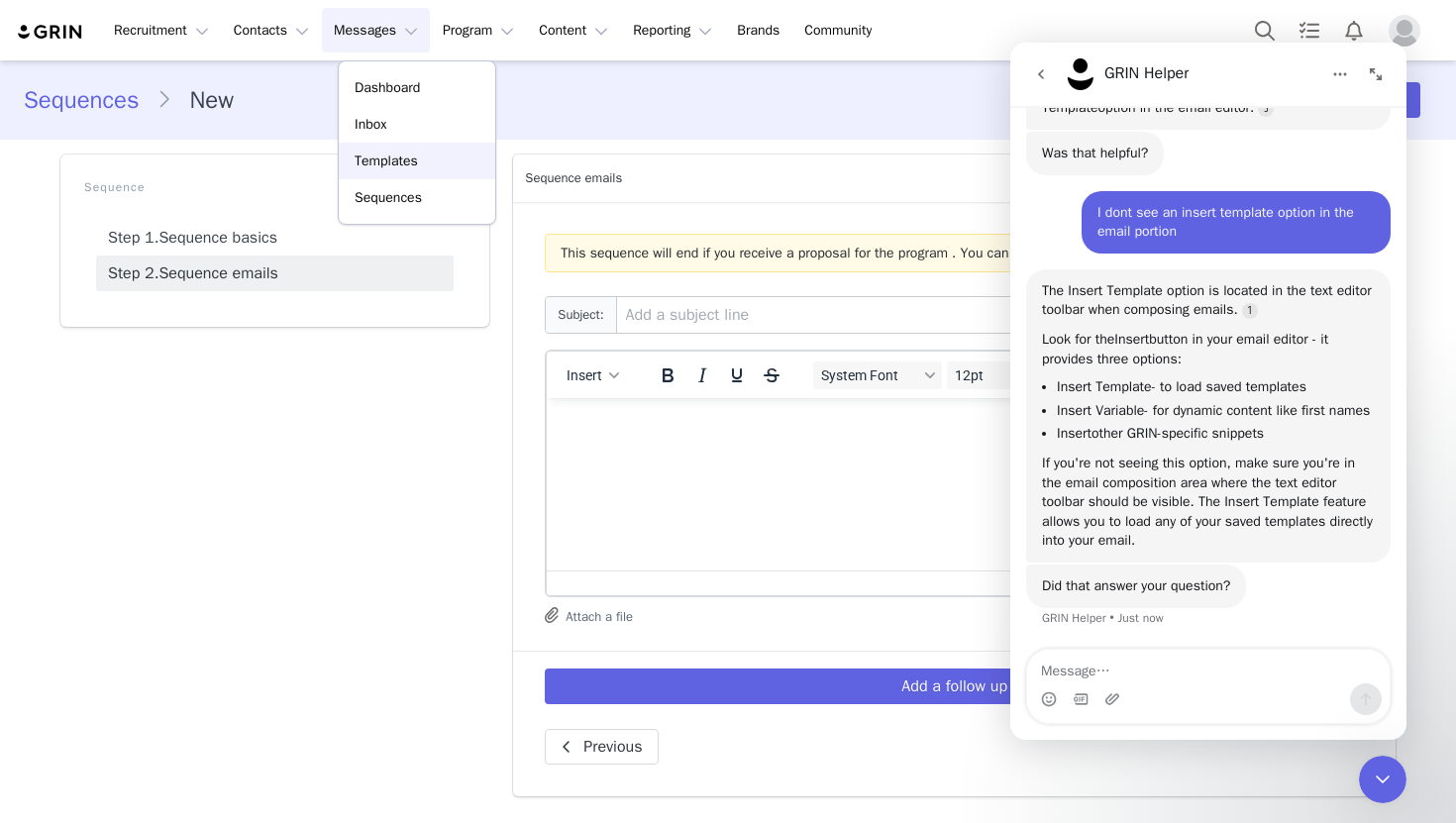 click on "Templates" at bounding box center [417, 160] 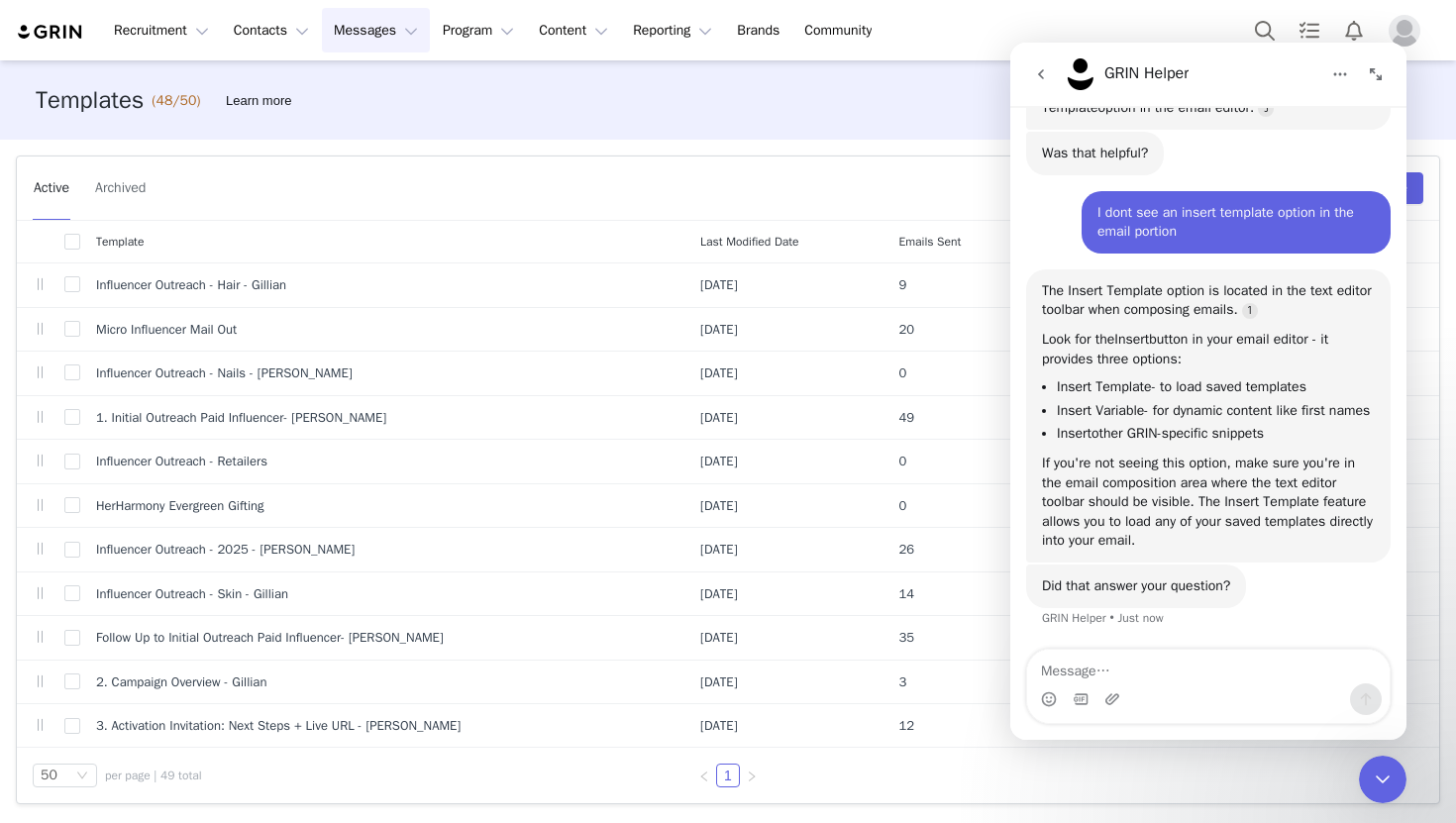click 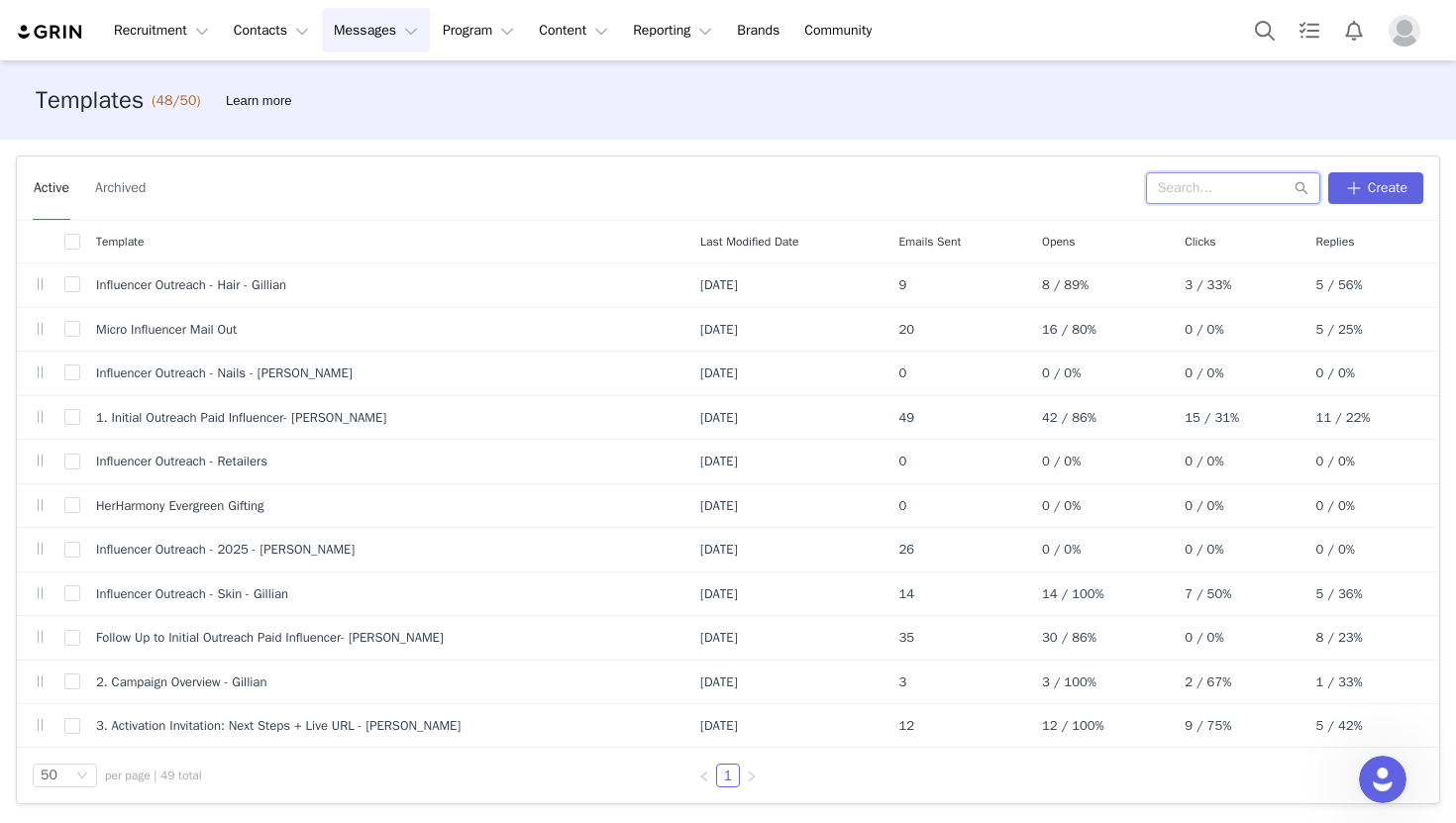 click at bounding box center [1233, 188] 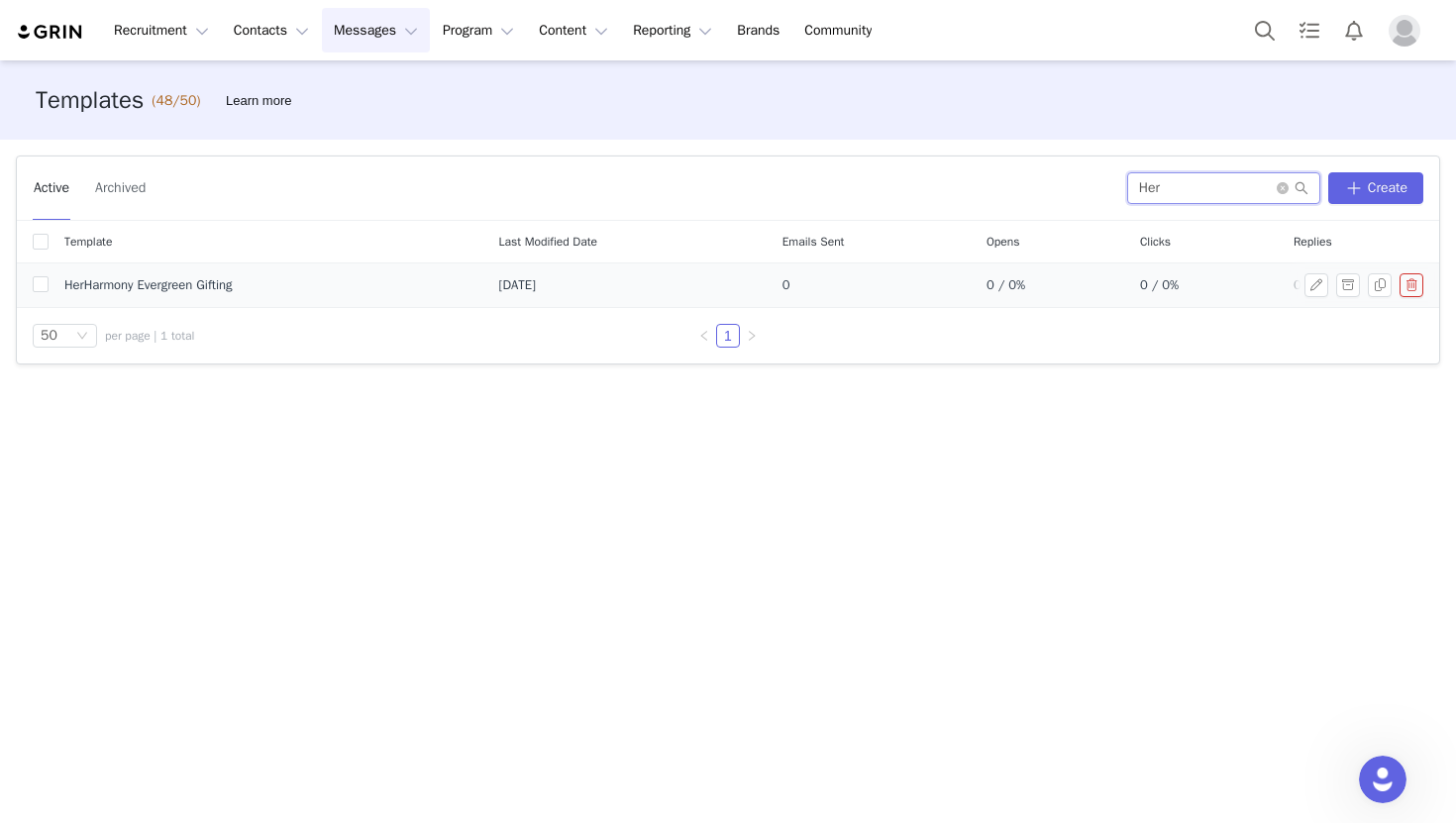 type on "Her" 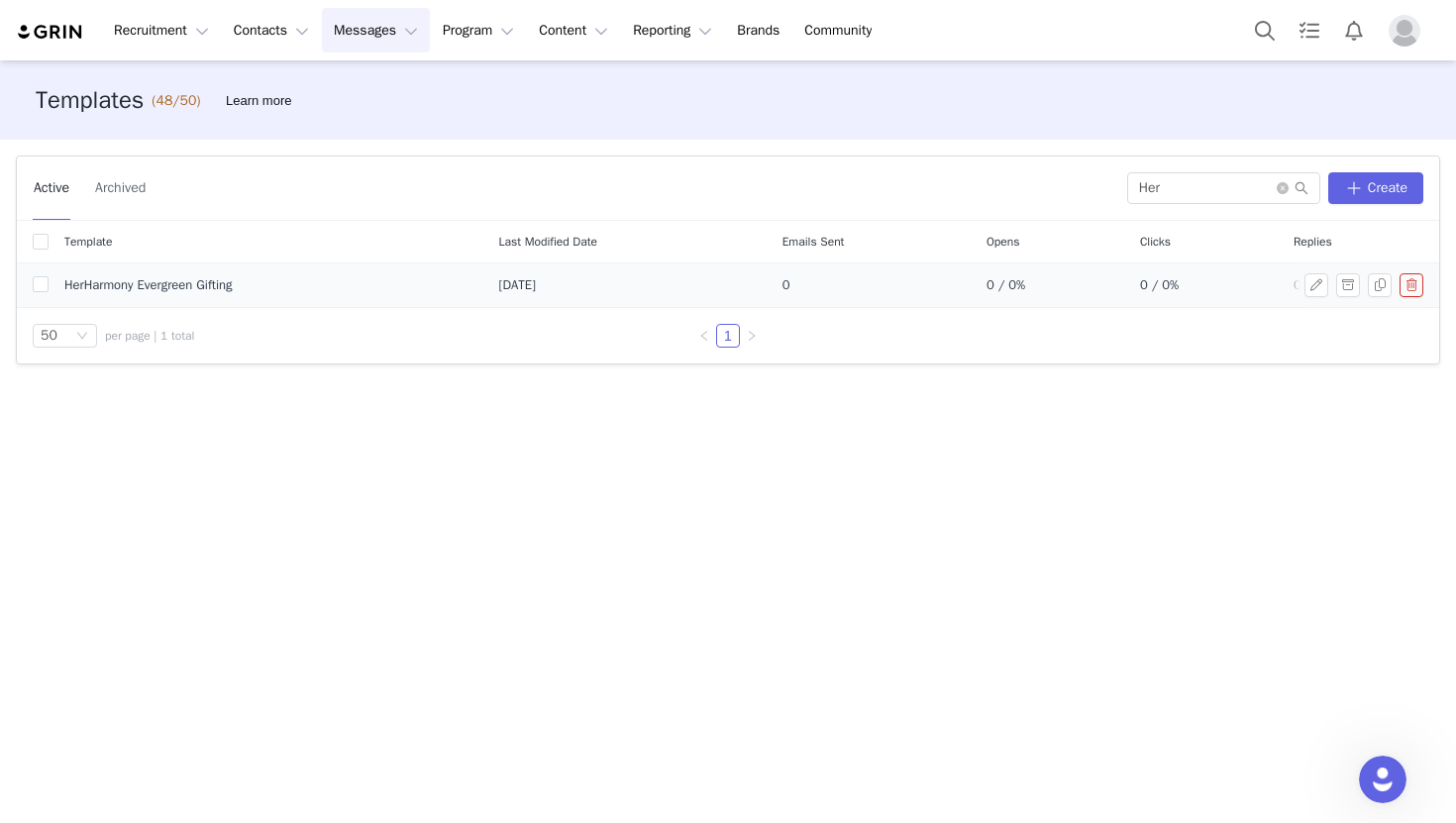 click on "HerHarmony Evergreen Gifting" at bounding box center (149, 285) 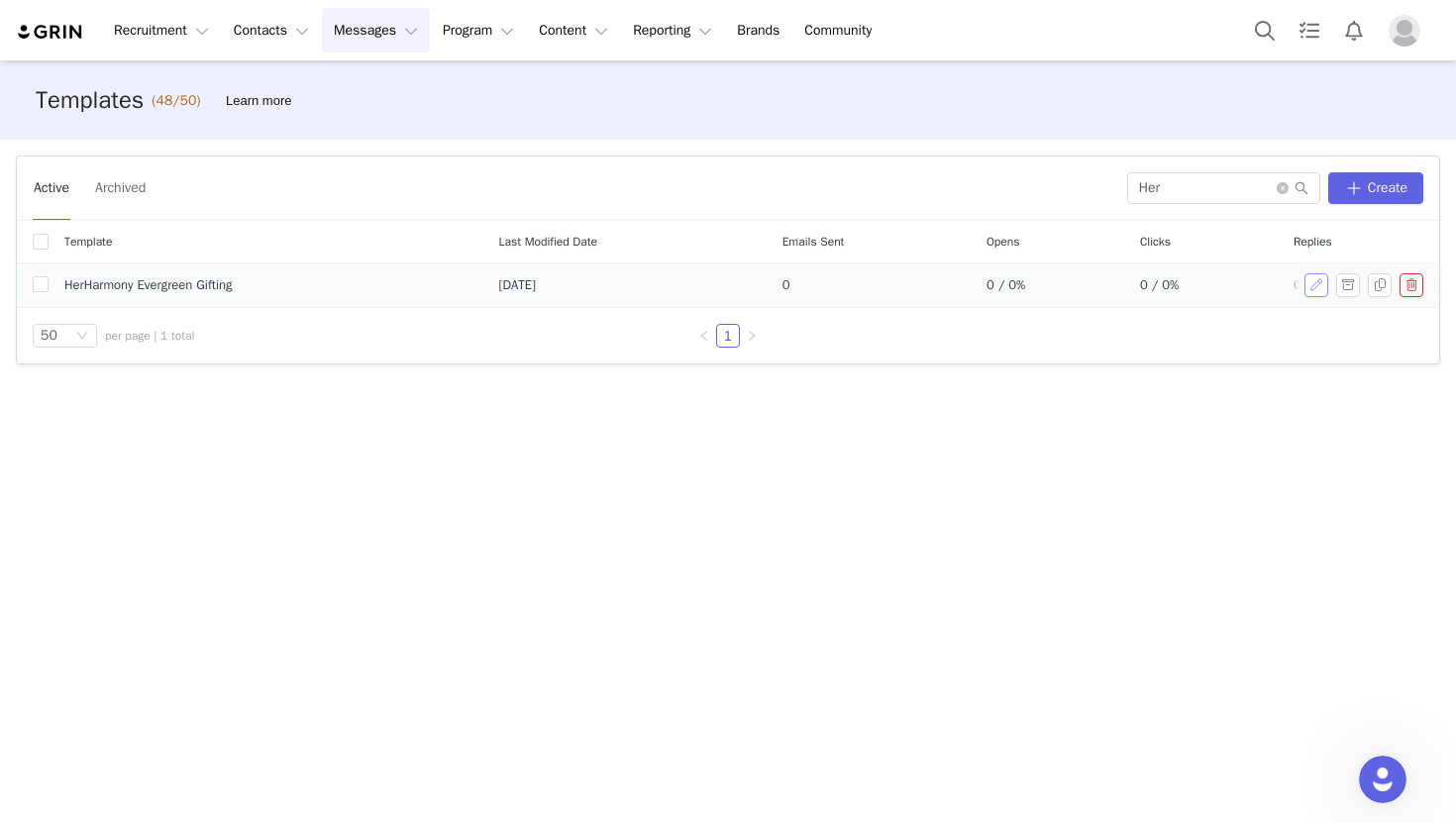 click at bounding box center [1316, 285] 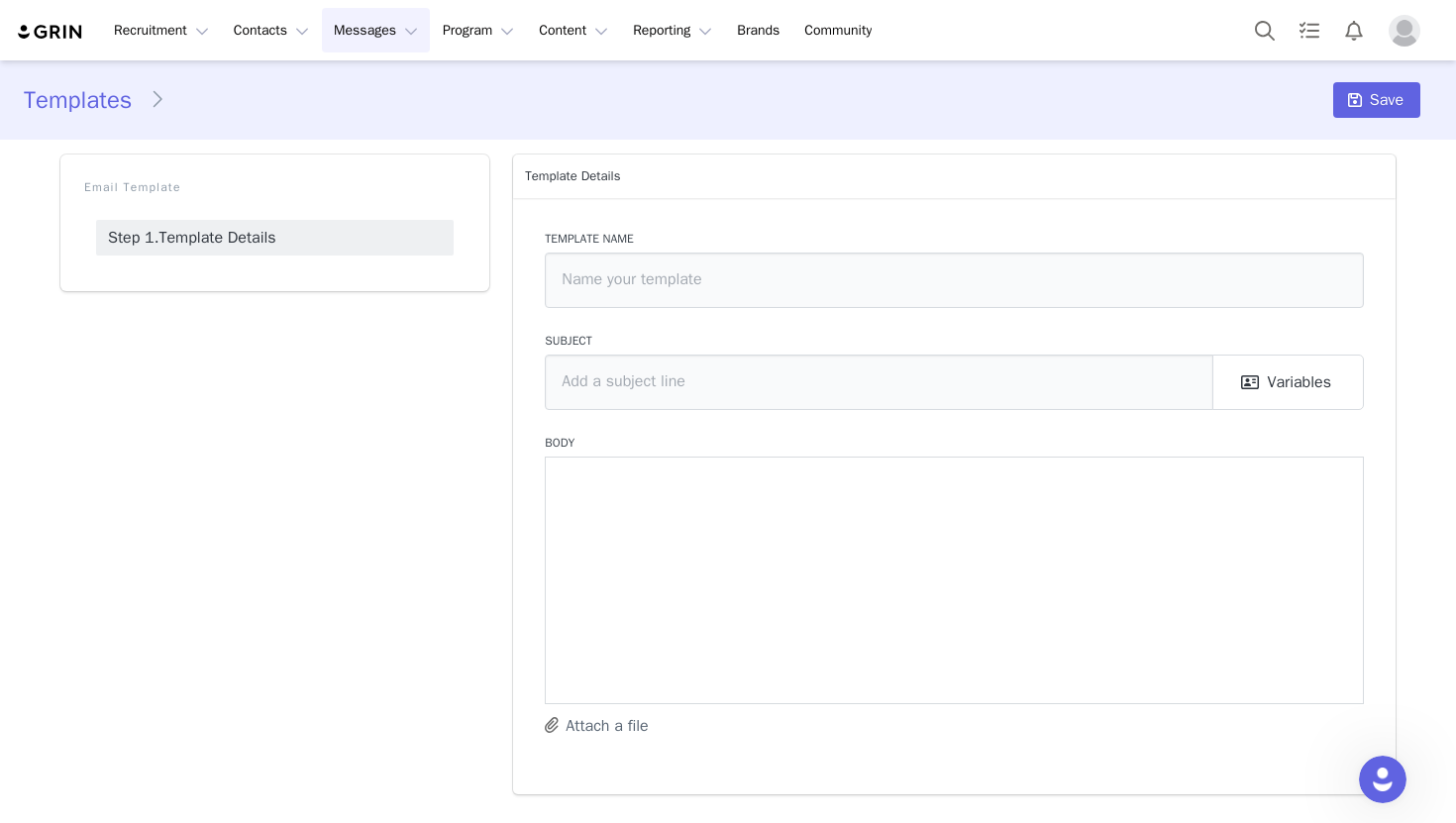 type on "HerHarmony Evergreen Gifting" 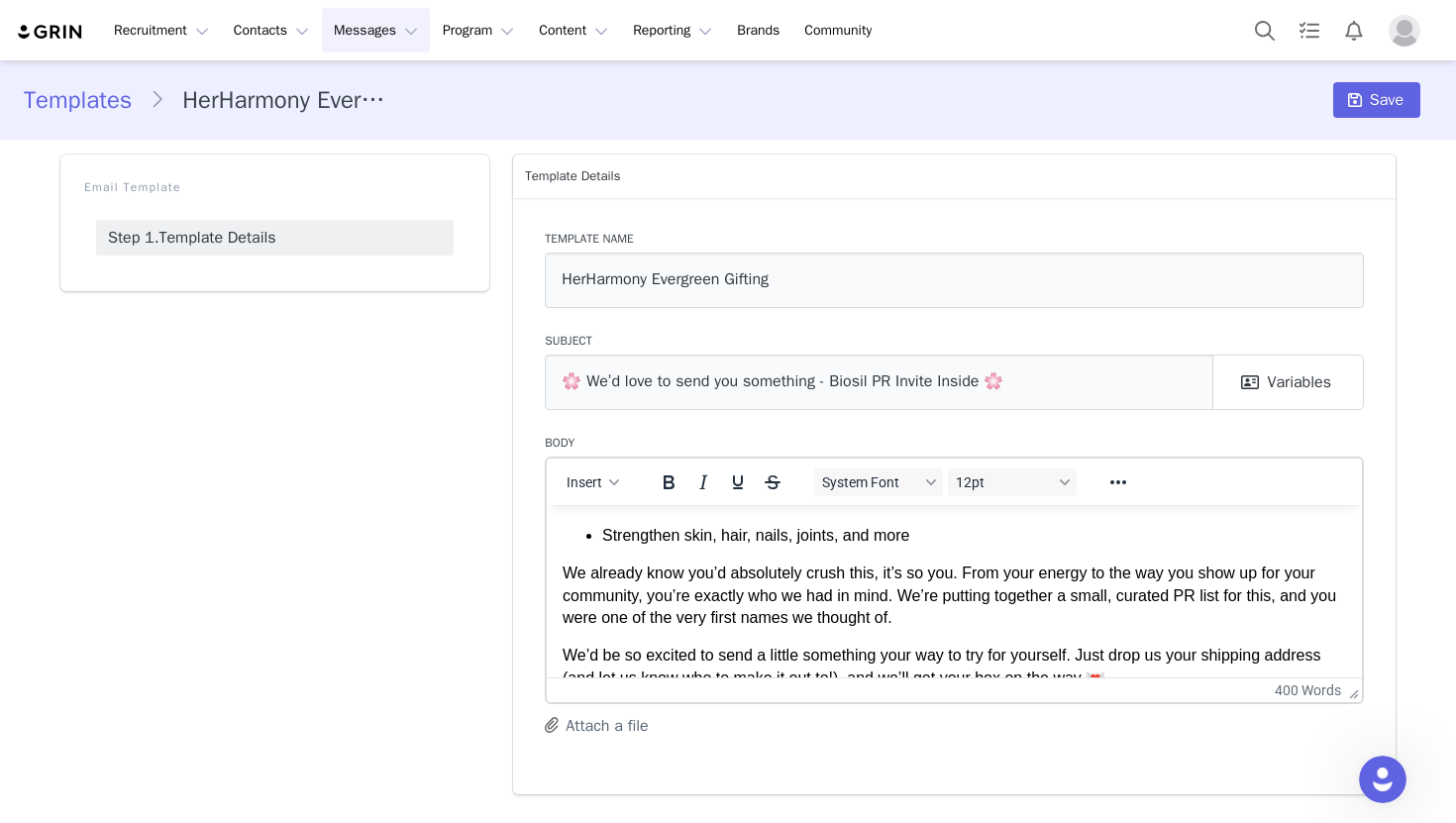 scroll, scrollTop: 0, scrollLeft: 0, axis: both 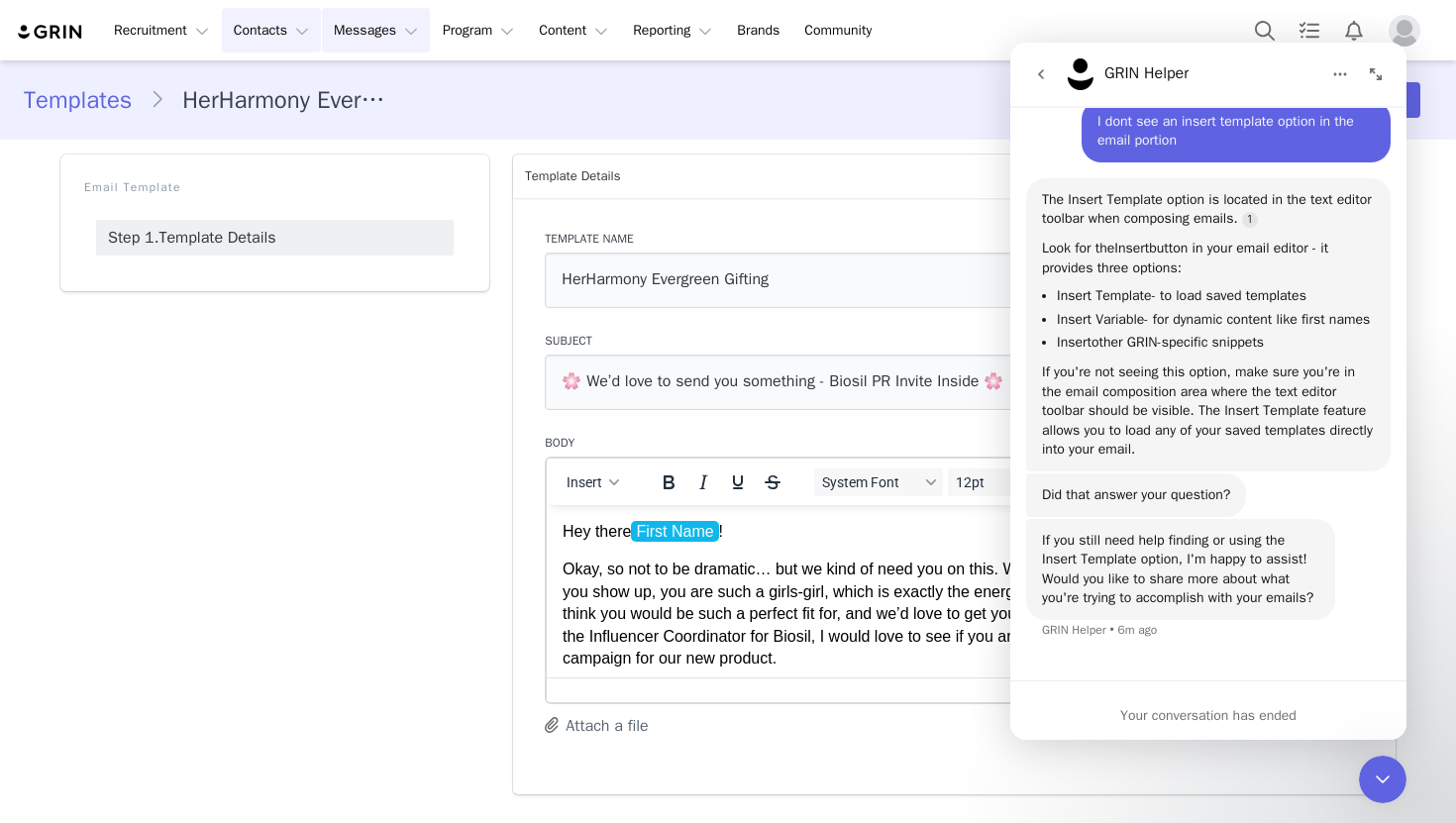 click on "Contacts Contacts" at bounding box center (271, 30) 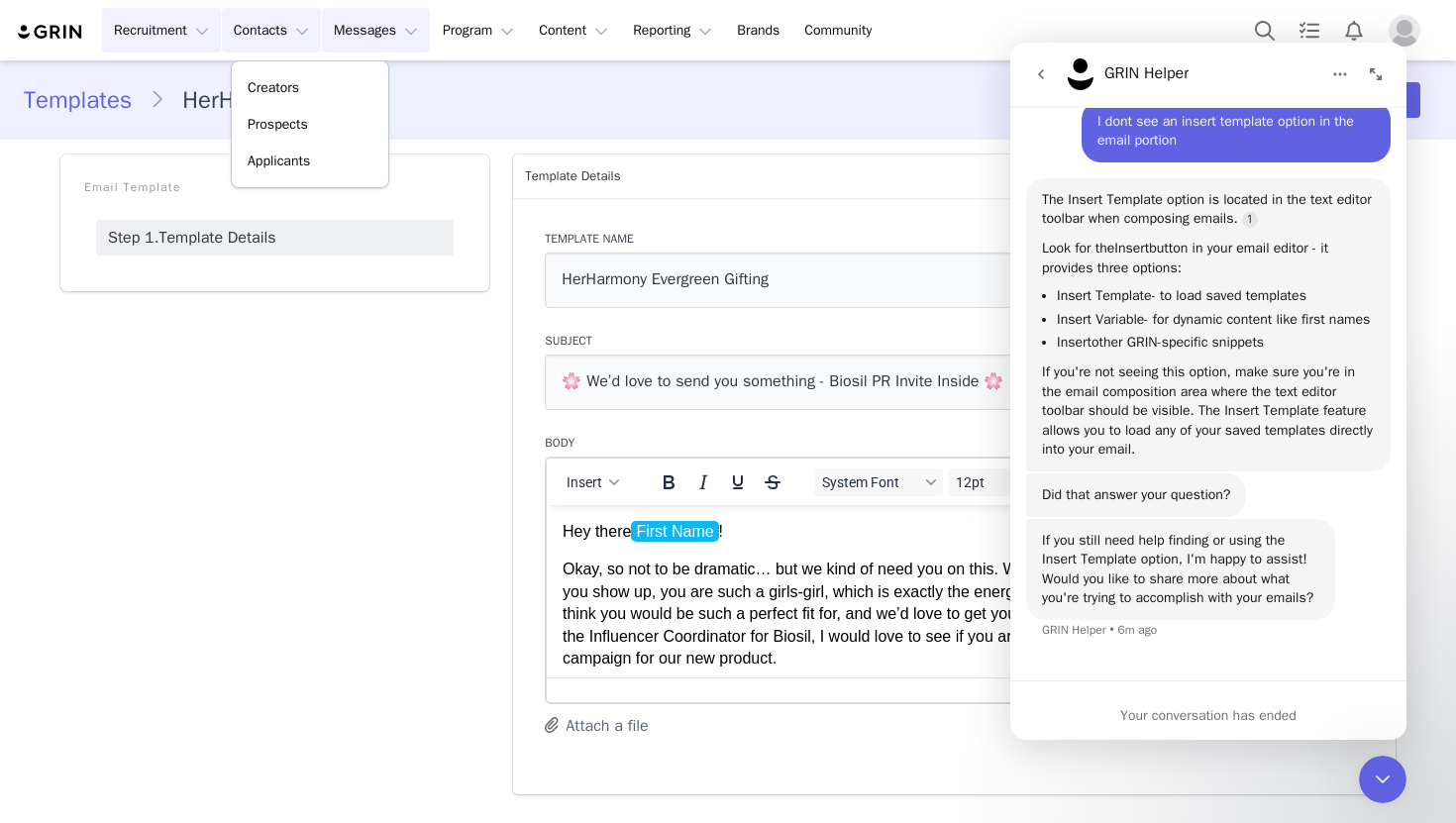click on "Recruitment Recruitment" at bounding box center (161, 30) 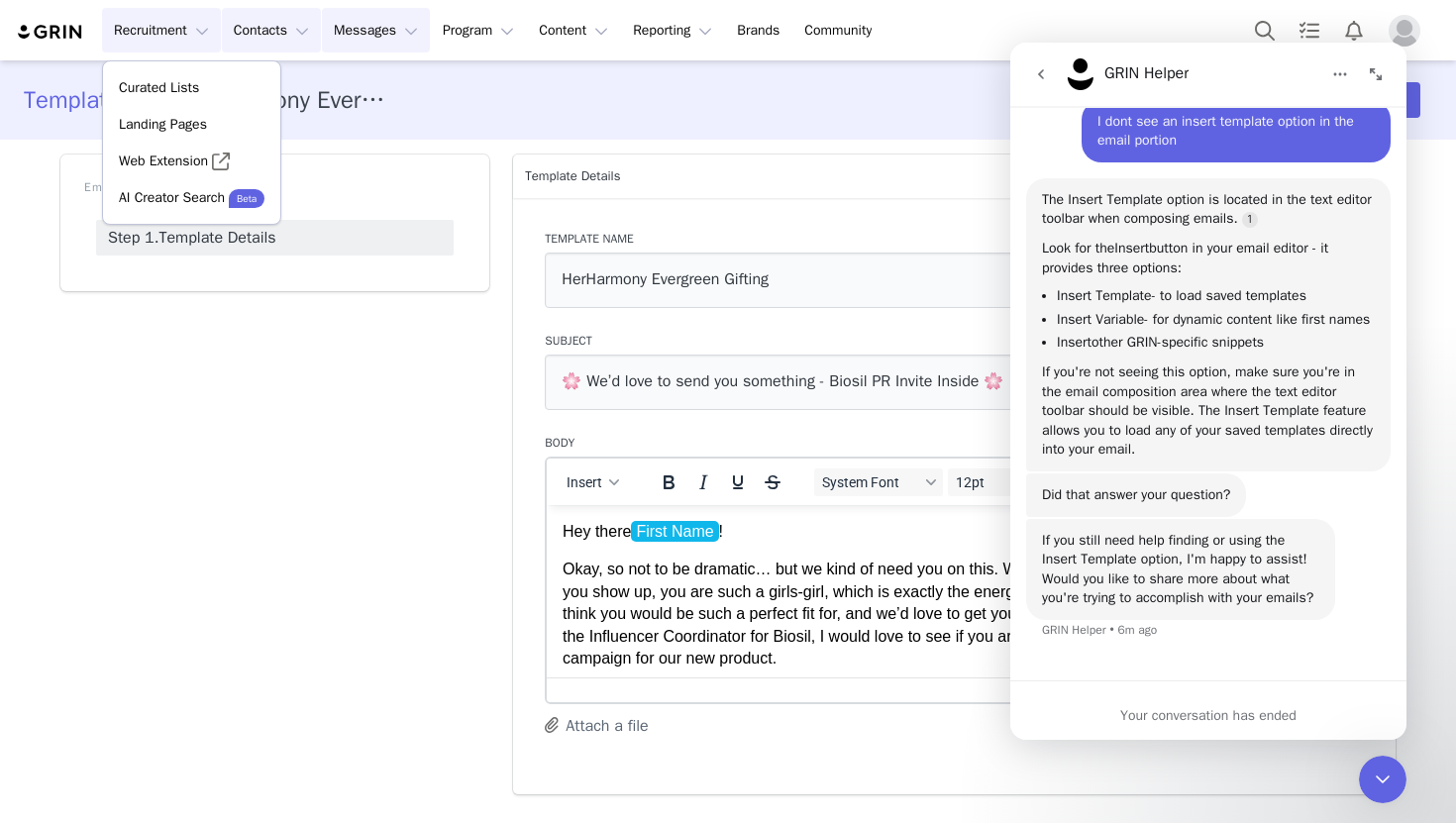 click on "Contacts Contacts" at bounding box center (271, 30) 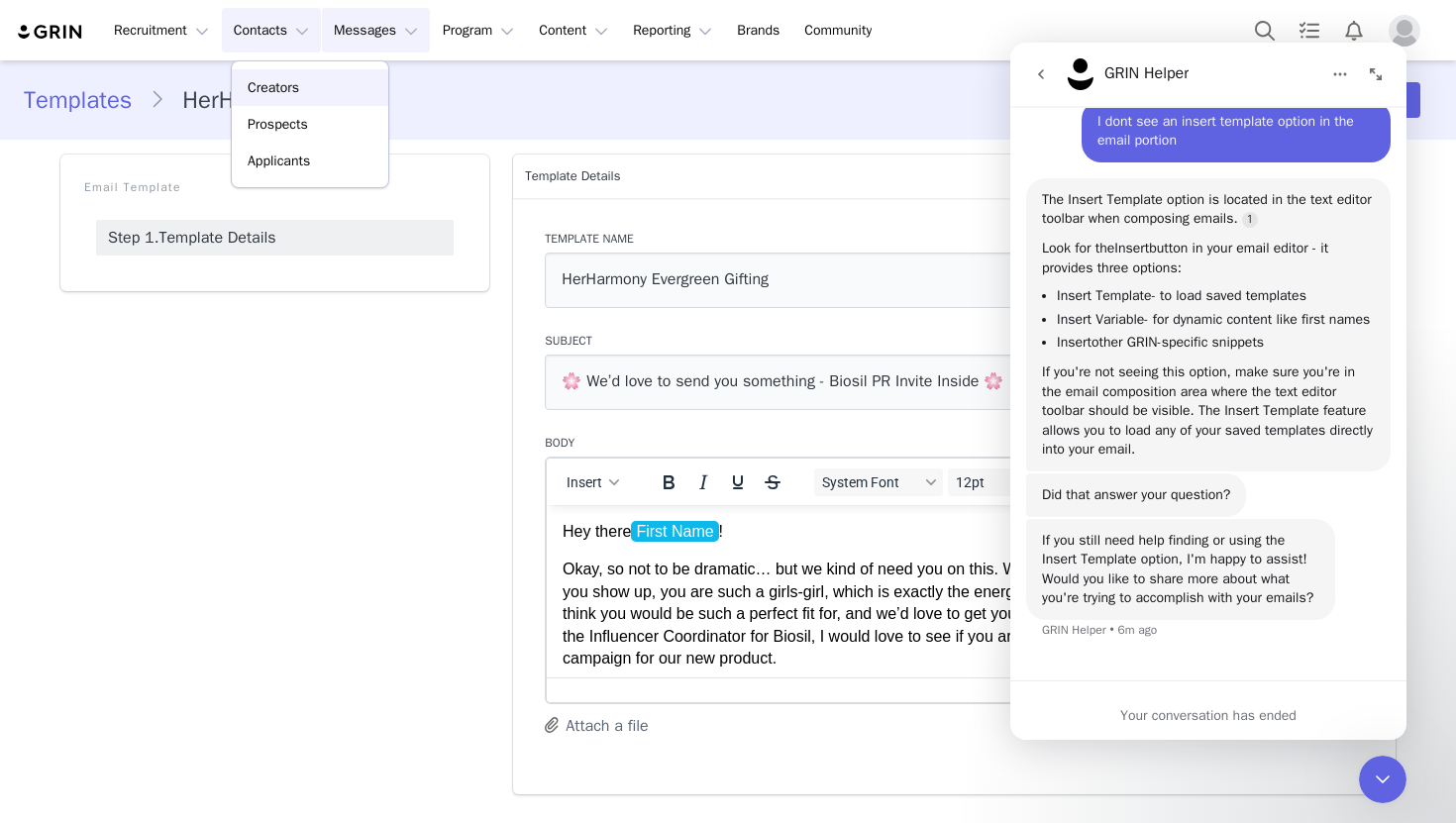 click on "Creators" at bounding box center [310, 87] 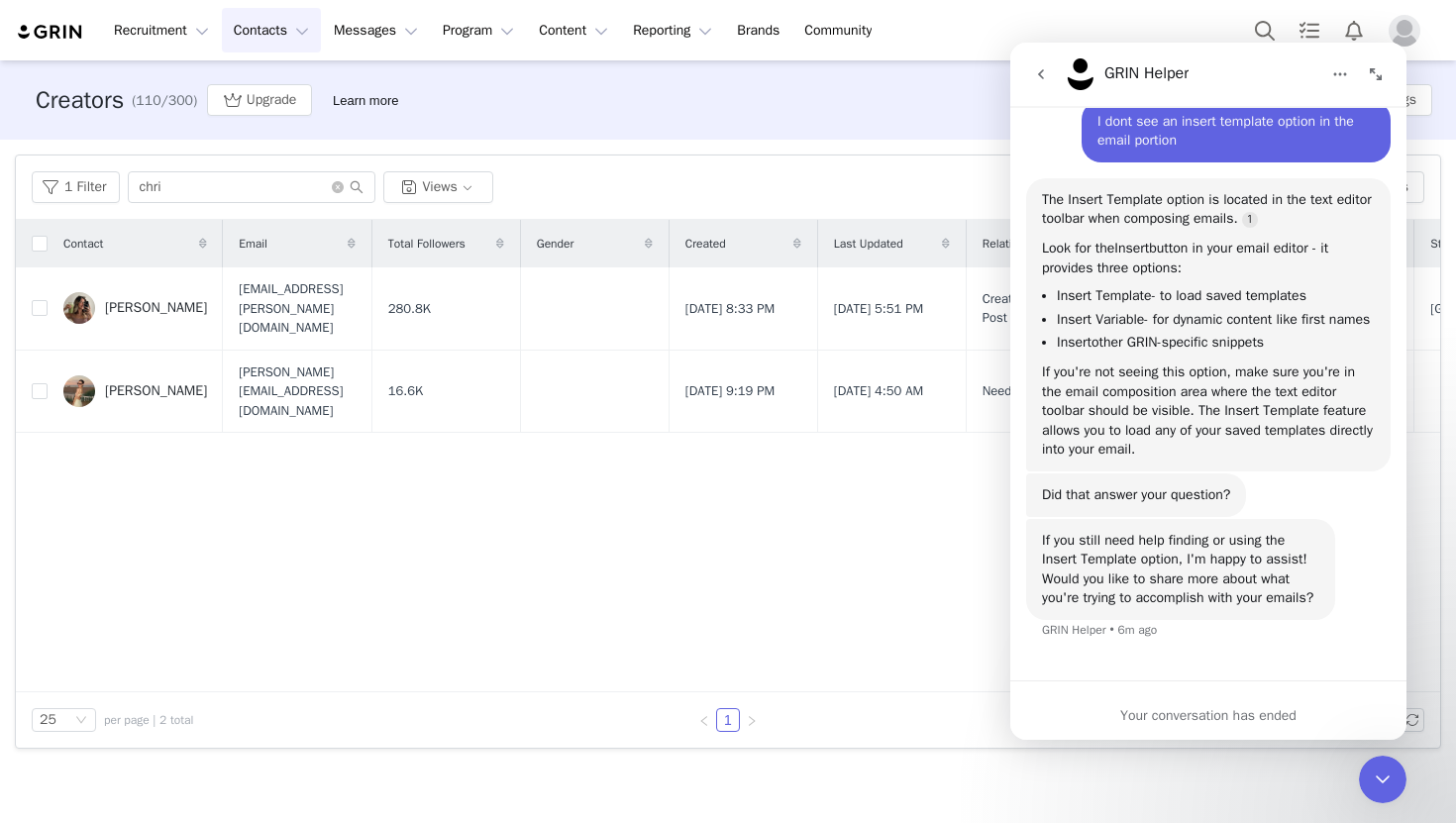 click at bounding box center (1041, 74) 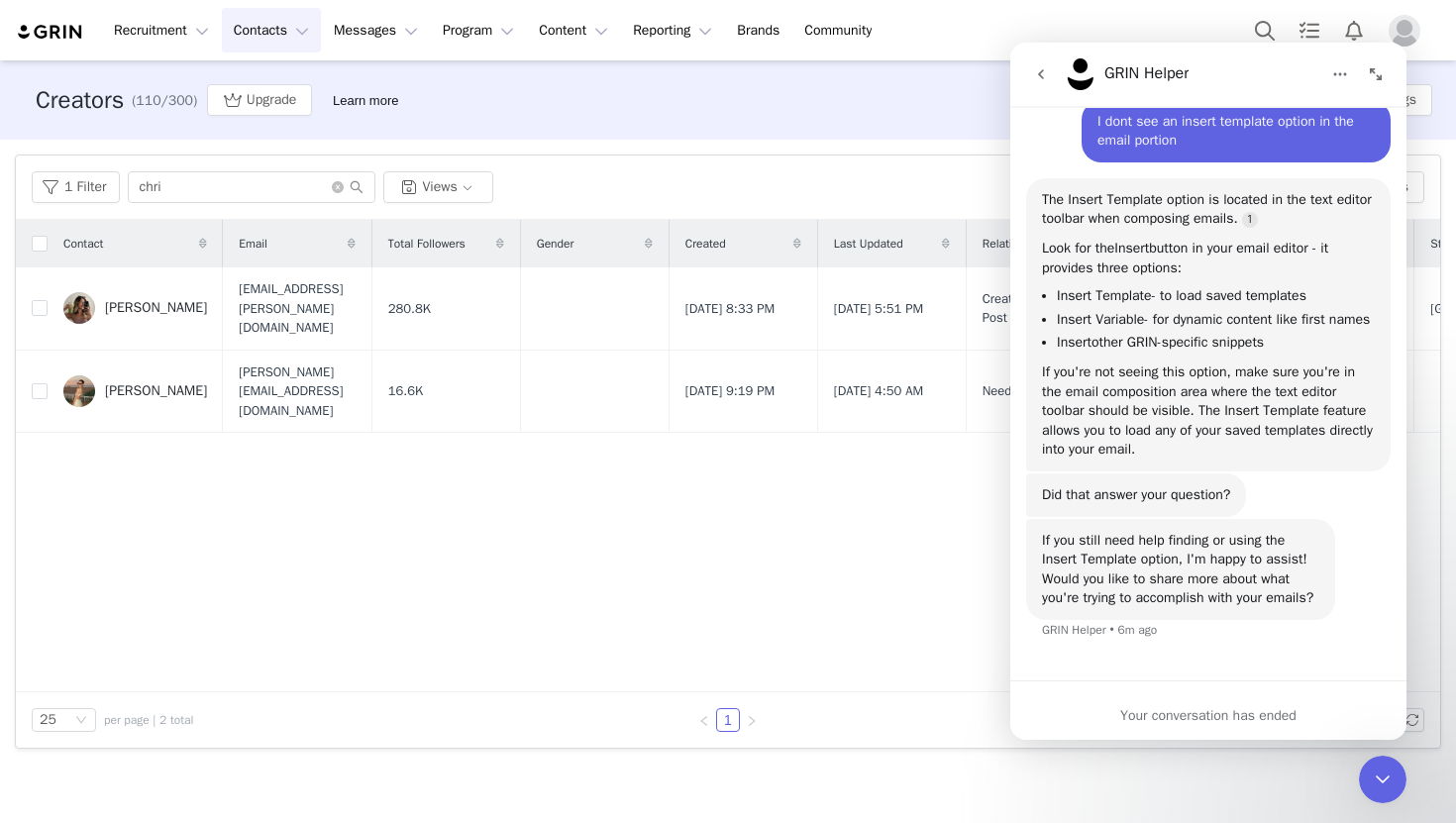 scroll, scrollTop: 0, scrollLeft: 0, axis: both 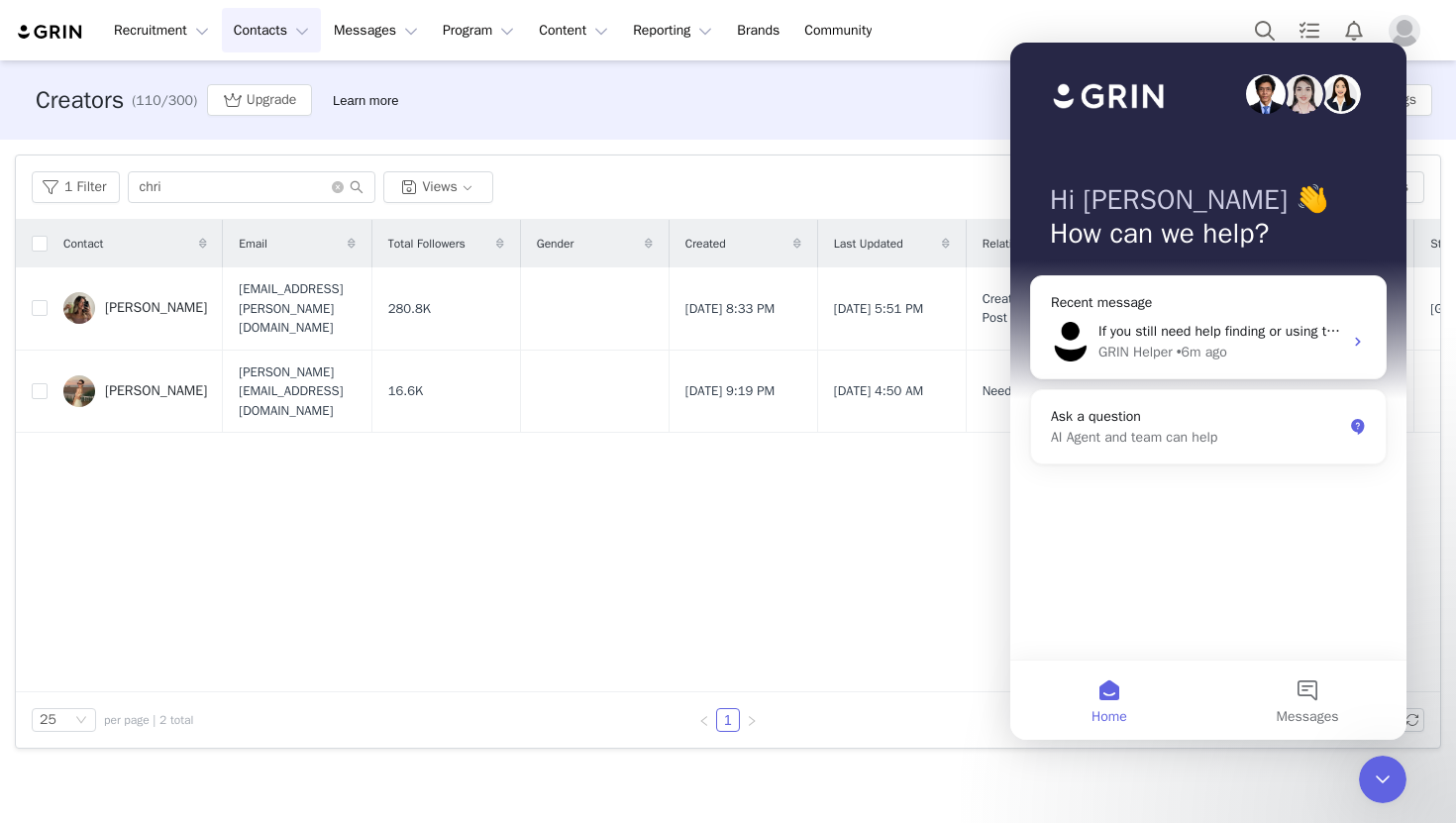 click at bounding box center [1383, 779] 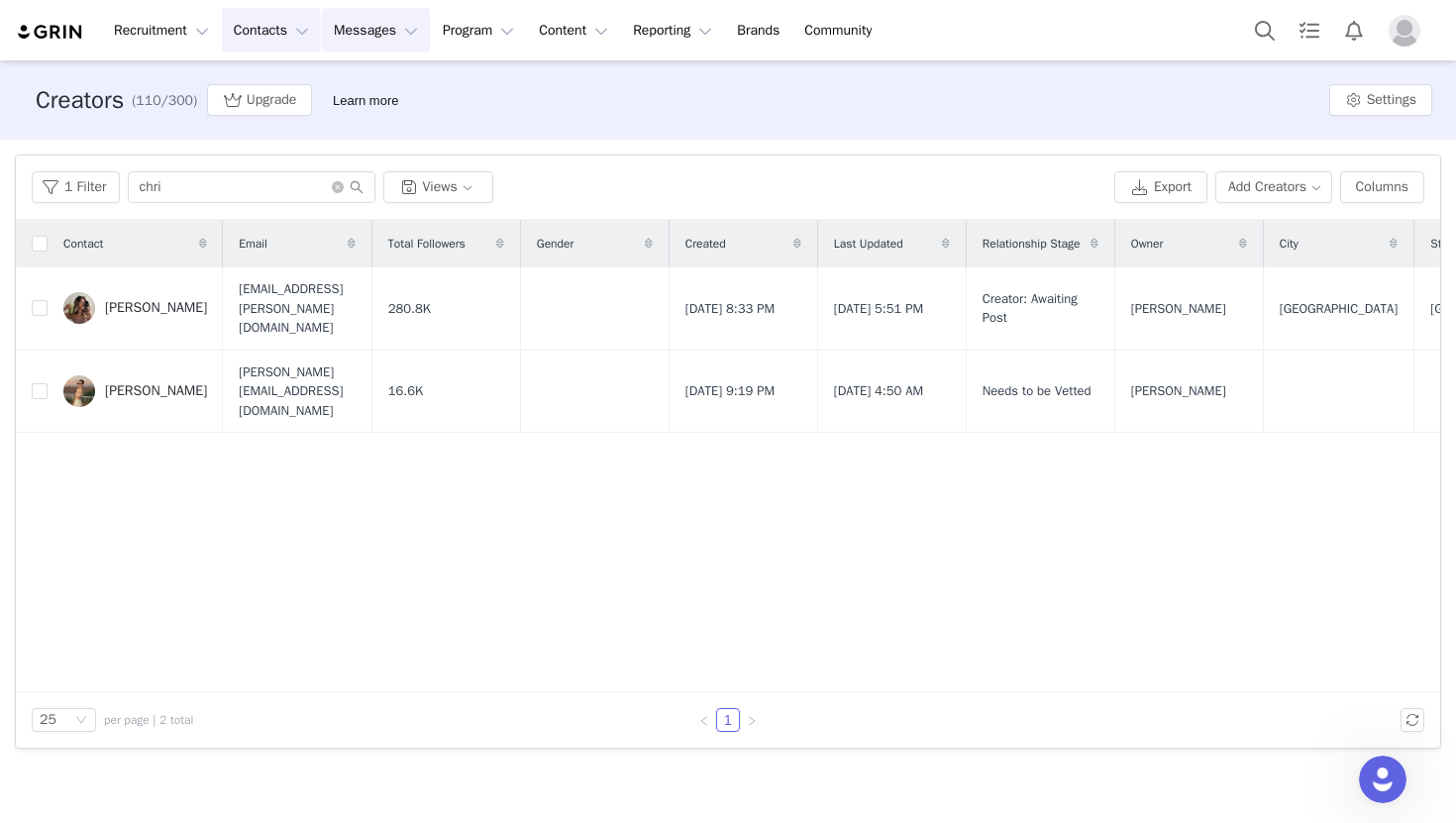 click on "Messages Messages" at bounding box center (375, 30) 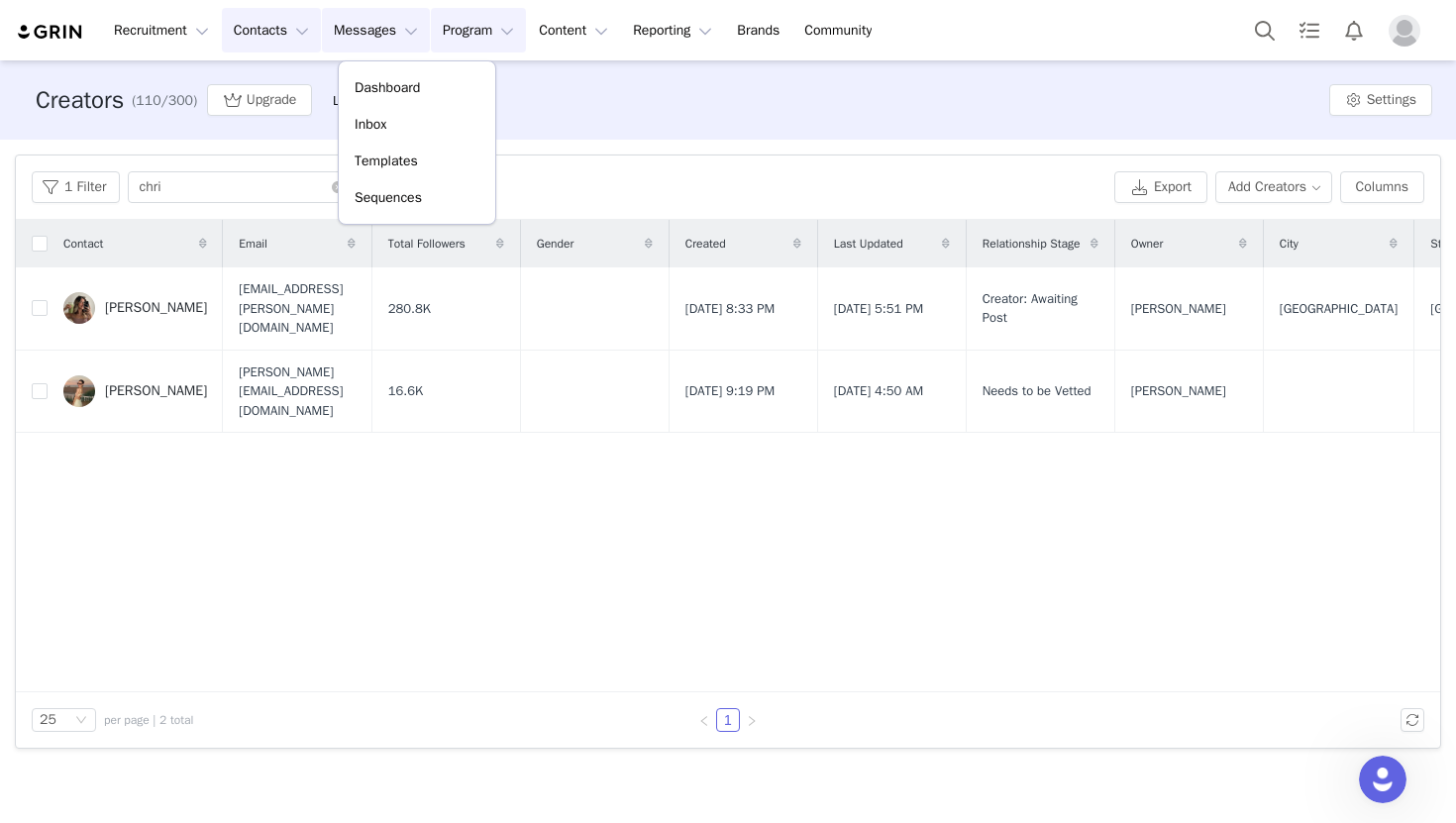 click on "Program Program" at bounding box center [478, 30] 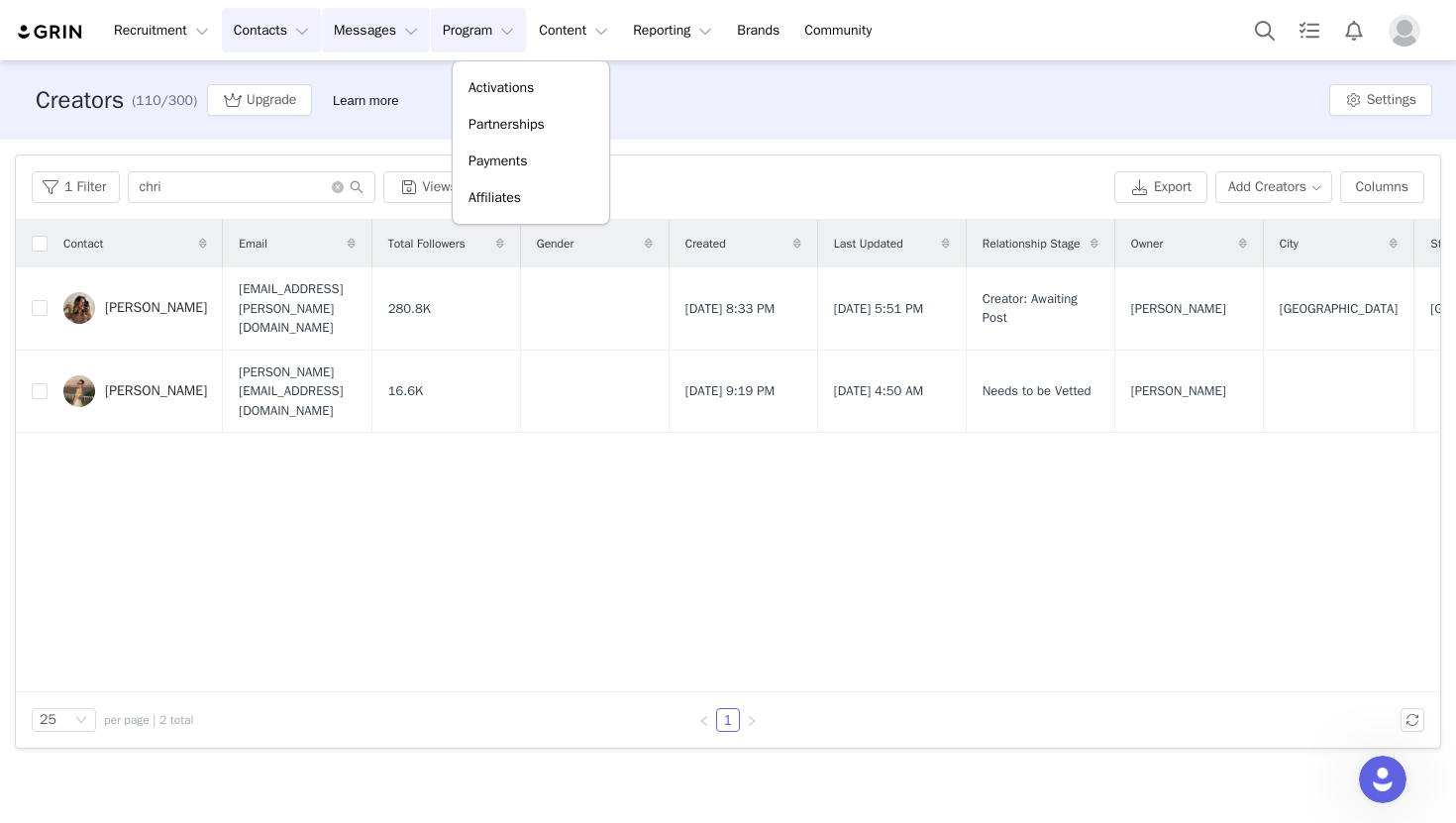 click on "Messages Messages" at bounding box center (375, 30) 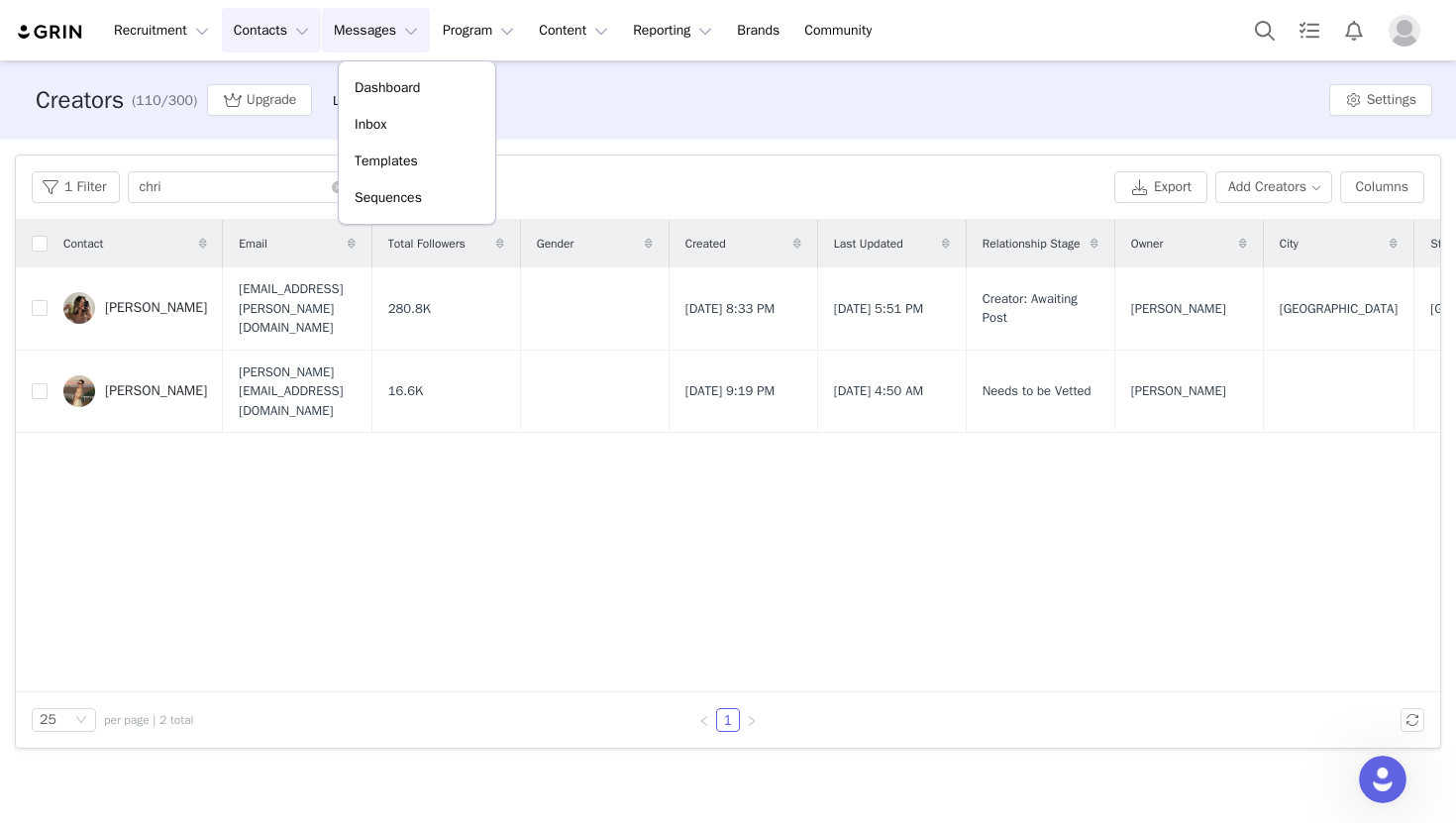 click on "Creators  (110/300)      Upgrade     Learn more Settings" at bounding box center [728, 100] 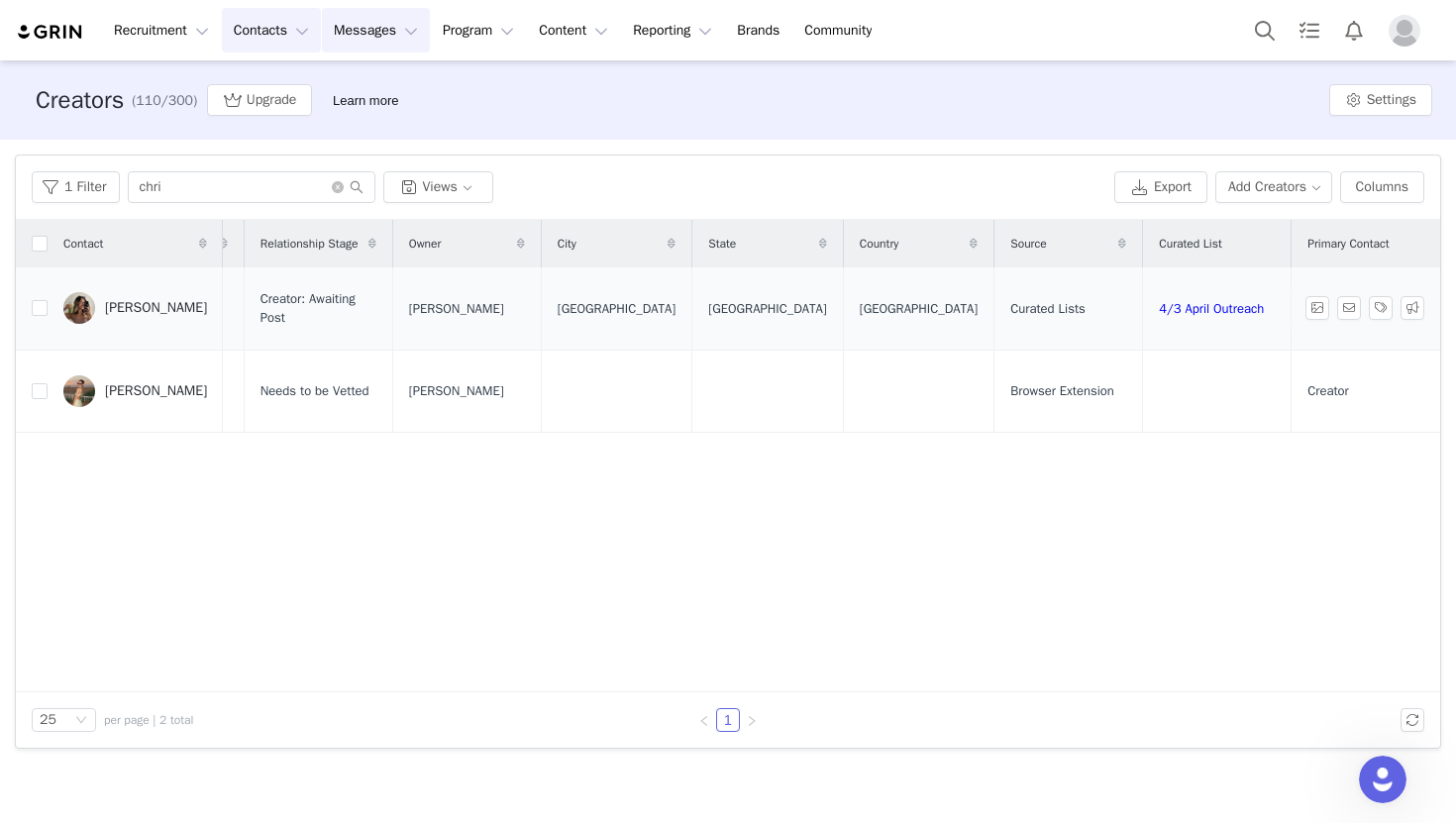 scroll, scrollTop: 0, scrollLeft: 0, axis: both 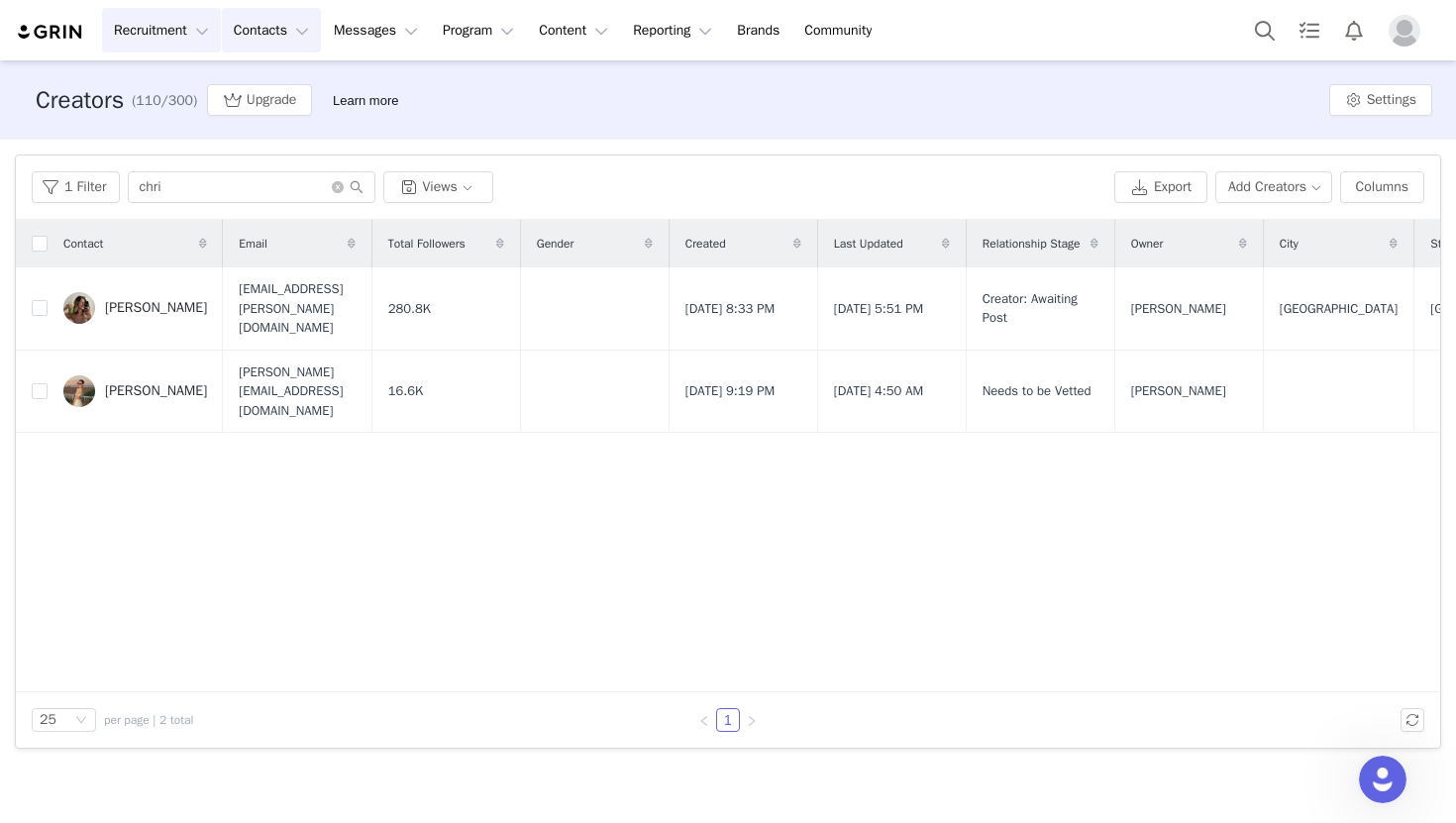 click on "Recruitment Recruitment" at bounding box center (161, 30) 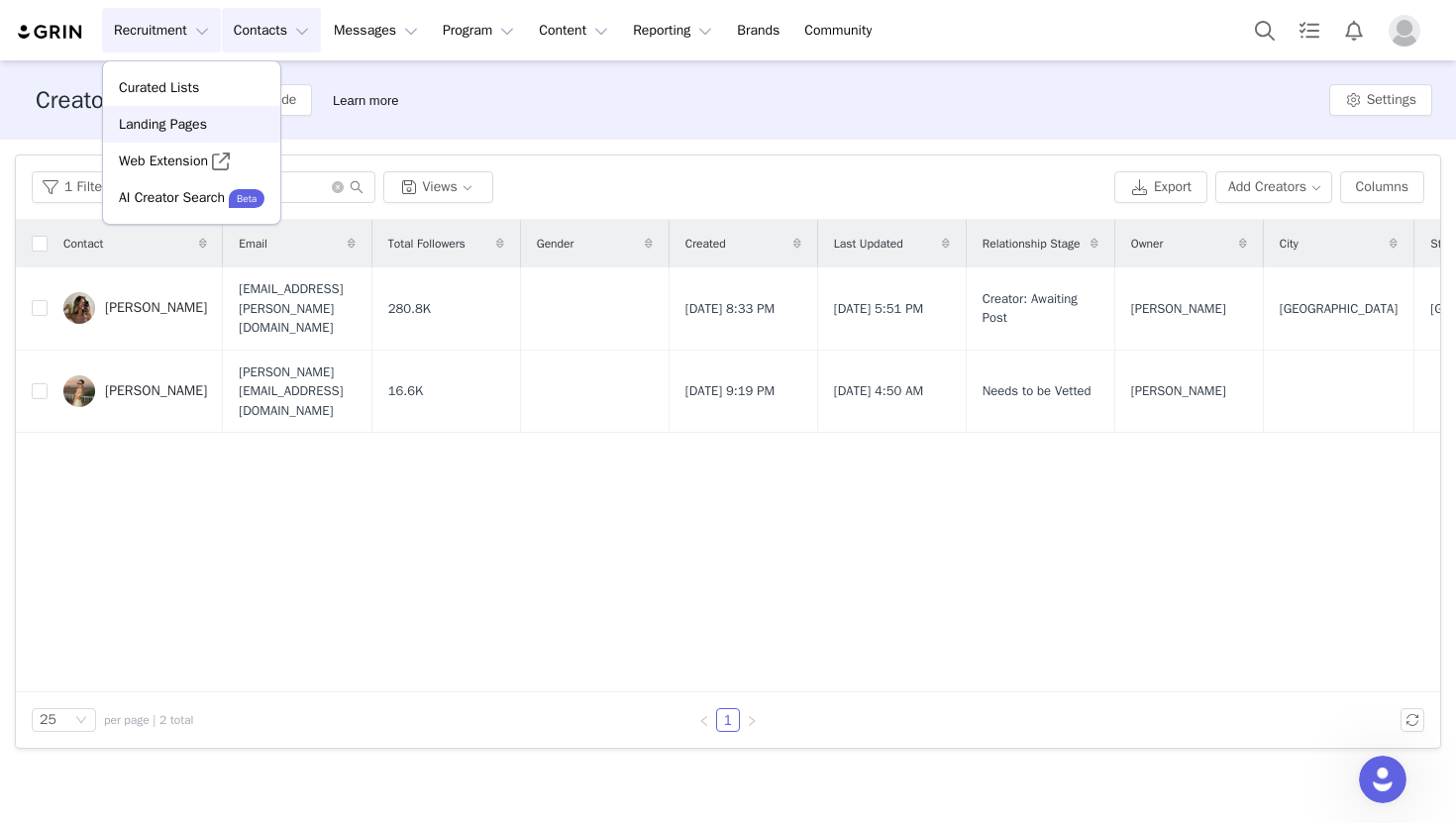 click on "Landing Pages" at bounding box center [162, 124] 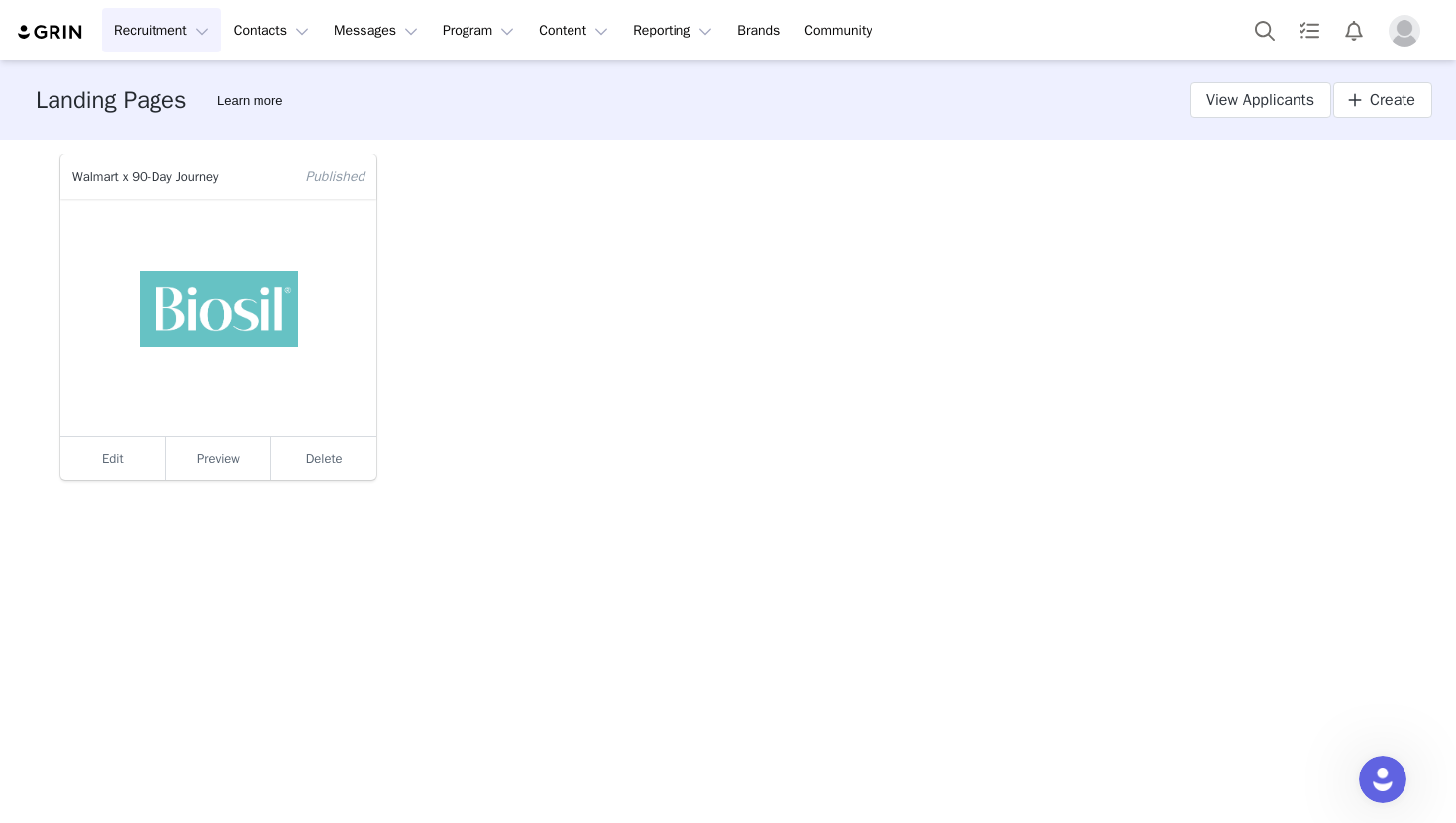 click on "Recruitment Recruitment" at bounding box center (161, 30) 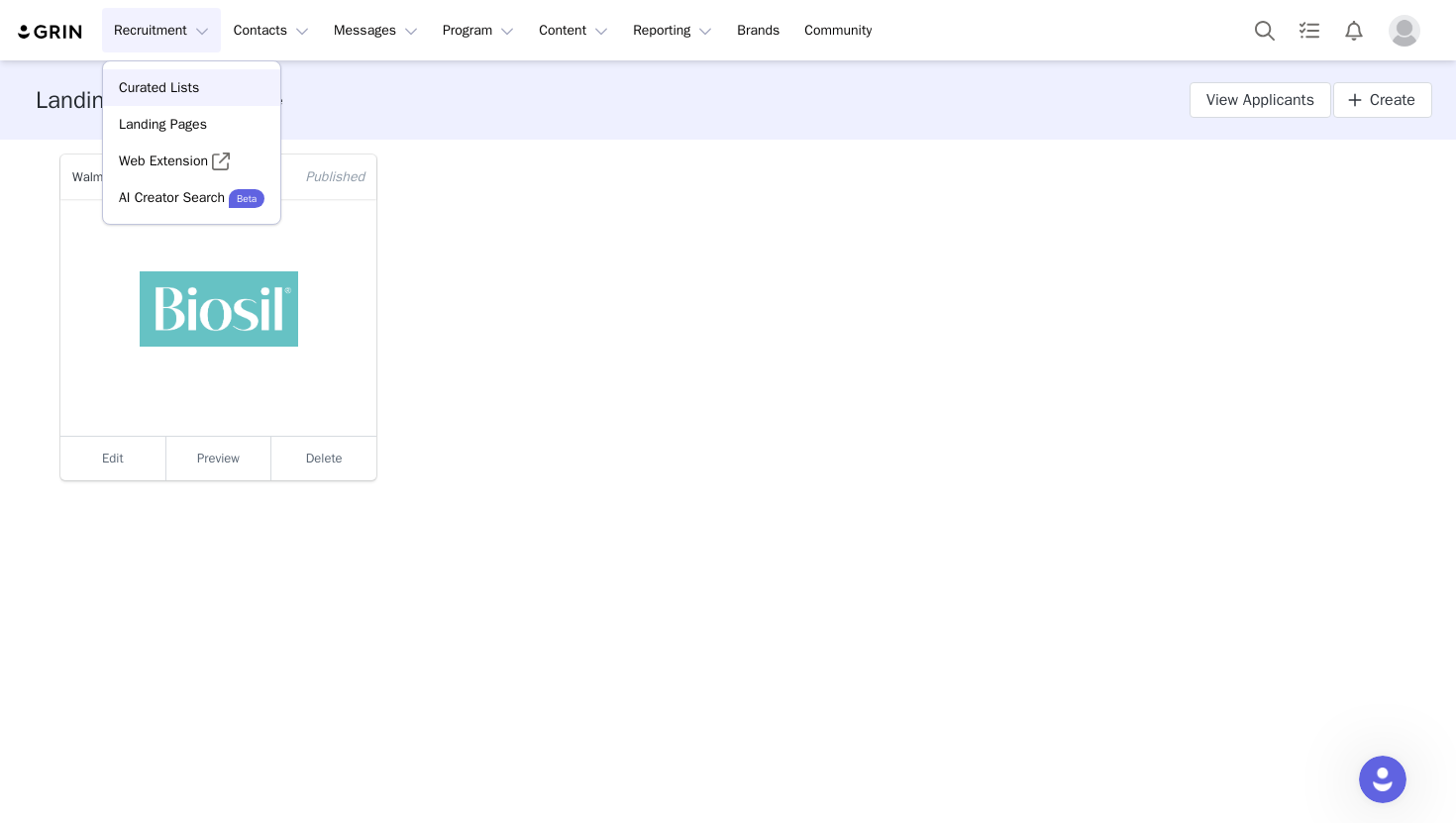 click on "Curated Lists" at bounding box center [158, 87] 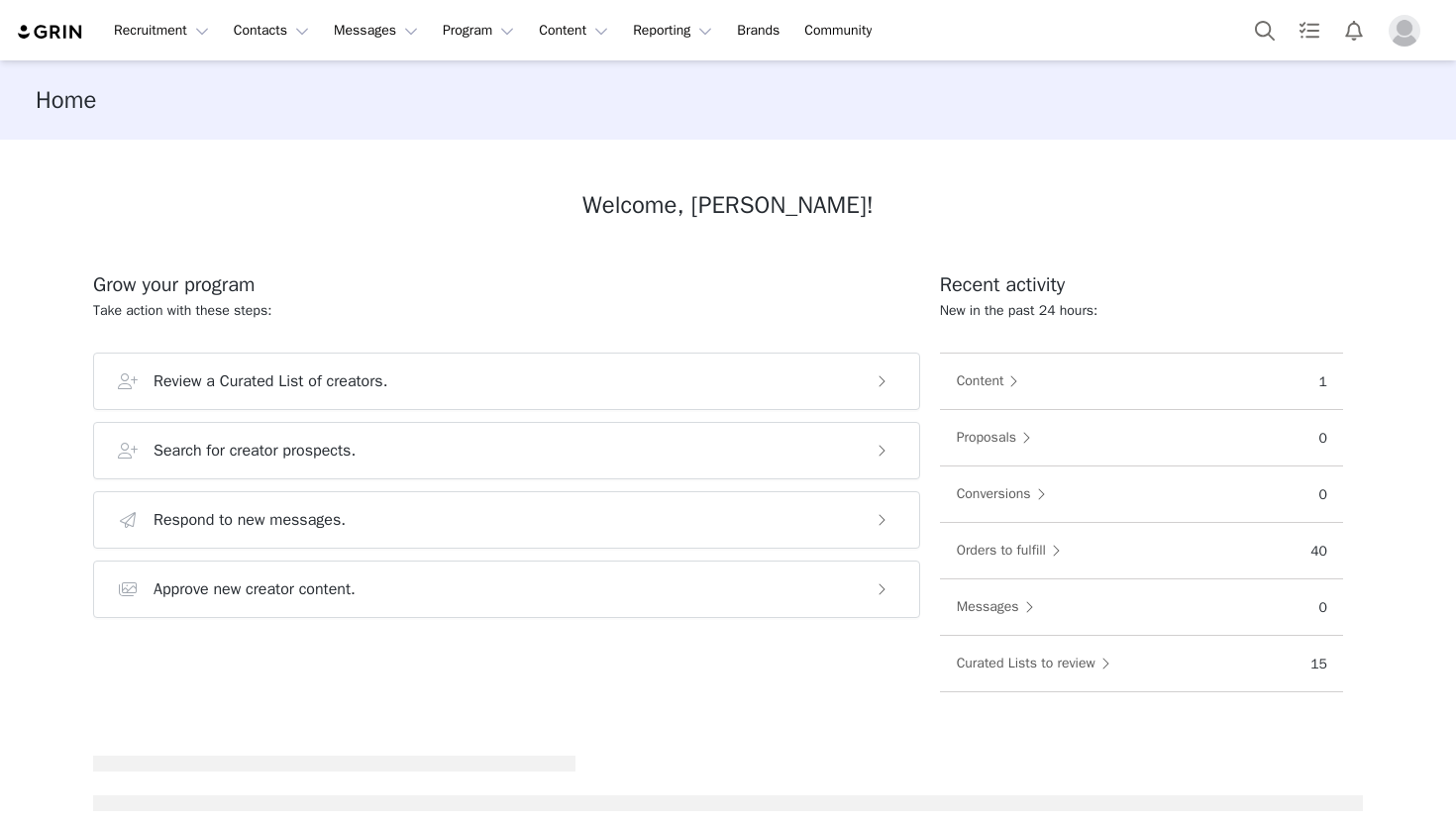 scroll, scrollTop: 0, scrollLeft: 0, axis: both 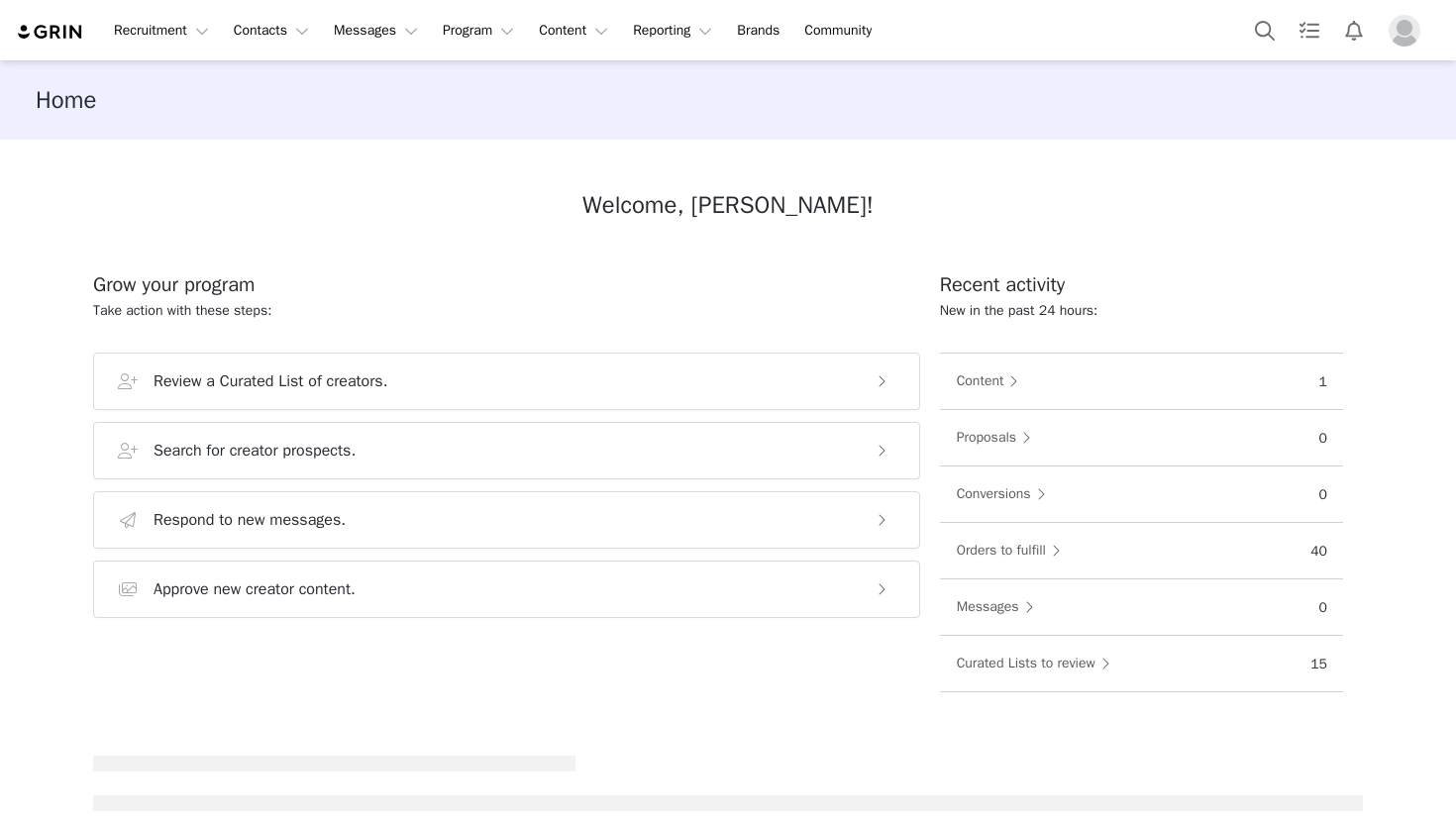 click at bounding box center (1404, 31) 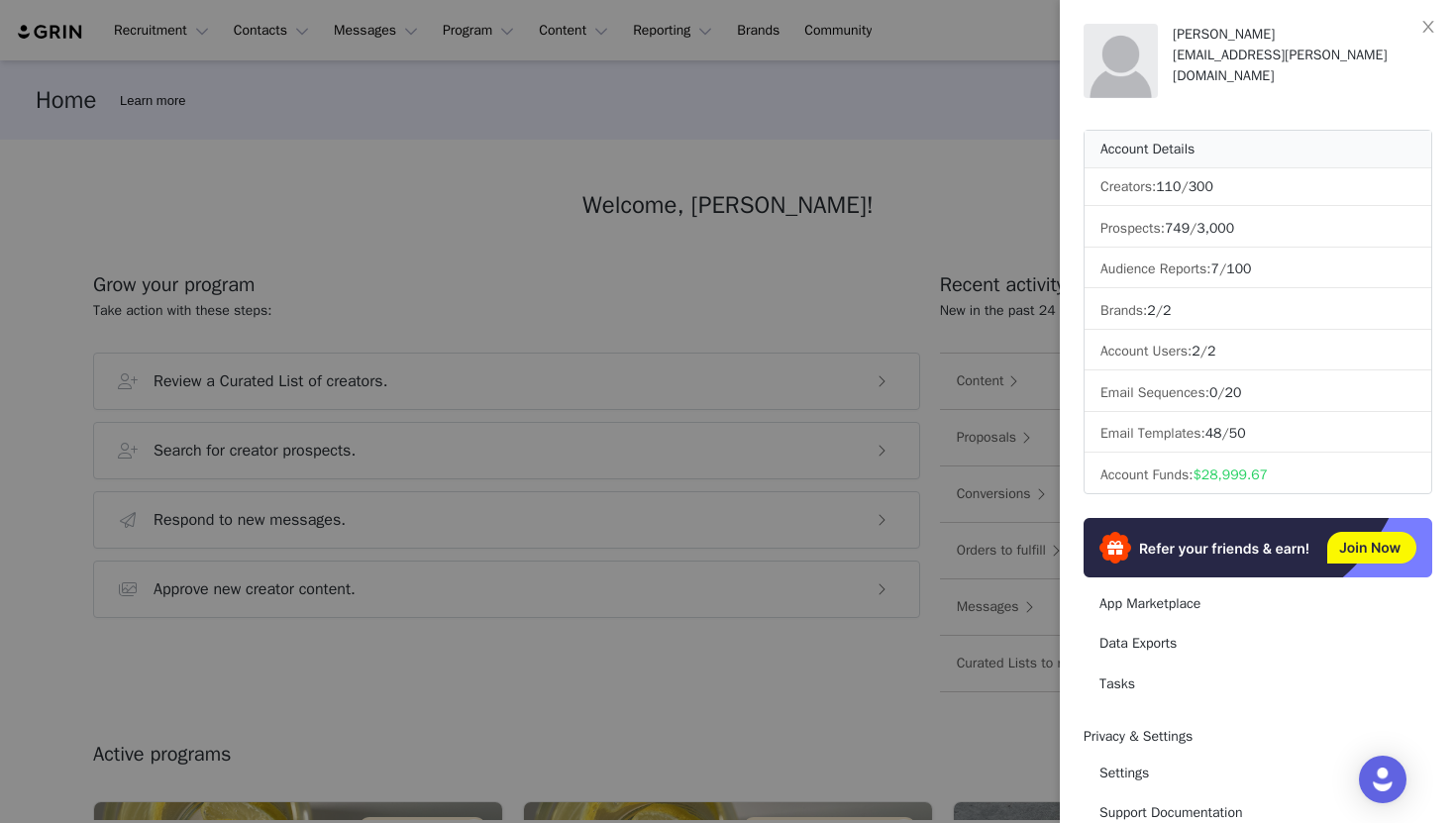 scroll, scrollTop: 180, scrollLeft: 0, axis: vertical 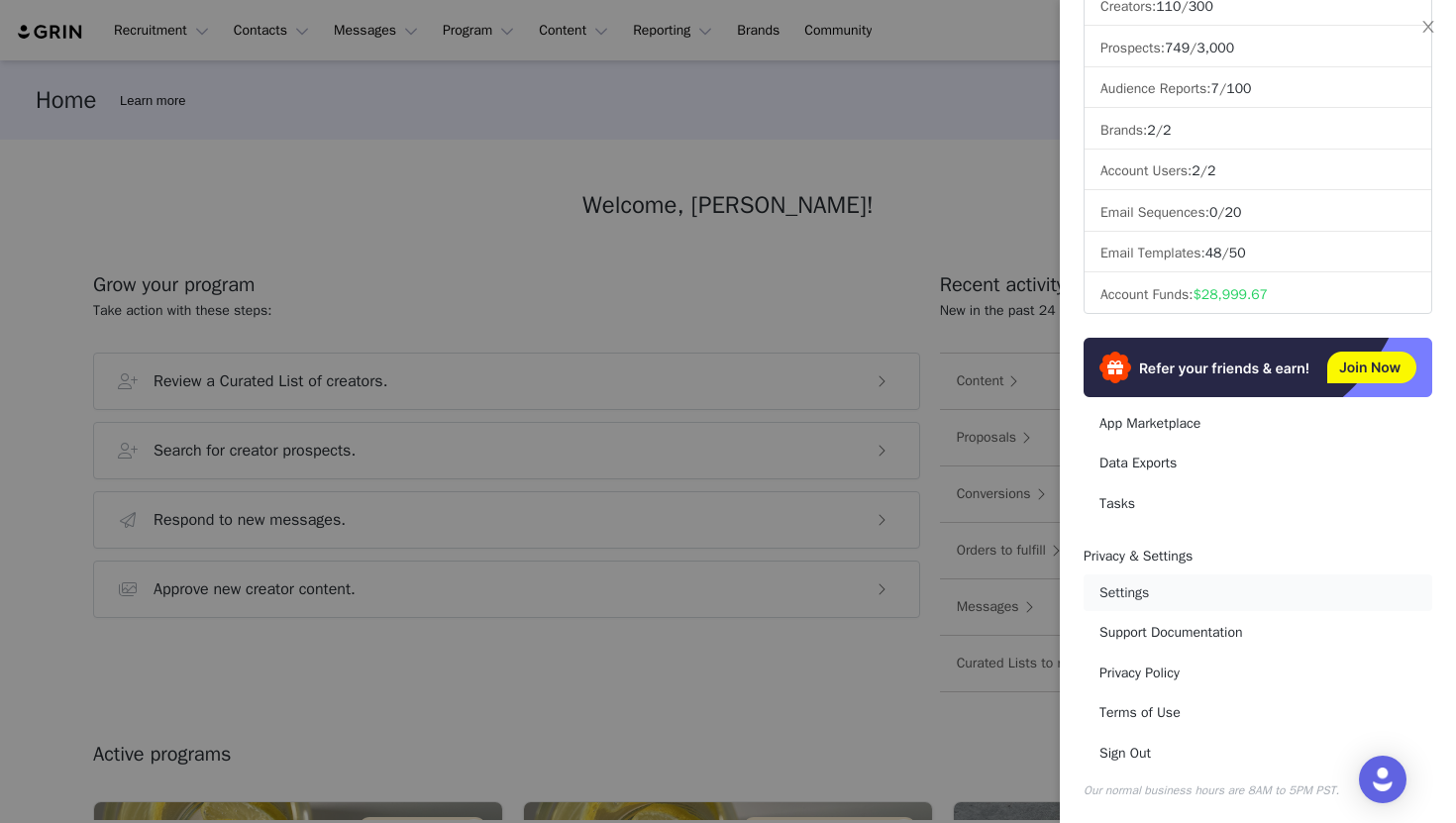 click on "Settings" at bounding box center (1258, 592) 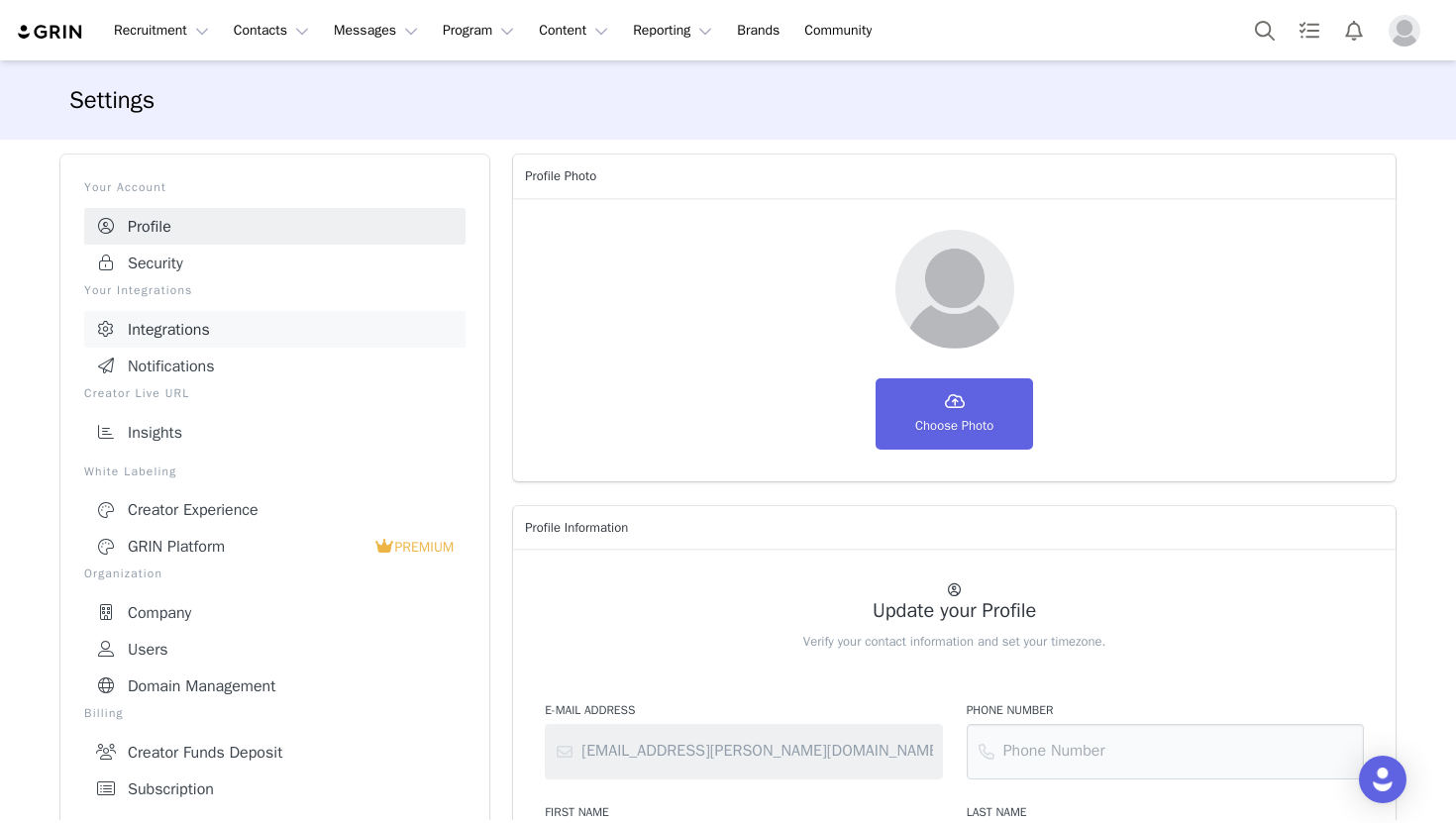 click on "Integrations" at bounding box center [274, 329] 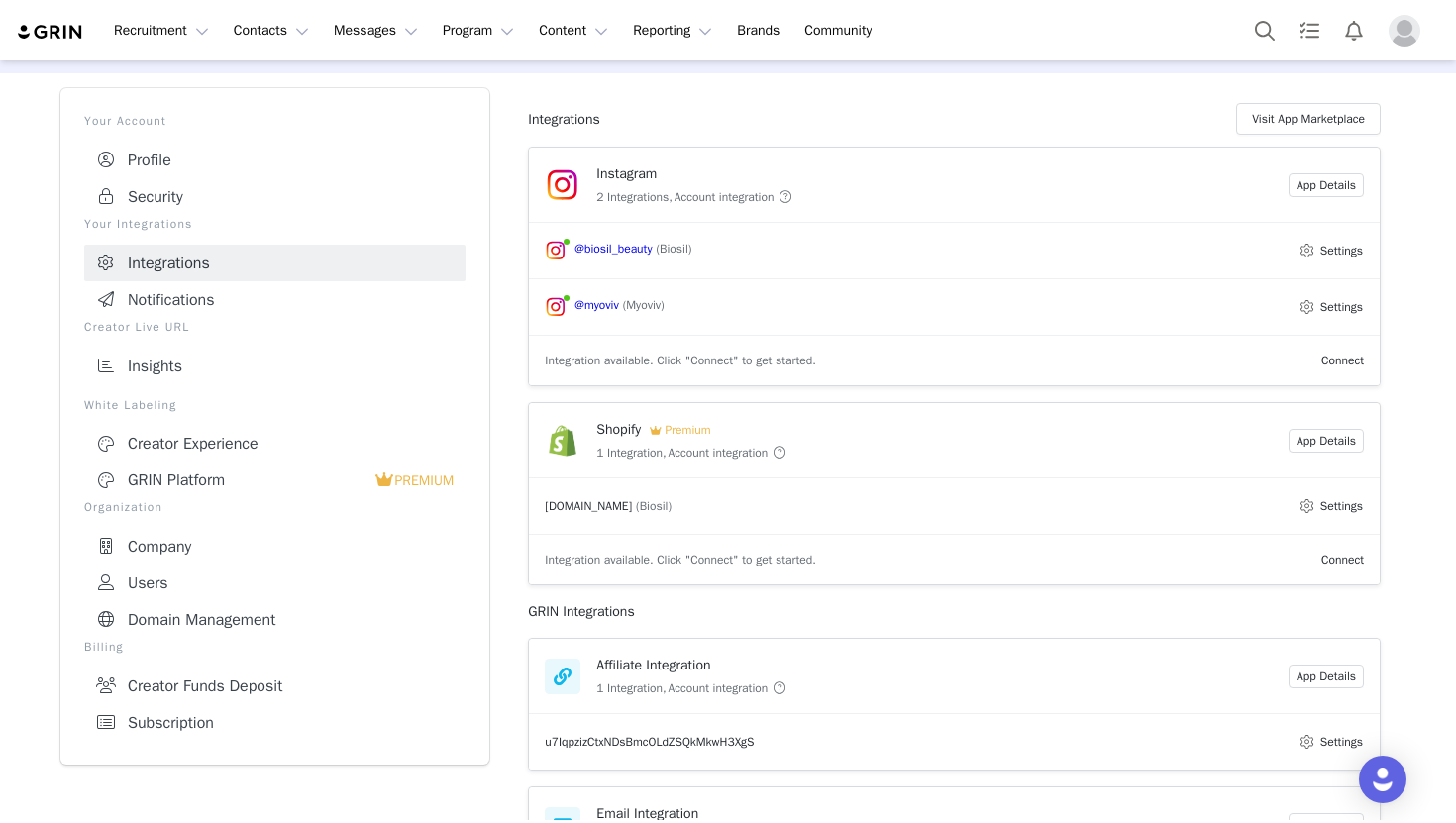 scroll, scrollTop: 208, scrollLeft: 0, axis: vertical 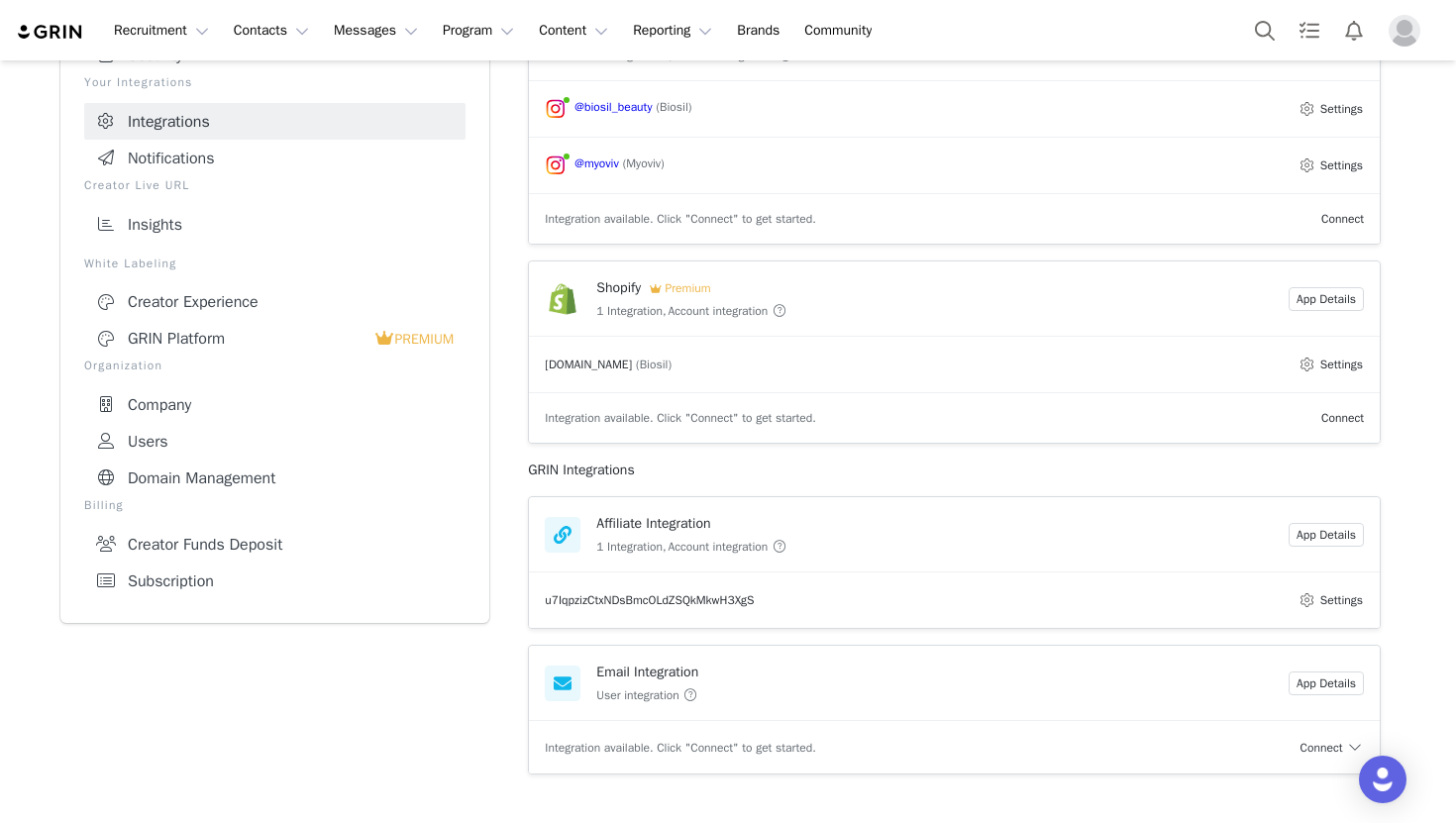 click on "Connect" at bounding box center [1332, 748] 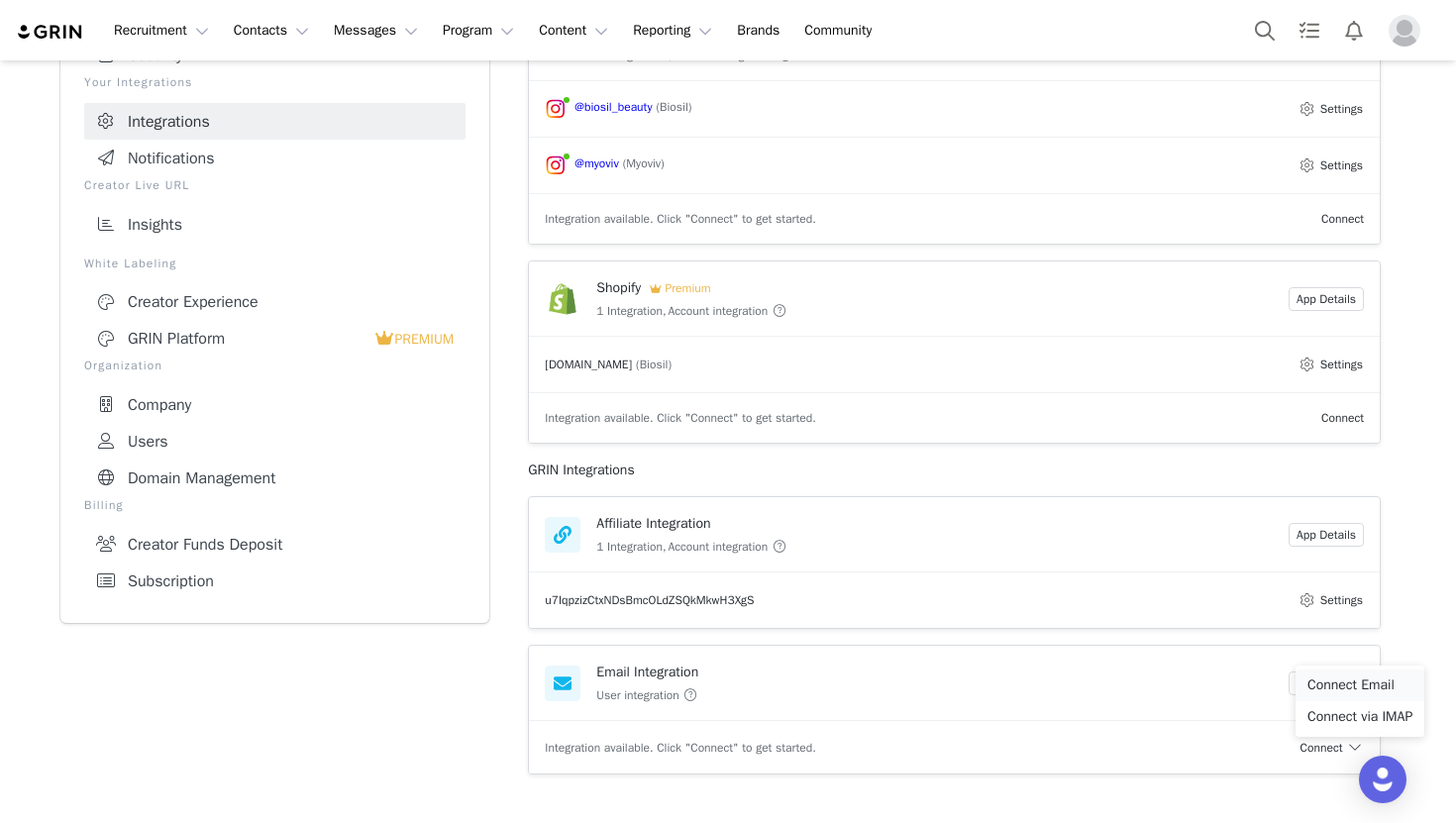 click on "Connect Email" at bounding box center [1360, 685] 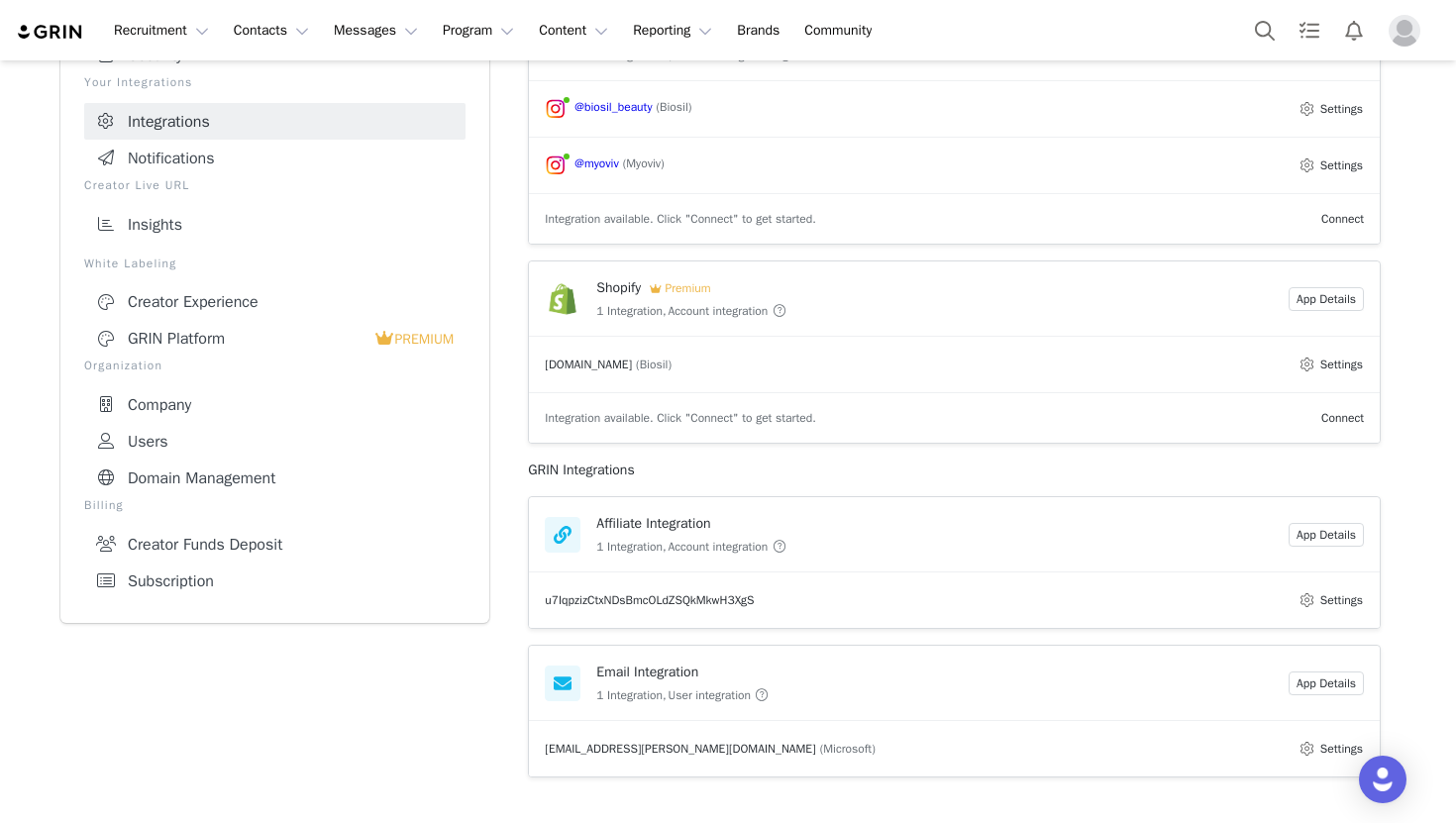 scroll, scrollTop: 211, scrollLeft: 0, axis: vertical 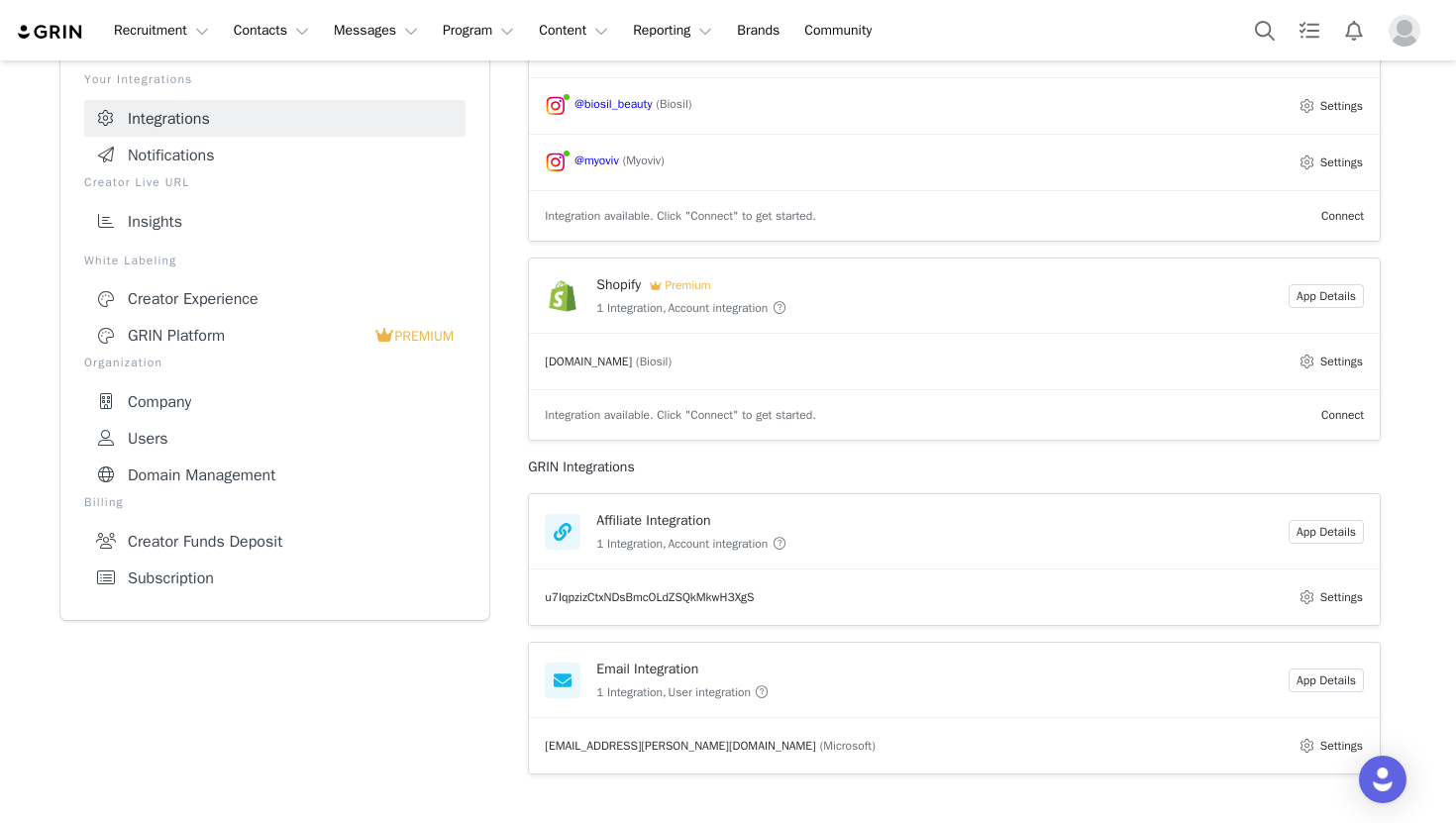 click on "Email Integration     1 Integration,  User integration" at bounding box center (916, 679) 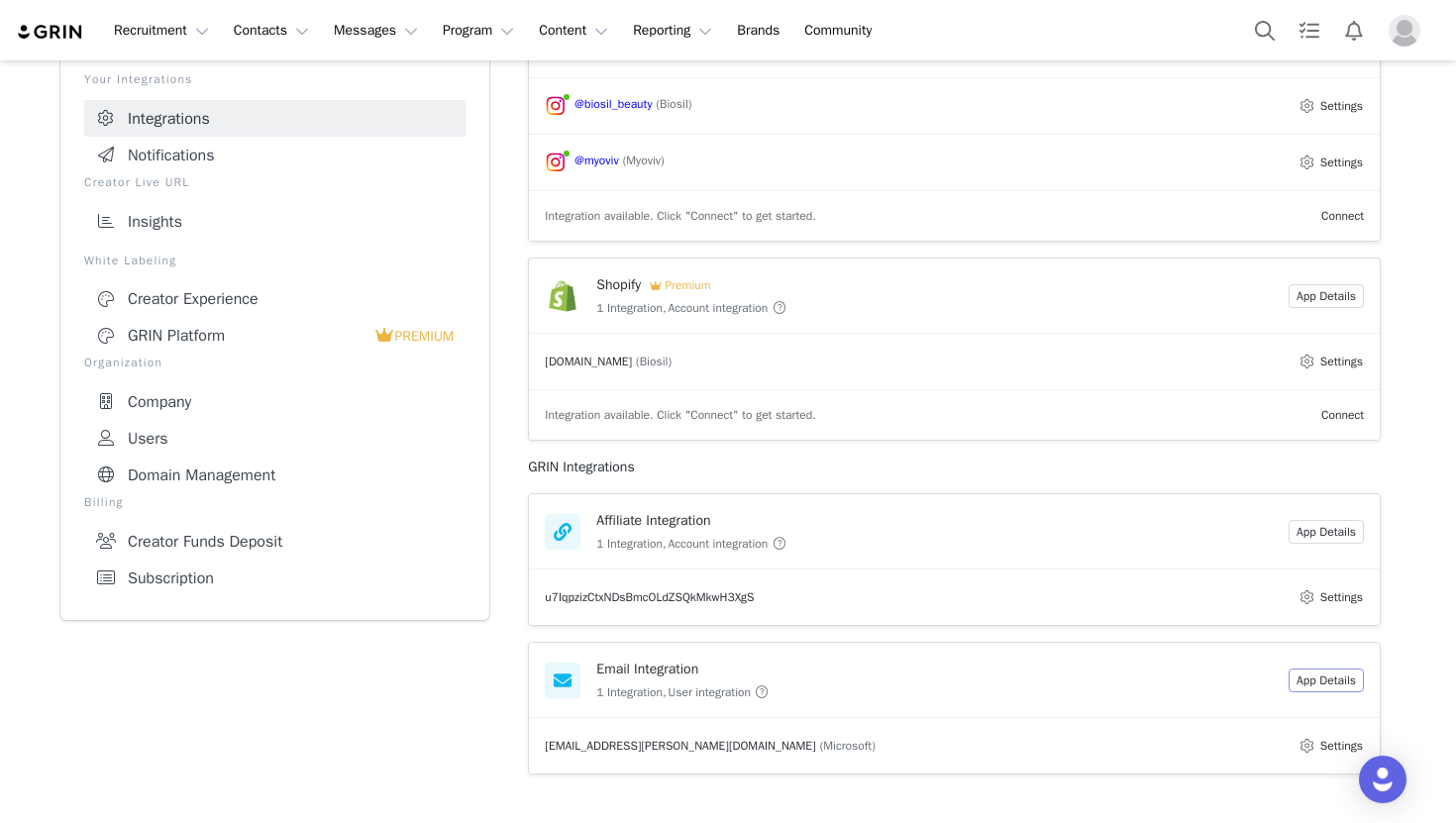 click on "App Details" at bounding box center [1326, 680] 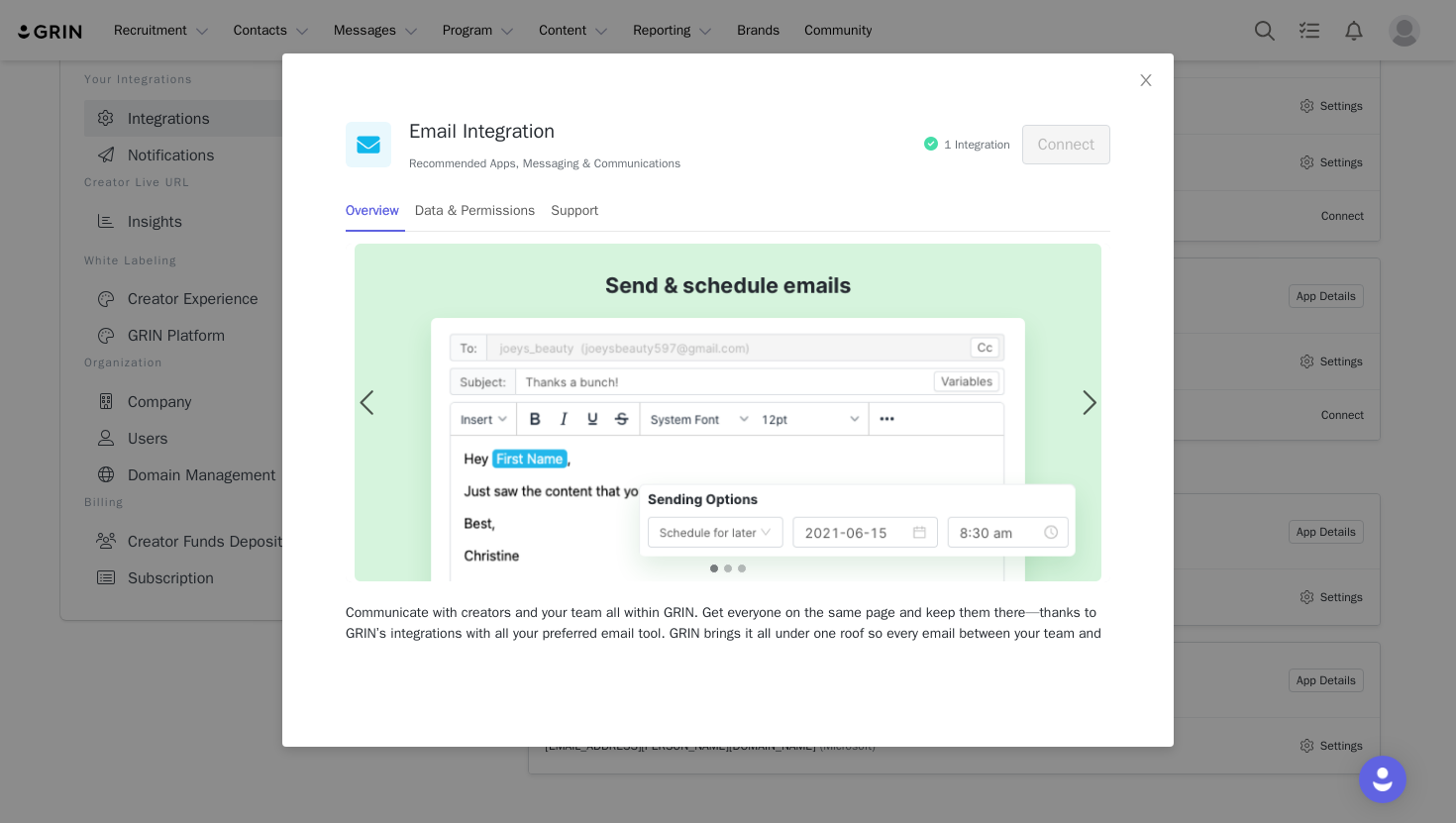 click on "1 Integration" at bounding box center [967, 145] 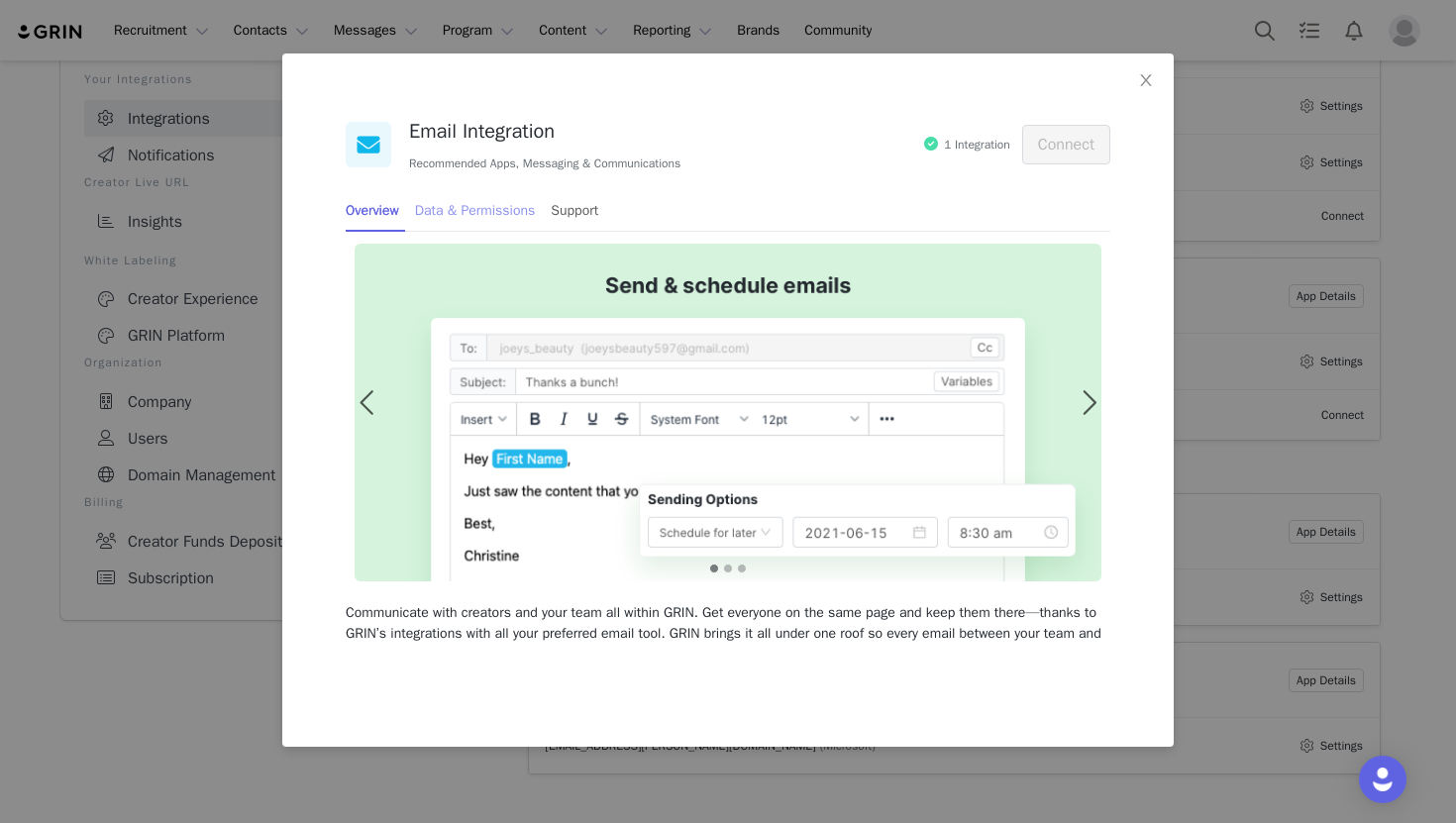 click on "Data & Permissions" at bounding box center [475, 210] 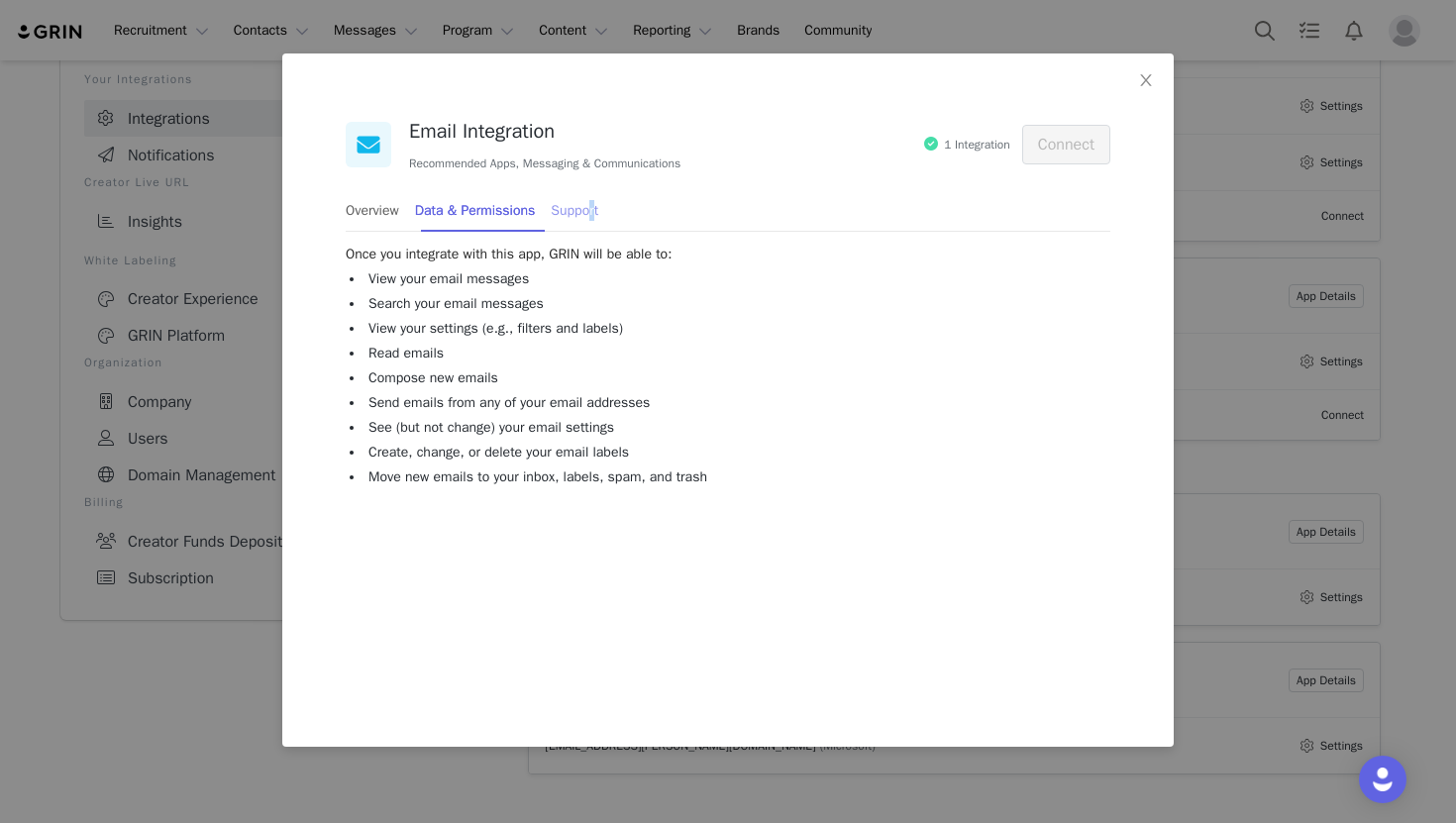 click on "Support" at bounding box center (574, 210) 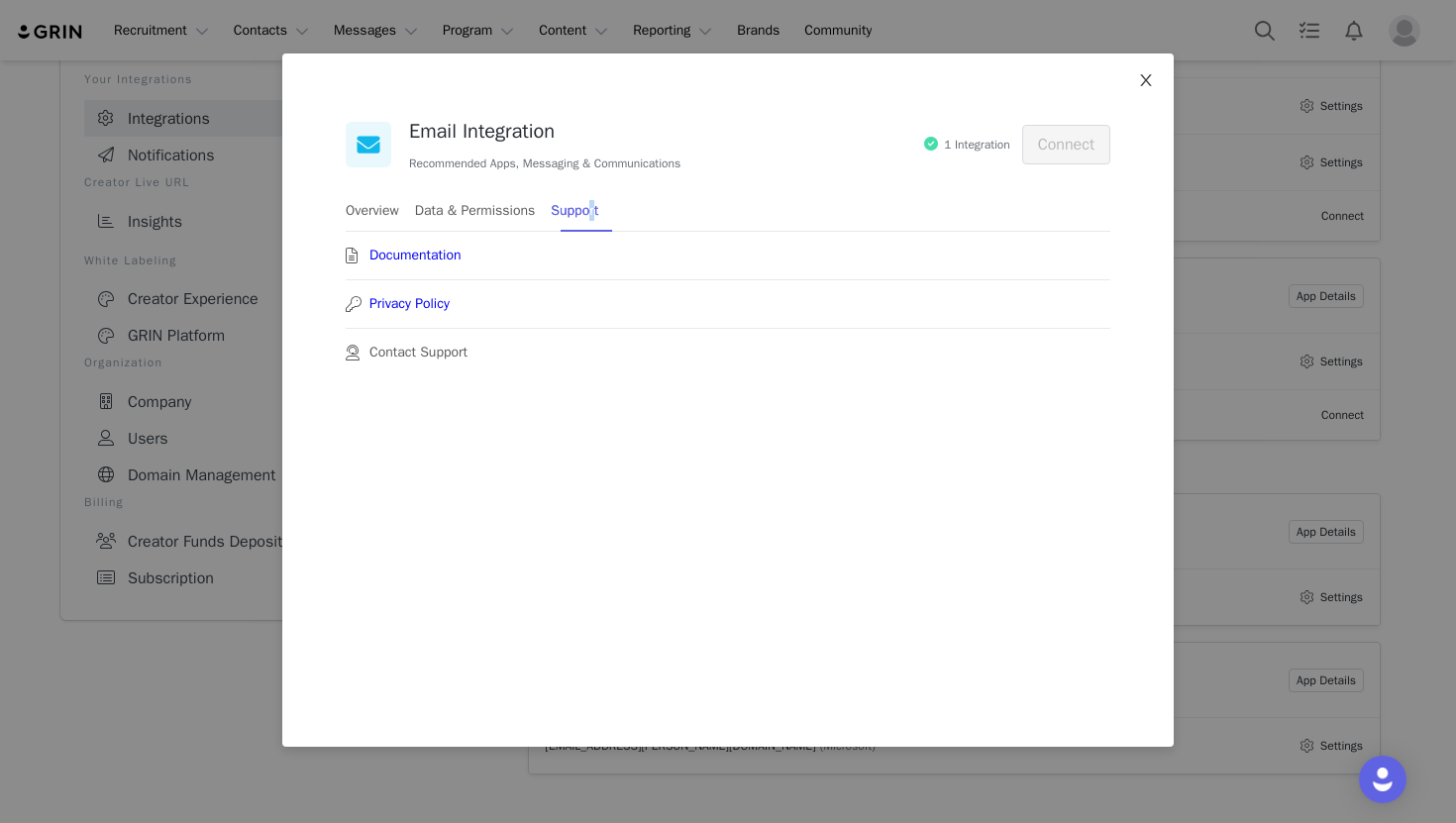 click at bounding box center [1146, 81] 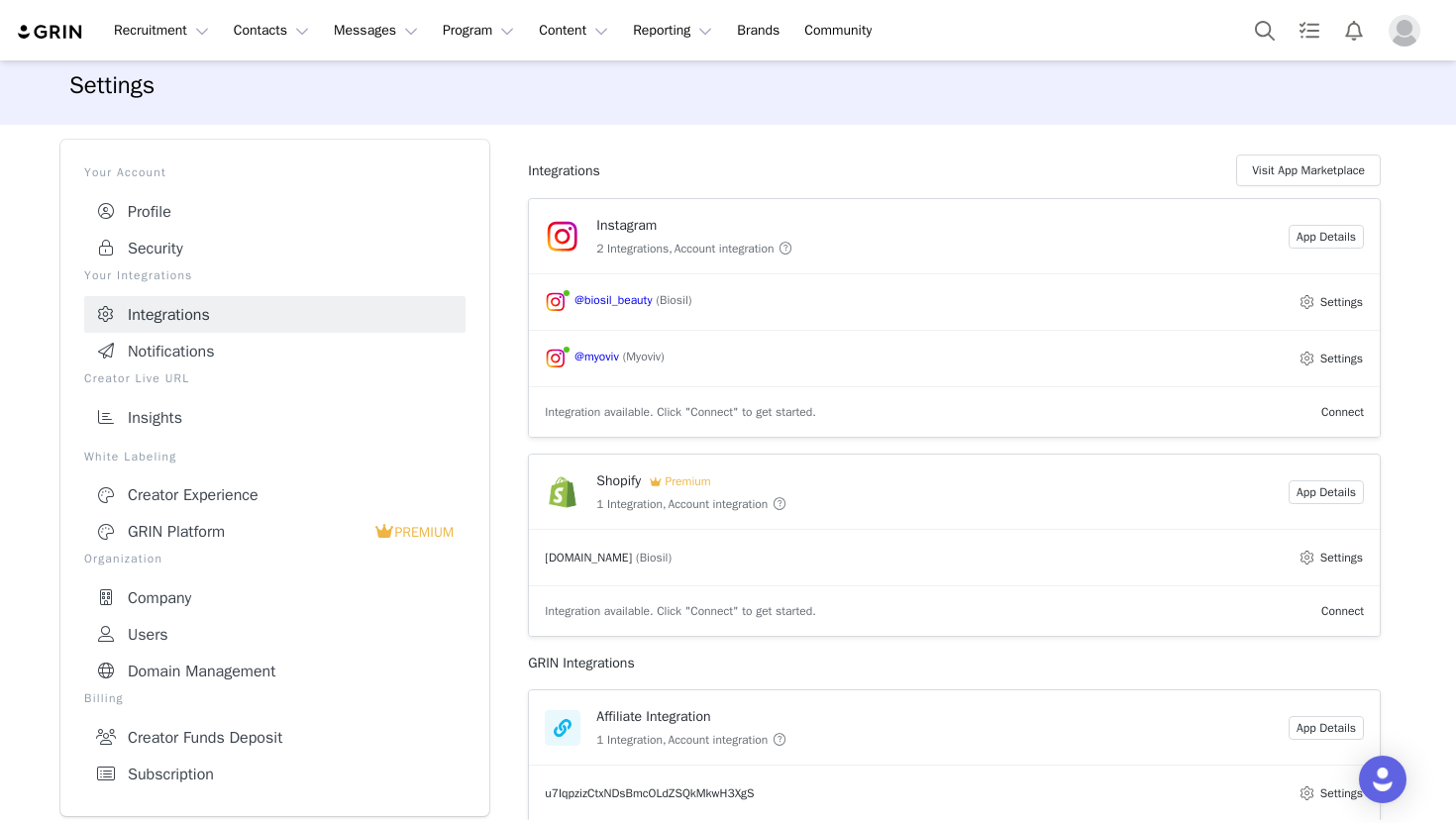 scroll, scrollTop: 12, scrollLeft: 0, axis: vertical 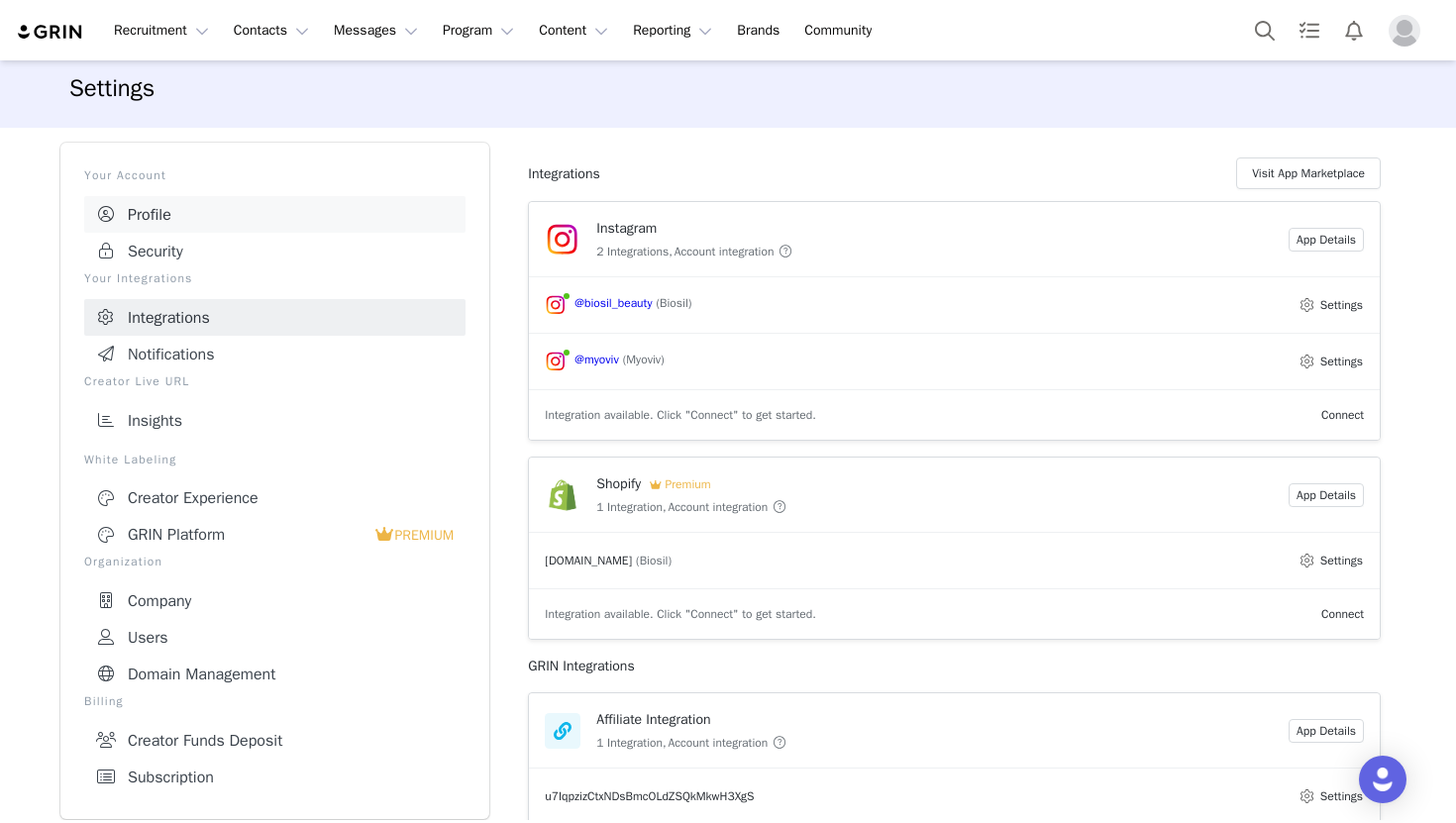 click on "Profile" at bounding box center (274, 214) 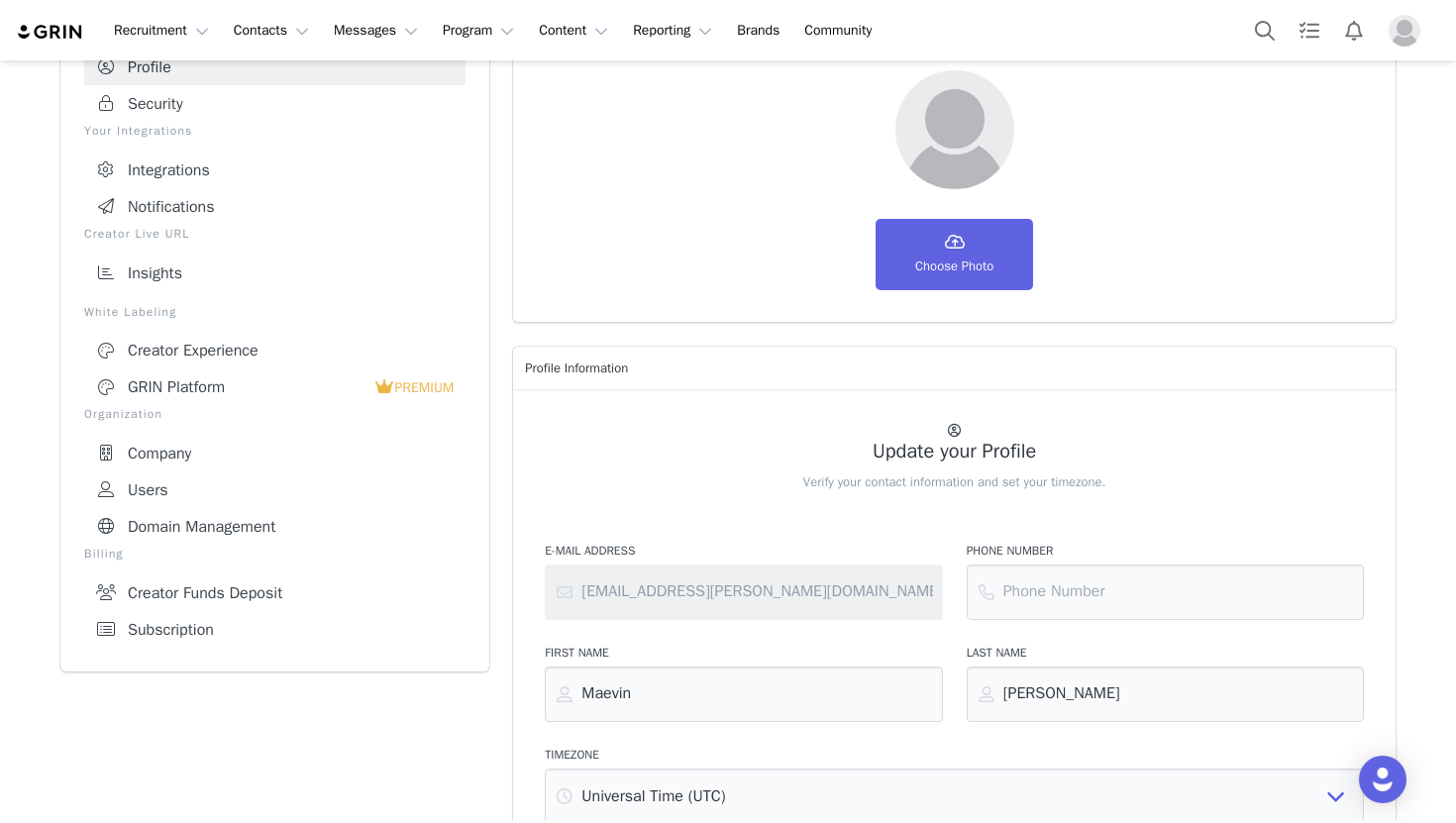 scroll, scrollTop: 0, scrollLeft: 0, axis: both 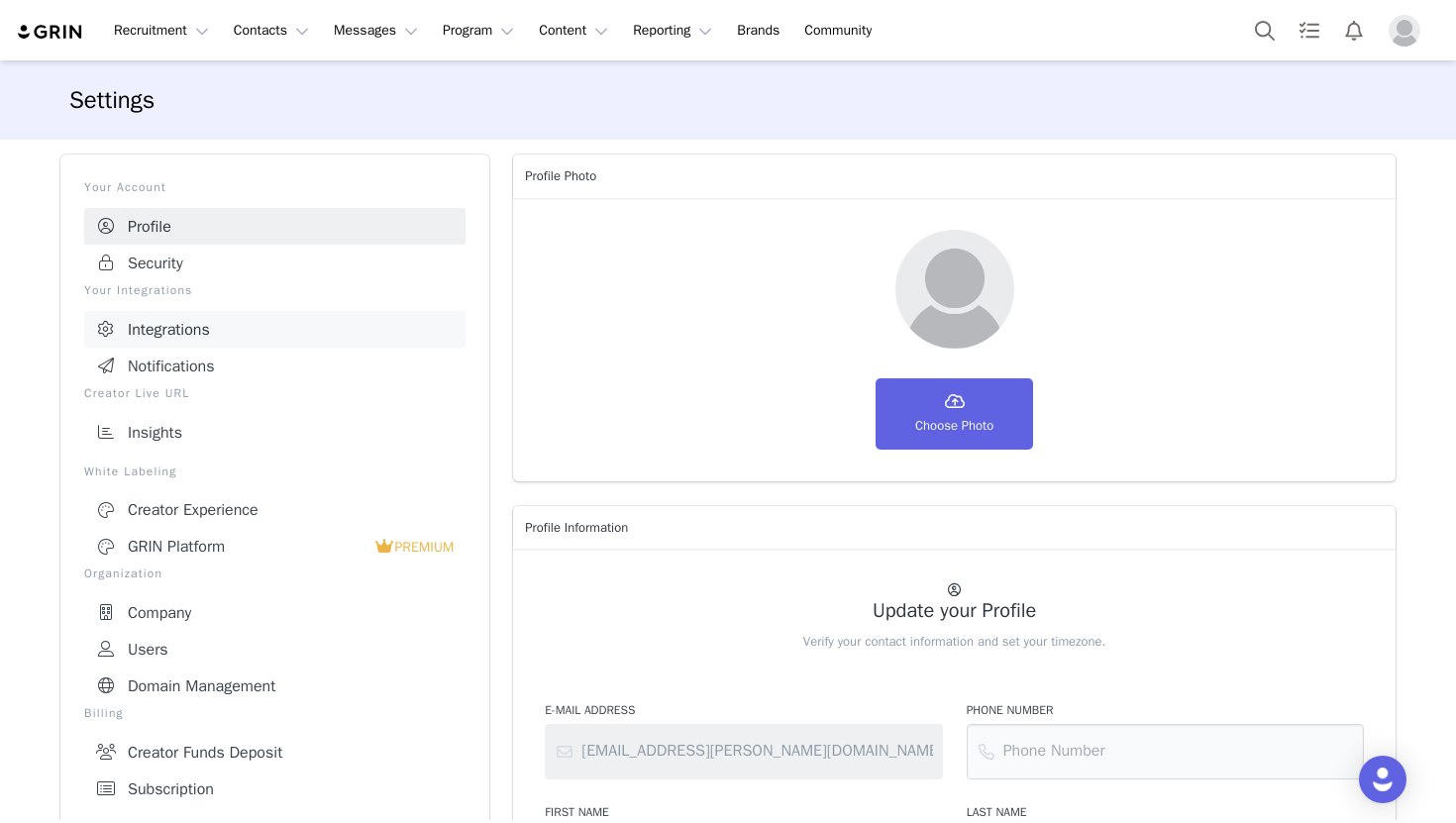 click on "Integrations" at bounding box center [274, 329] 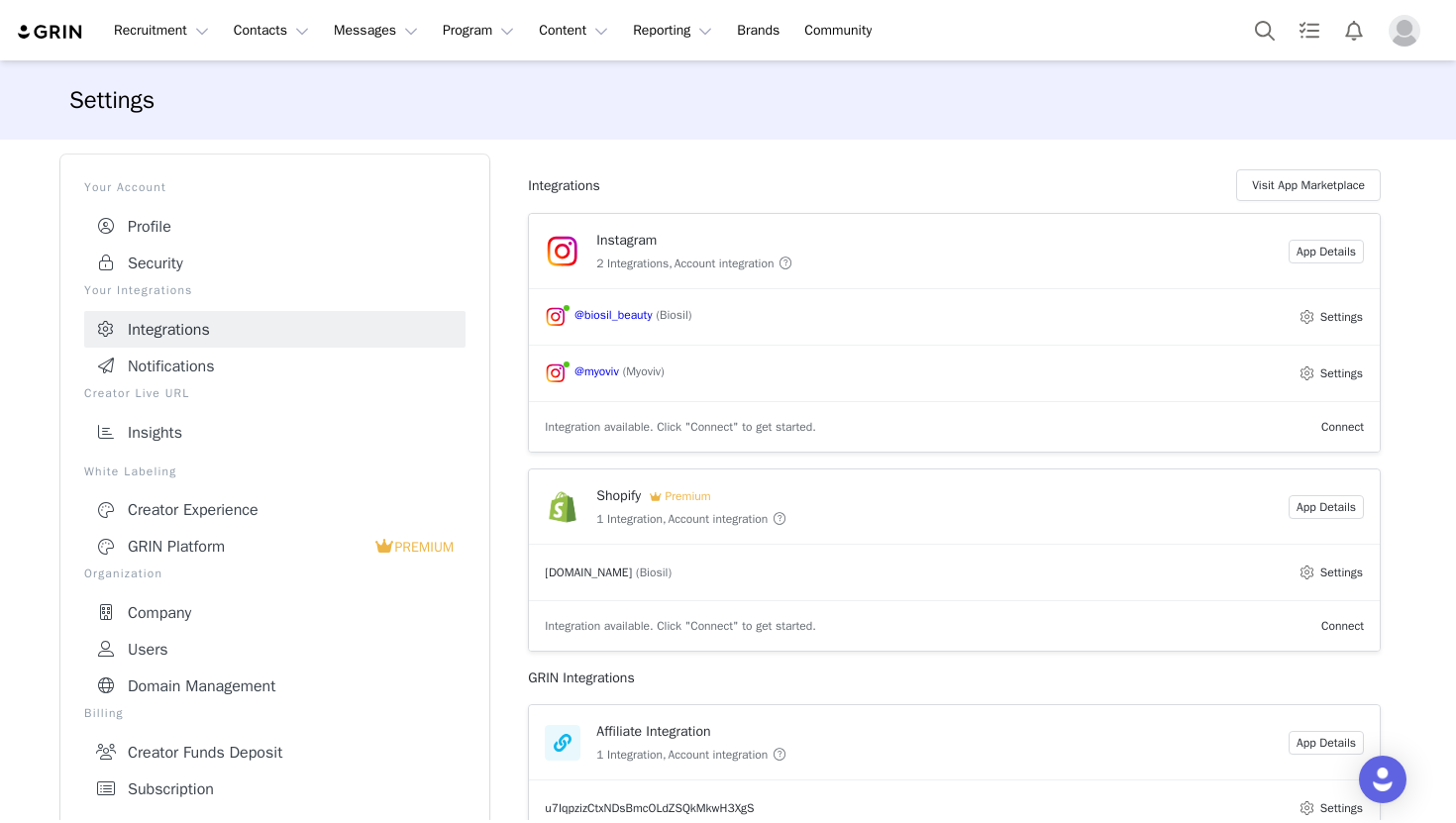 scroll, scrollTop: 211, scrollLeft: 0, axis: vertical 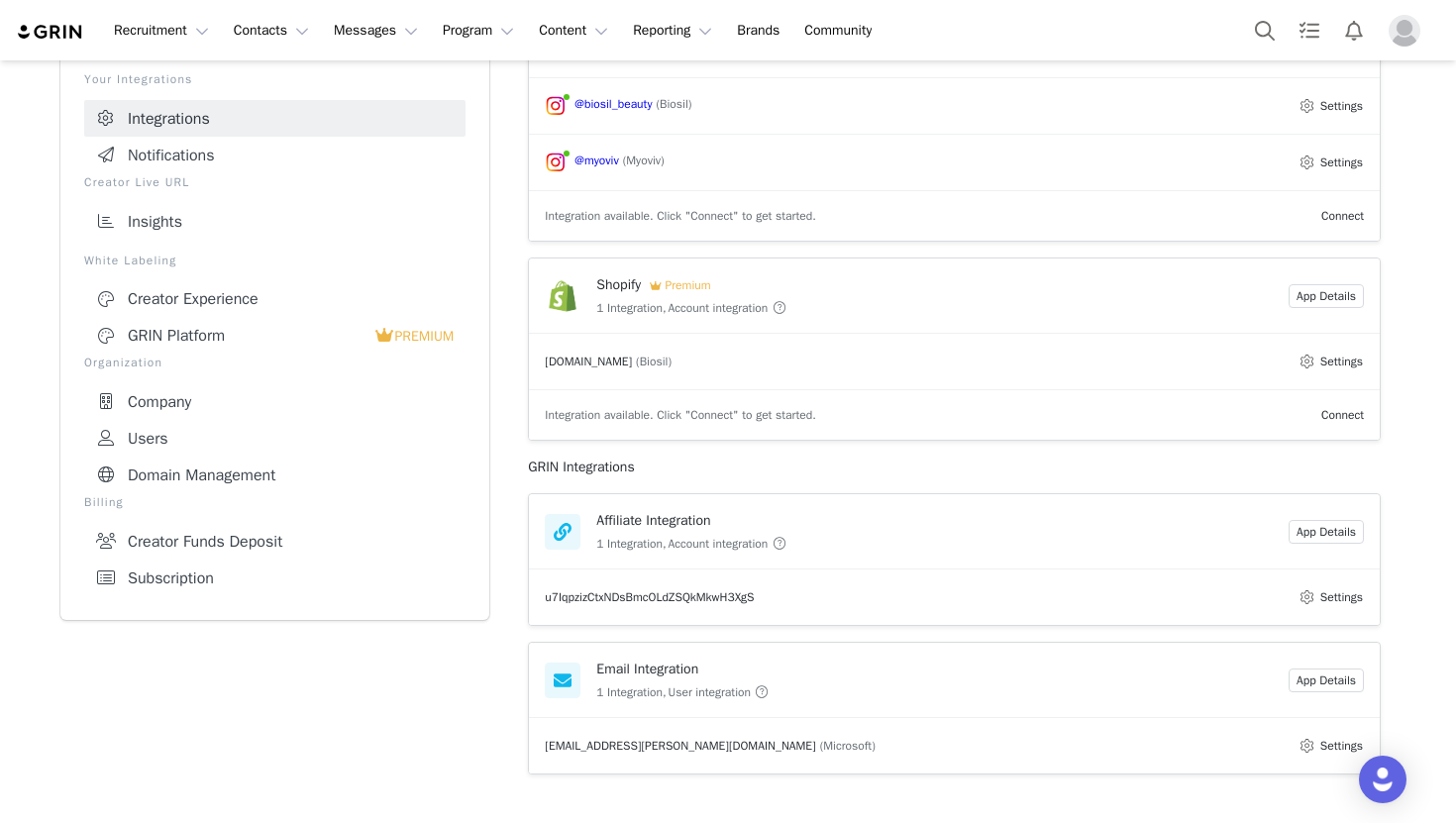 click on "Email Integration     1 Integration,  User integration" at bounding box center (916, 679) 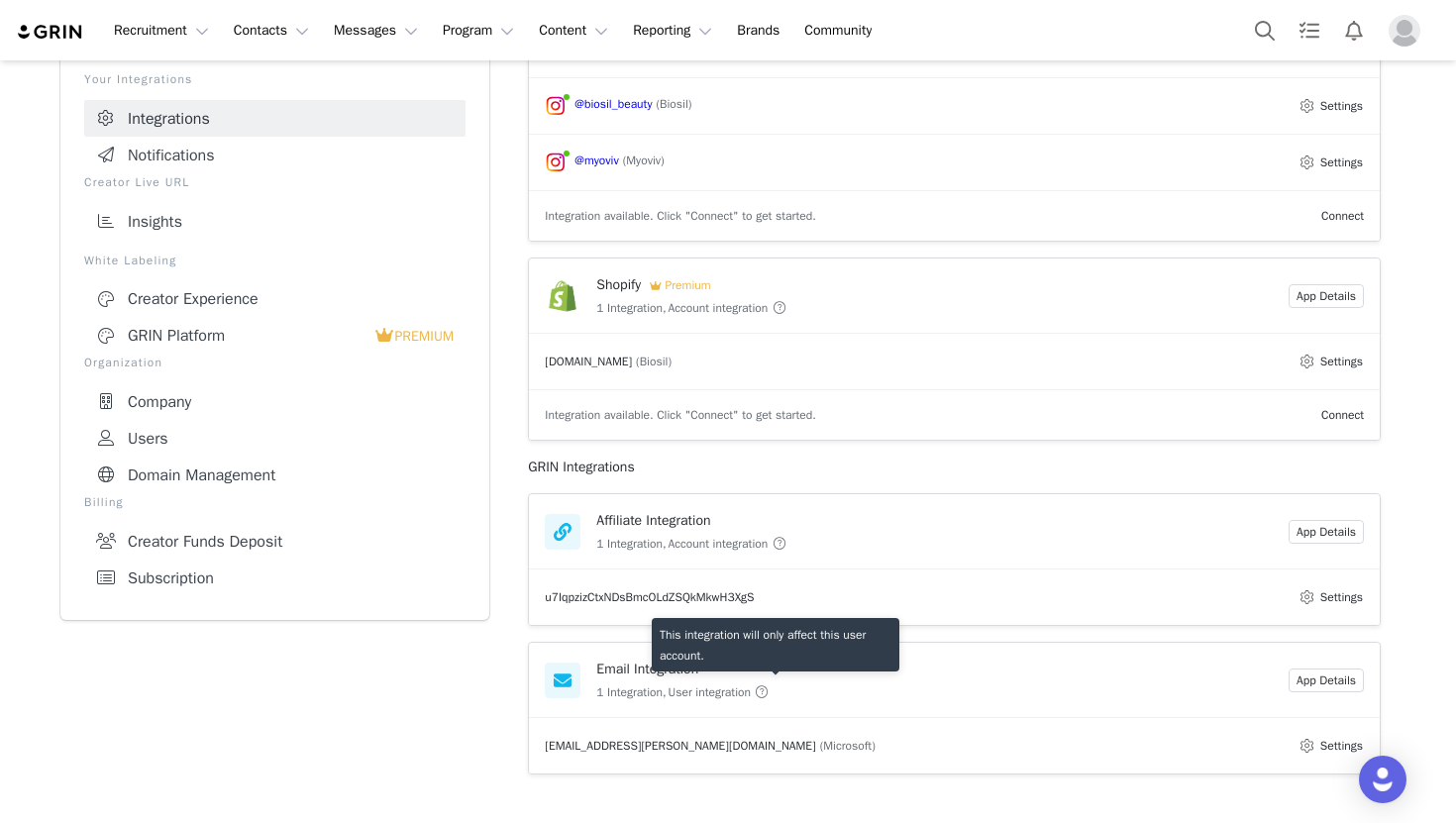 click at bounding box center [762, 692] 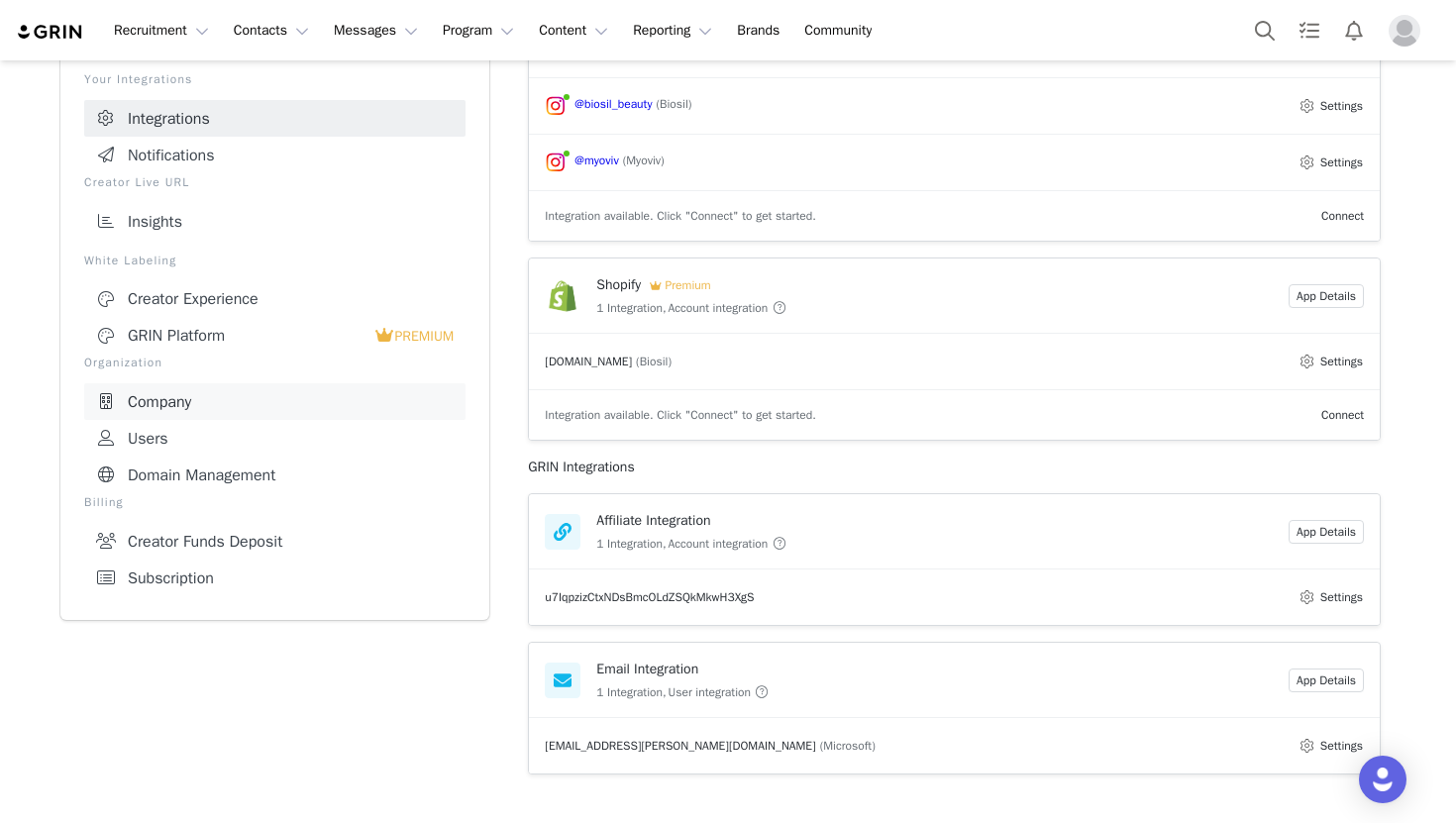 click on "Company" at bounding box center (274, 401) 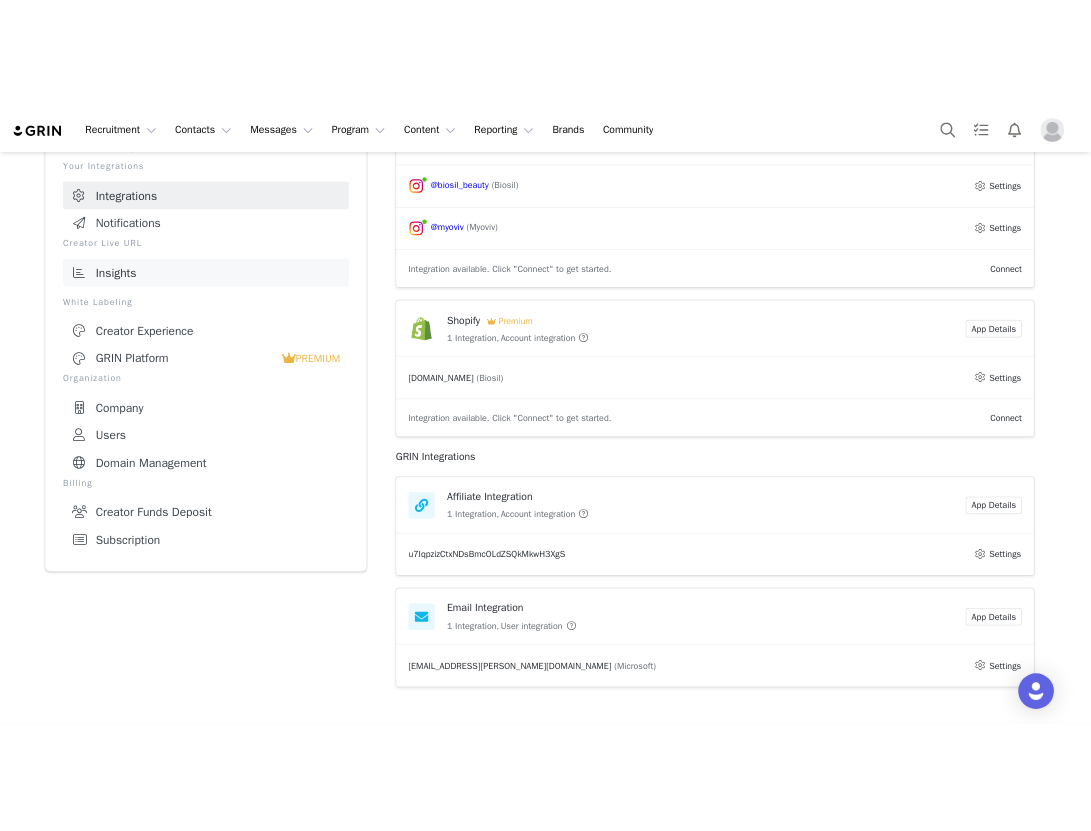 scroll, scrollTop: 15, scrollLeft: 0, axis: vertical 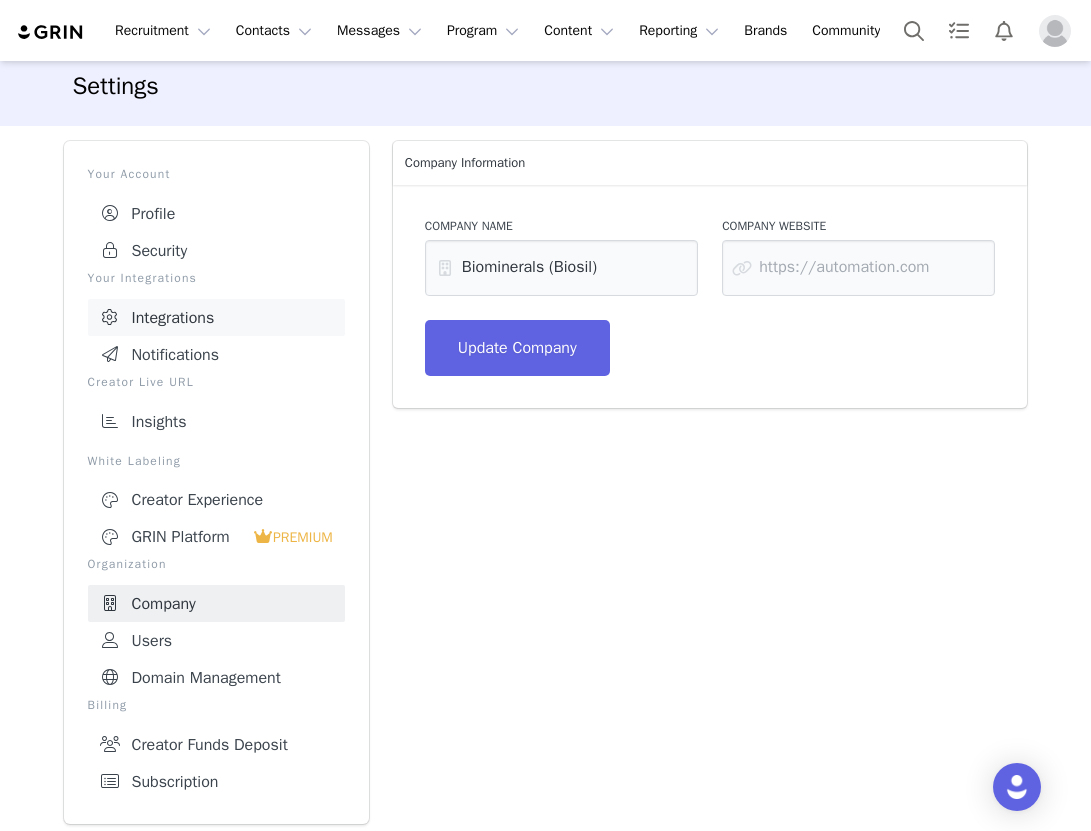 click on "Integrations" at bounding box center [216, 317] 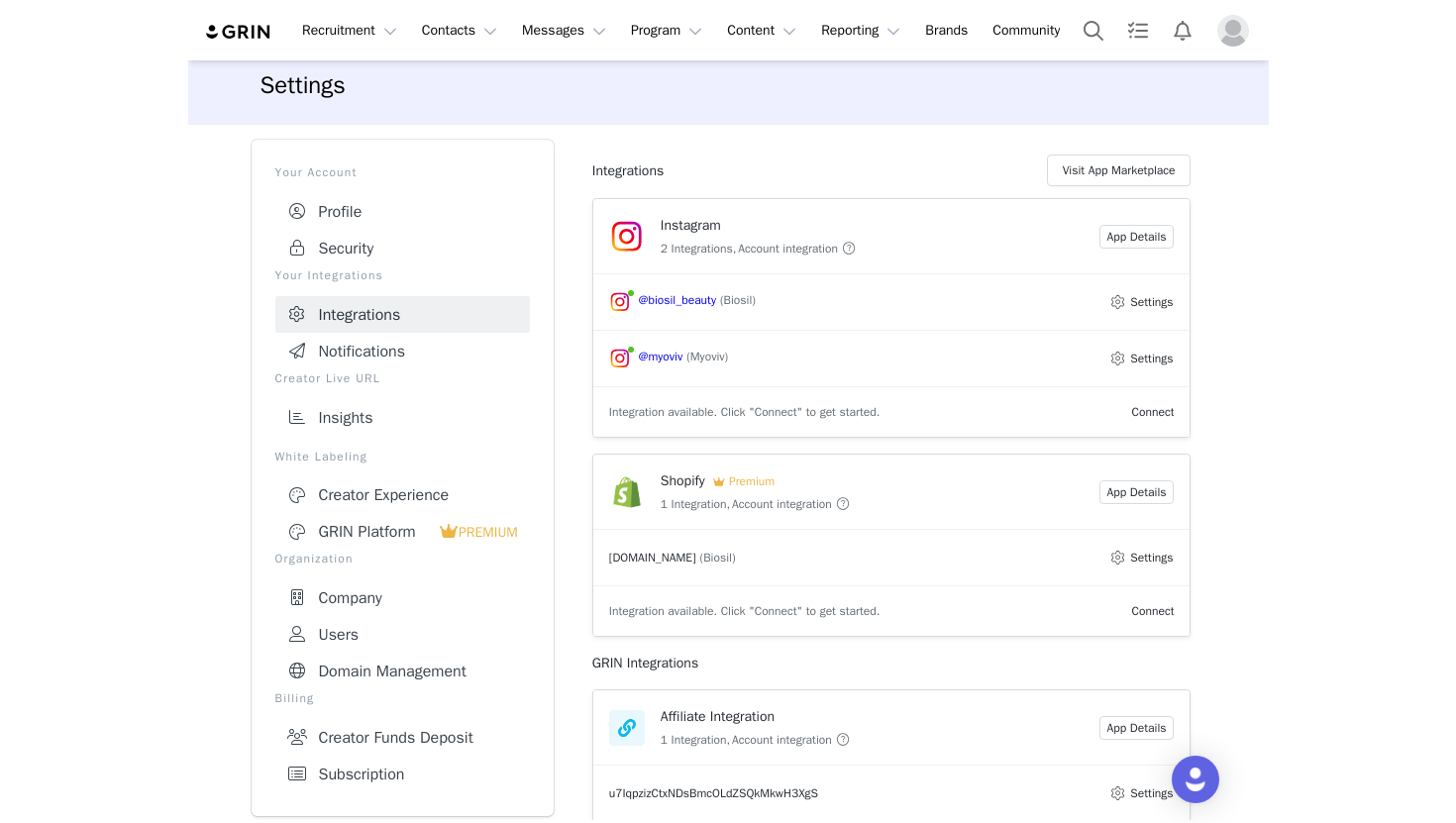 scroll, scrollTop: 211, scrollLeft: 0, axis: vertical 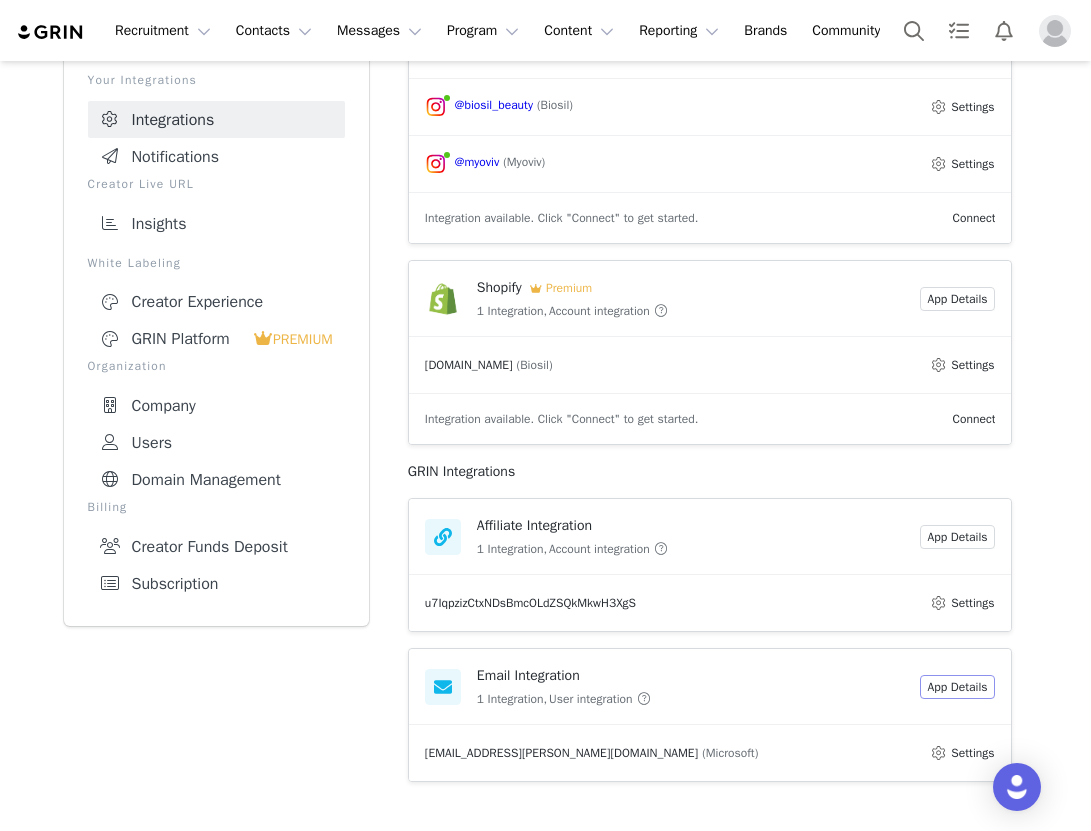 click on "App Details" at bounding box center [958, 687] 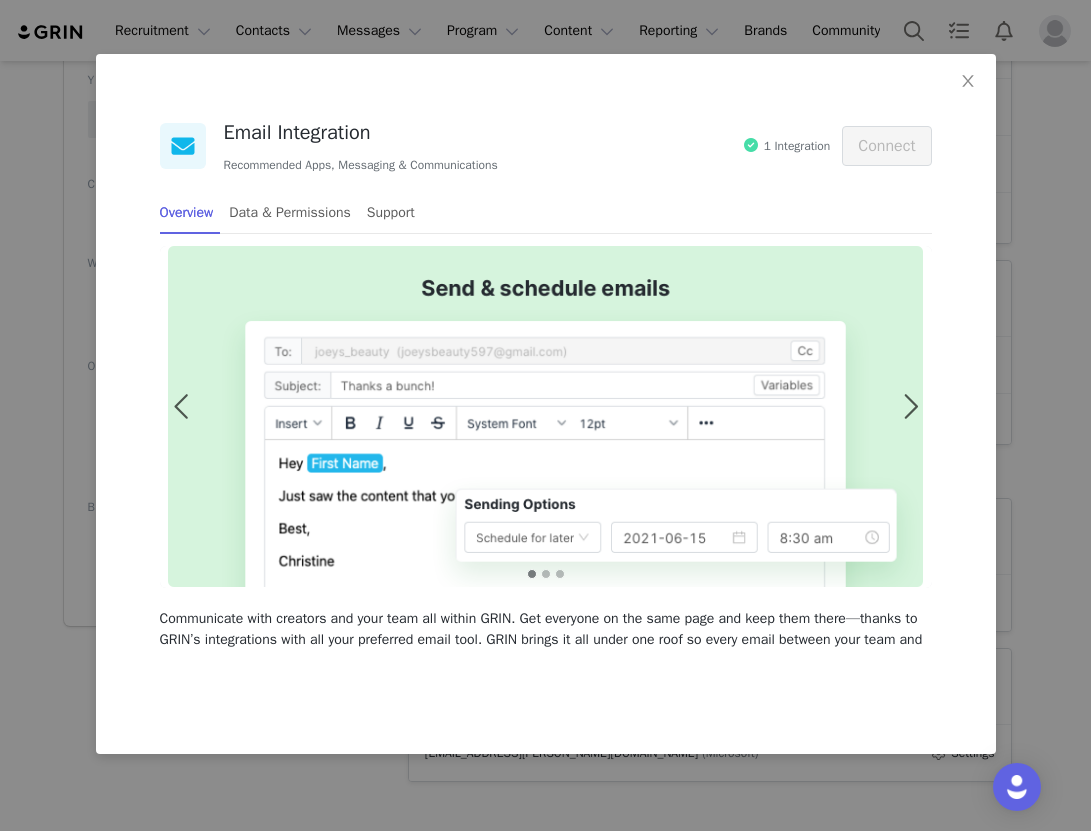 click on "Email Integration     Recommended Apps, Messaging & Communications      1 Integration  Connect     Overview Data & Permissions Support               1 2 3 Communicate with creators and your team all within GRIN. Get everyone on the same page and keep them there—thanks to GRIN’s integrations with all your preferred email tool. GRIN brings it all under one roof so every email between your team and creators lives in one place. We integrate seamlessly with all your platforms, including Gmail, Outlook, or the email provider you prefer.
Email Scheduling:
Restrict email send times
Schedule emails
Email Dashboard:
Displays scheduled emails
Displays failed emails
User has the option to manually re-send
Email Organization:
Native email provider folders/labels
Syncing folders/labels with email provider
Archiving/restore from archive
Gmail integration - ability to “star” threads
Filter by:
Email received date
Email sent date
Email status
Unread
Read
Labels/folders" at bounding box center (546, 386) 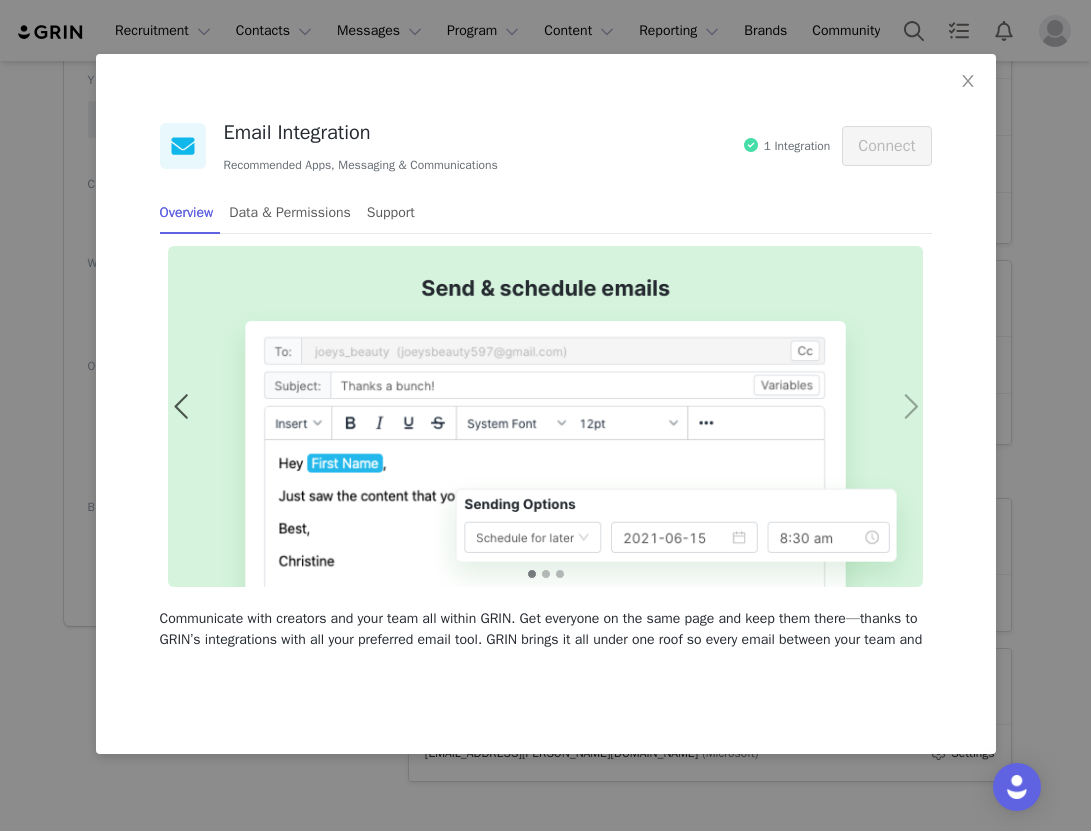 click at bounding box center (910, 407) 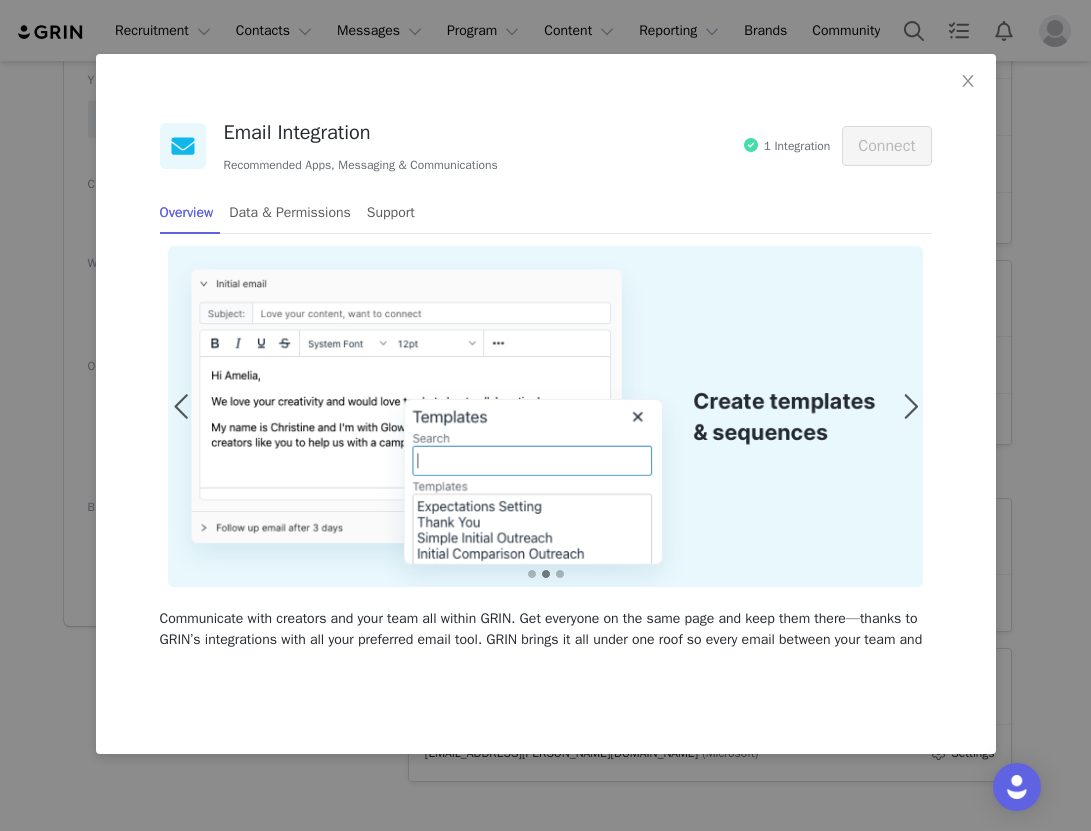click at bounding box center [545, 417] 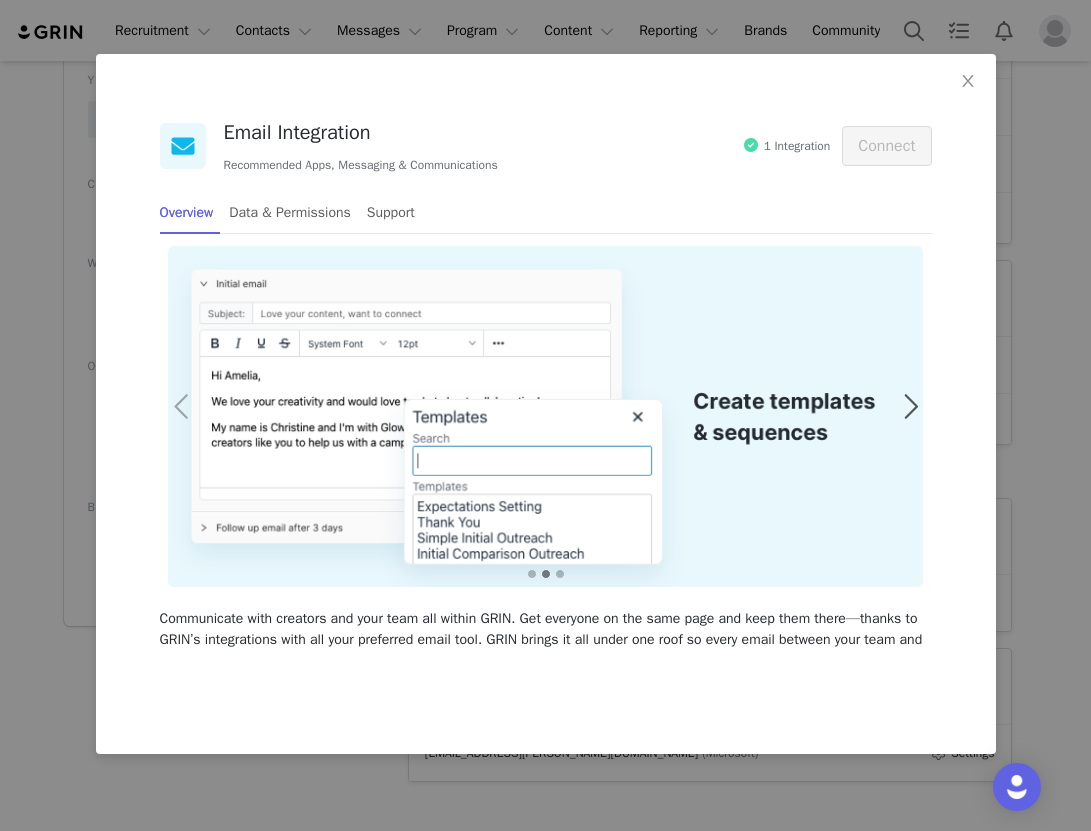 click at bounding box center (182, 407) 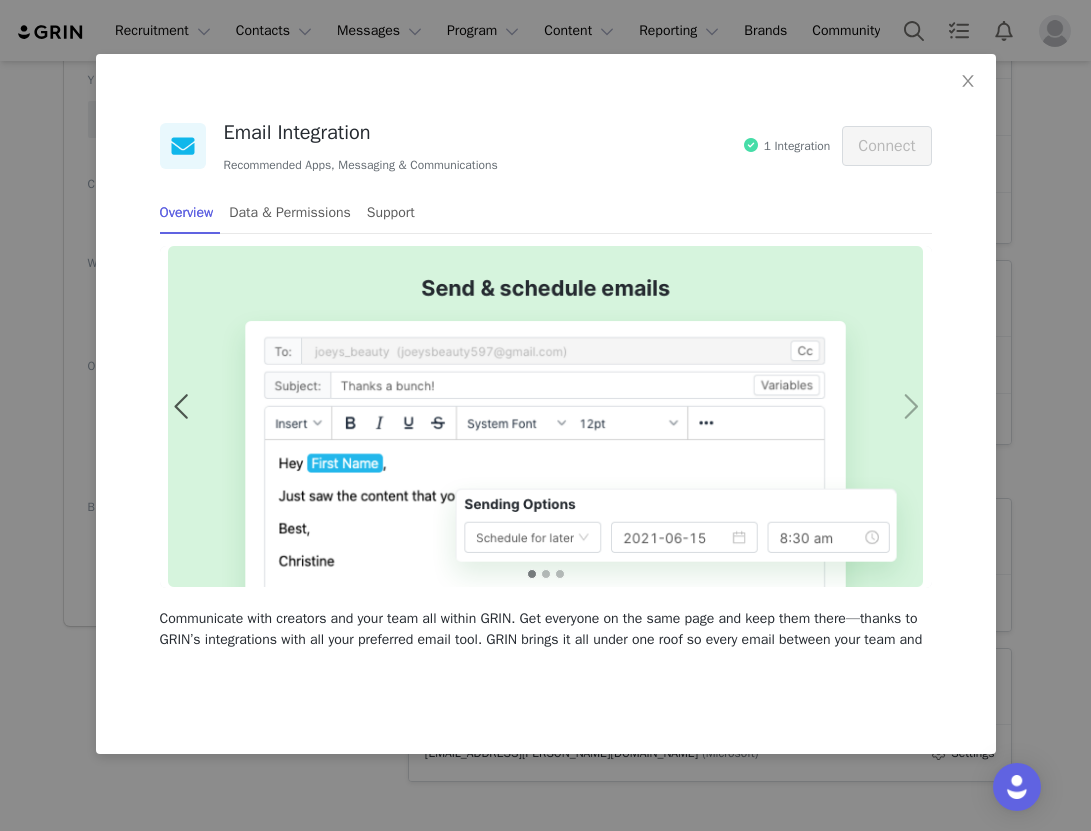 click at bounding box center [910, 407] 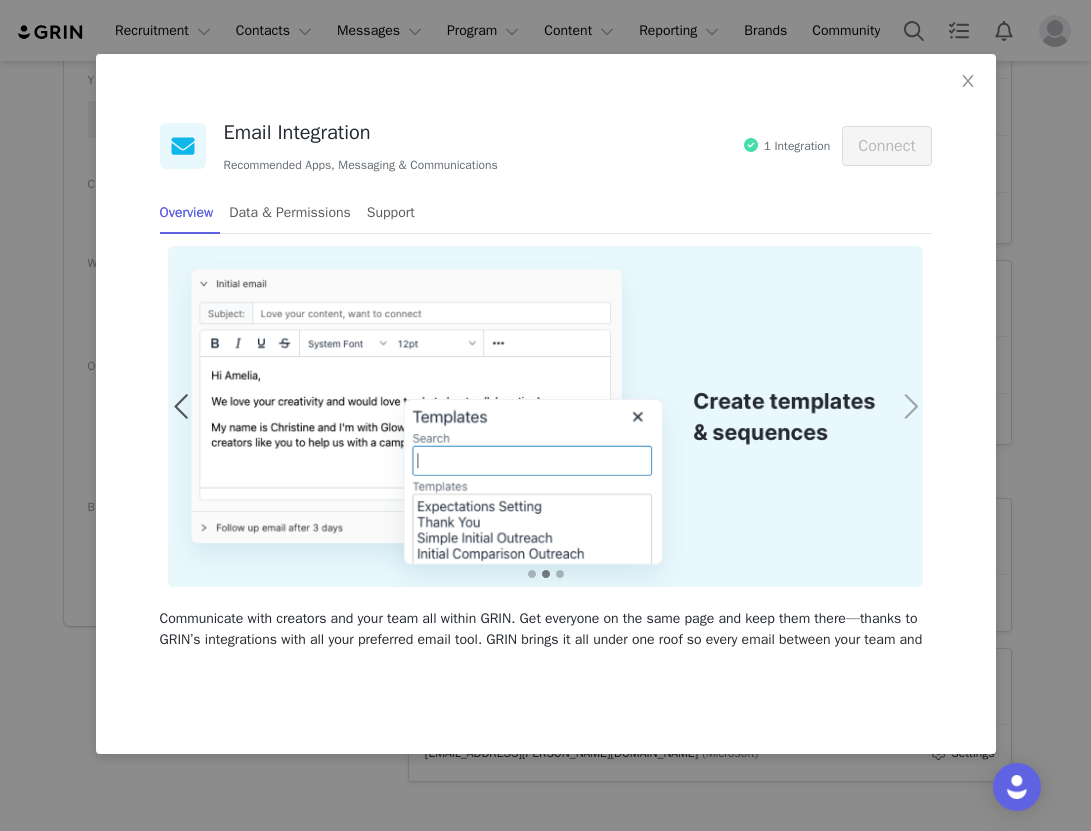 click at bounding box center [910, 407] 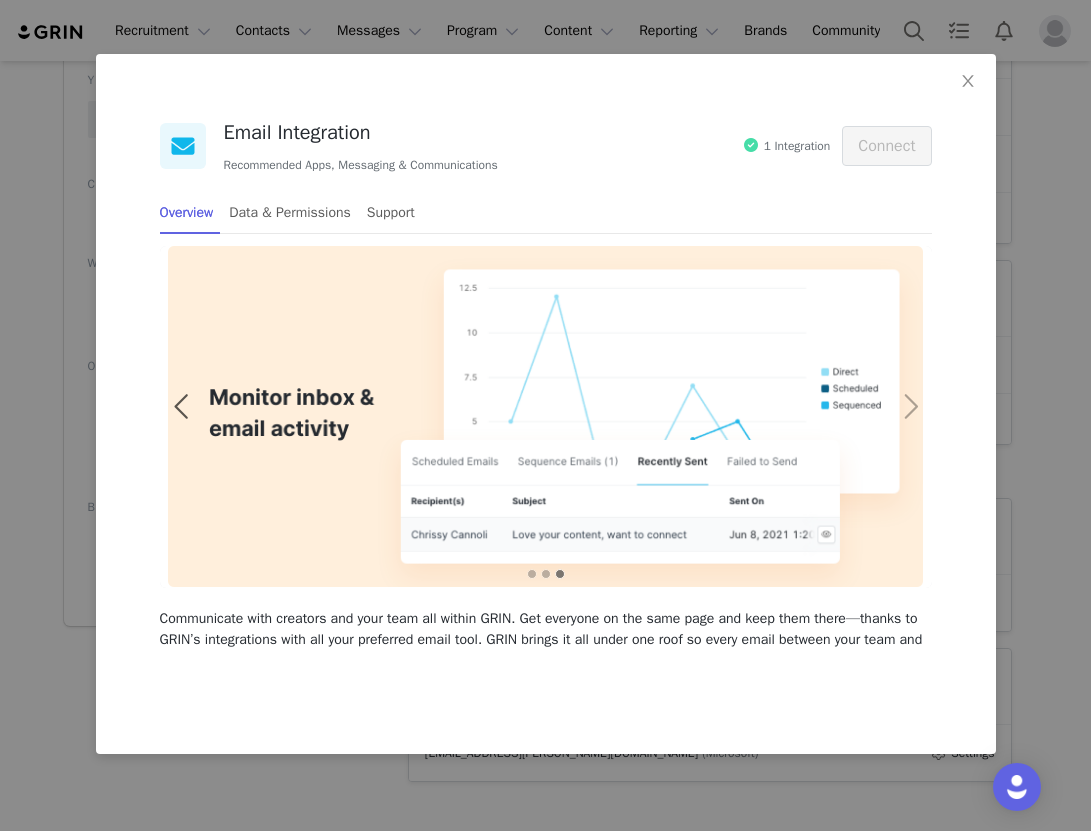 click at bounding box center [910, 407] 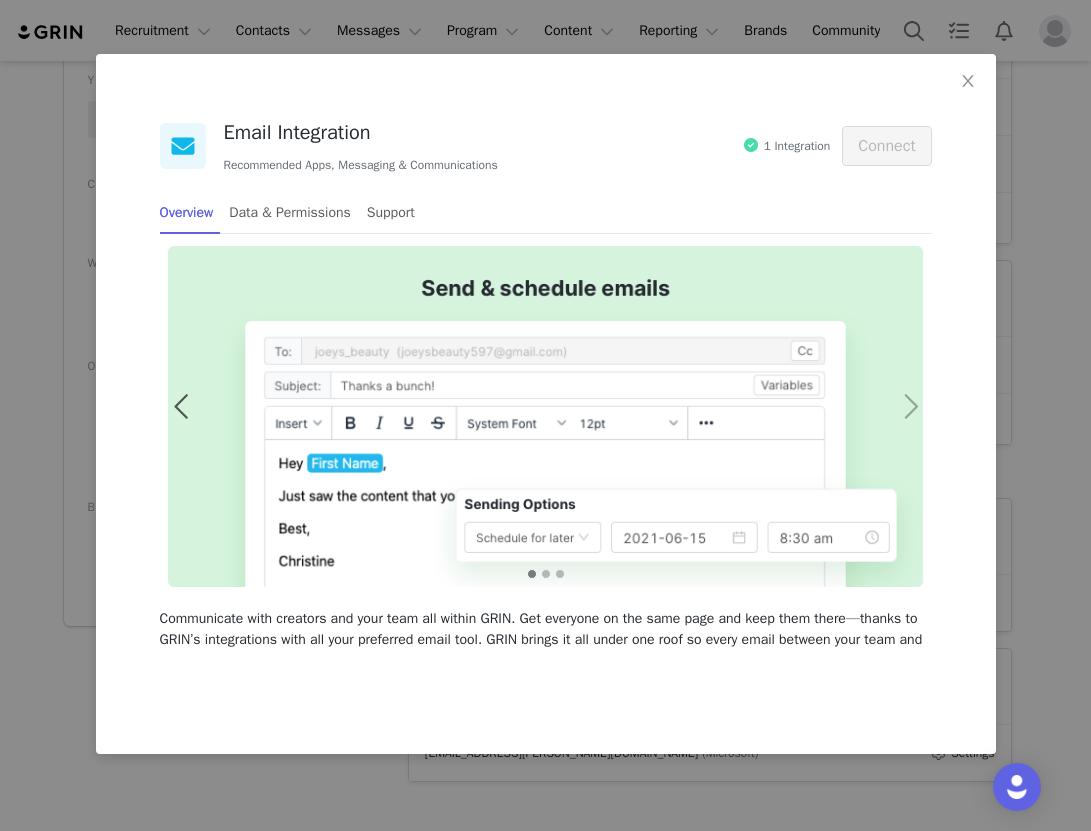 click at bounding box center (910, 407) 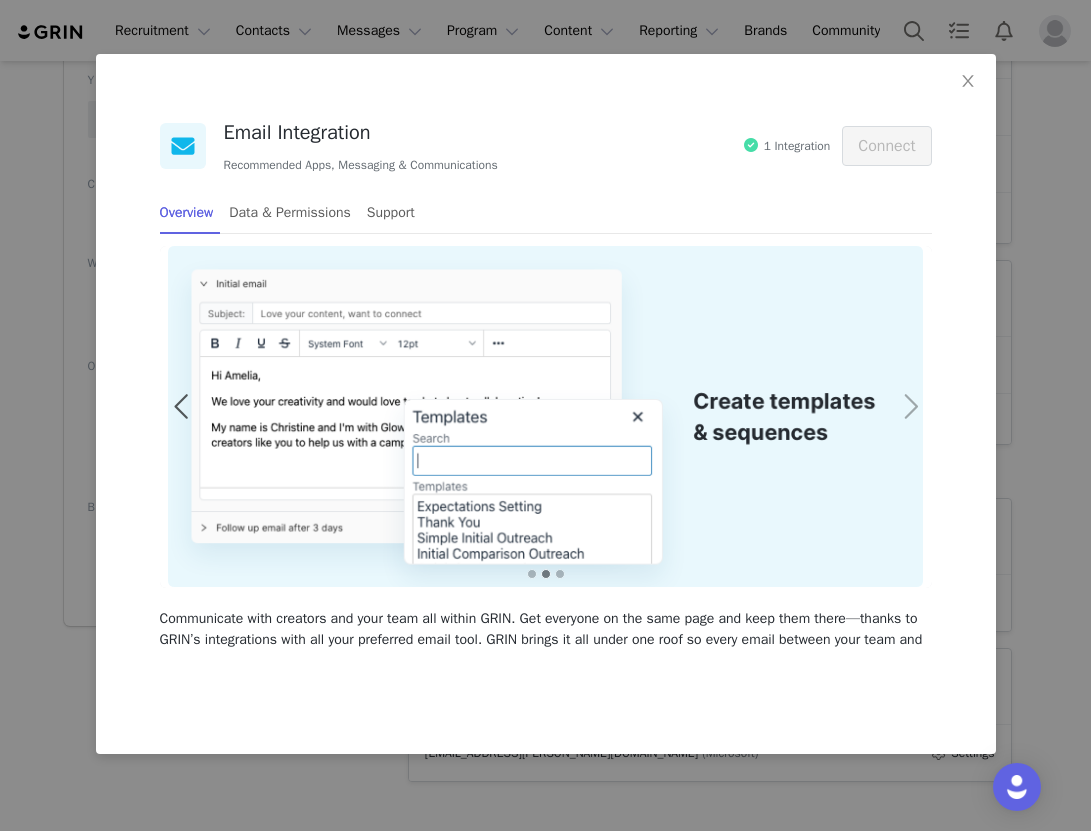 click at bounding box center [910, 407] 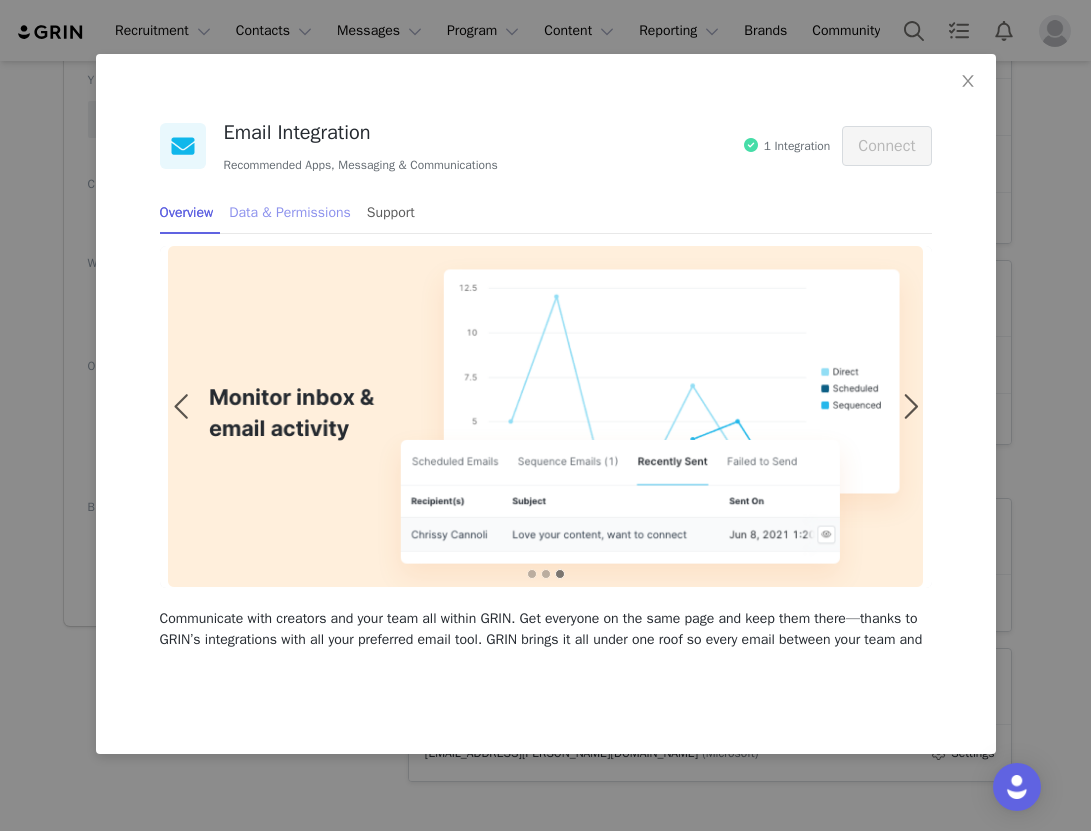 click on "Data & Permissions" at bounding box center (290, 212) 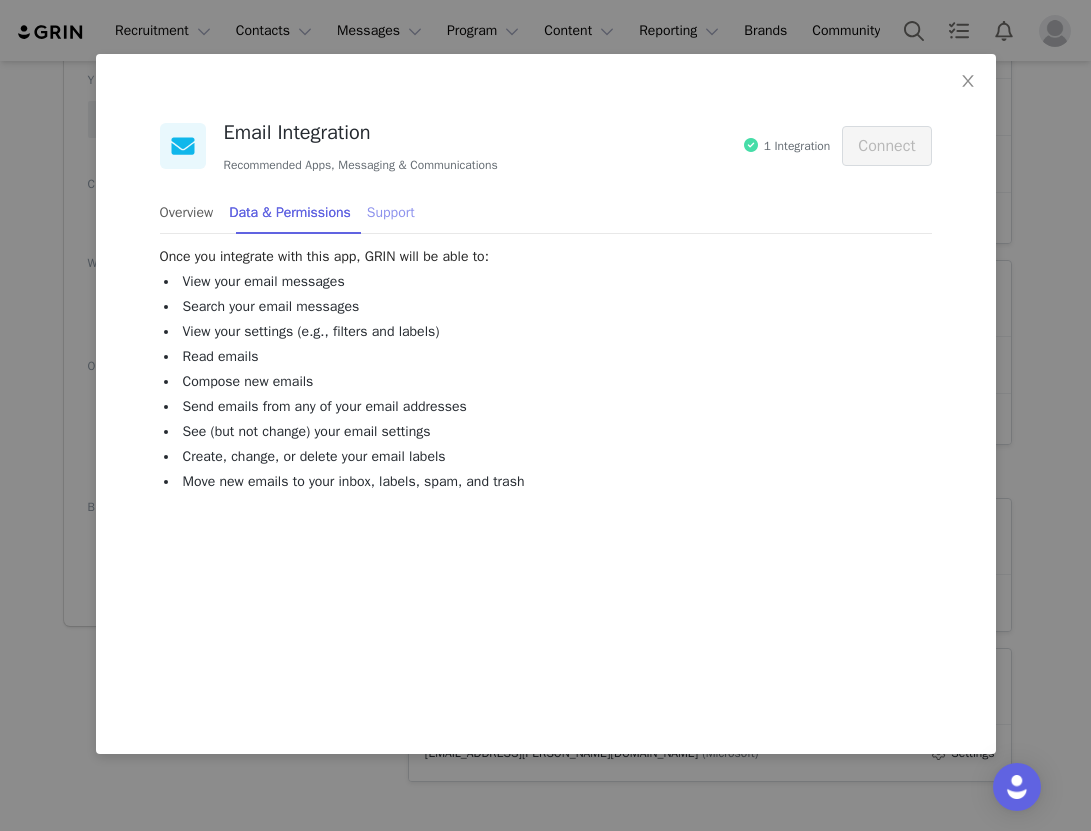 click on "Support" at bounding box center [391, 212] 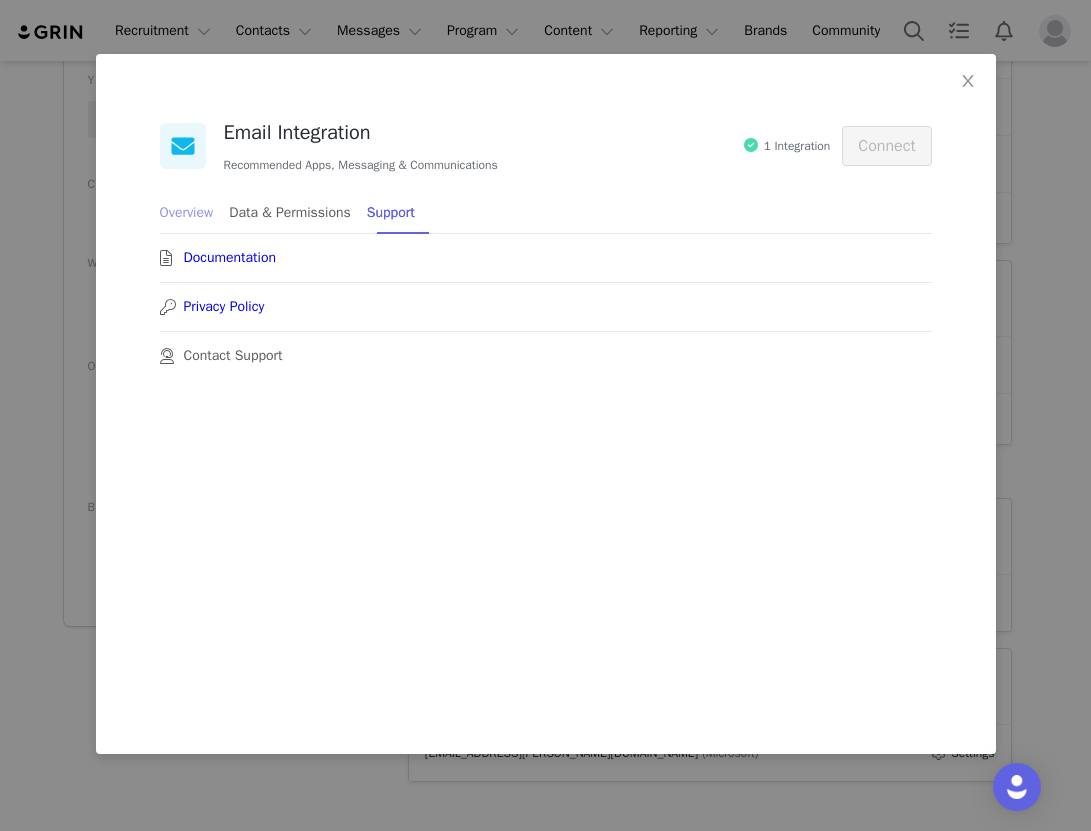 click on "Overview" at bounding box center [187, 212] 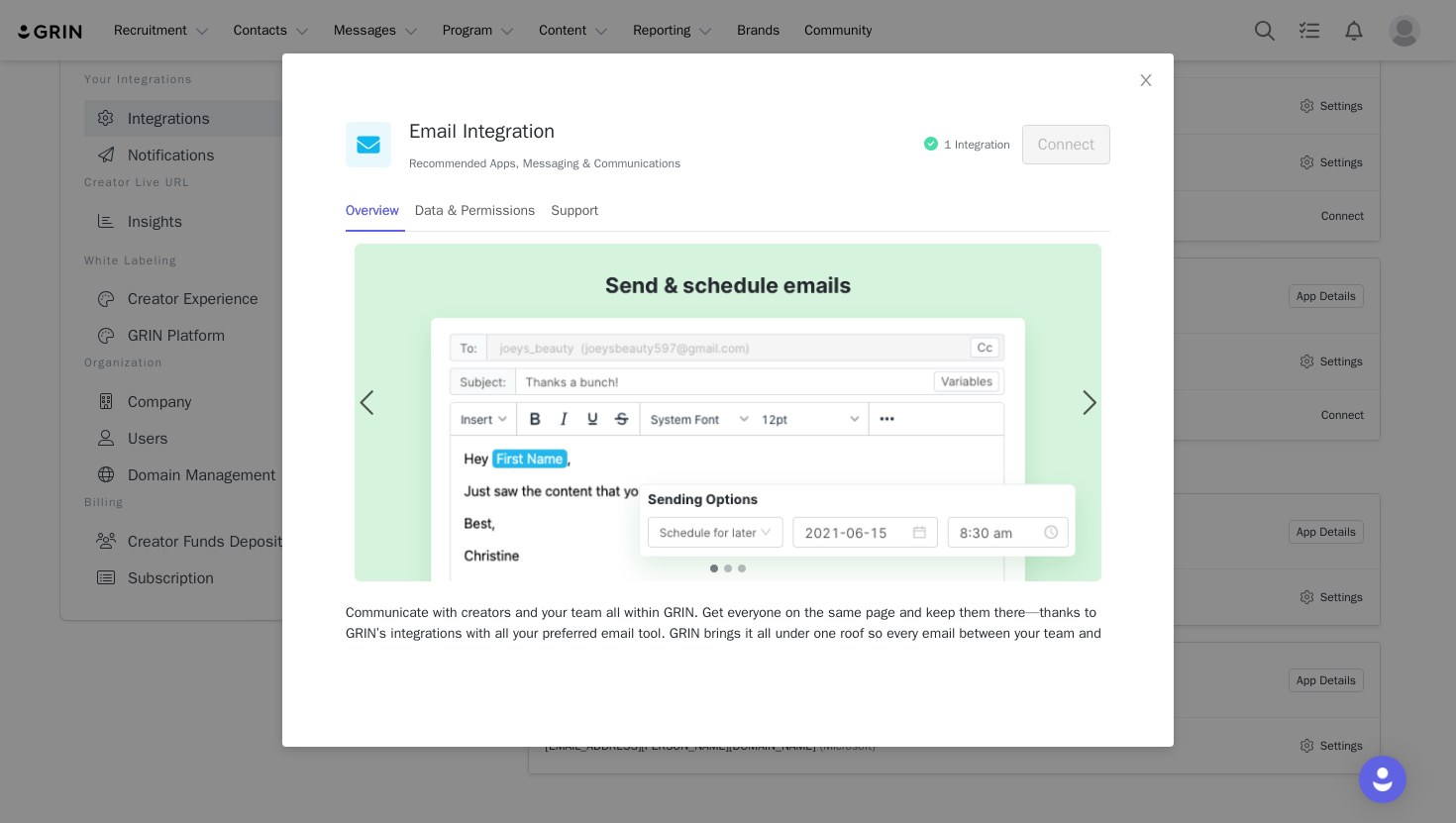 click on "1 Integration" at bounding box center [977, 145] 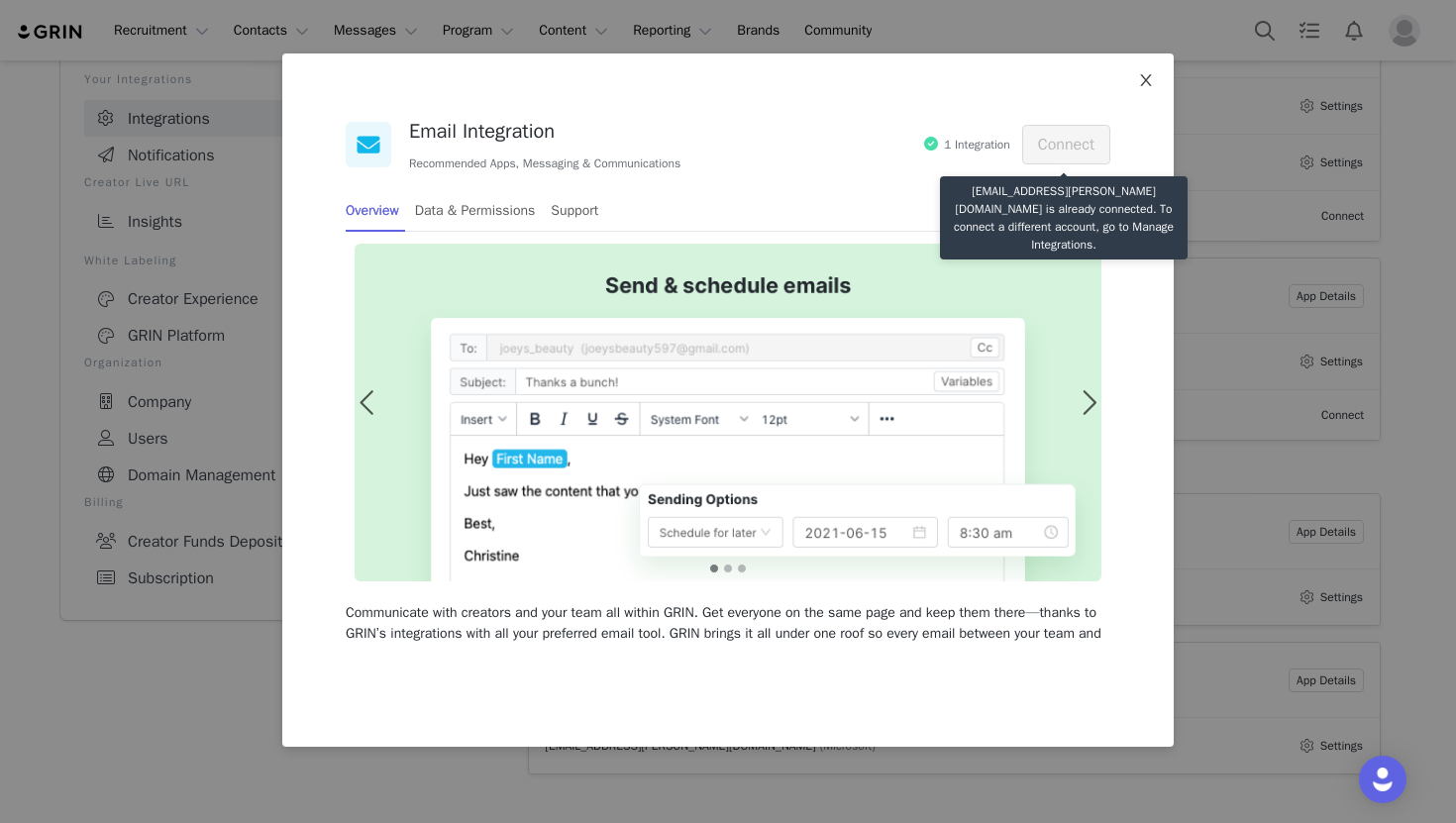 click at bounding box center (1146, 81) 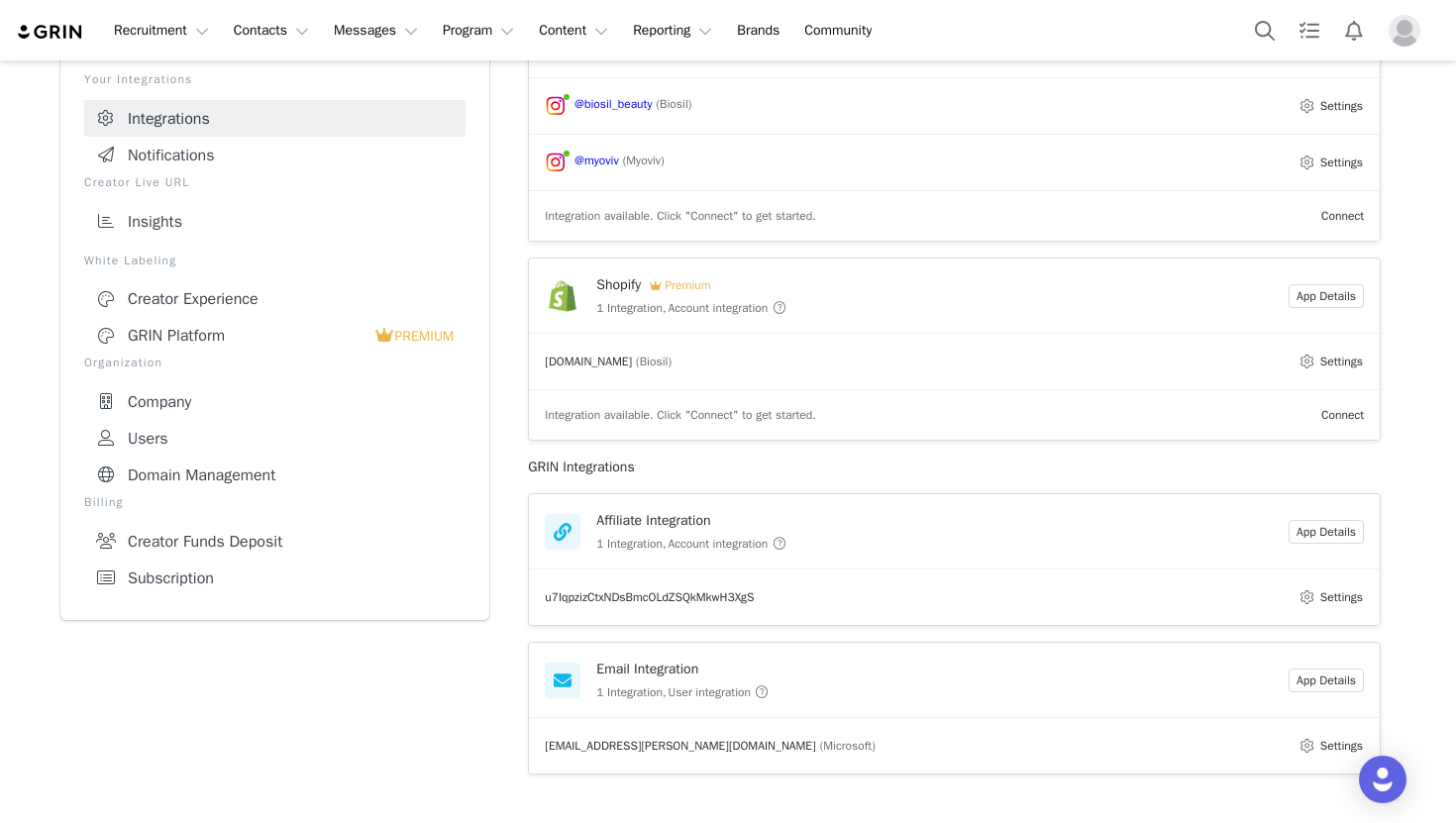 click at bounding box center [762, 692] 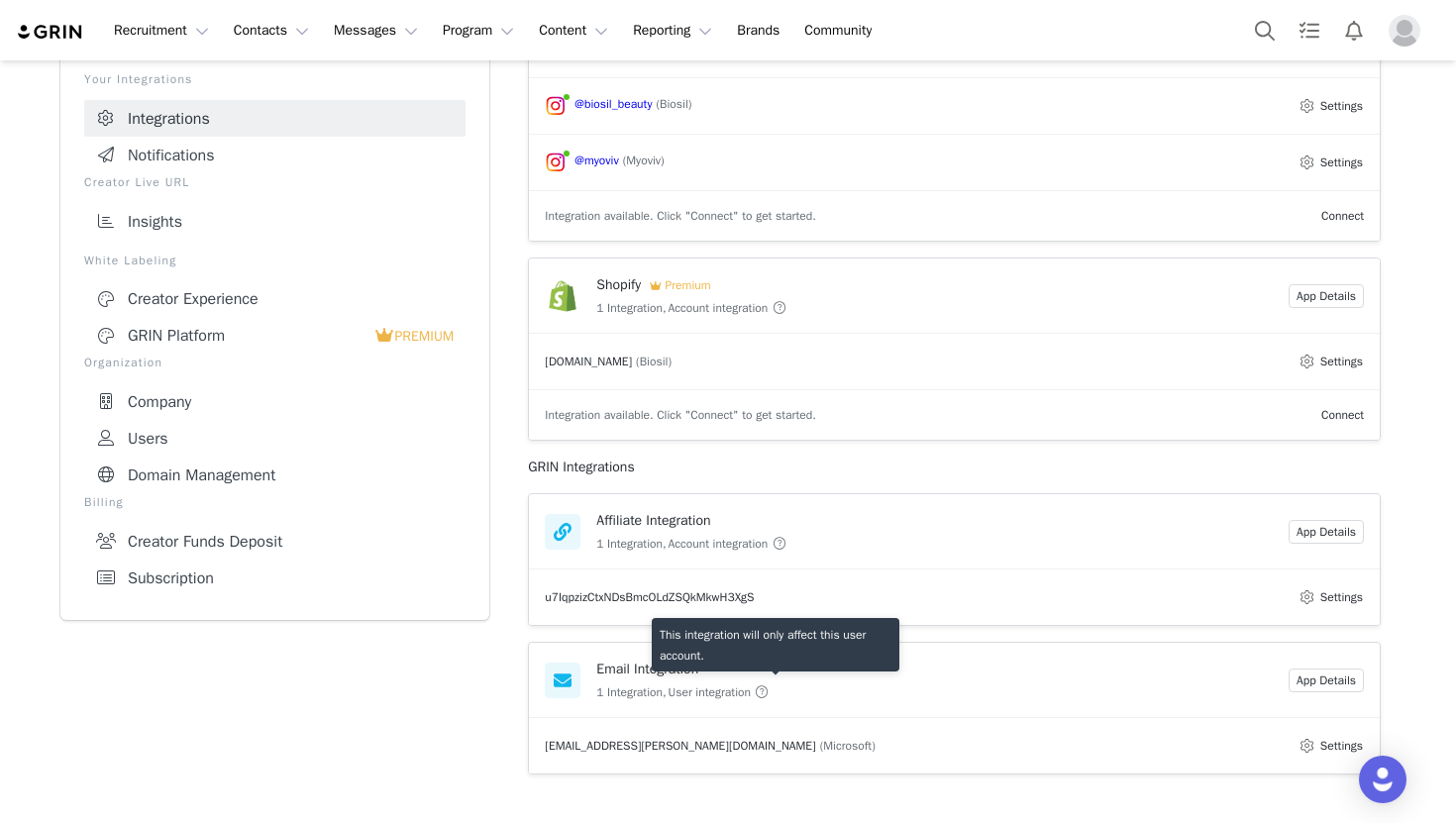 click on "User integration" at bounding box center [709, 692] 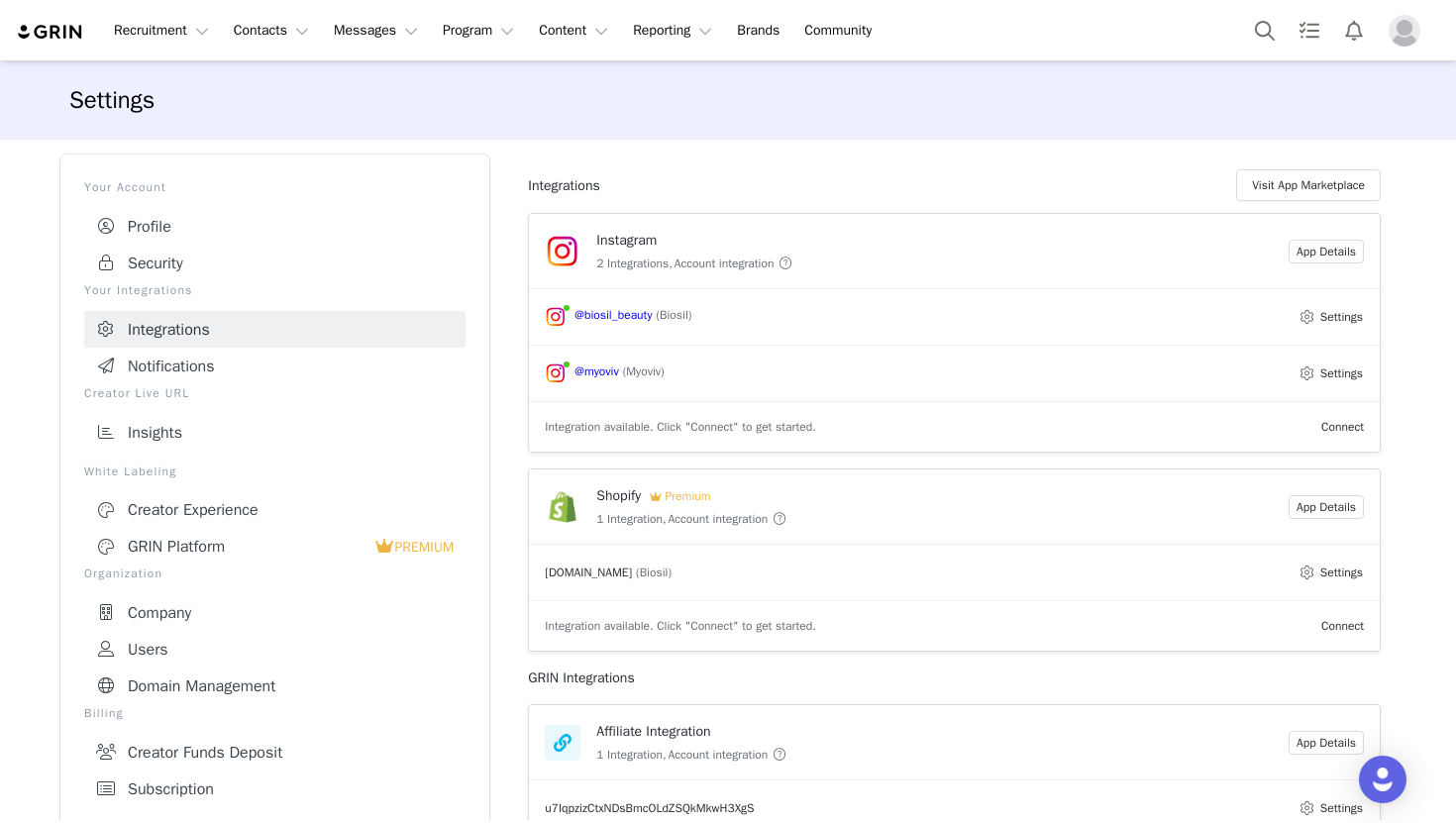 scroll, scrollTop: 5, scrollLeft: 0, axis: vertical 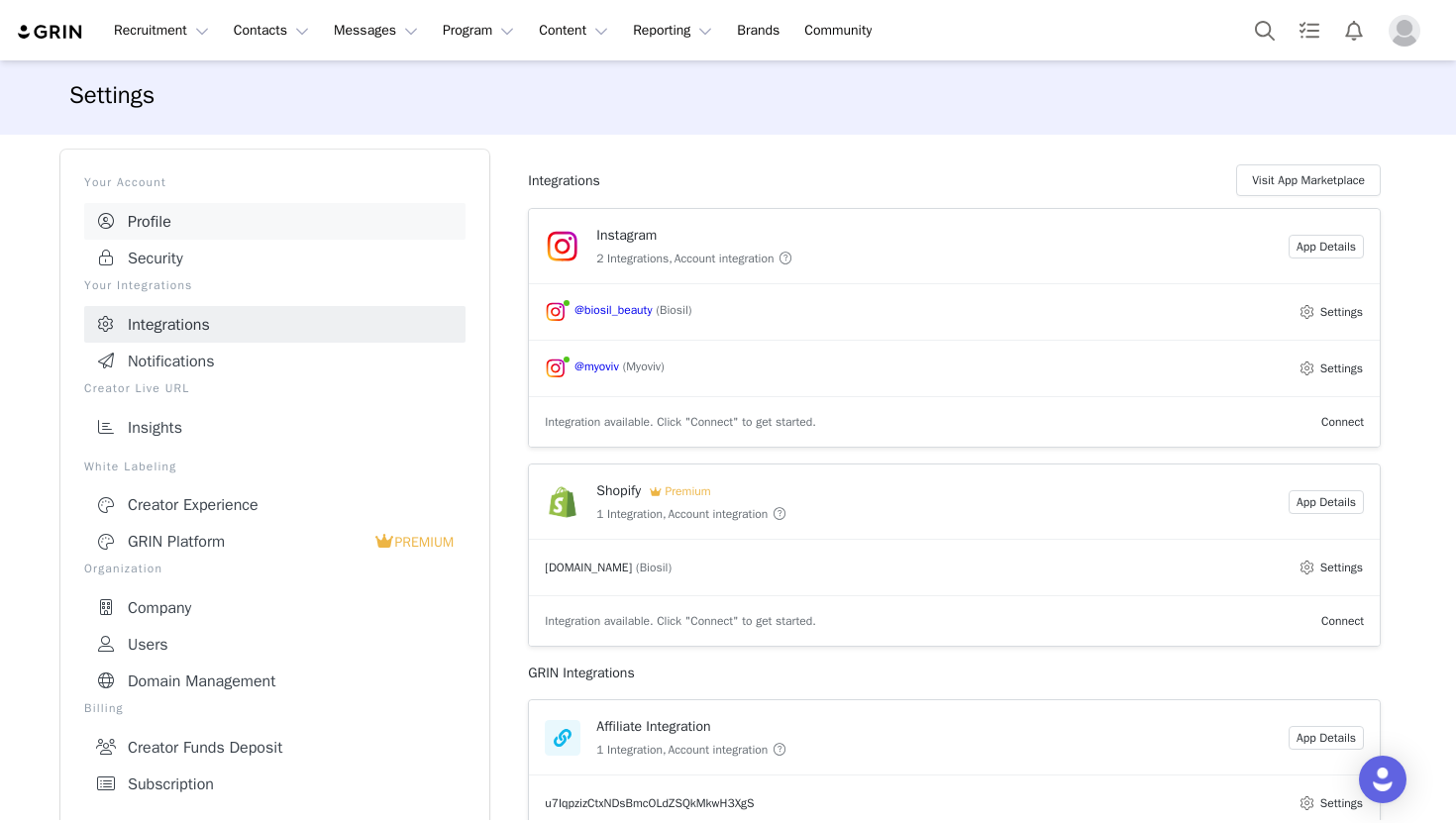 click on "Profile" at bounding box center [274, 221] 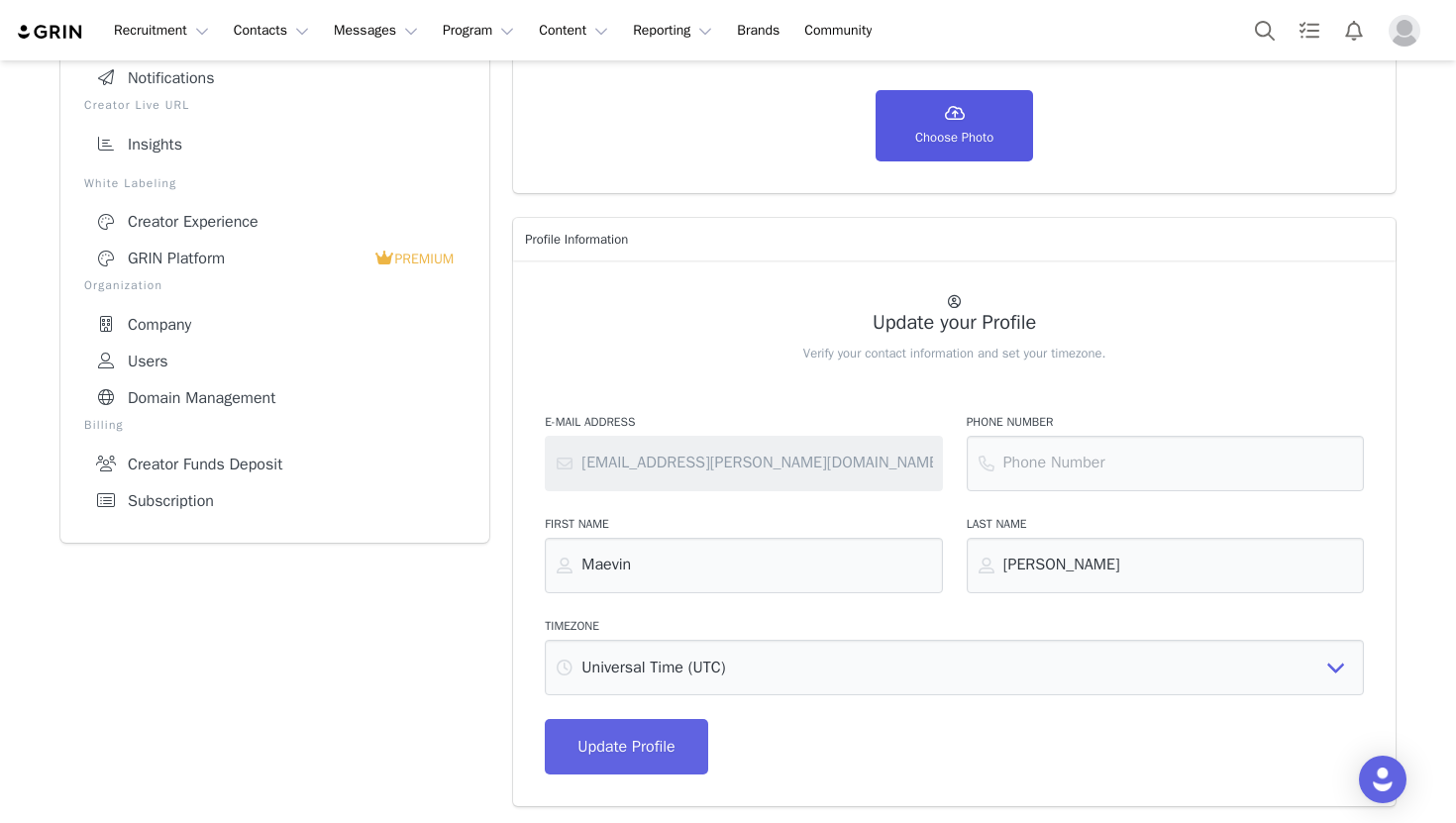 scroll, scrollTop: 0, scrollLeft: 0, axis: both 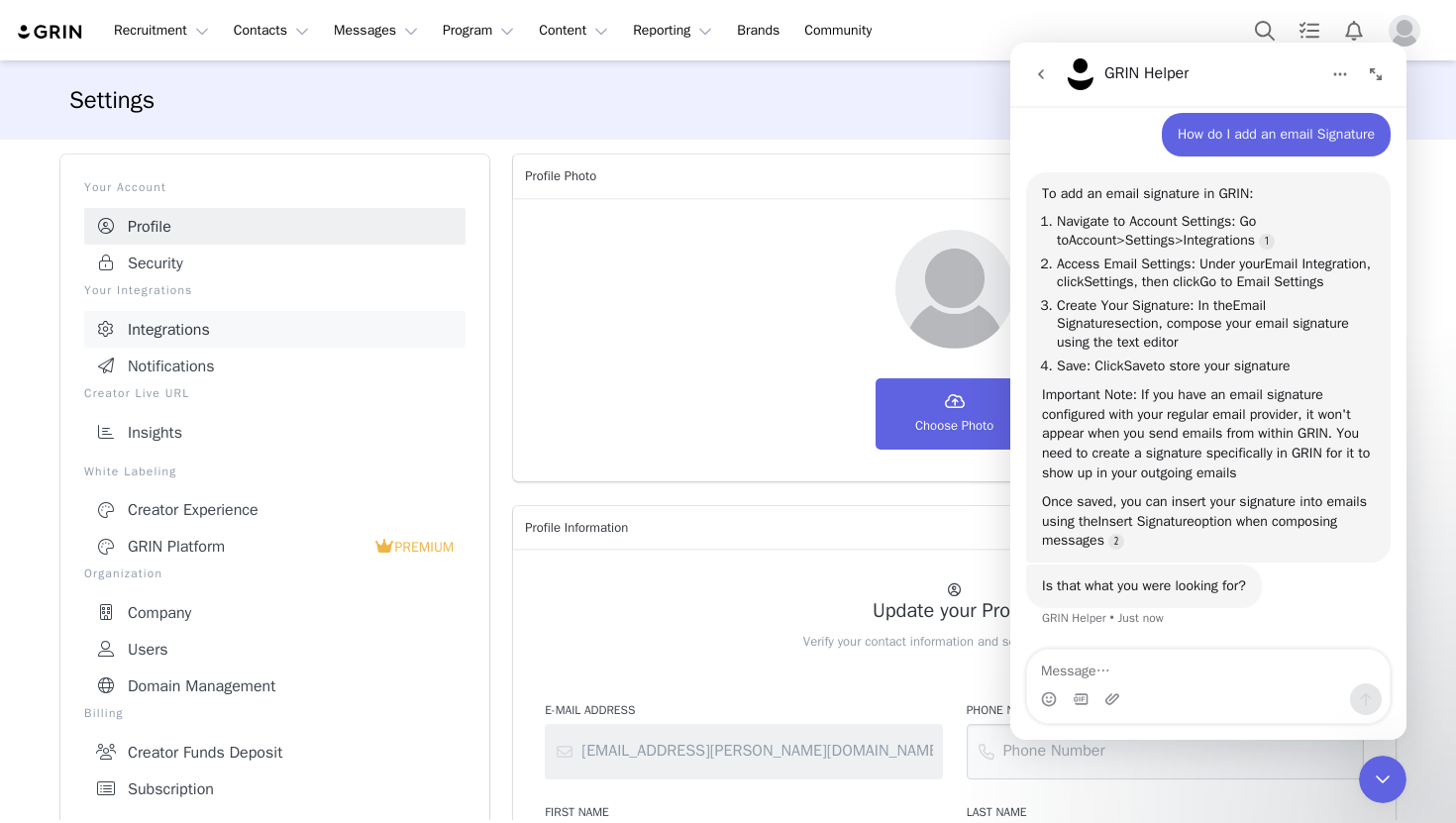 click on "Integrations" at bounding box center [274, 329] 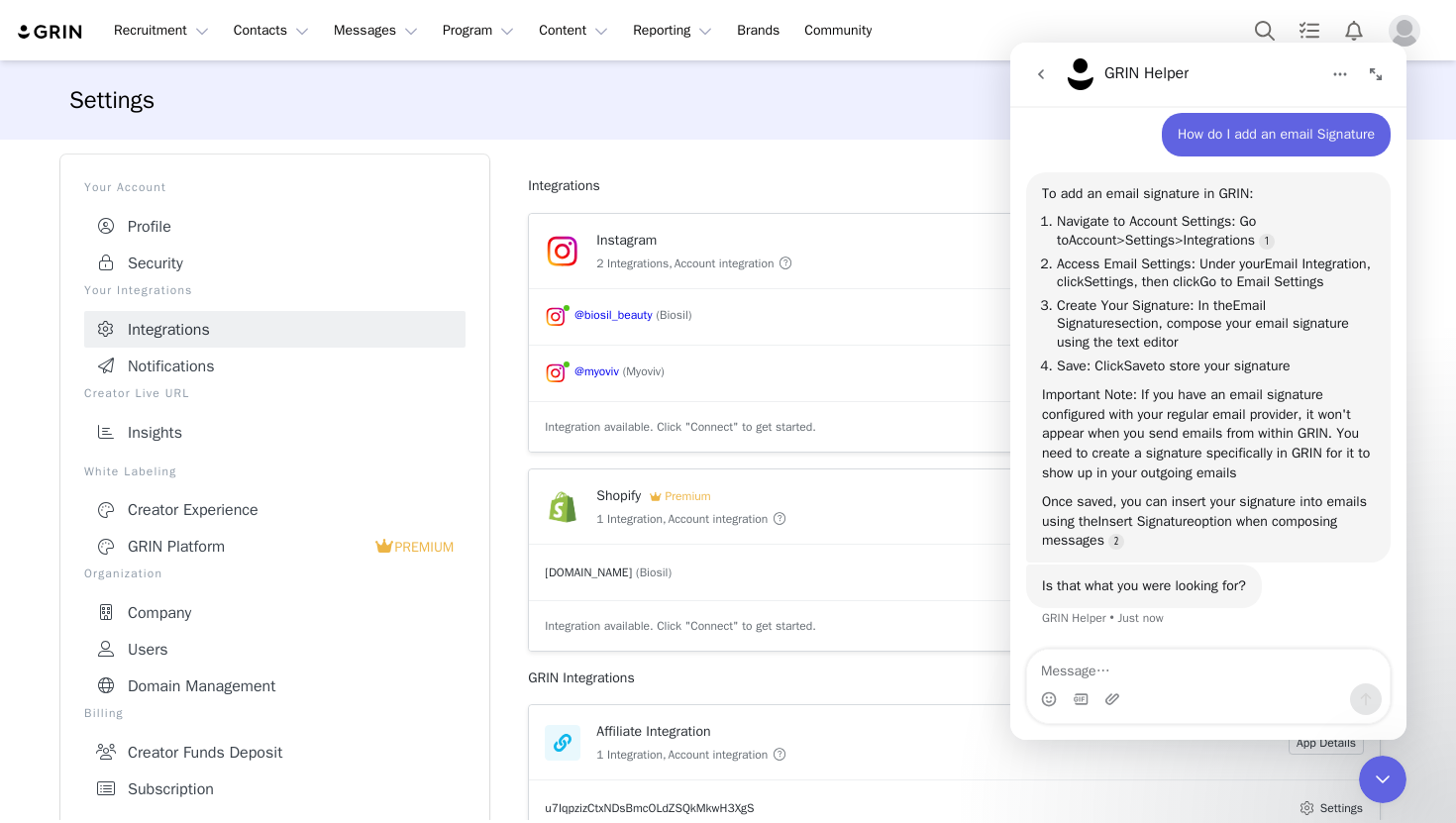 scroll, scrollTop: 211, scrollLeft: 0, axis: vertical 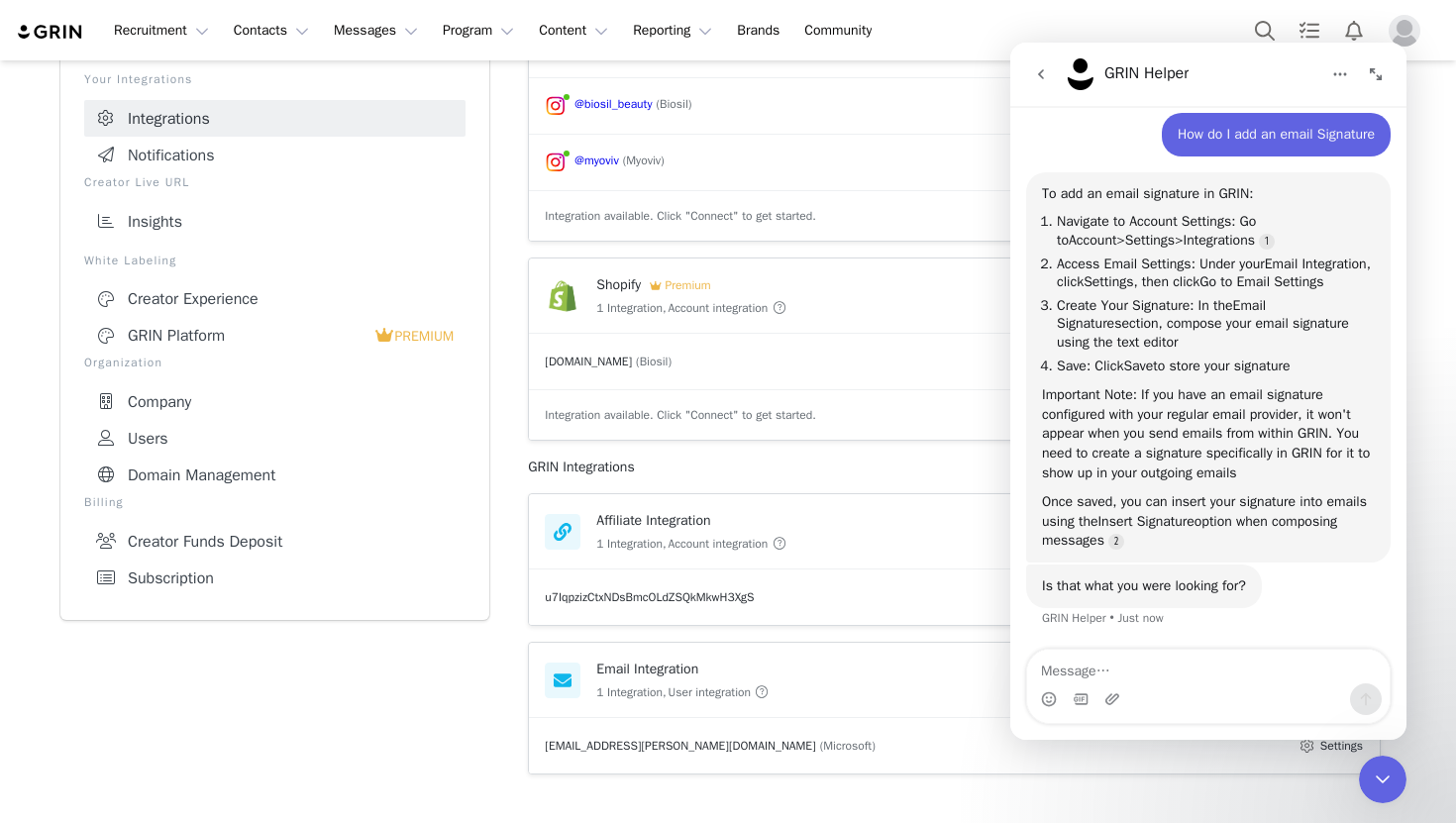 click on "User integration" at bounding box center (709, 692) 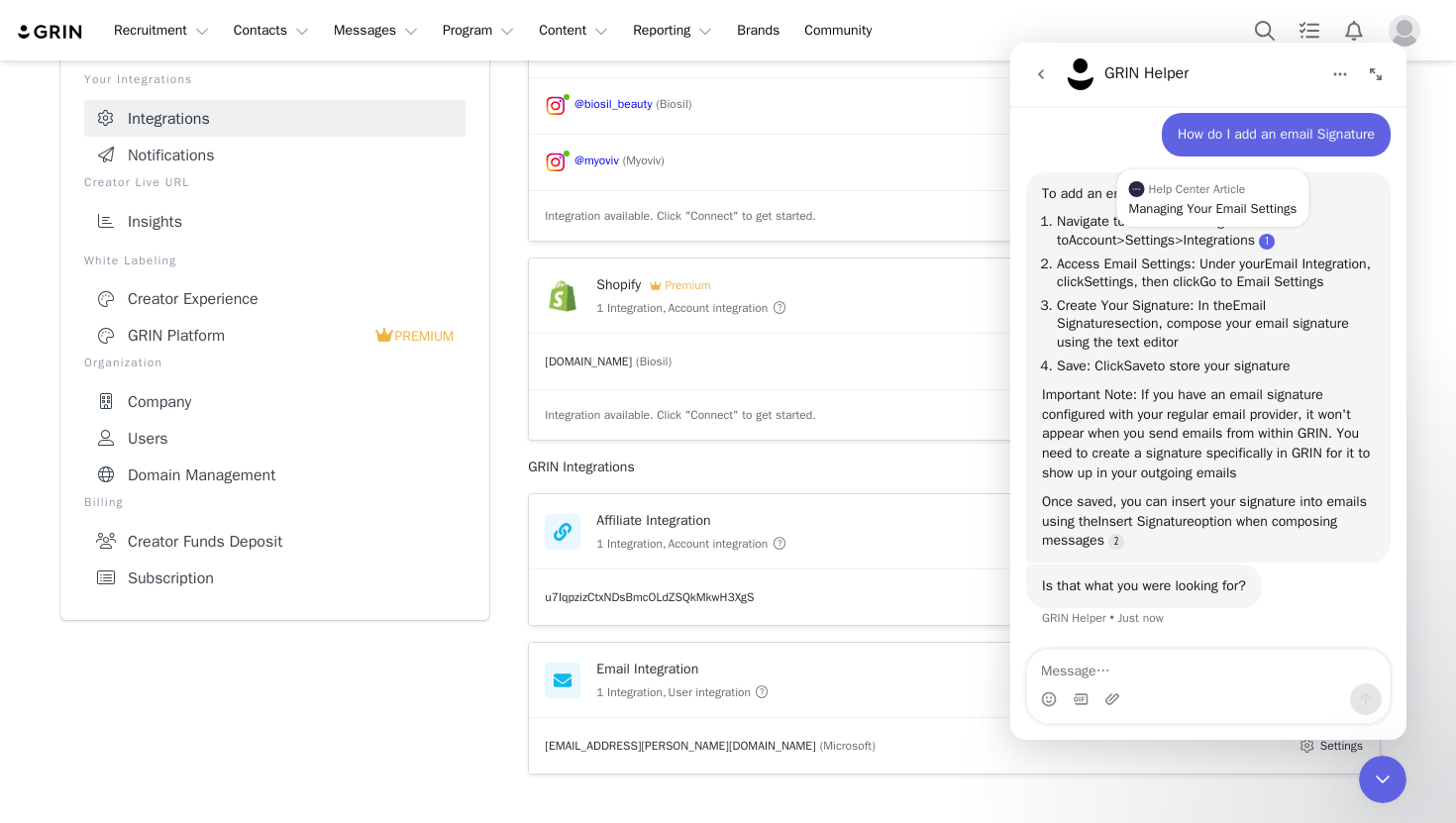 click at bounding box center (1267, 242) 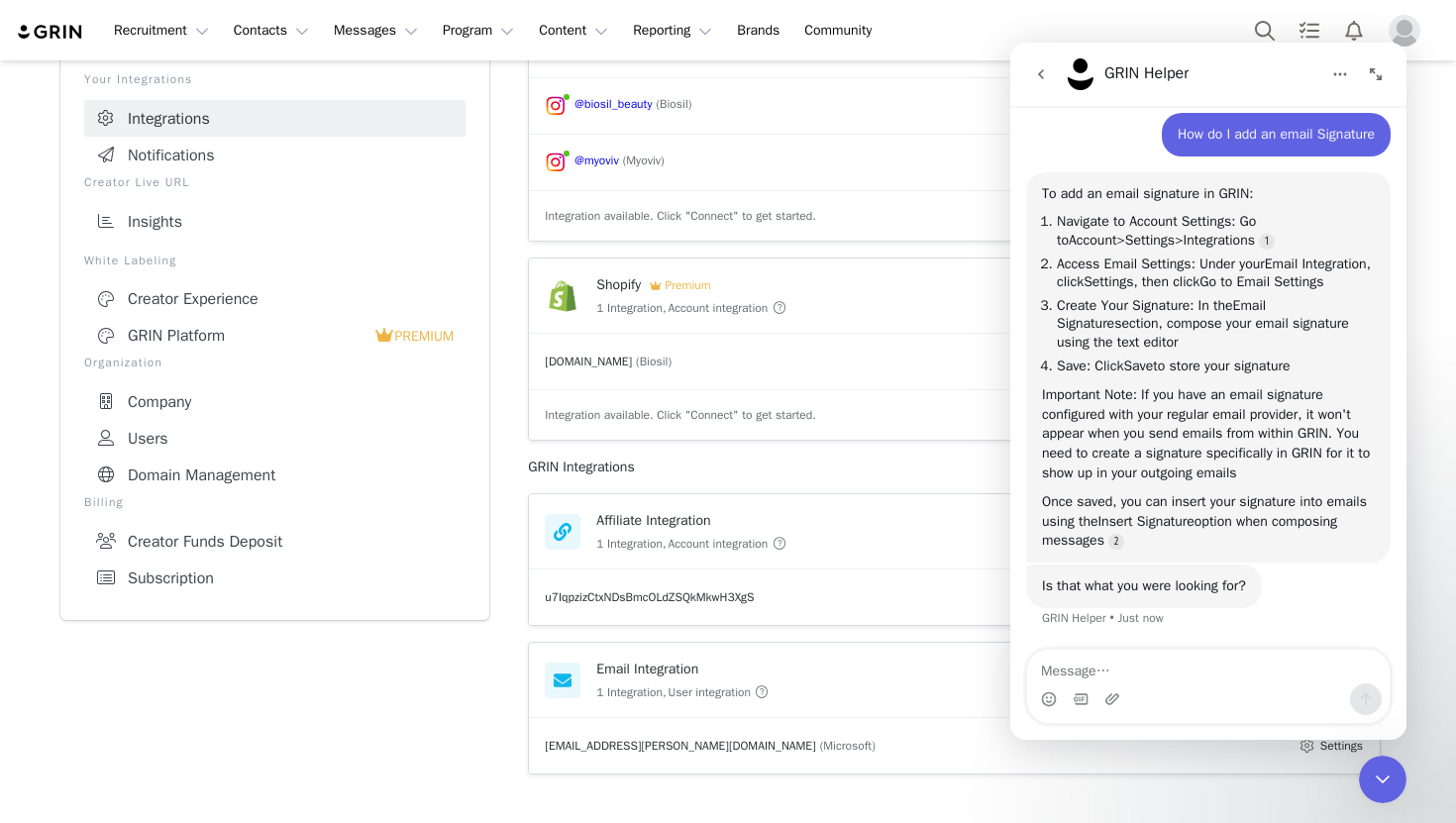 click on "Access Email Settings : Under your  Email Integration , click  Settings , then click  Go to Email Settings" at bounding box center [1215, 273] 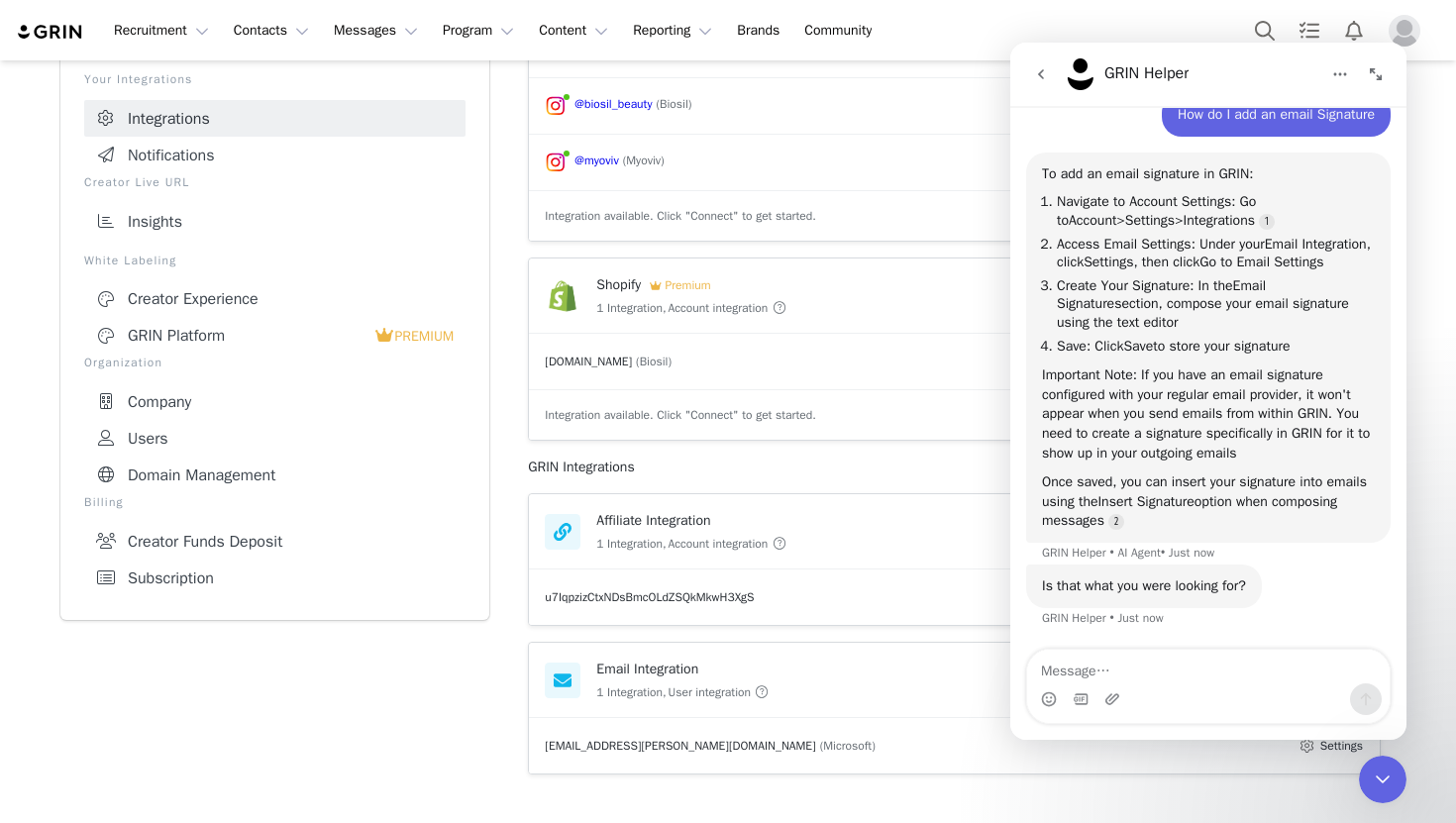 scroll, scrollTop: 154, scrollLeft: 0, axis: vertical 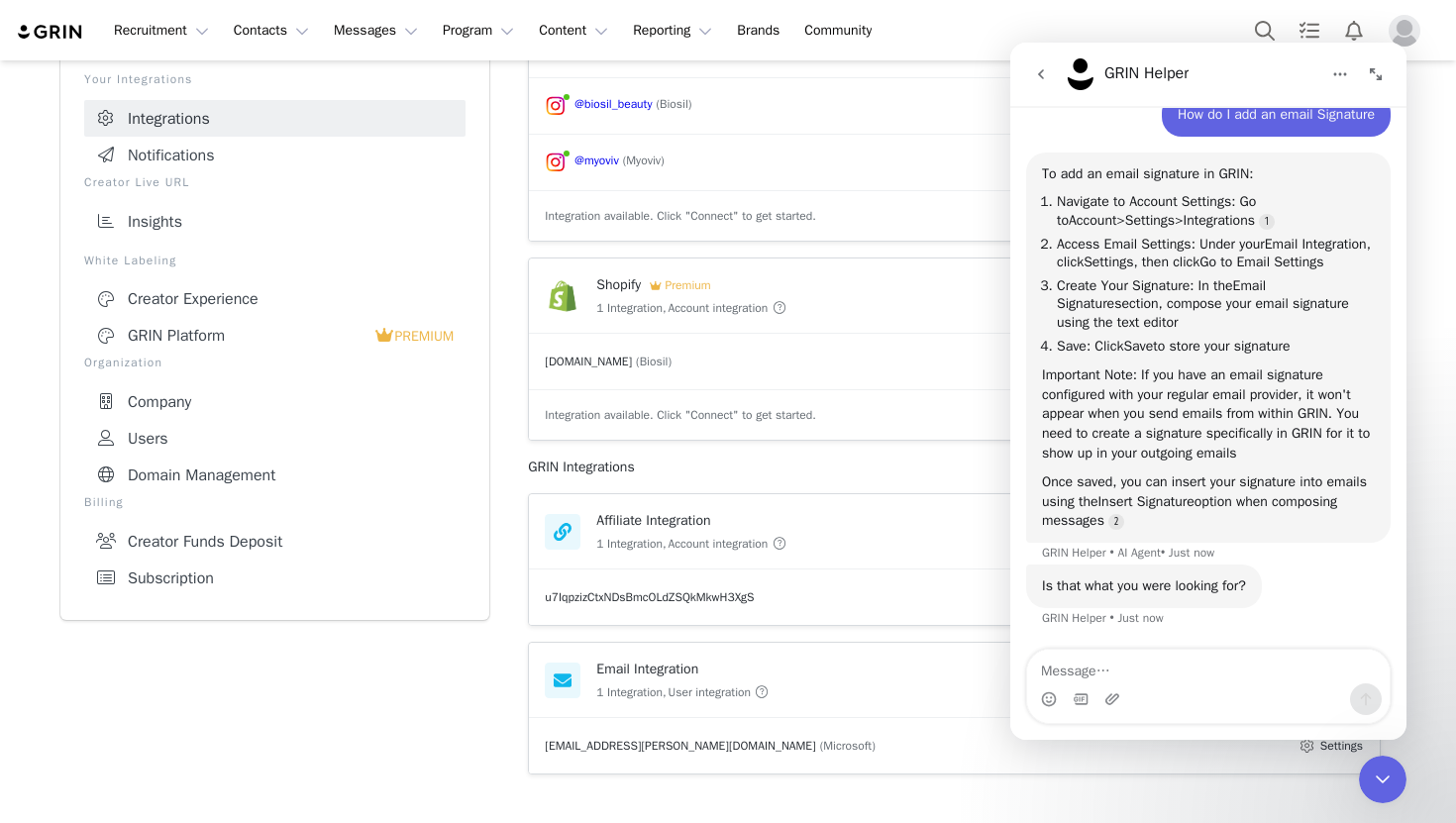 click on "Email Integration" at bounding box center [647, 669] 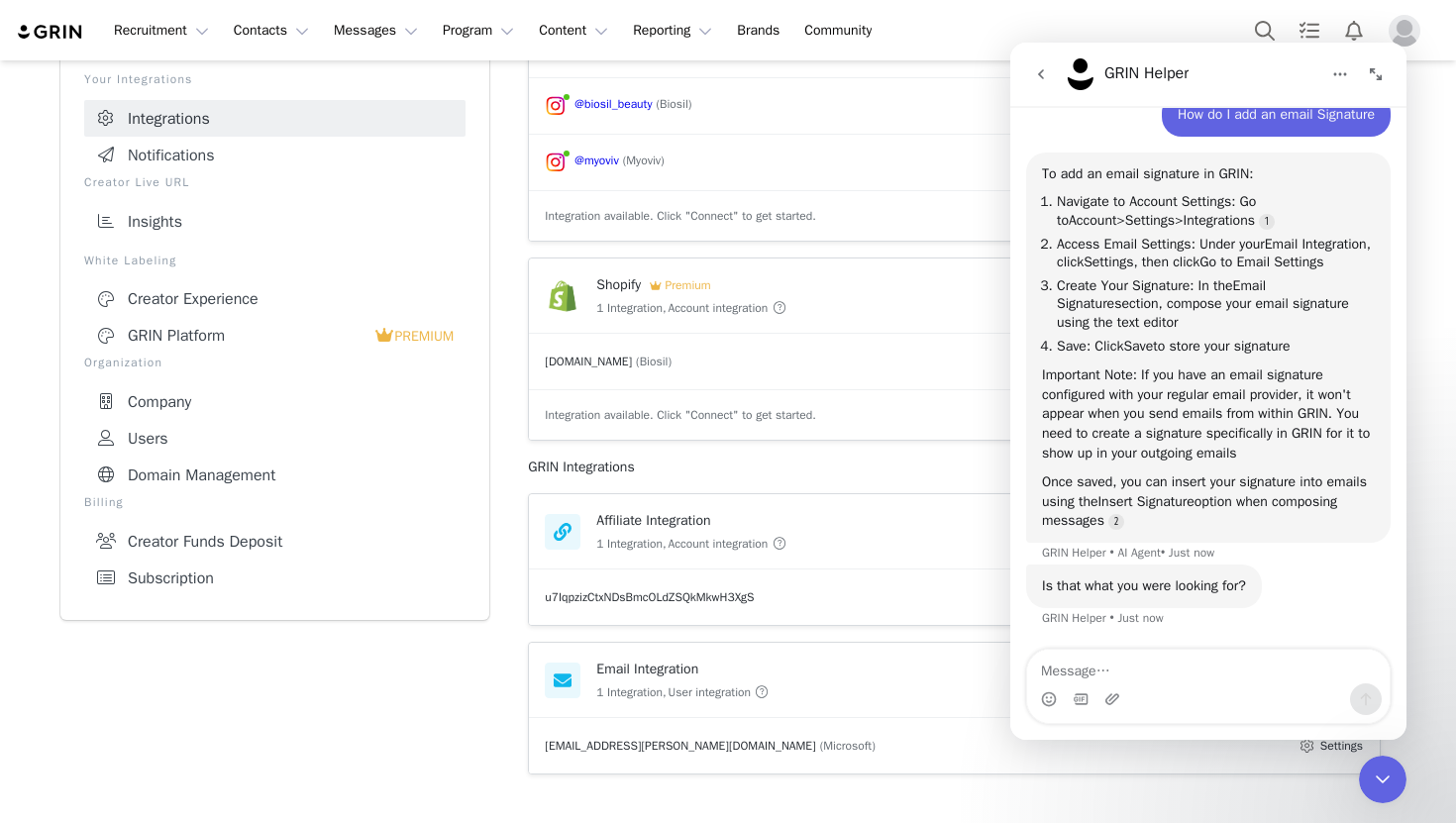 click on "[EMAIL_ADDRESS][PERSON_NAME][DOMAIN_NAME]   (Microsoft)" at bounding box center [921, 746] 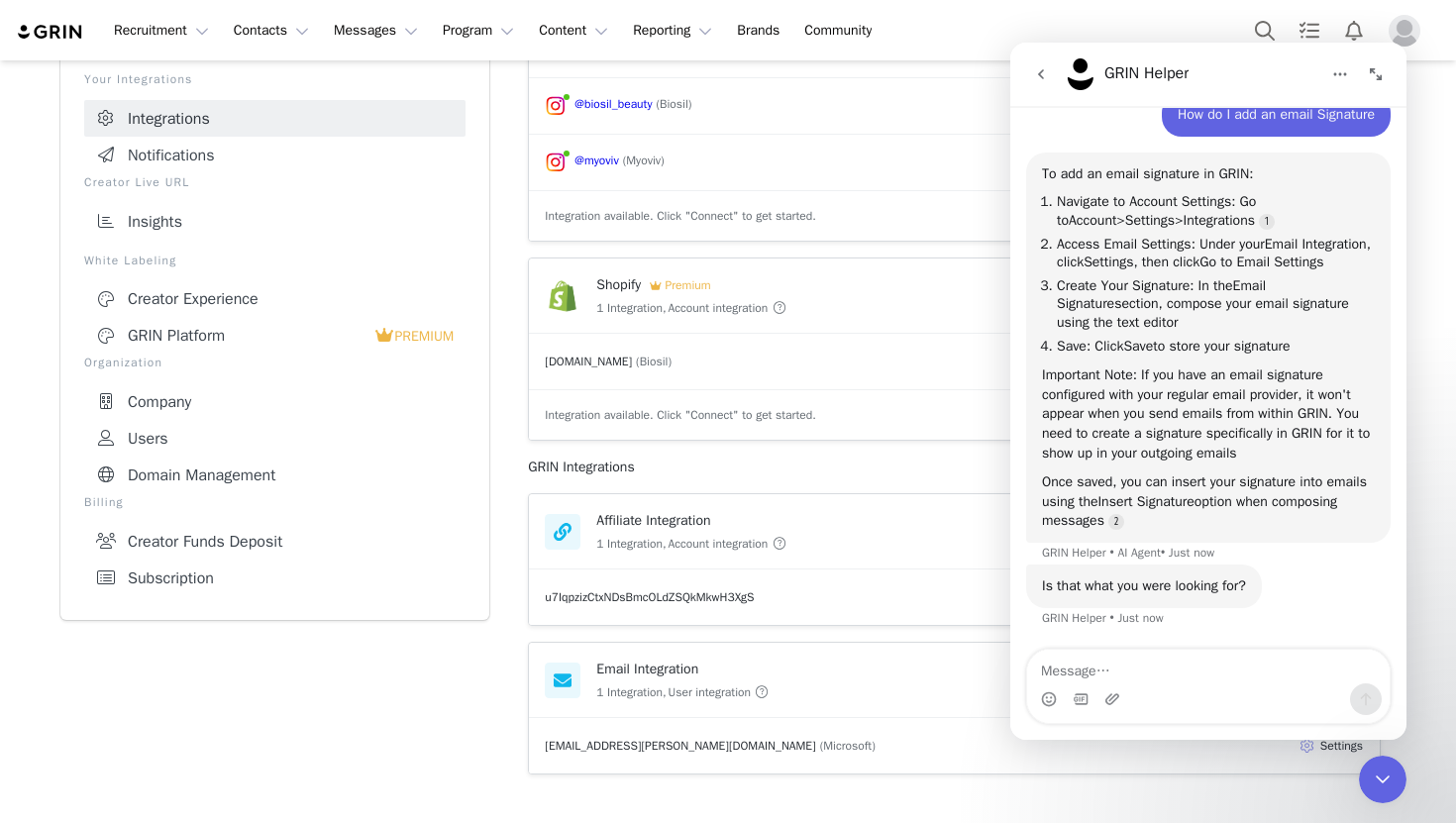 click on "Settings" at bounding box center [1330, 746] 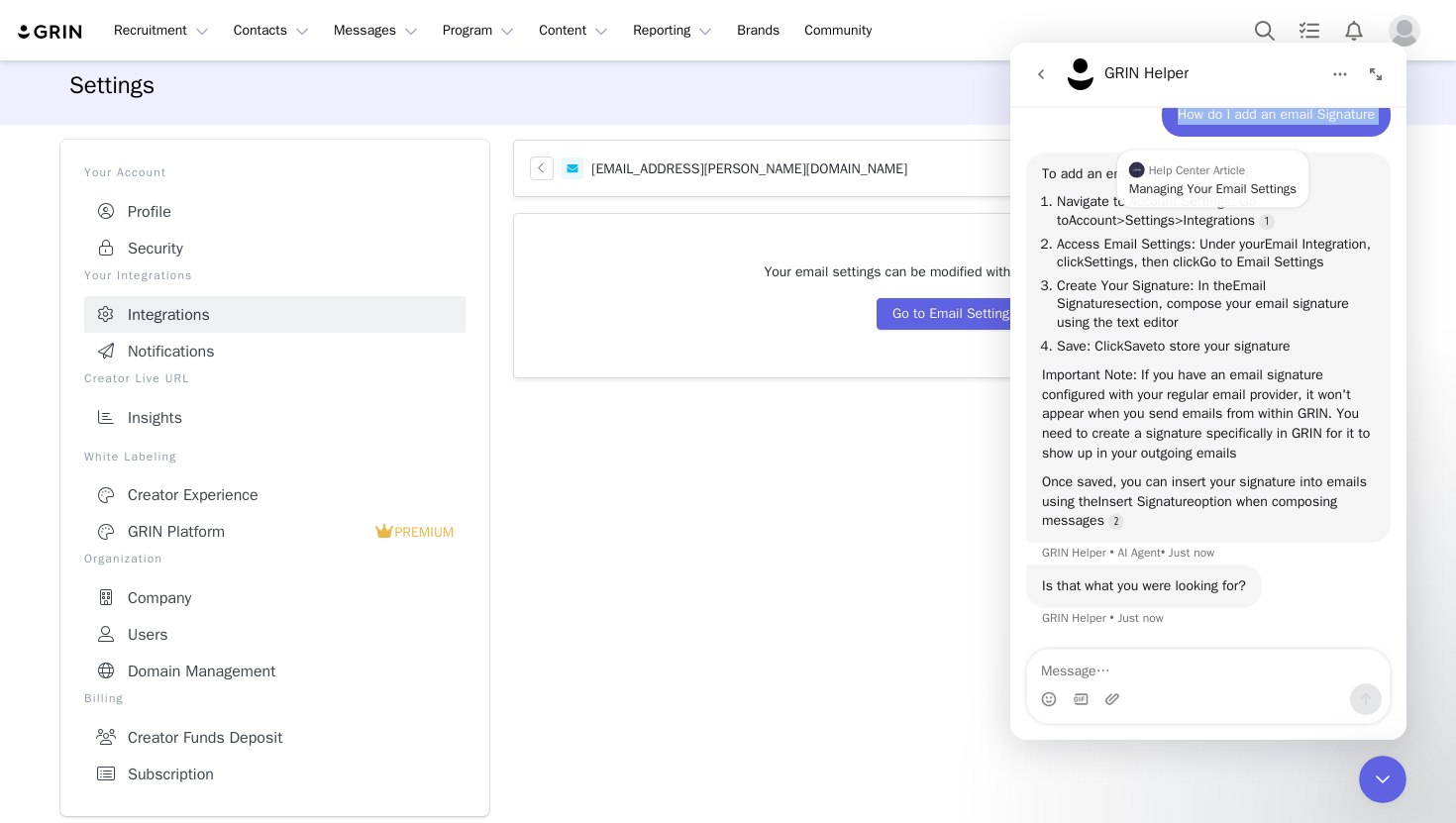 drag, startPoint x: 1238, startPoint y: 76, endPoint x: 1243, endPoint y: 116, distance: 40.311289 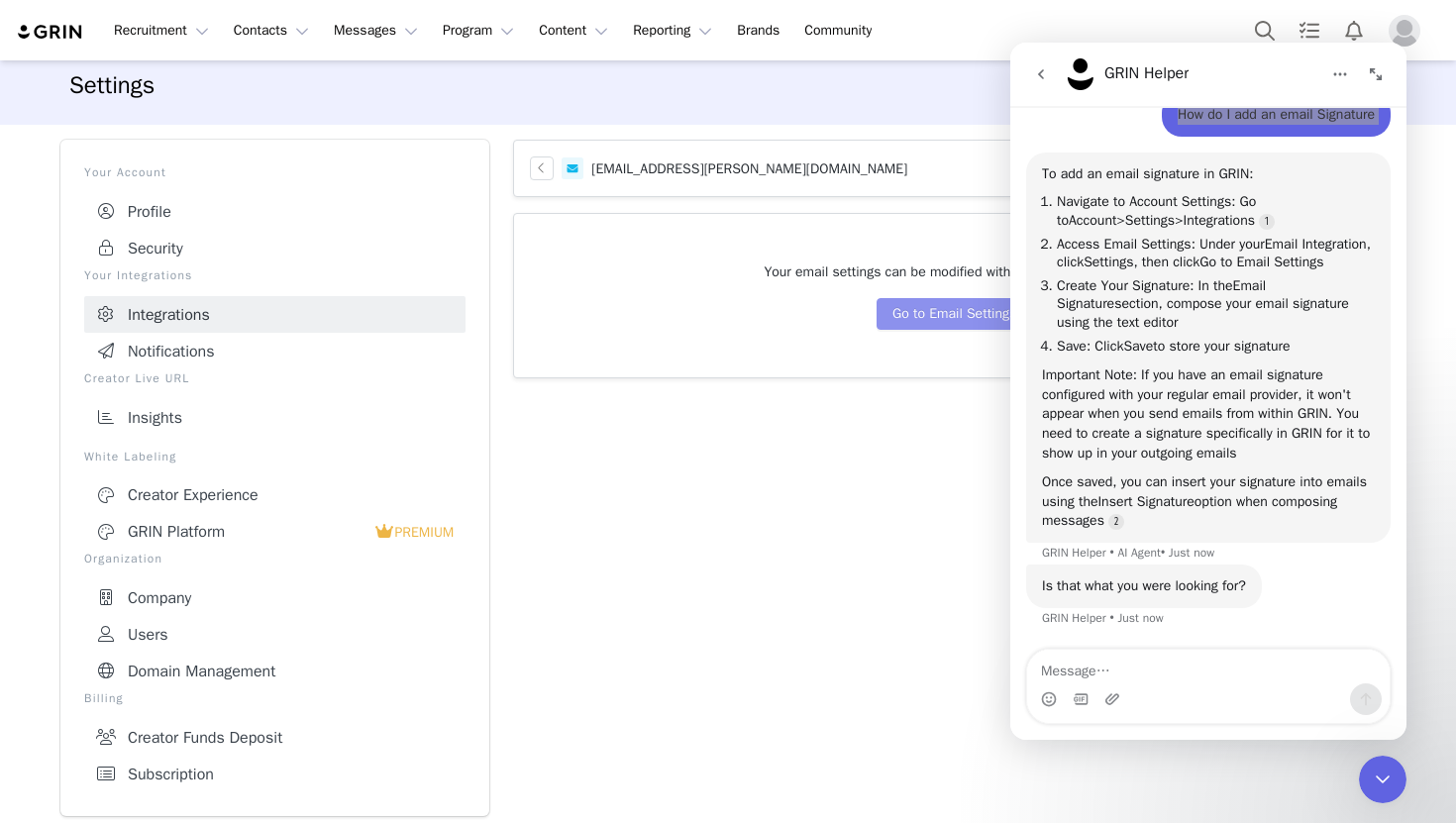 click on "Go to Email Settings" at bounding box center (954, 314) 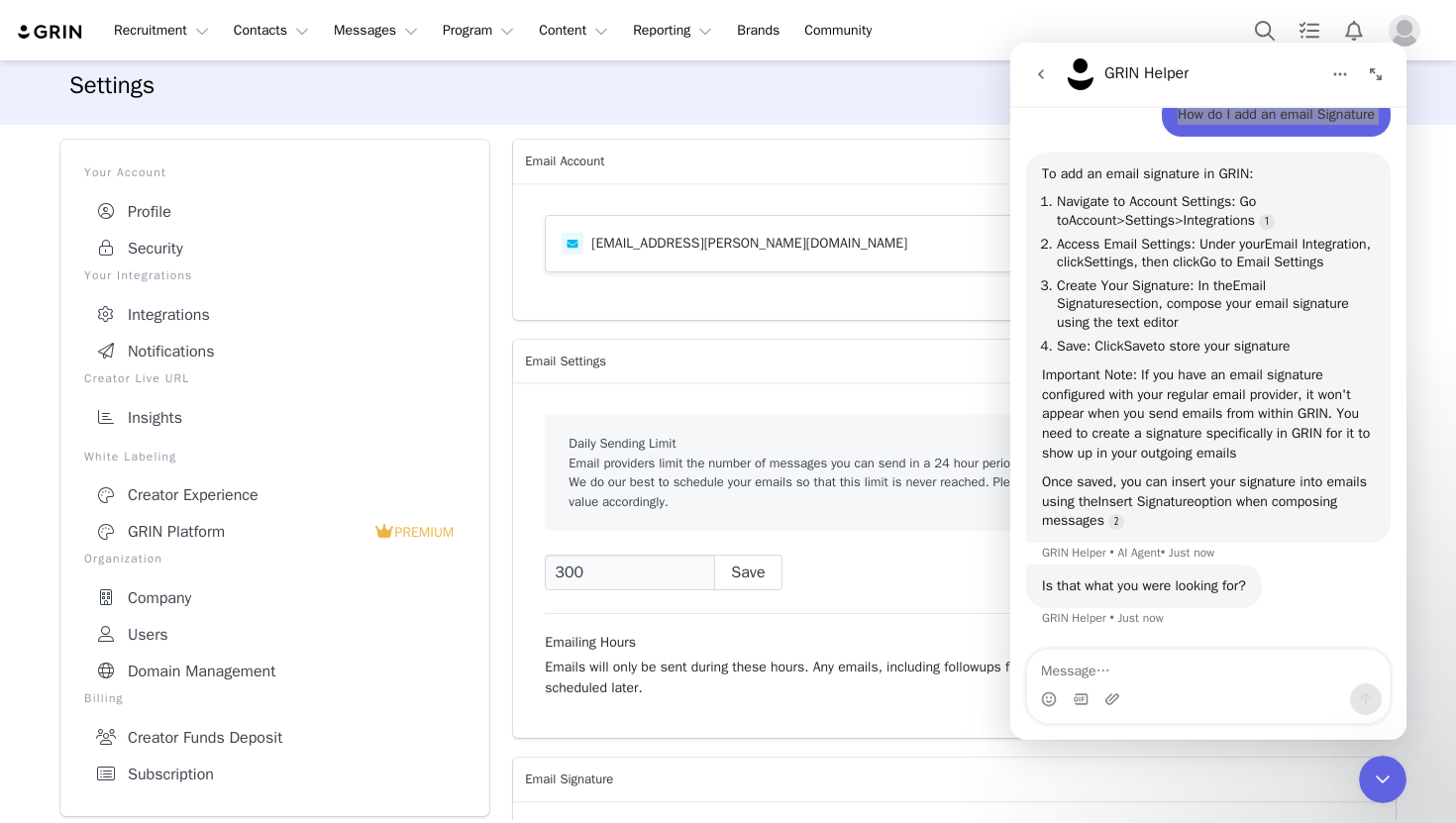scroll, scrollTop: 0, scrollLeft: 0, axis: both 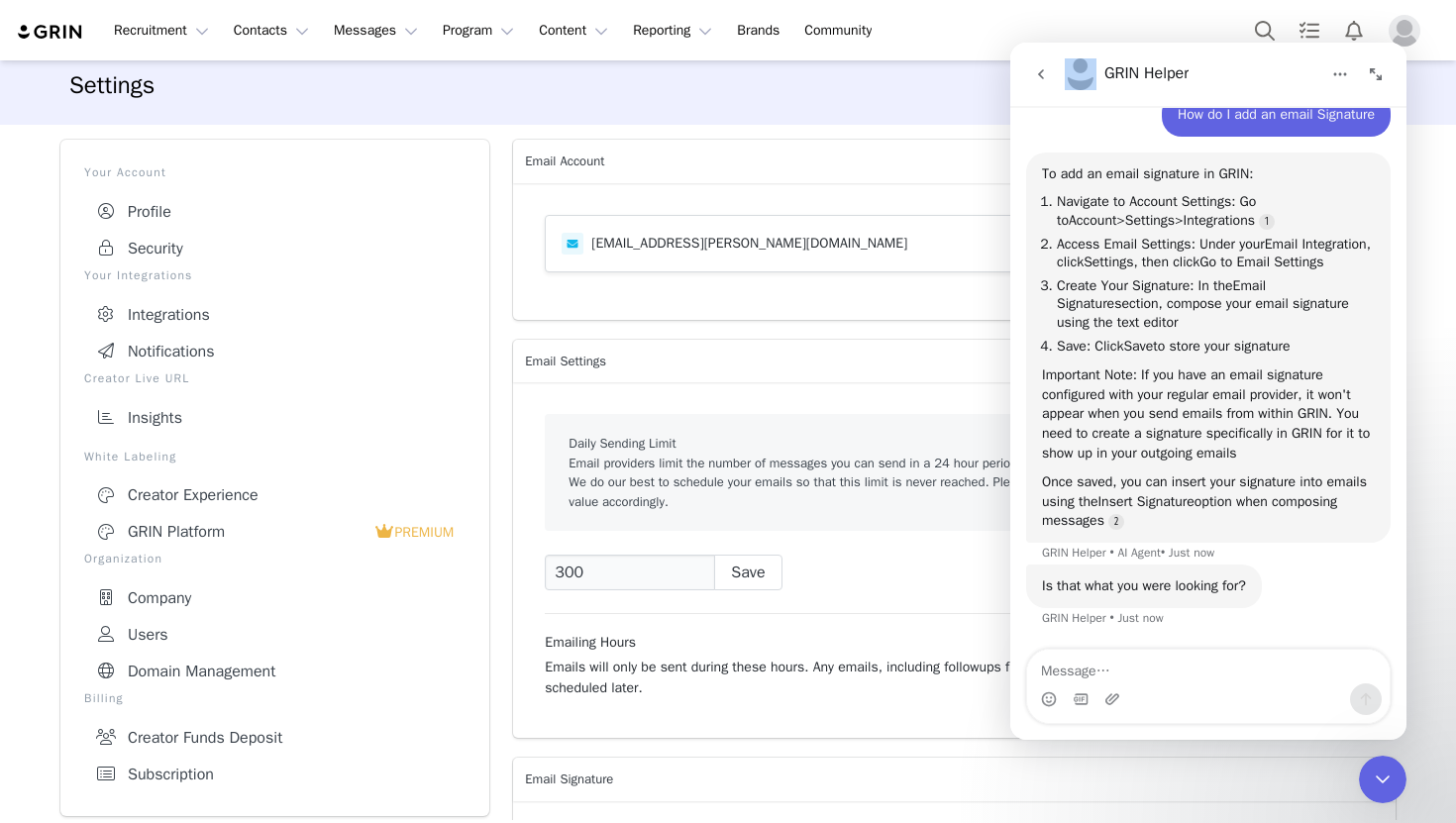 drag, startPoint x: 1055, startPoint y: 53, endPoint x: 1162, endPoint y: 53, distance: 107 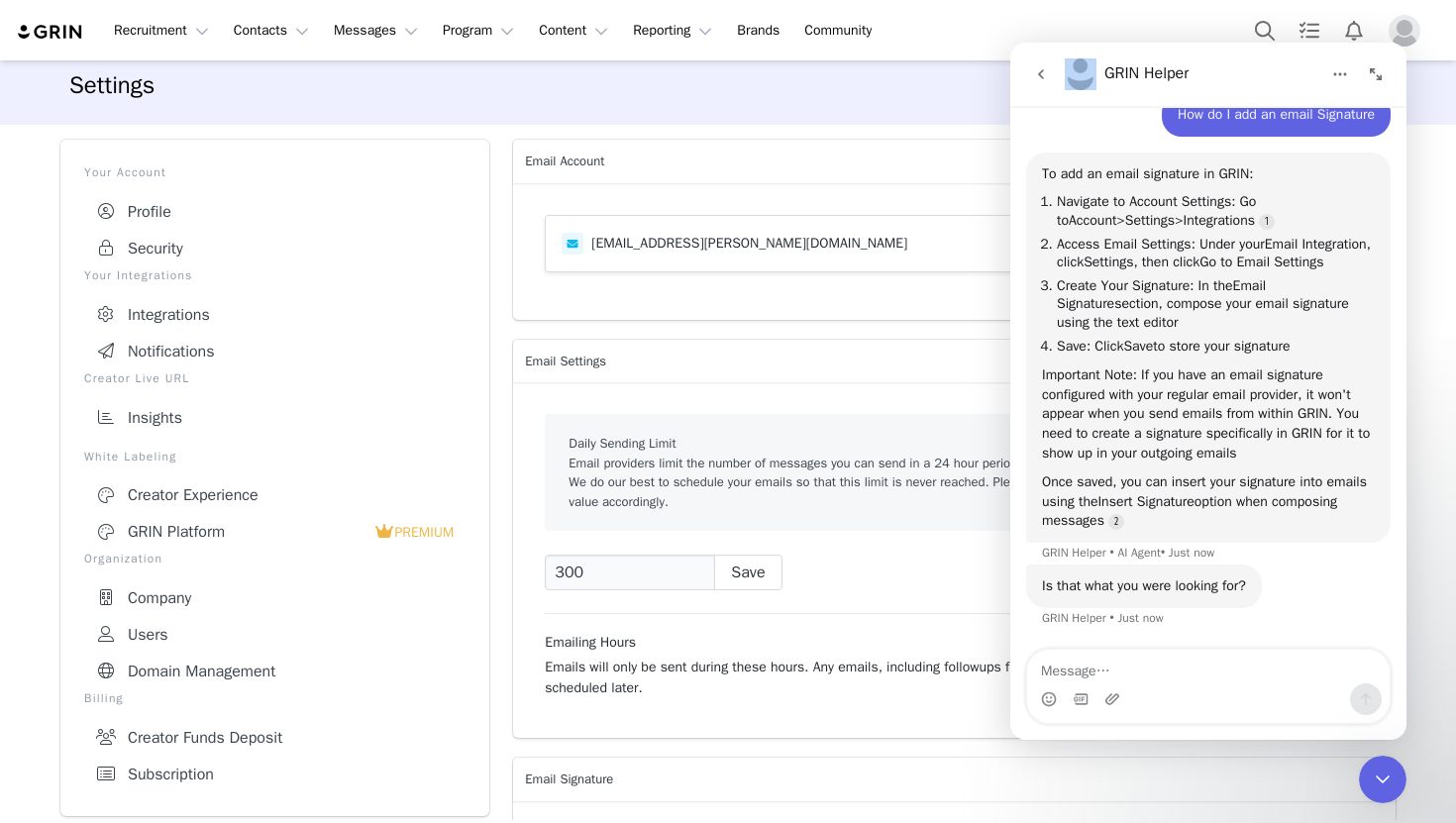 drag, startPoint x: 1306, startPoint y: 54, endPoint x: 883, endPoint y: 71, distance: 423.3415 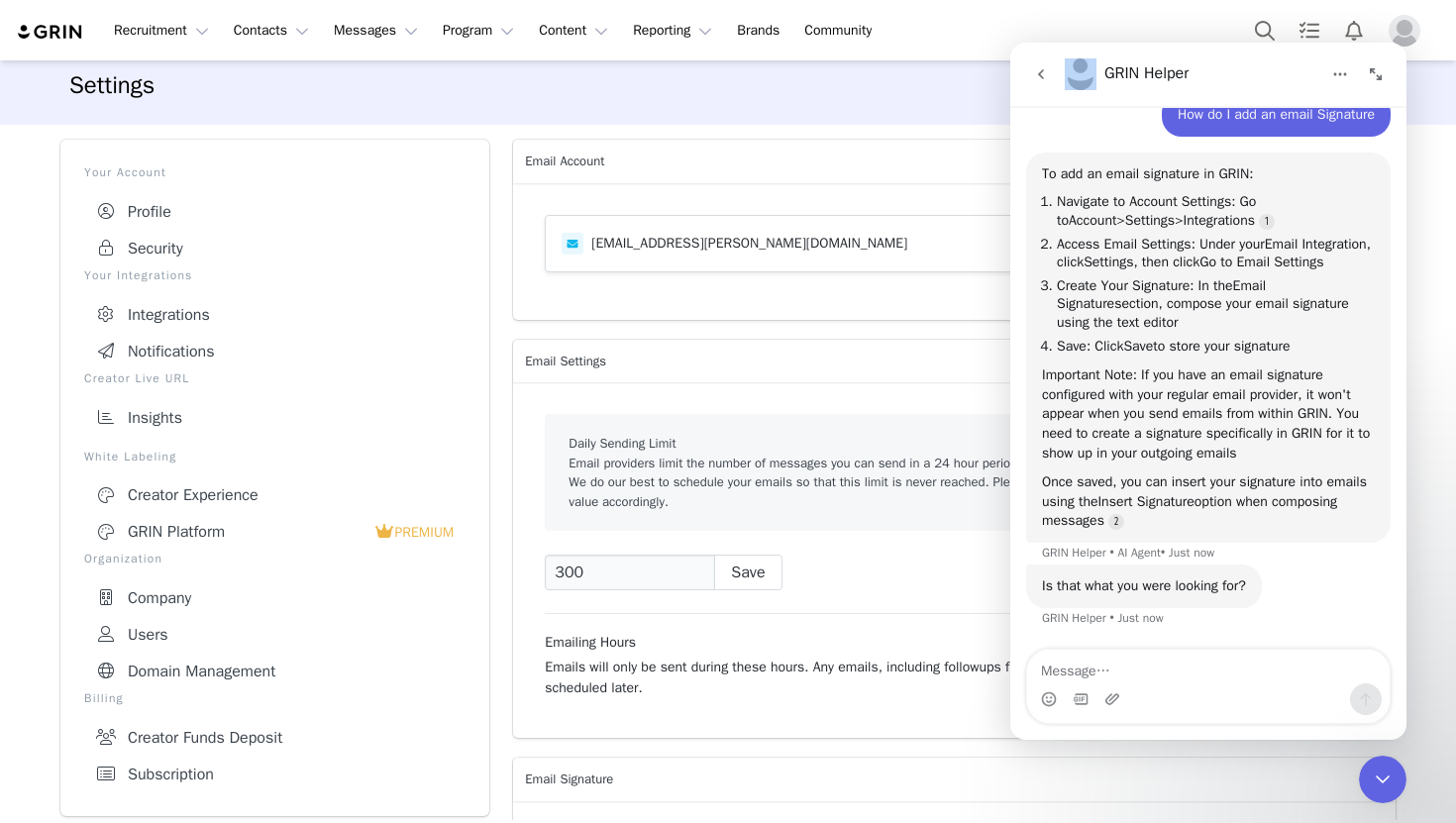 click 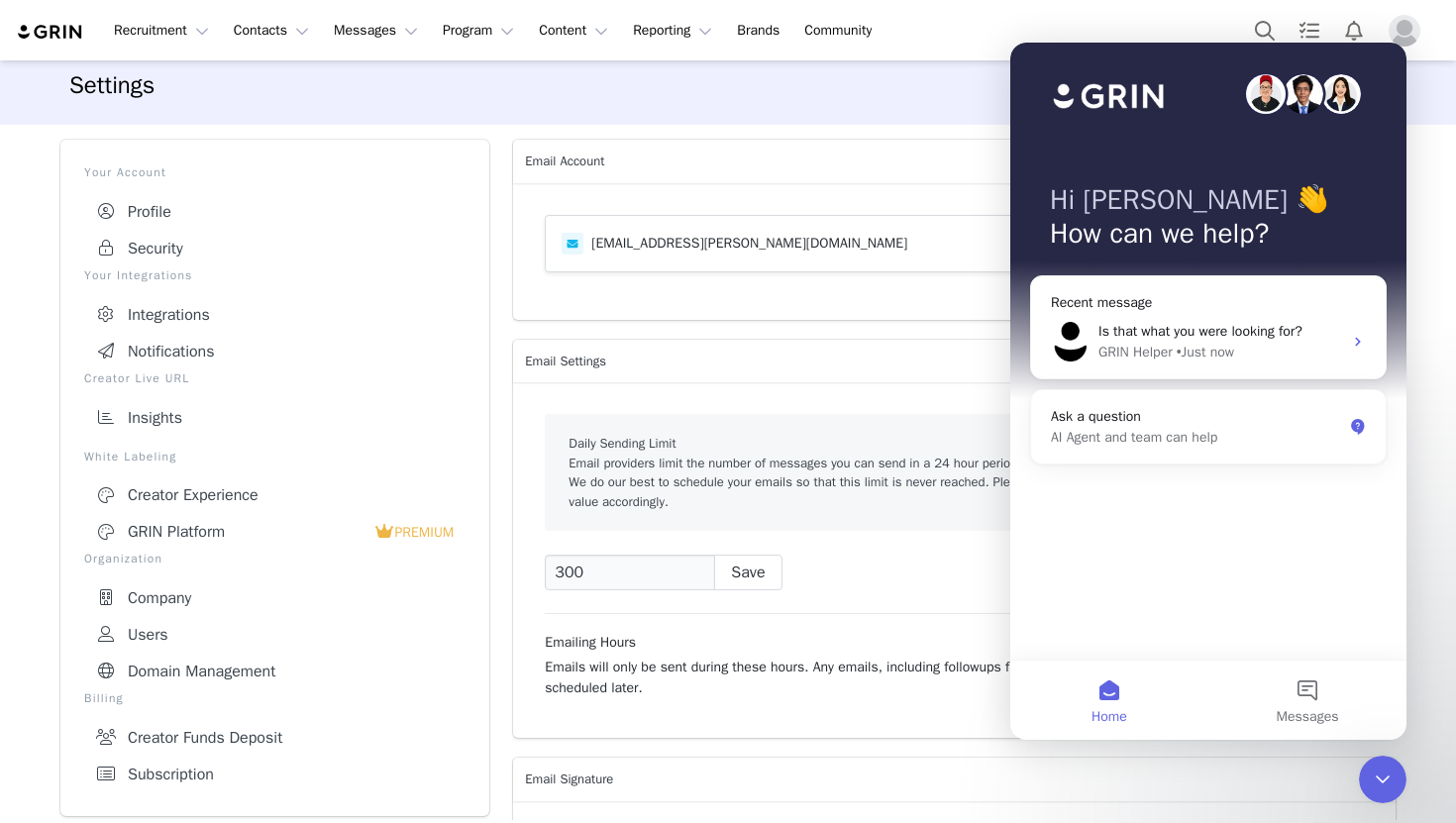 scroll, scrollTop: 0, scrollLeft: 0, axis: both 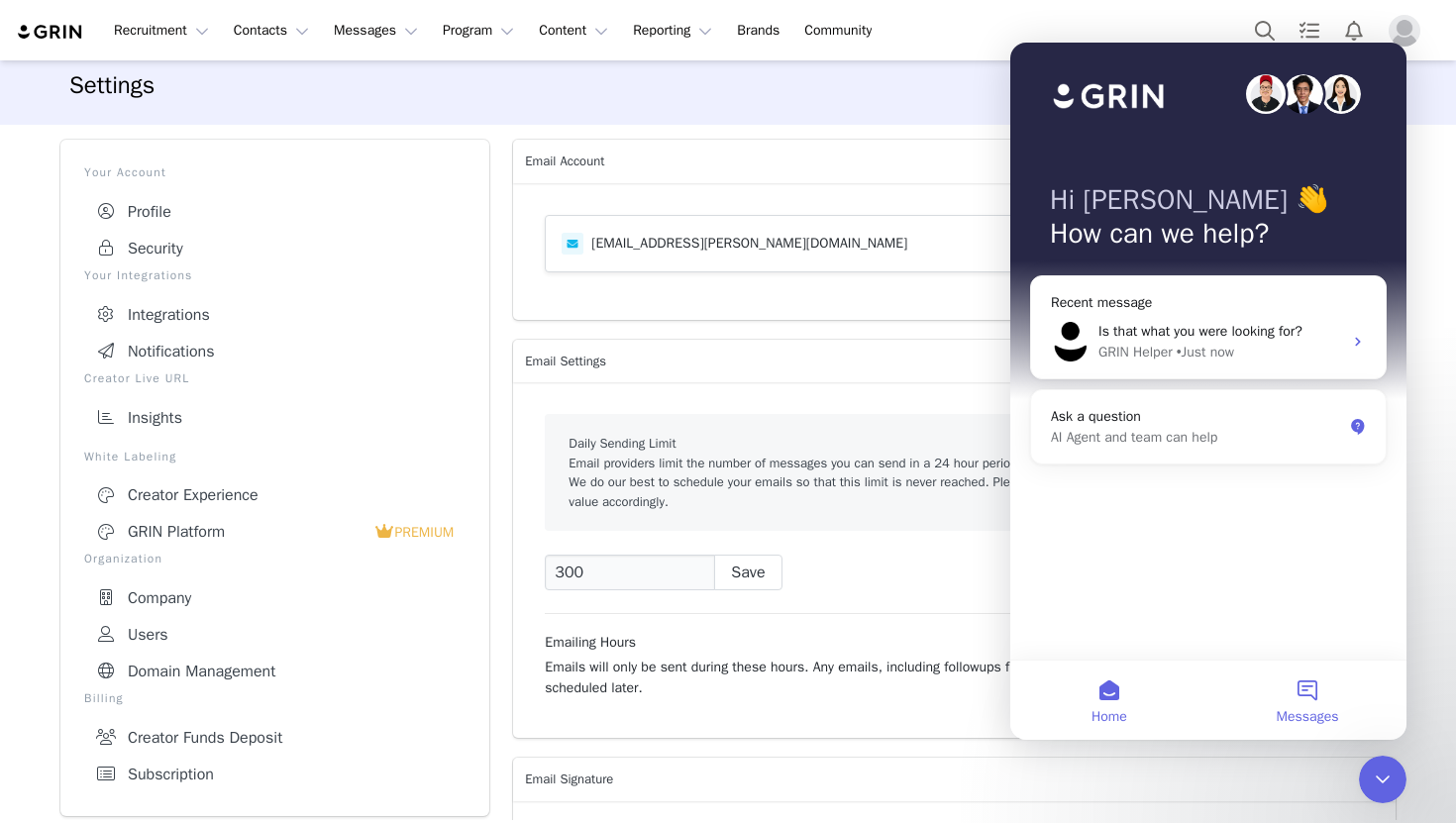 click on "Messages" at bounding box center (1307, 717) 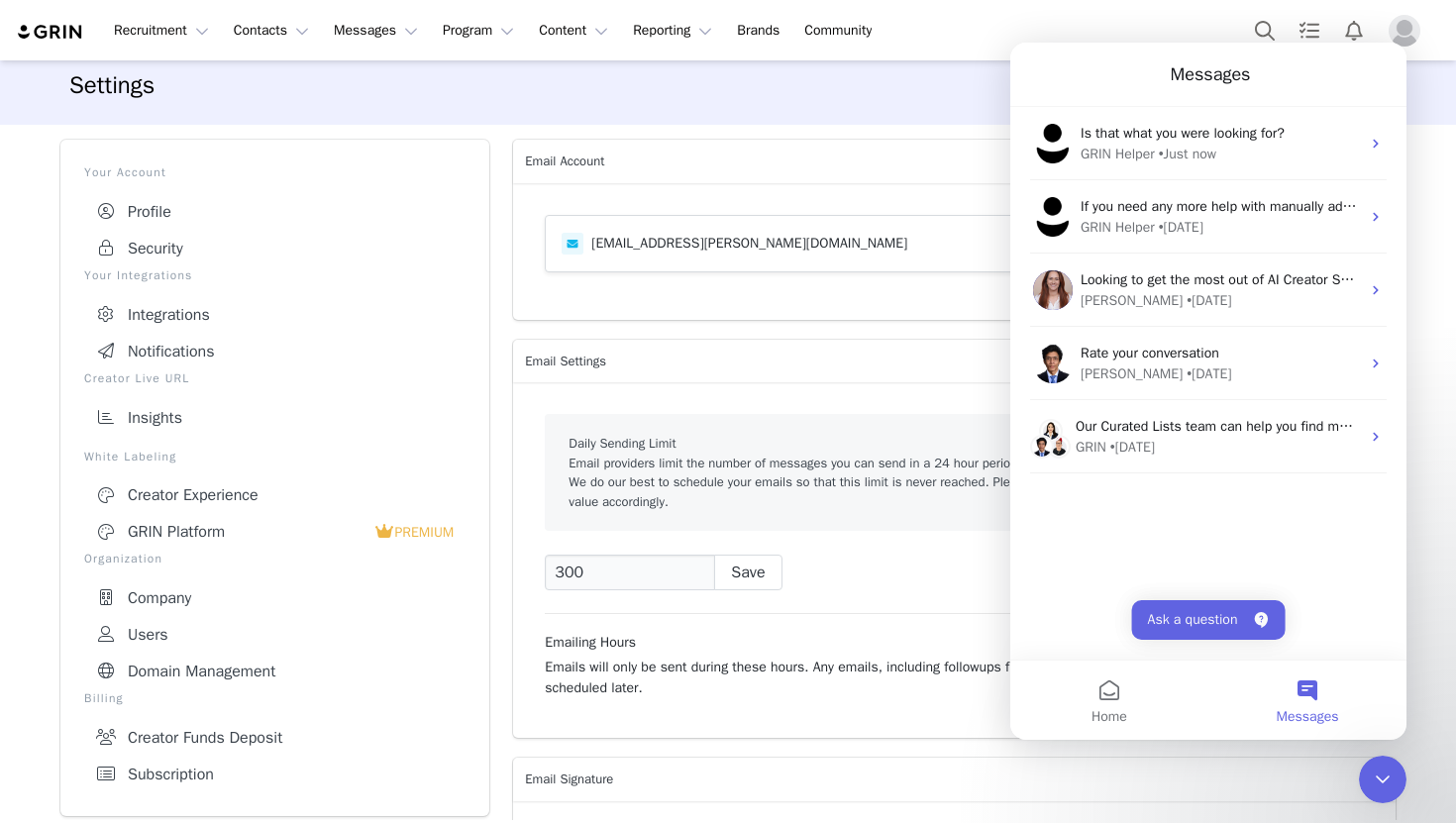 click at bounding box center (1383, 779) 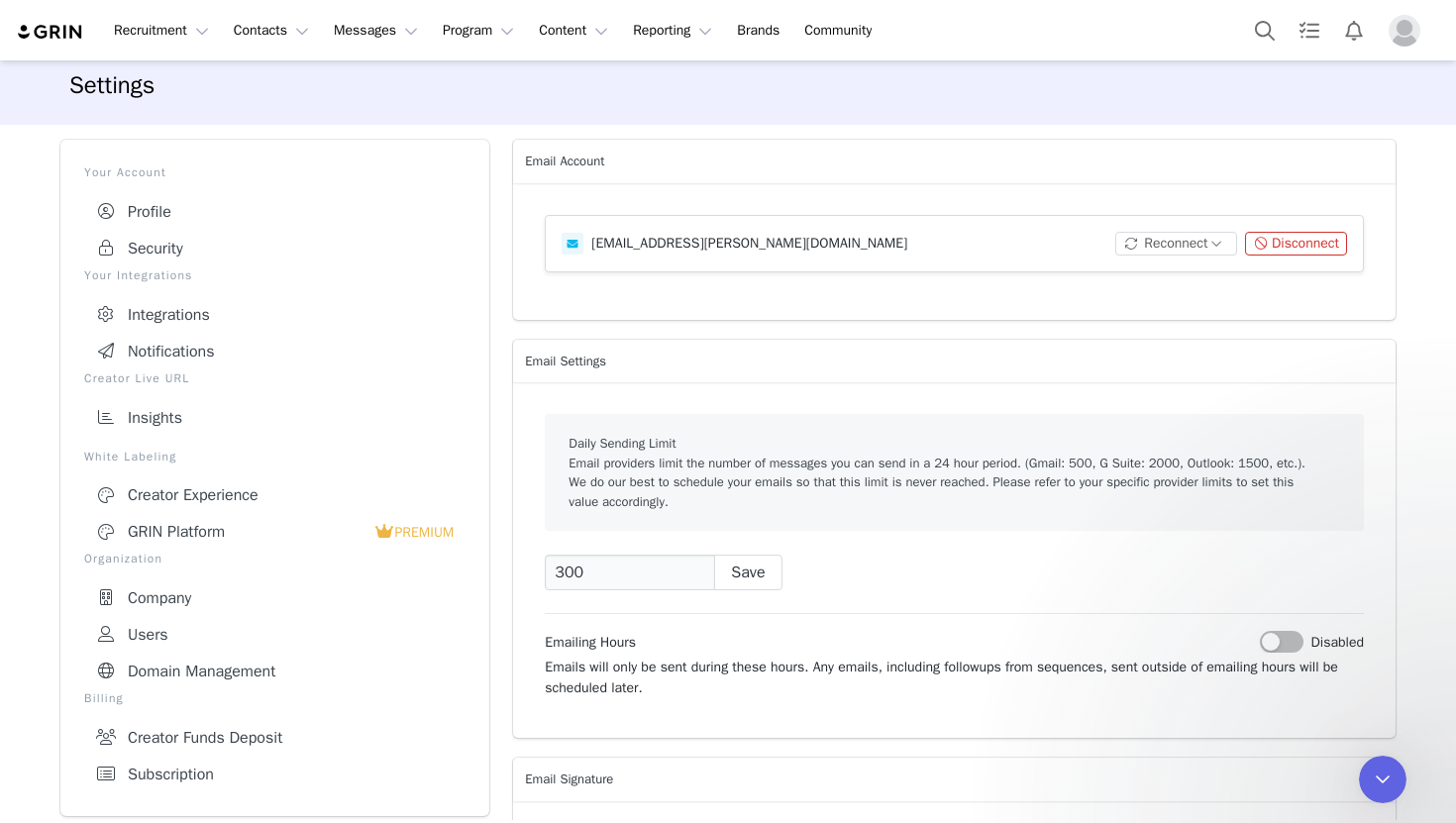 scroll, scrollTop: 0, scrollLeft: 0, axis: both 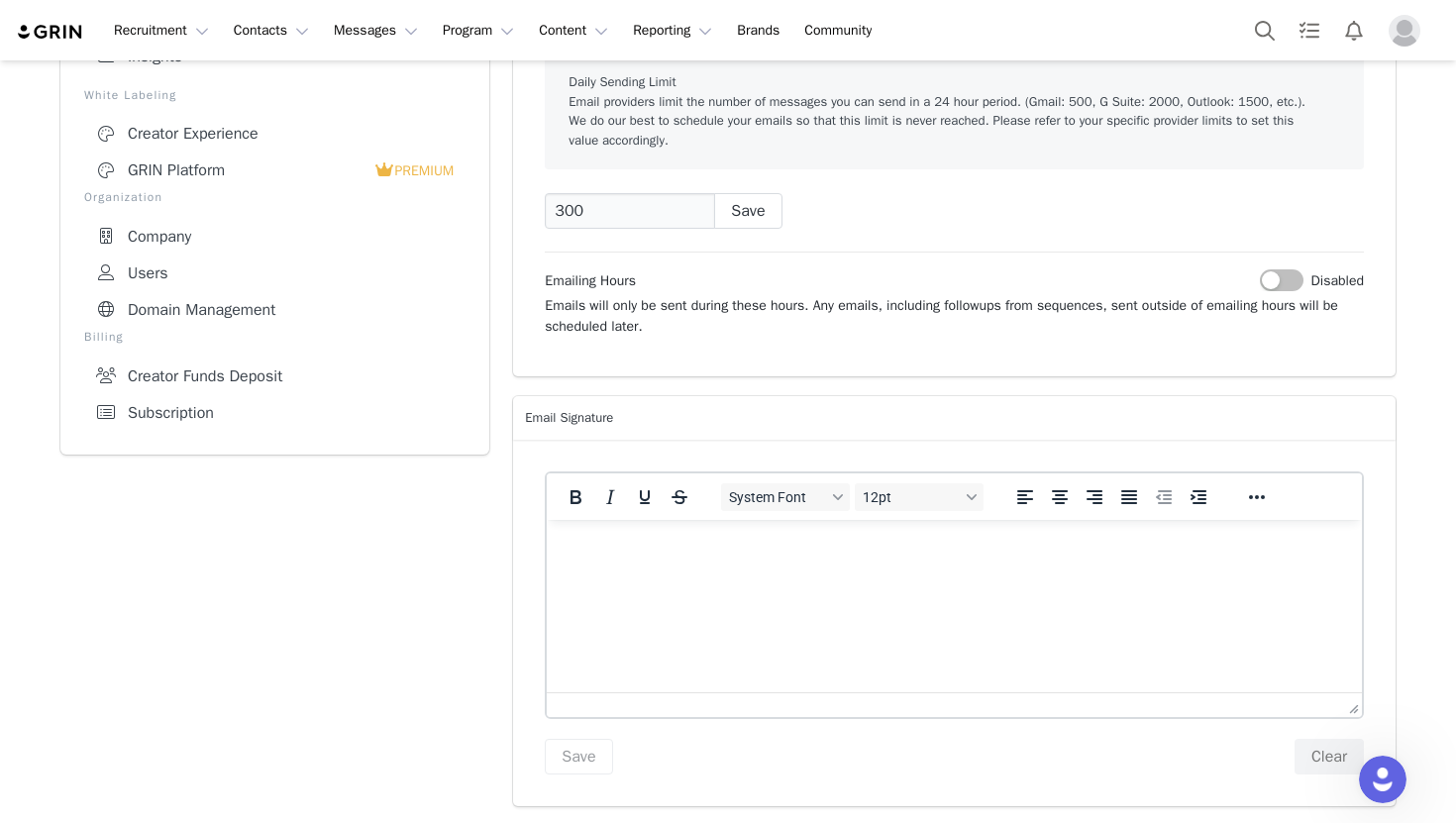 click at bounding box center (954, 546) 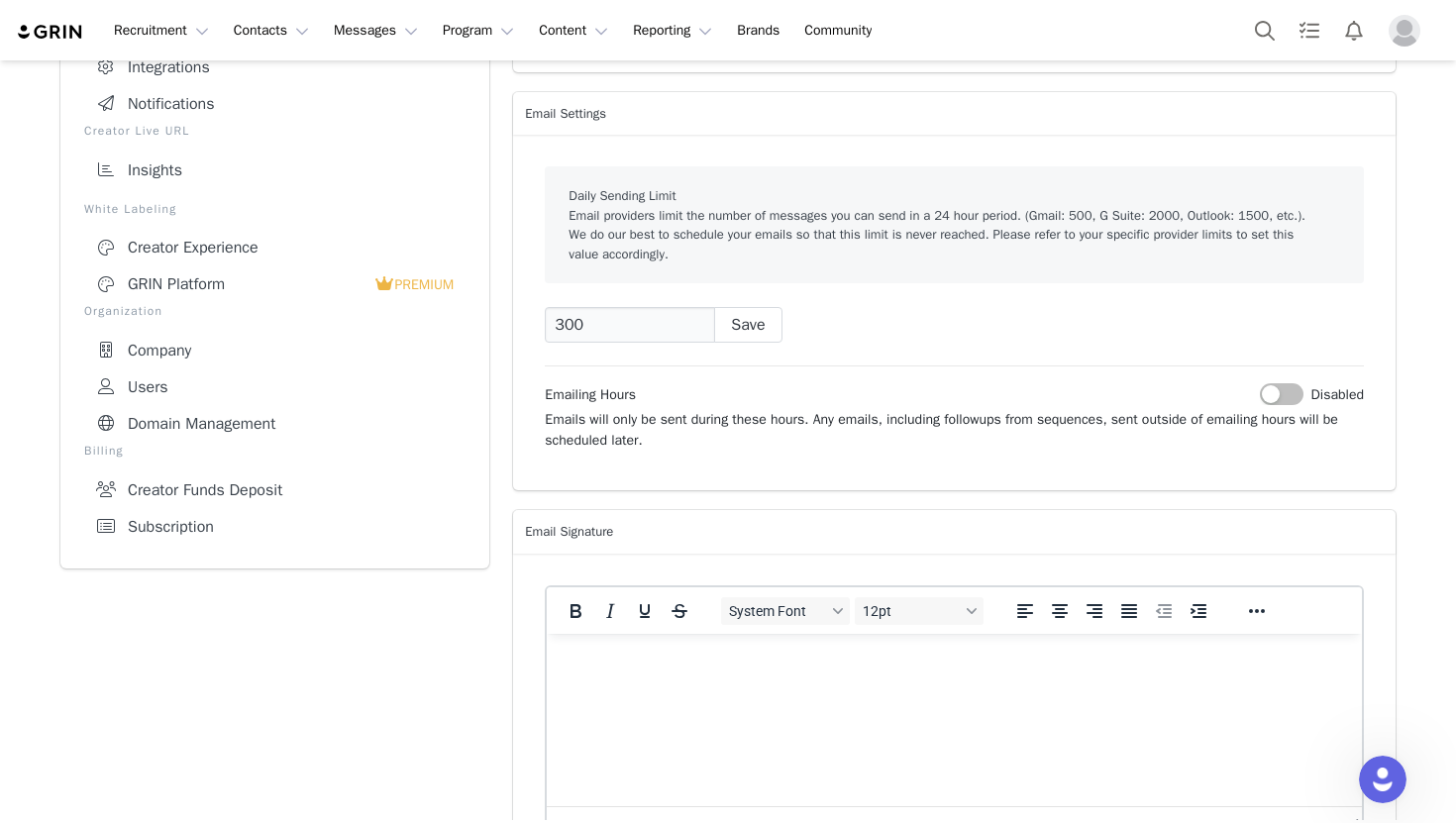 scroll, scrollTop: 376, scrollLeft: 0, axis: vertical 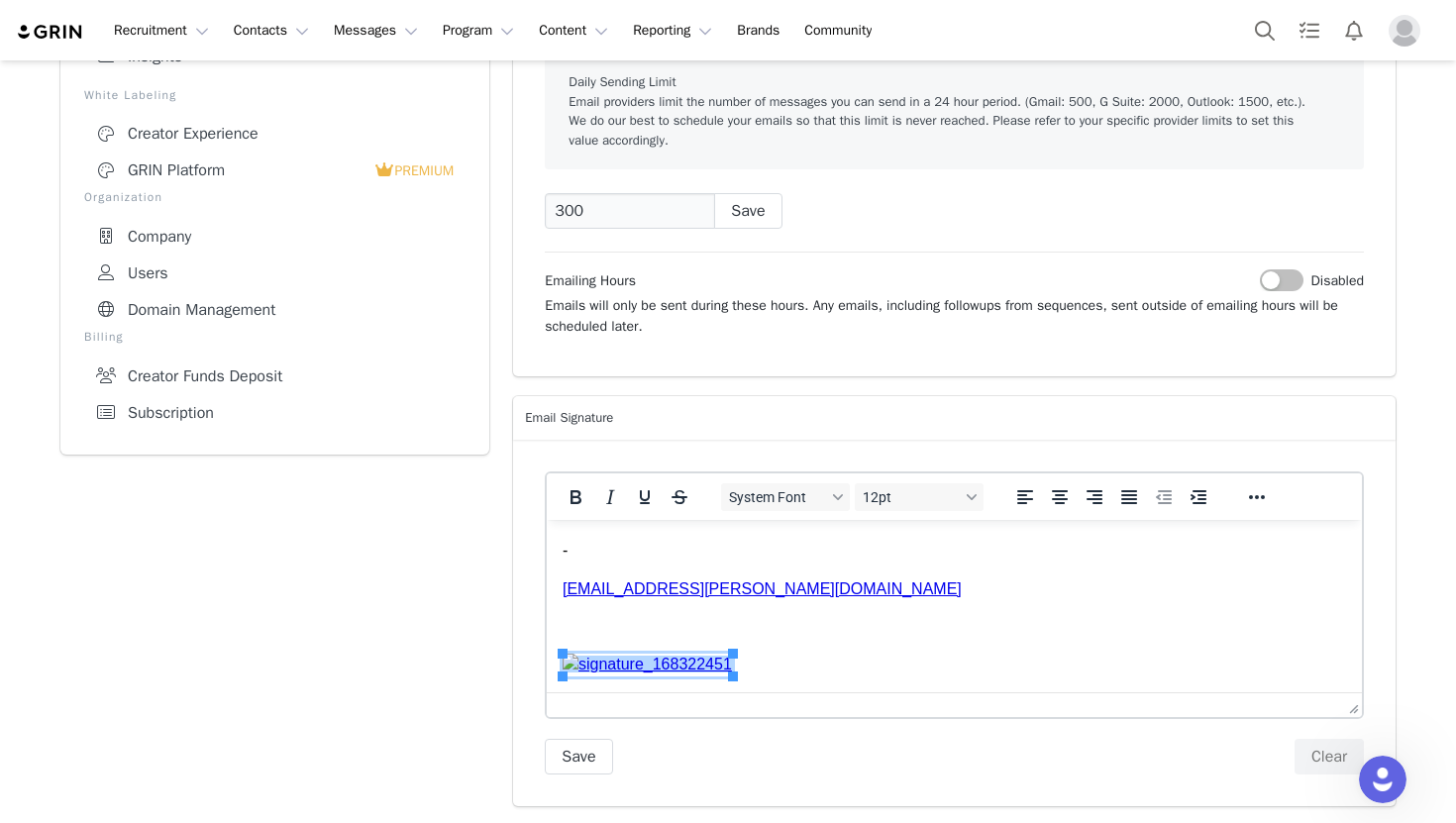 click at bounding box center (647, 664) 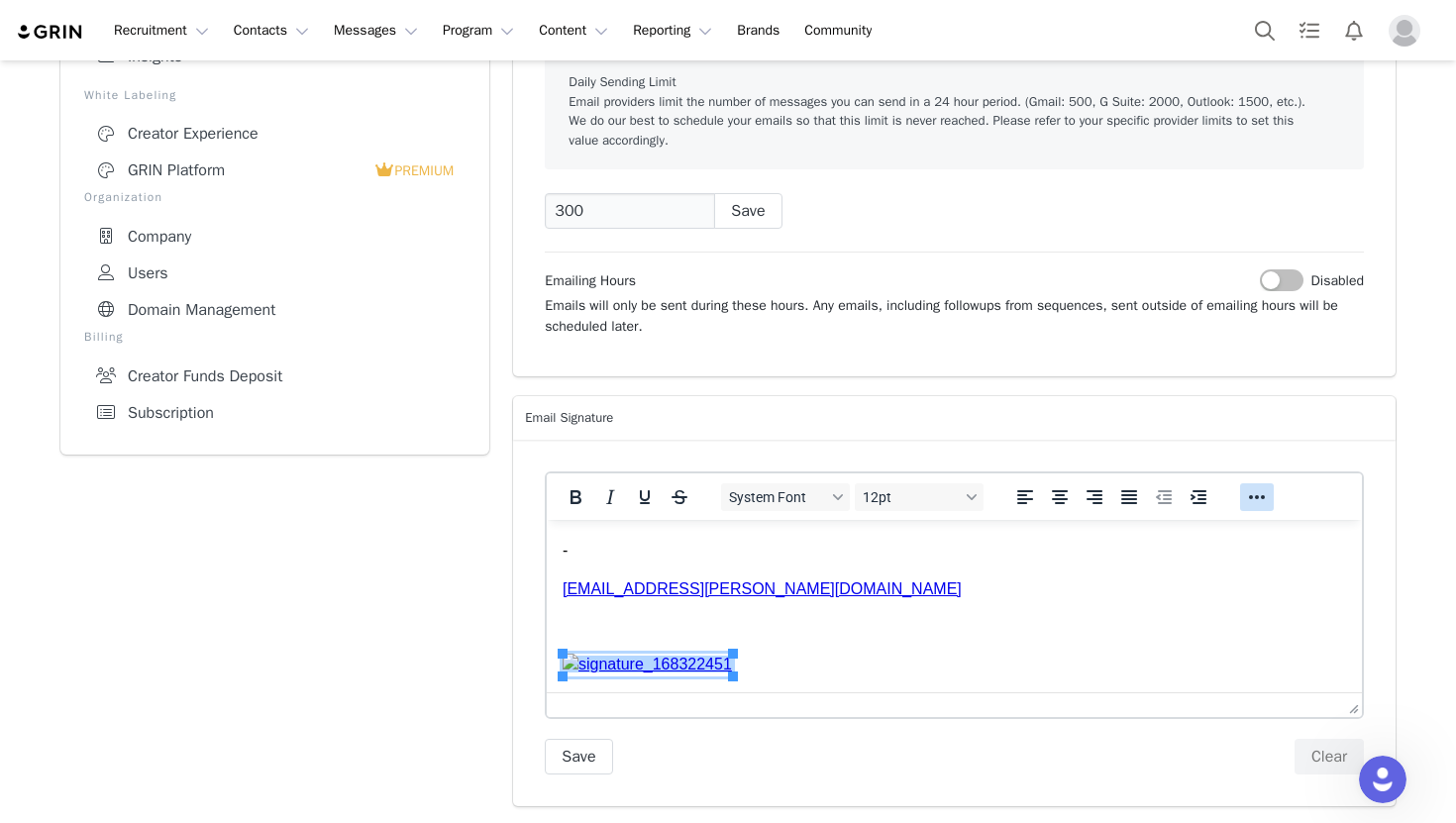 click at bounding box center [1257, 497] 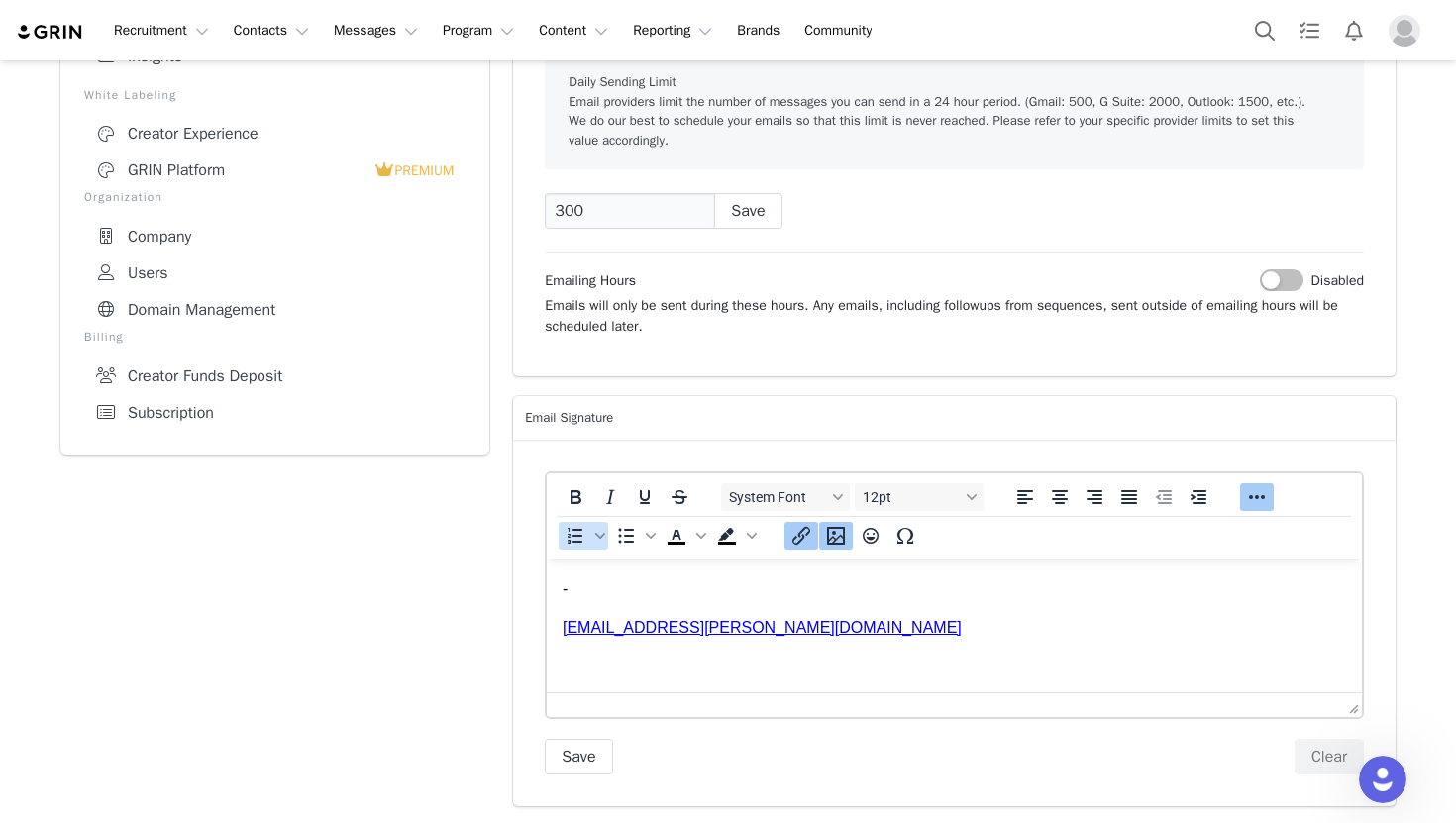 scroll, scrollTop: 149, scrollLeft: 0, axis: vertical 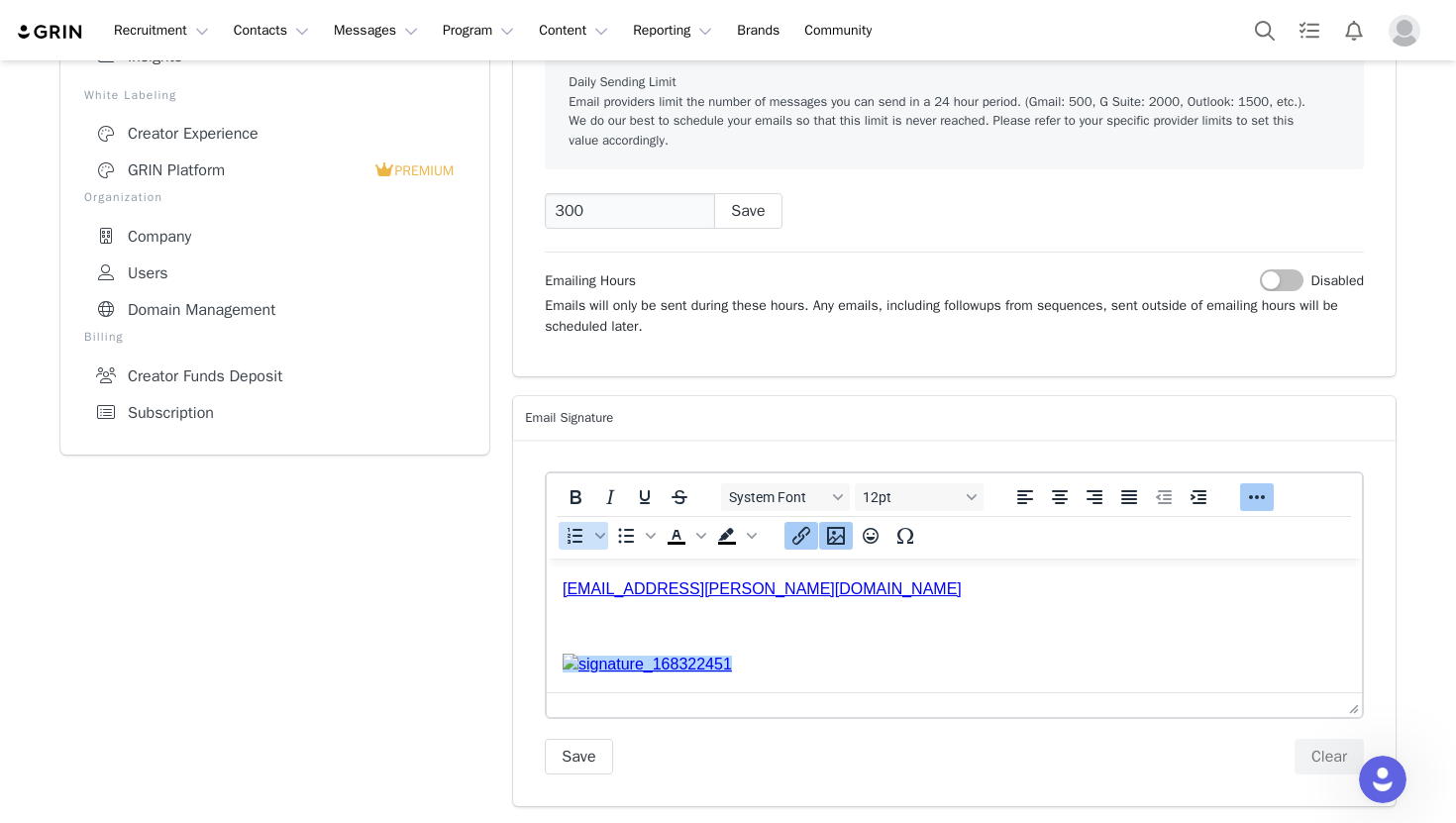 click 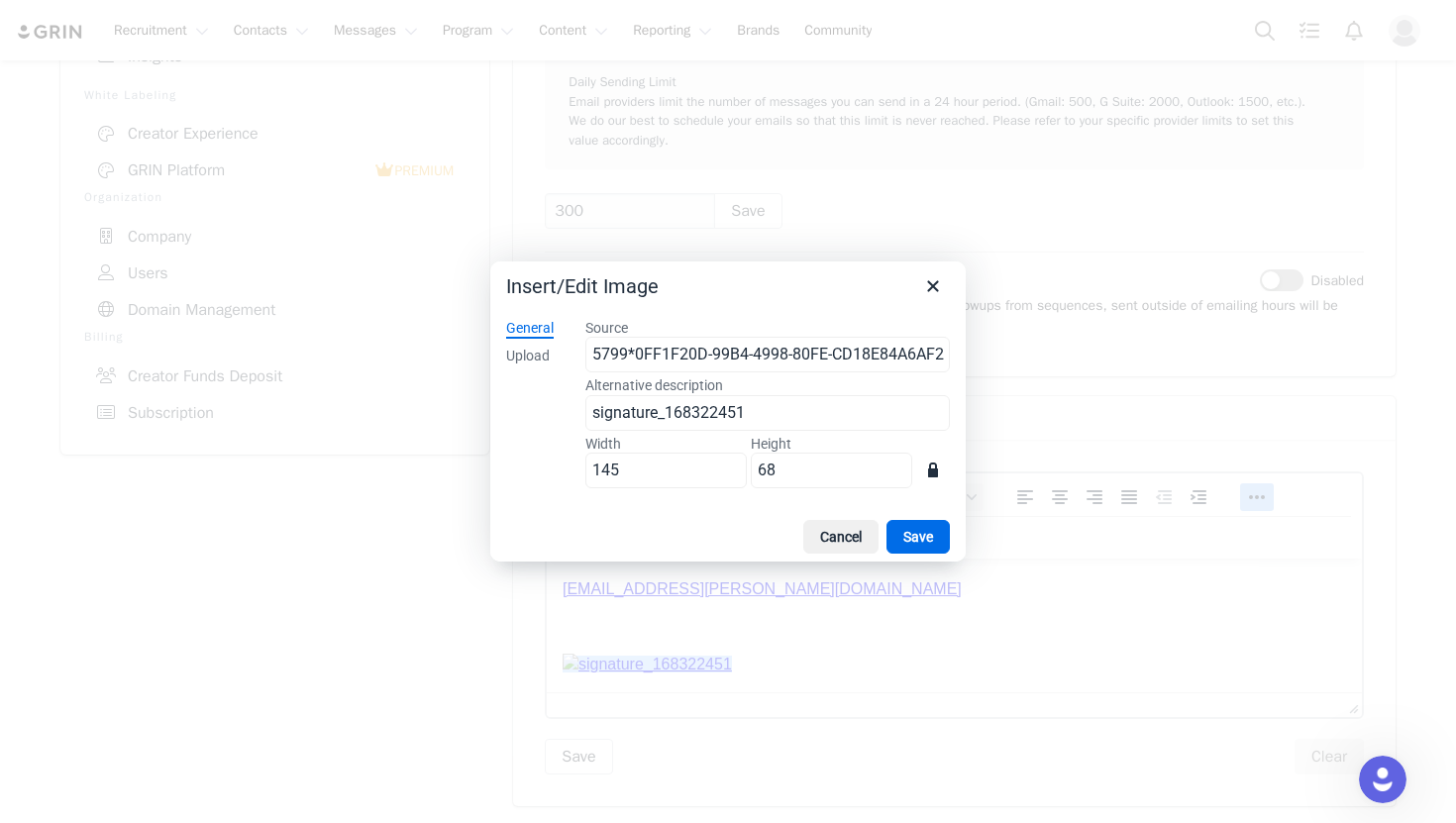 scroll, scrollTop: 0, scrollLeft: 0, axis: both 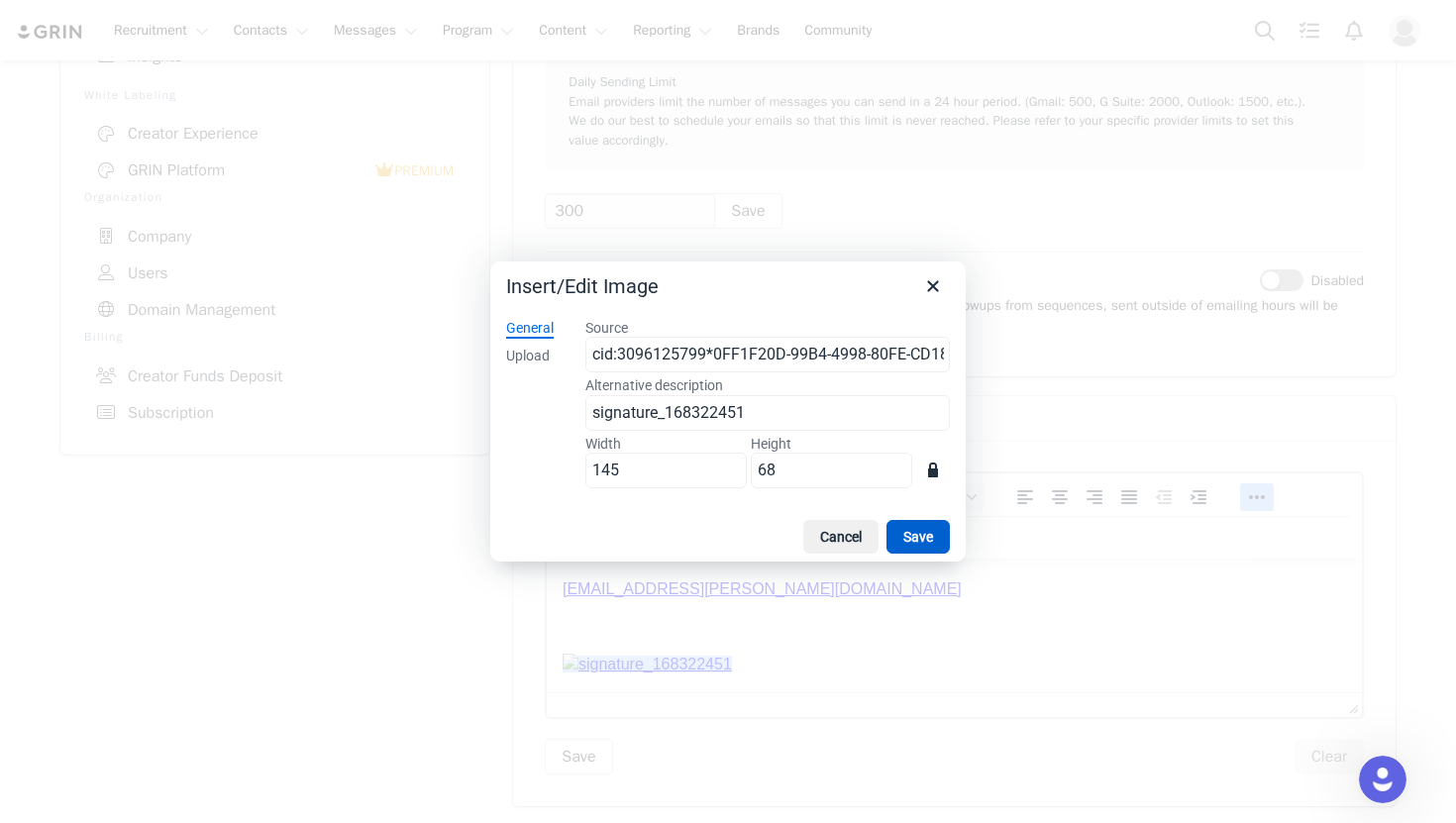 click on "Save" at bounding box center (918, 537) 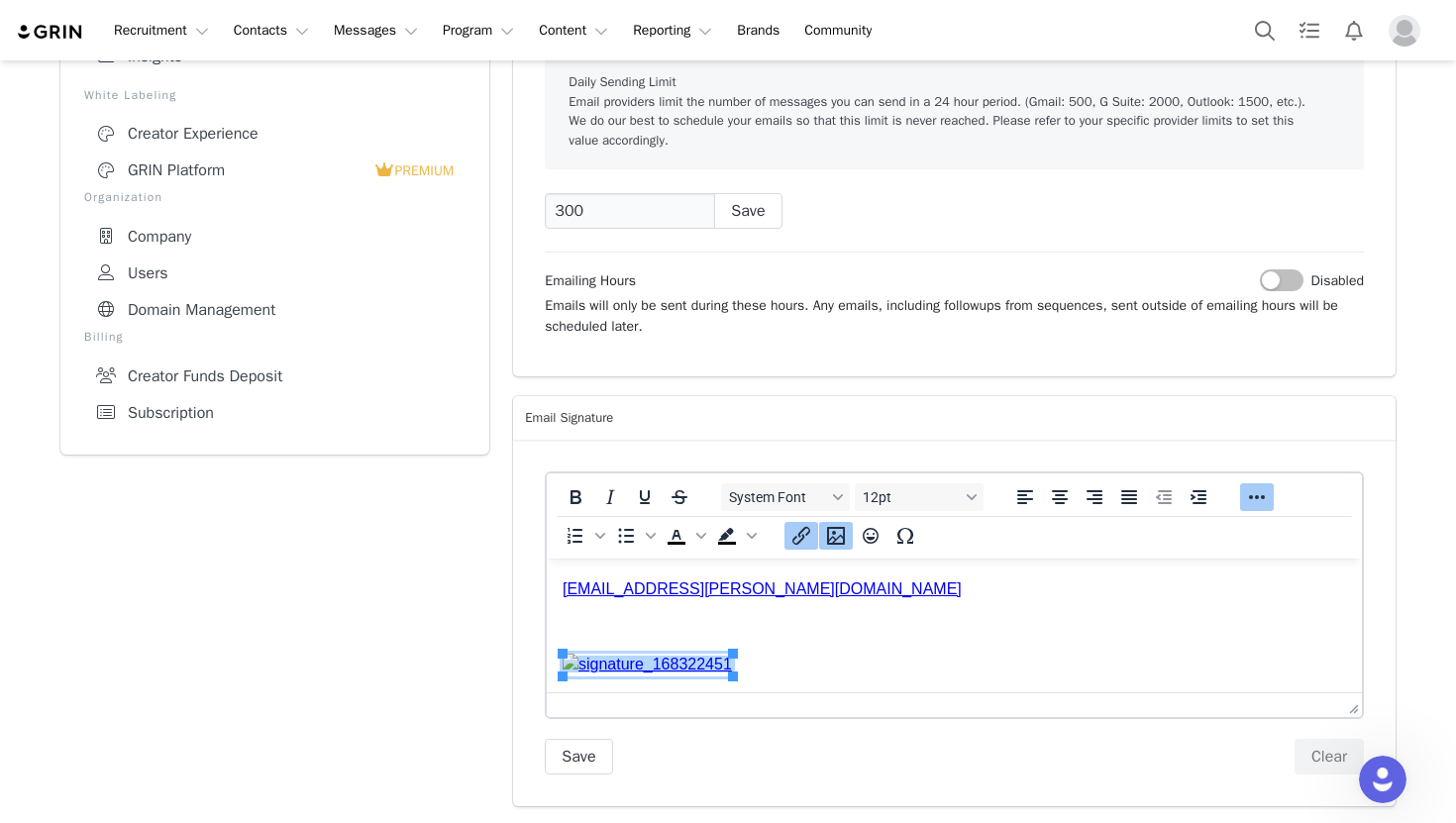 click on "[PERSON_NAME] Social Media and Influencer Coordinator  Bio Minerals NV - [EMAIL_ADDRESS][PERSON_NAME][DOMAIN_NAME]" at bounding box center [954, 550] 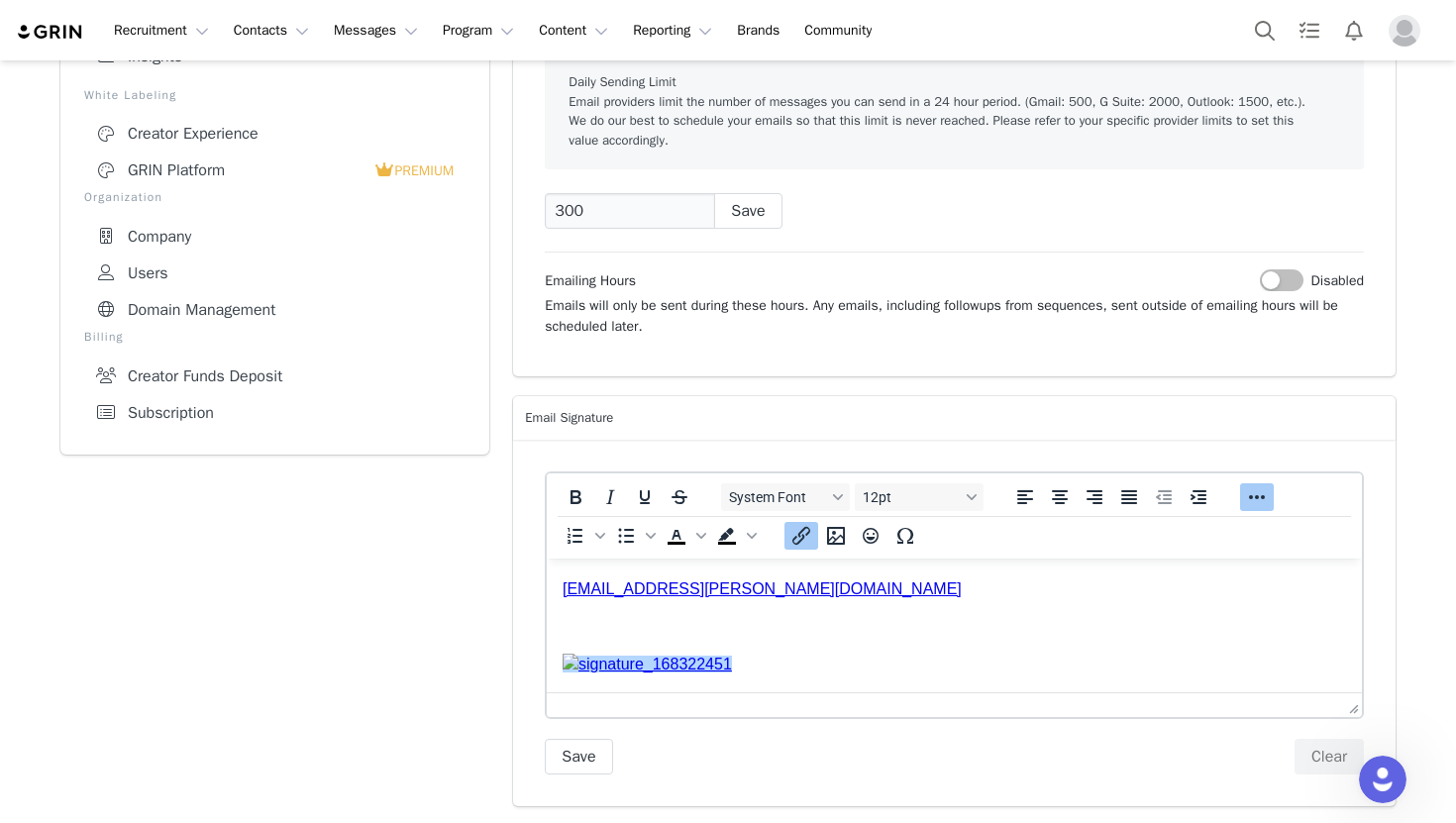 click at bounding box center (647, 664) 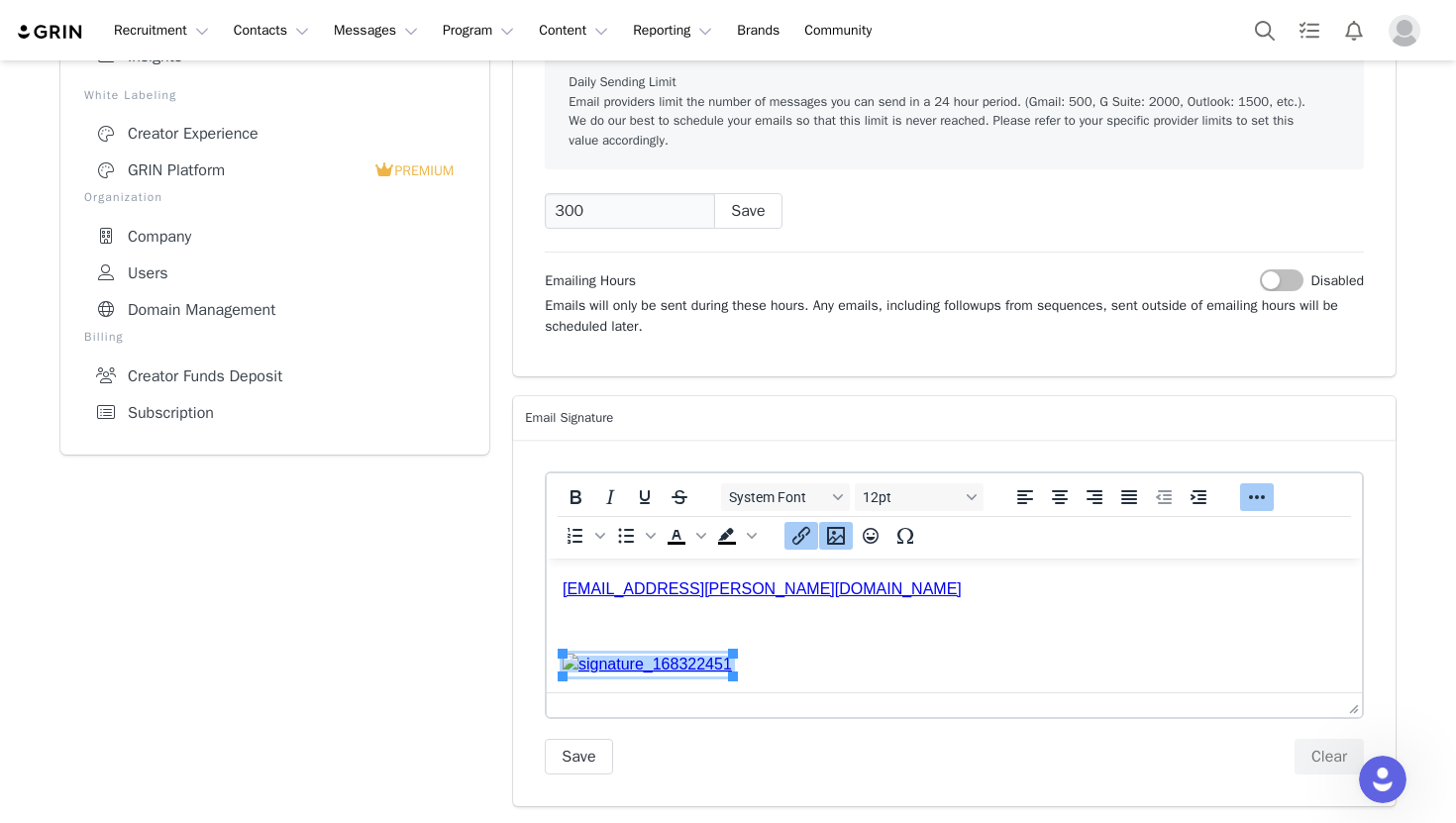 type 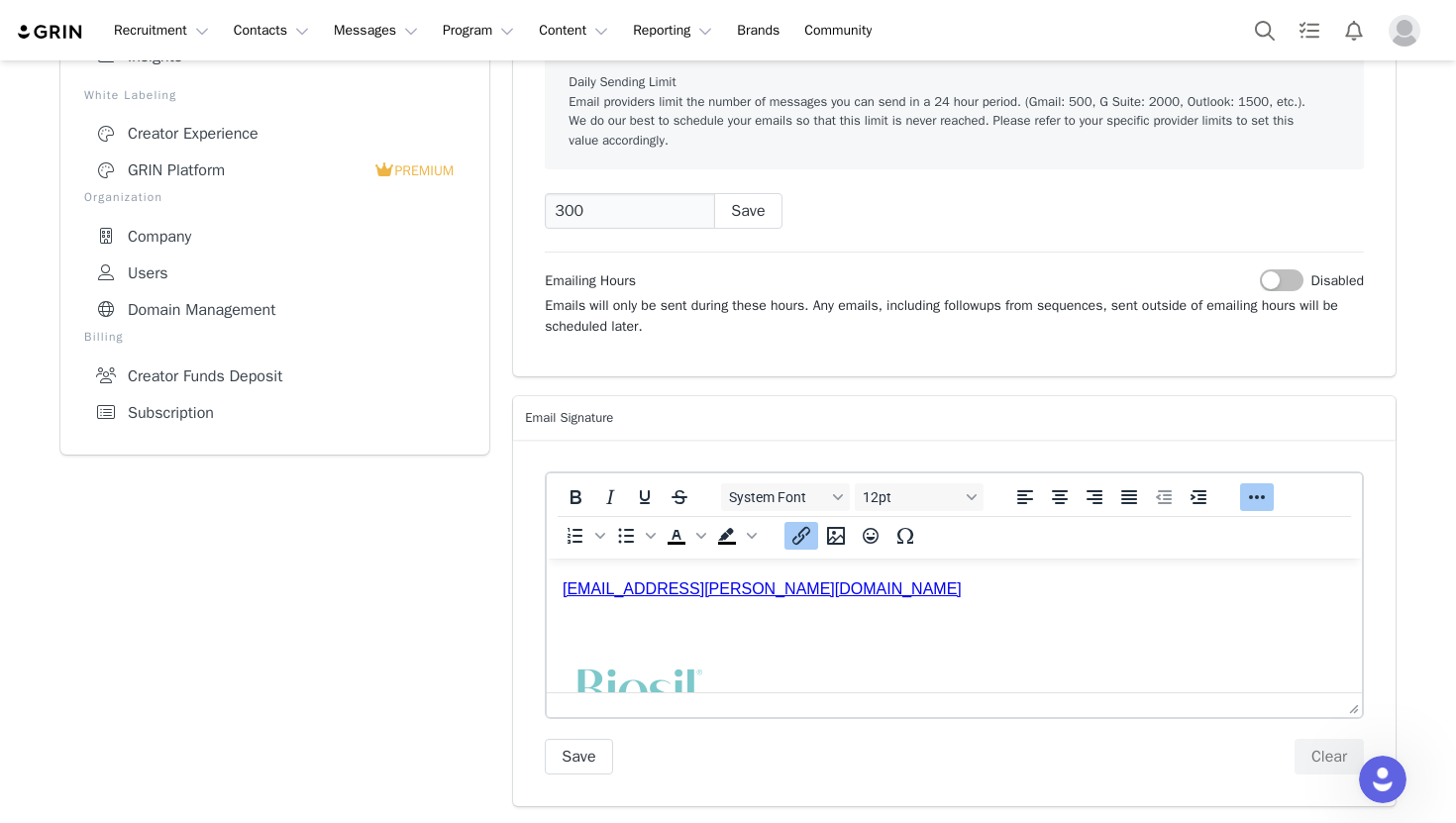 scroll, scrollTop: 201, scrollLeft: 0, axis: vertical 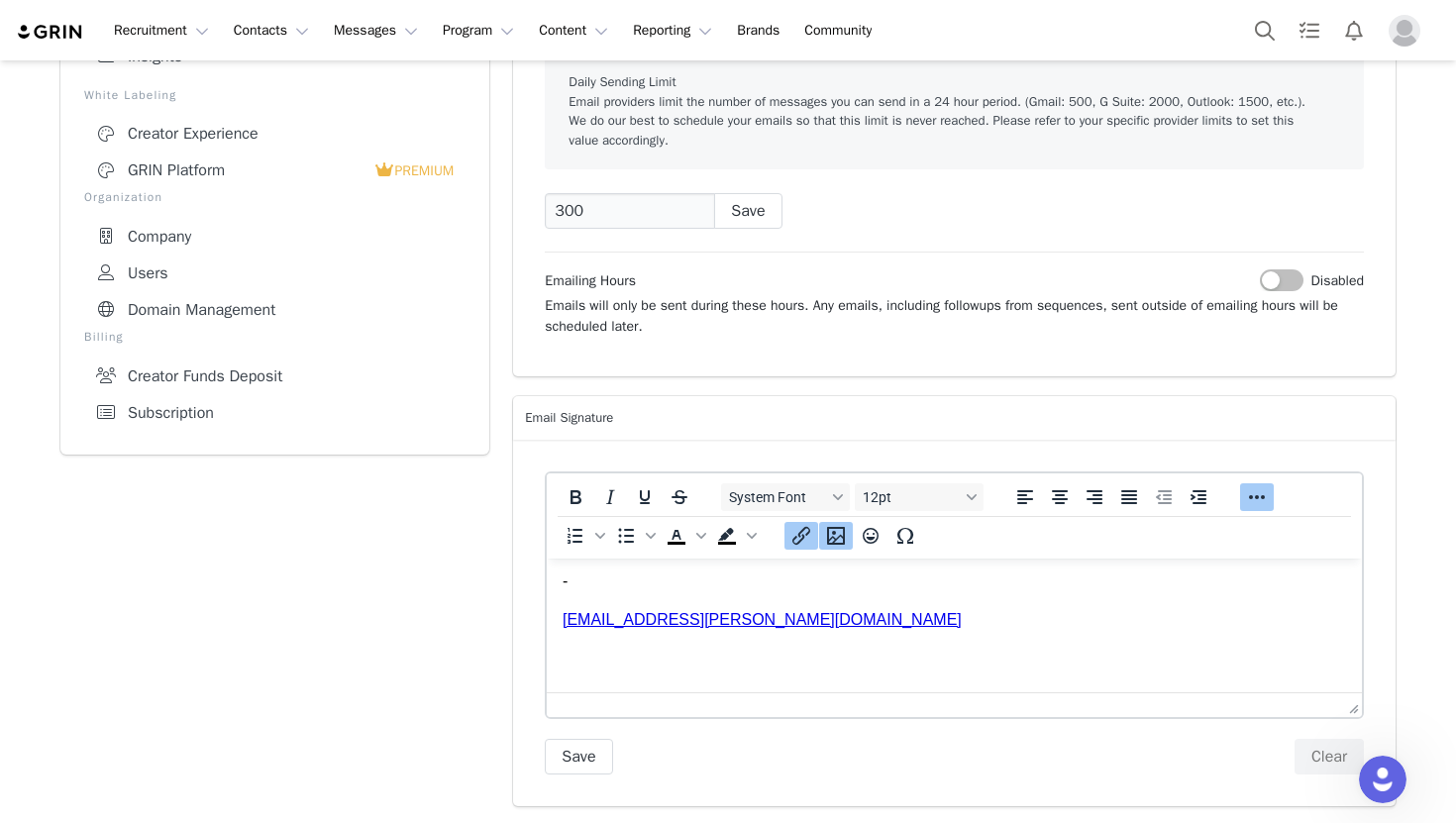 click on "[PERSON_NAME] Social Media and Influencer Coordinator  Bio Minerals NV - [EMAIL_ADDRESS][PERSON_NAME][DOMAIN_NAME]   ﻿" at bounding box center (954, 607) 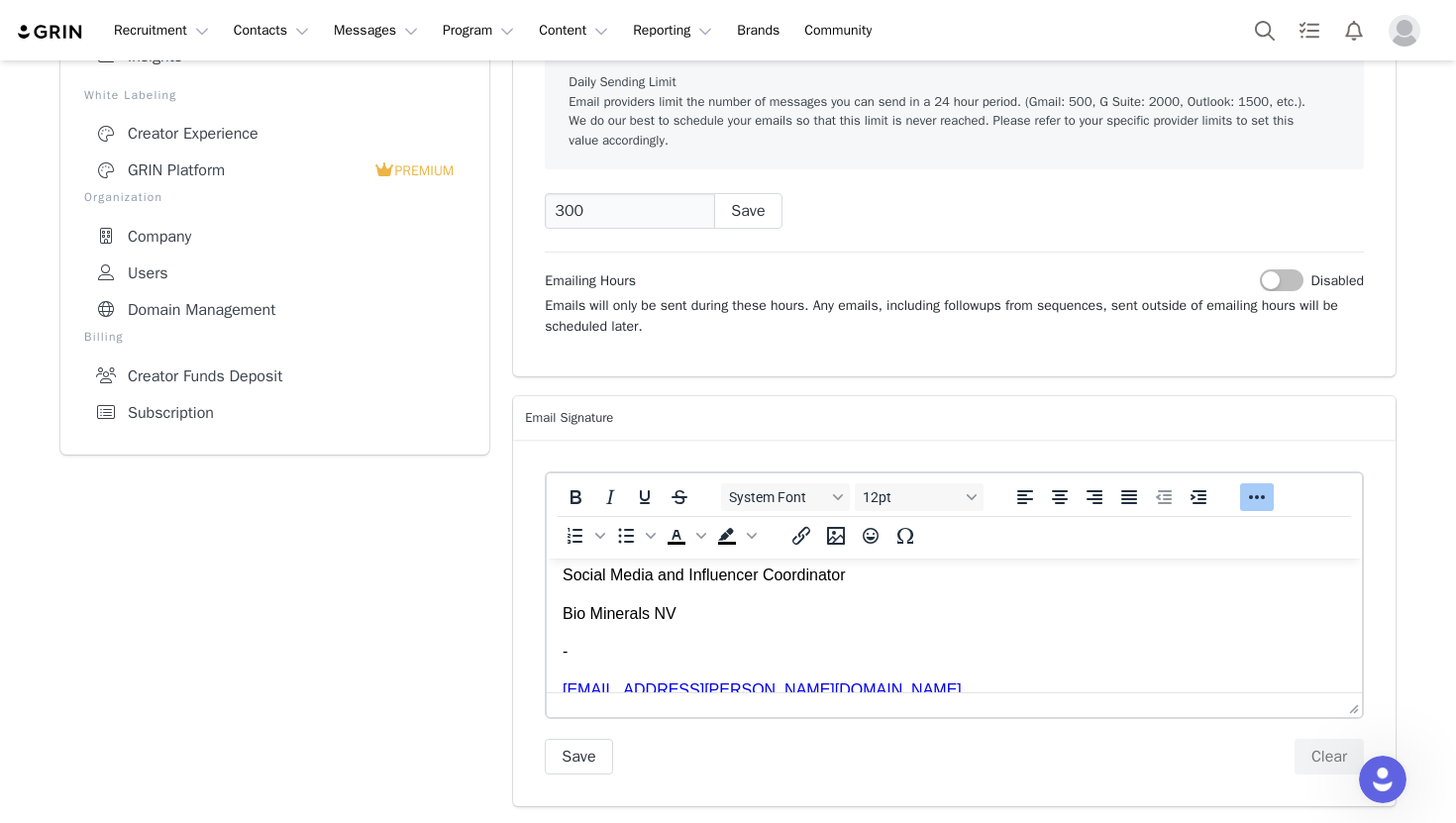 scroll, scrollTop: 0, scrollLeft: 0, axis: both 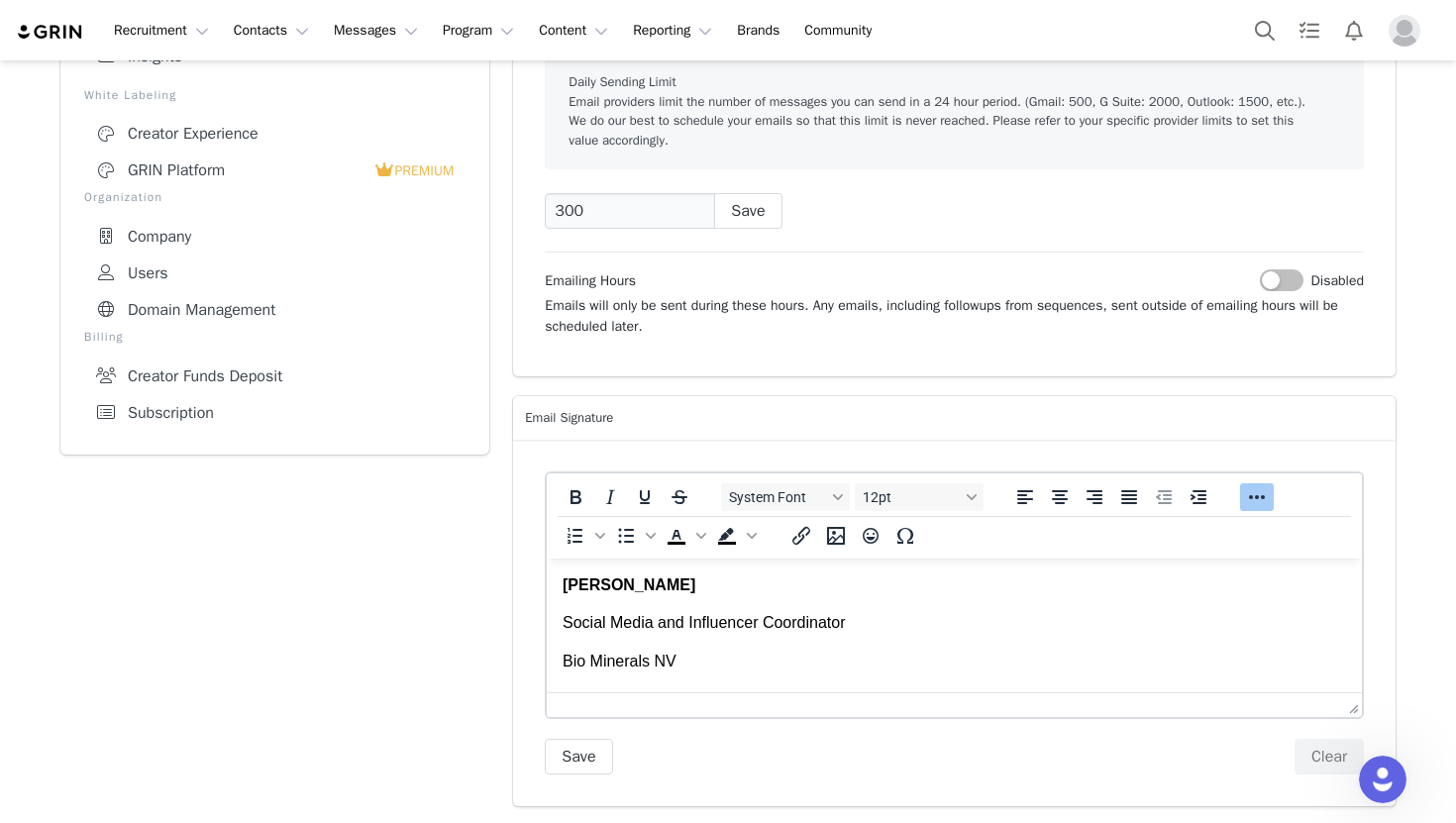 click on "[PERSON_NAME] Social Media and Influencer Coordinator  Bio Minerals NV - [EMAIL_ADDRESS][PERSON_NAME][DOMAIN_NAME]" at bounding box center [954, 706] 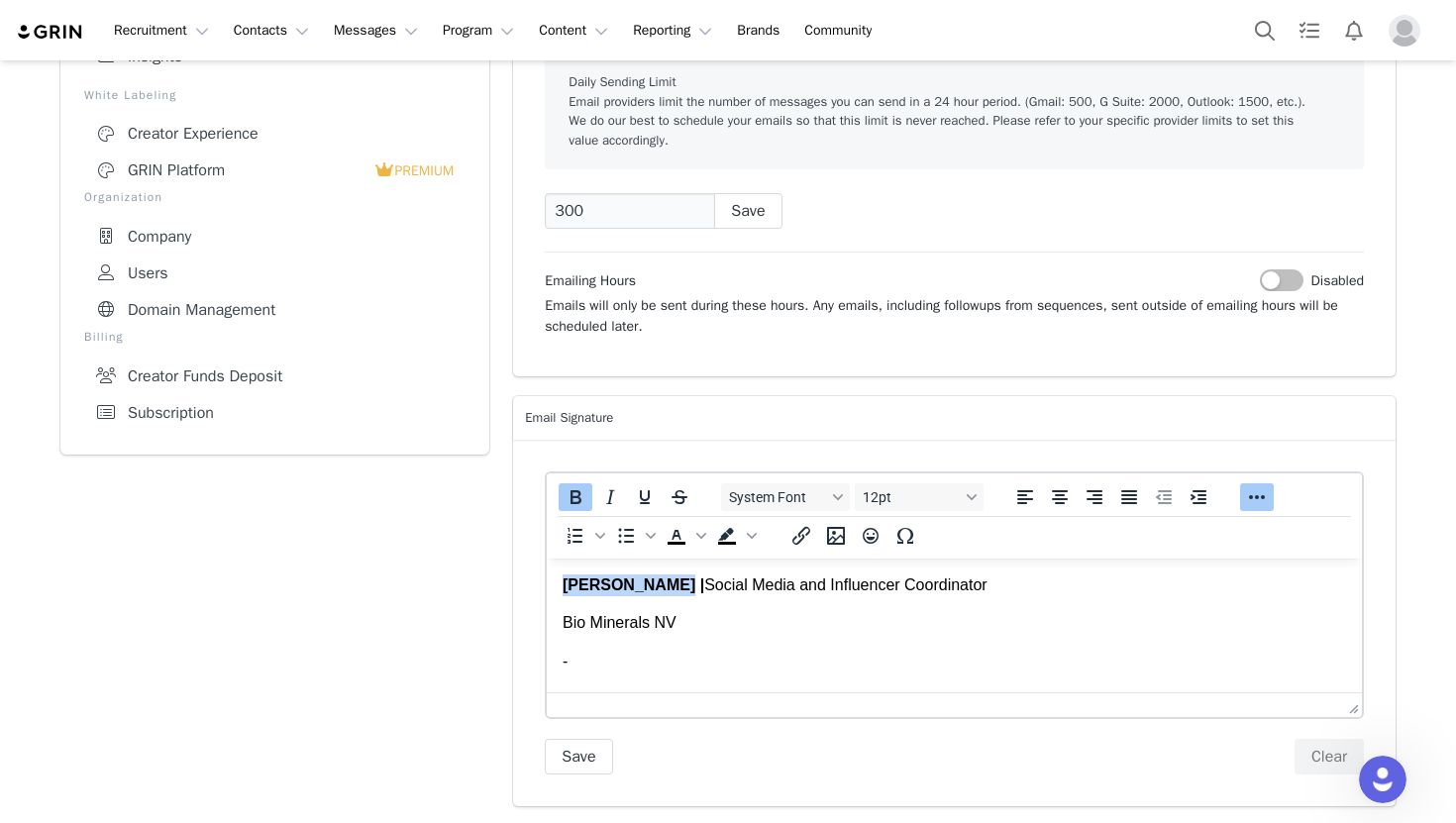 drag, startPoint x: 671, startPoint y: 591, endPoint x: 550, endPoint y: 586, distance: 121.10326 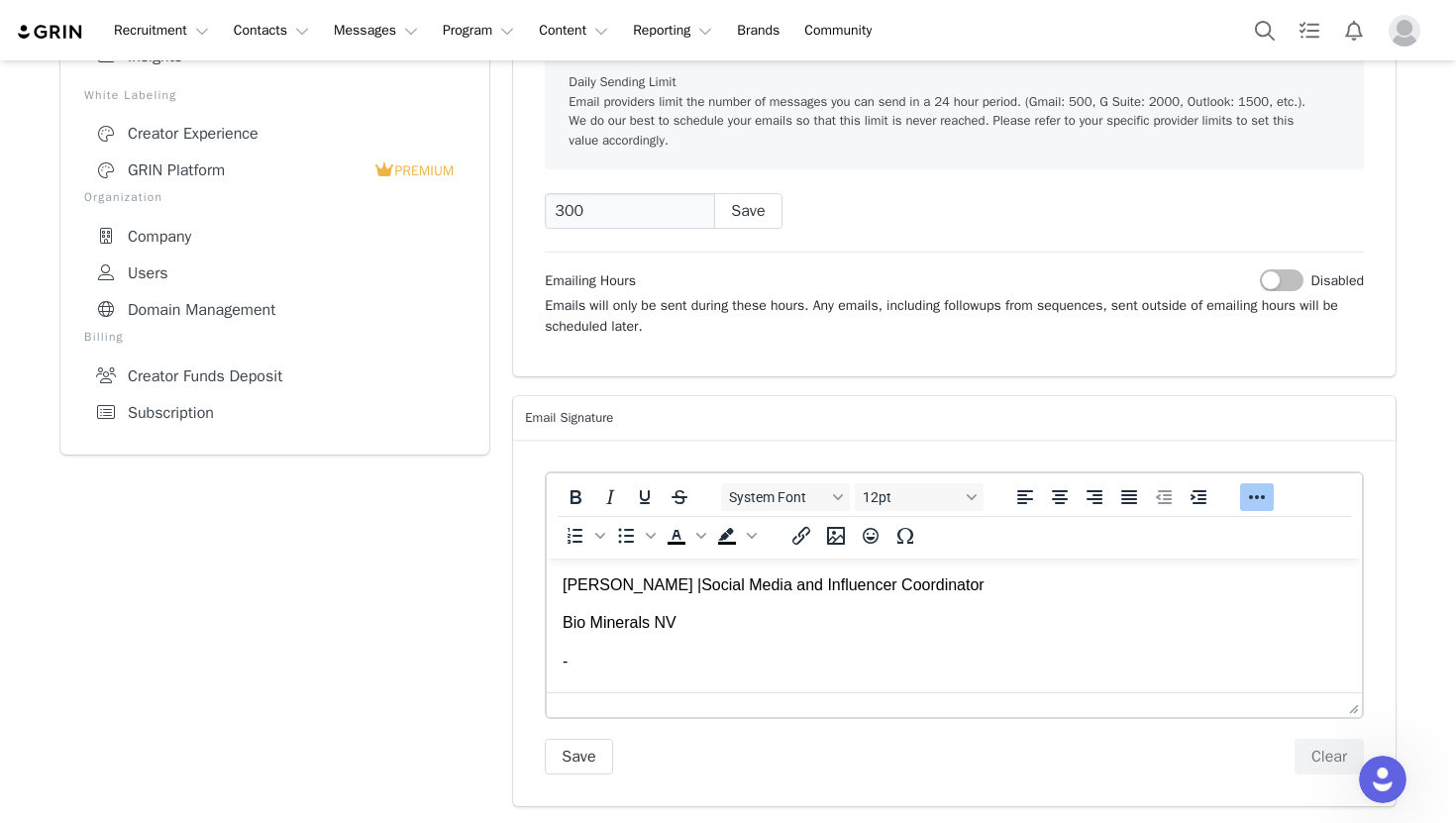 click on "-" at bounding box center [954, 661] 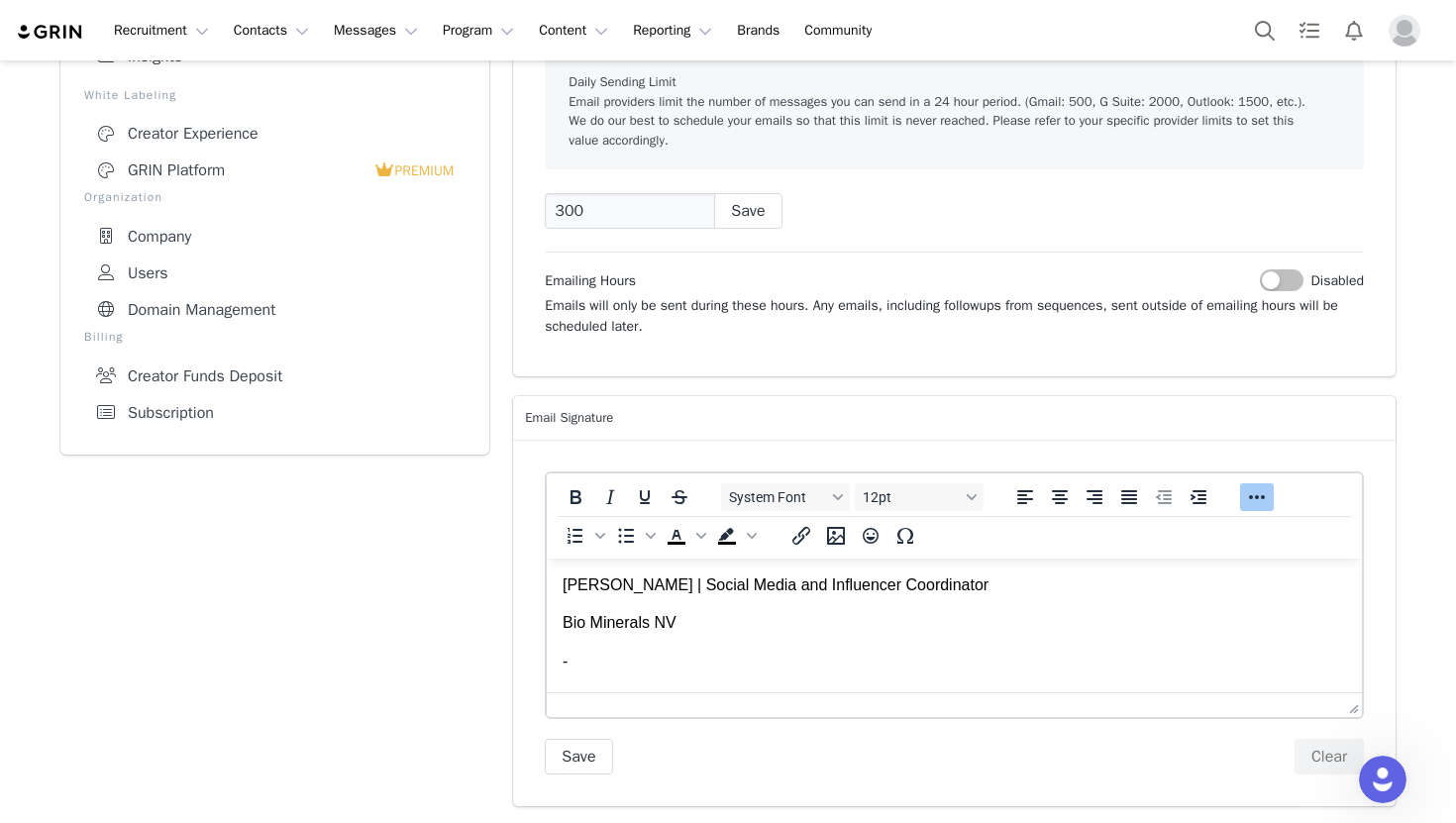 click on "[PERSON_NAME] | Social Media and Influencer Coordinator  Bio Minerals NV - [EMAIL_ADDRESS][PERSON_NAME][DOMAIN_NAME]" at bounding box center [954, 687] 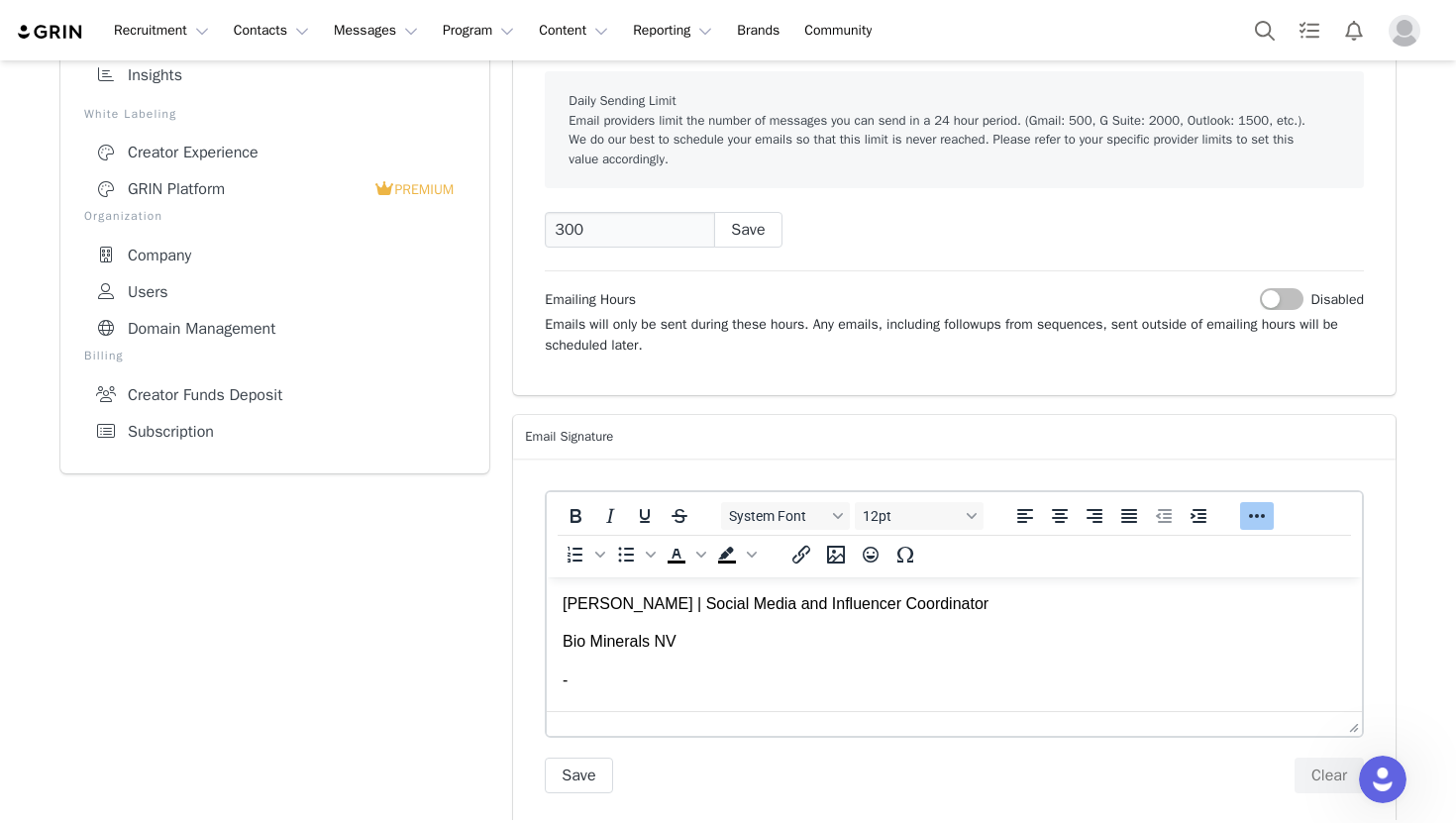 scroll, scrollTop: 356, scrollLeft: 0, axis: vertical 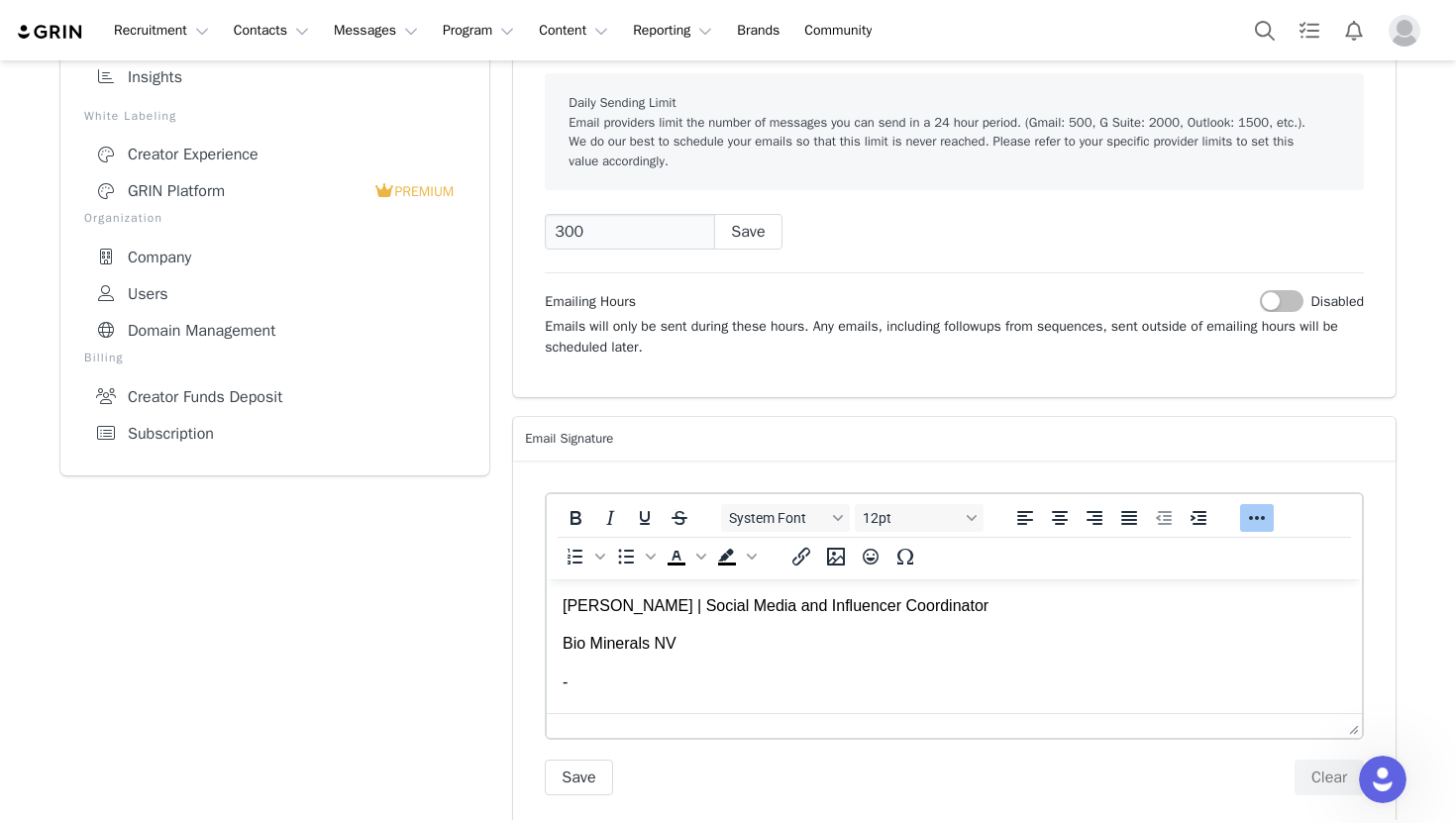 click on "[PERSON_NAME] | Social Media and Influencer Coordinator" at bounding box center [954, 605] 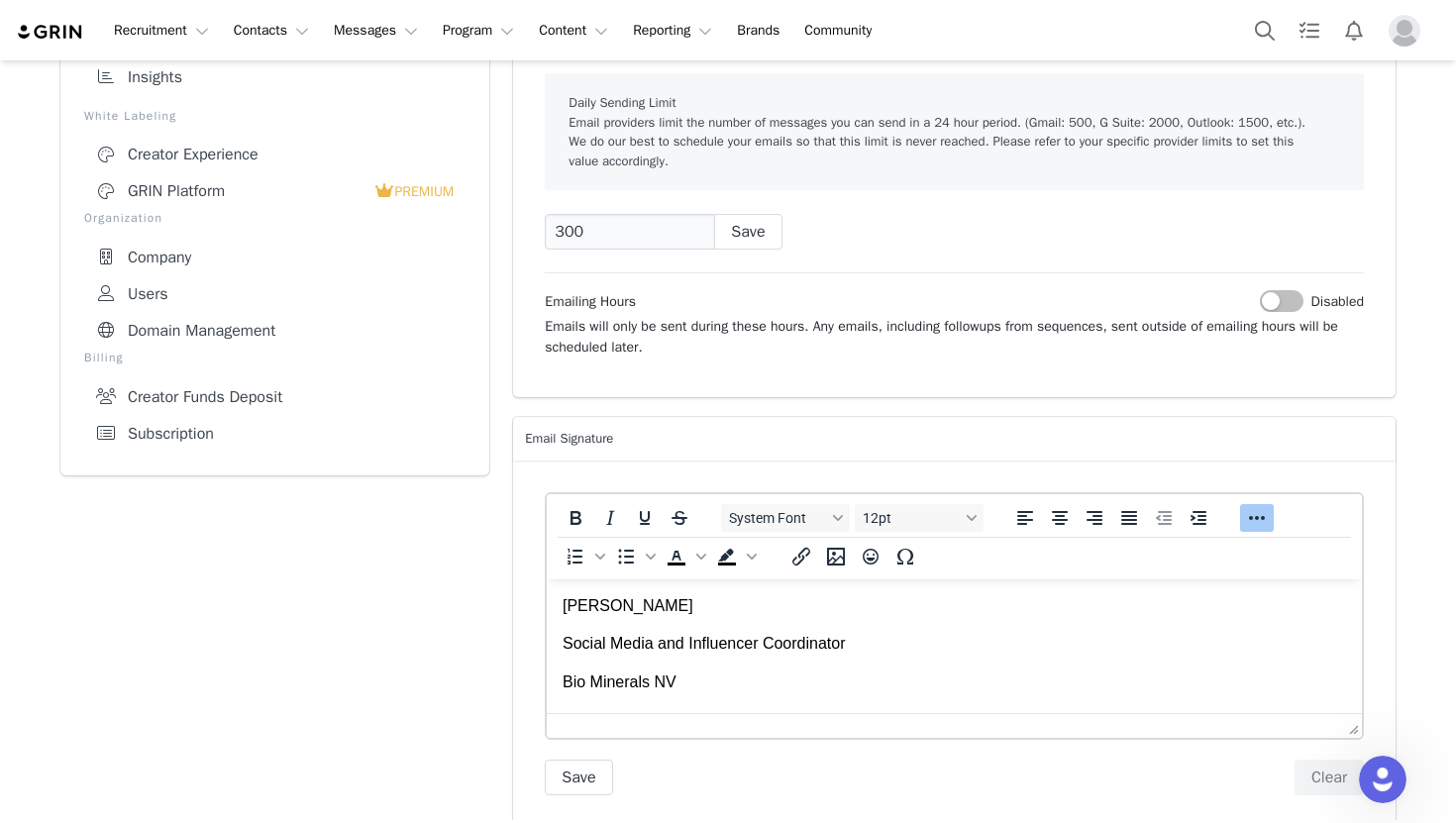 scroll, scrollTop: 162, scrollLeft: 0, axis: vertical 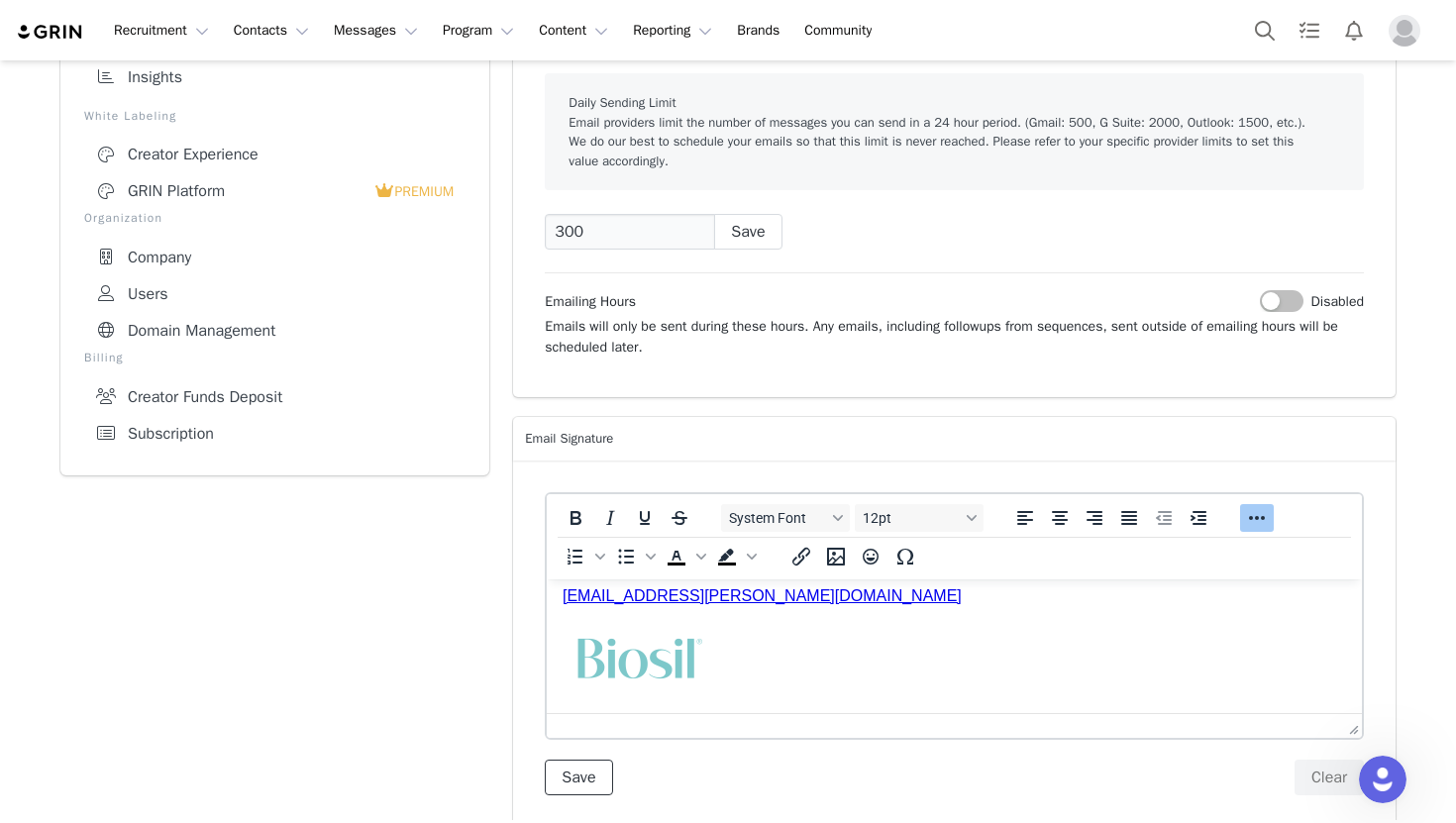 click on "Save" at bounding box center [578, 777] 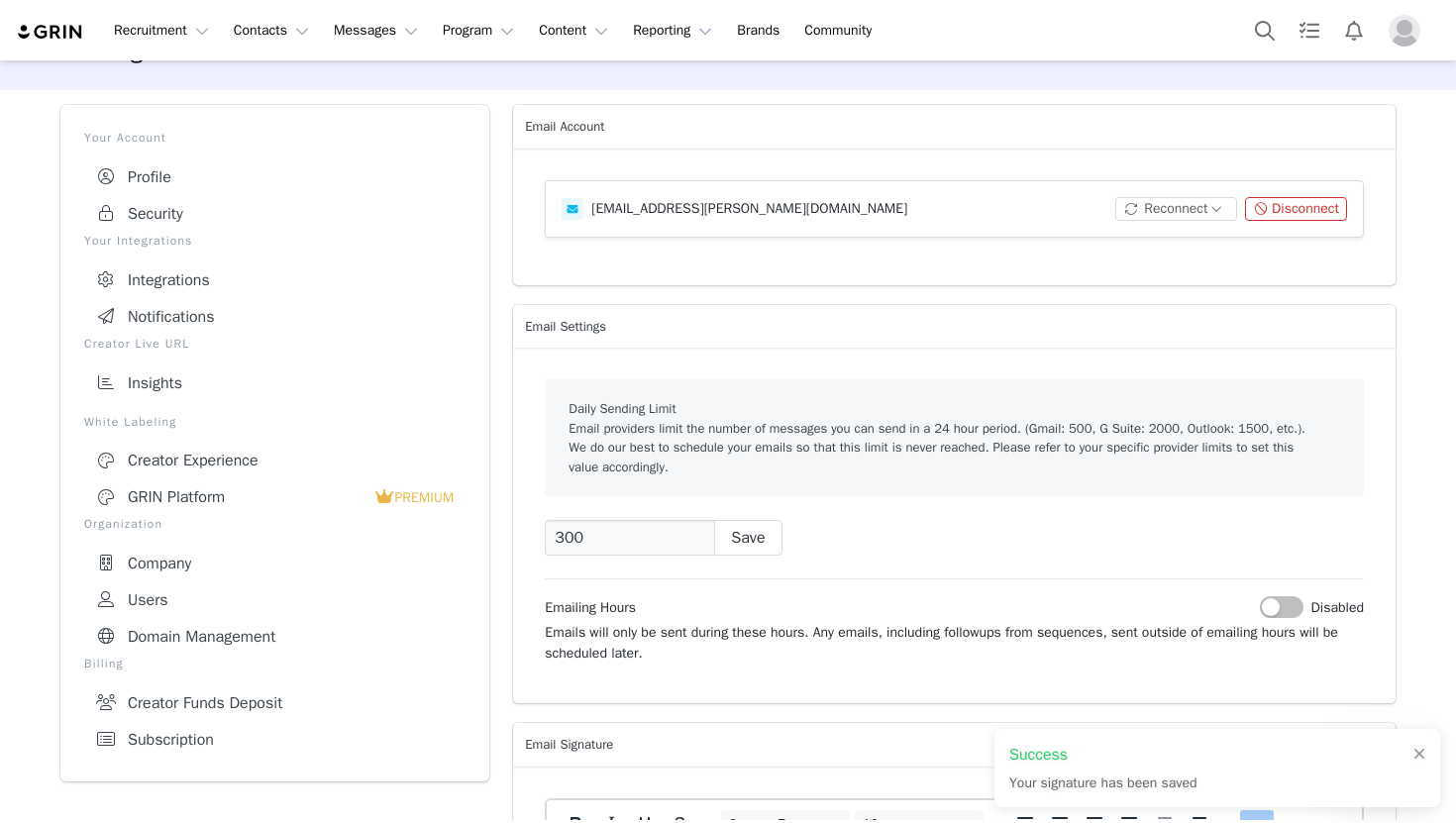 scroll, scrollTop: 0, scrollLeft: 0, axis: both 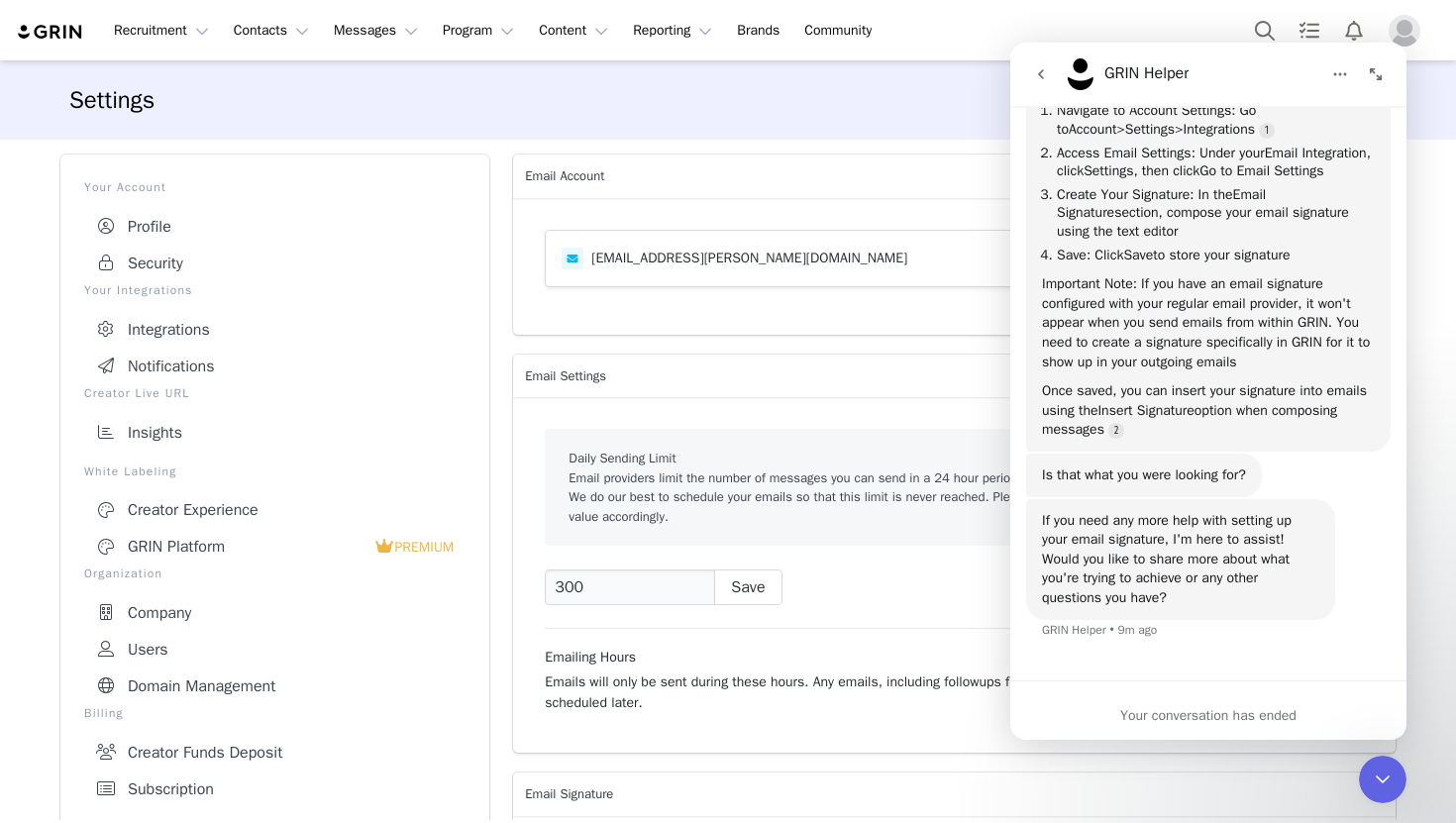 click 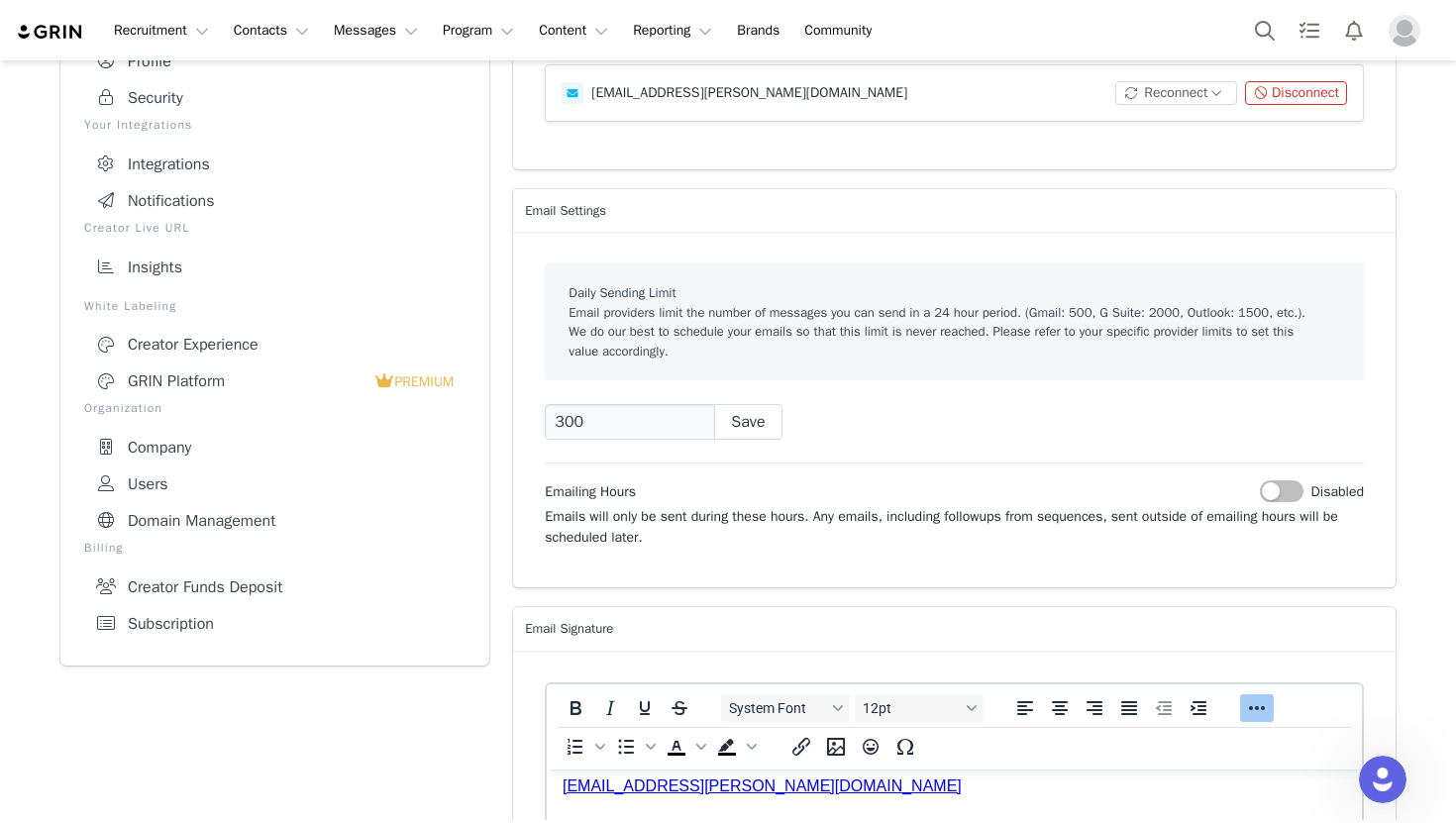 scroll, scrollTop: 376, scrollLeft: 0, axis: vertical 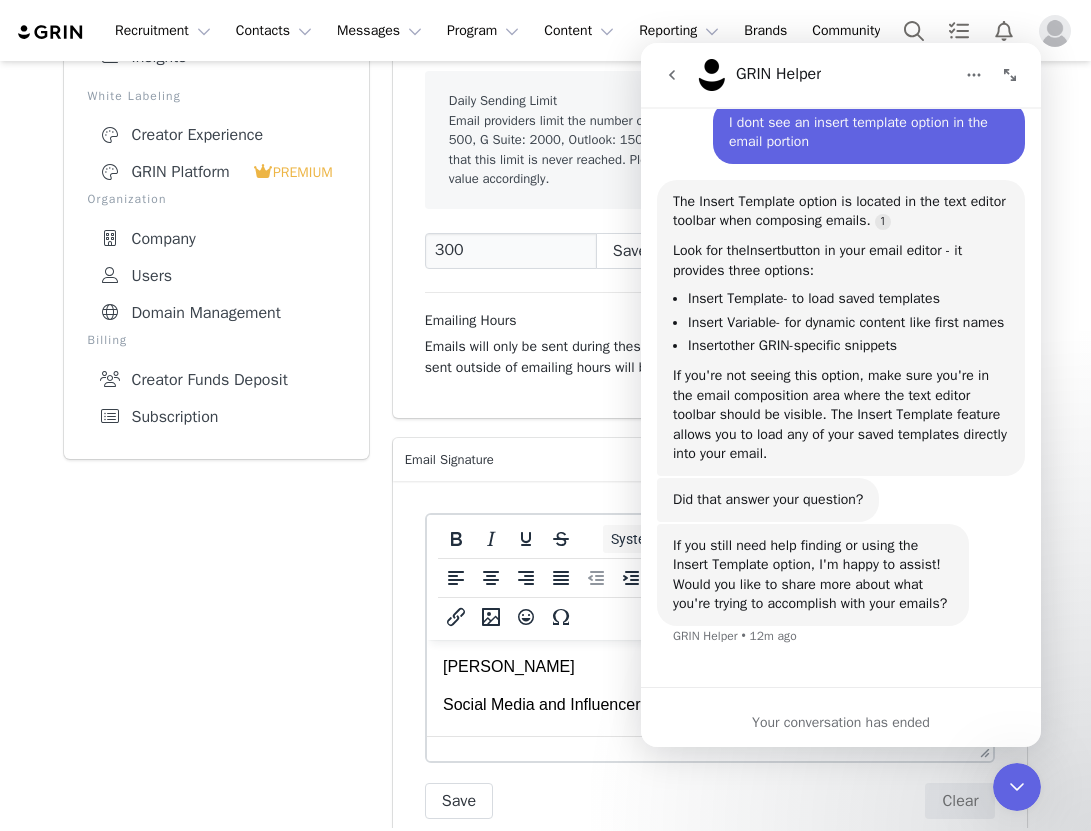 click 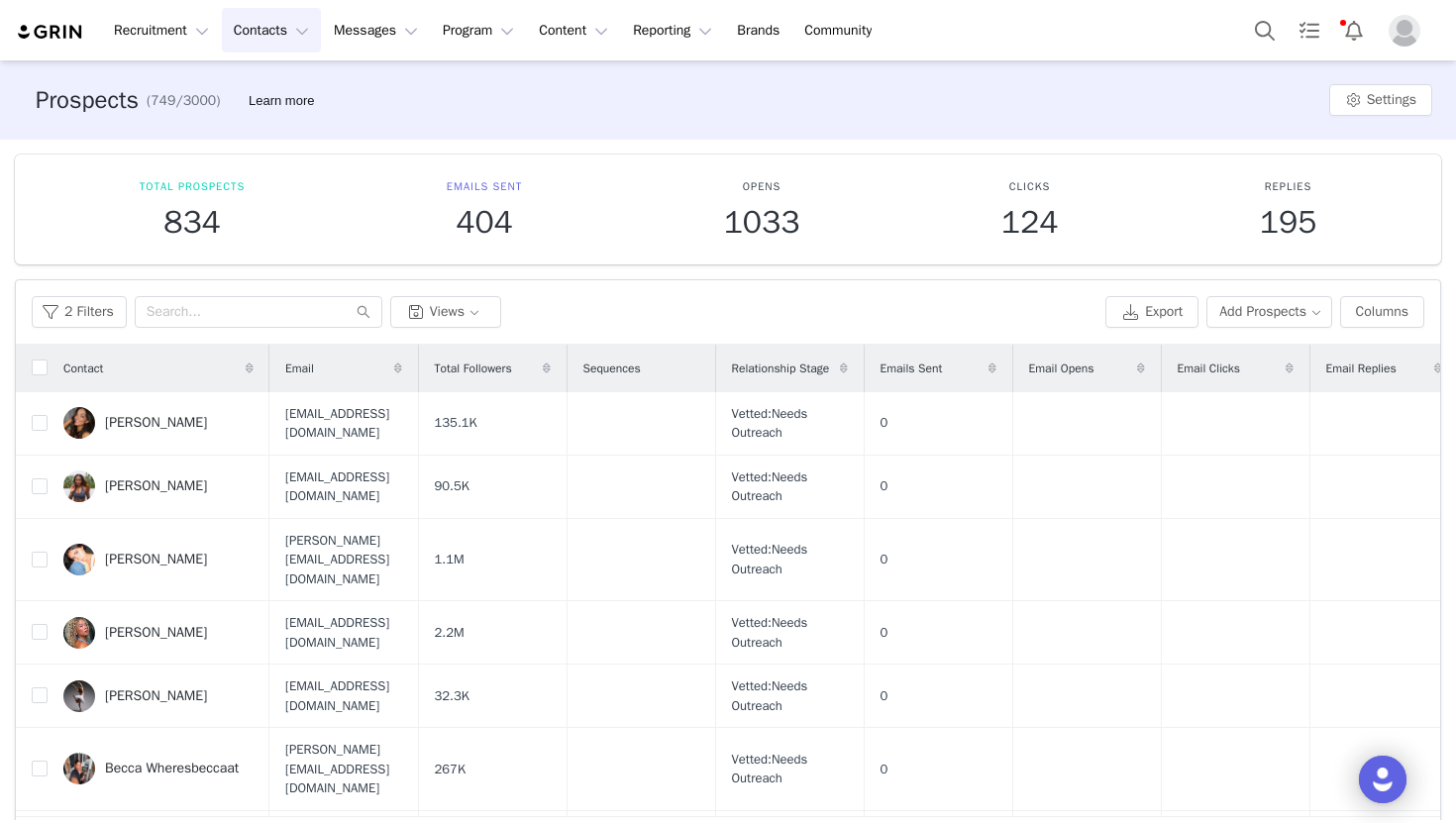 scroll, scrollTop: 0, scrollLeft: 0, axis: both 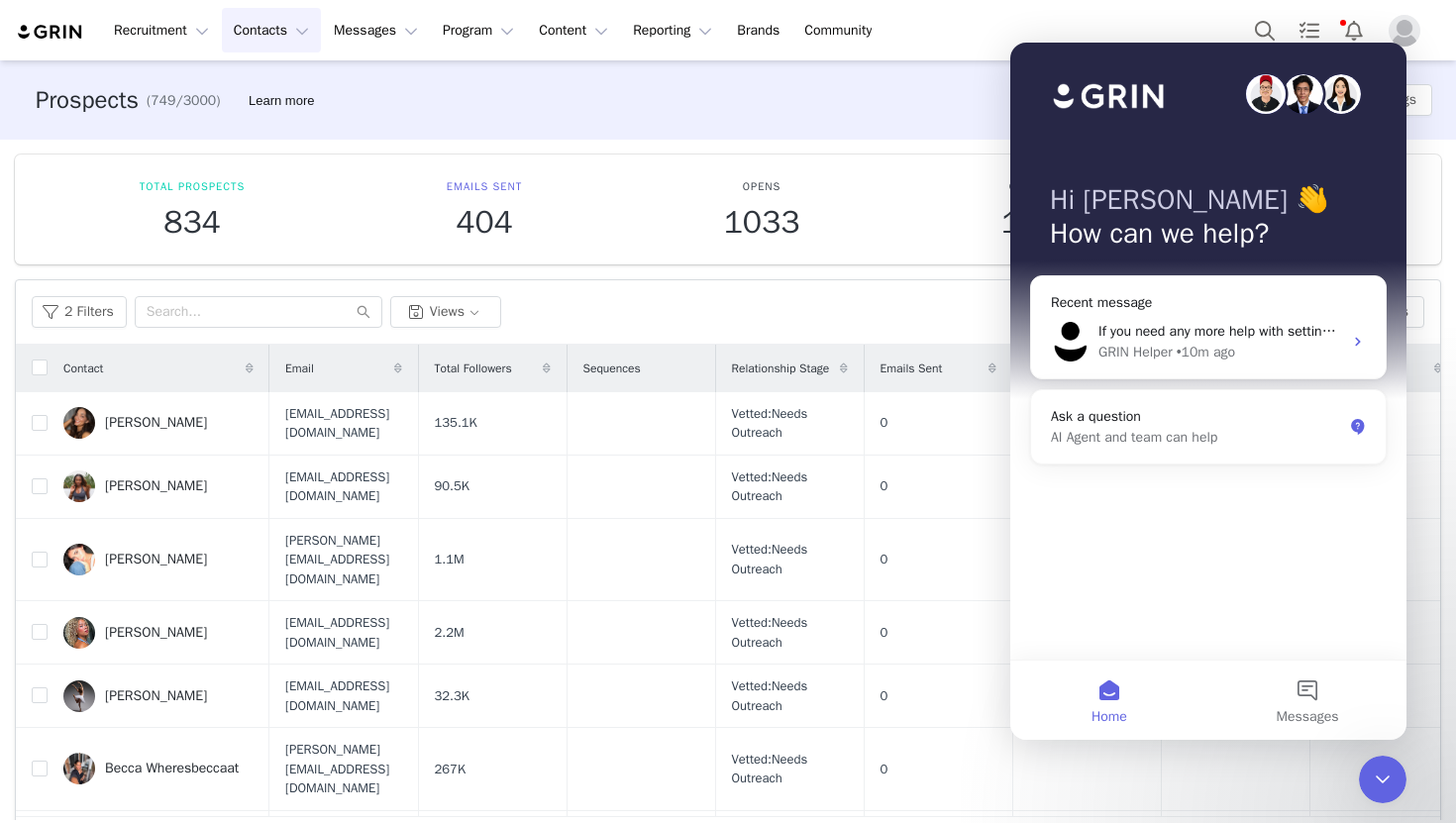 click on "Total Prospects 834 Emails Sent 404 Opens 1033 Clicks 124 Replies 195" at bounding box center (728, 209) 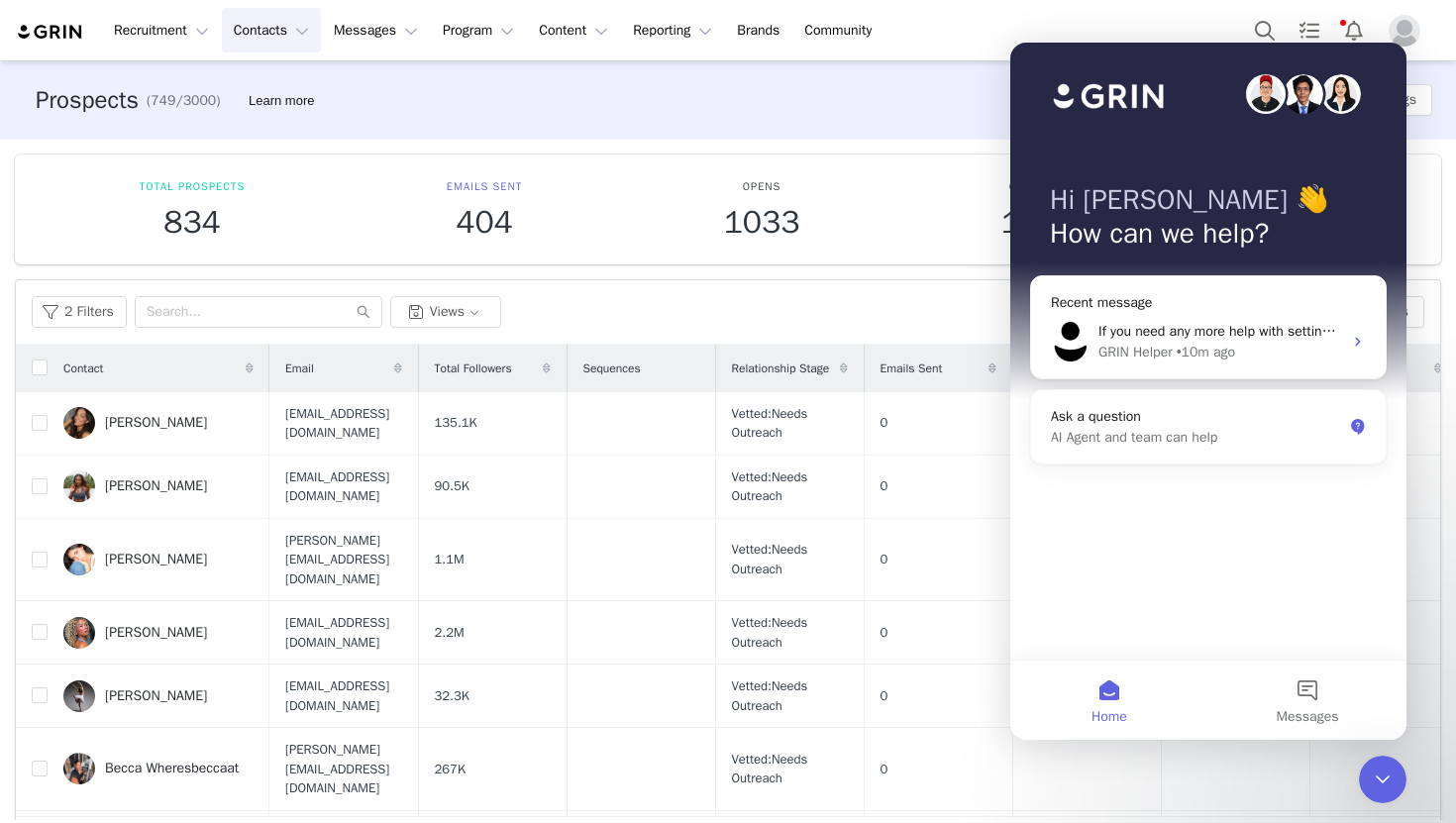click 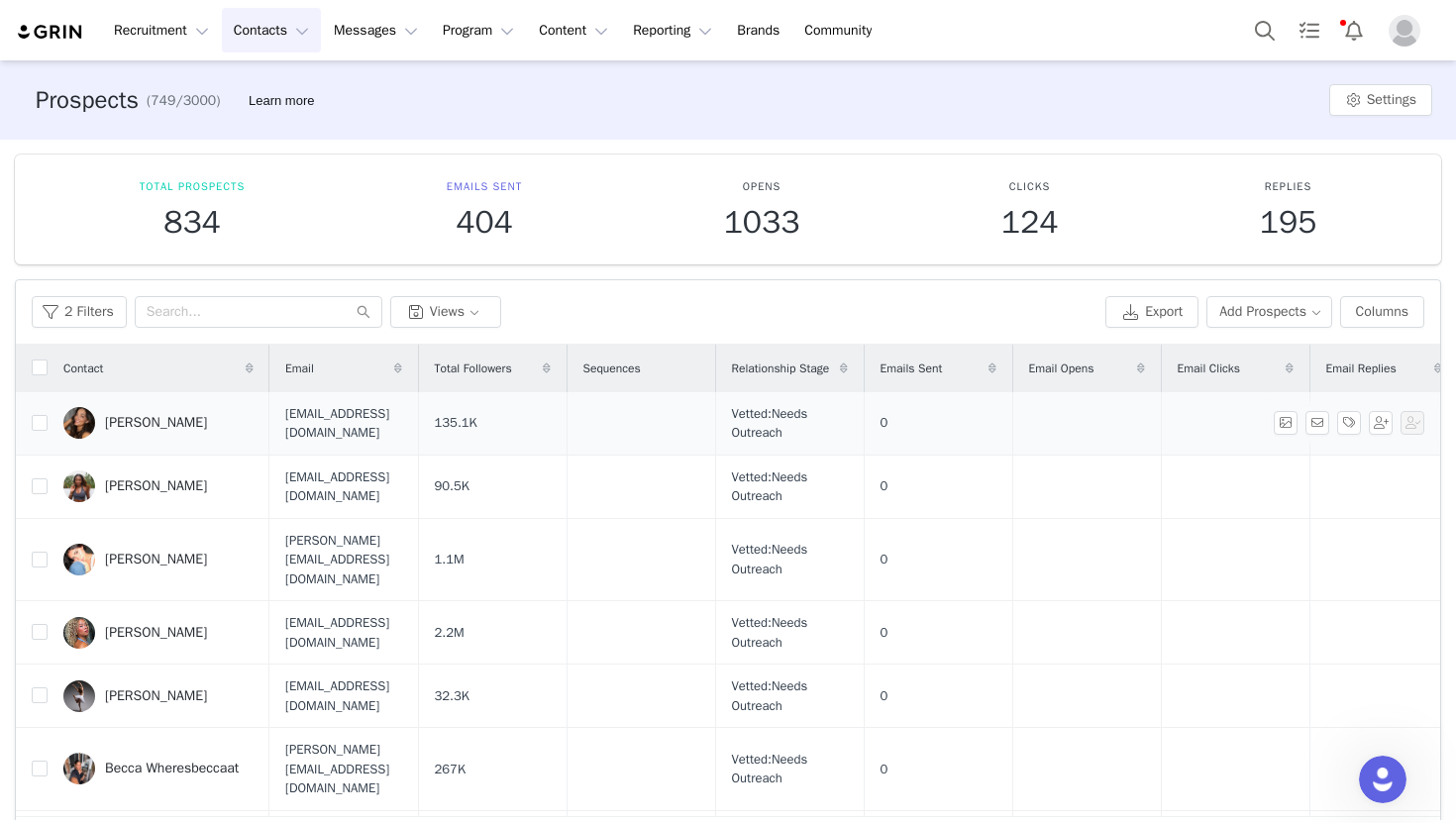 scroll, scrollTop: 0, scrollLeft: 0, axis: both 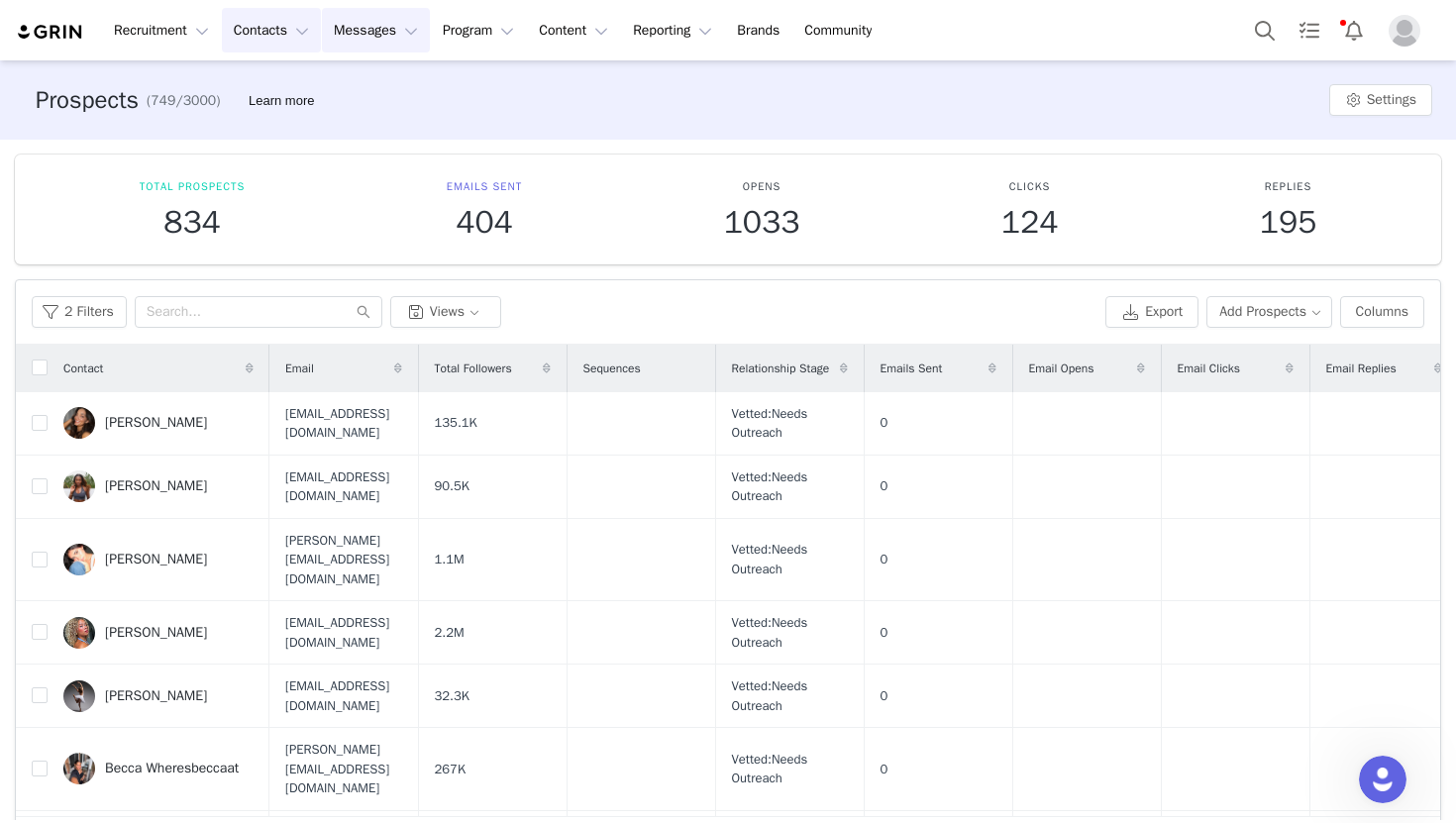 click on "Messages Messages" at bounding box center (375, 30) 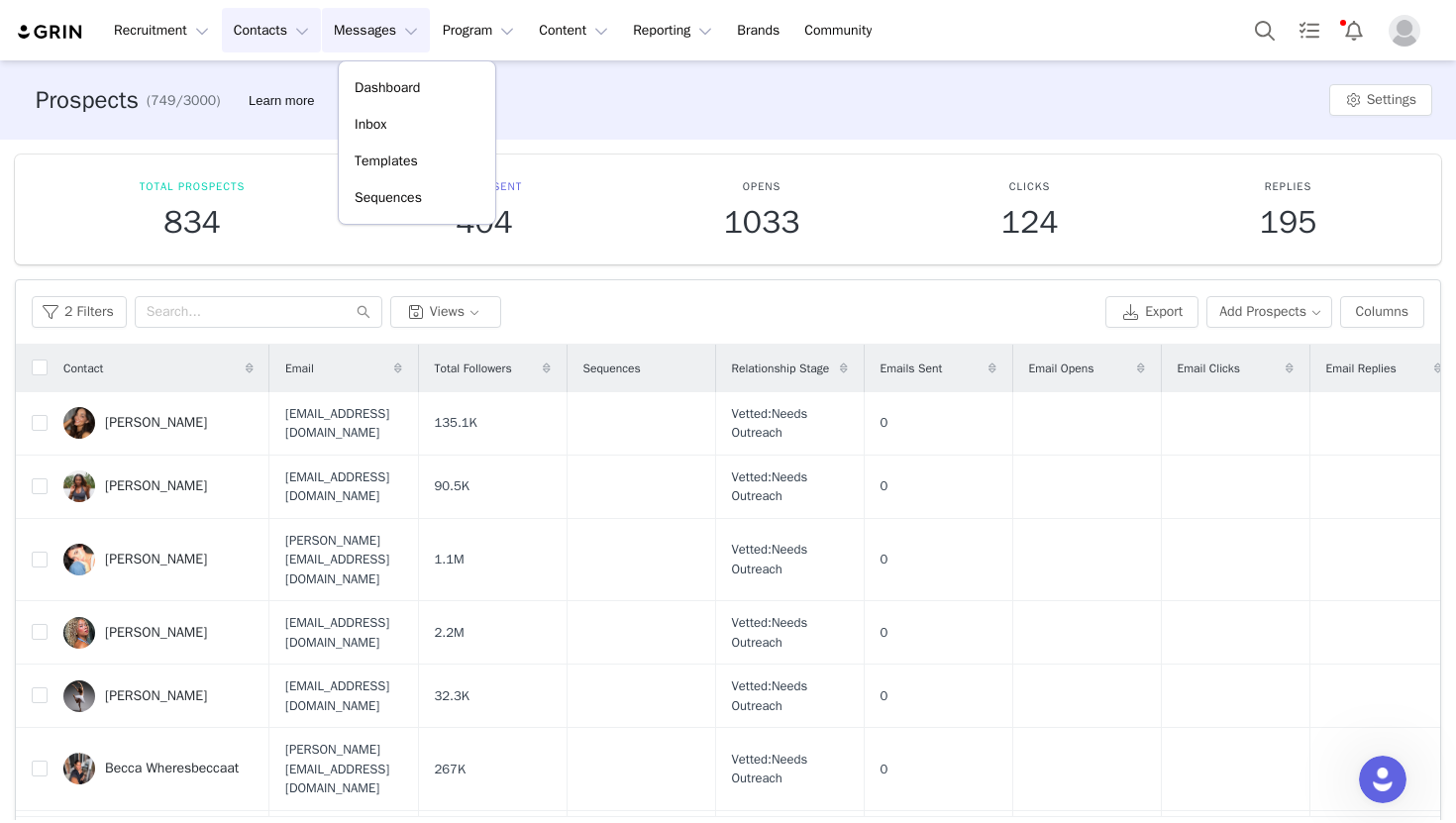 click on "Prospects  (749/3000)          Learn more Settings" at bounding box center (728, 100) 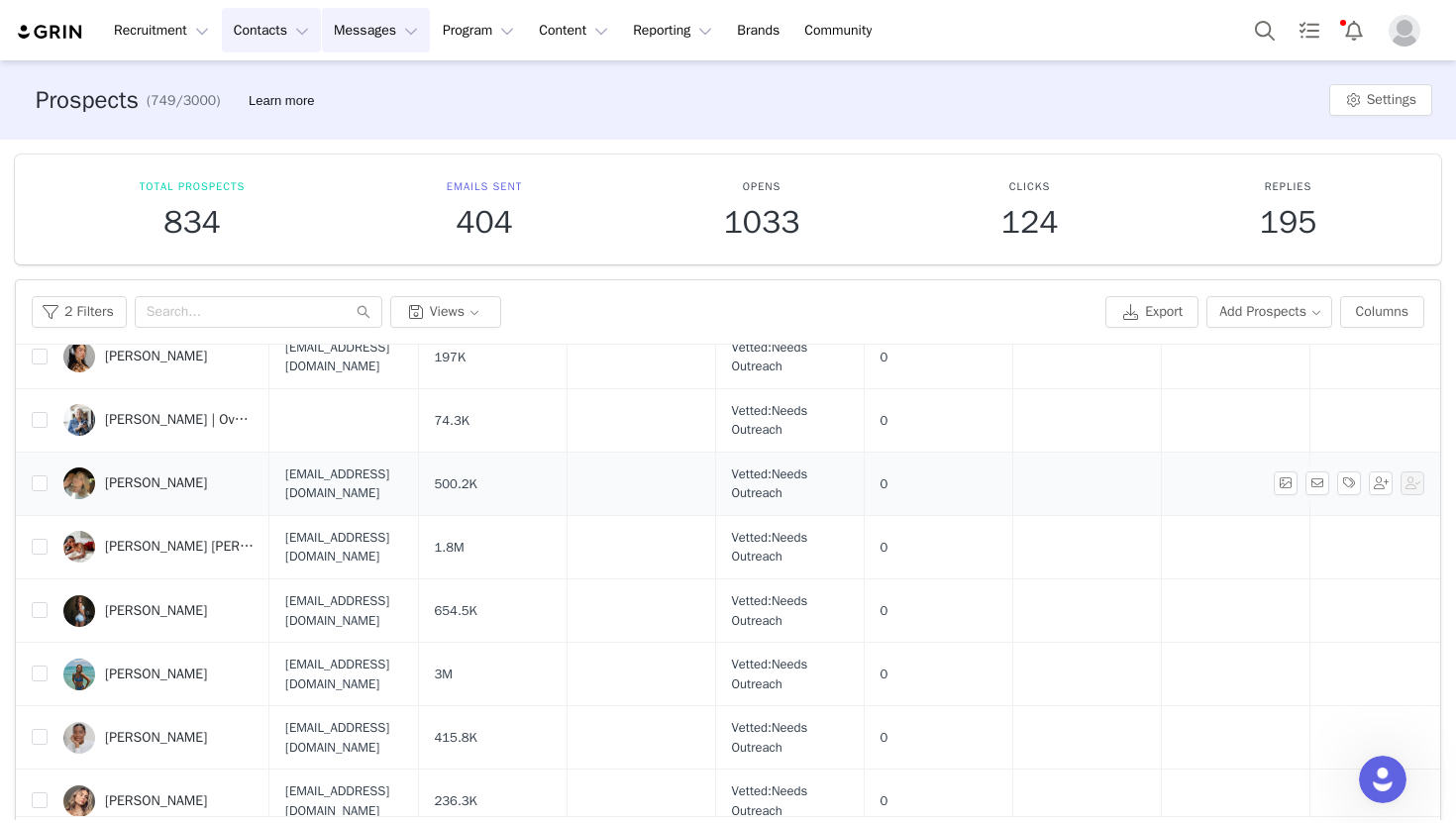 scroll, scrollTop: 1033, scrollLeft: 0, axis: vertical 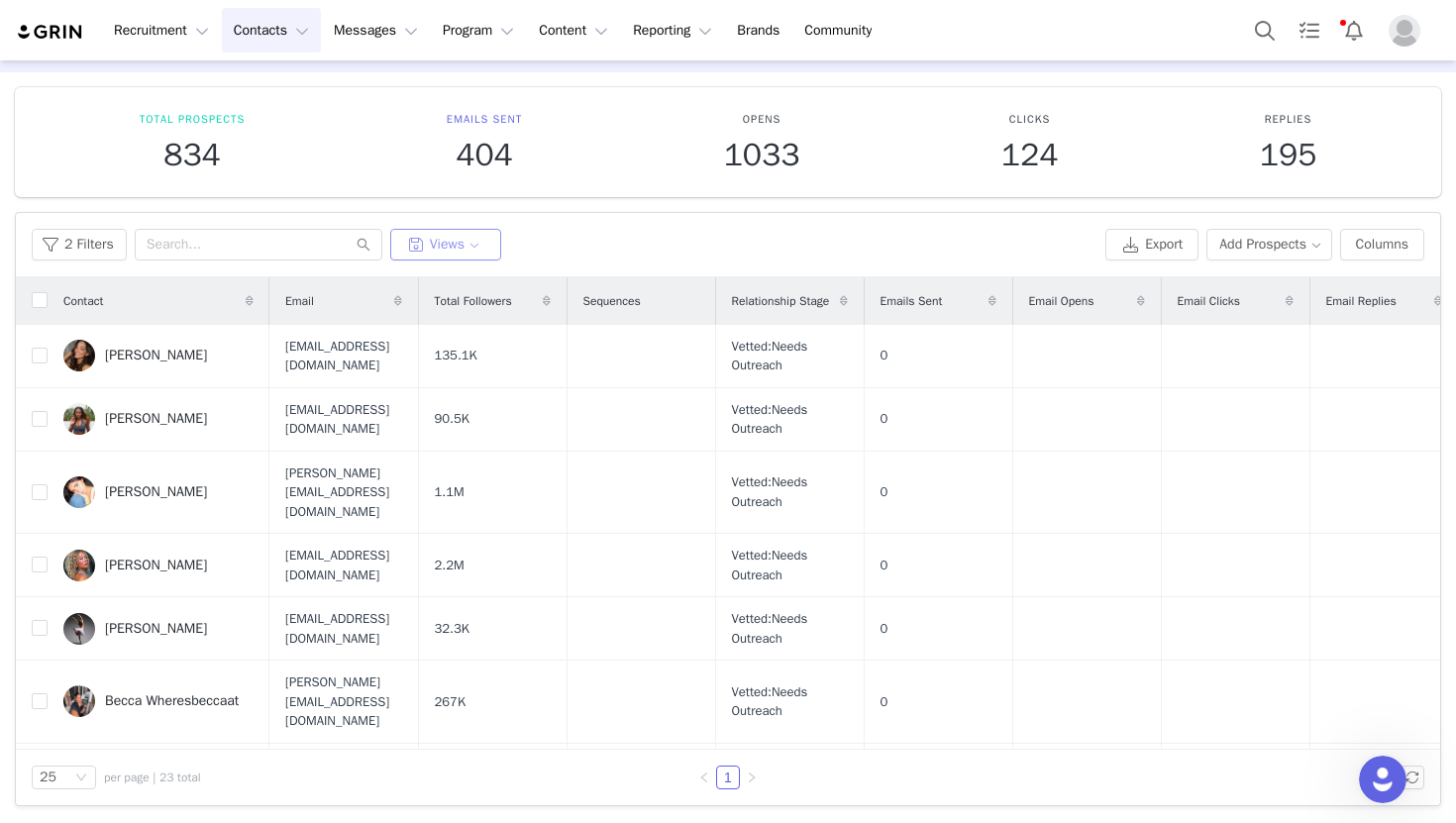 click on "Views" at bounding box center (446, 245) 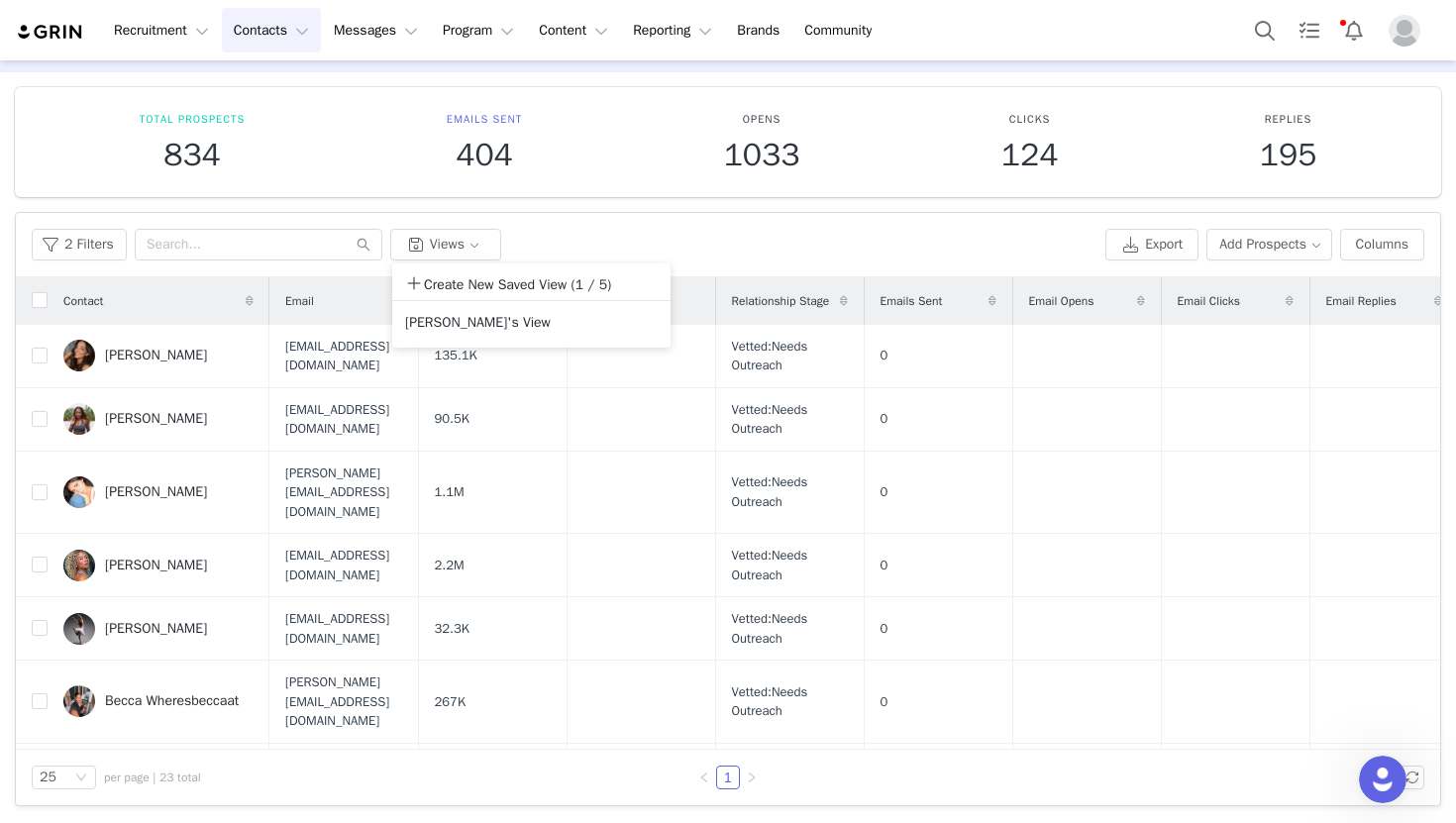 click on "Total Prospects 834 Emails Sent 404 Opens 1033 Clicks 124 Replies 195" at bounding box center [728, 142] 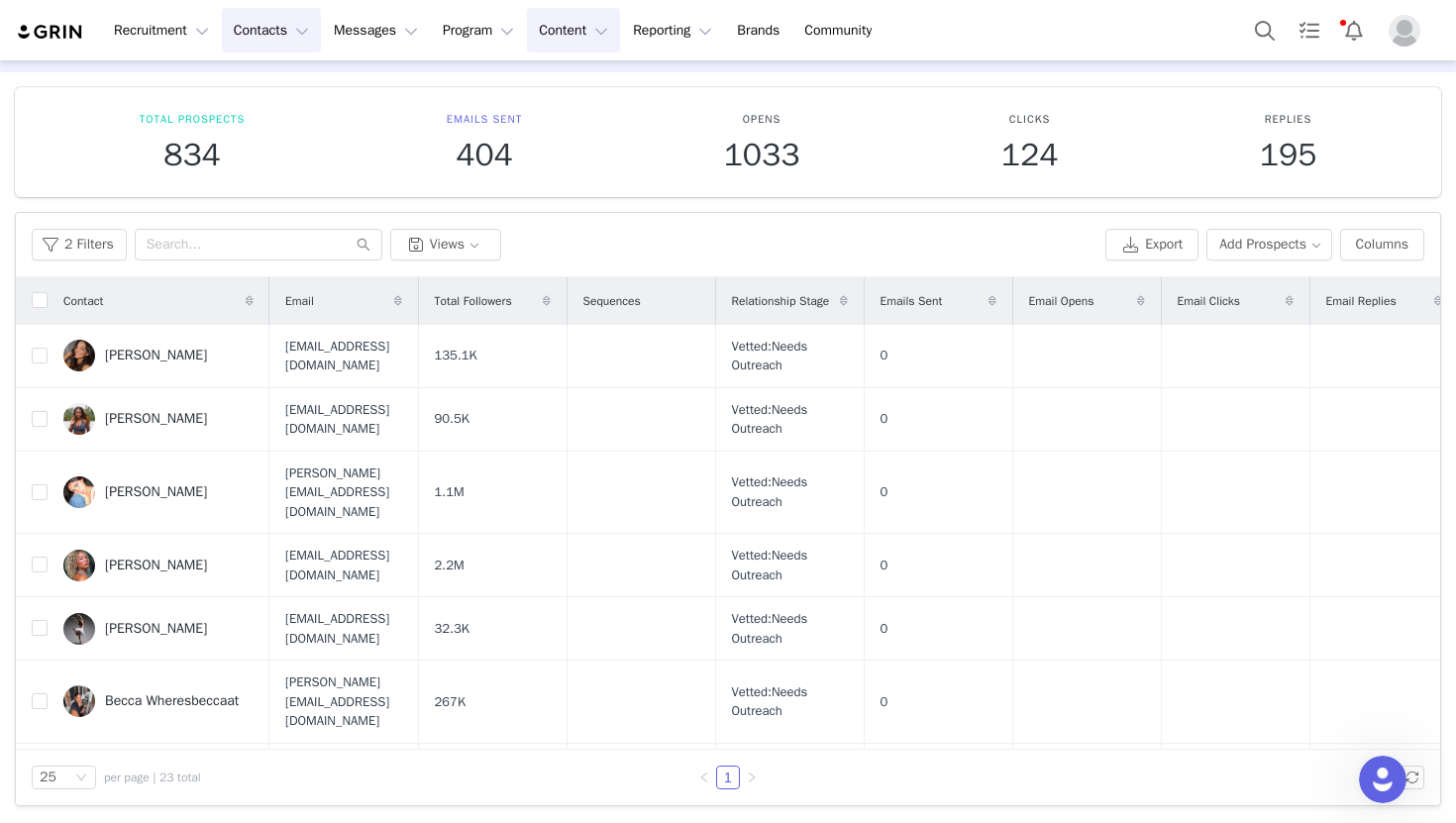 click on "Content Content" at bounding box center [573, 30] 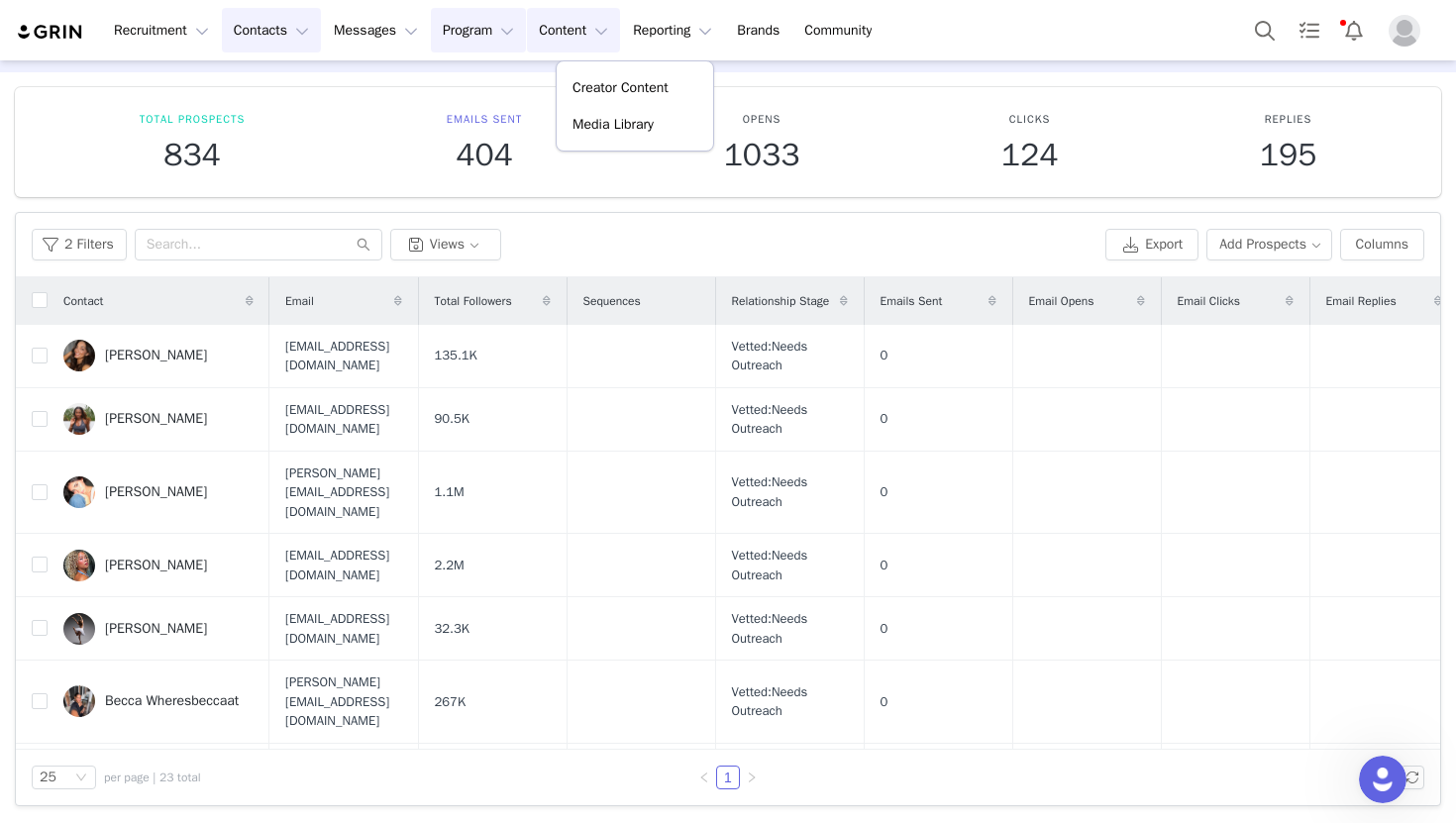 click on "Program Program" at bounding box center [478, 30] 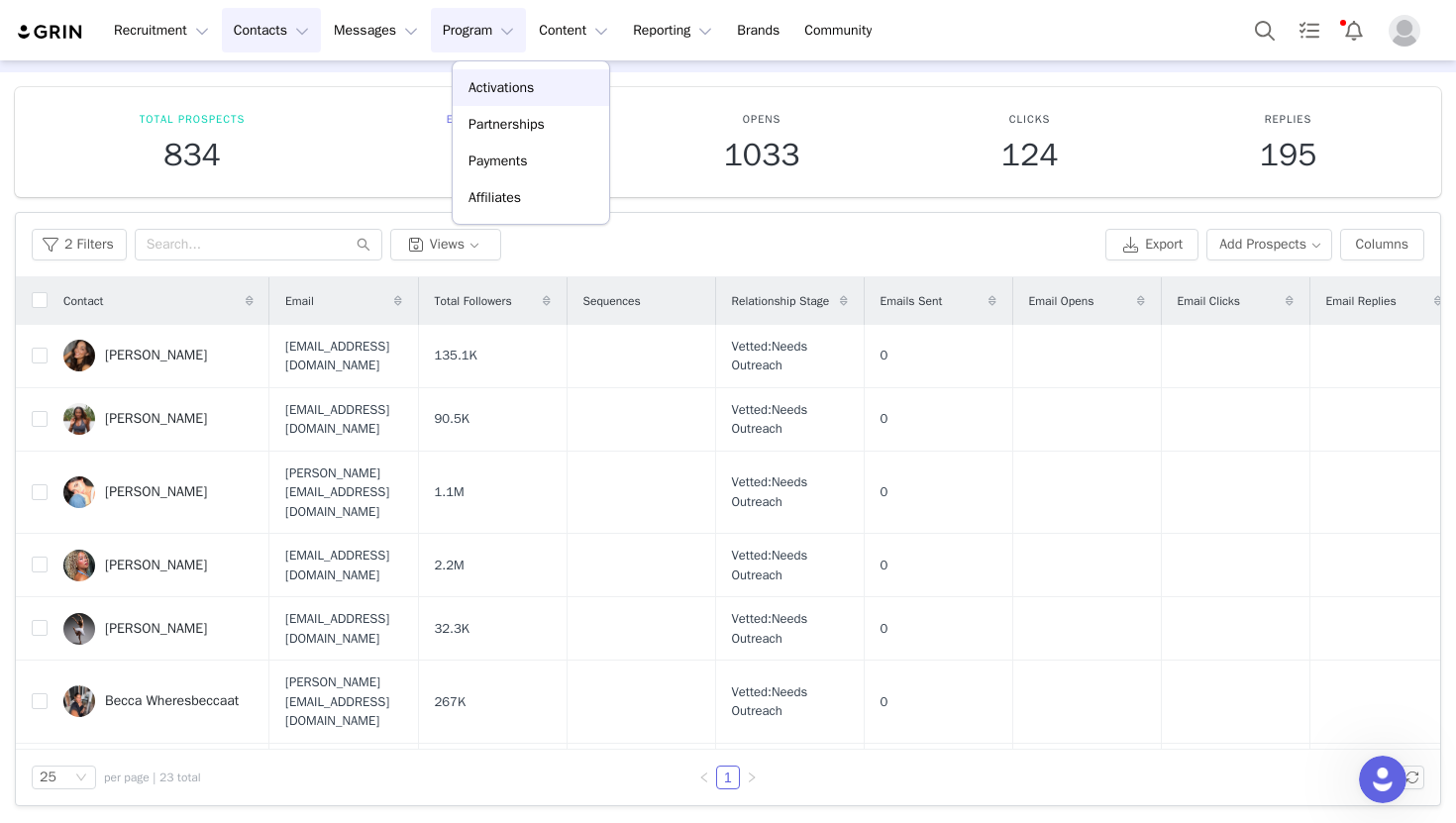 click on "Activations" at bounding box center [501, 87] 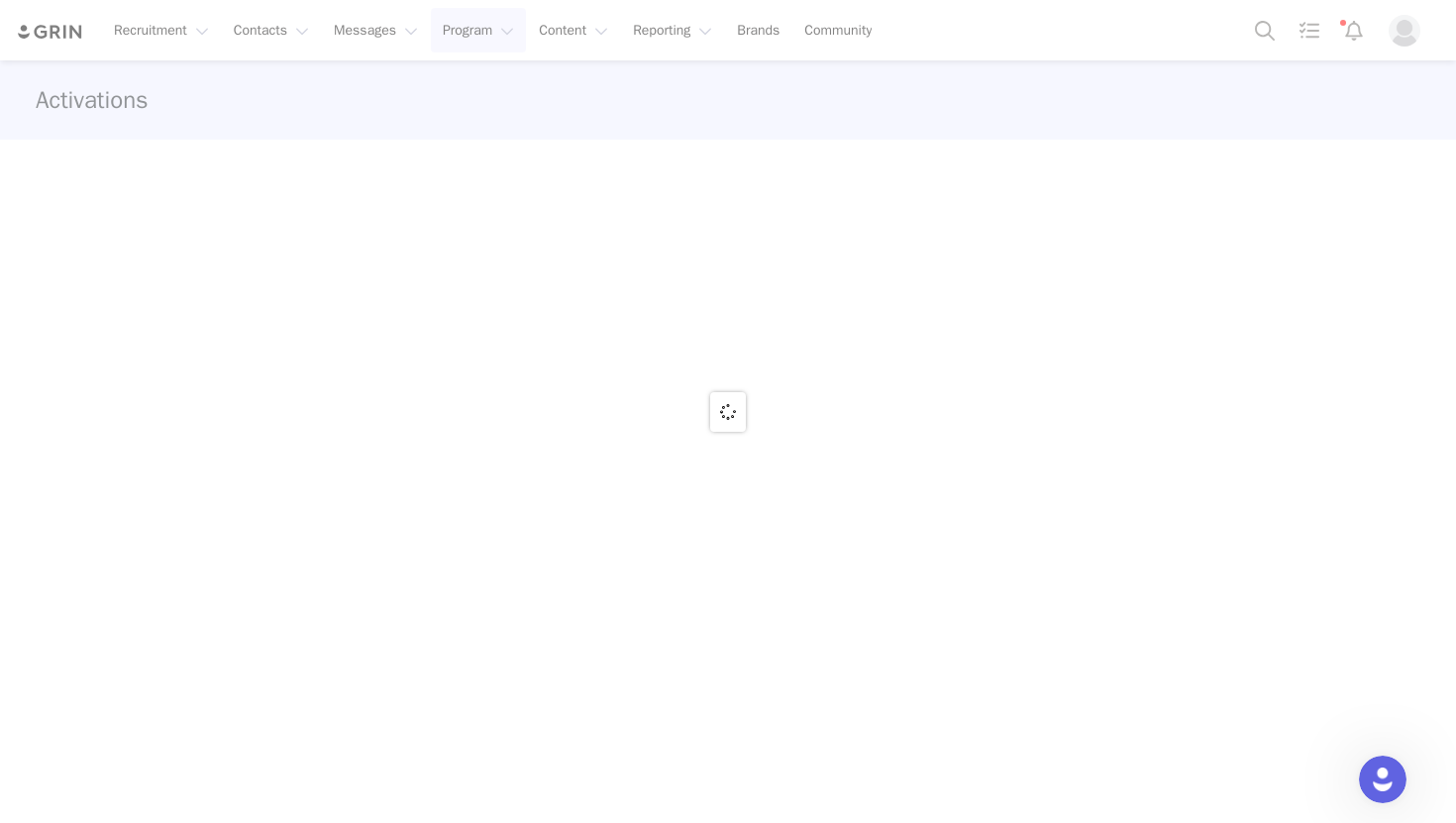 scroll, scrollTop: 0, scrollLeft: 0, axis: both 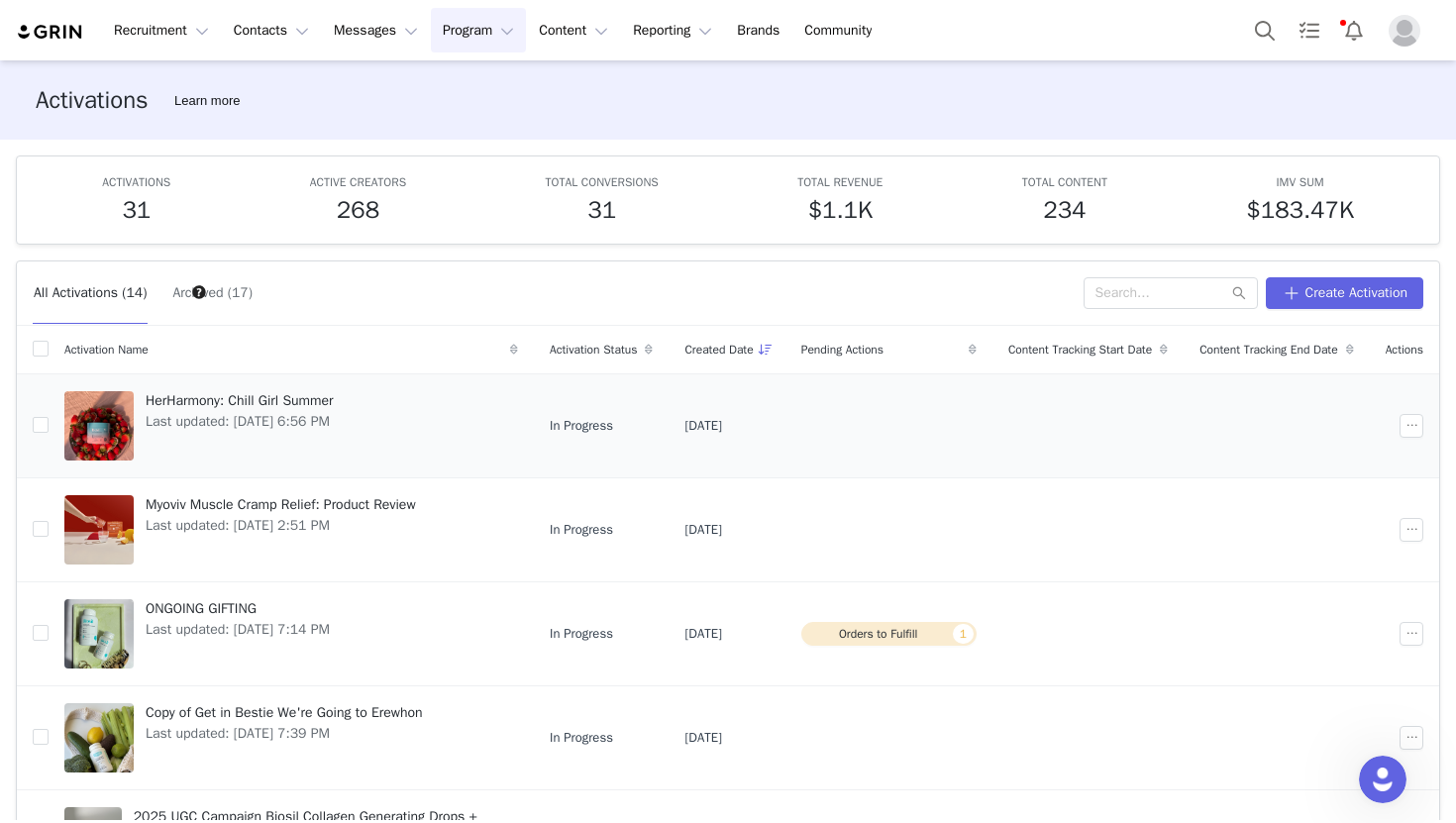 click on "Last updated: Jun 12, 2025 6:56 PM" at bounding box center [240, 421] 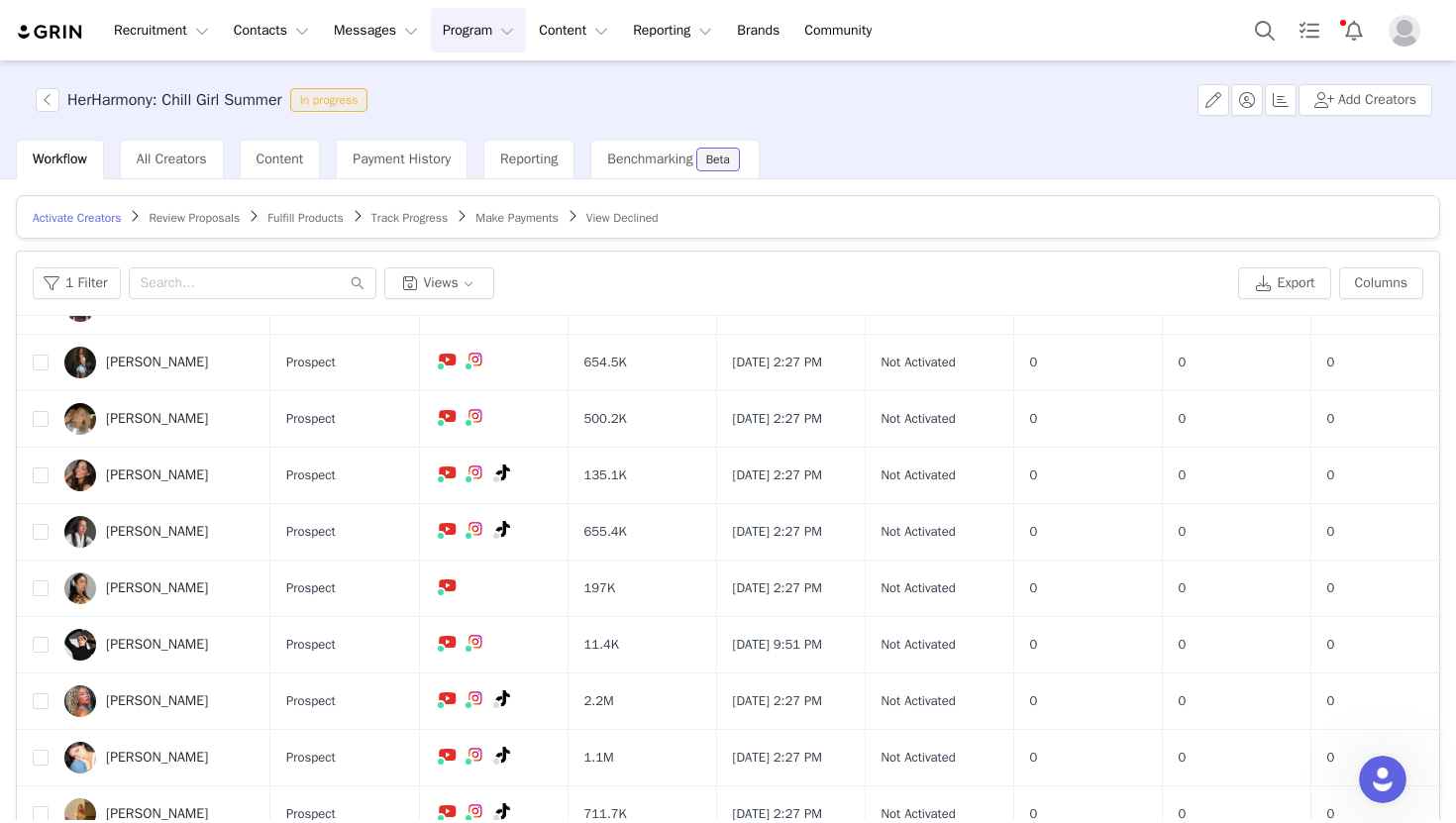 scroll, scrollTop: 1105, scrollLeft: 0, axis: vertical 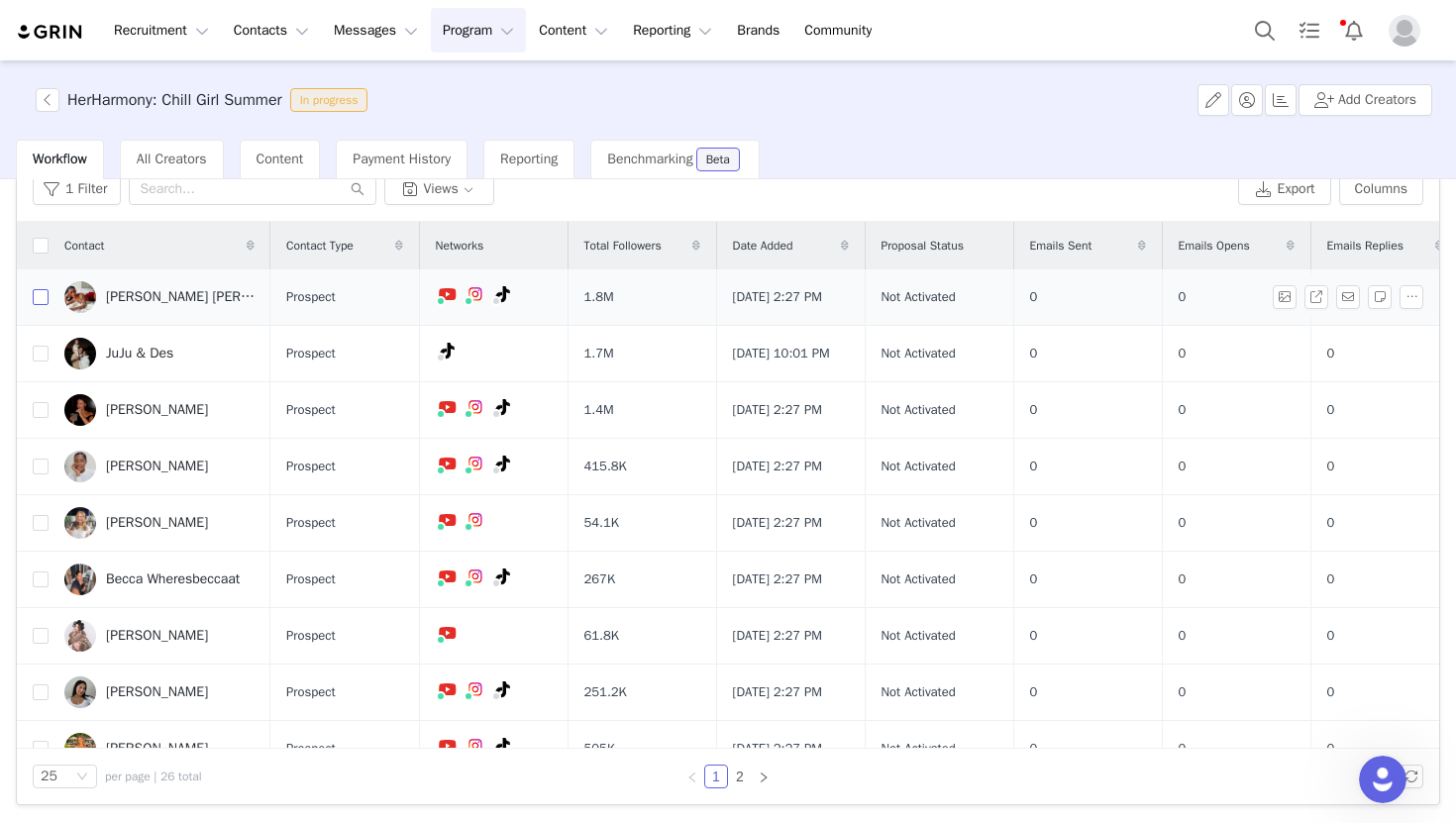 click at bounding box center [41, 297] 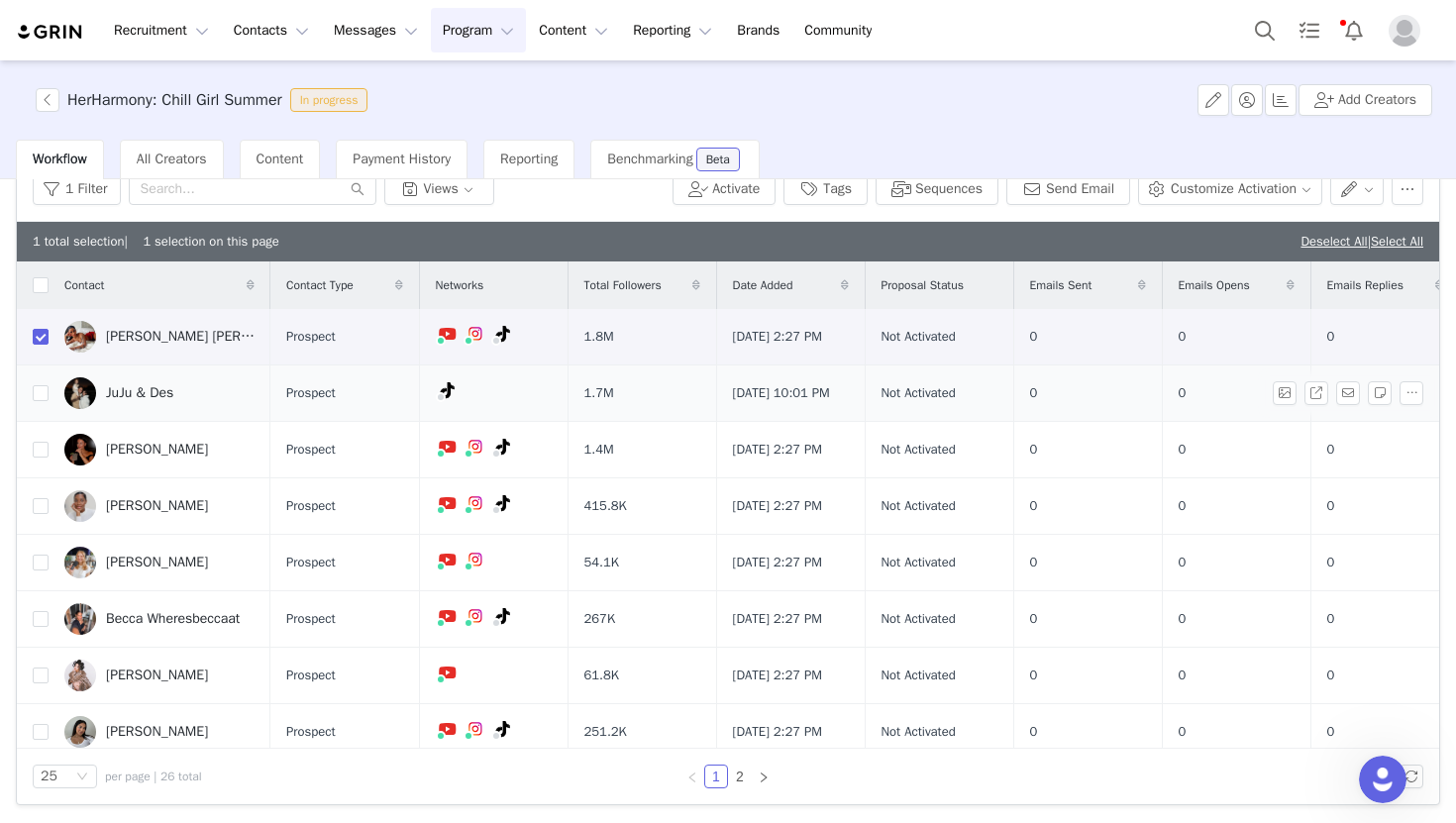 click at bounding box center [33, 393] 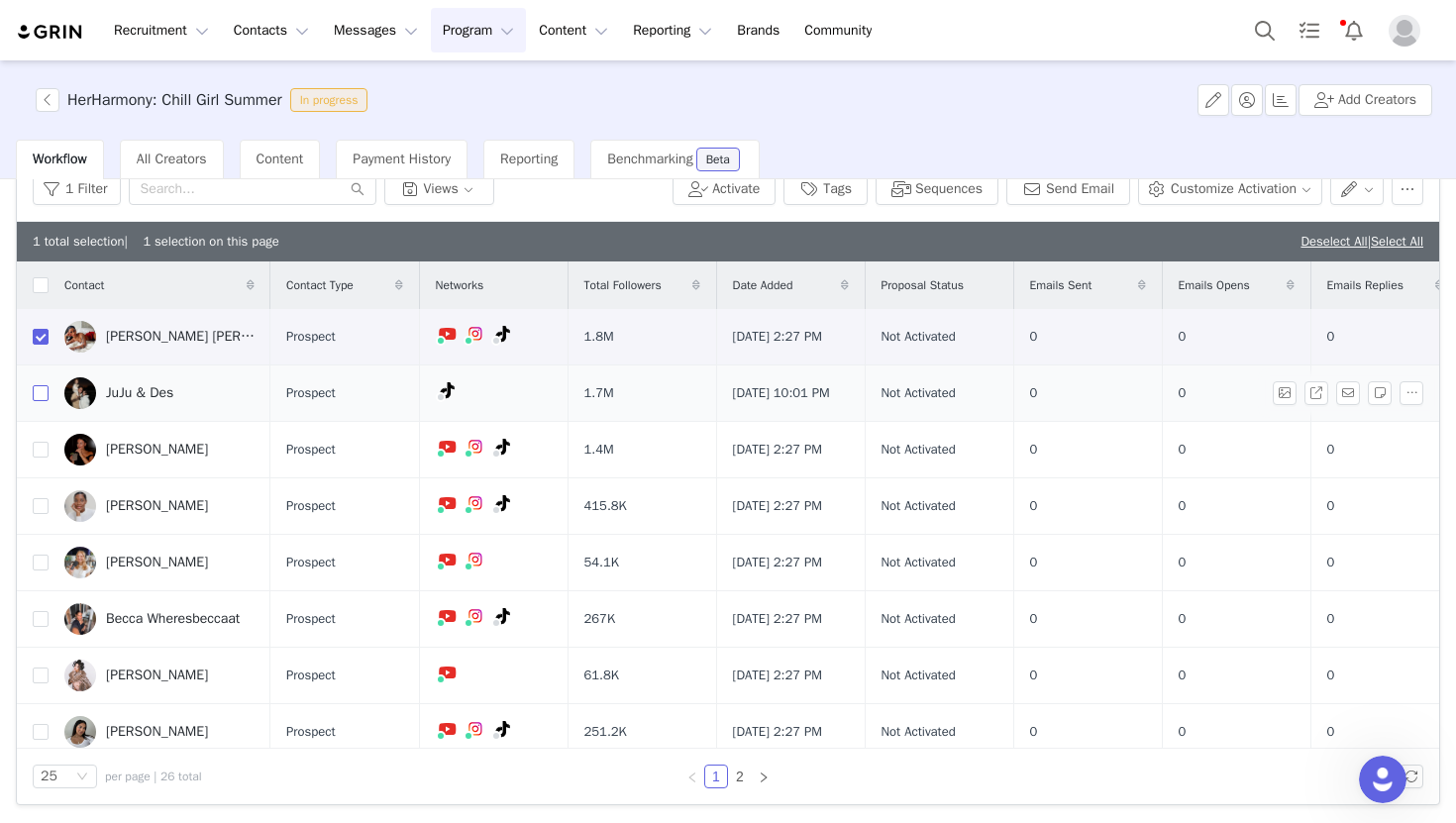 click at bounding box center [41, 393] 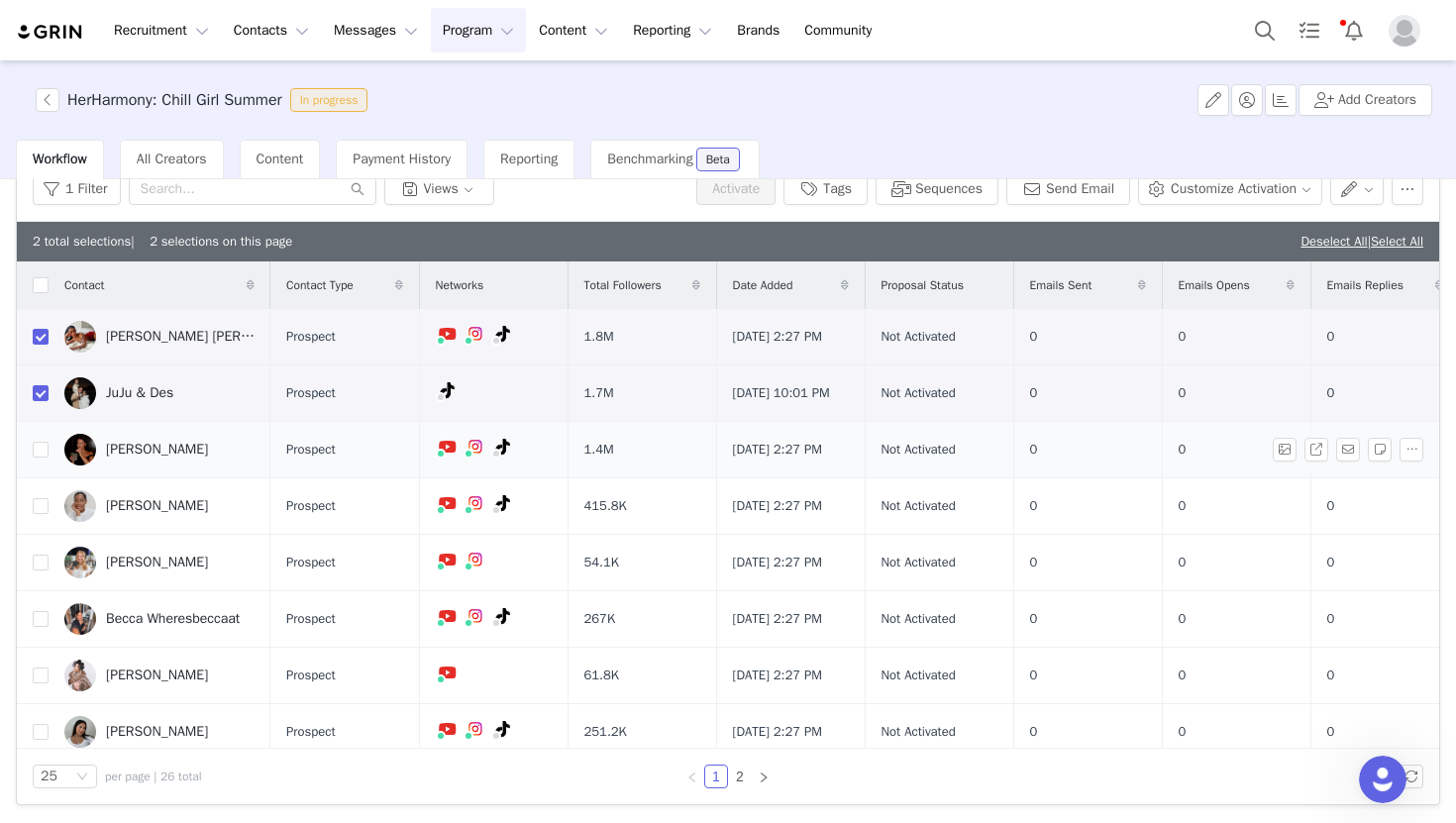 click at bounding box center (33, 450) 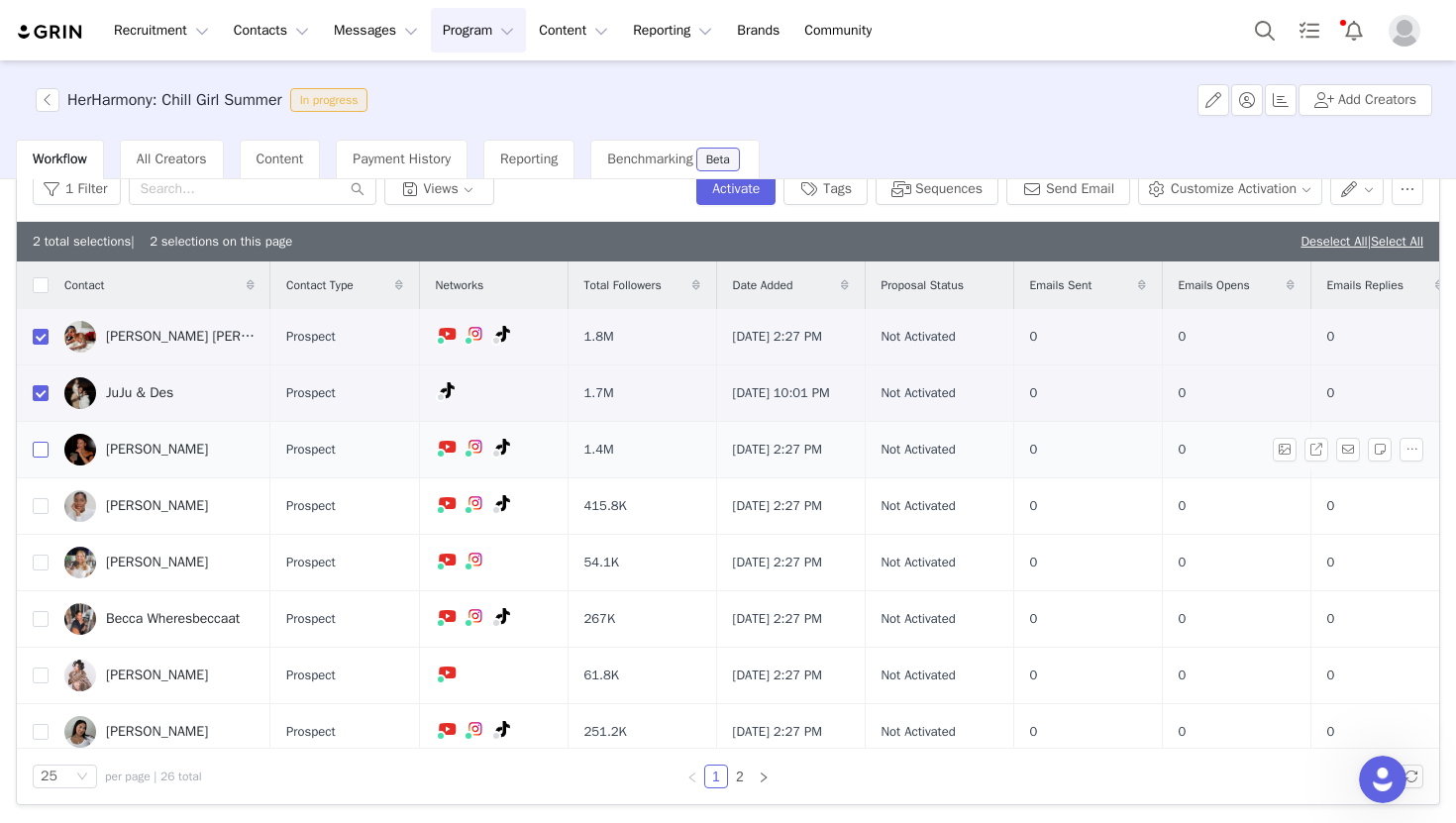 click at bounding box center (41, 450) 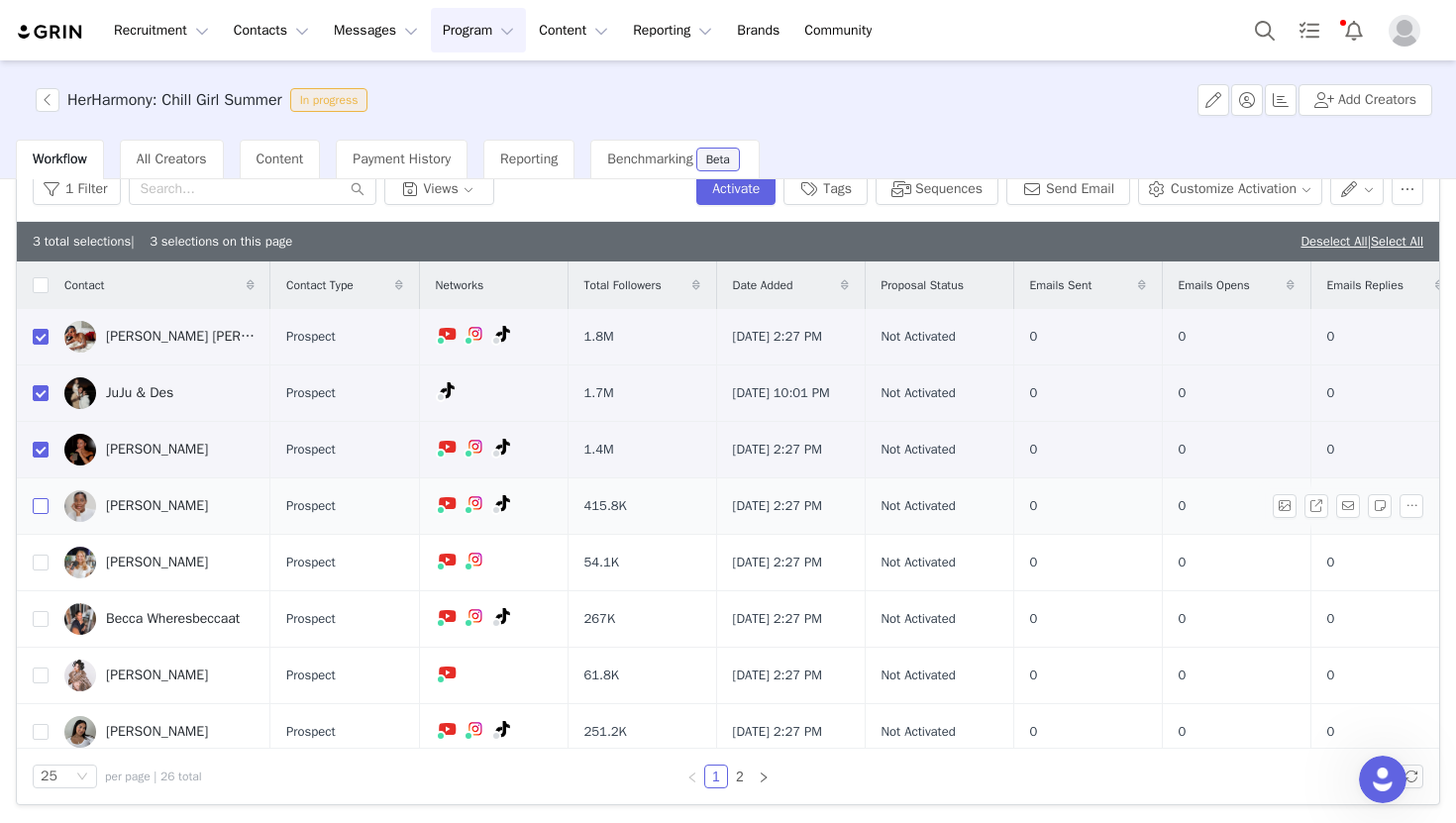 click at bounding box center [41, 506] 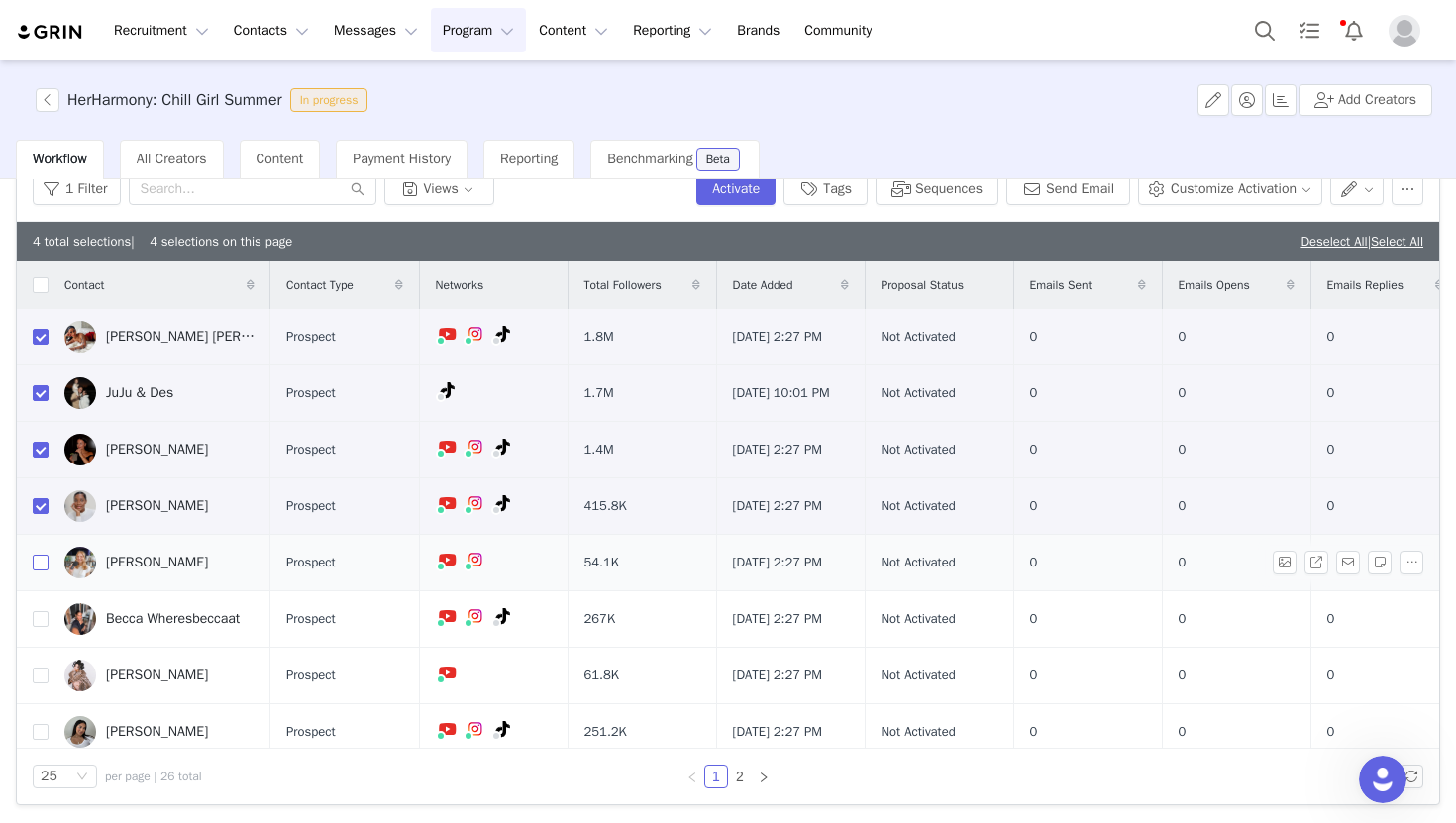 click at bounding box center (41, 563) 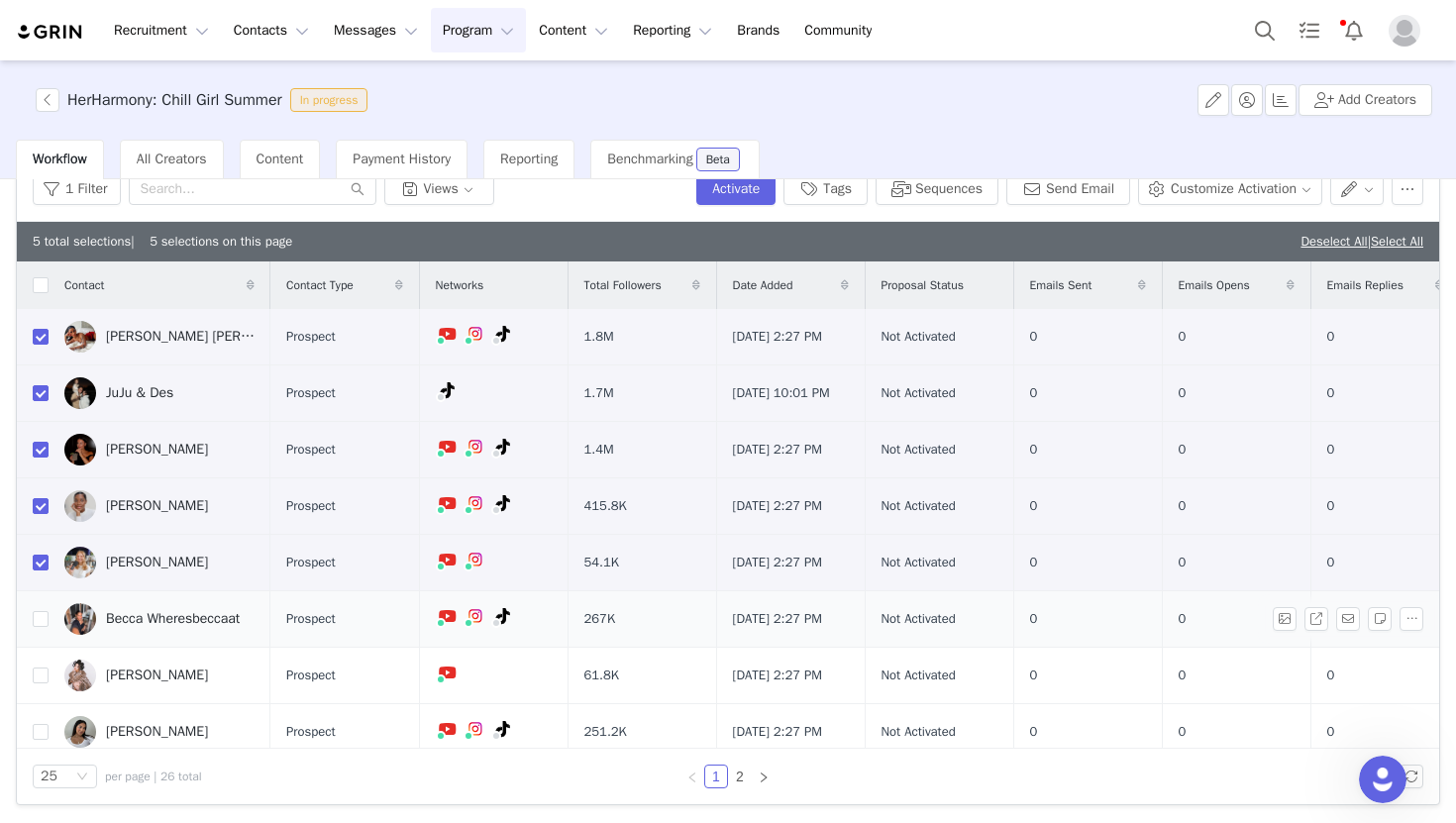 click at bounding box center (33, 619) 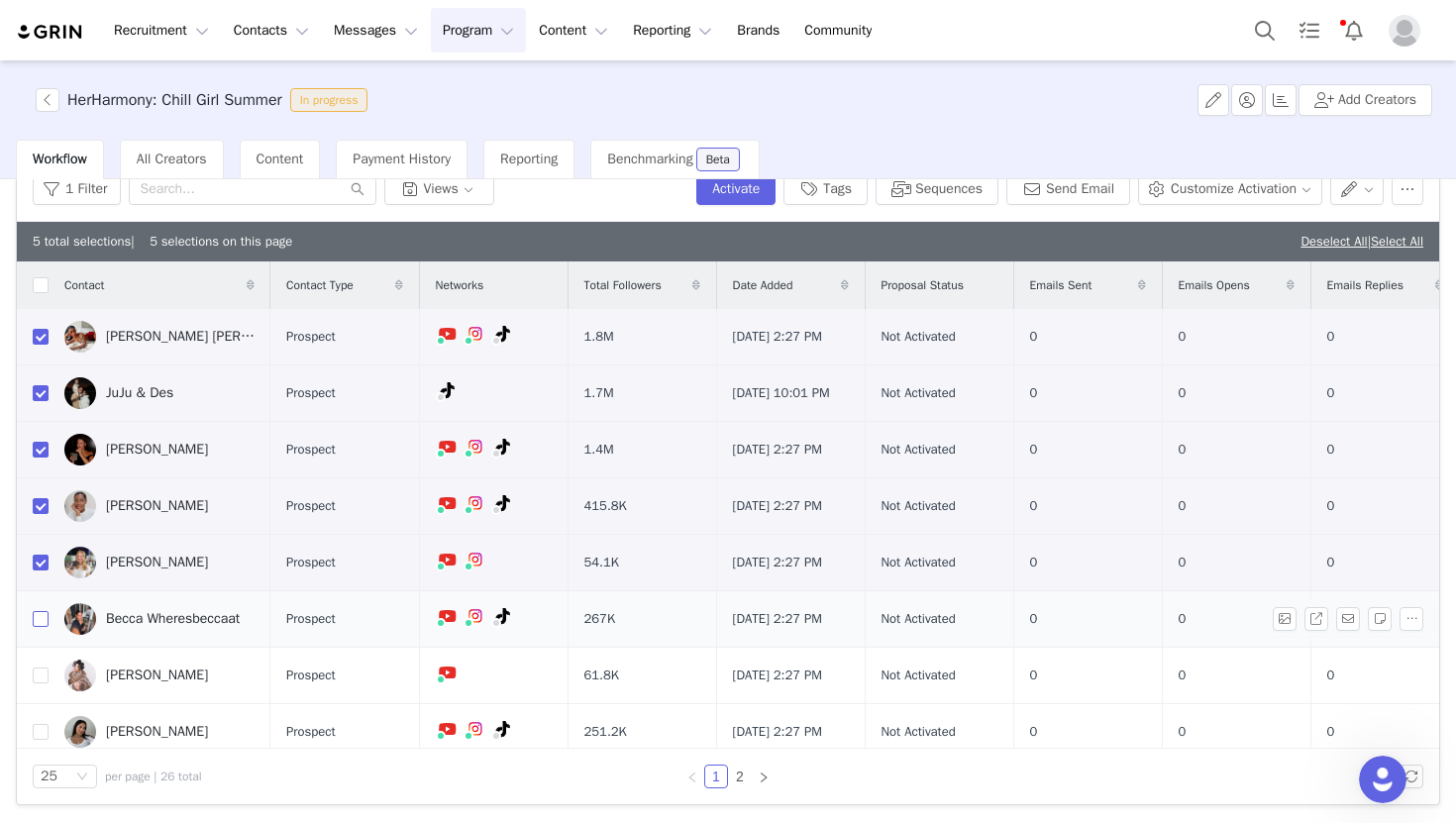 click at bounding box center (41, 619) 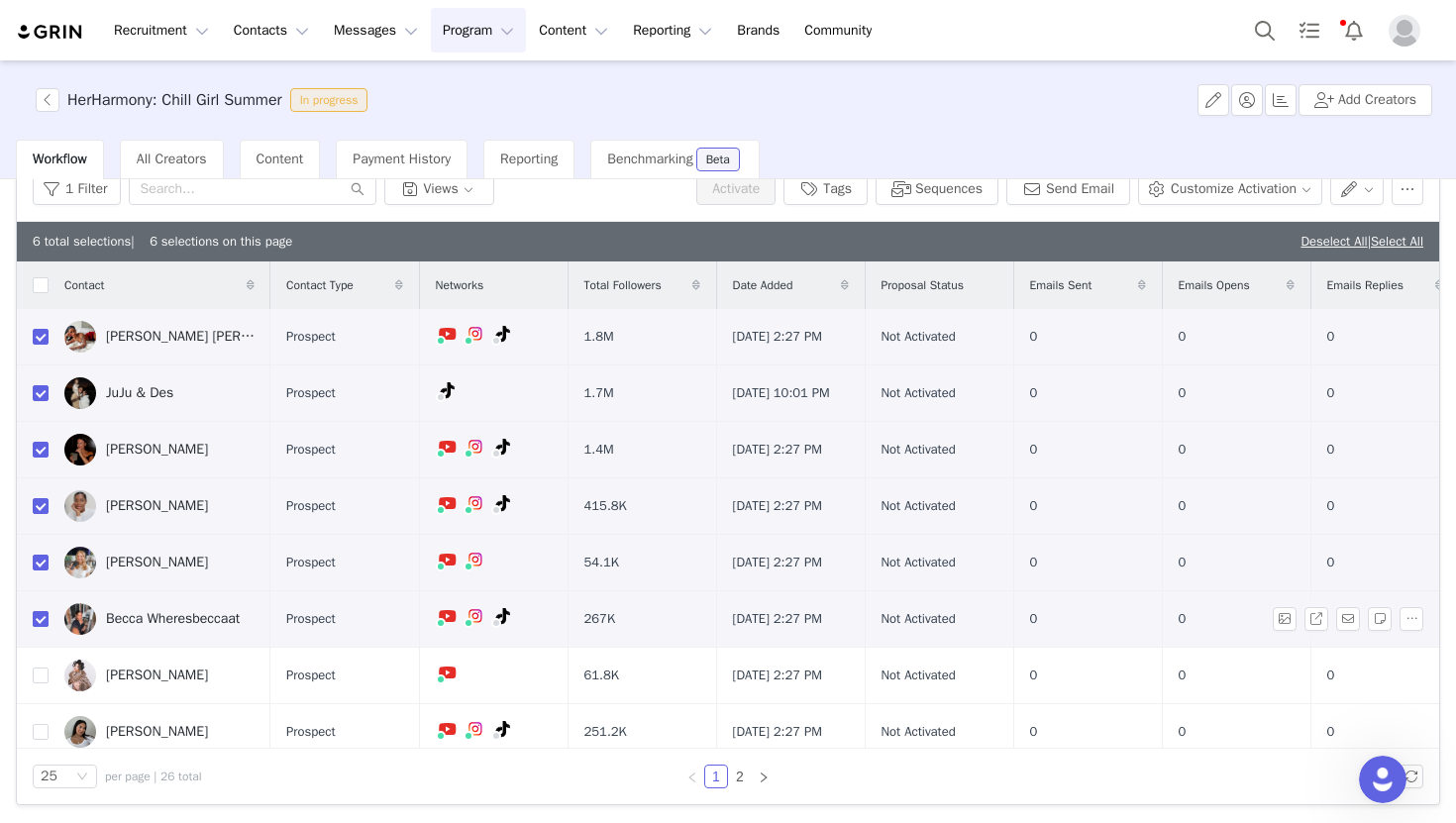 scroll, scrollTop: 126, scrollLeft: 0, axis: vertical 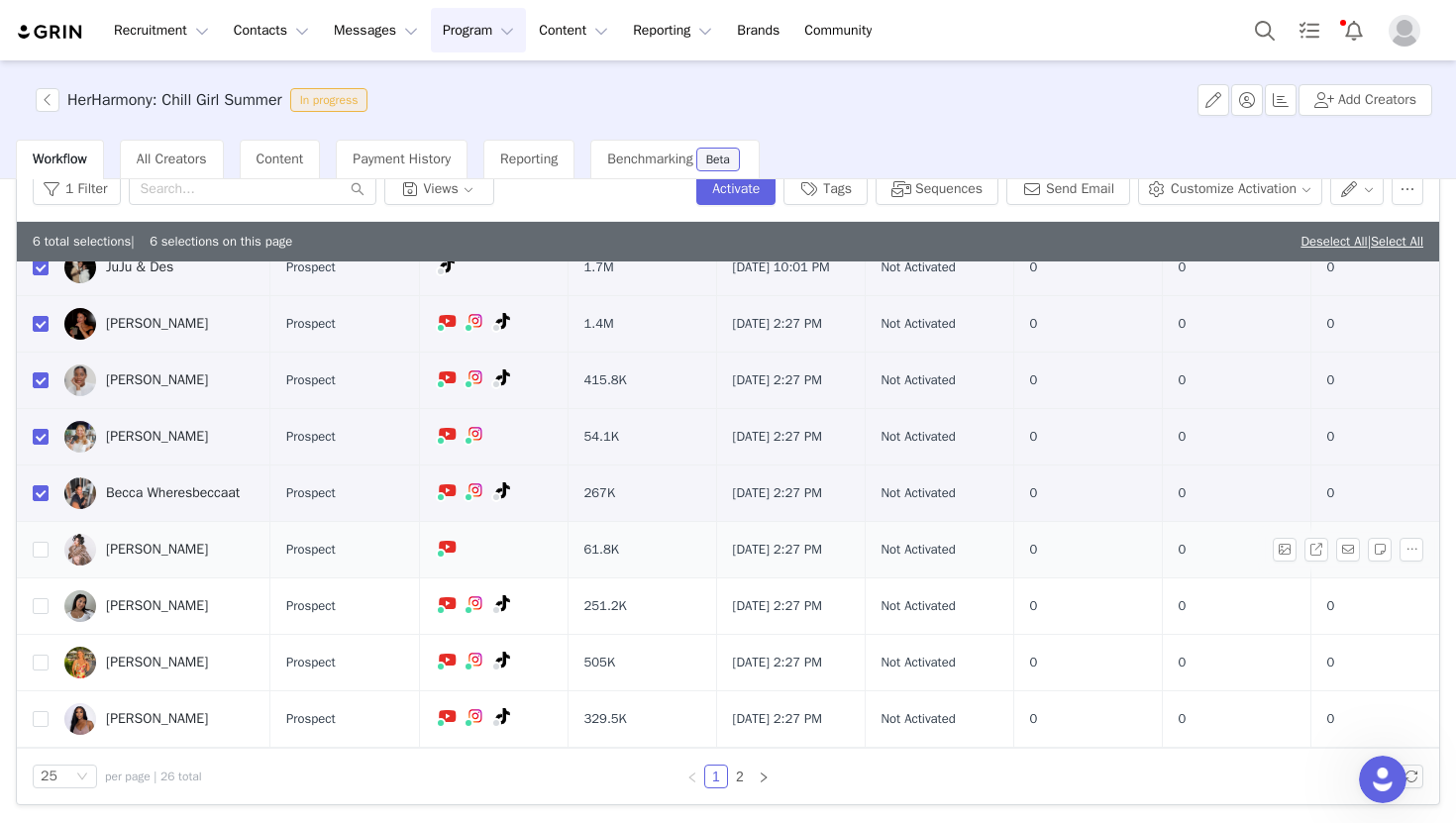 click at bounding box center (33, 550) 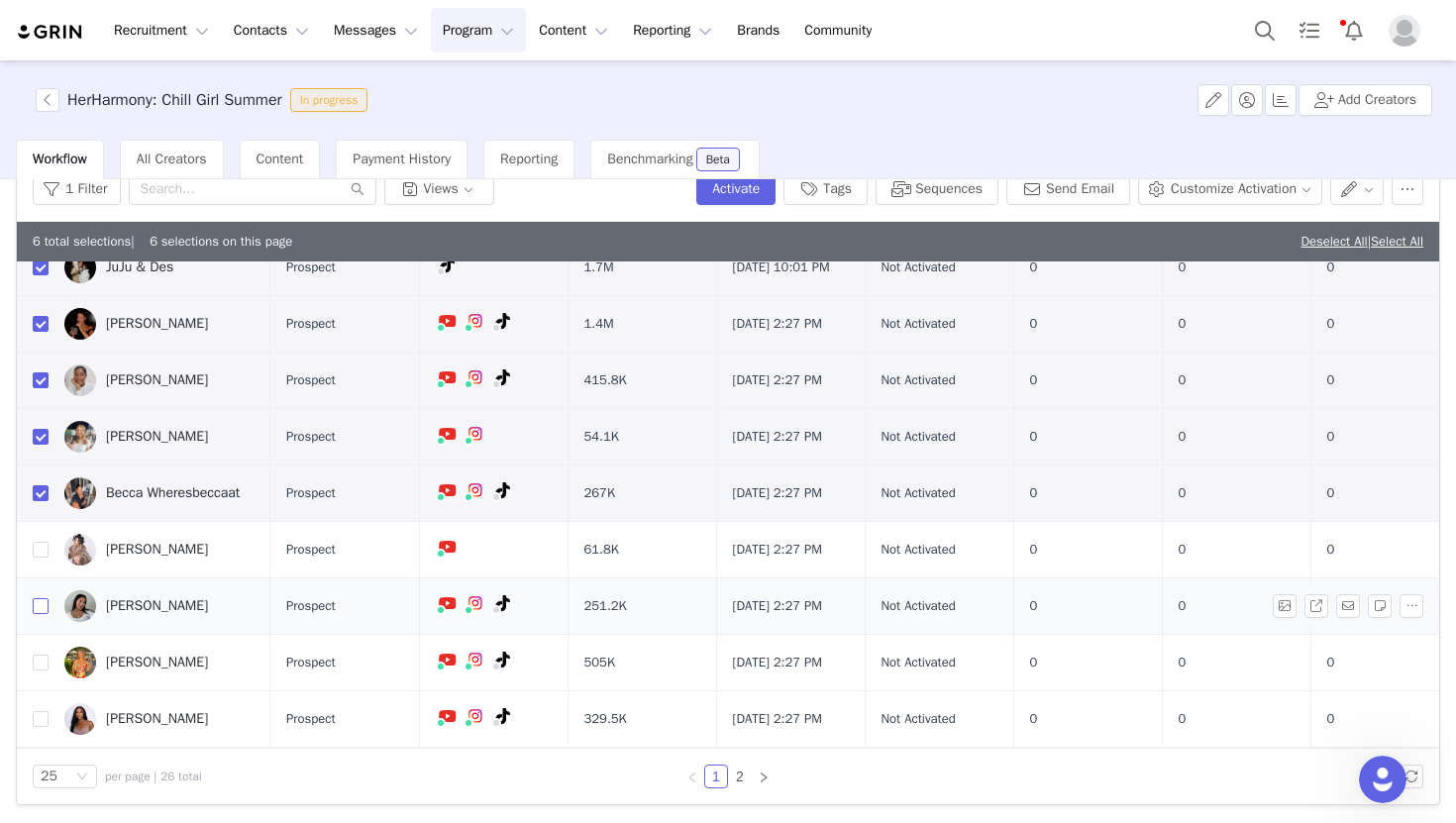 click at bounding box center [41, 606] 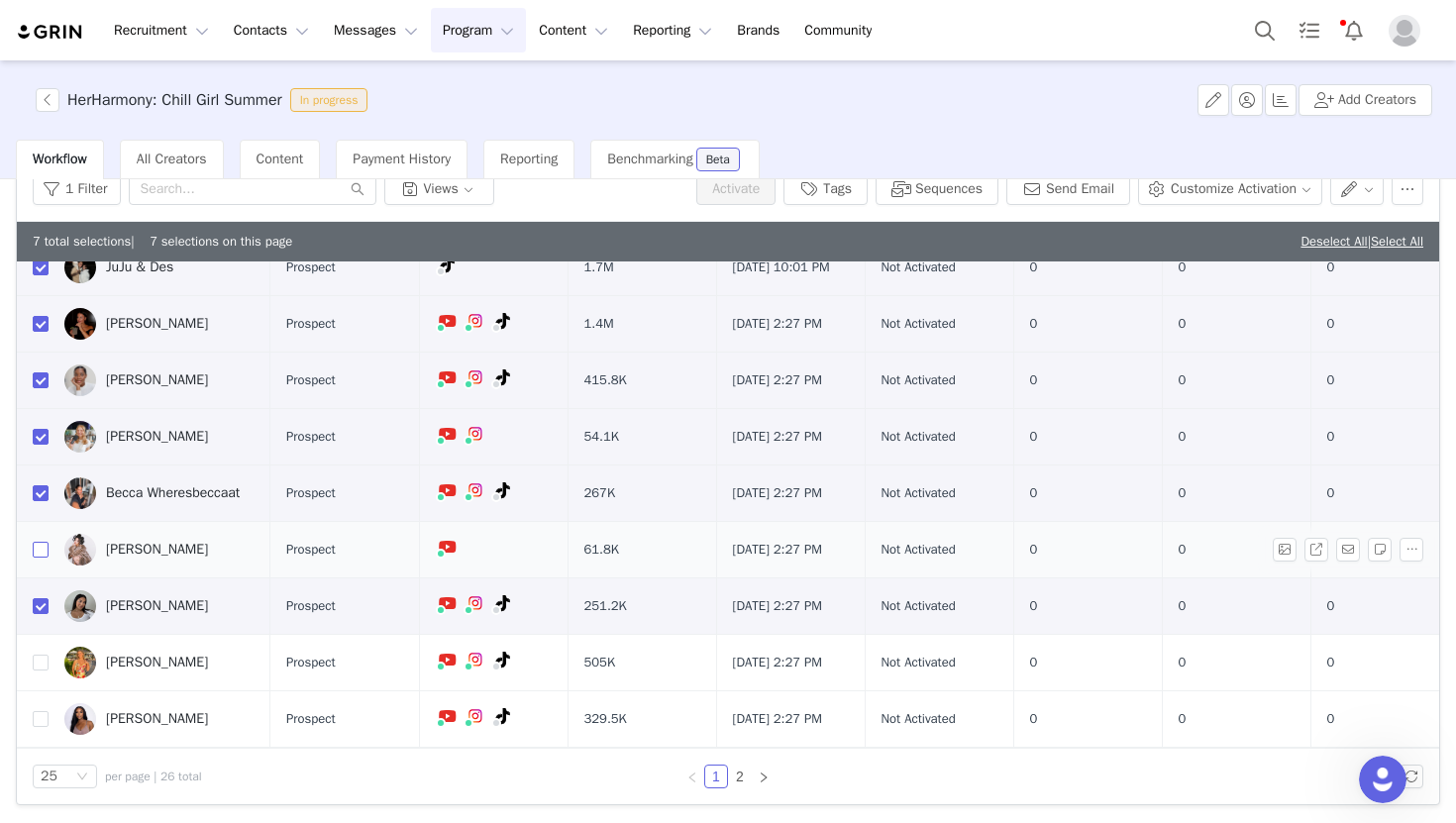 click at bounding box center (41, 550) 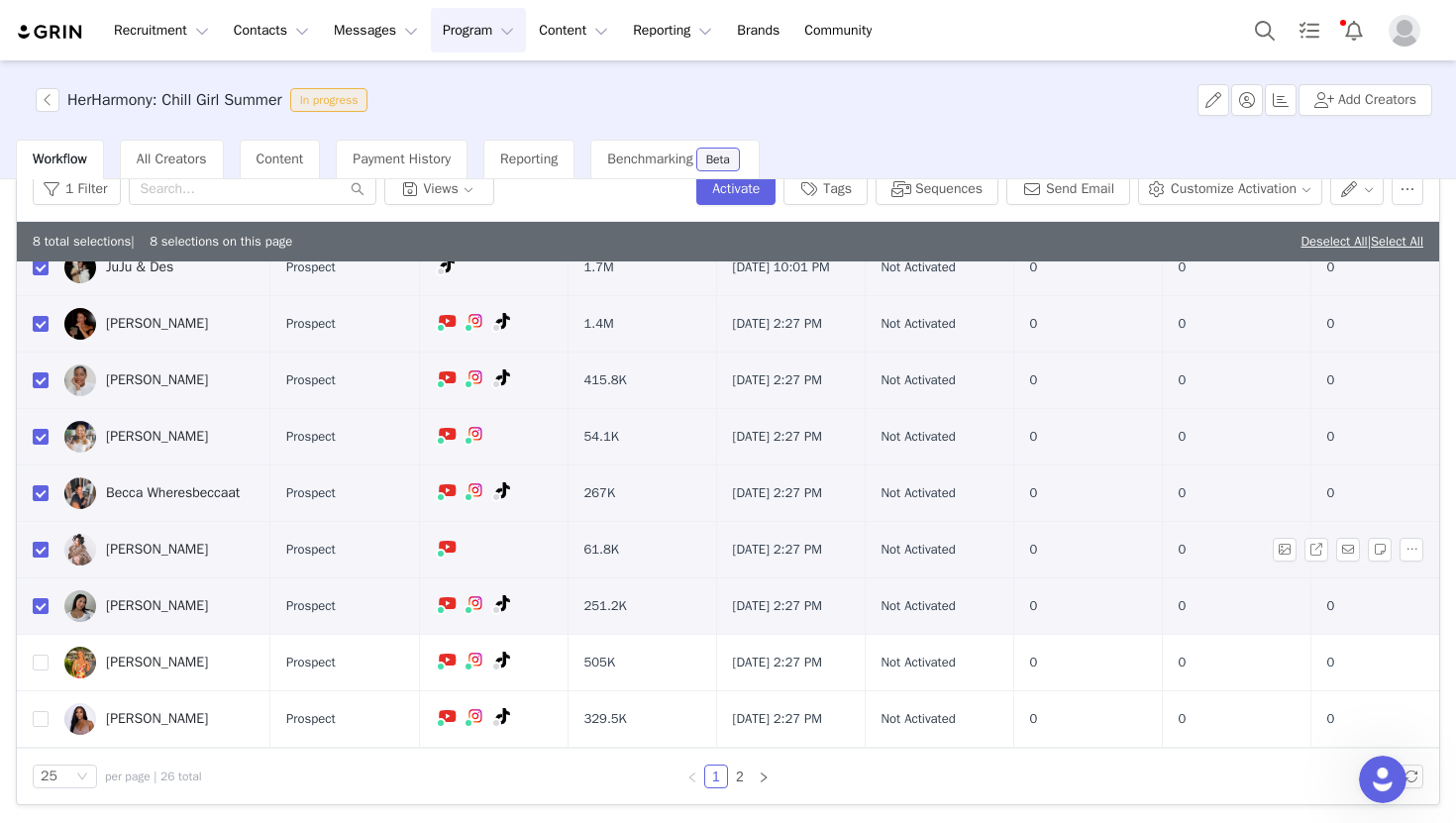 scroll, scrollTop: 299, scrollLeft: 0, axis: vertical 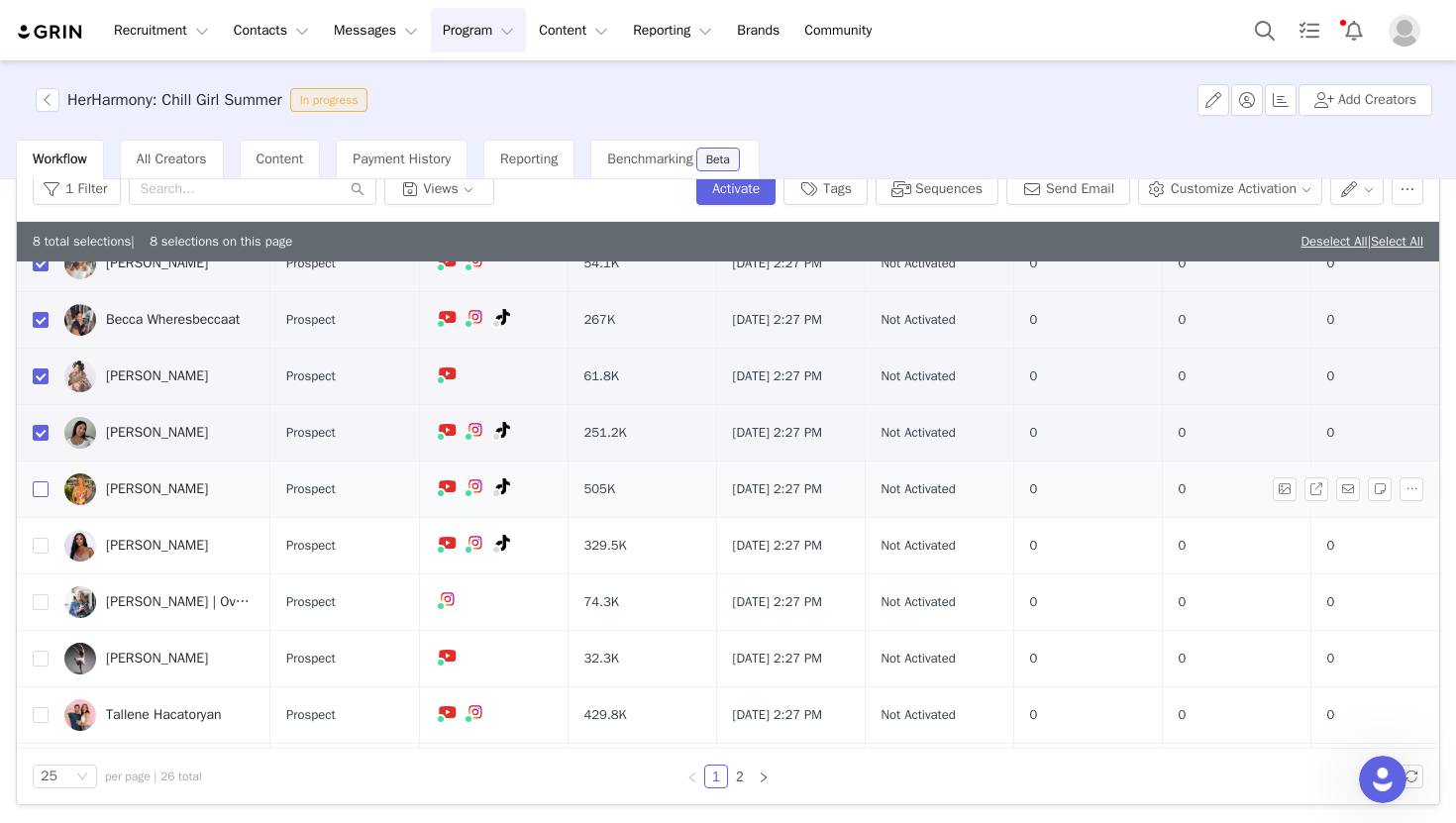 click at bounding box center [41, 489] 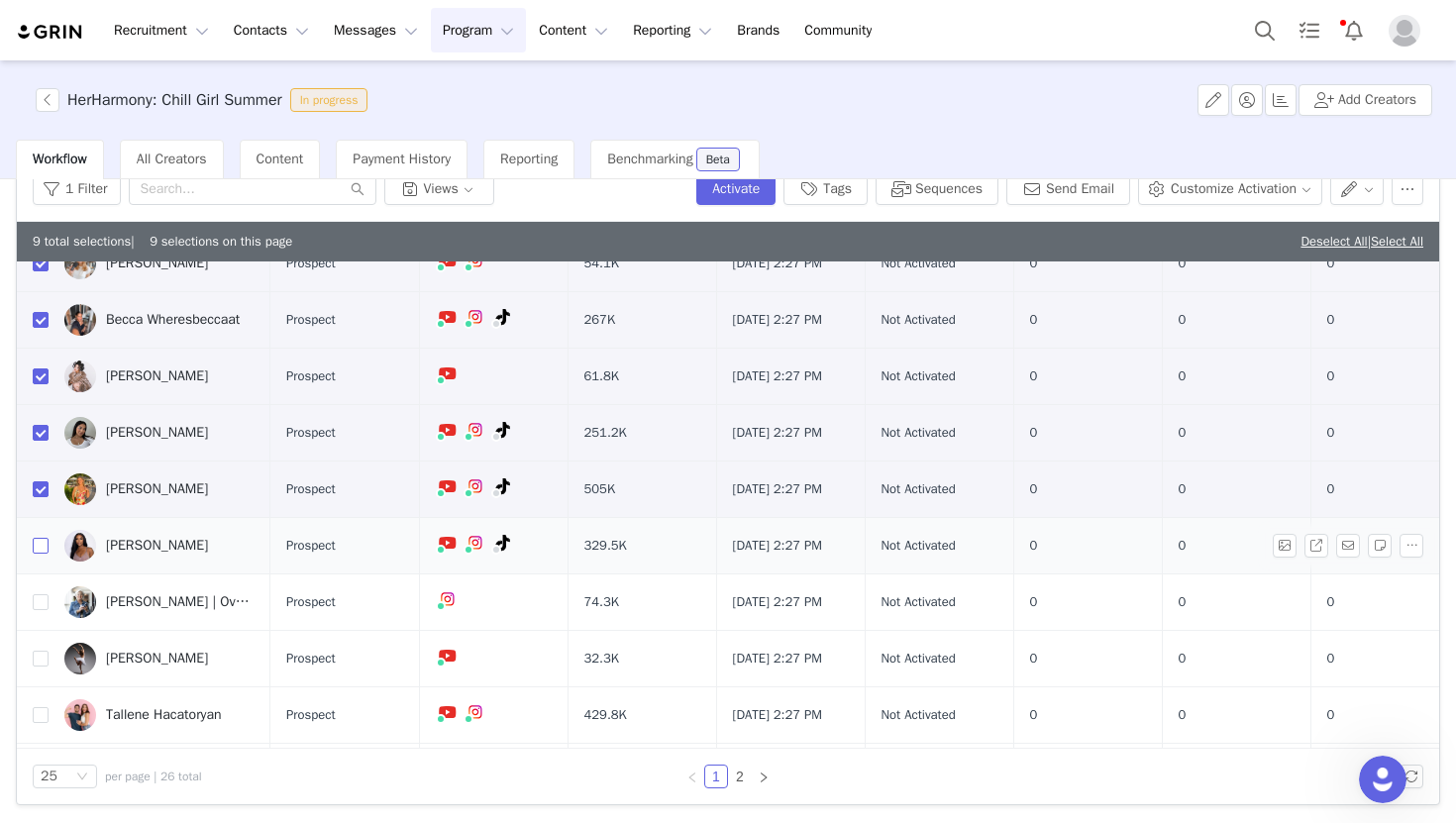 click at bounding box center (41, 546) 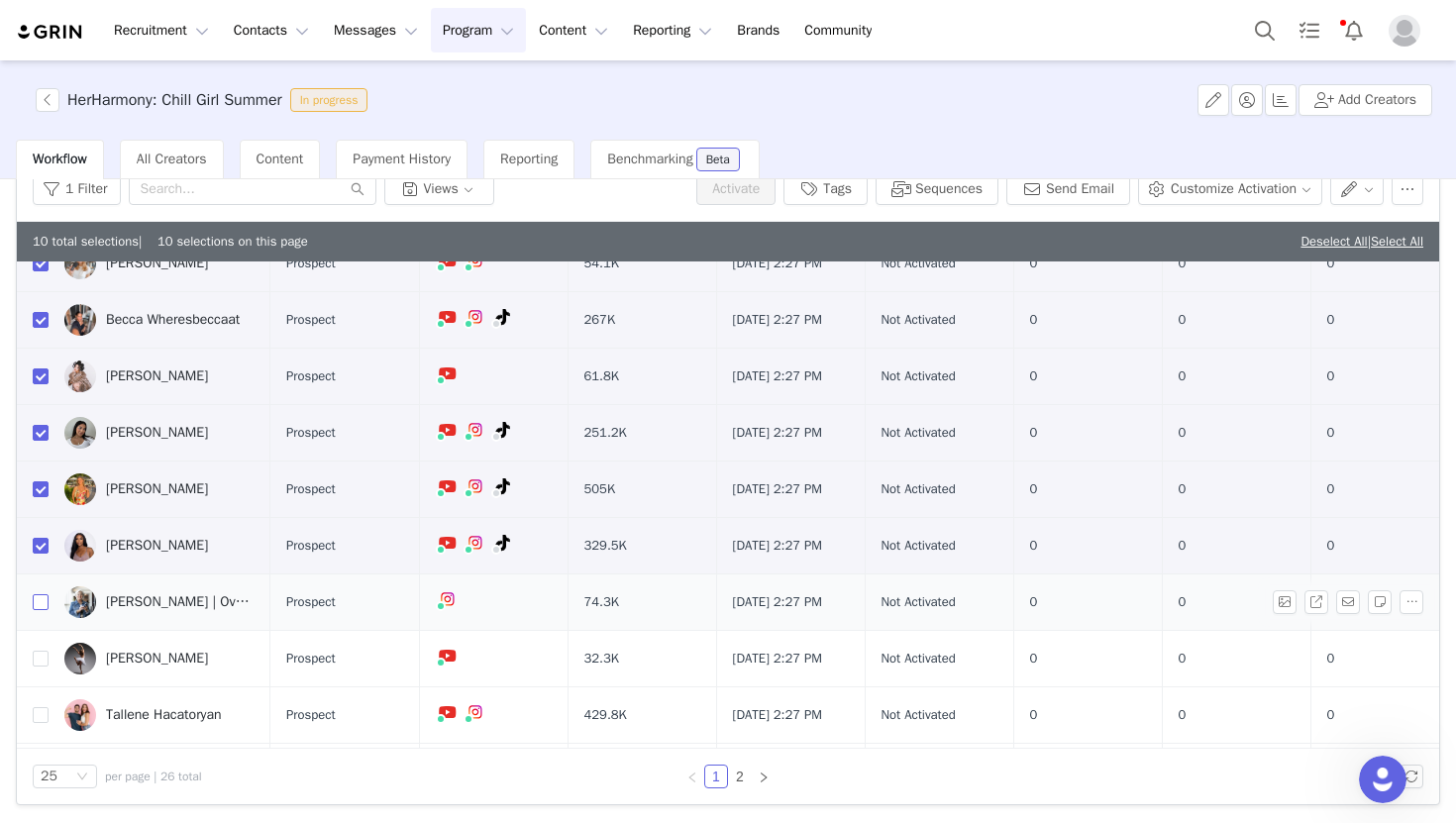 click at bounding box center [41, 602] 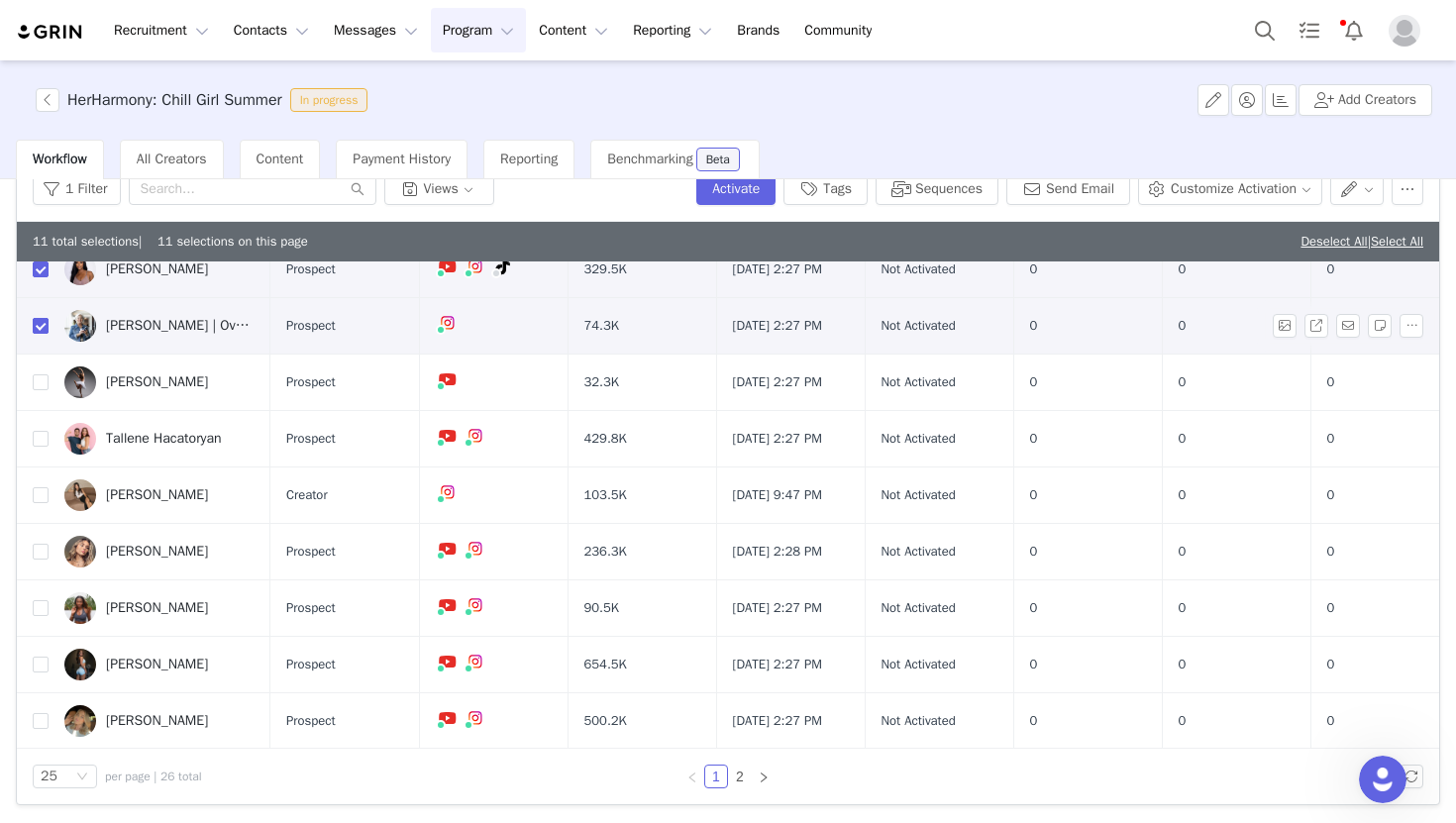 scroll, scrollTop: 590, scrollLeft: 0, axis: vertical 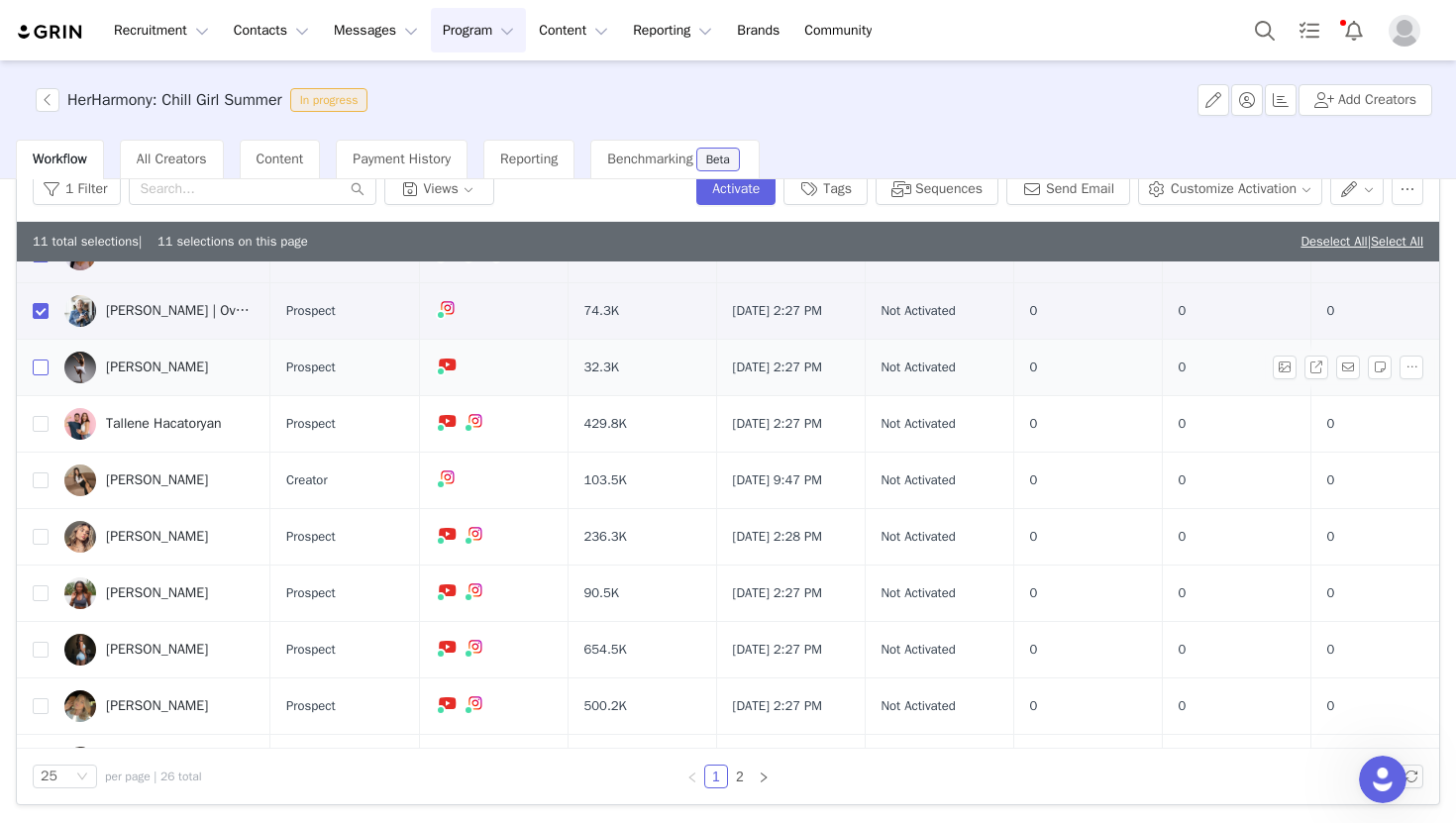 click at bounding box center (41, 367) 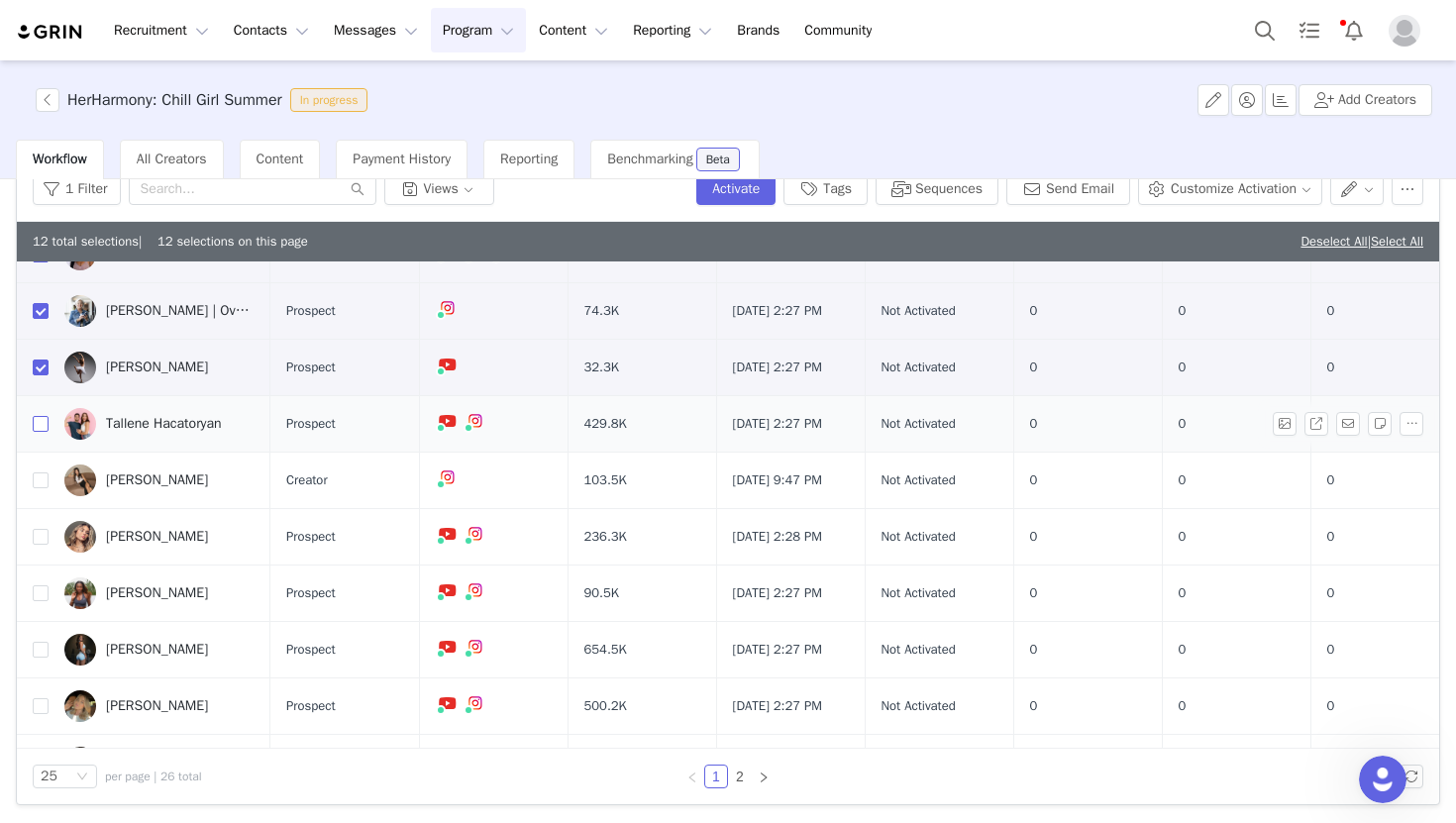 click at bounding box center (41, 424) 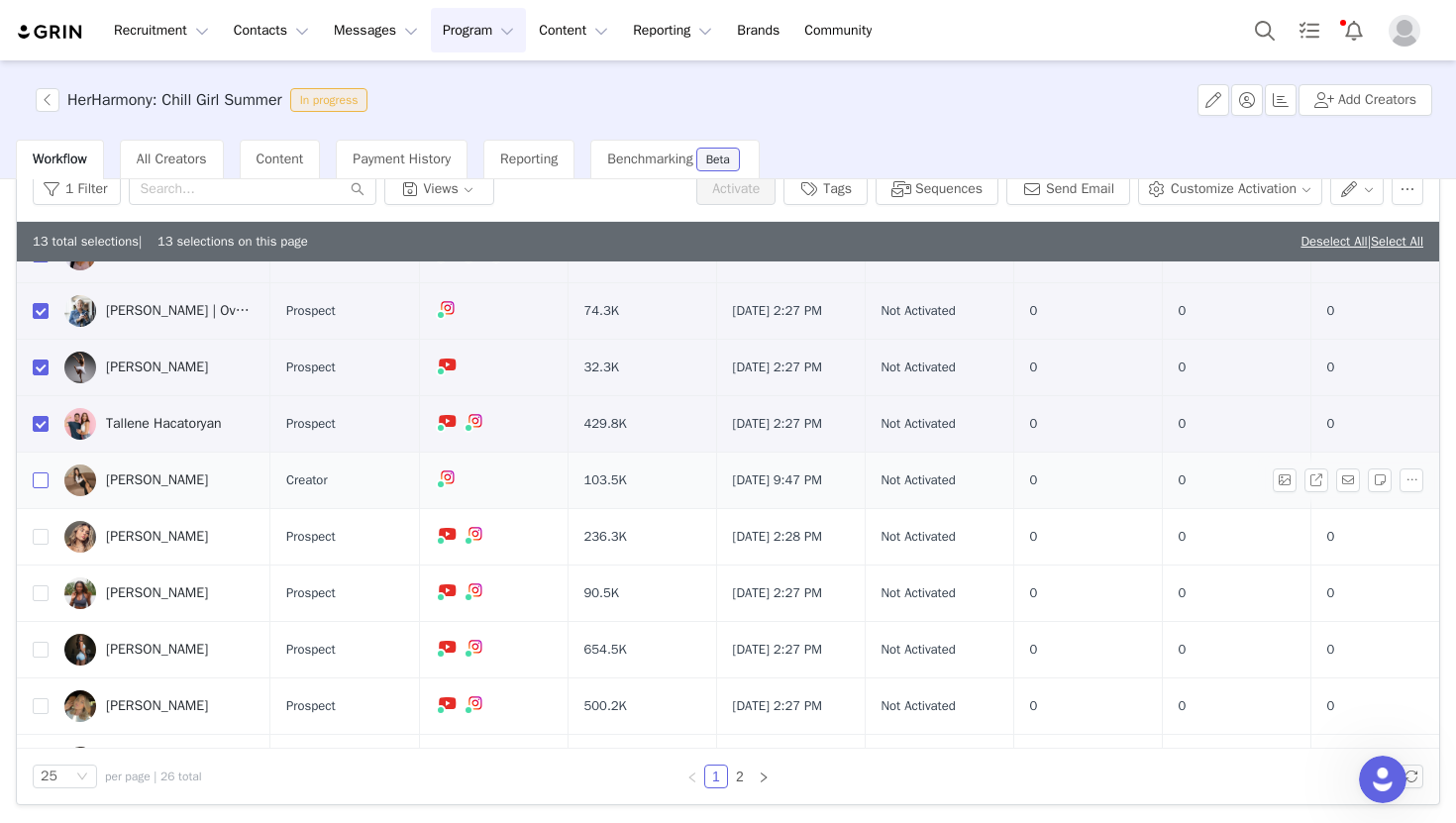click at bounding box center (41, 480) 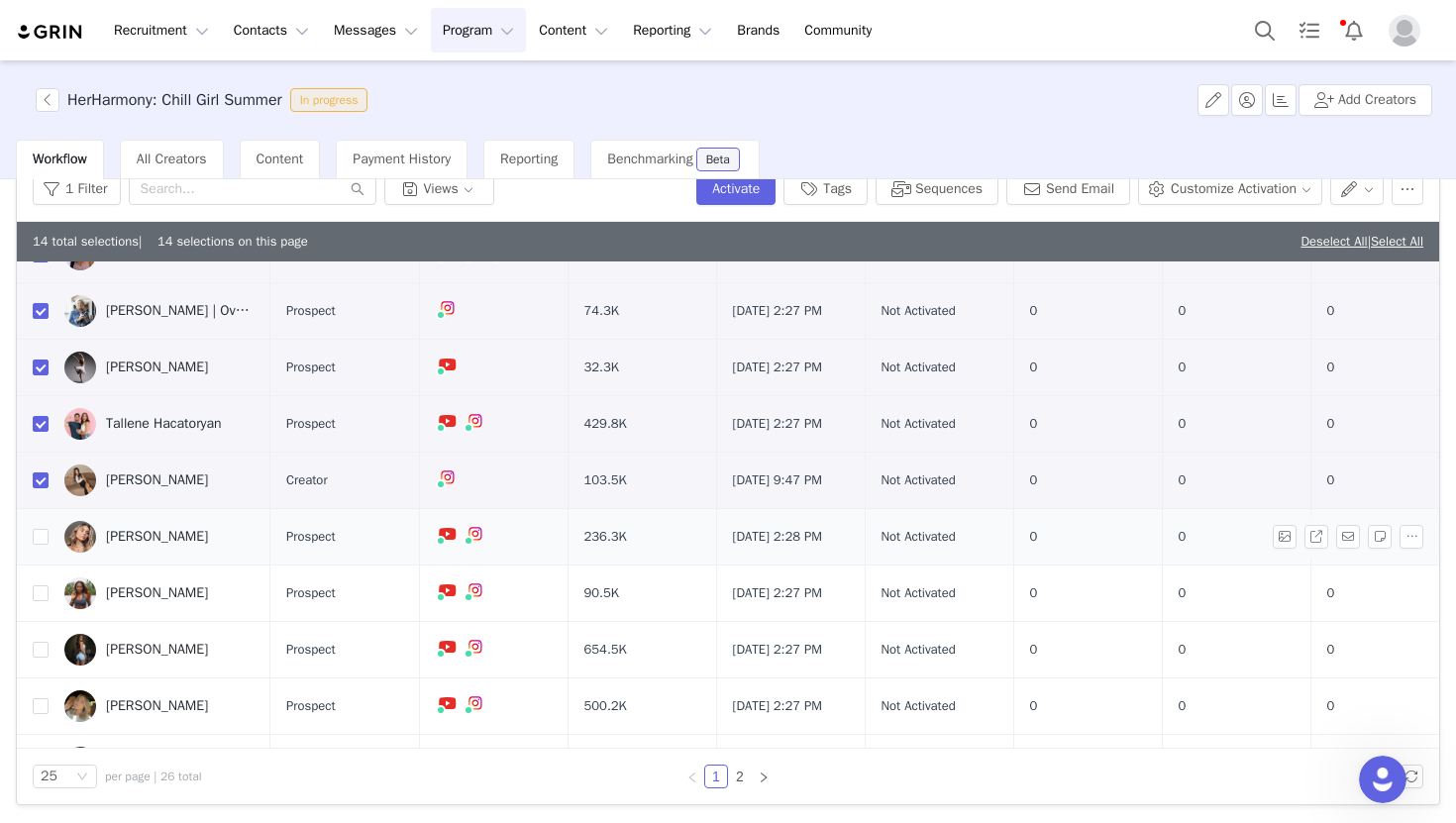 click at bounding box center (33, 537) 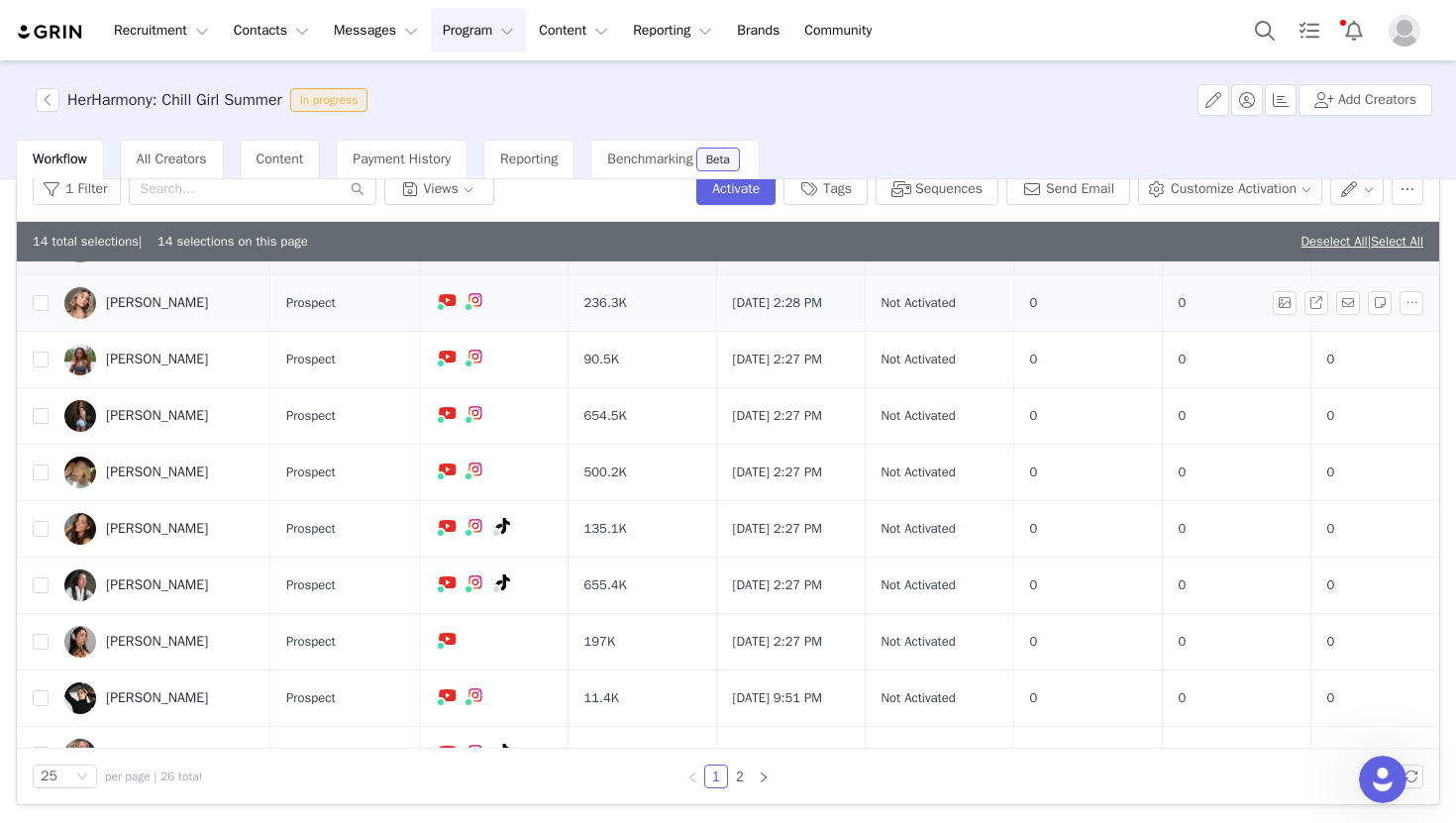 scroll, scrollTop: 826, scrollLeft: 0, axis: vertical 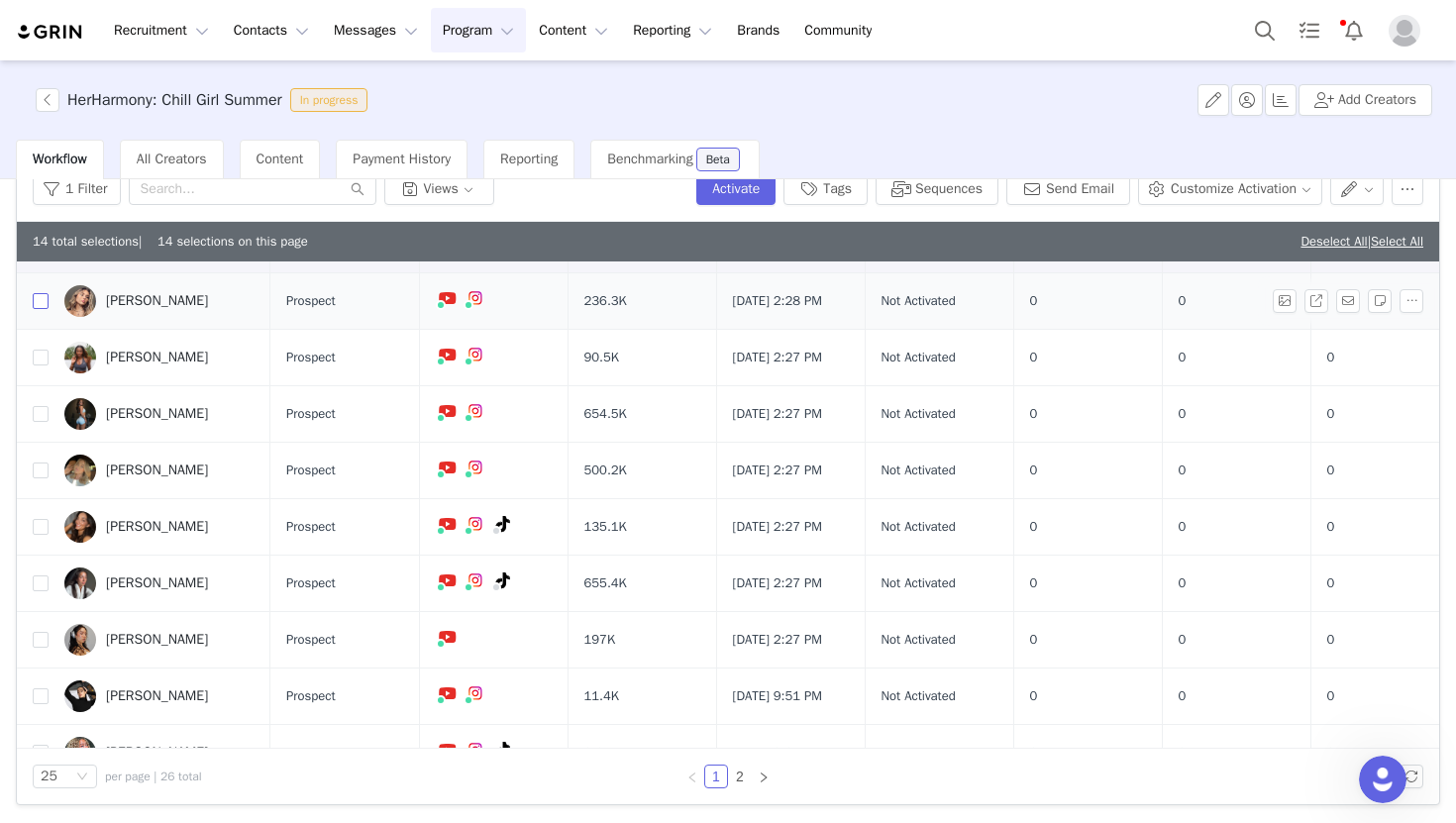 click at bounding box center [41, 301] 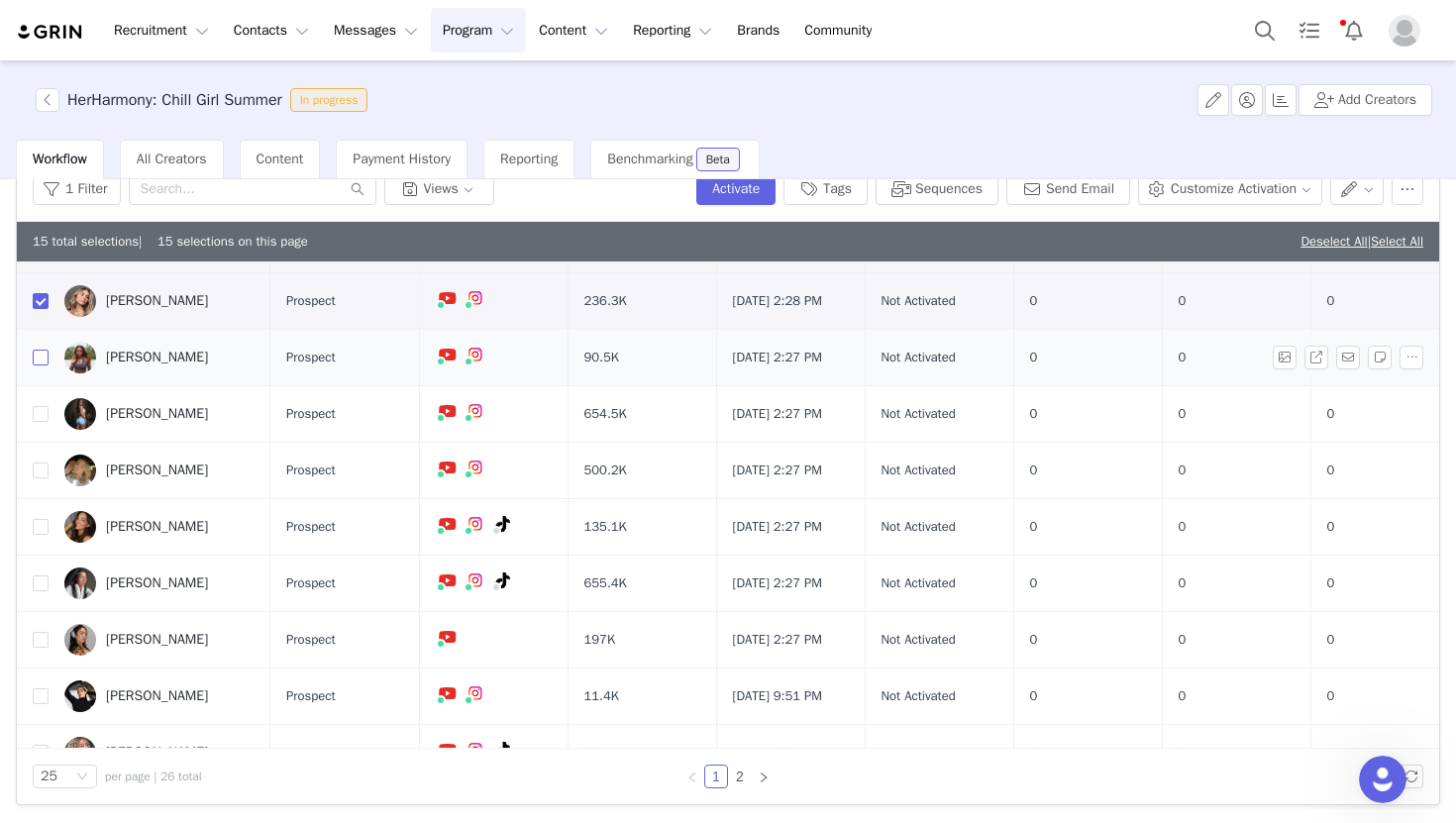 click at bounding box center (41, 358) 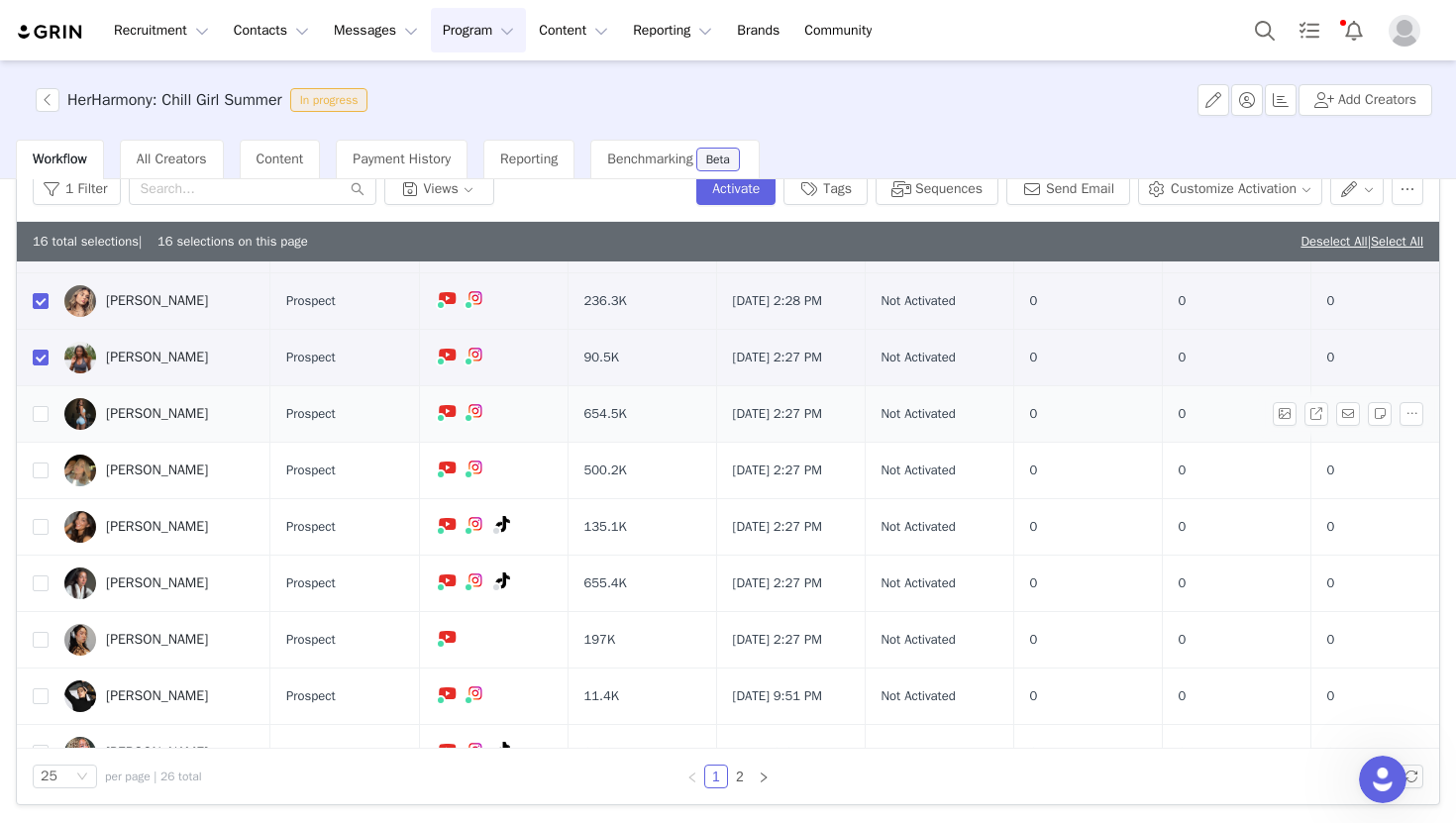 click at bounding box center (33, 414) 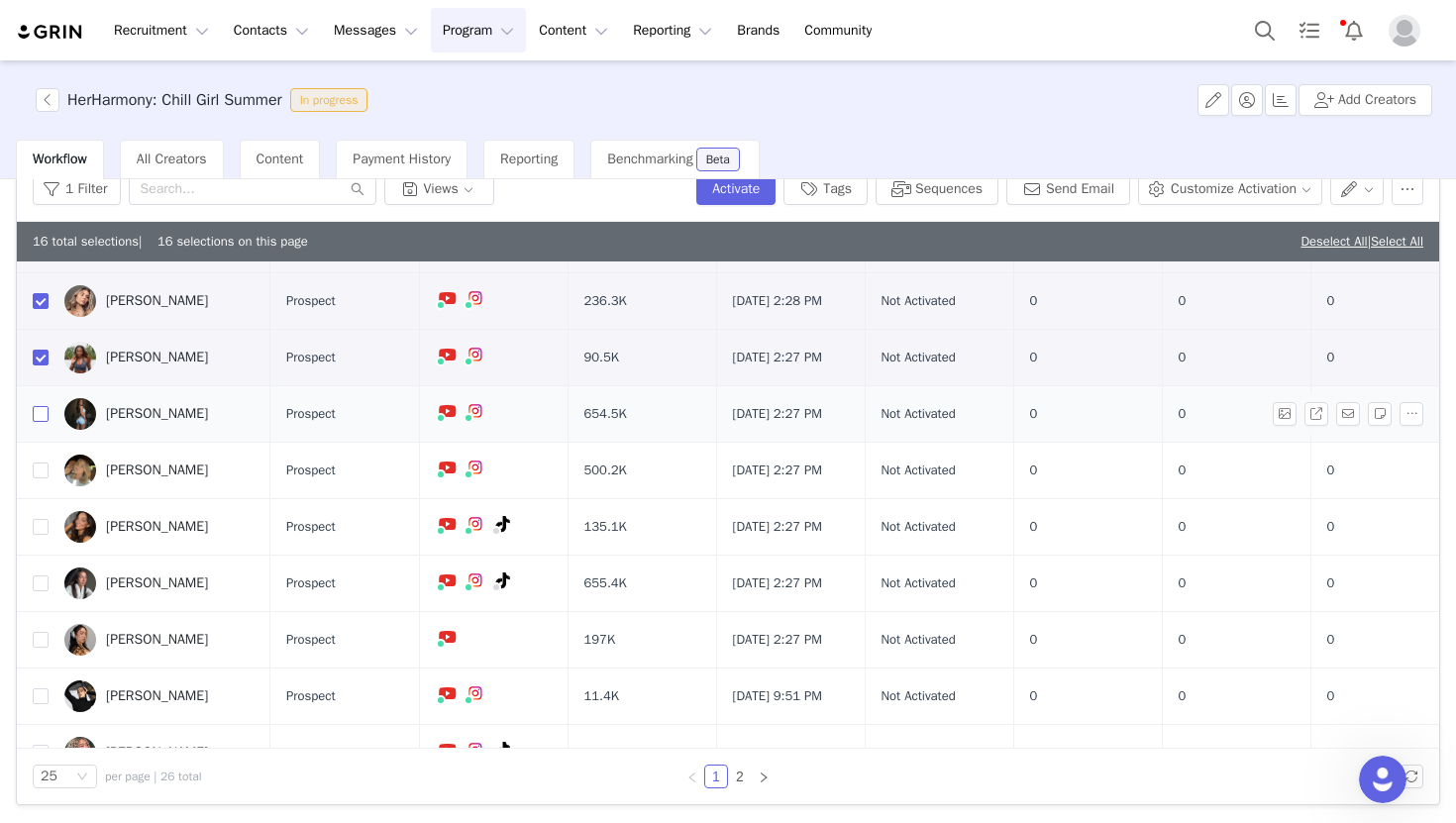 click at bounding box center [41, 414] 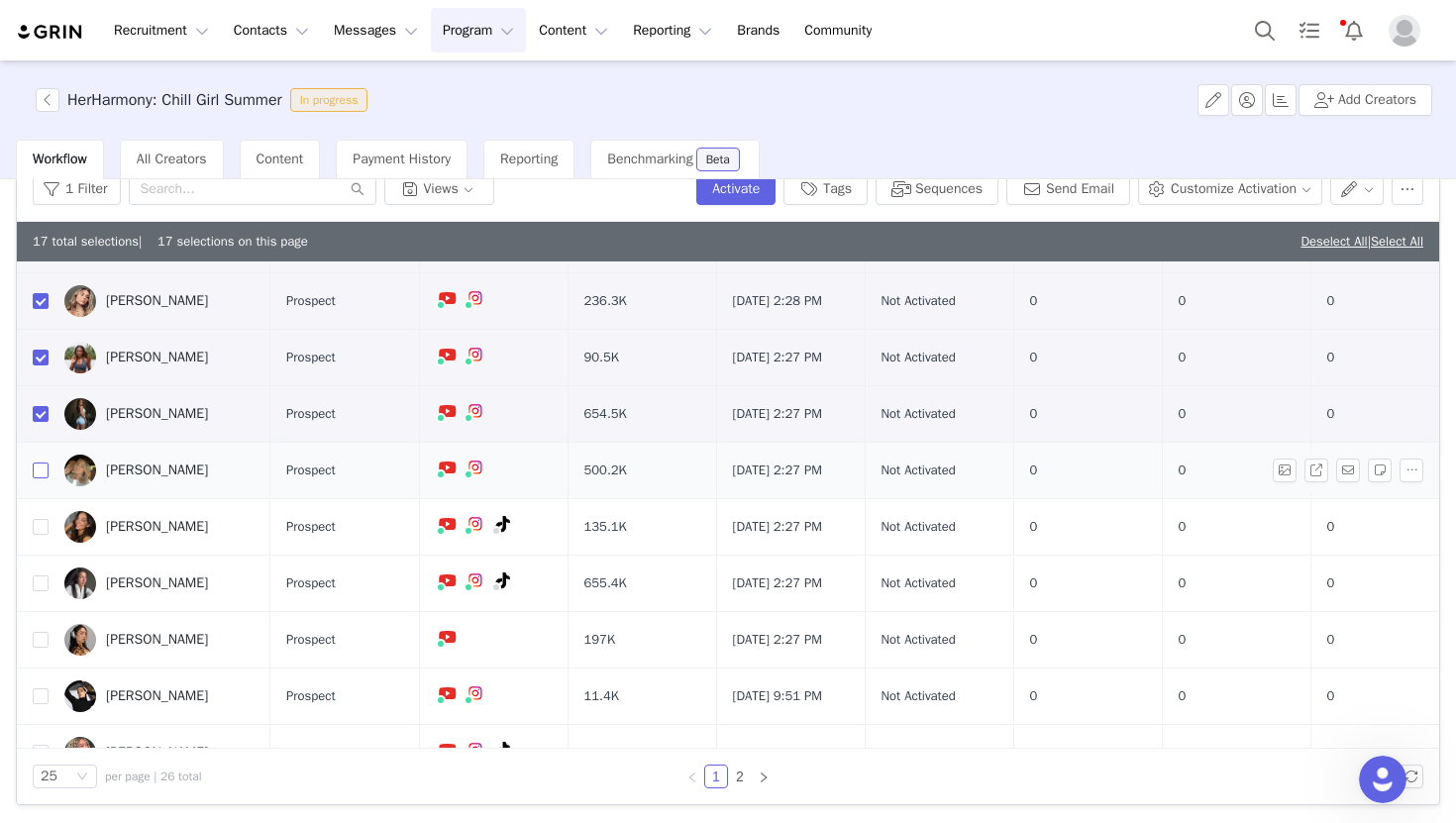 click at bounding box center [41, 470] 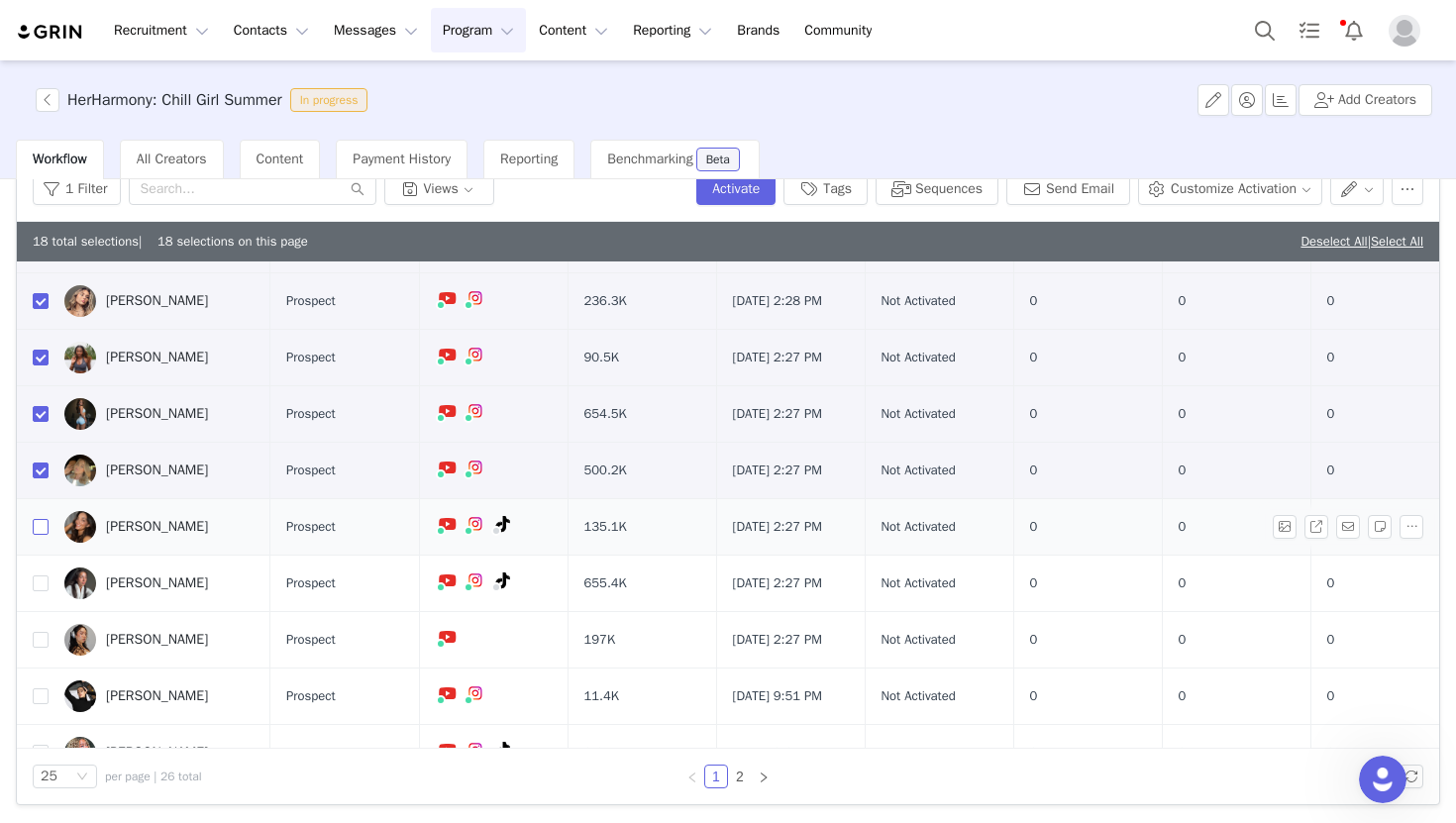 click at bounding box center [41, 527] 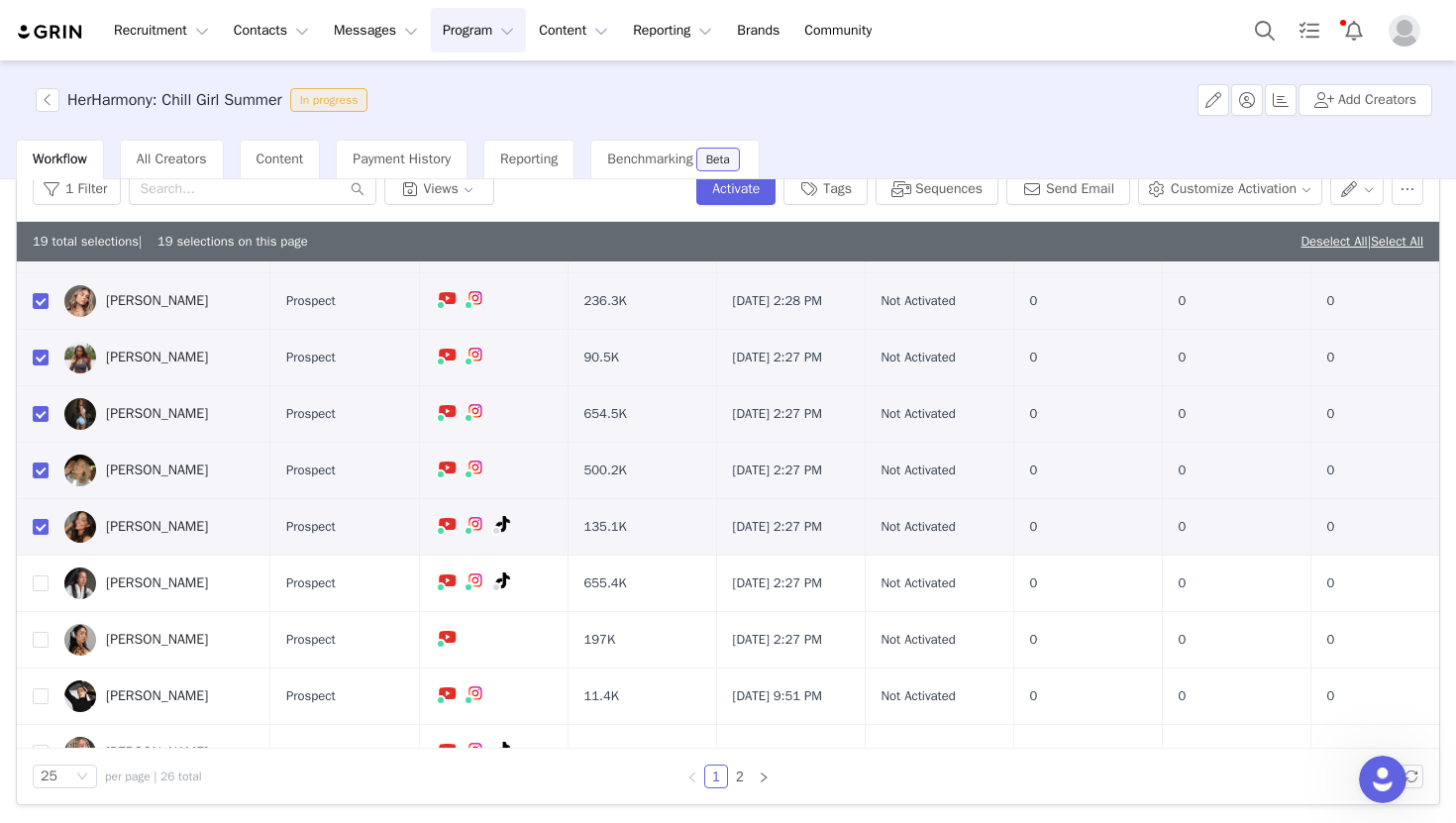 click at bounding box center (41, 245) 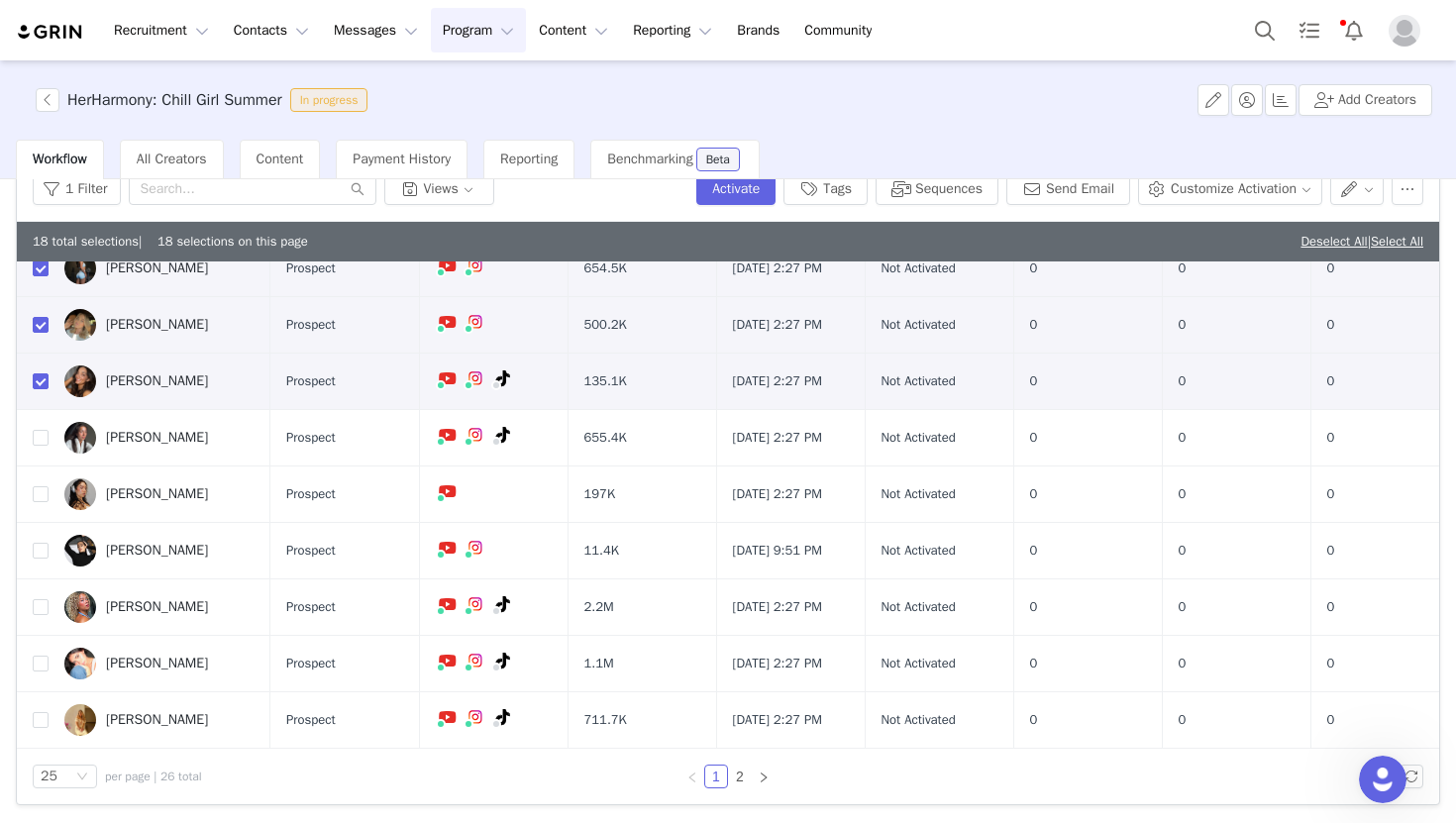 scroll, scrollTop: 1145, scrollLeft: 0, axis: vertical 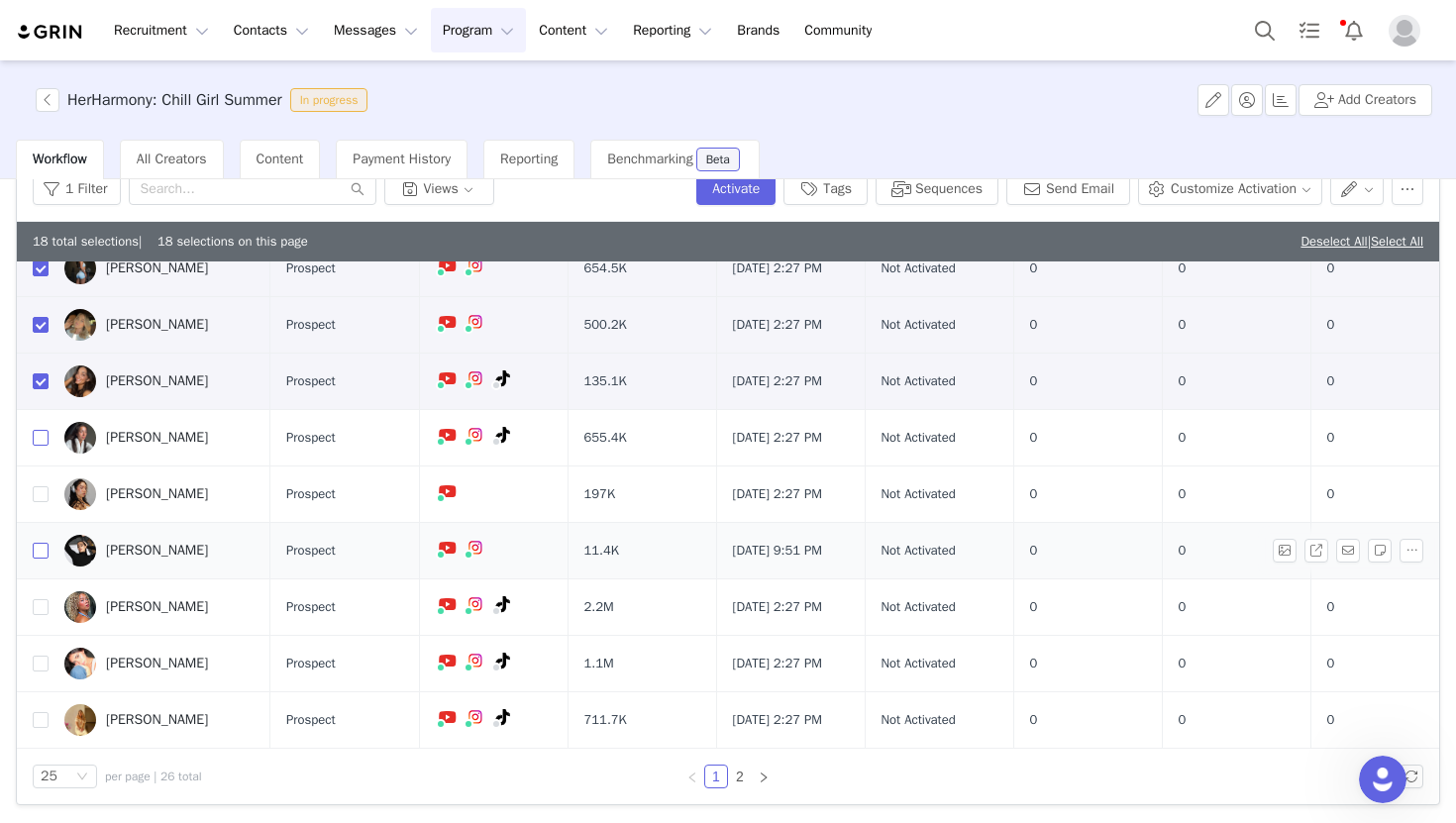 drag, startPoint x: 44, startPoint y: 395, endPoint x: 46, endPoint y: 524, distance: 129.0155 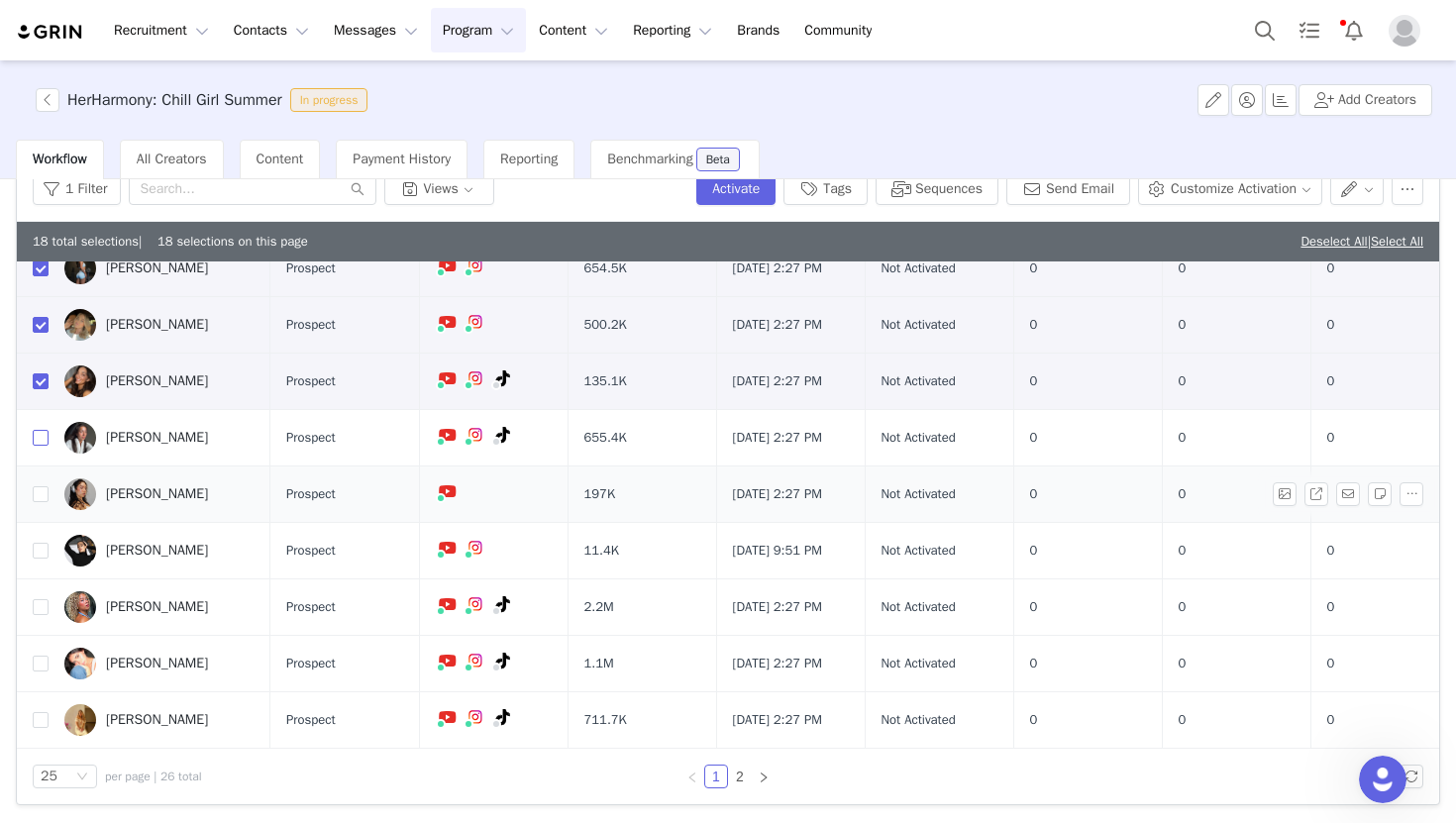click at bounding box center [41, 438] 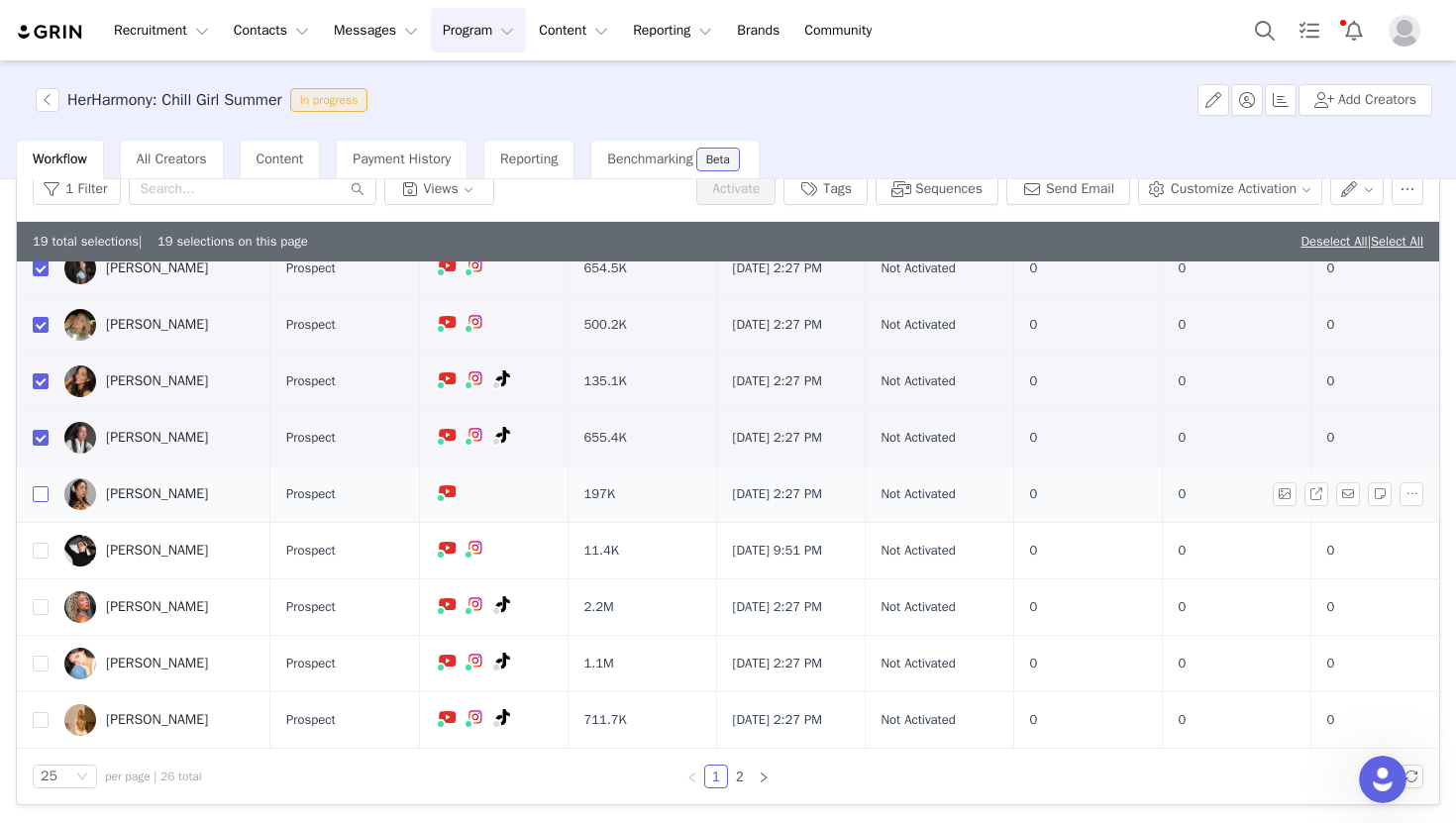 click at bounding box center (41, 494) 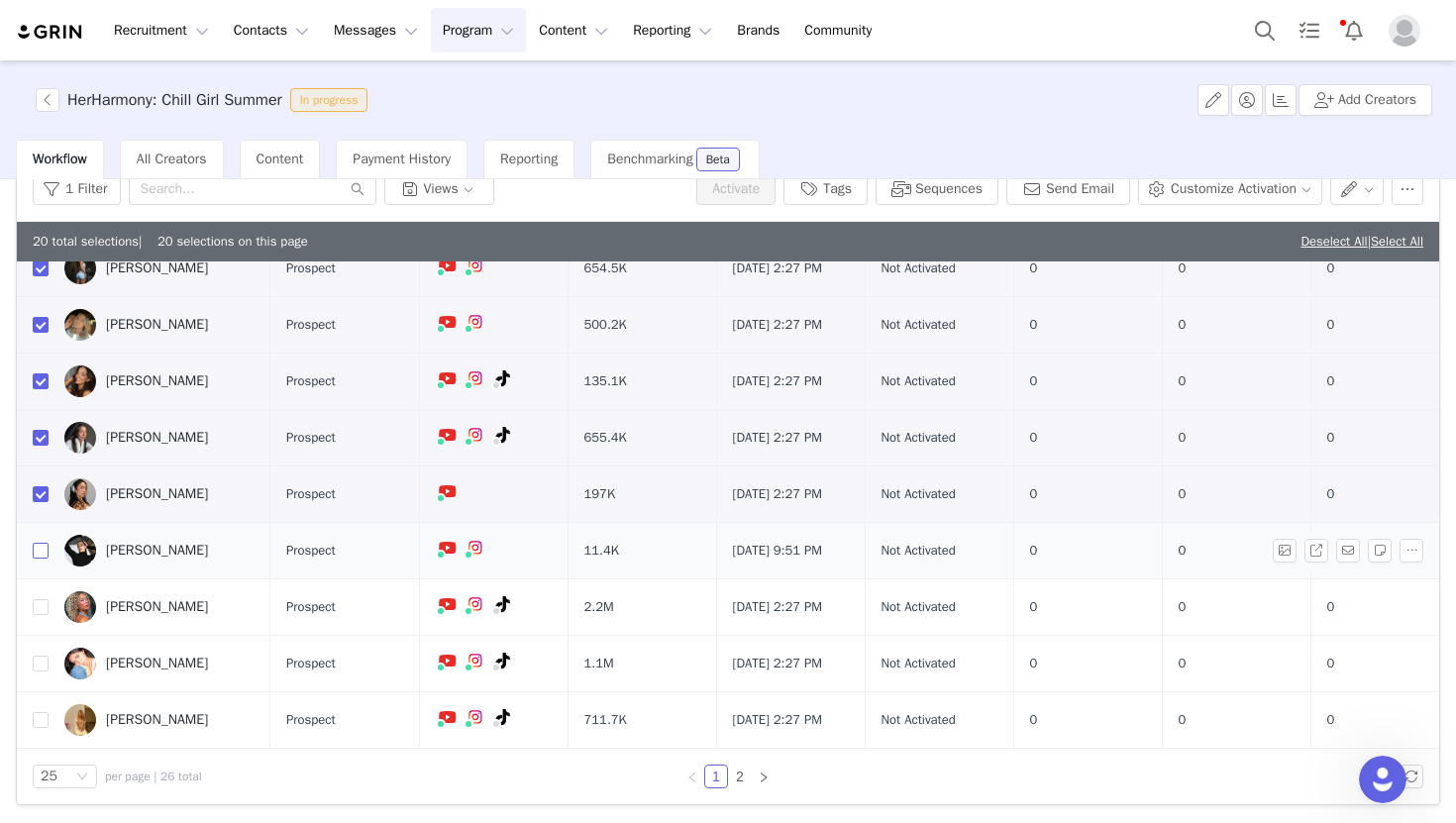 click at bounding box center (41, 551) 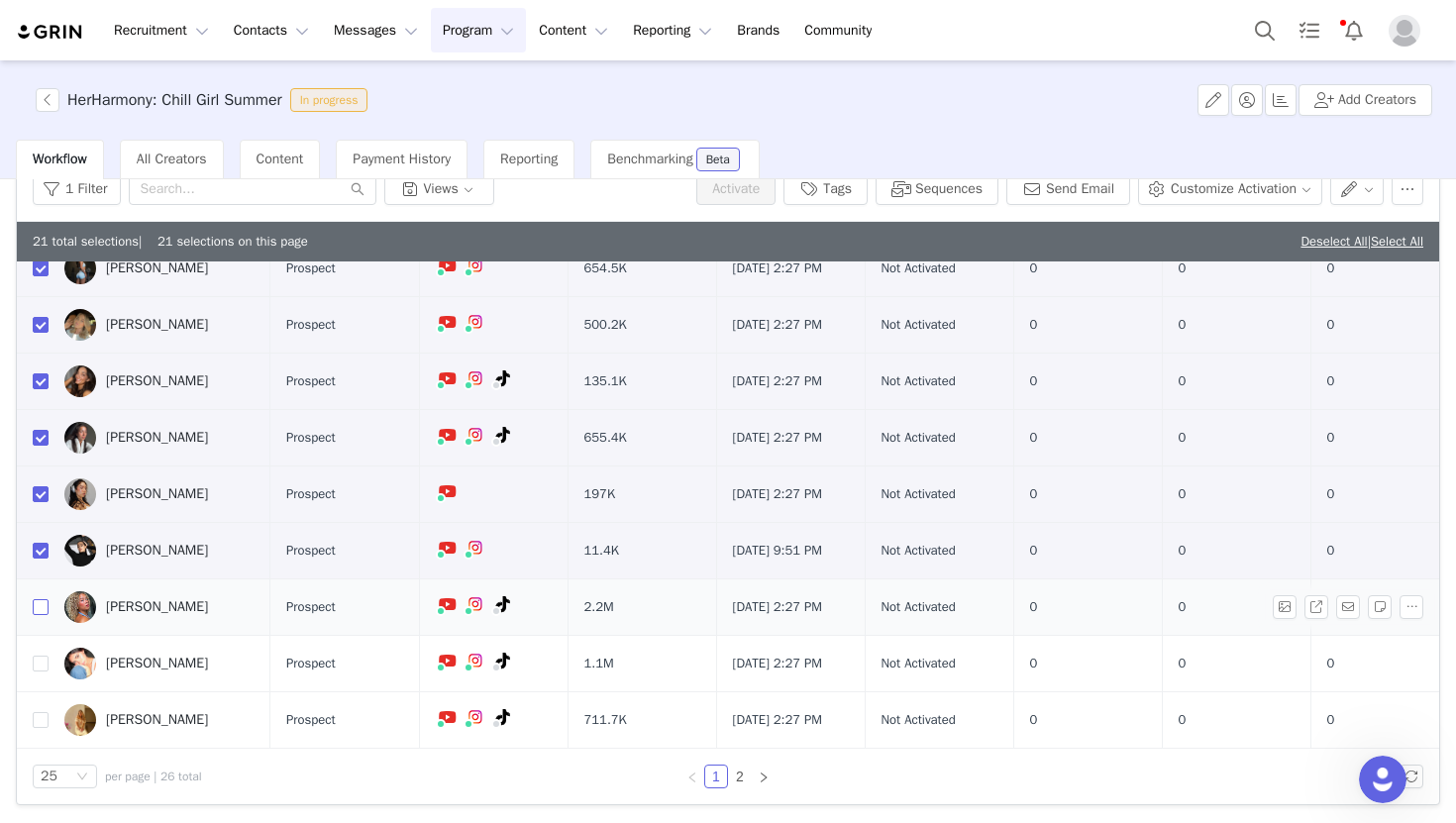 click at bounding box center (41, 607) 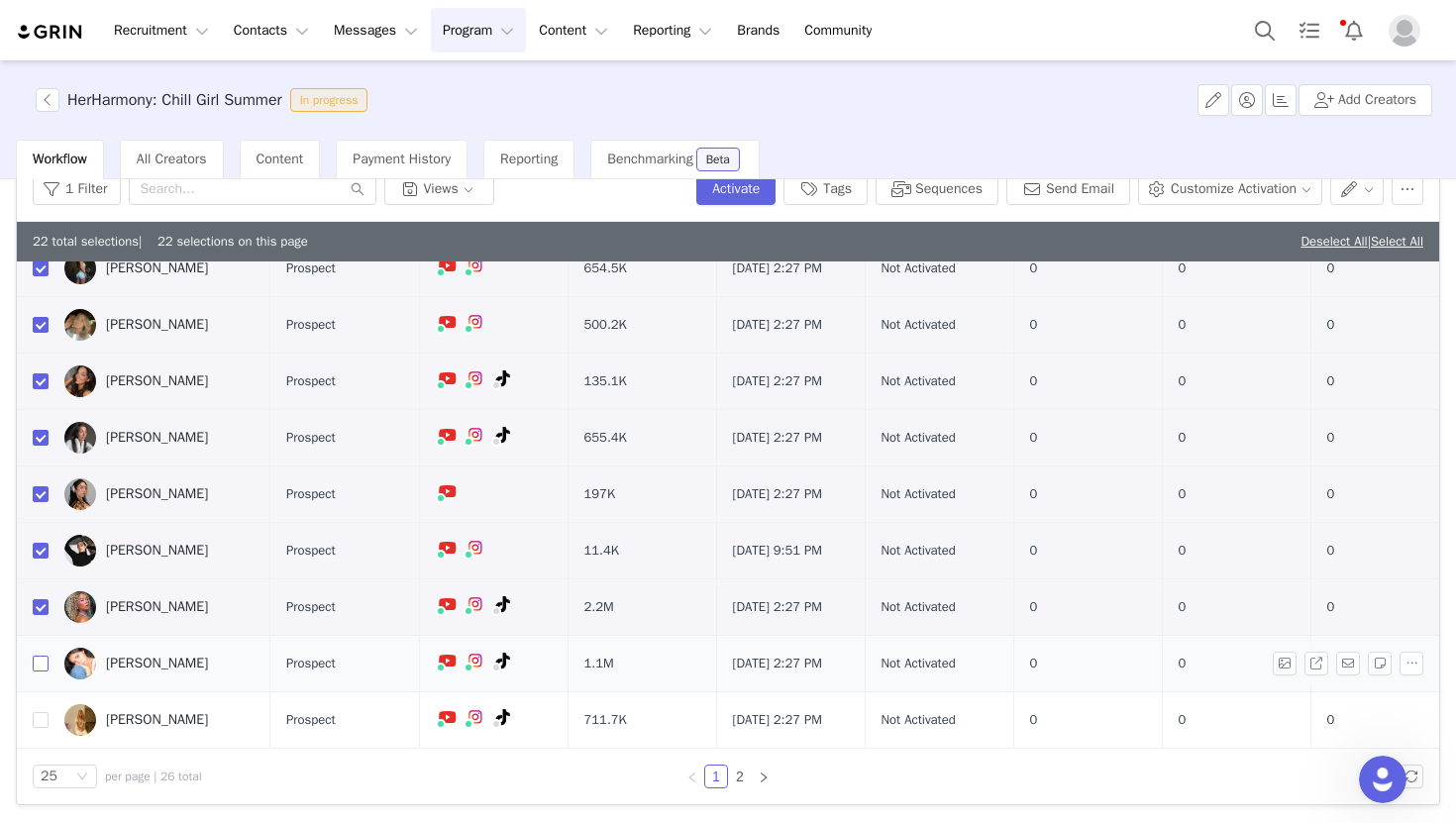 click at bounding box center (41, 664) 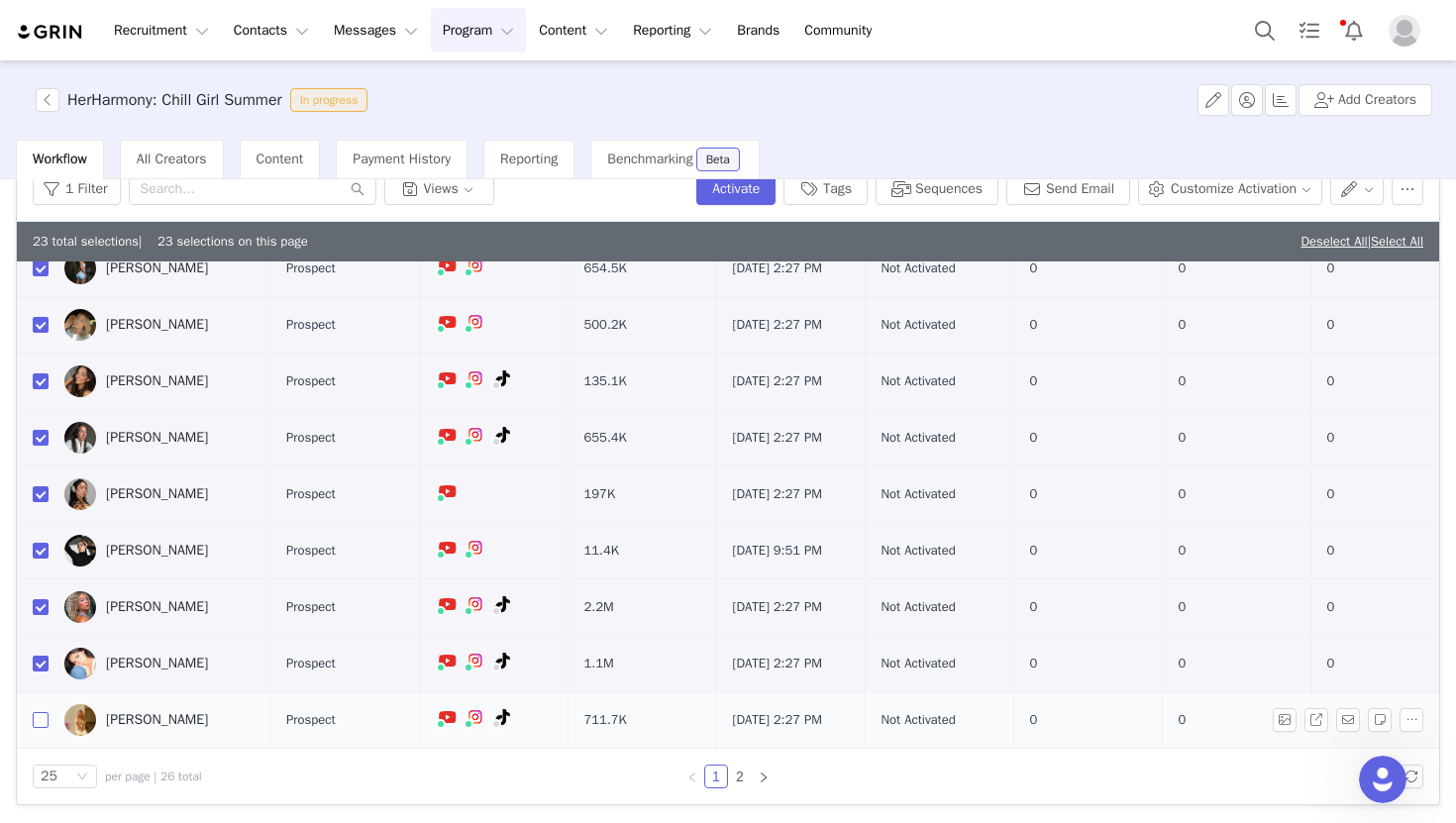 click at bounding box center [41, 720] 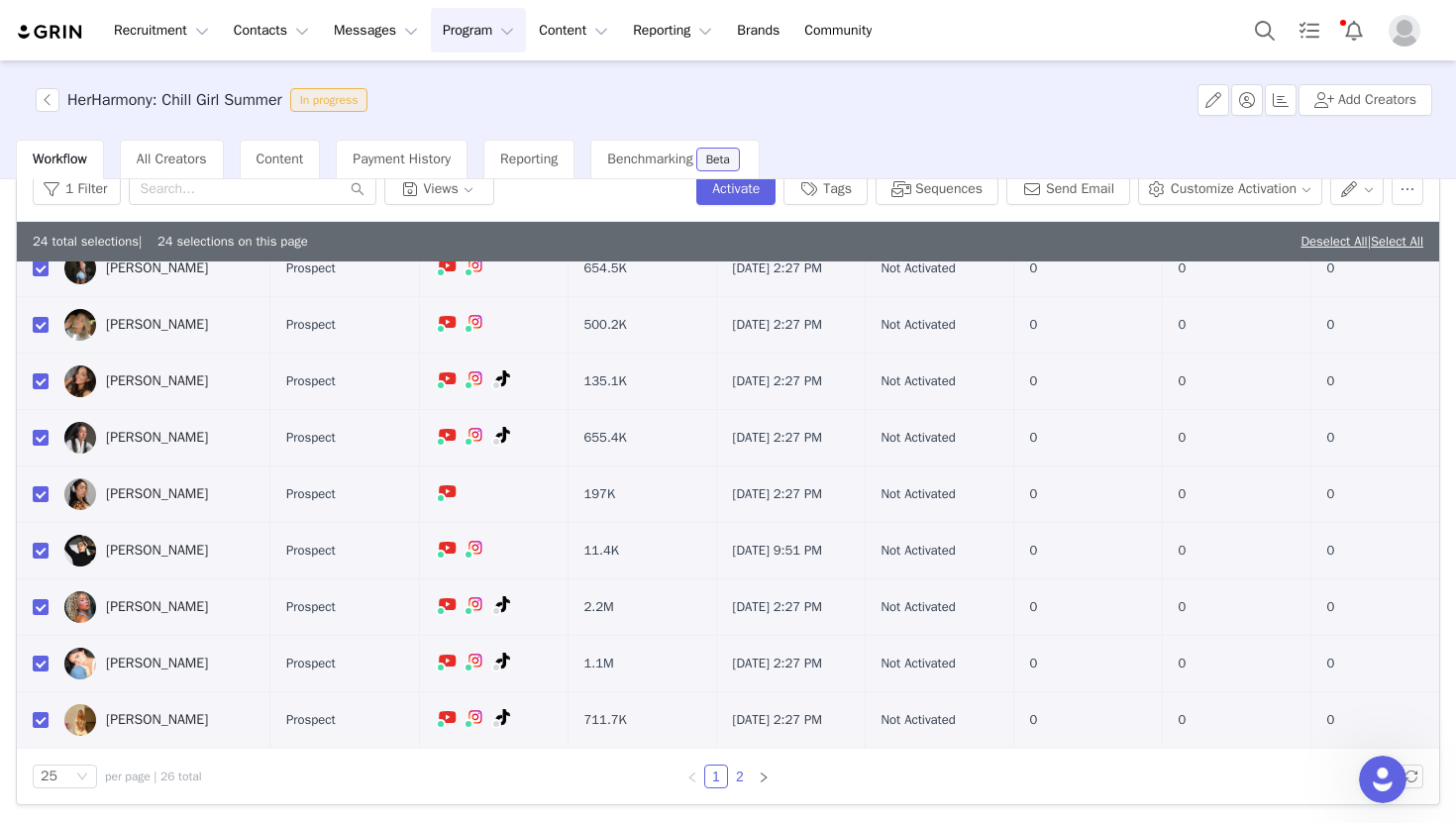 click on "2" at bounding box center (740, 776) 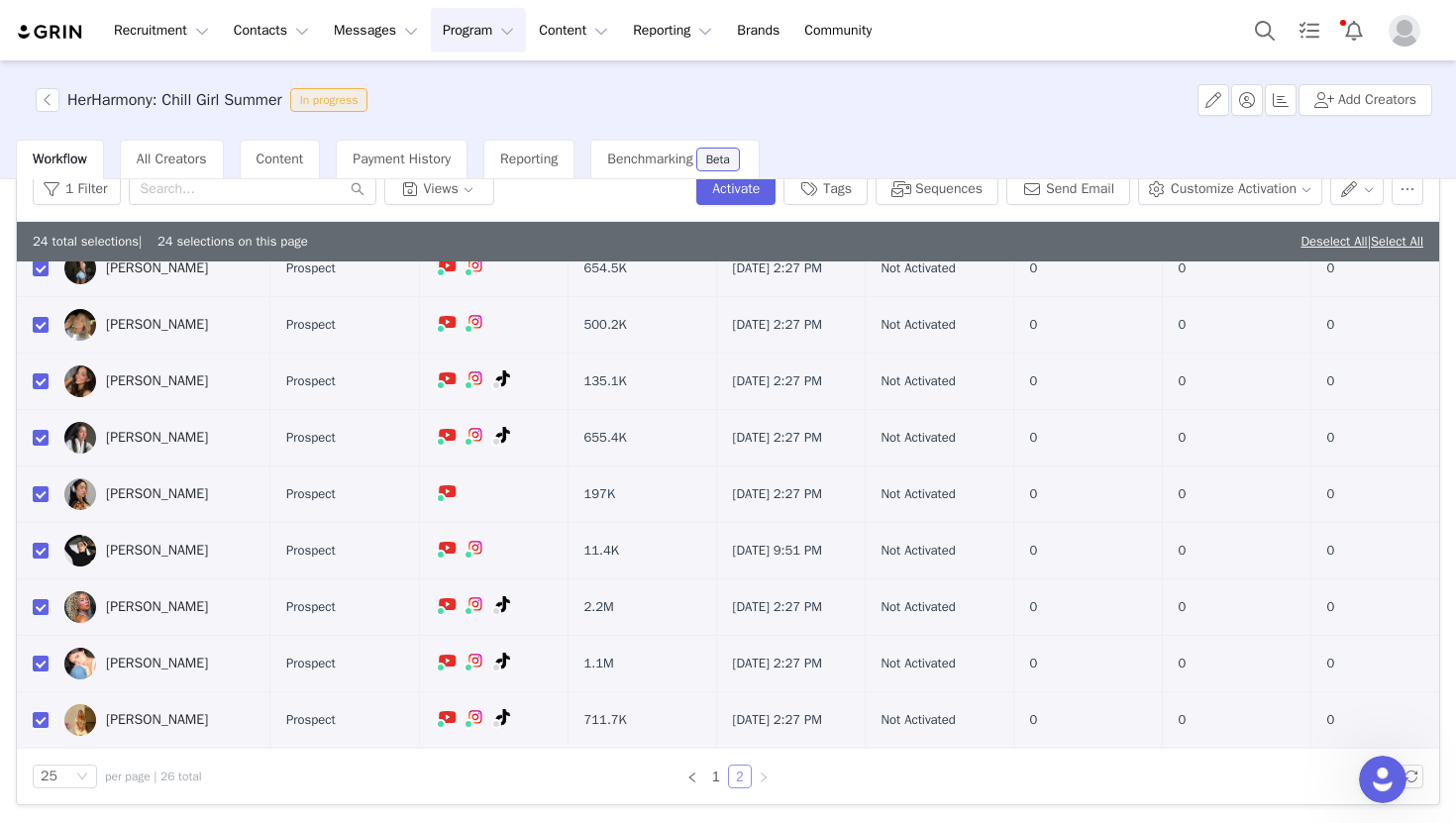 scroll, scrollTop: 0, scrollLeft: 0, axis: both 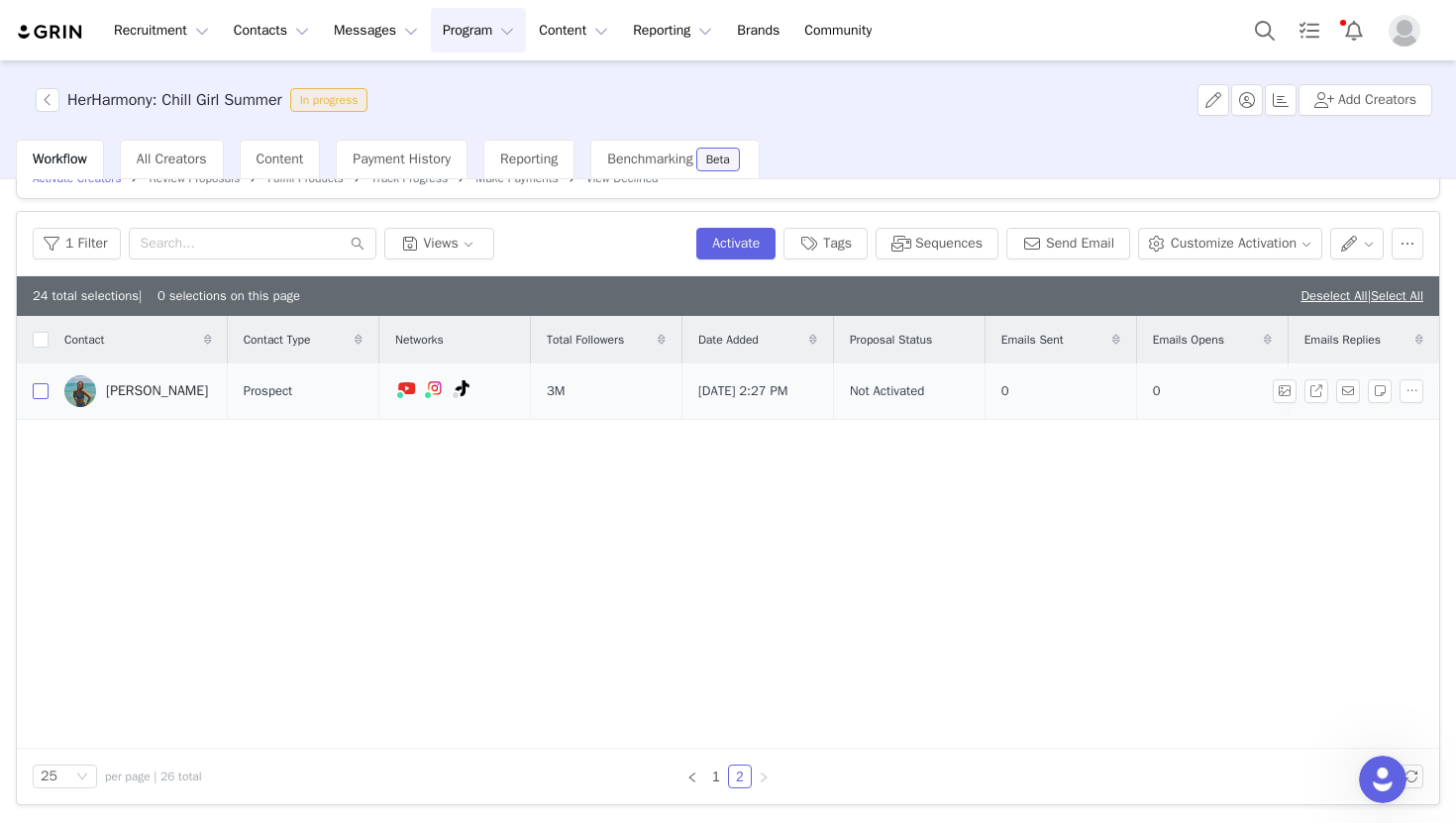 click at bounding box center [41, 391] 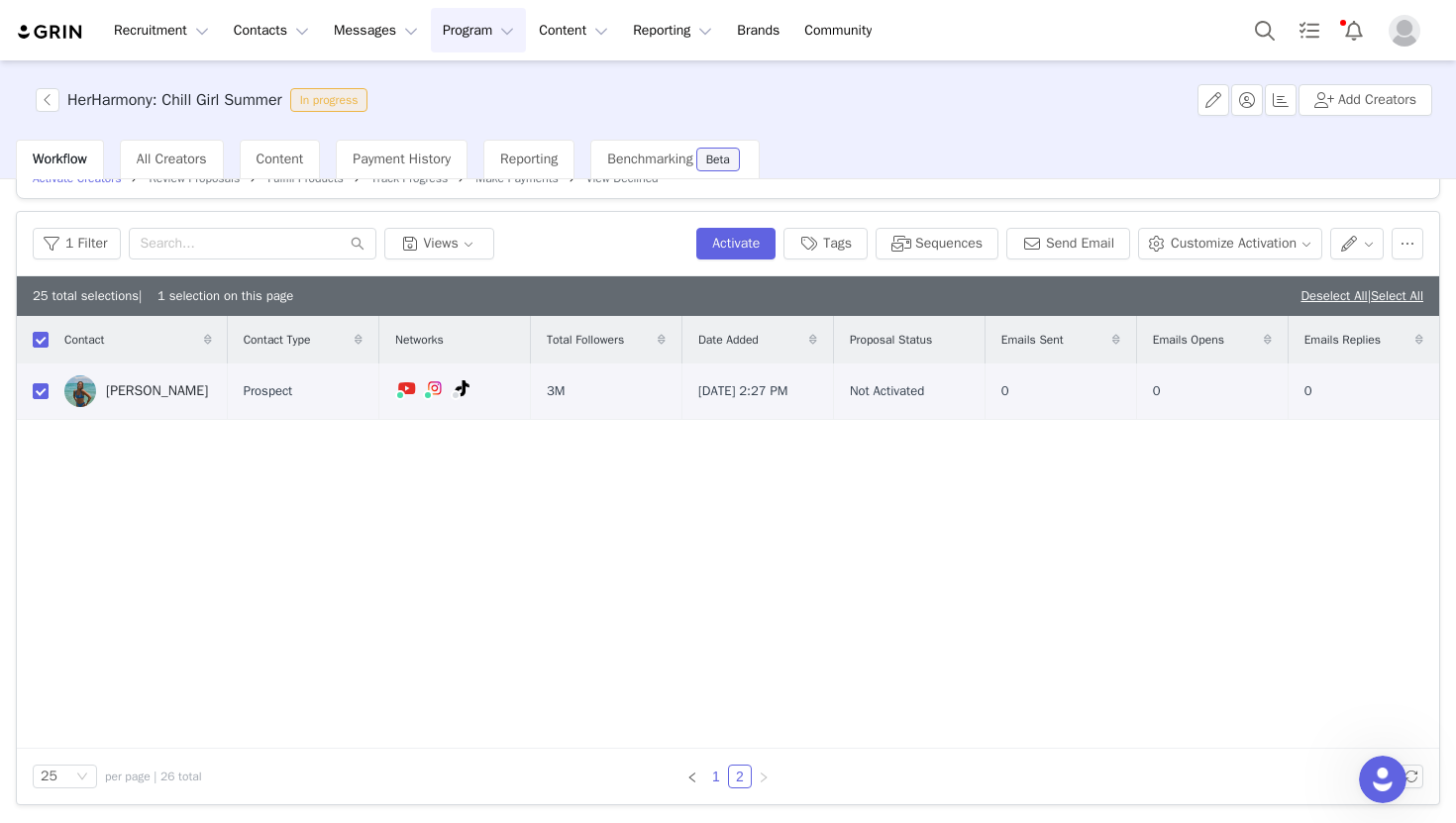 click on "1" at bounding box center [716, 776] 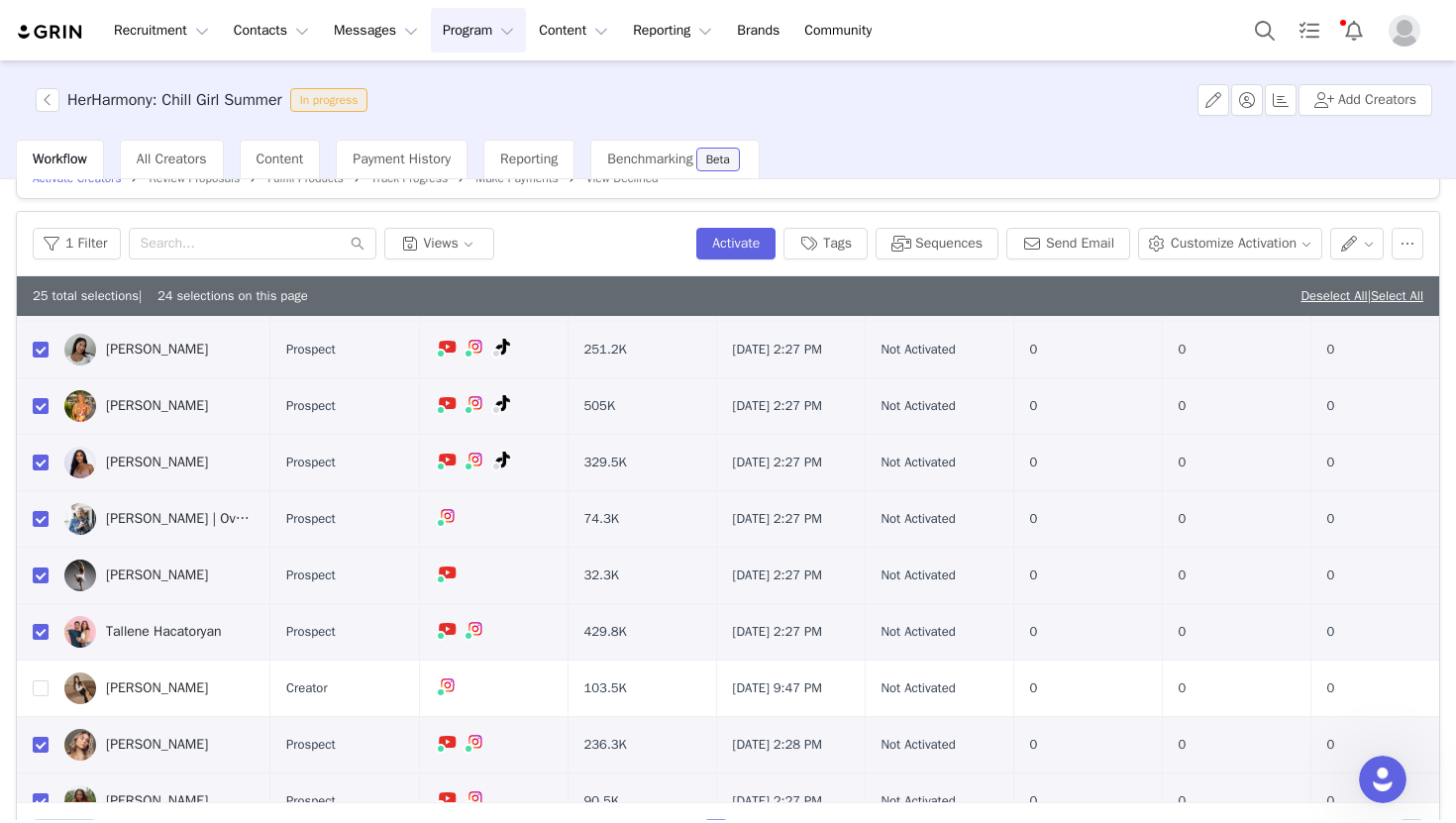 scroll, scrollTop: 0, scrollLeft: 0, axis: both 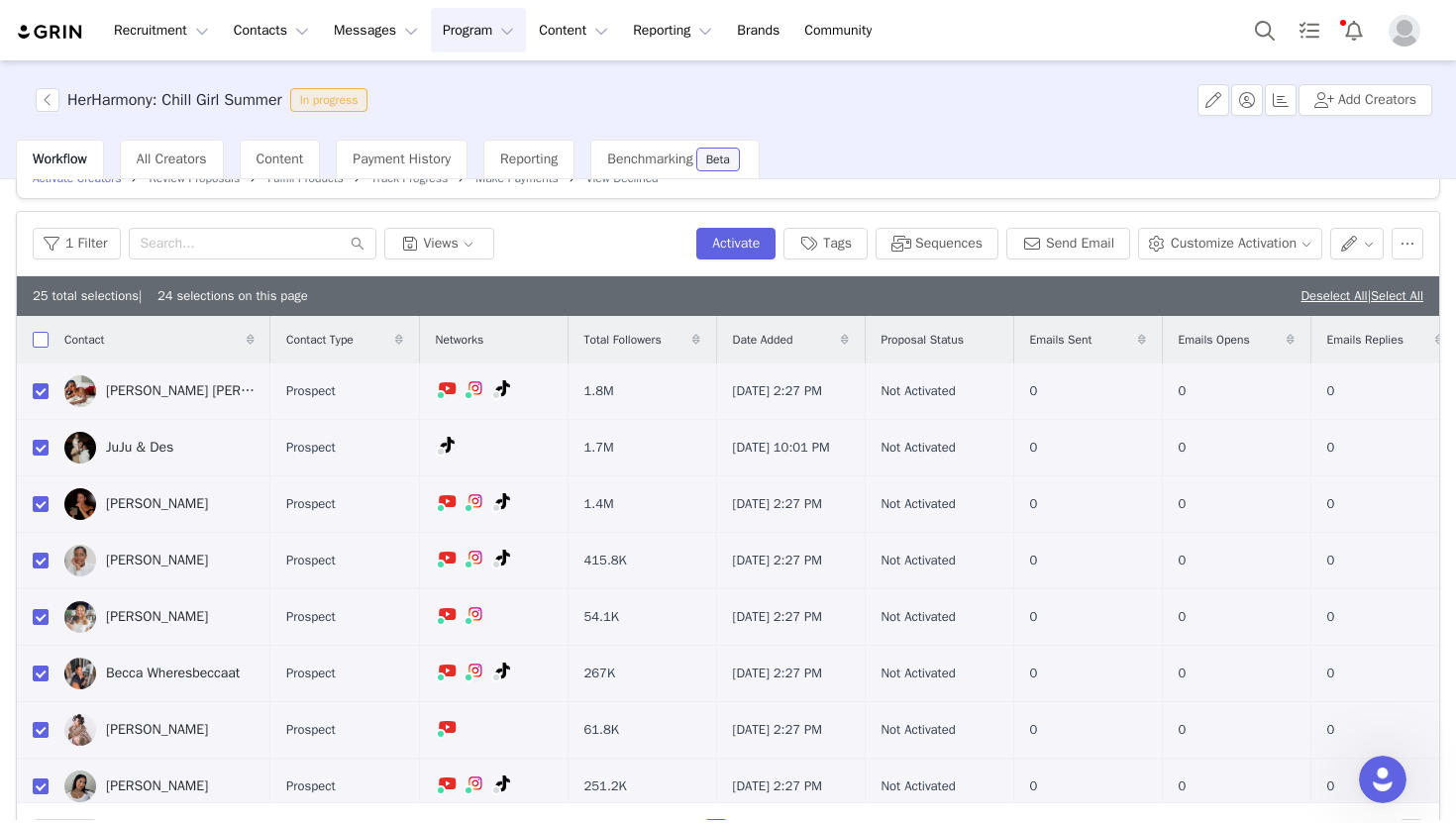 click at bounding box center [41, 340] 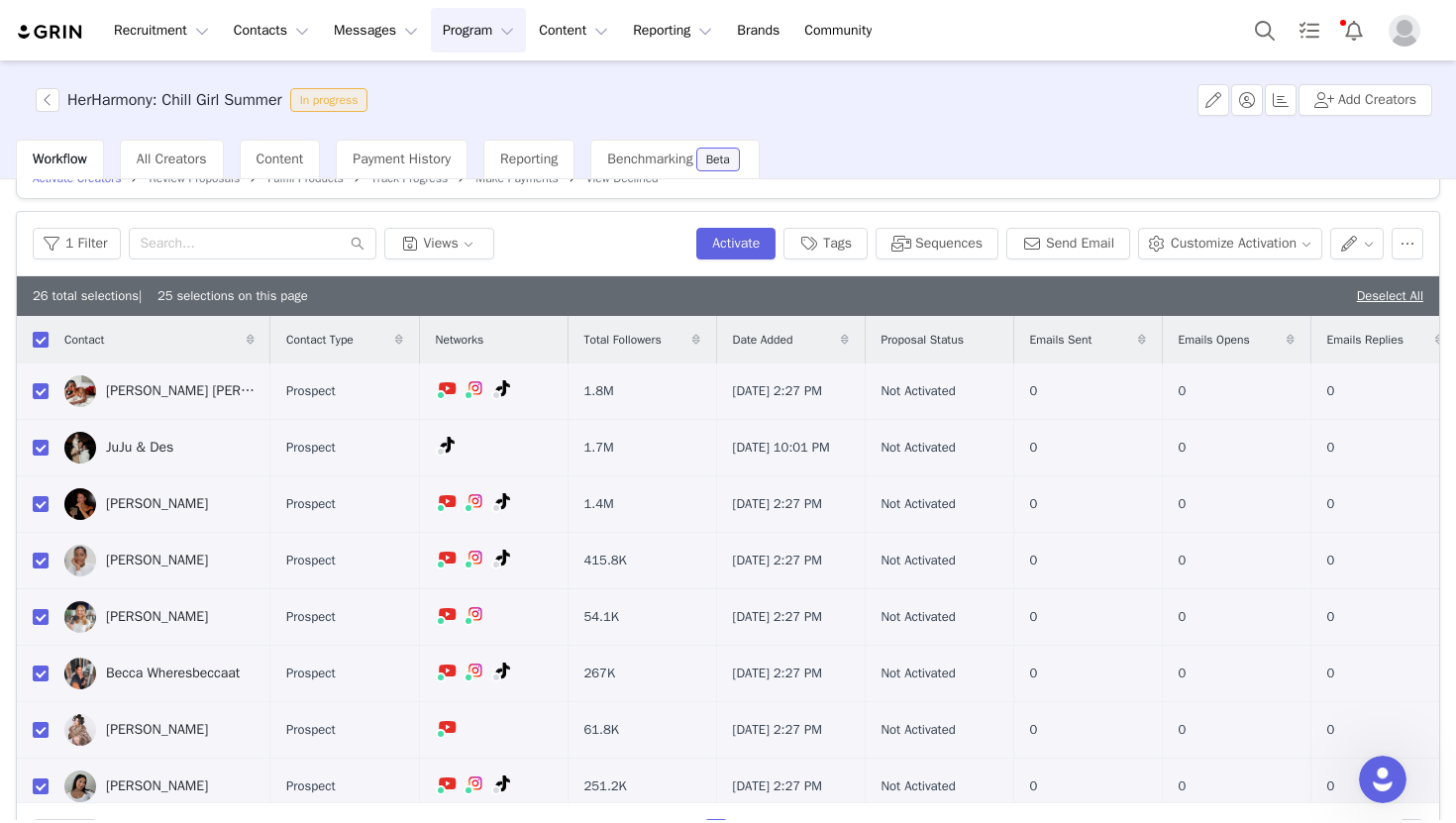 click at bounding box center (41, 340) 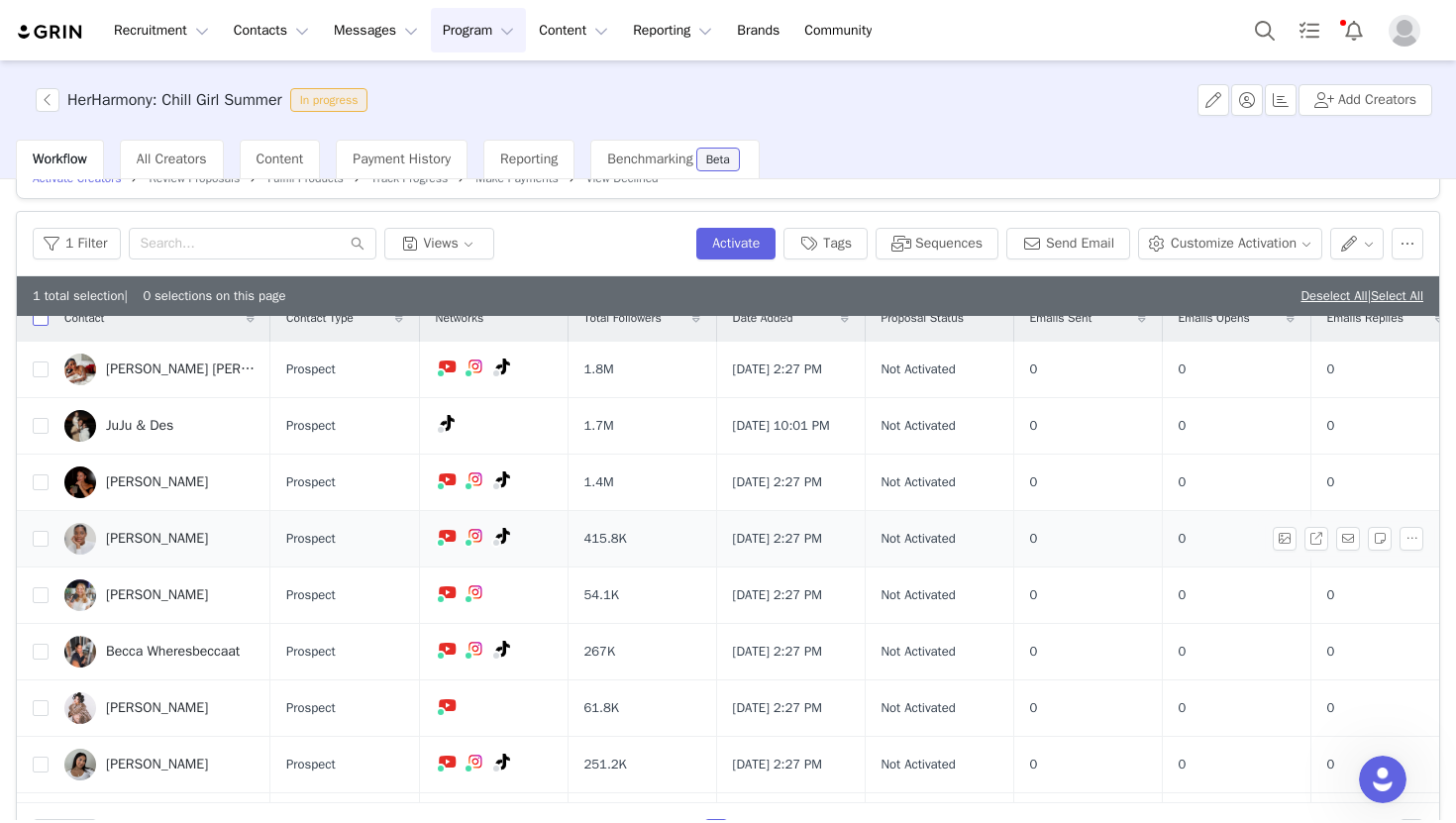 scroll, scrollTop: 0, scrollLeft: 0, axis: both 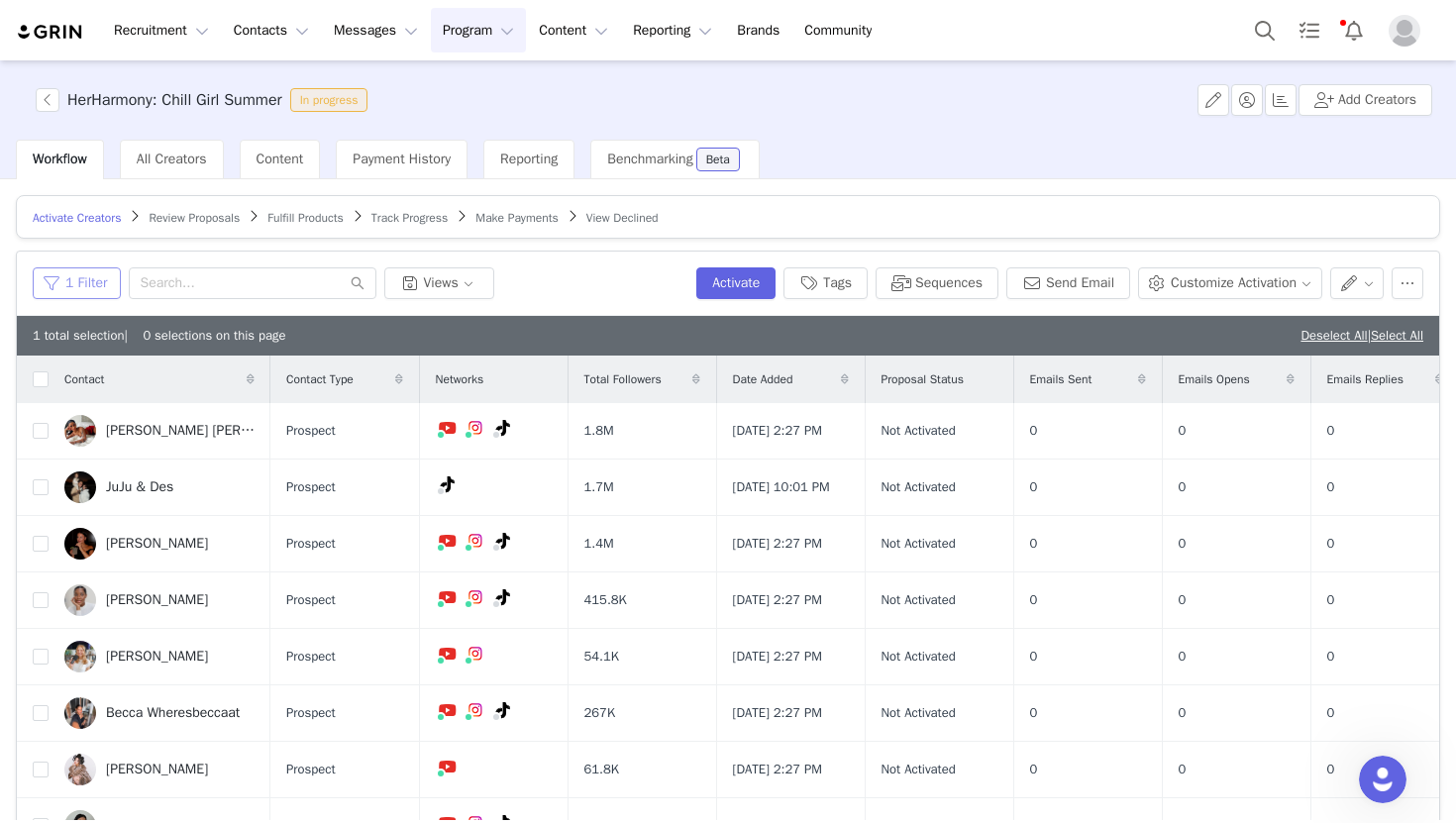 click on "1 Filter" at bounding box center [76, 283] 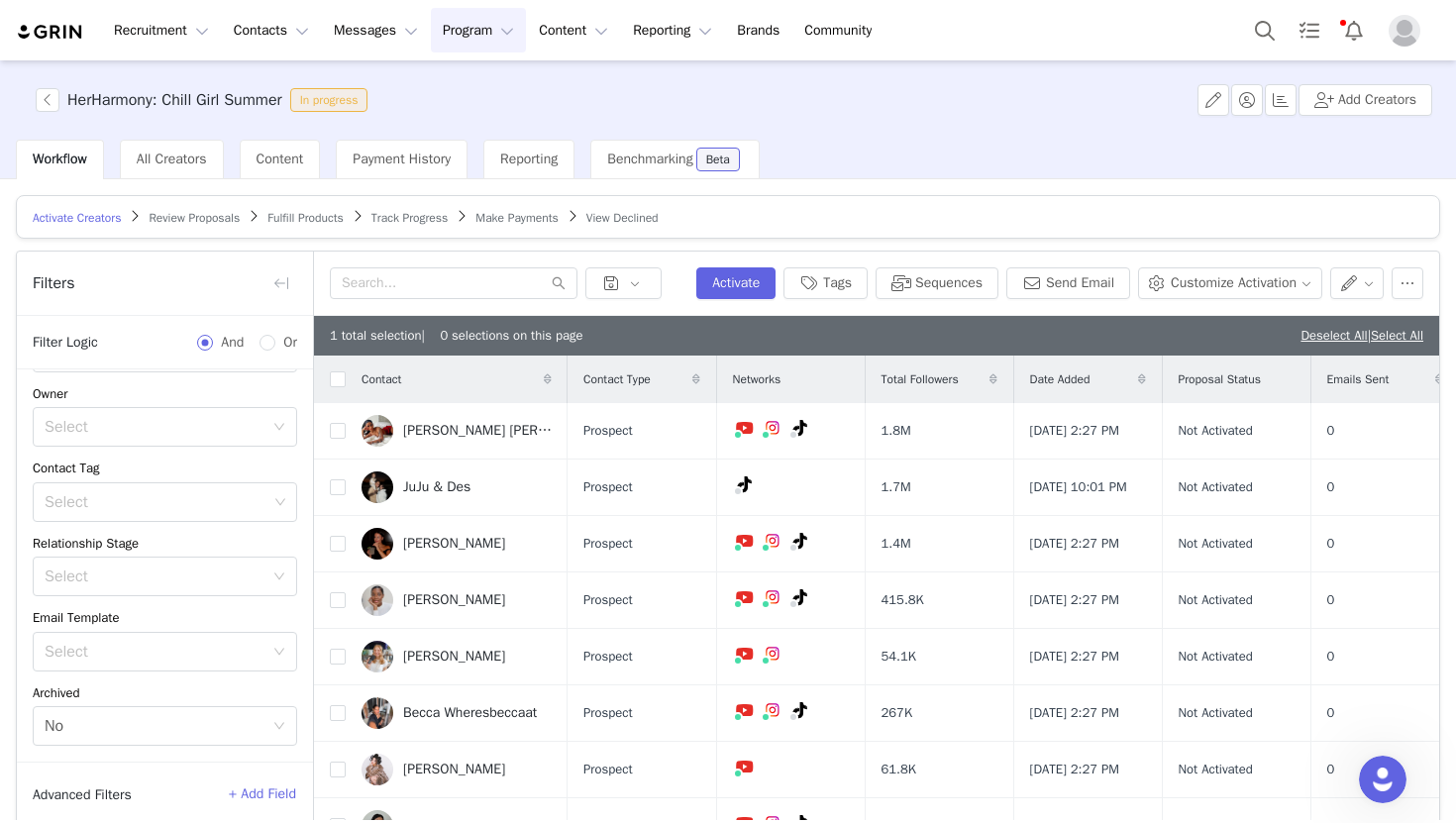 scroll, scrollTop: 73, scrollLeft: 0, axis: vertical 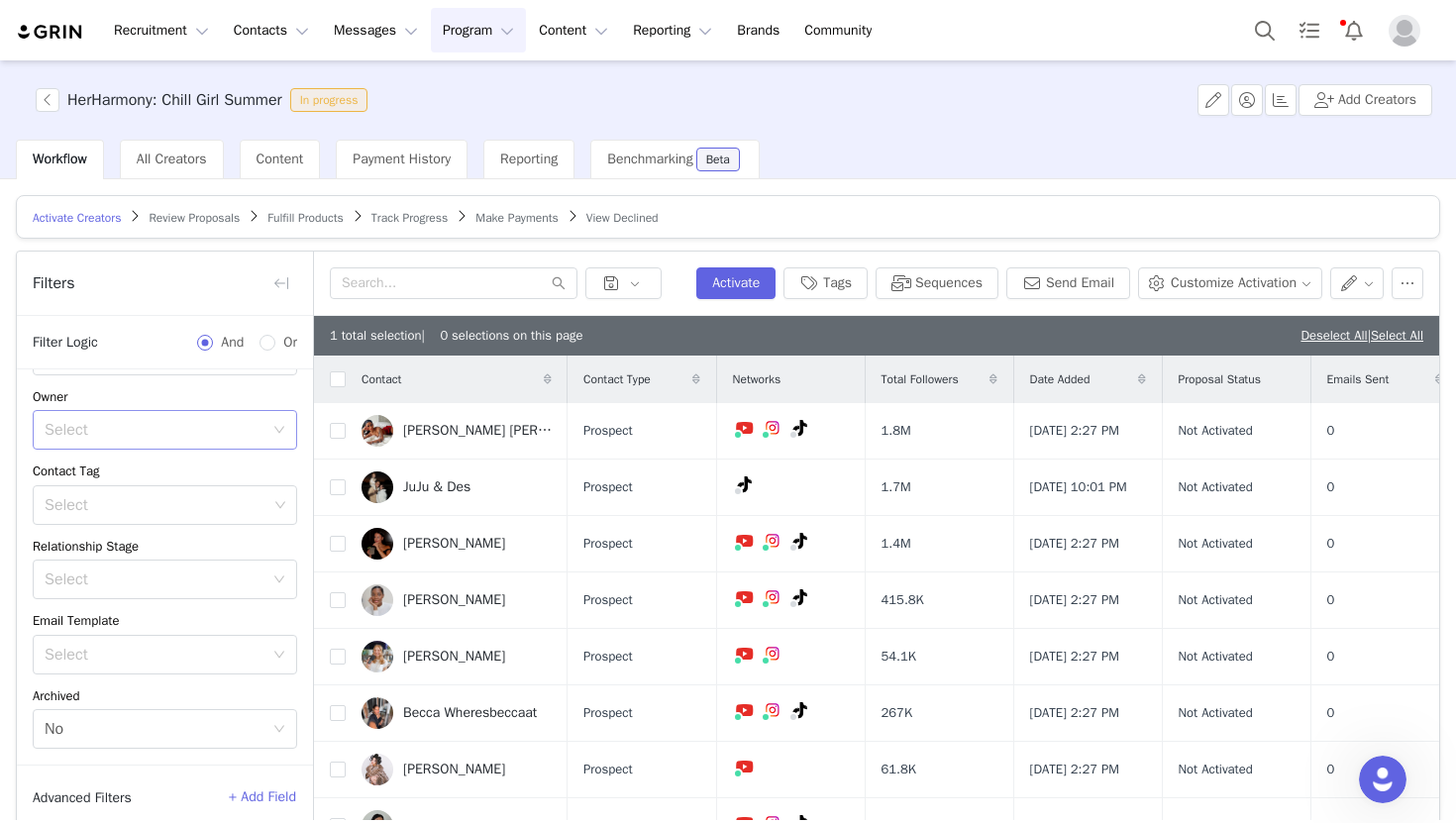 click 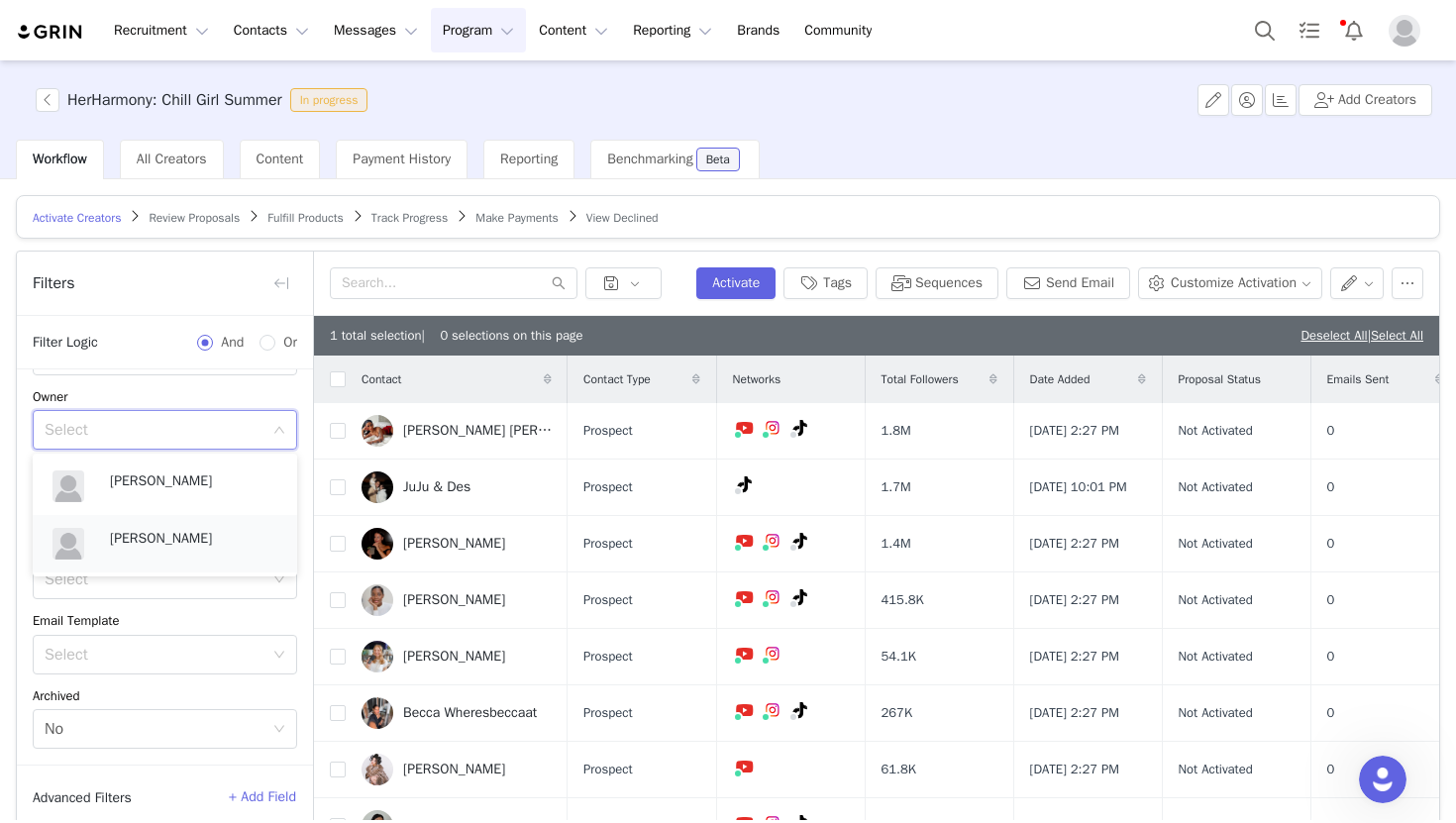 click on "[PERSON_NAME]" at bounding box center [193, 539] 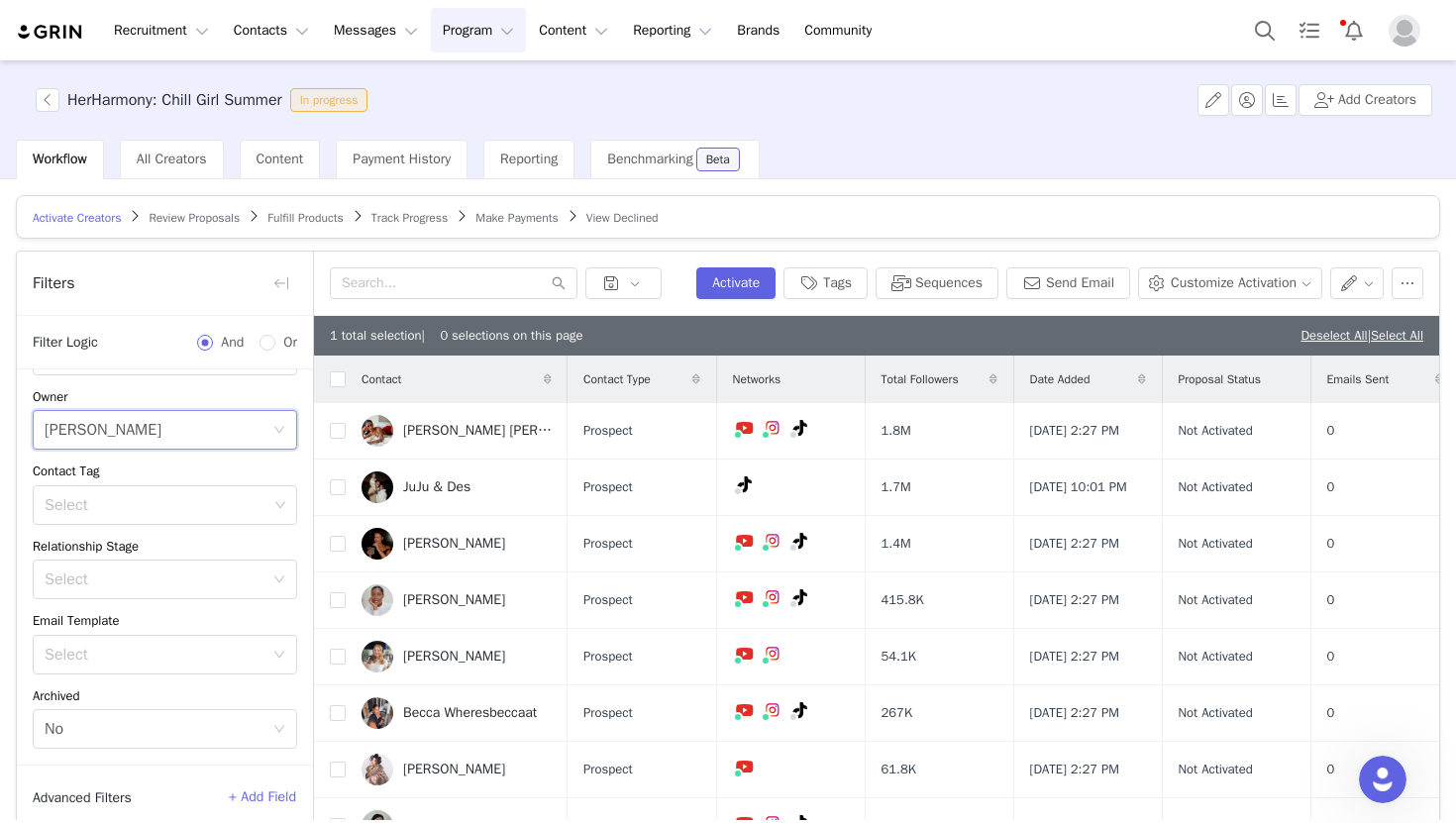scroll, scrollTop: 76, scrollLeft: 0, axis: vertical 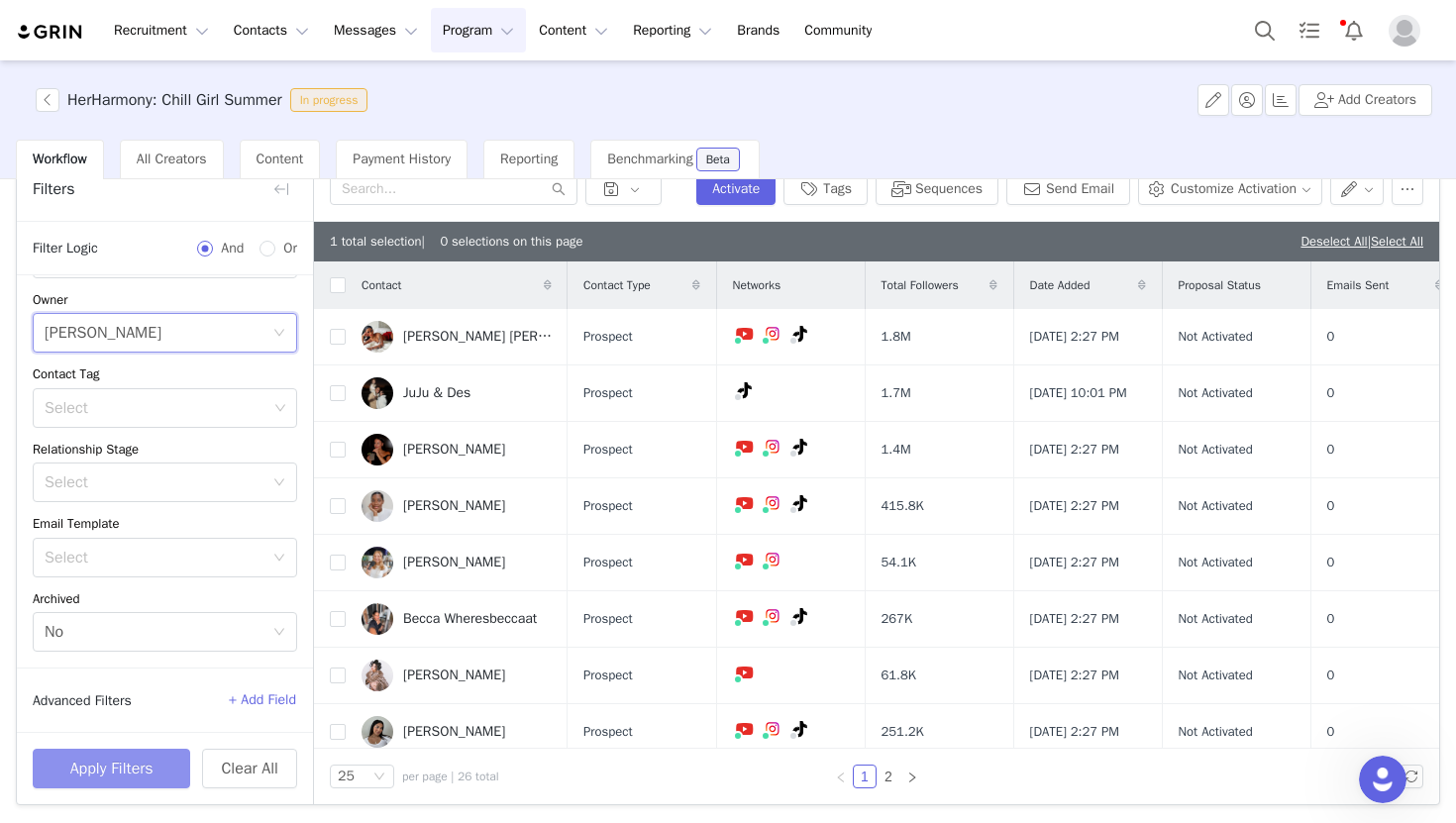 click on "Apply Filters" at bounding box center [111, 769] 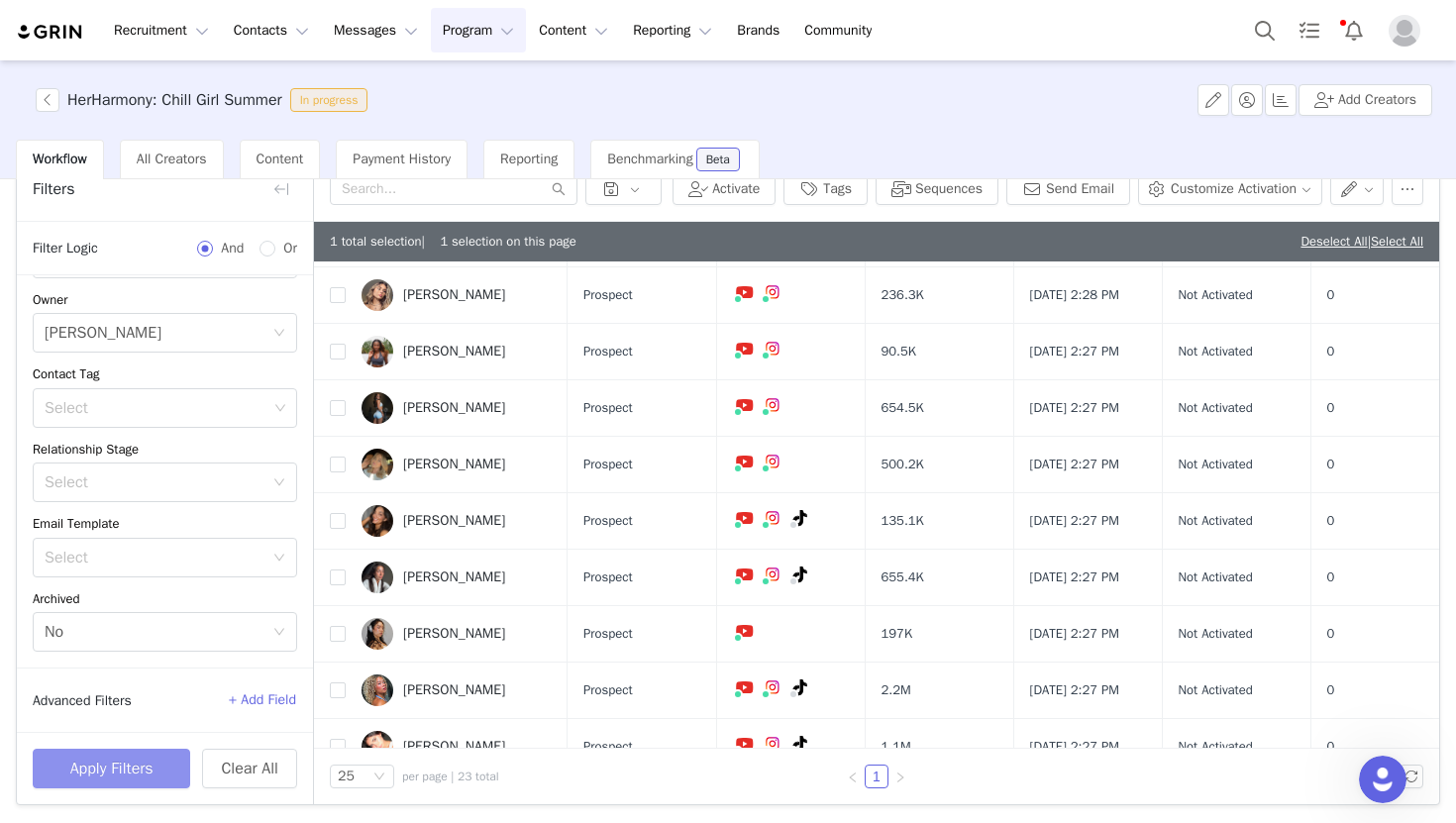 scroll, scrollTop: 1018, scrollLeft: 0, axis: vertical 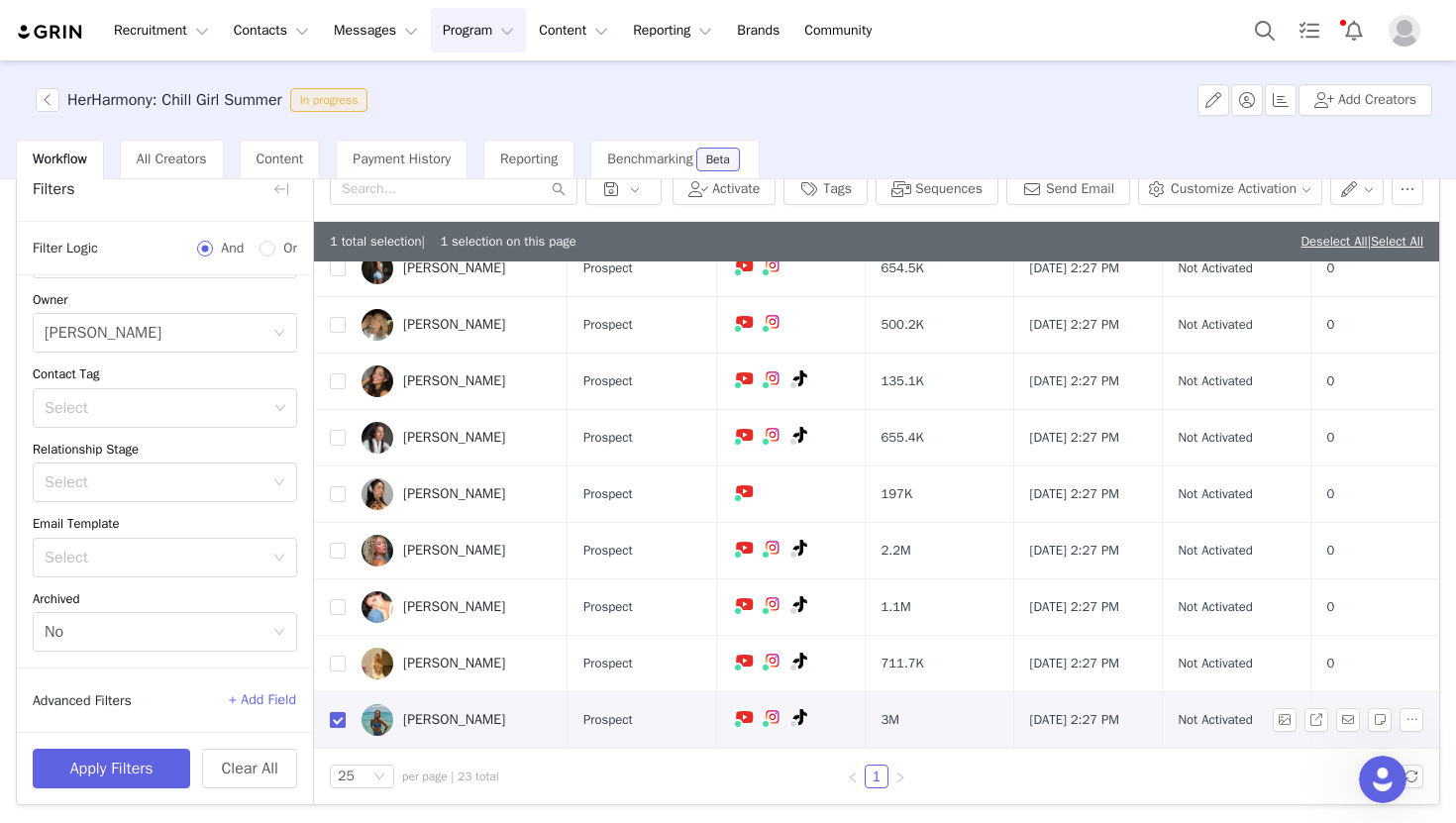 click at bounding box center [338, 720] 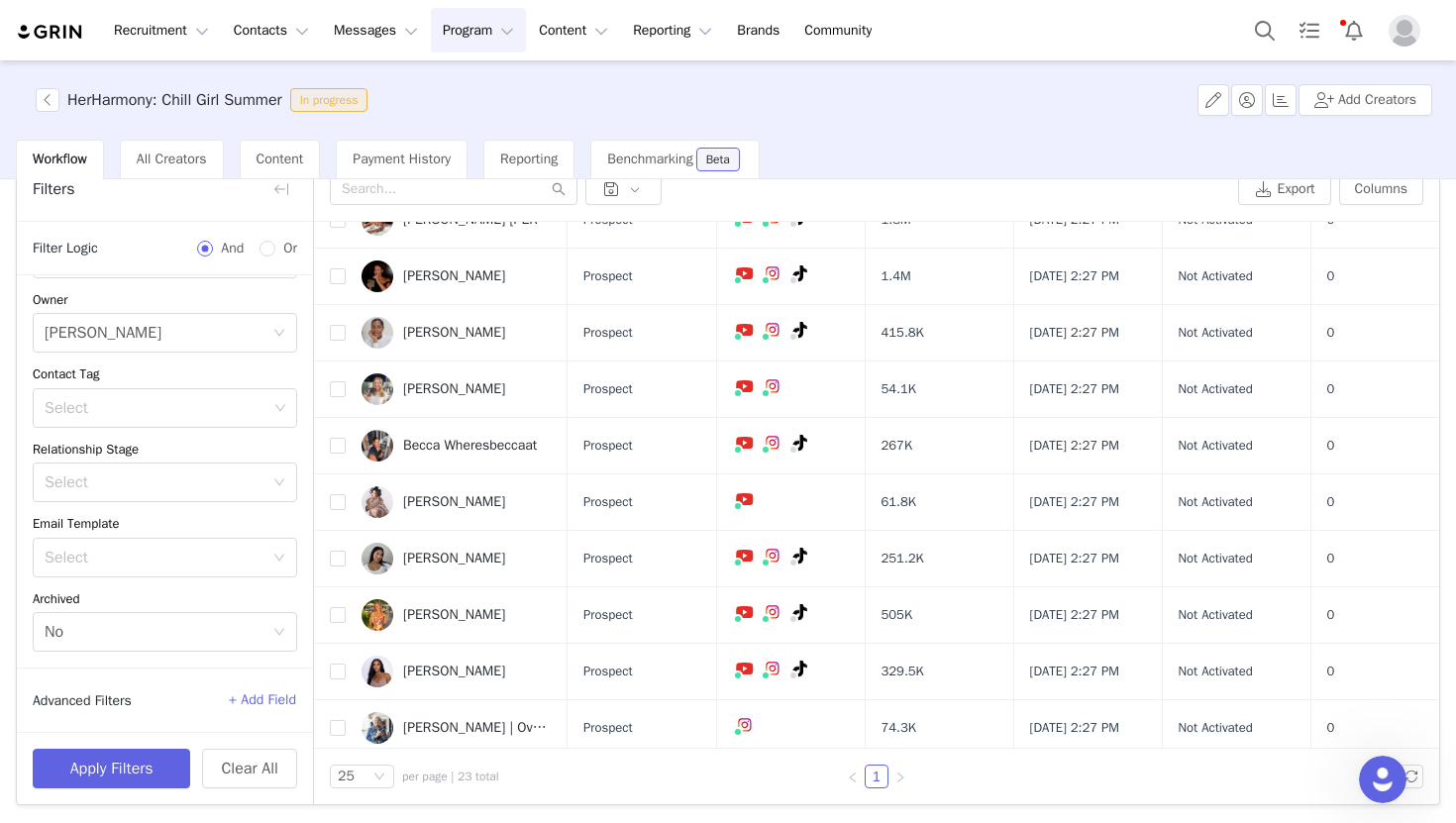 scroll, scrollTop: 0, scrollLeft: 0, axis: both 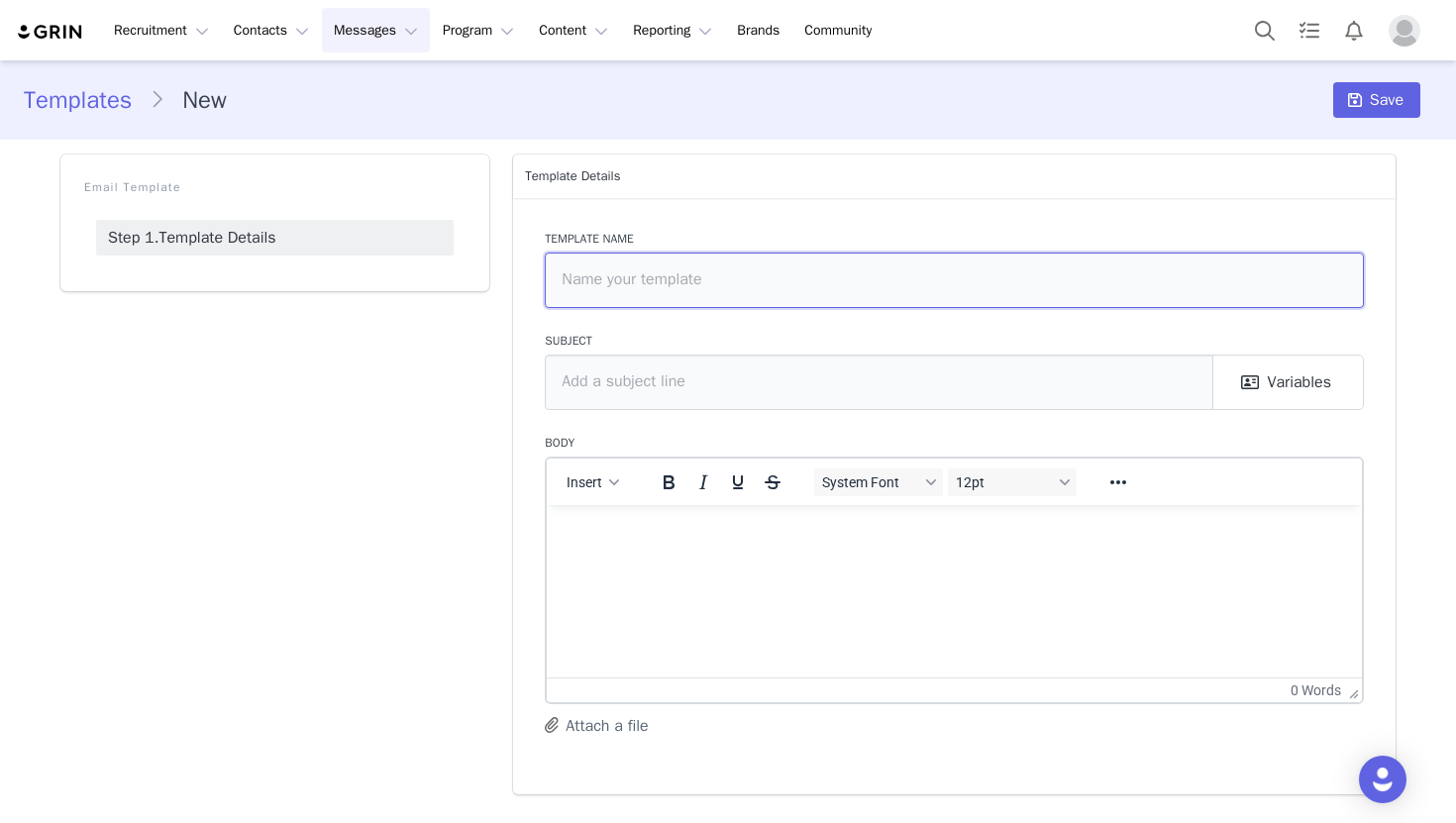 click at bounding box center (954, 280) 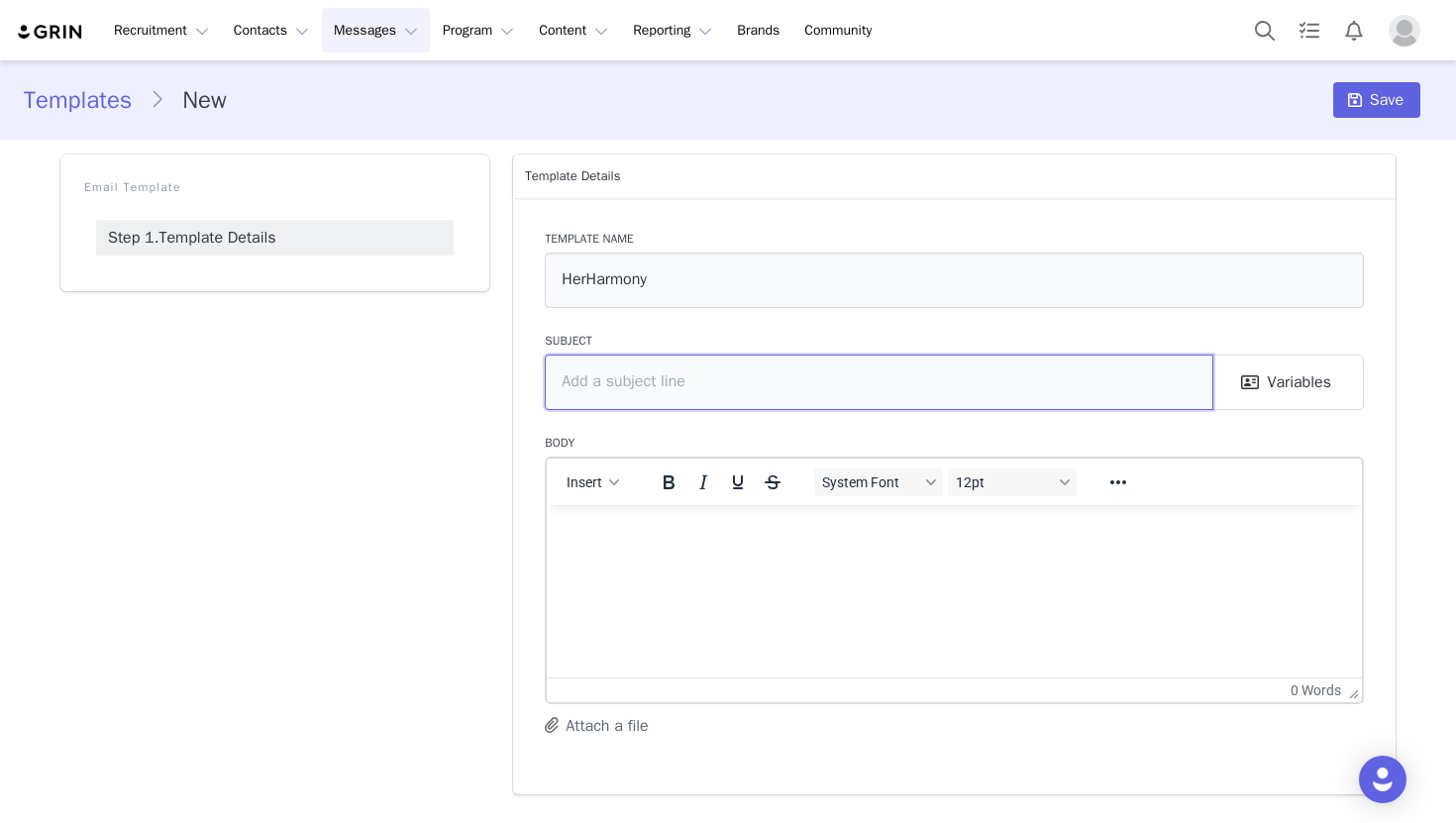 click at bounding box center (879, 382) 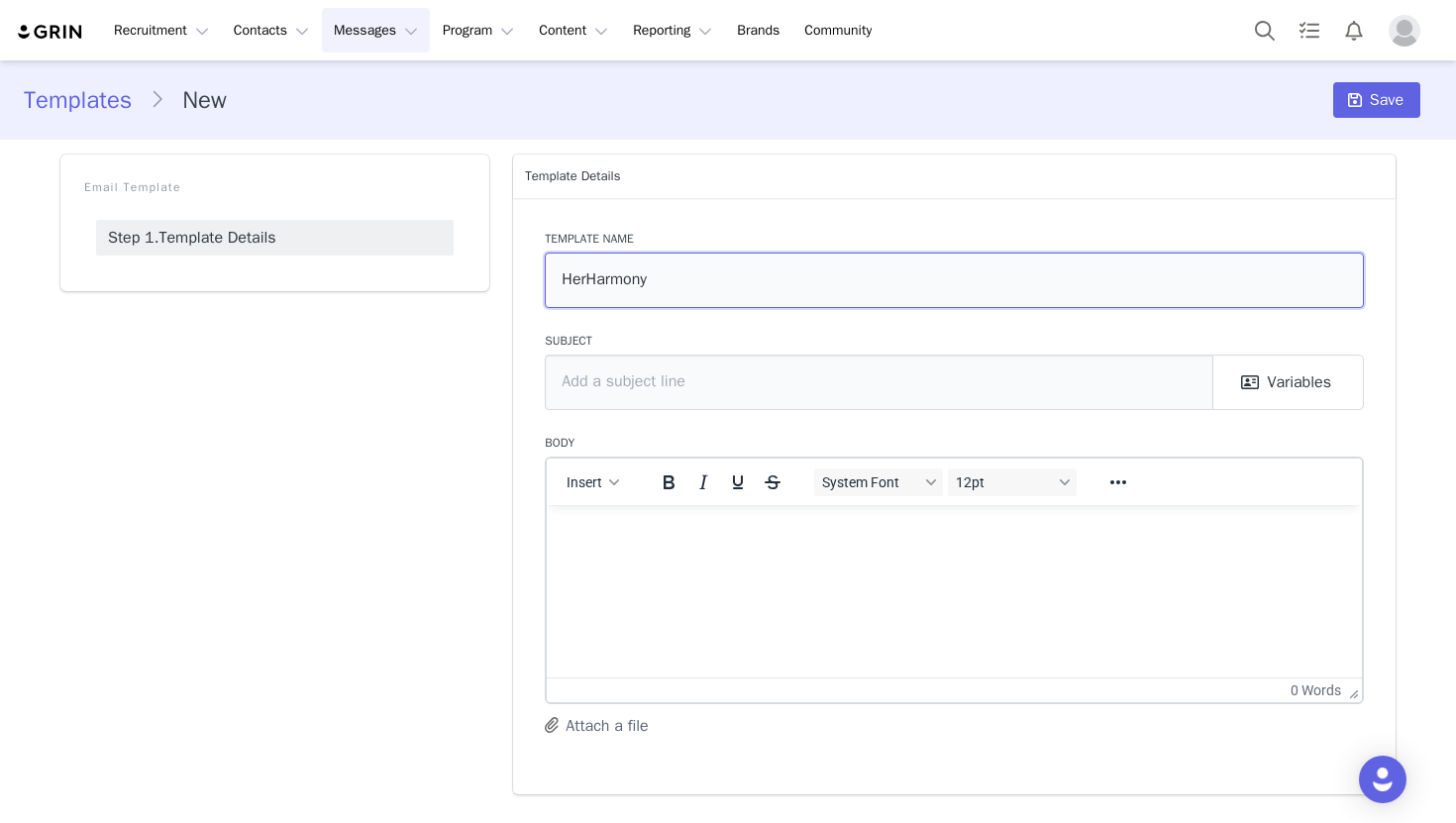 click on "HerHarmony" at bounding box center [954, 280] 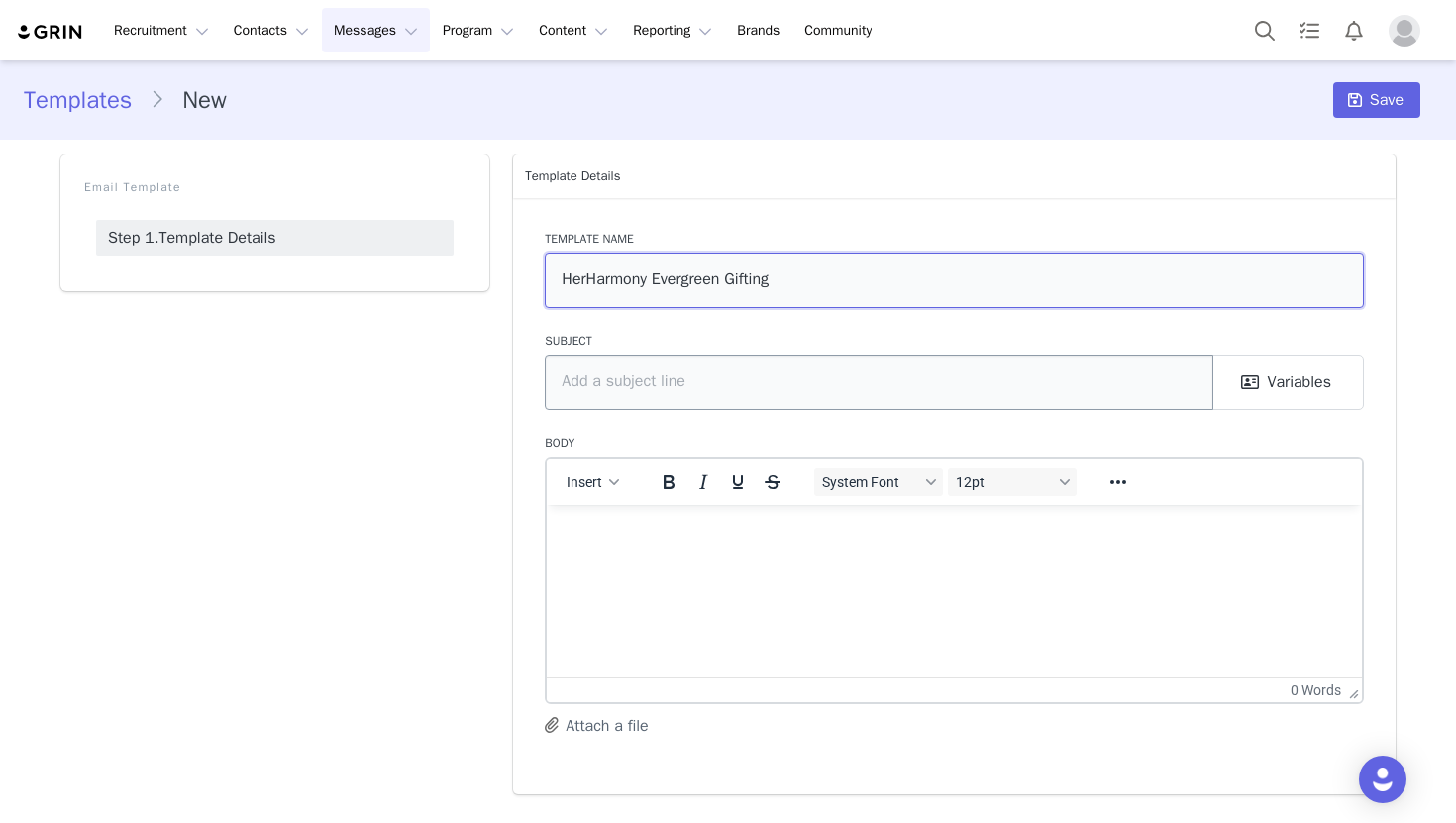 type on "HerHarmony Evergreen Gifting" 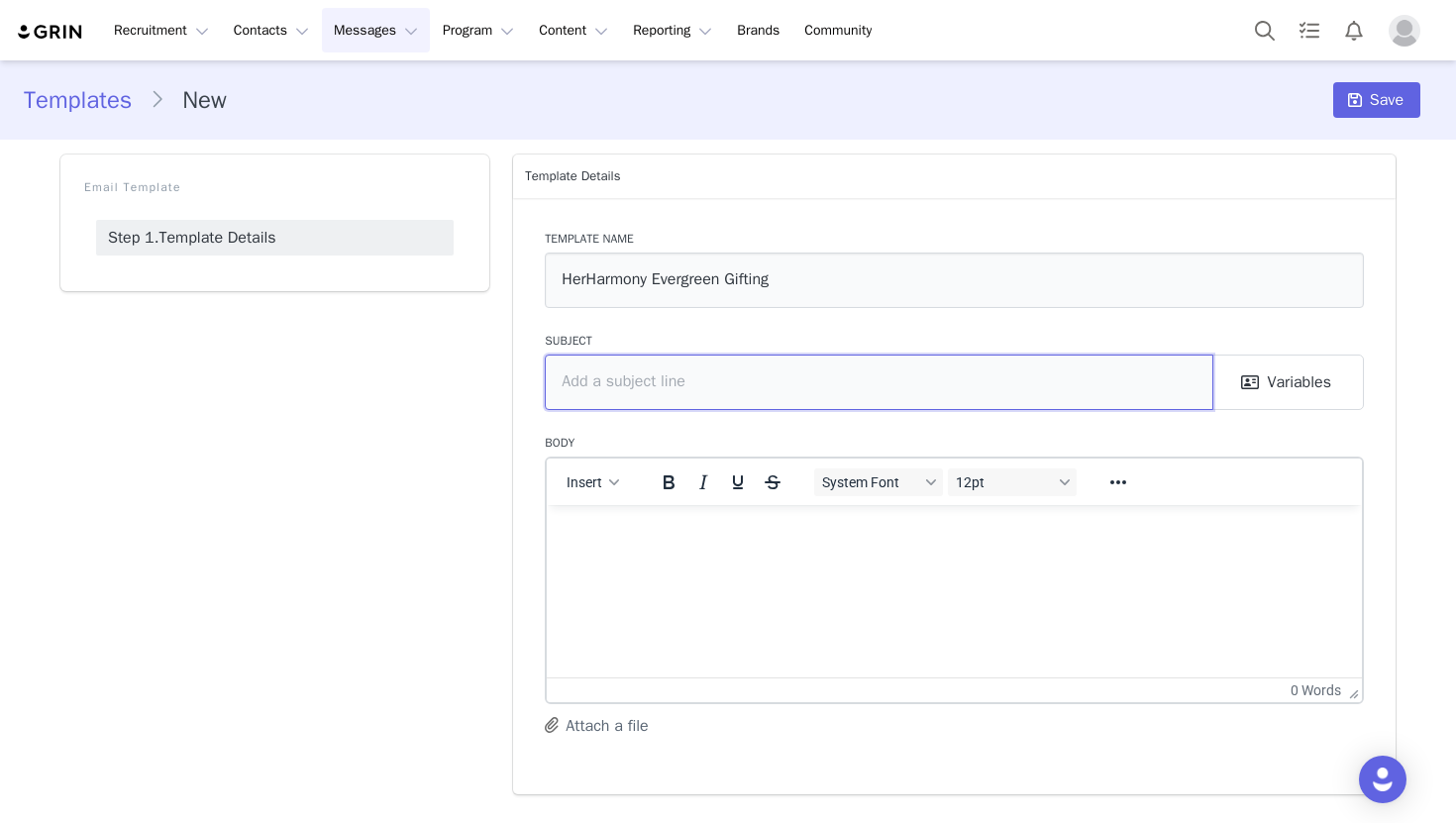 click at bounding box center (879, 382) 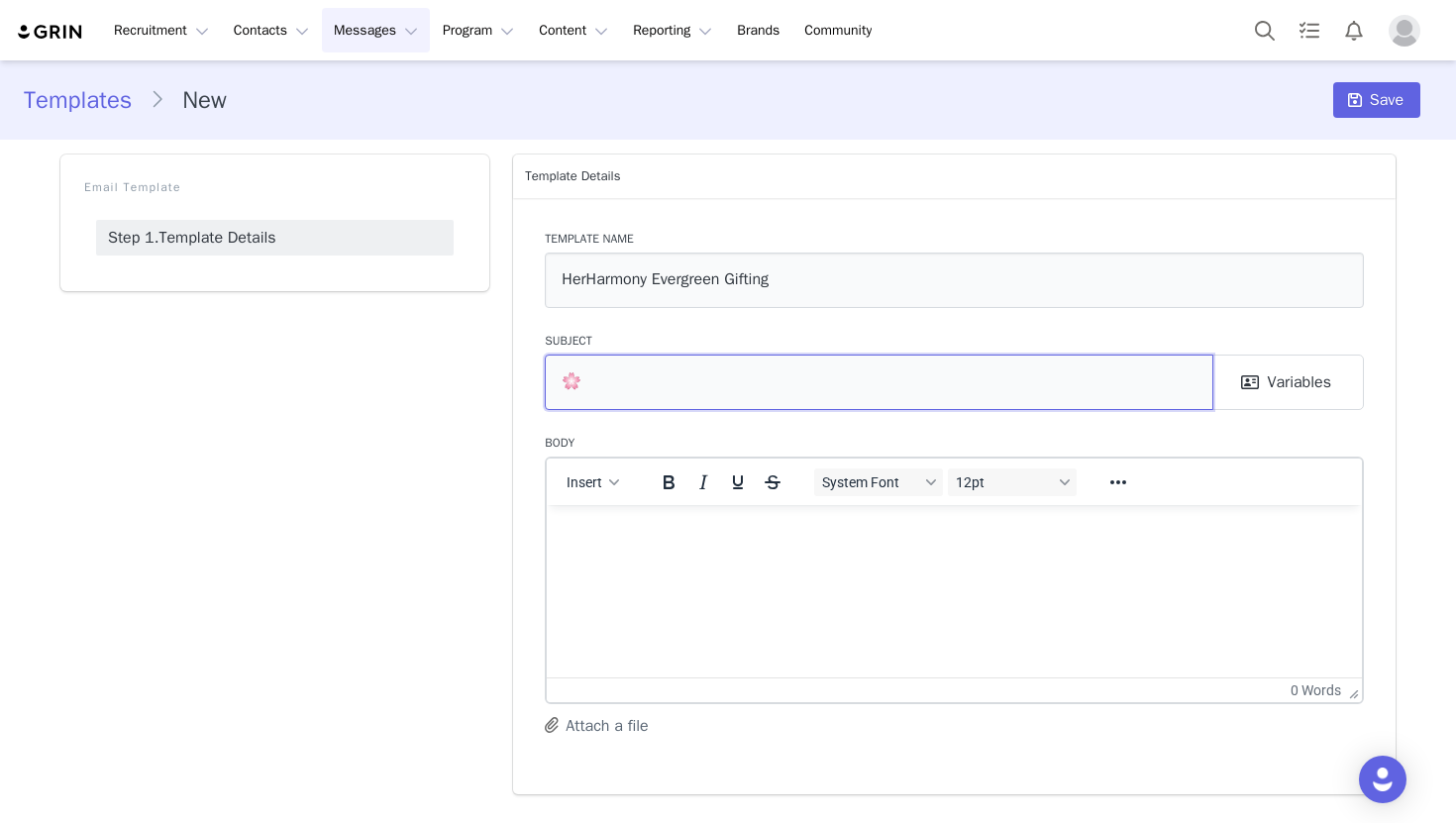 click on "🌸" at bounding box center [879, 382] 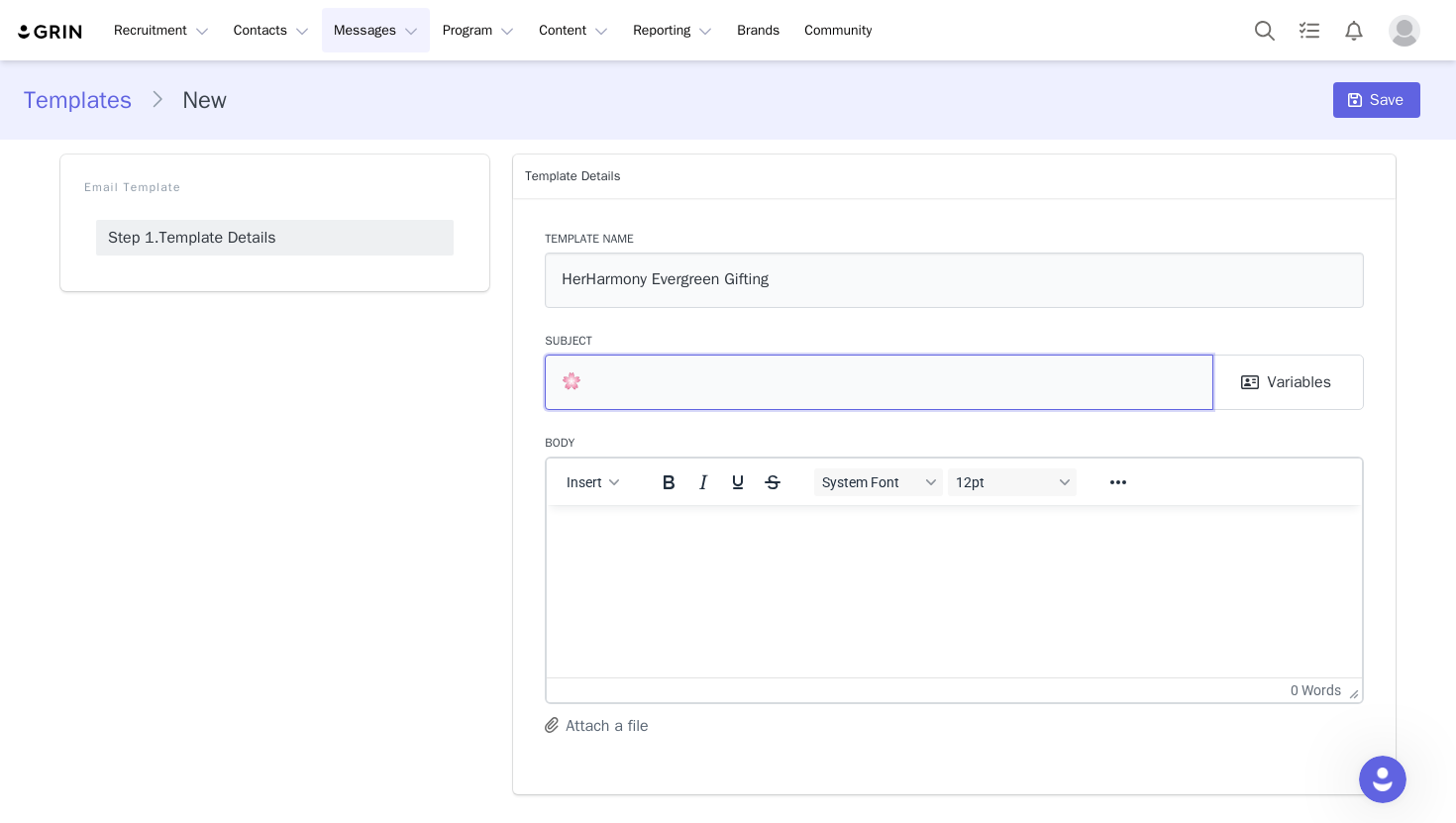 scroll, scrollTop: 0, scrollLeft: 0, axis: both 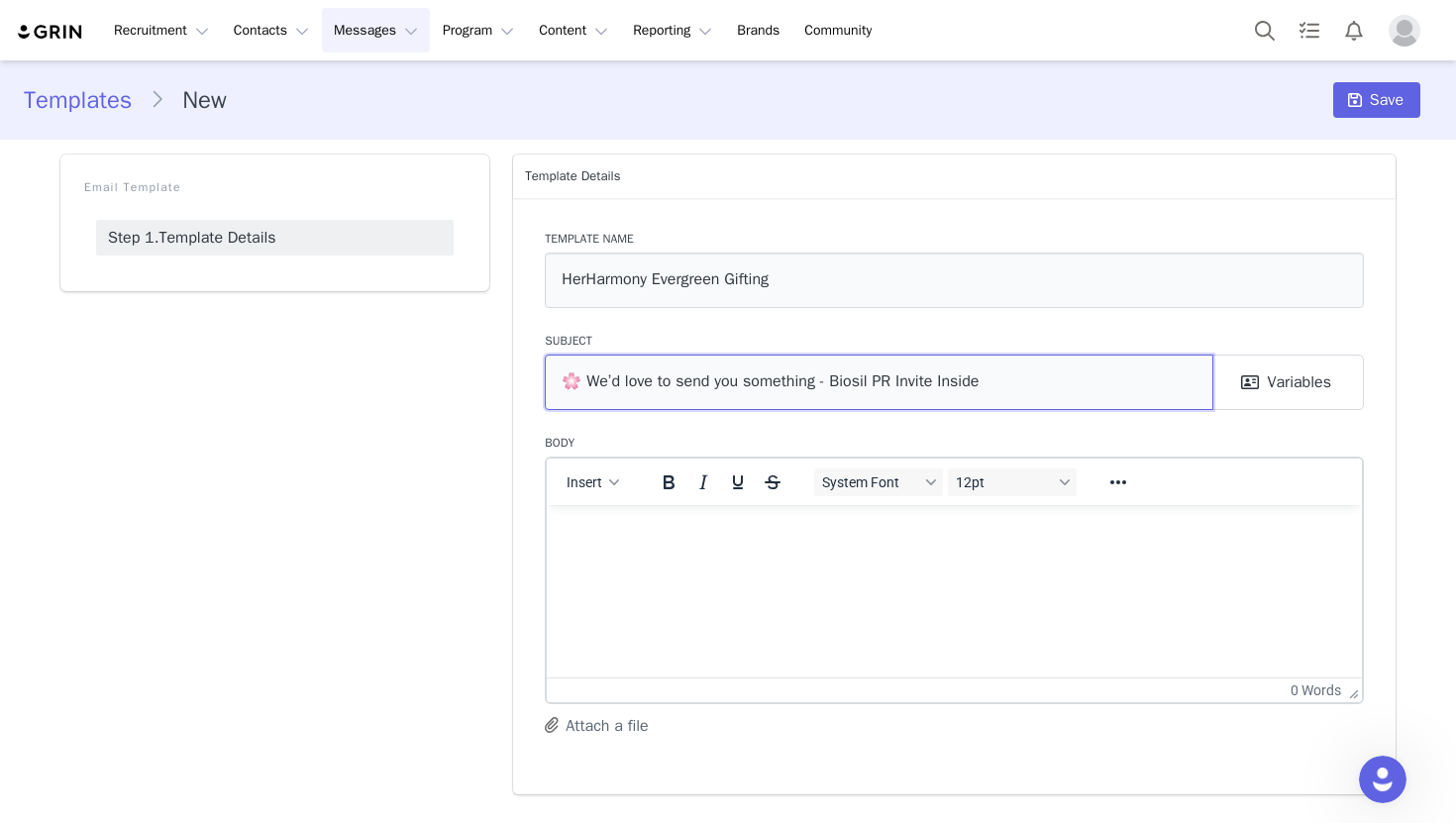 drag, startPoint x: 563, startPoint y: 381, endPoint x: 574, endPoint y: 381, distance: 11 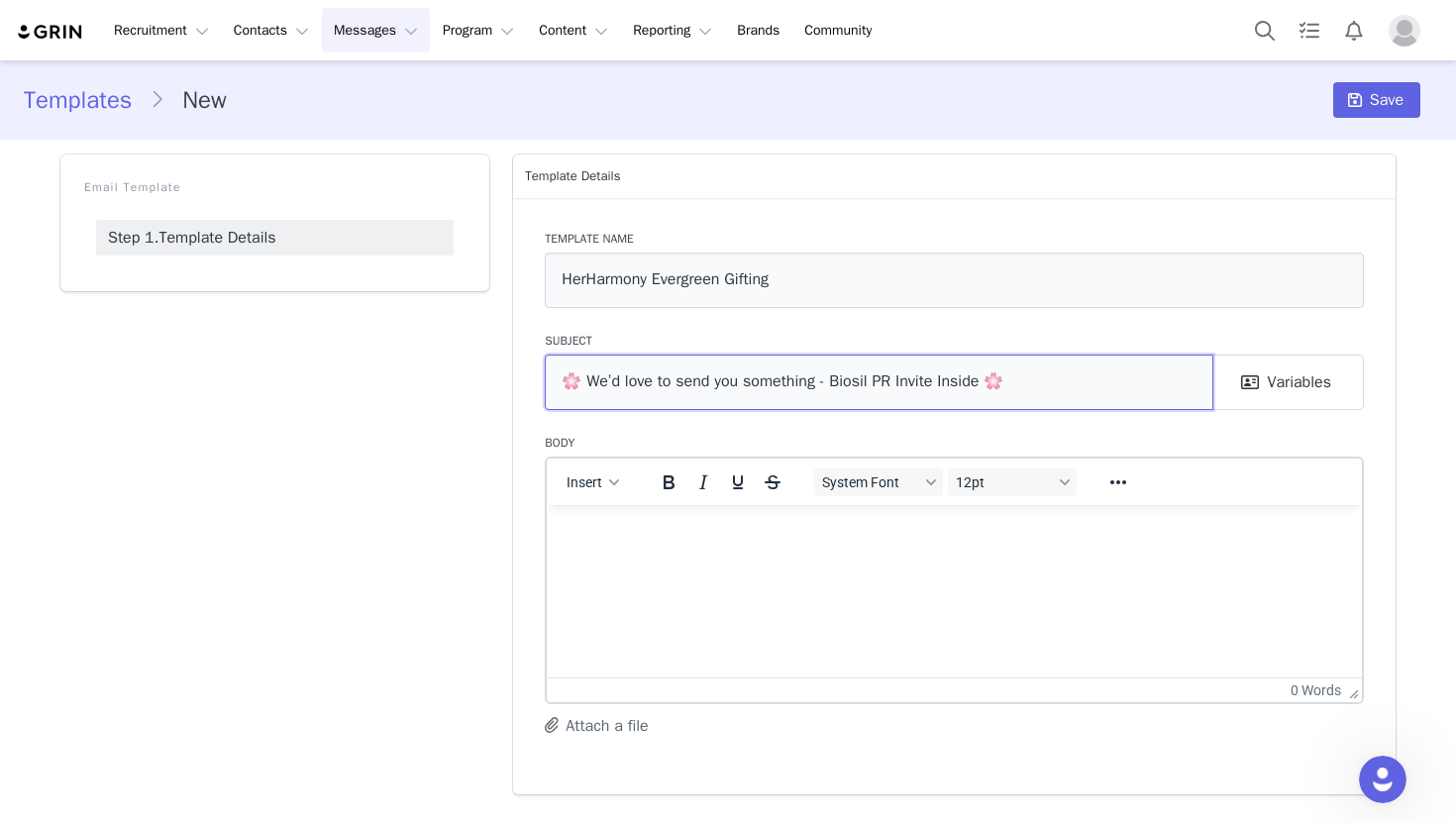 type on "🌸 We’d love to send you something - Biosil PR Invite Inside 🌸" 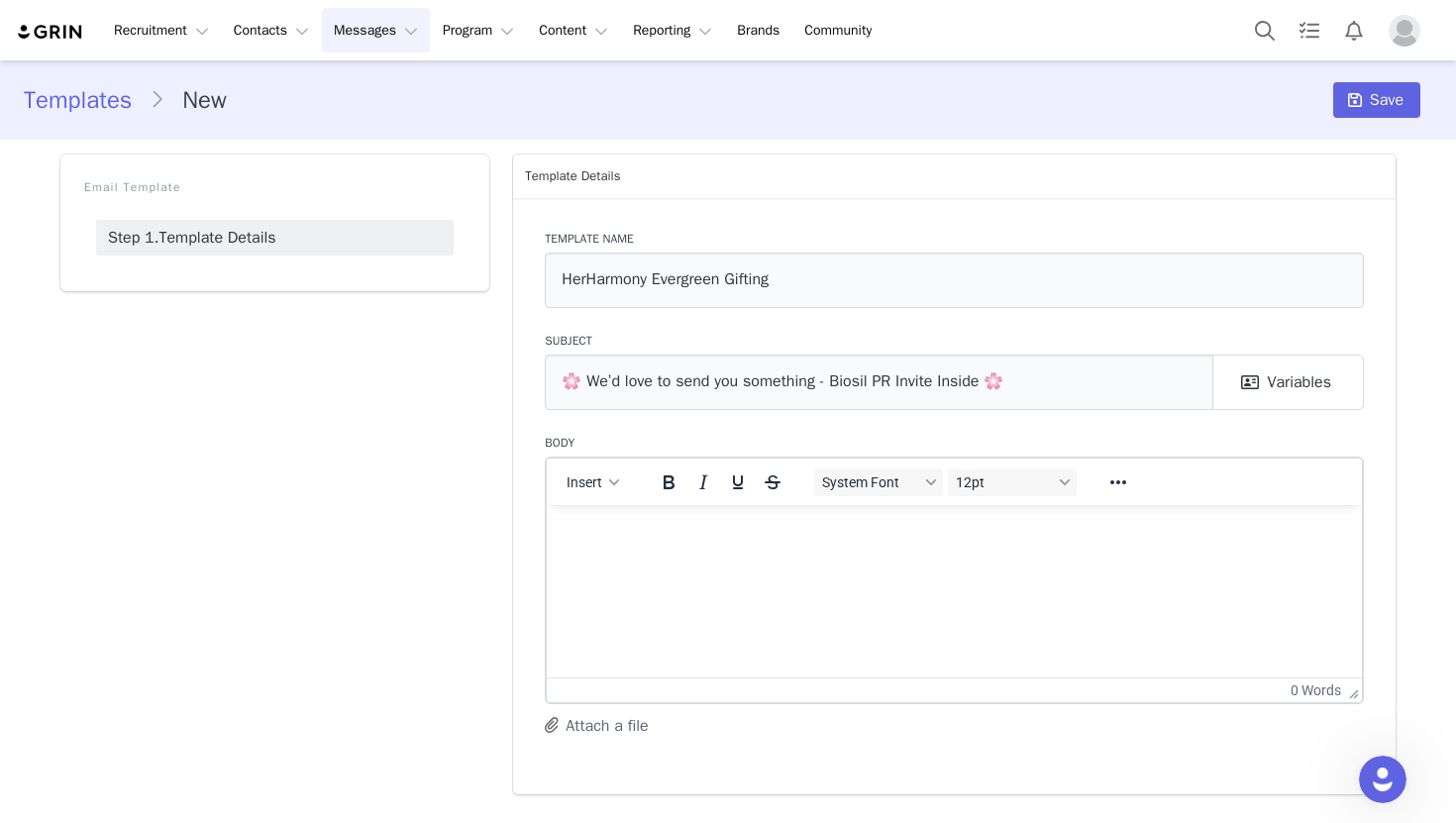 click at bounding box center [954, 531] 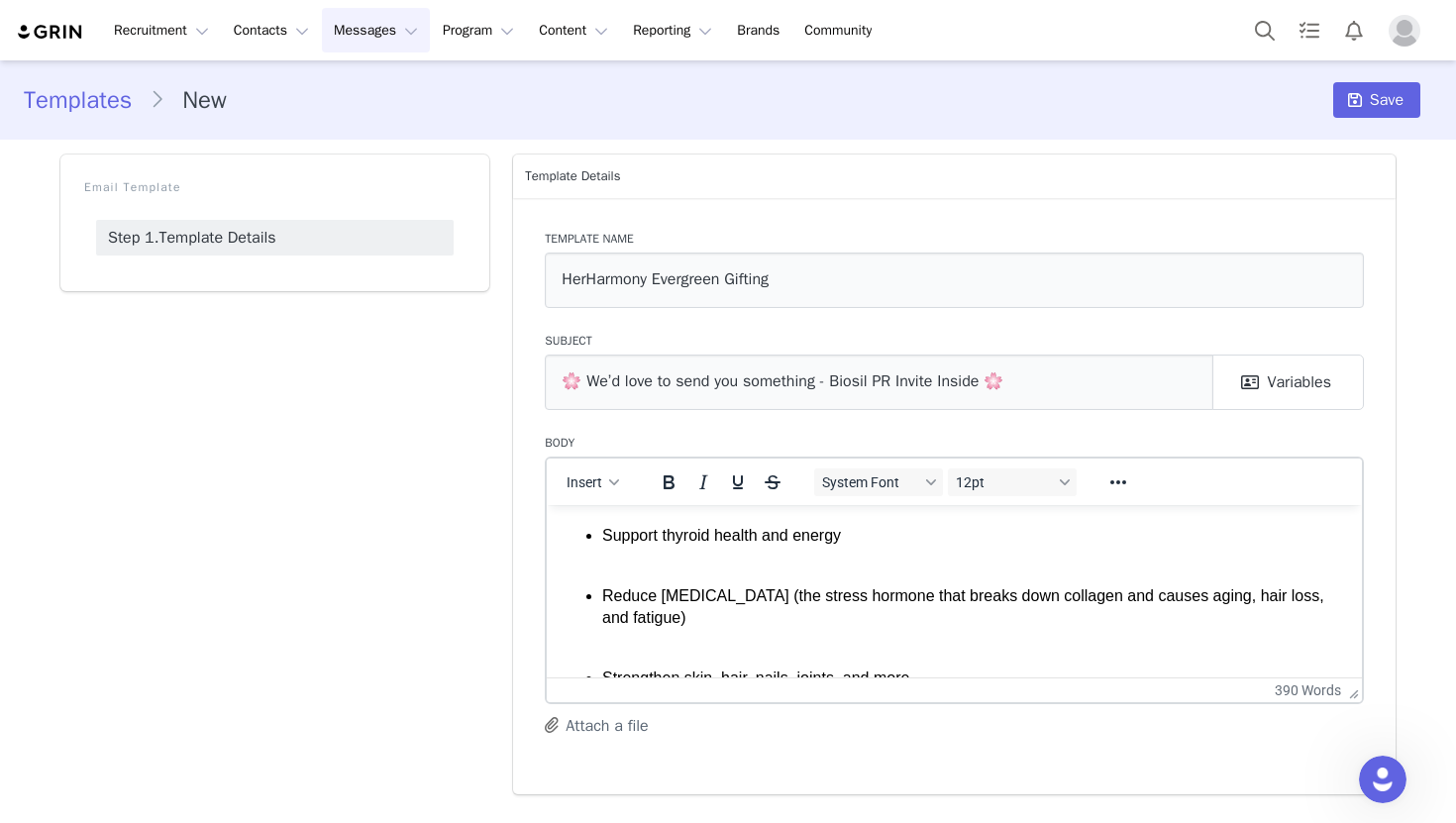 scroll, scrollTop: 700, scrollLeft: 0, axis: vertical 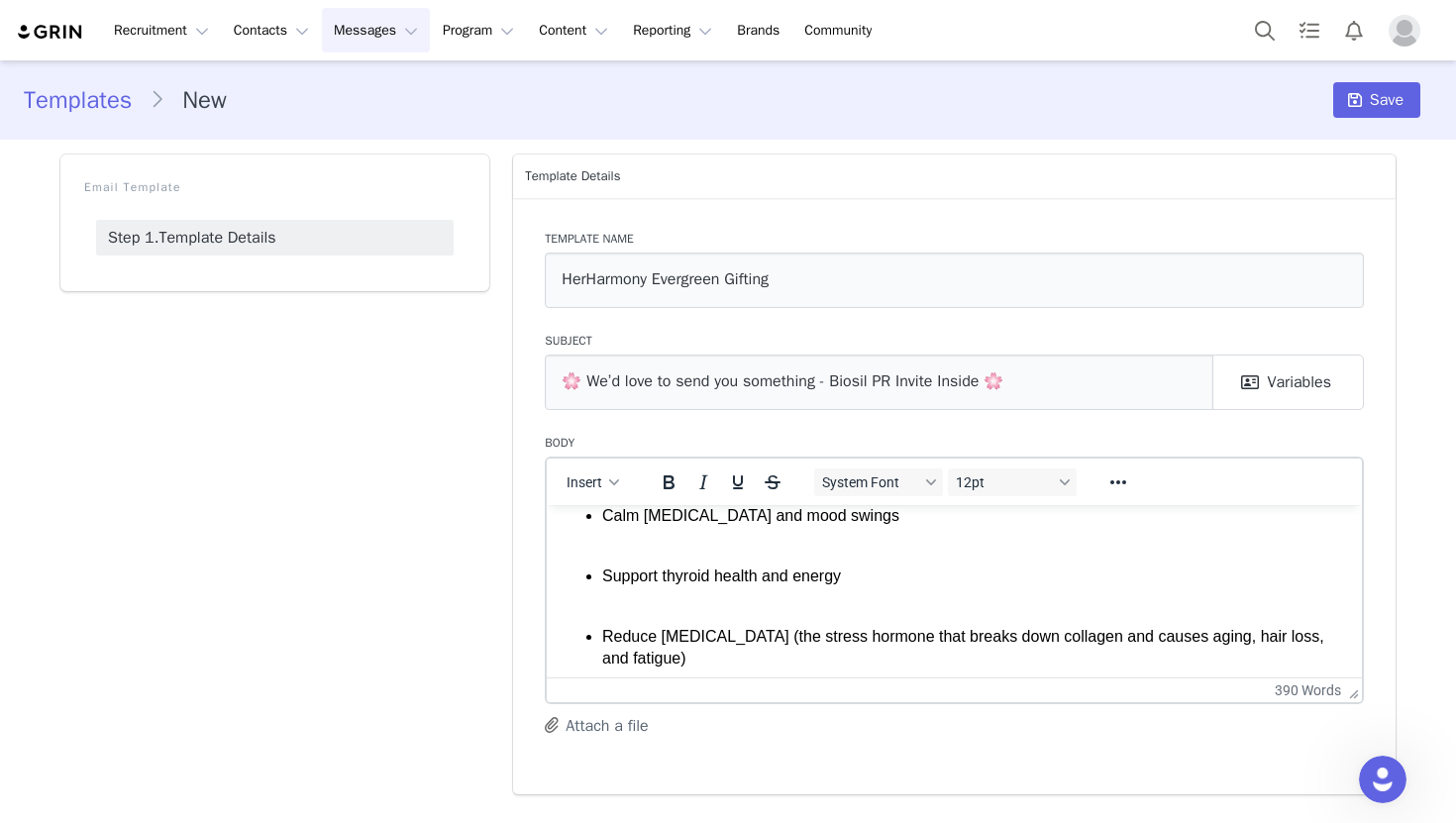 click on "Regulate menstrual cycles Reduce non-cystic hormonal acne Calm [MEDICAL_DATA] and mood swings Support thyroid health and energy Reduce [MEDICAL_DATA] (the stress hormone that breaks down collagen and causes aging, hair loss, and fatigue) Strengthen skin, hair, nails, joints, and more" at bounding box center [954, 556] 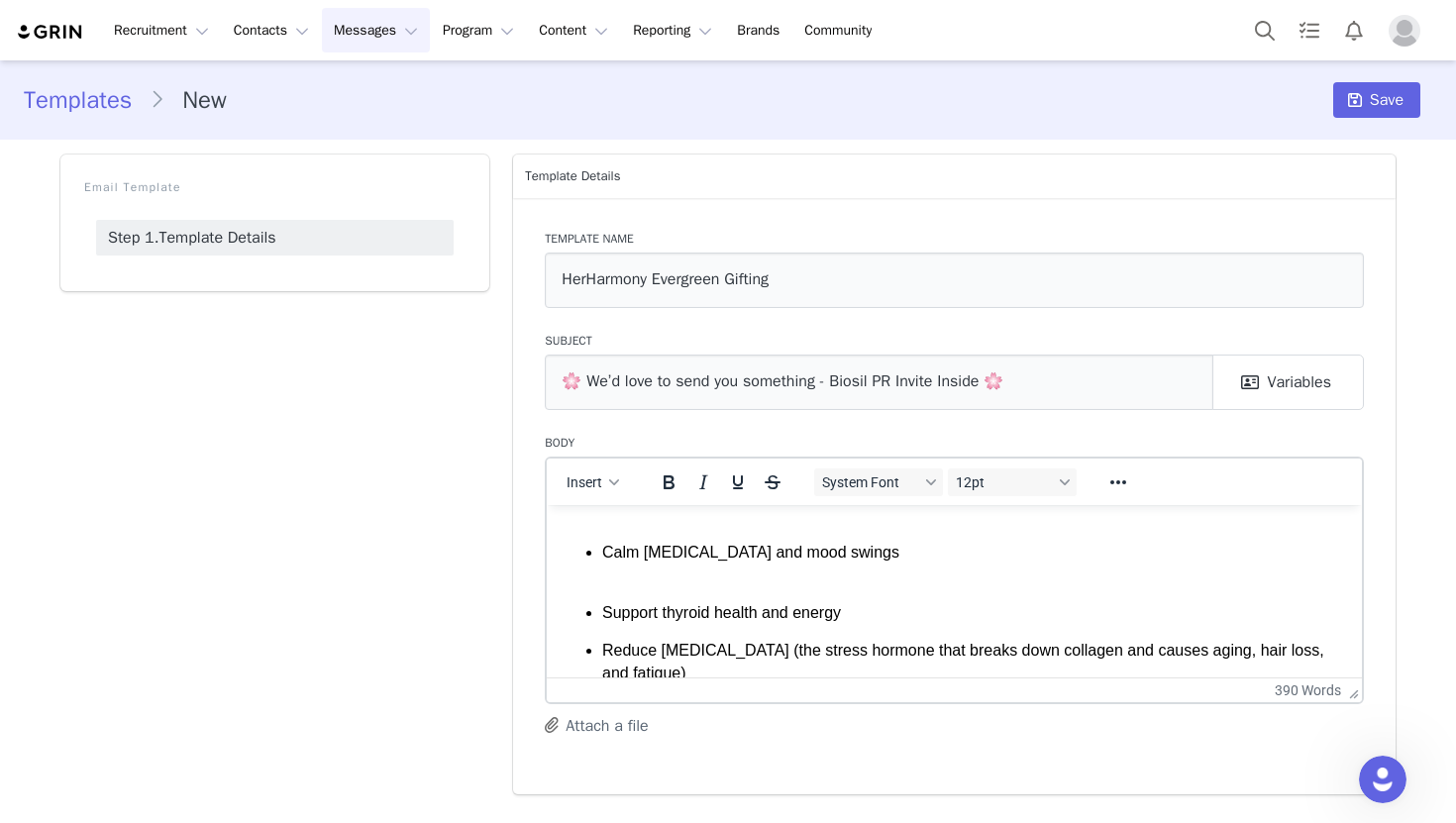 scroll, scrollTop: 657, scrollLeft: 0, axis: vertical 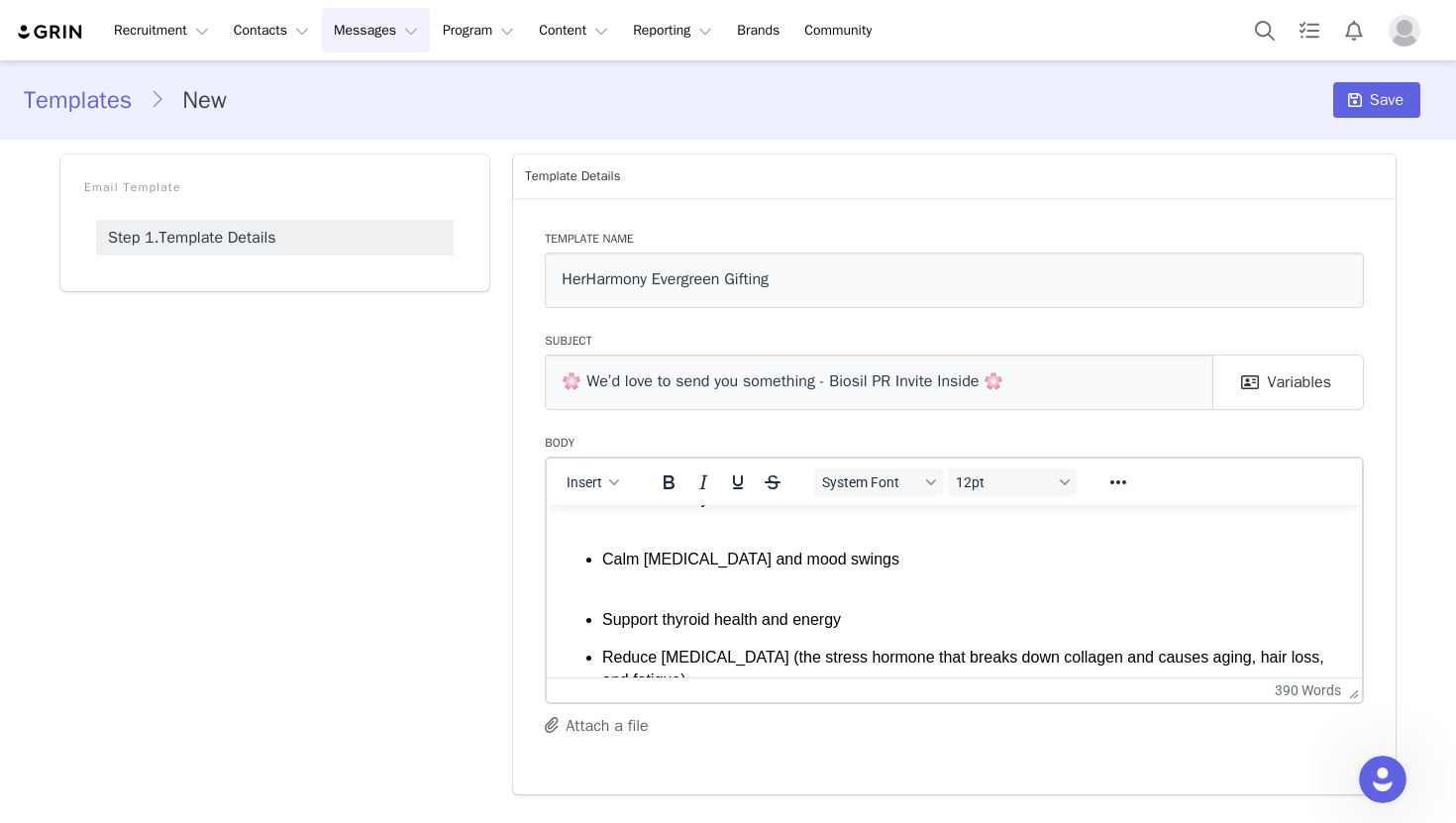 click on "Calm [MEDICAL_DATA] and mood swings" at bounding box center [974, 569] 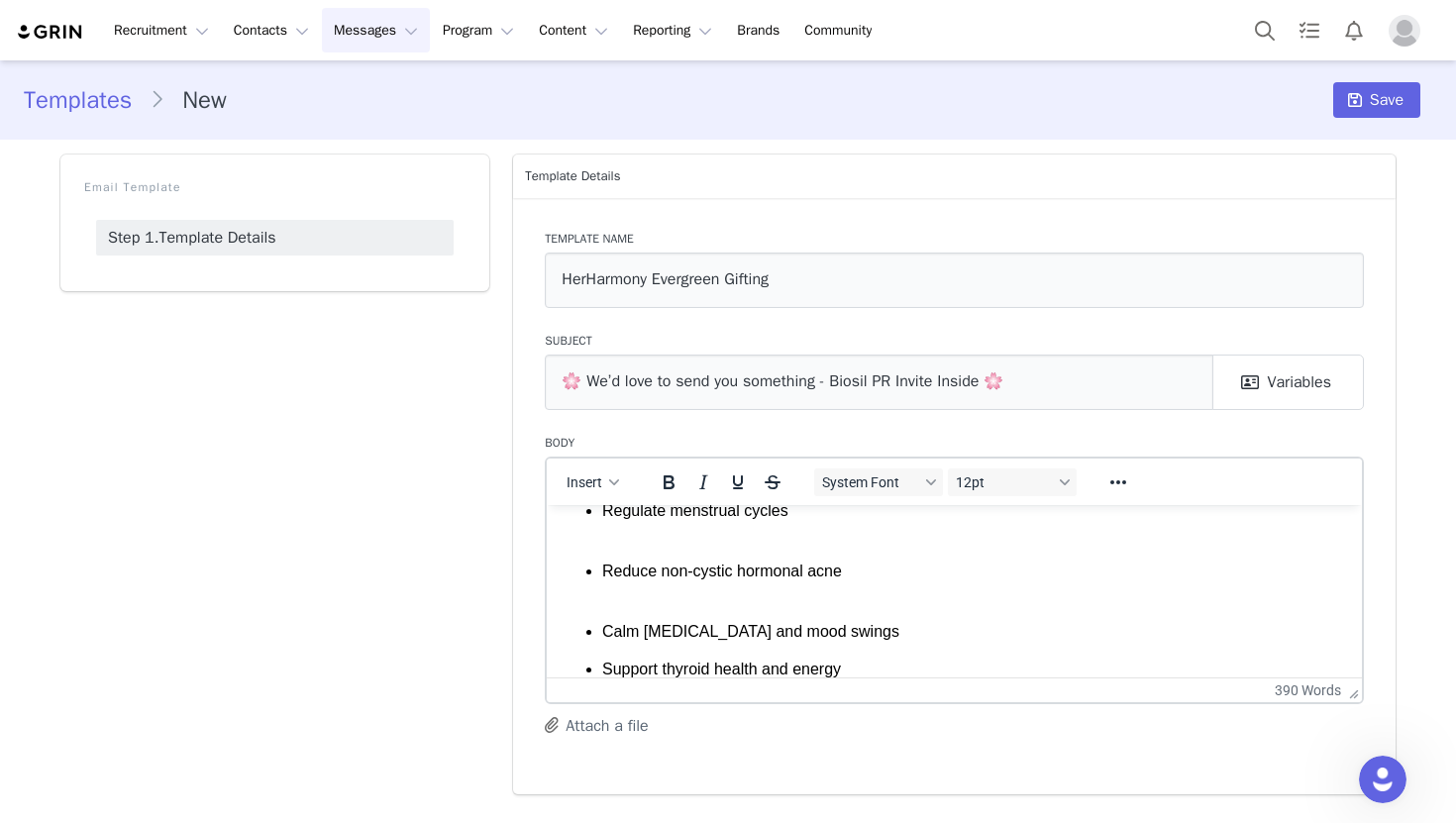 scroll, scrollTop: 583, scrollLeft: 0, axis: vertical 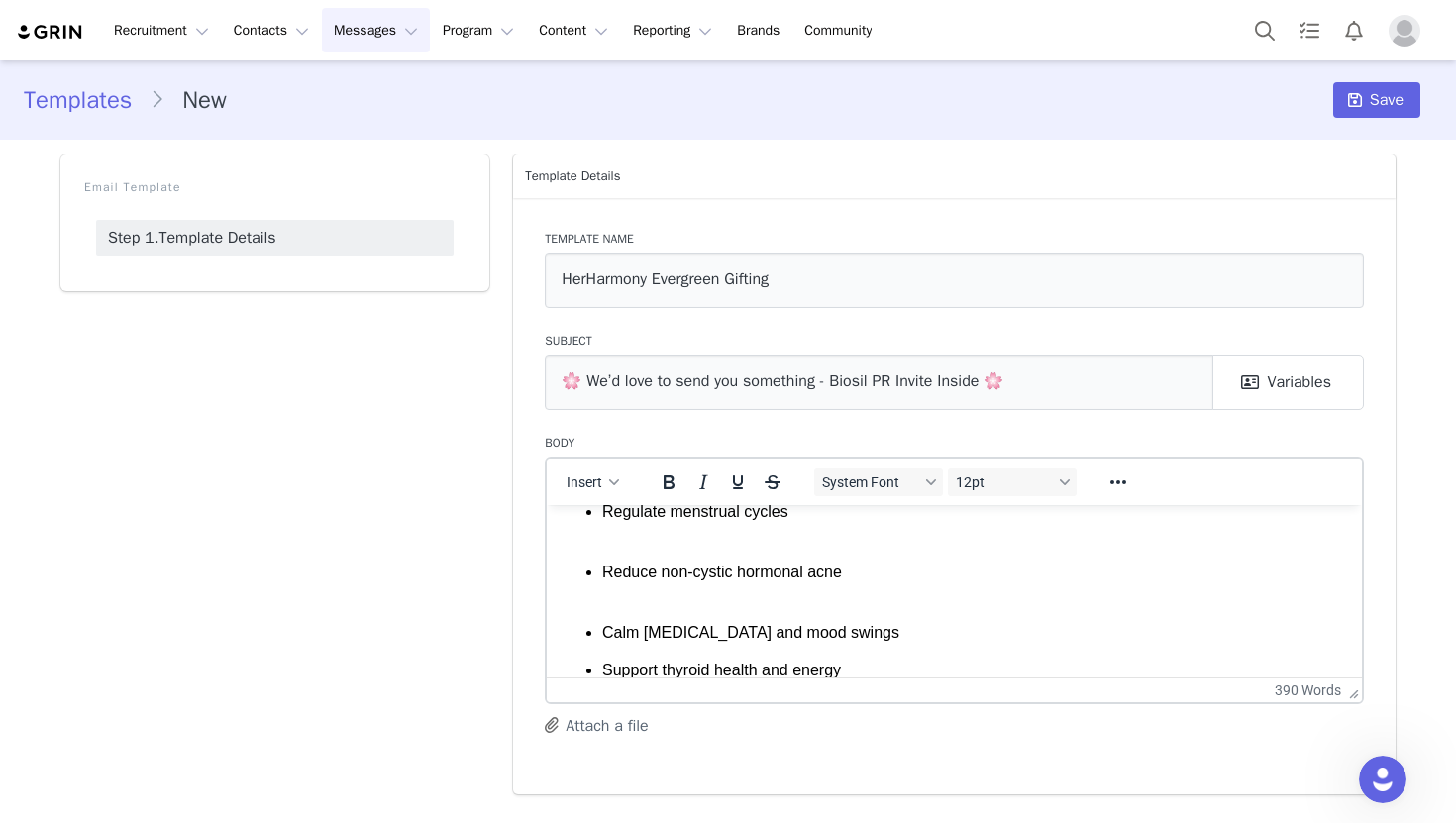 click on "Reduce non-cystic hormonal acne" at bounding box center (974, 582) 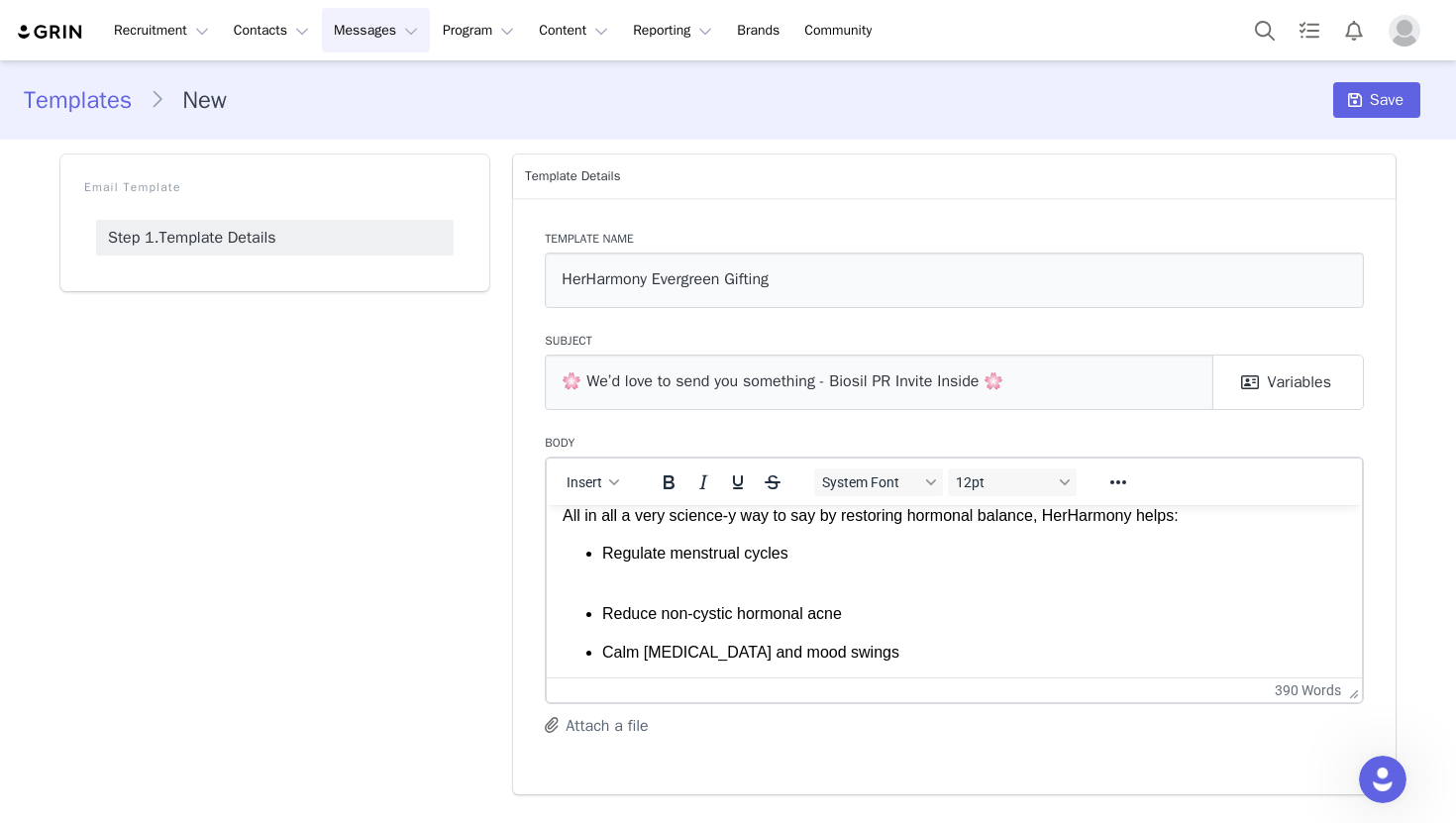 scroll, scrollTop: 533, scrollLeft: 0, axis: vertical 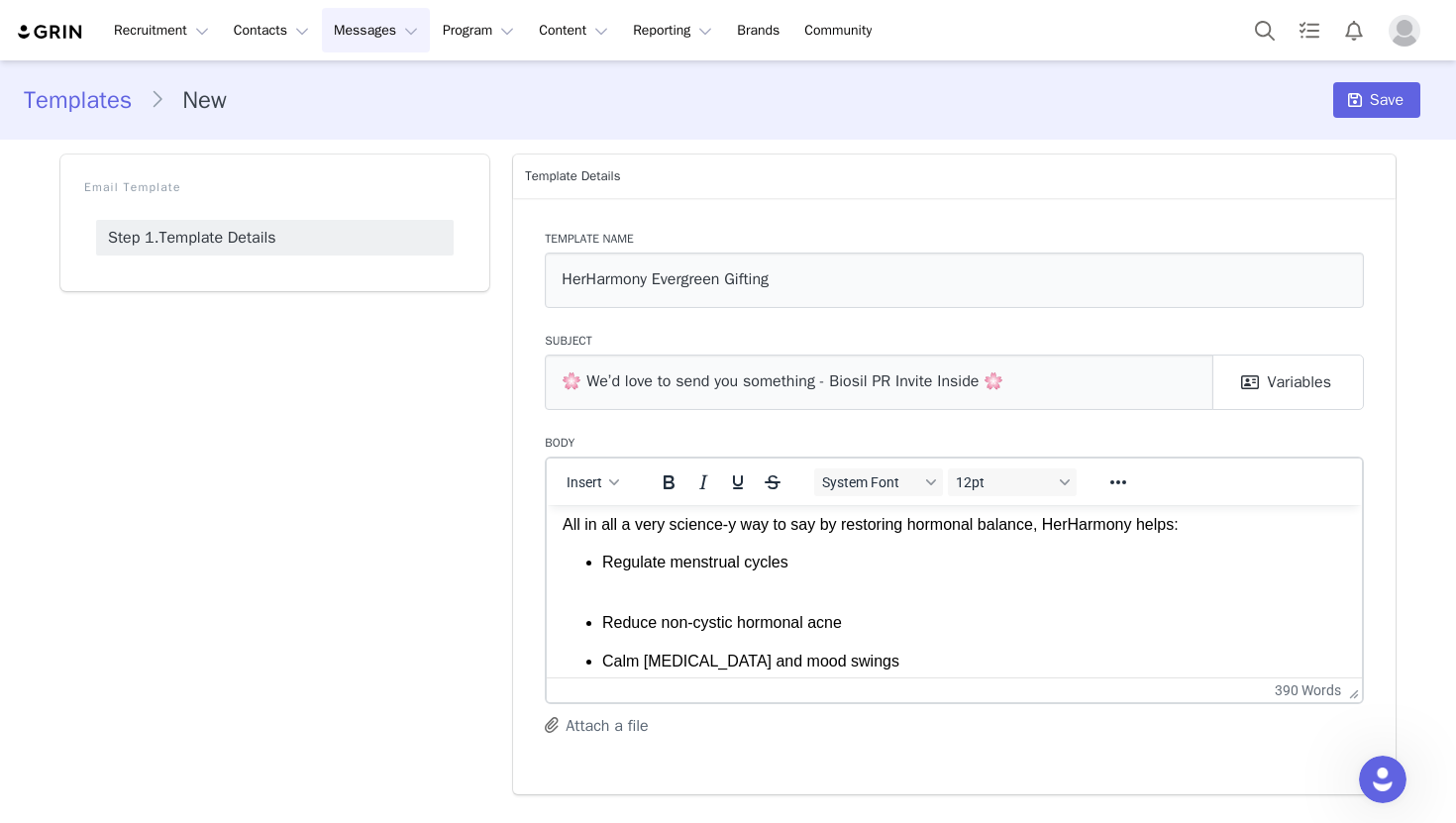 click on "Regulate menstrual cycles Reduce non-cystic hormonal acne Calm [MEDICAL_DATA] and mood swings Support thyroid health and energy Reduce [MEDICAL_DATA] (the stress hormone that breaks down collagen and causes aging, hair loss, and fatigue) Strengthen skin, hair, nails, joints, and more" at bounding box center [954, 690] 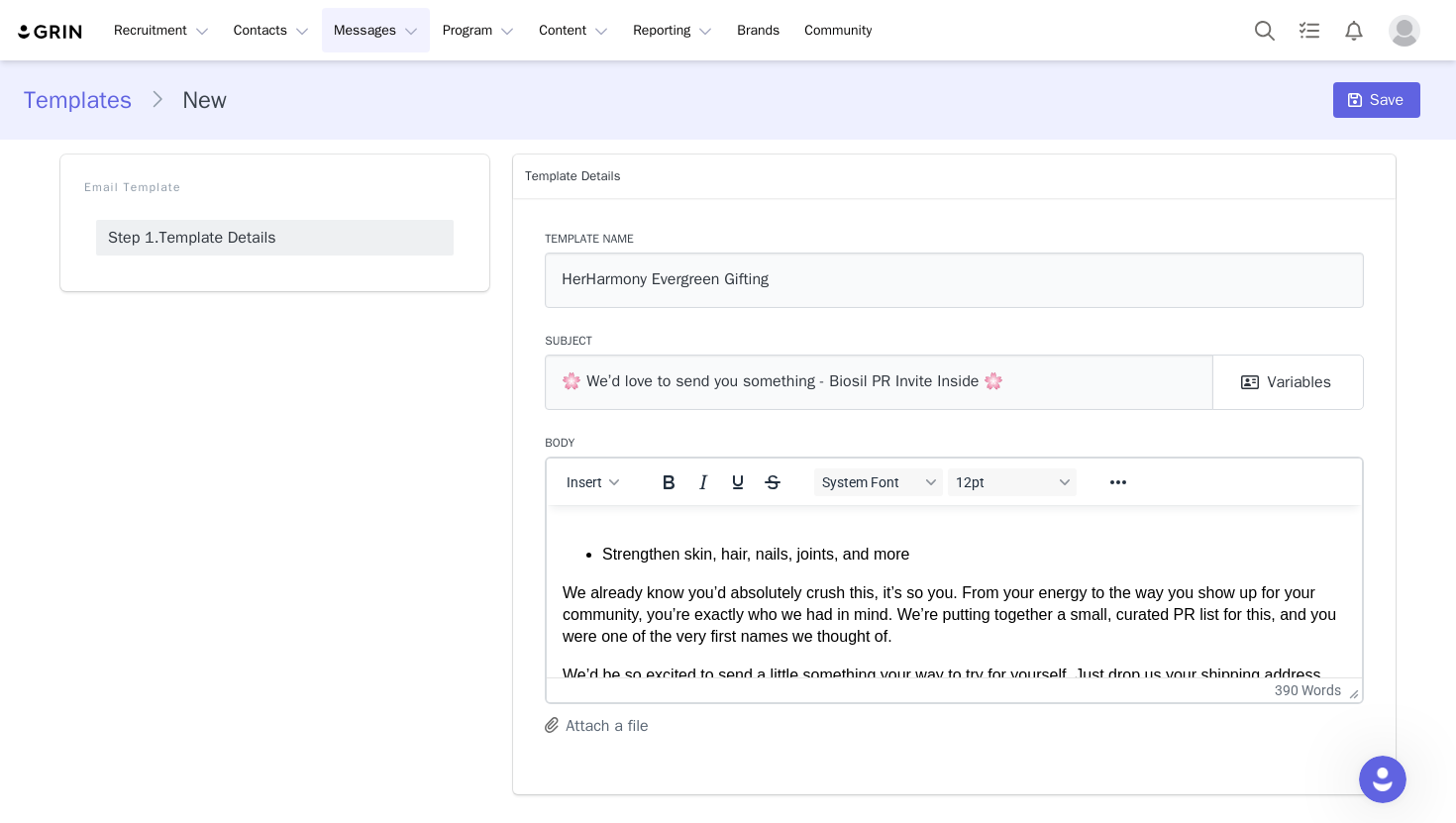 scroll, scrollTop: 921, scrollLeft: 0, axis: vertical 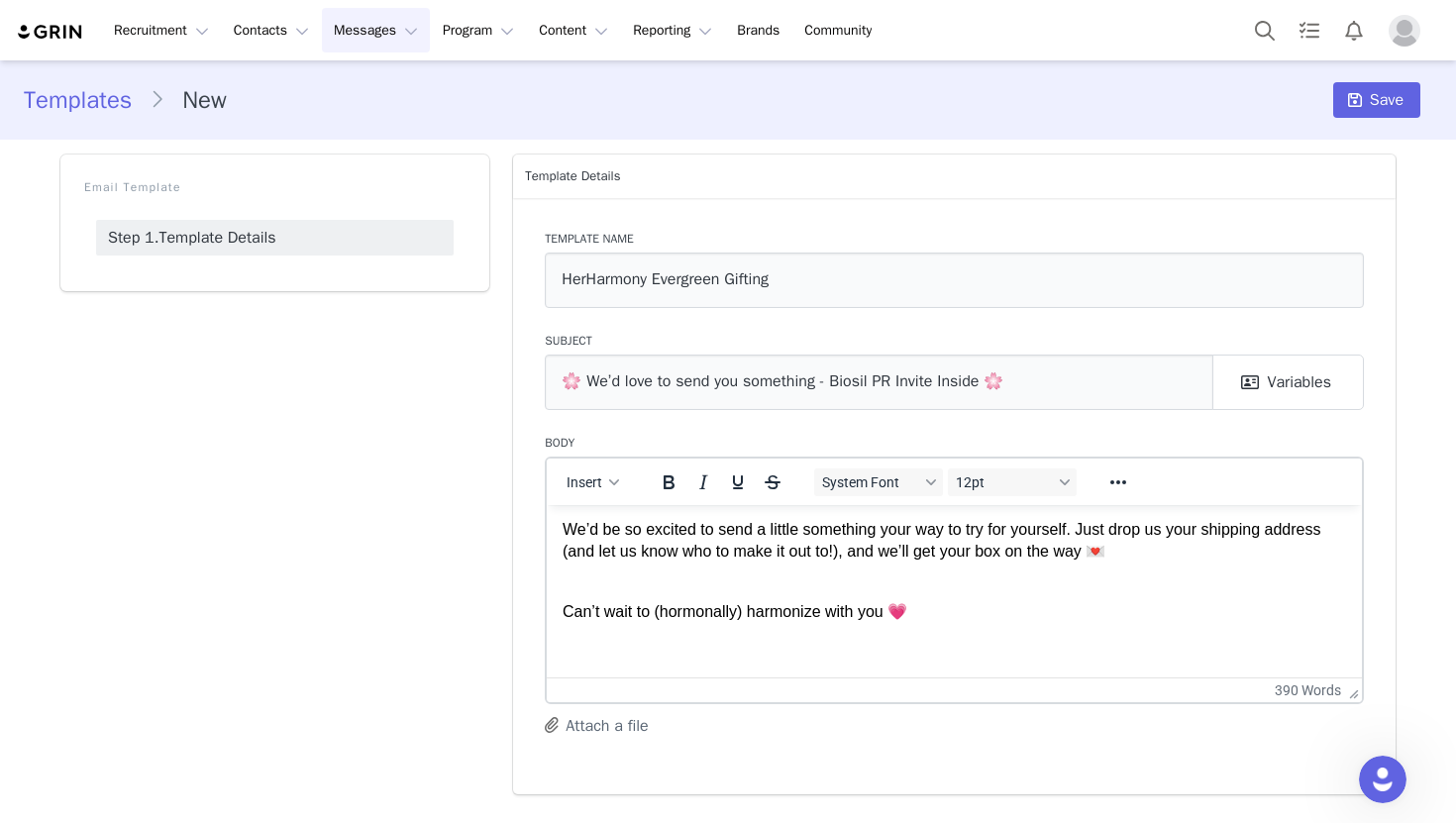 click on "Can’t wait to (hormonally) harmonize with you 💗" at bounding box center [954, 600] 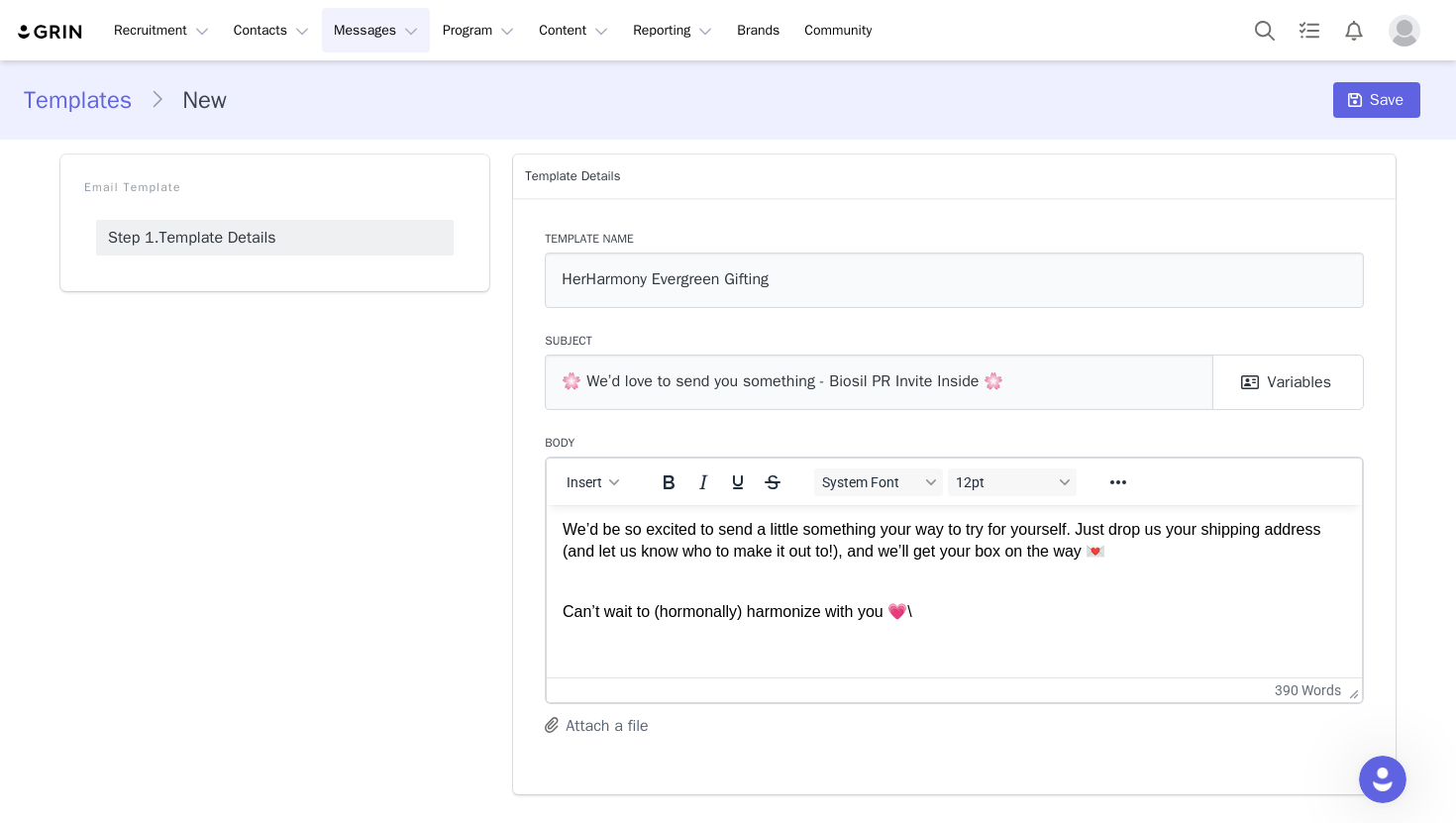 click on "Can’t wait to (hormonally) harmonize with you 💗\" at bounding box center [954, 600] 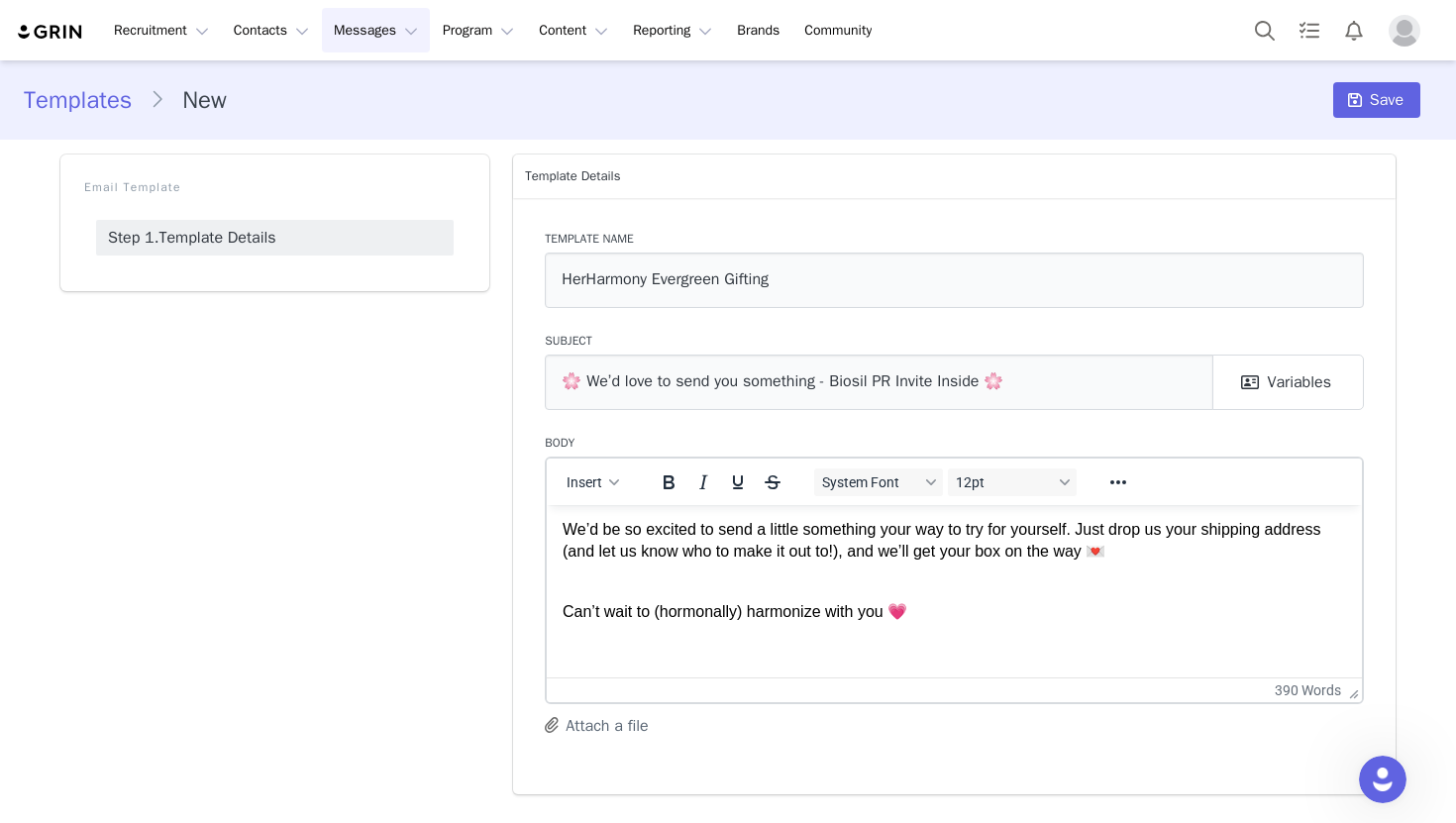scroll, scrollTop: 927, scrollLeft: 0, axis: vertical 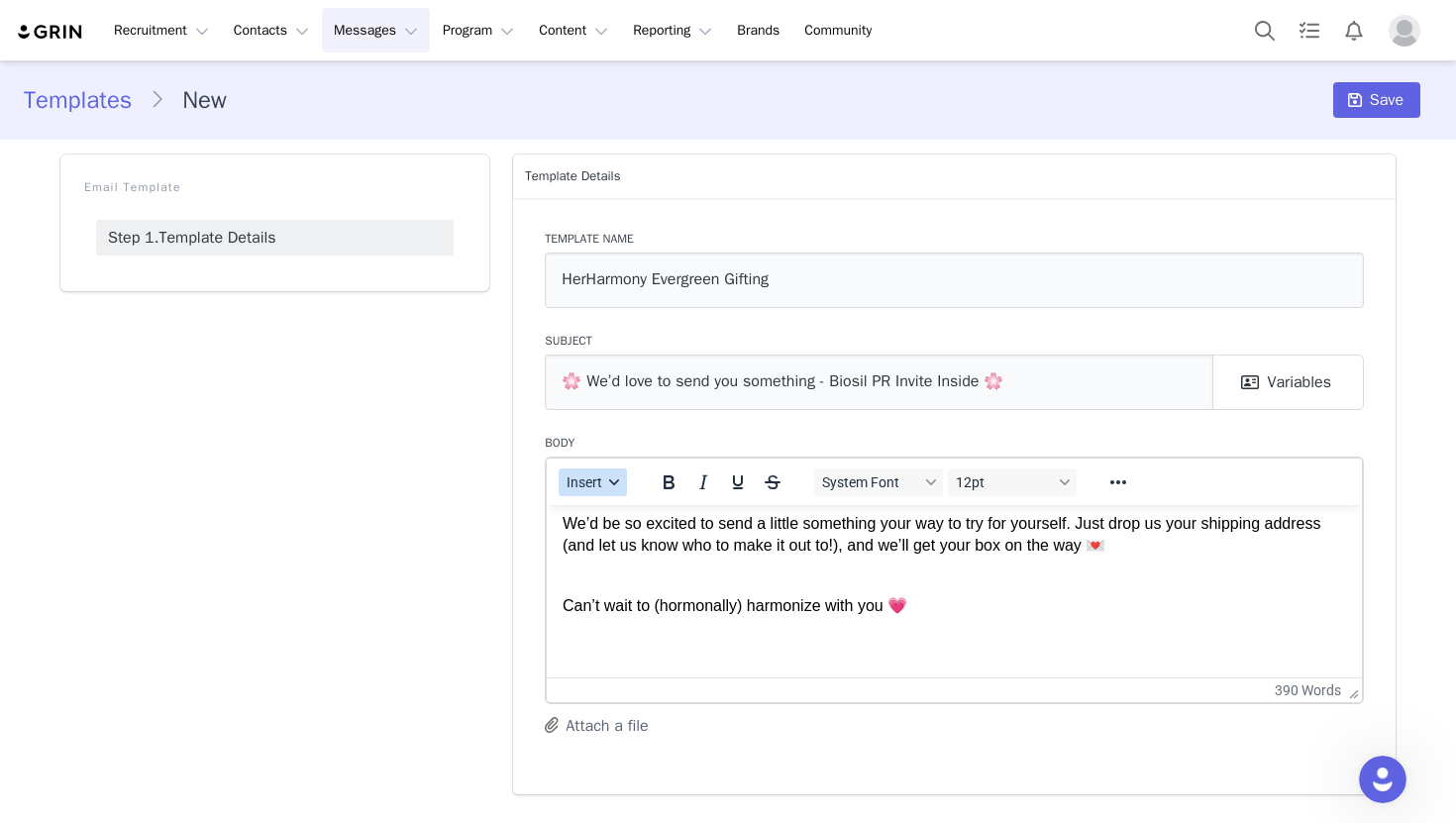 click on "Insert" at bounding box center [585, 482] 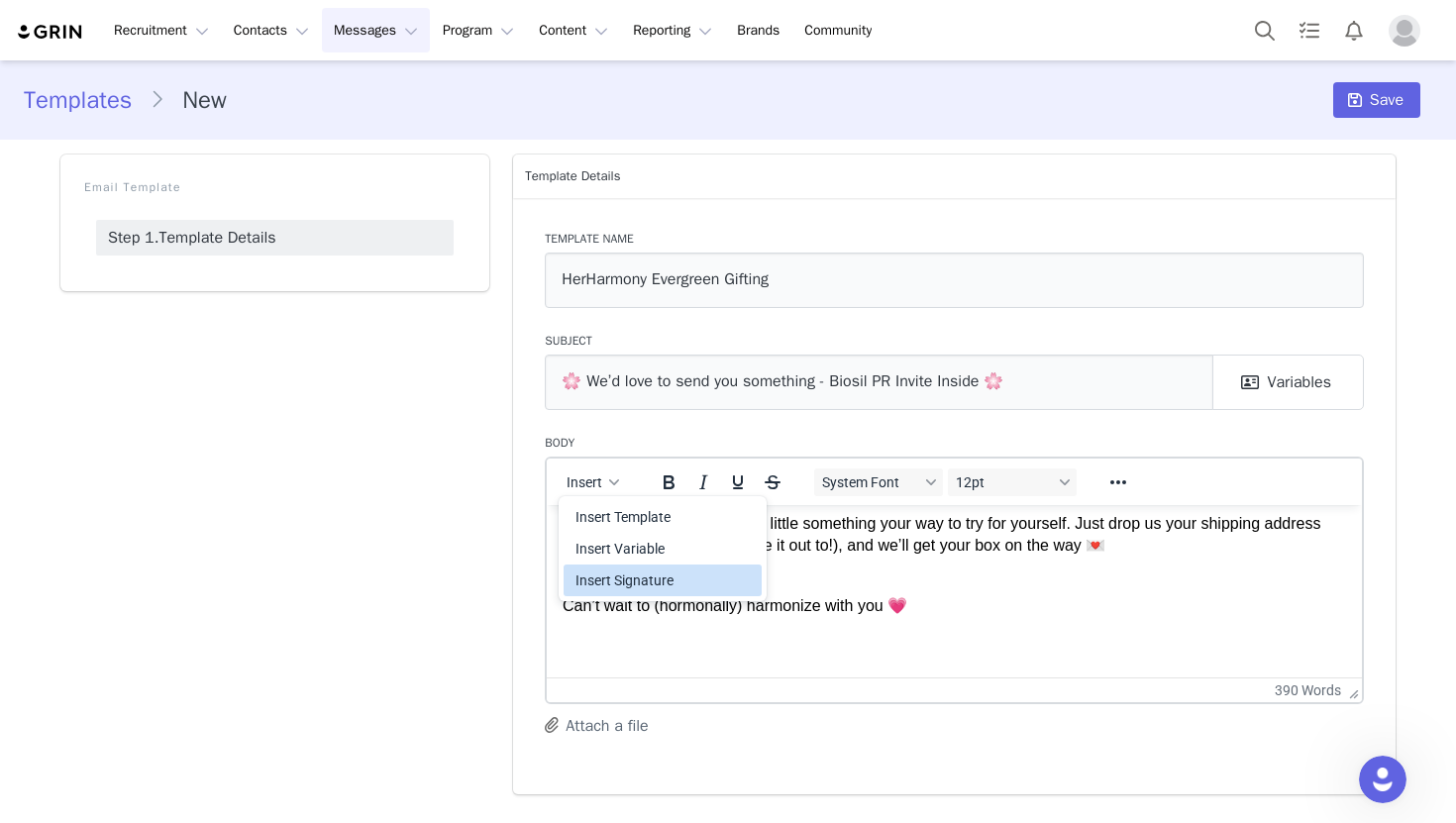 click on "Insert Signature" at bounding box center (665, 580) 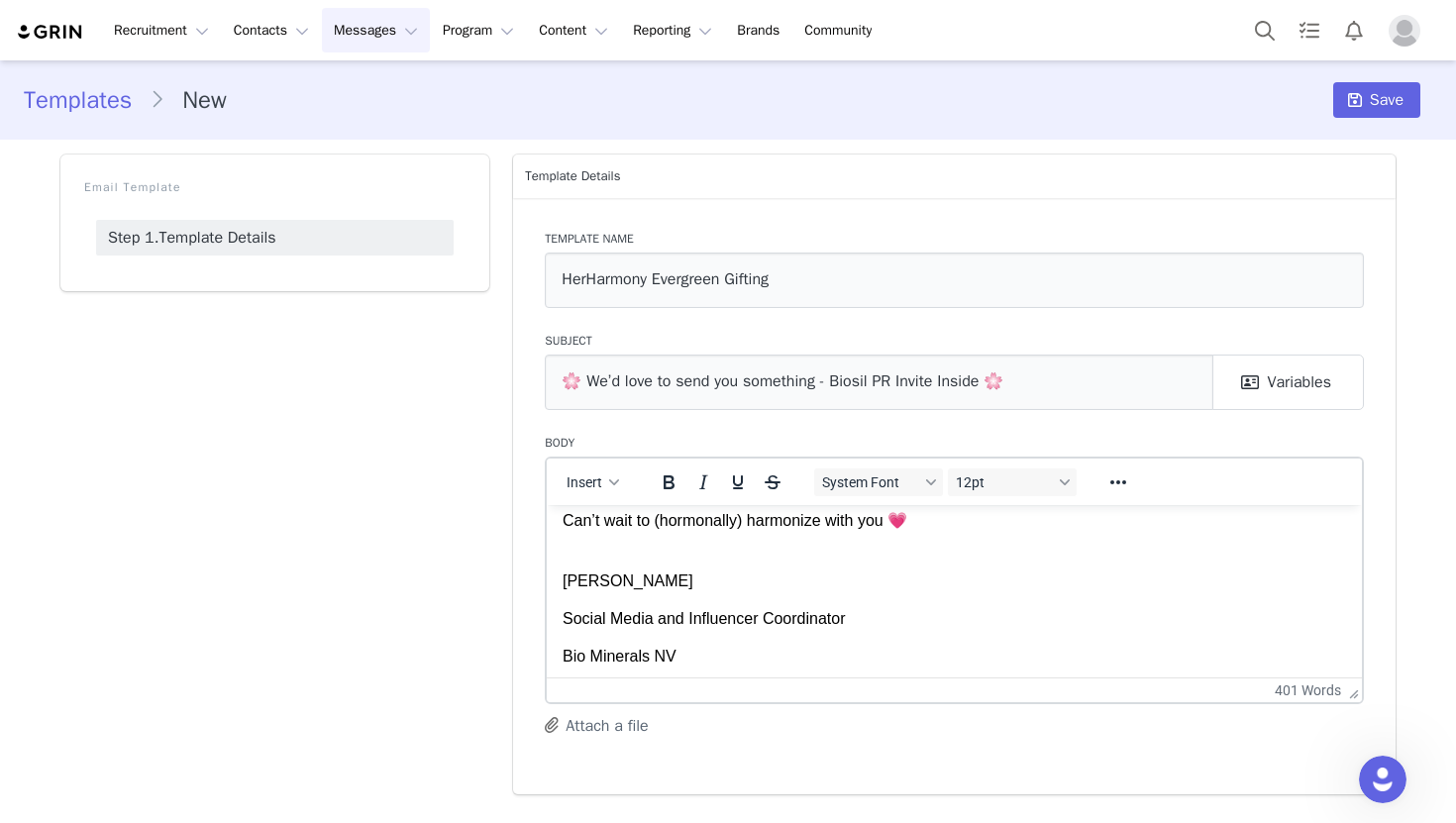 scroll, scrollTop: 1001, scrollLeft: 0, axis: vertical 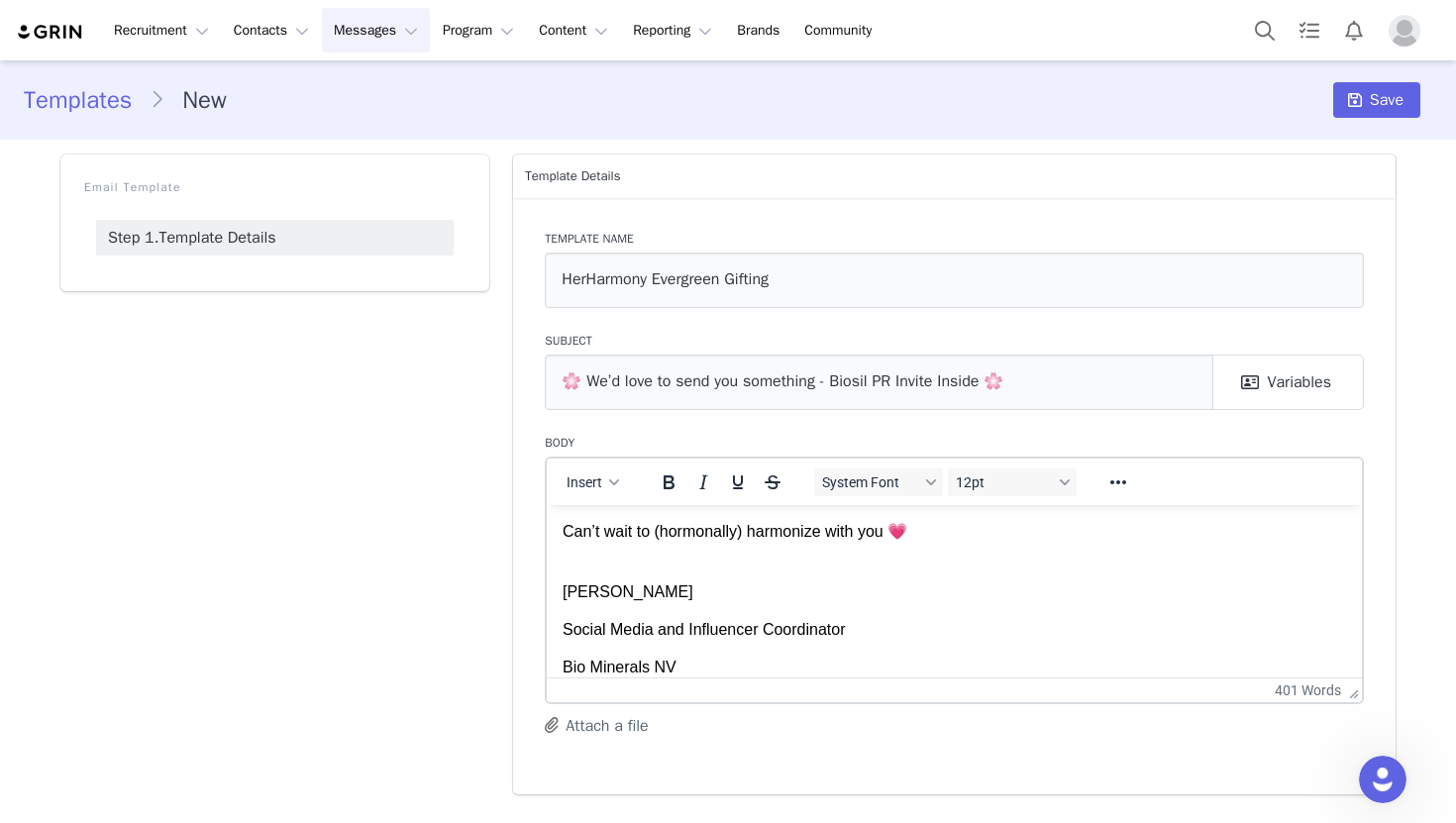 click on "[PERSON_NAME]" at bounding box center [954, 591] 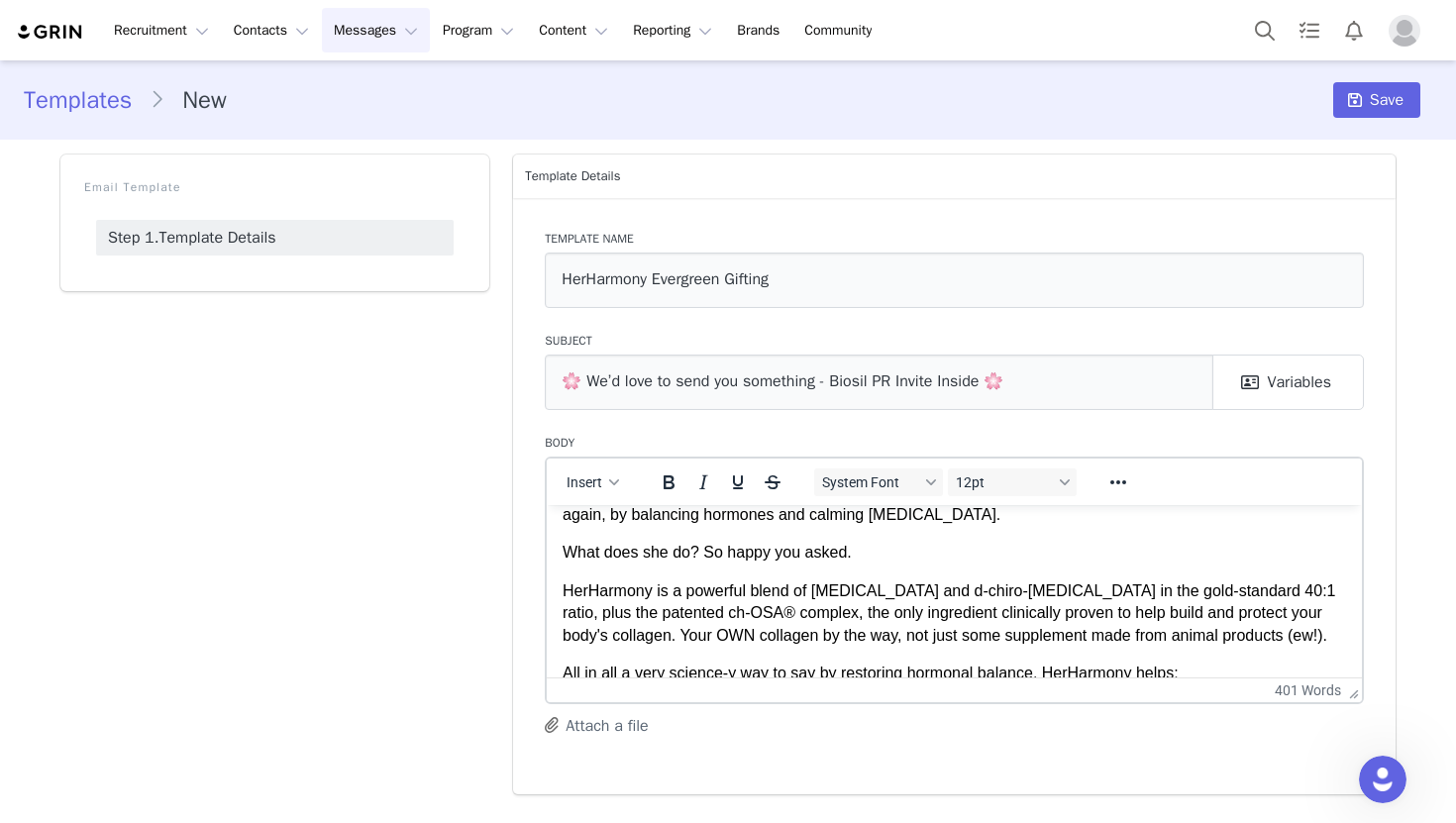 scroll, scrollTop: 0, scrollLeft: 0, axis: both 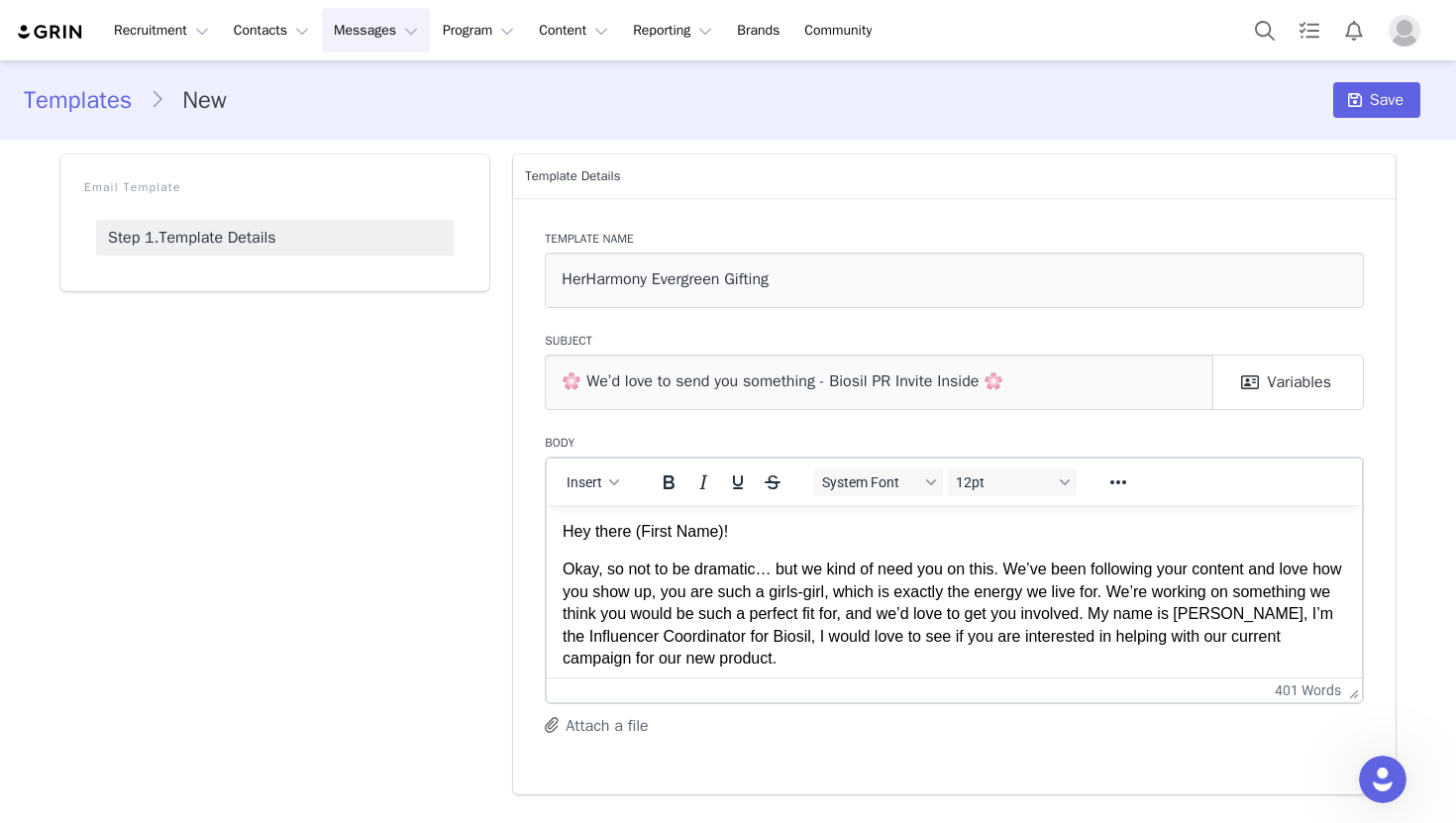 click on "Hey there (First Name)!" at bounding box center (954, 531) 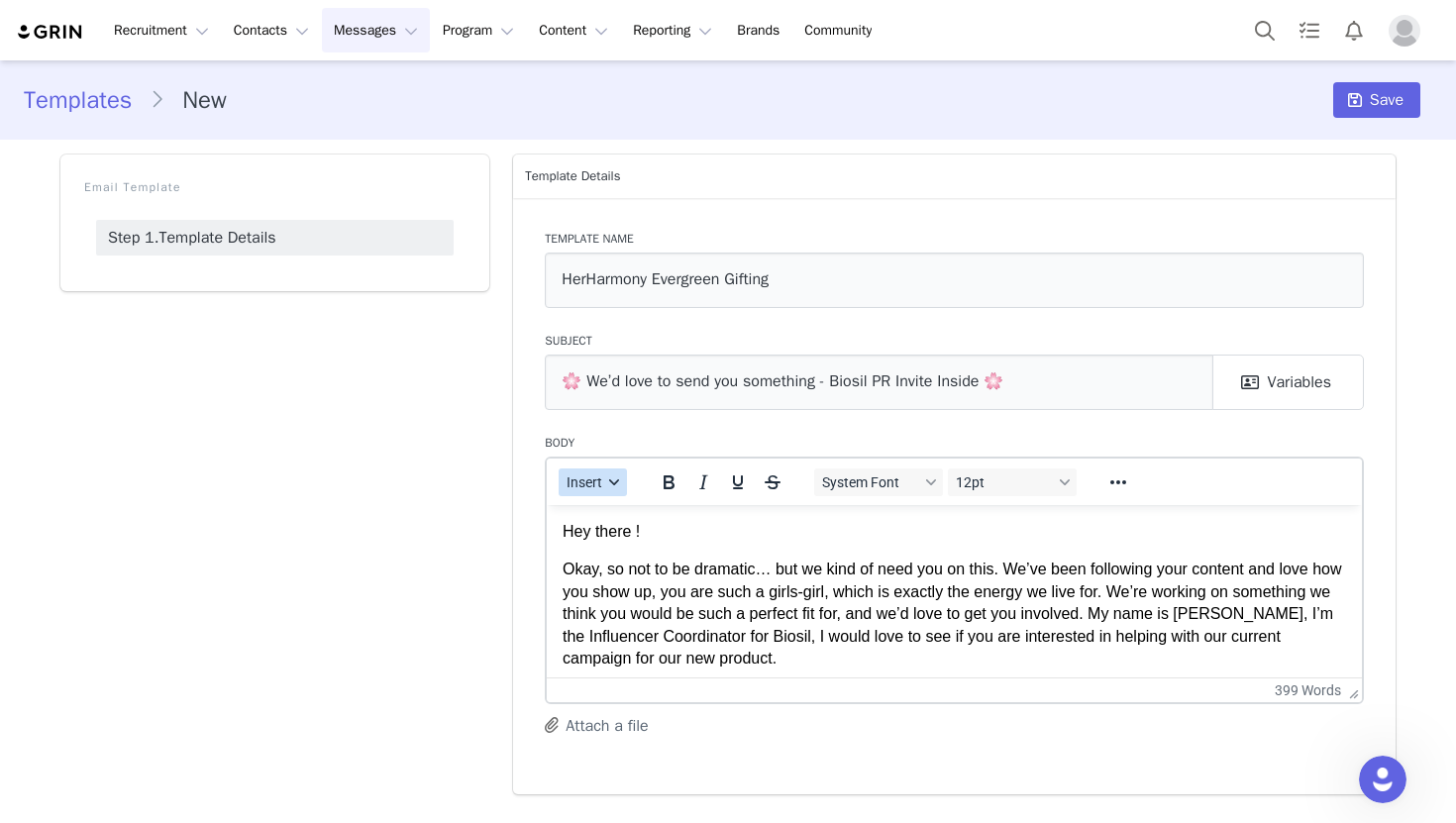 click on "Insert" at bounding box center (585, 482) 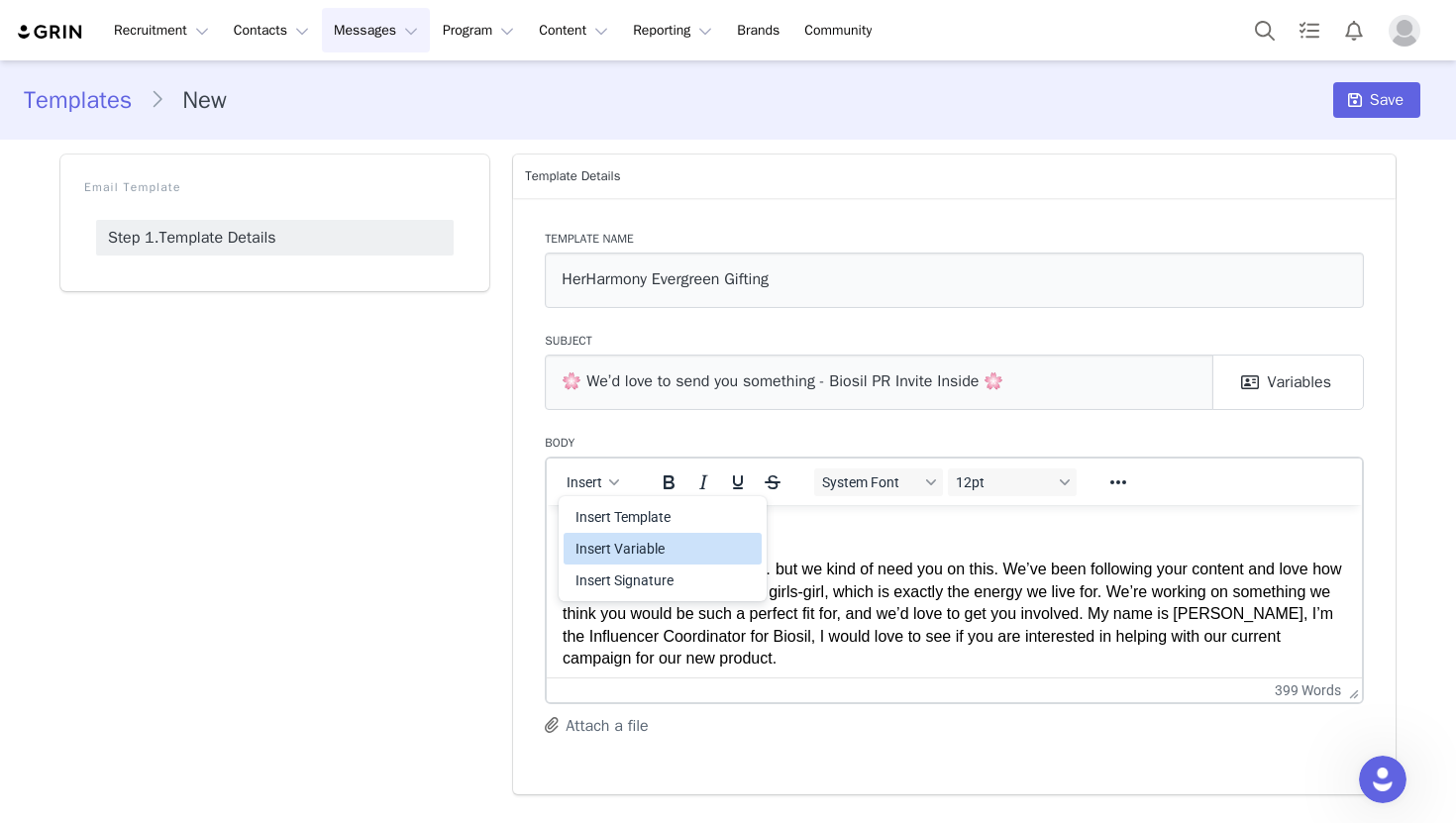 click on "Insert Variable" at bounding box center (665, 549) 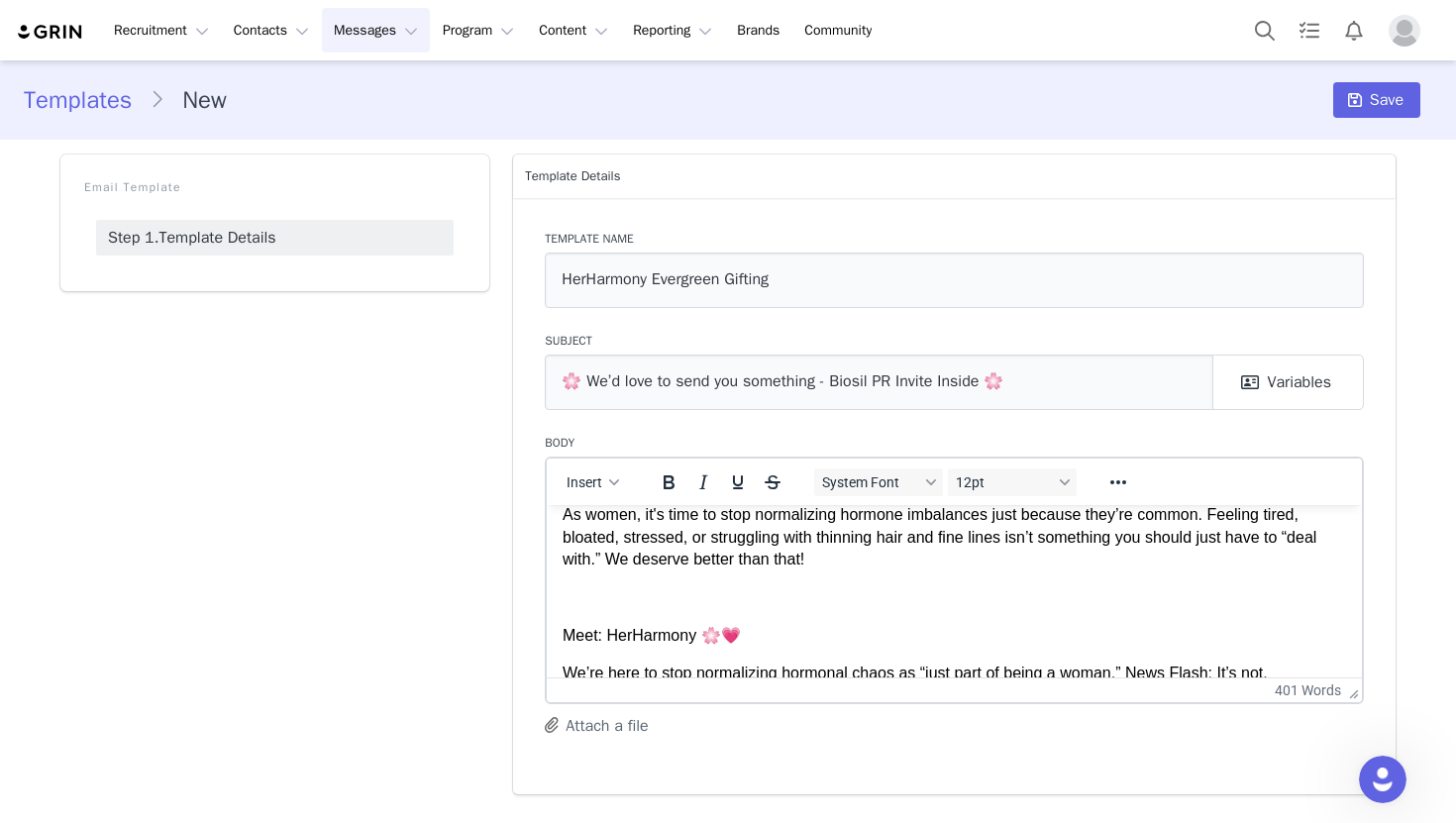 scroll, scrollTop: 179, scrollLeft: 0, axis: vertical 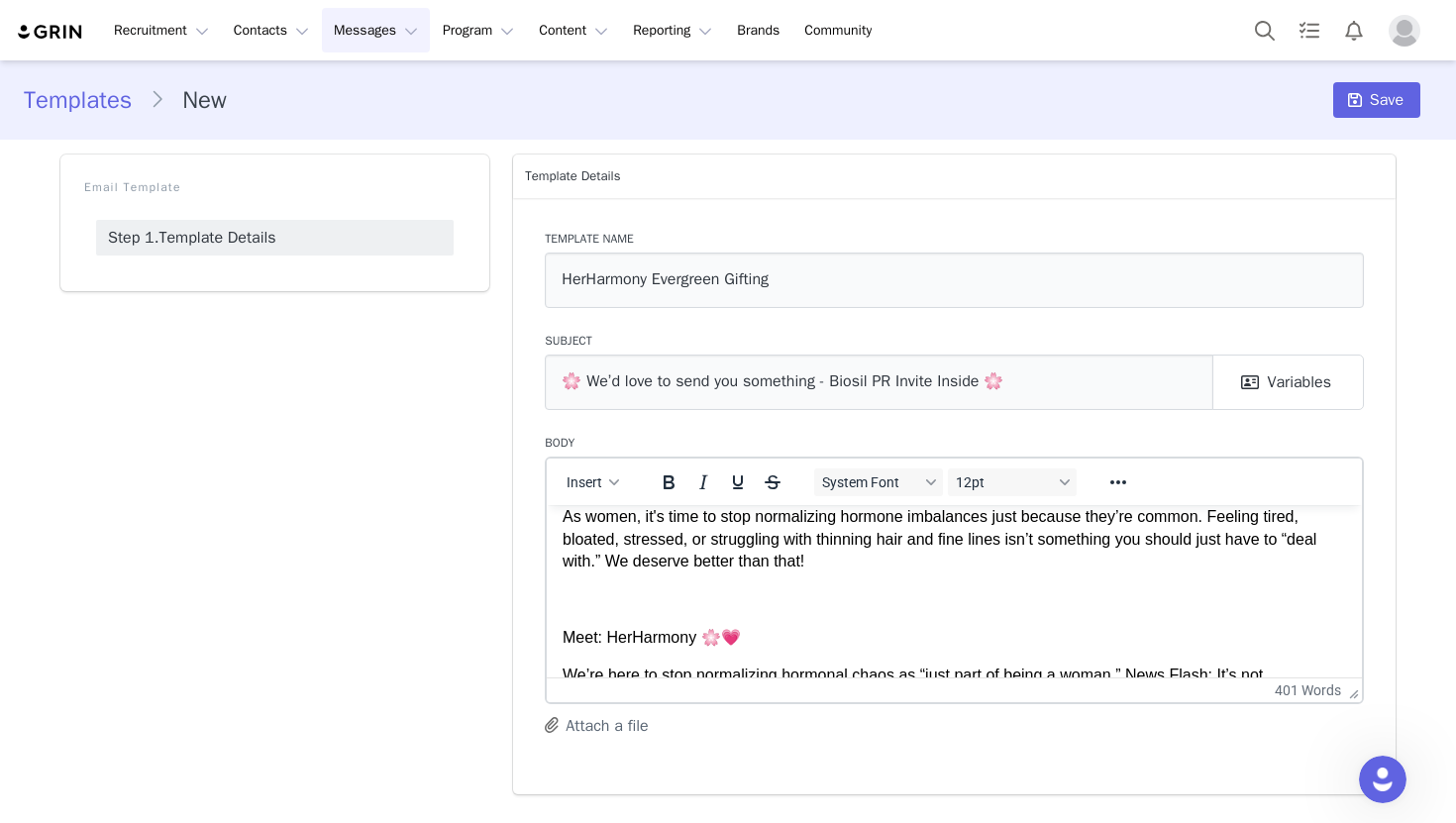 click at bounding box center [954, 599] 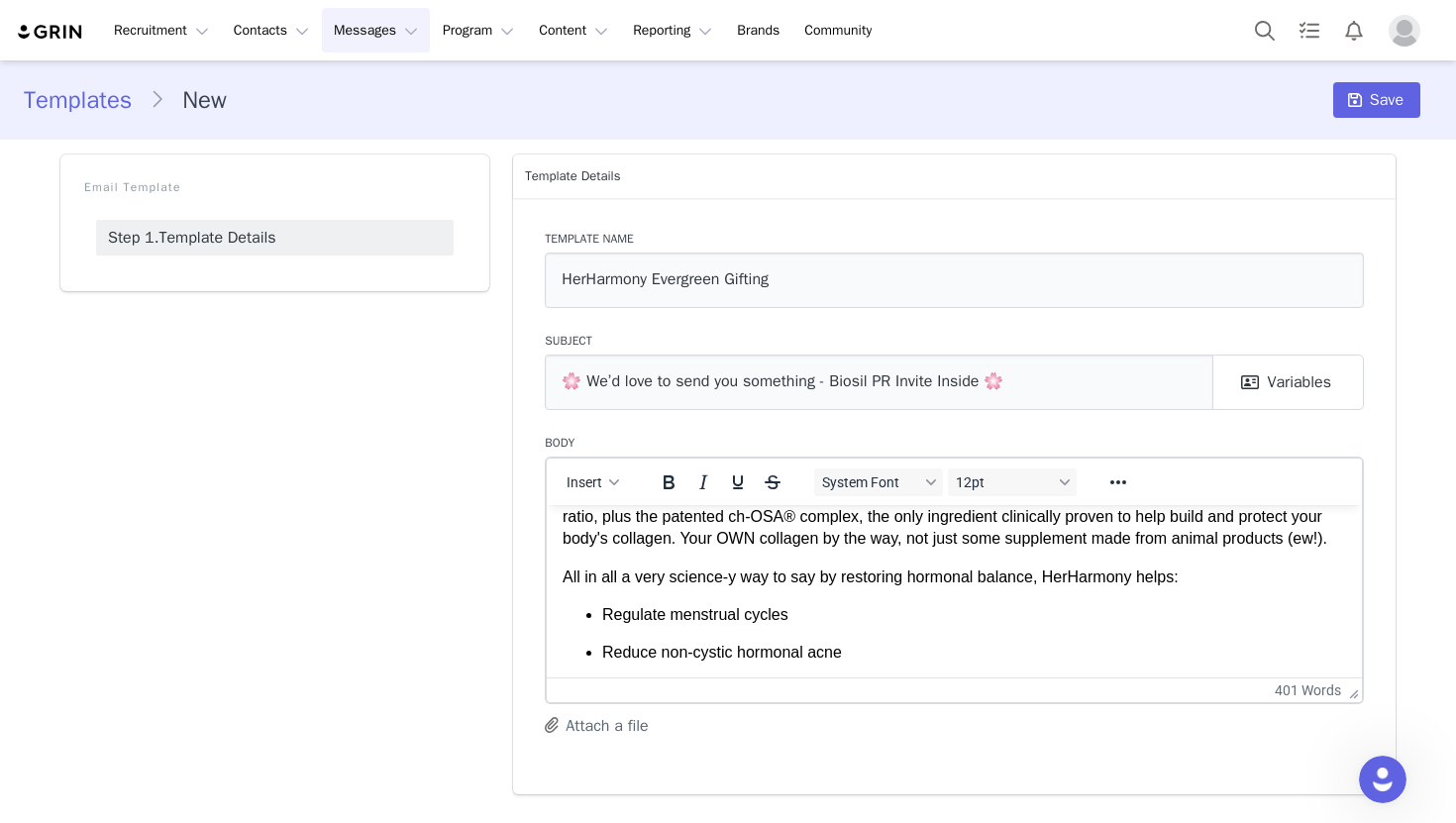 scroll, scrollTop: 0, scrollLeft: 0, axis: both 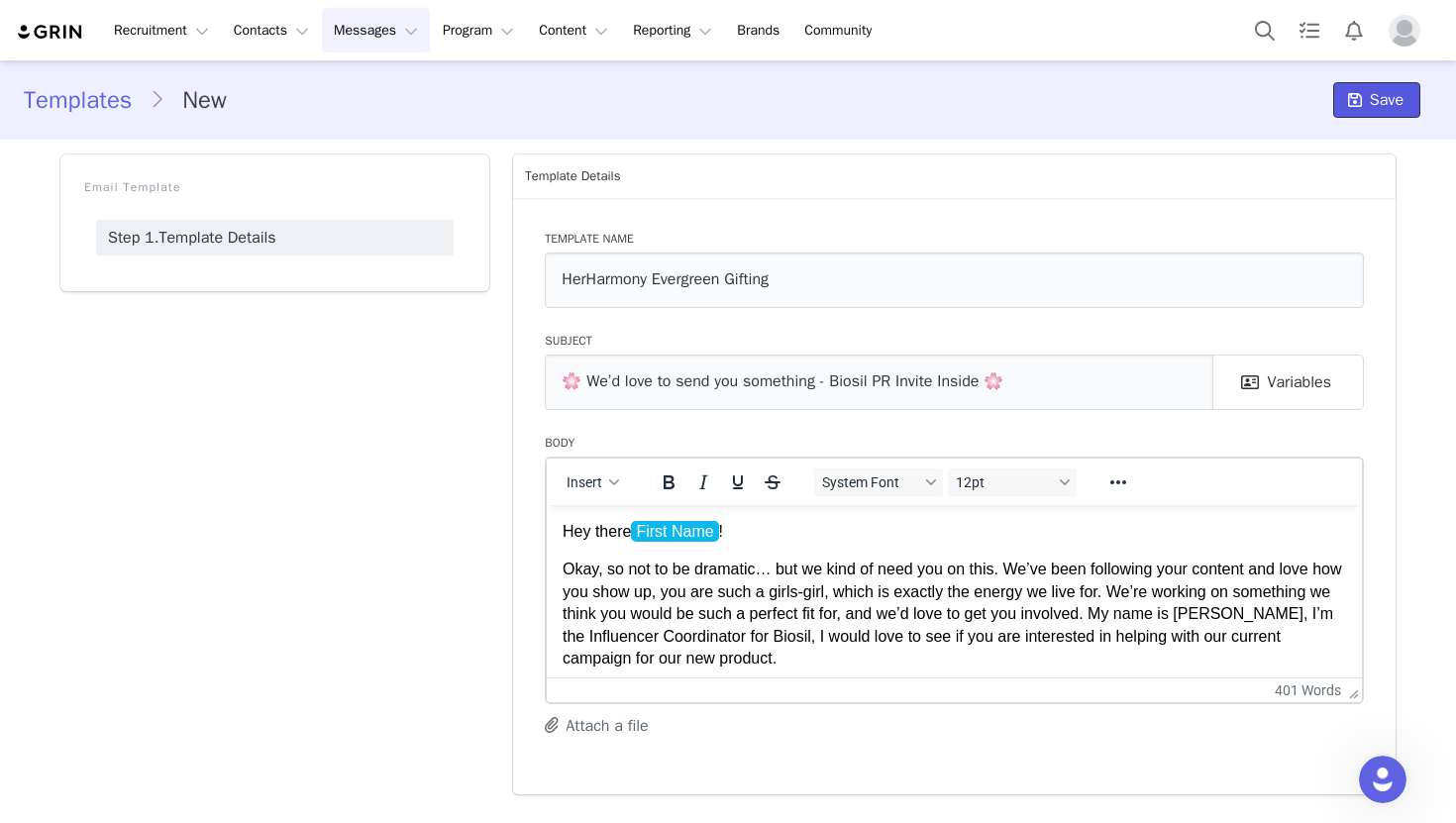 click on "Save" at bounding box center (1387, 100) 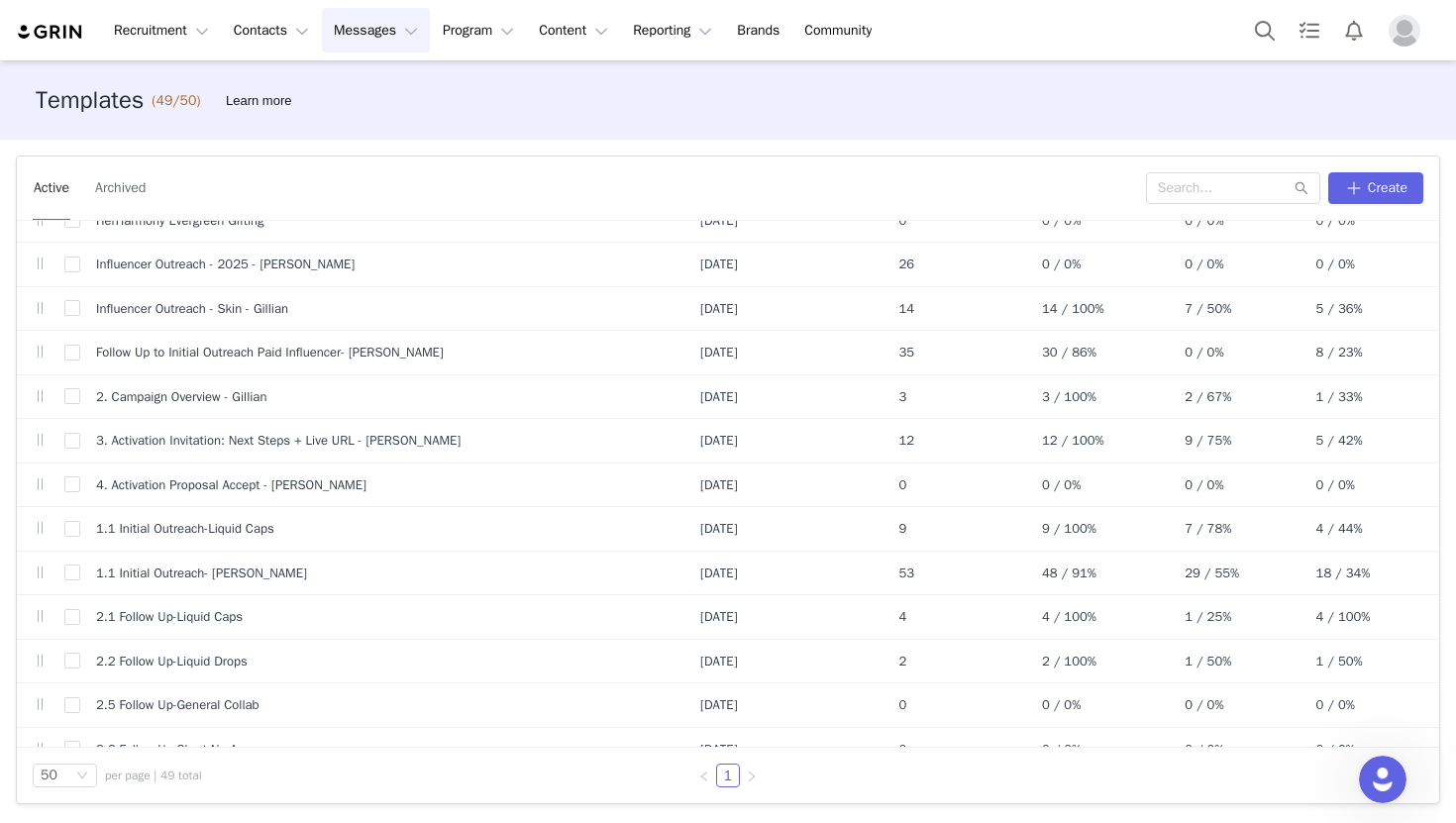 scroll, scrollTop: 0, scrollLeft: 0, axis: both 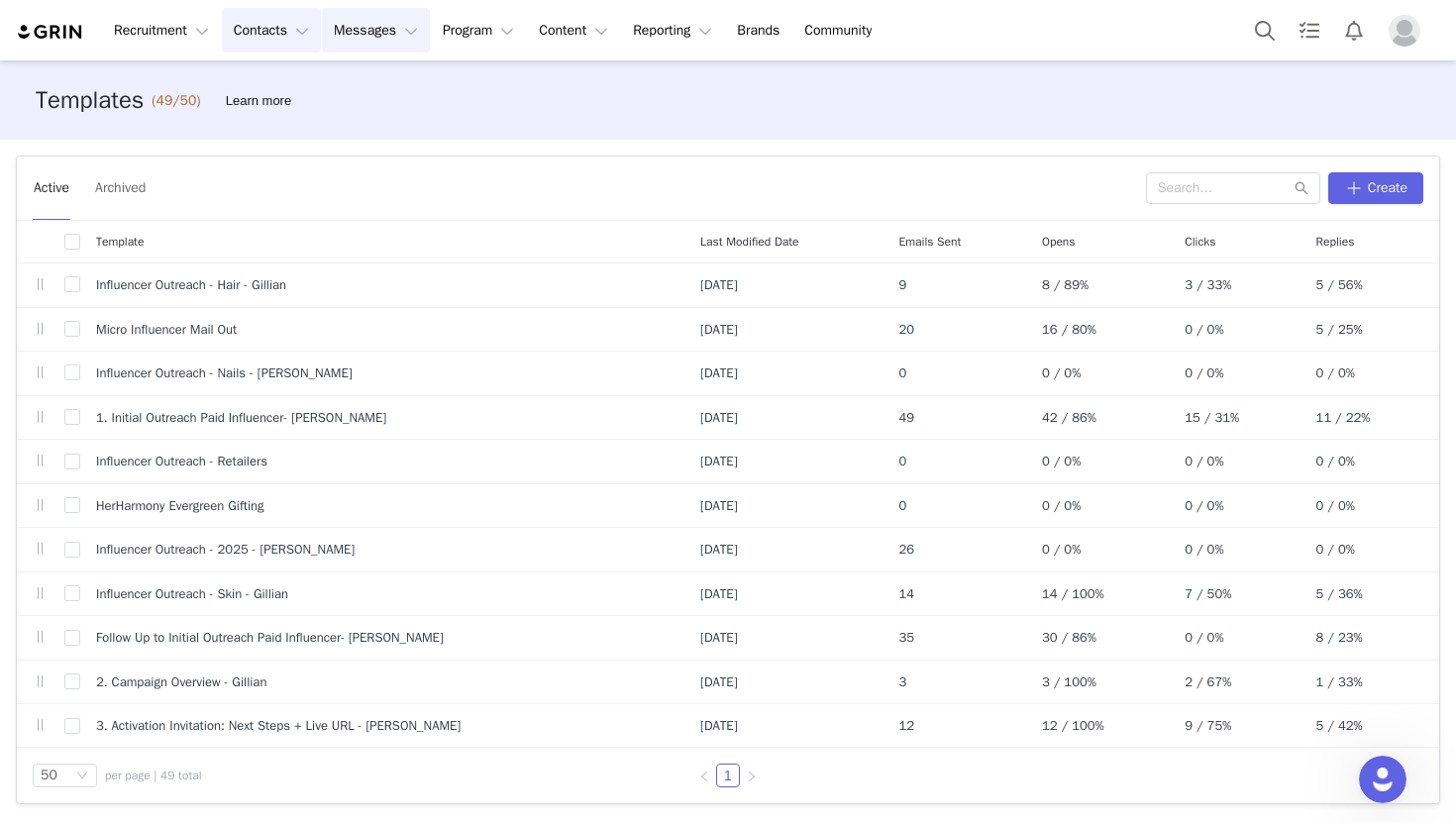 click on "Contacts Contacts" at bounding box center [271, 30] 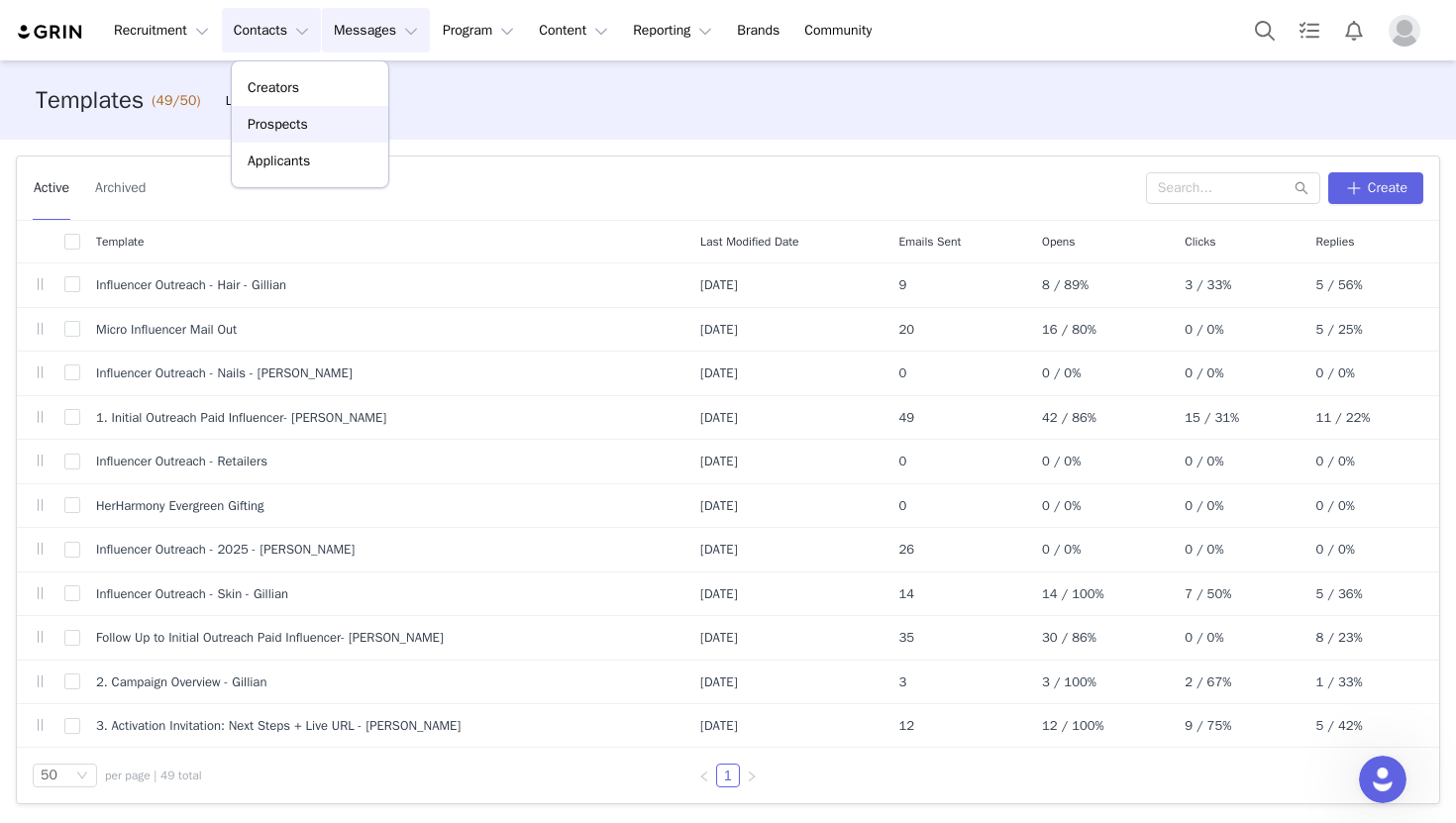 click on "Prospects" at bounding box center (277, 124) 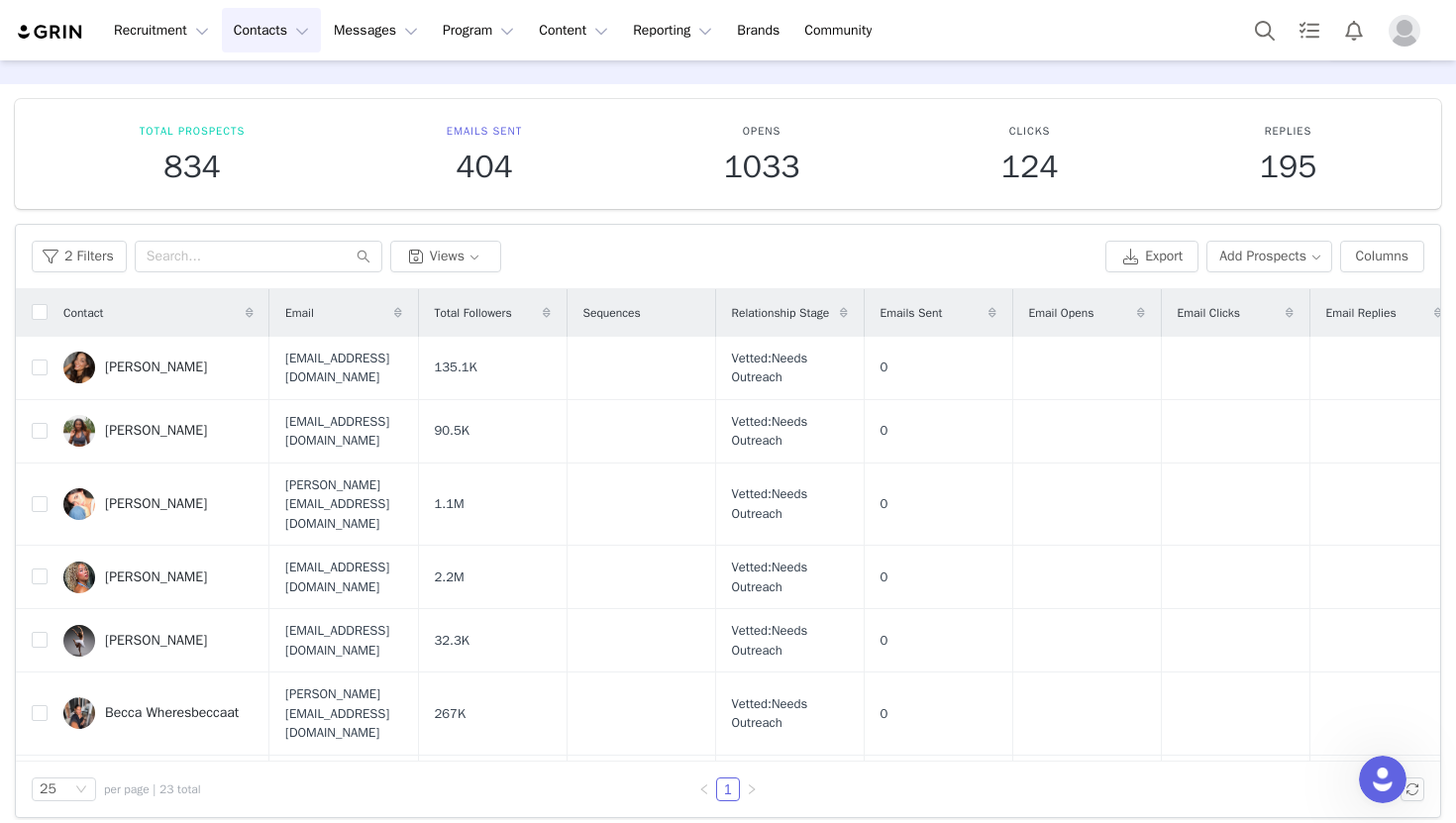 scroll, scrollTop: 67, scrollLeft: 0, axis: vertical 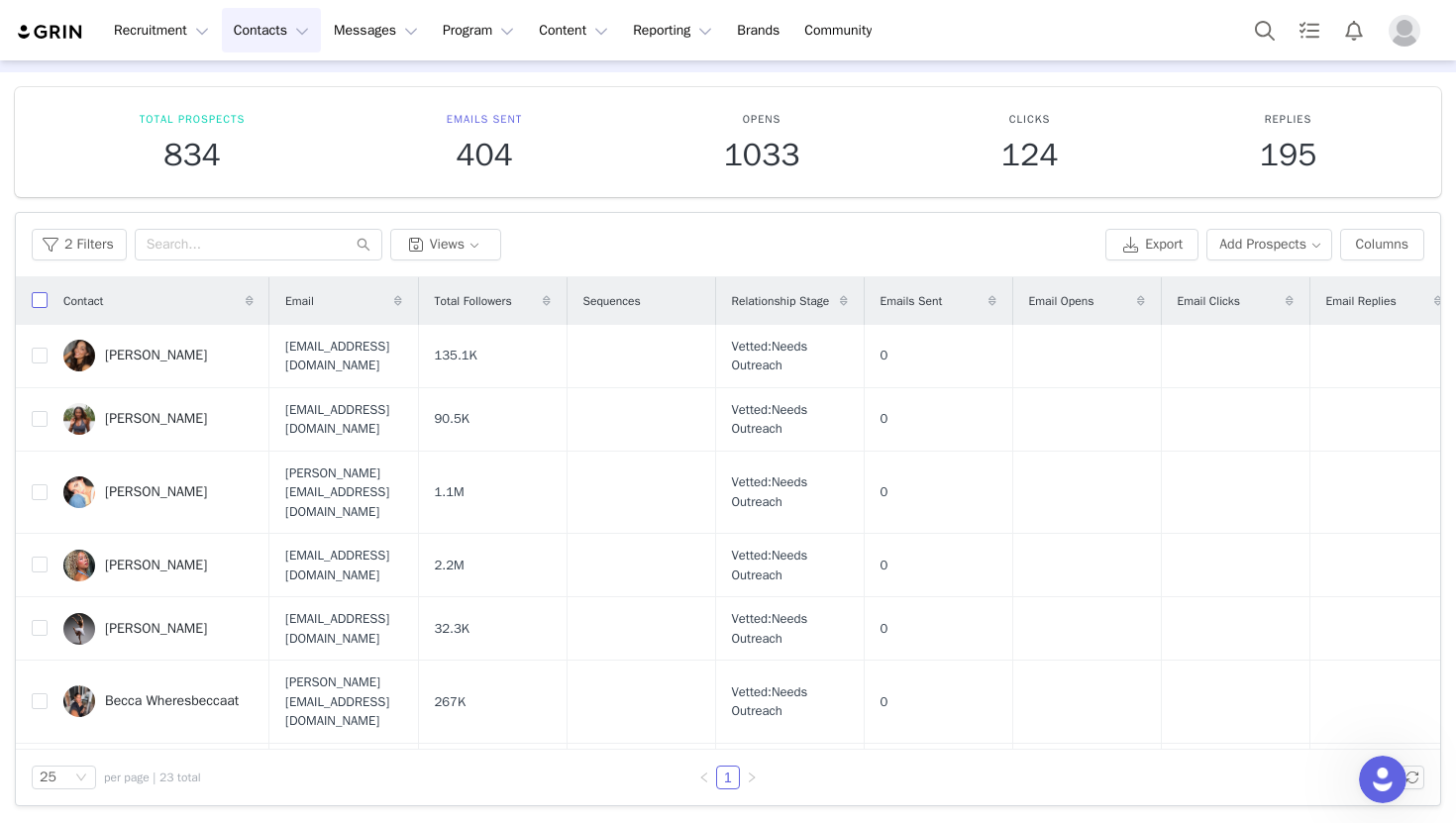 click at bounding box center (40, 300) 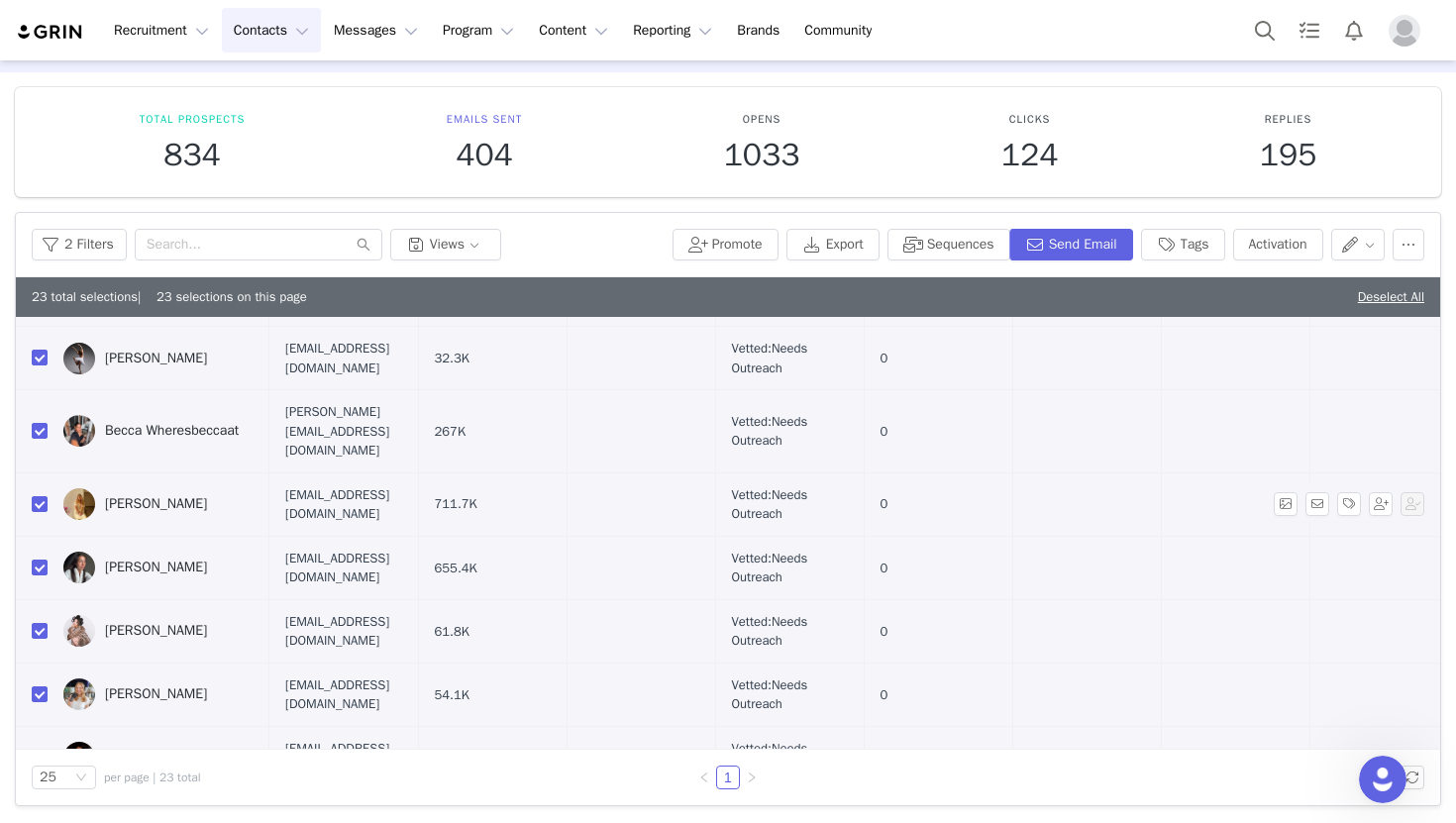 scroll, scrollTop: 0, scrollLeft: 0, axis: both 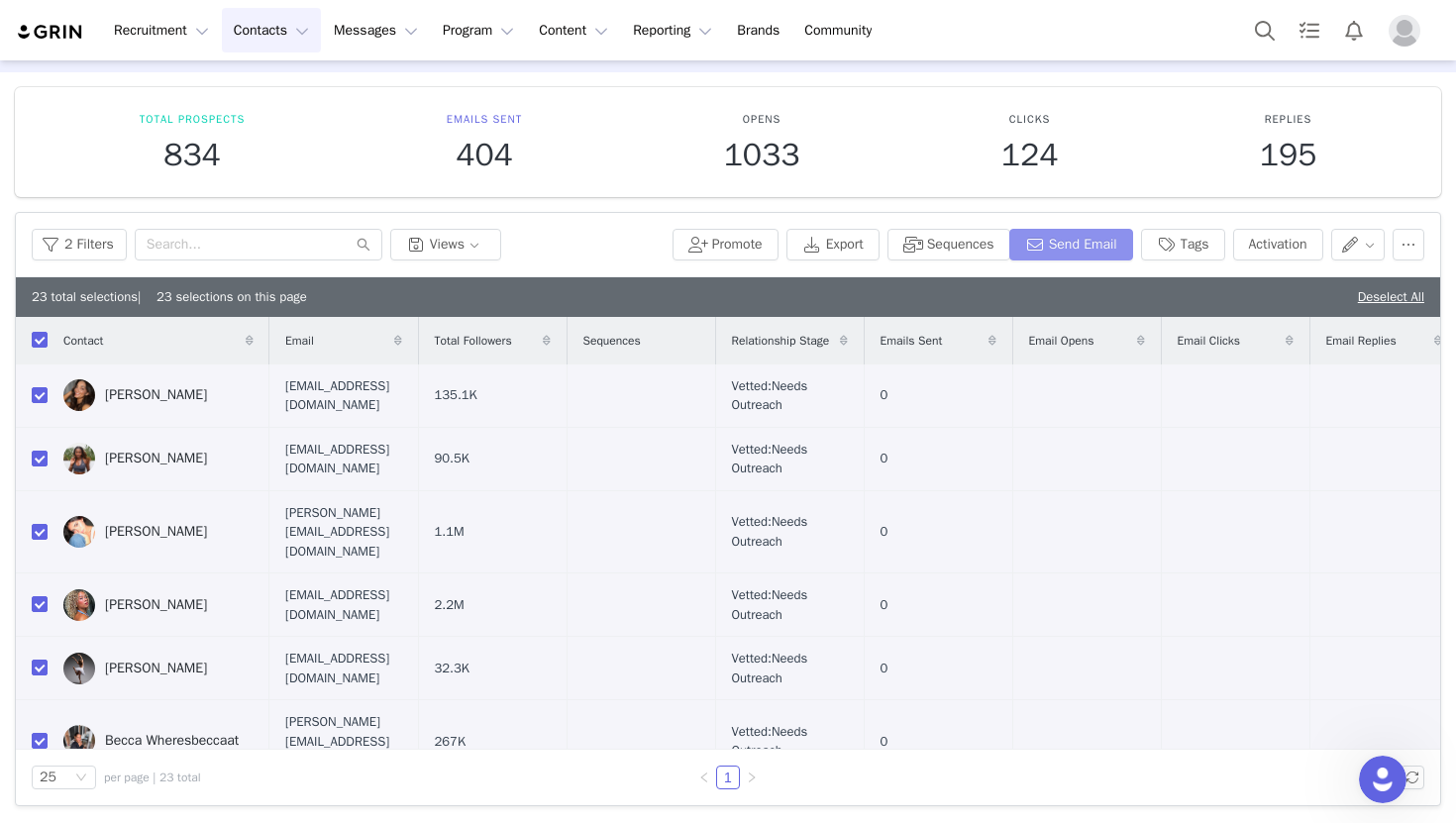 click on "Send Email" at bounding box center [1071, 245] 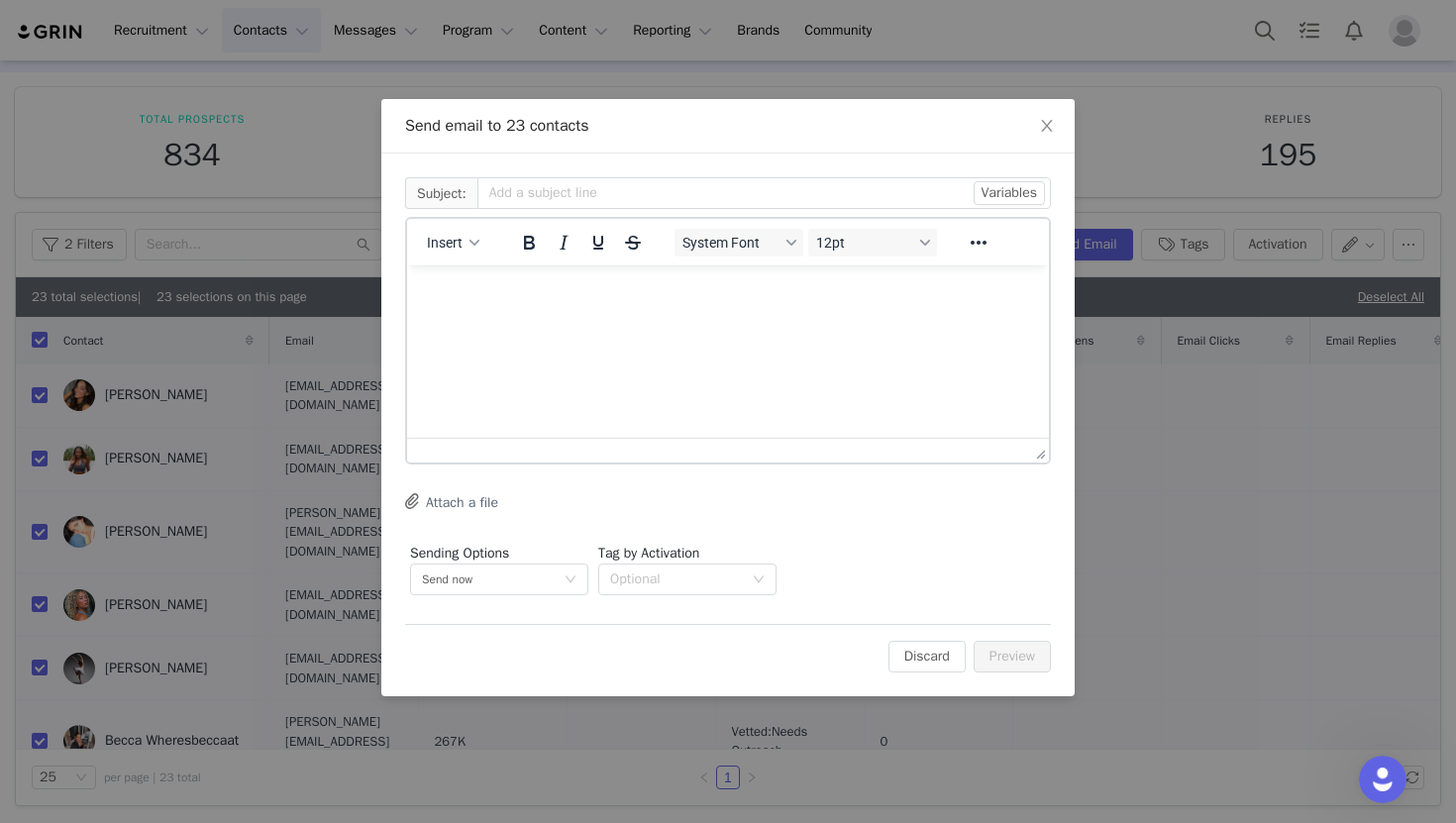 scroll, scrollTop: 0, scrollLeft: 0, axis: both 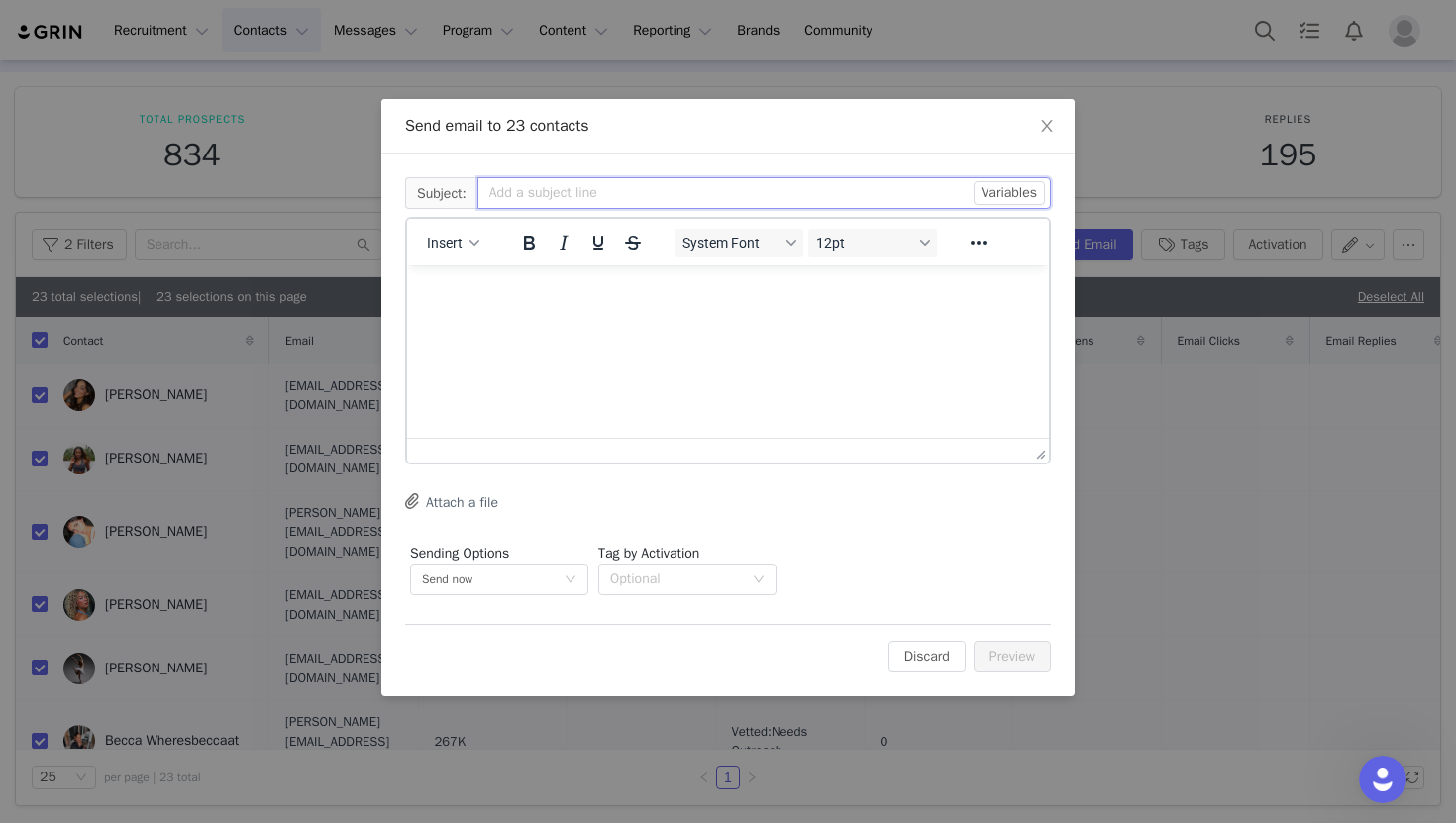 click at bounding box center [764, 193] 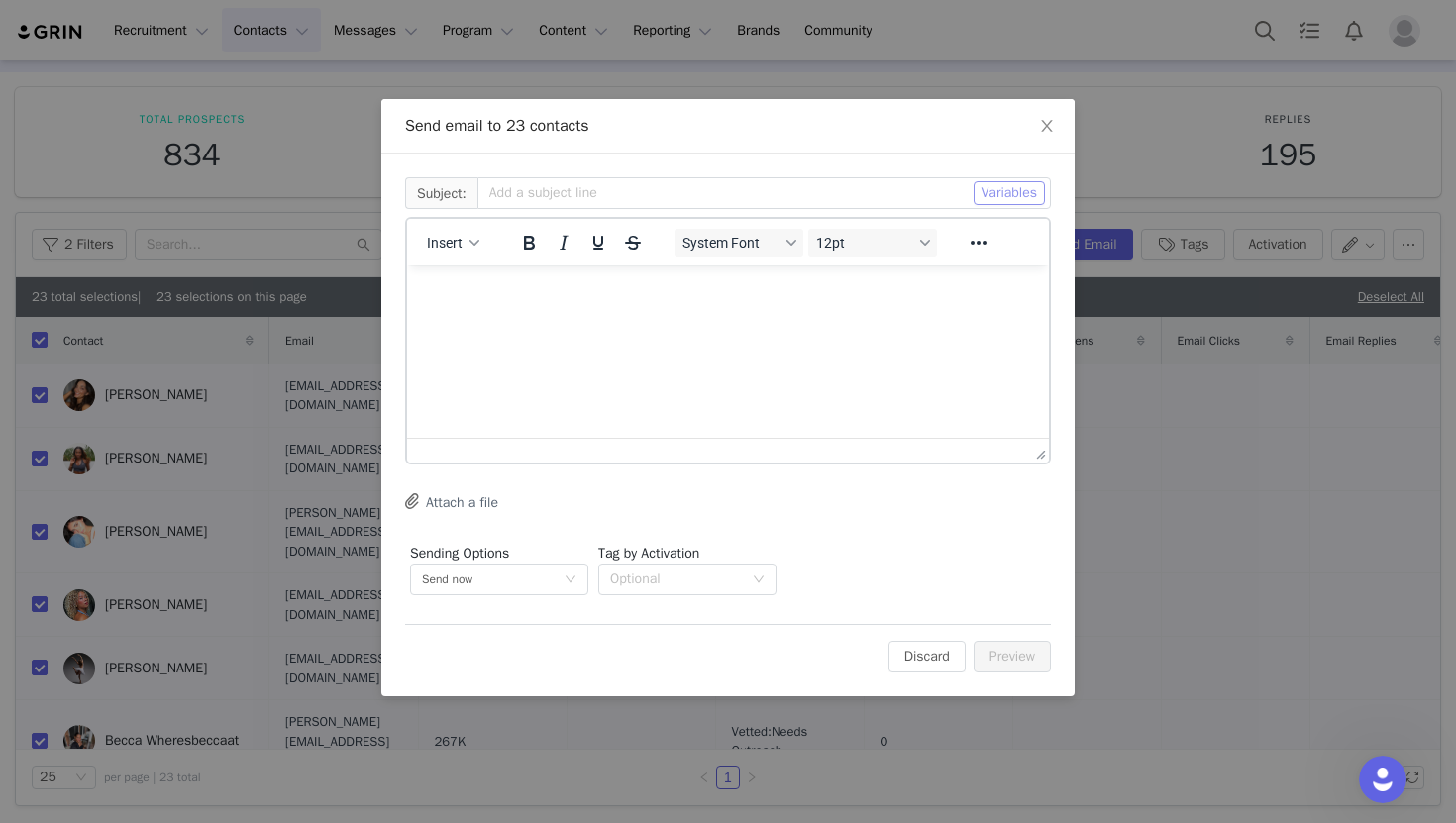 click on "Variables" at bounding box center (1009, 193) 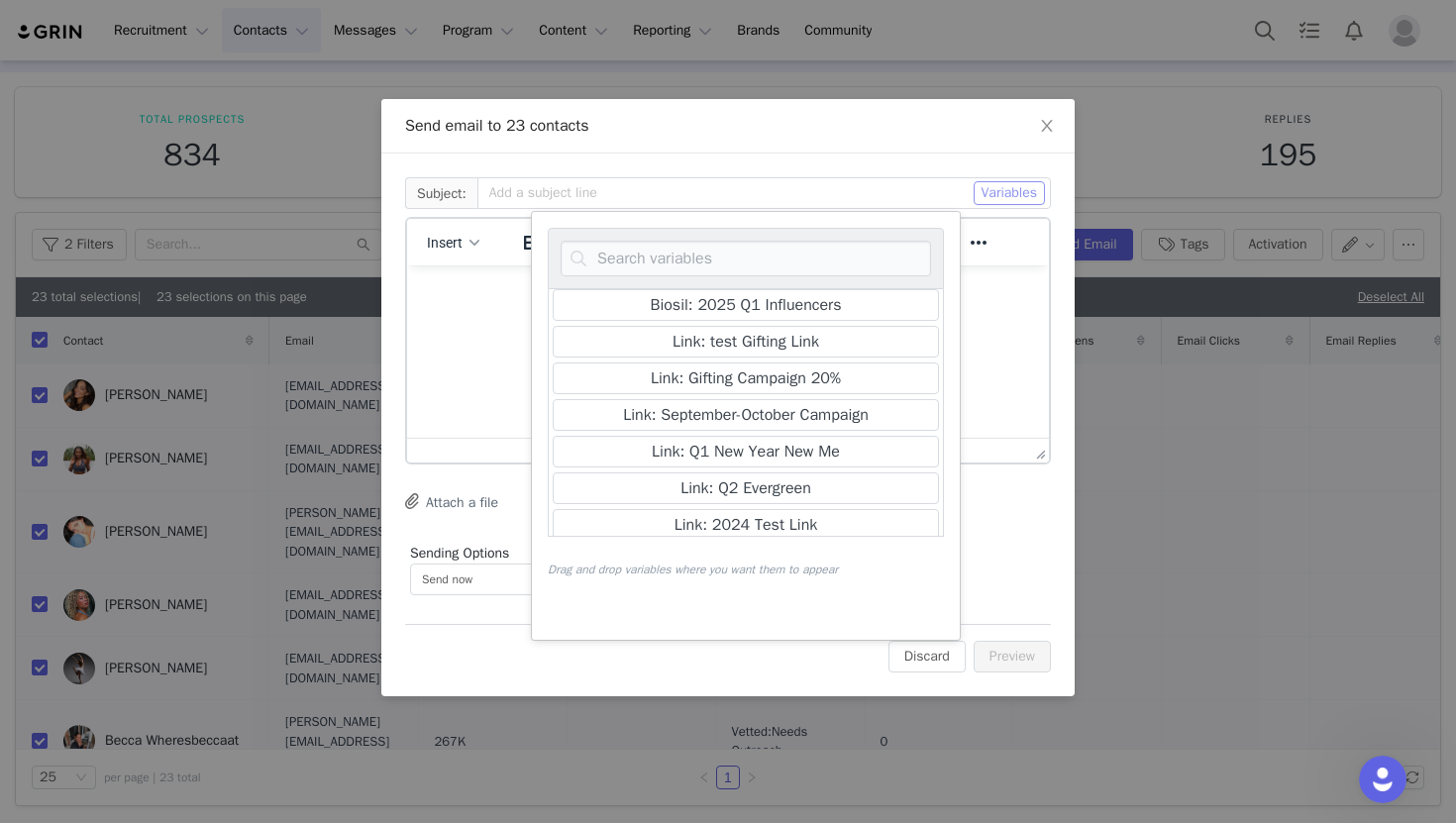 scroll, scrollTop: 1143, scrollLeft: 0, axis: vertical 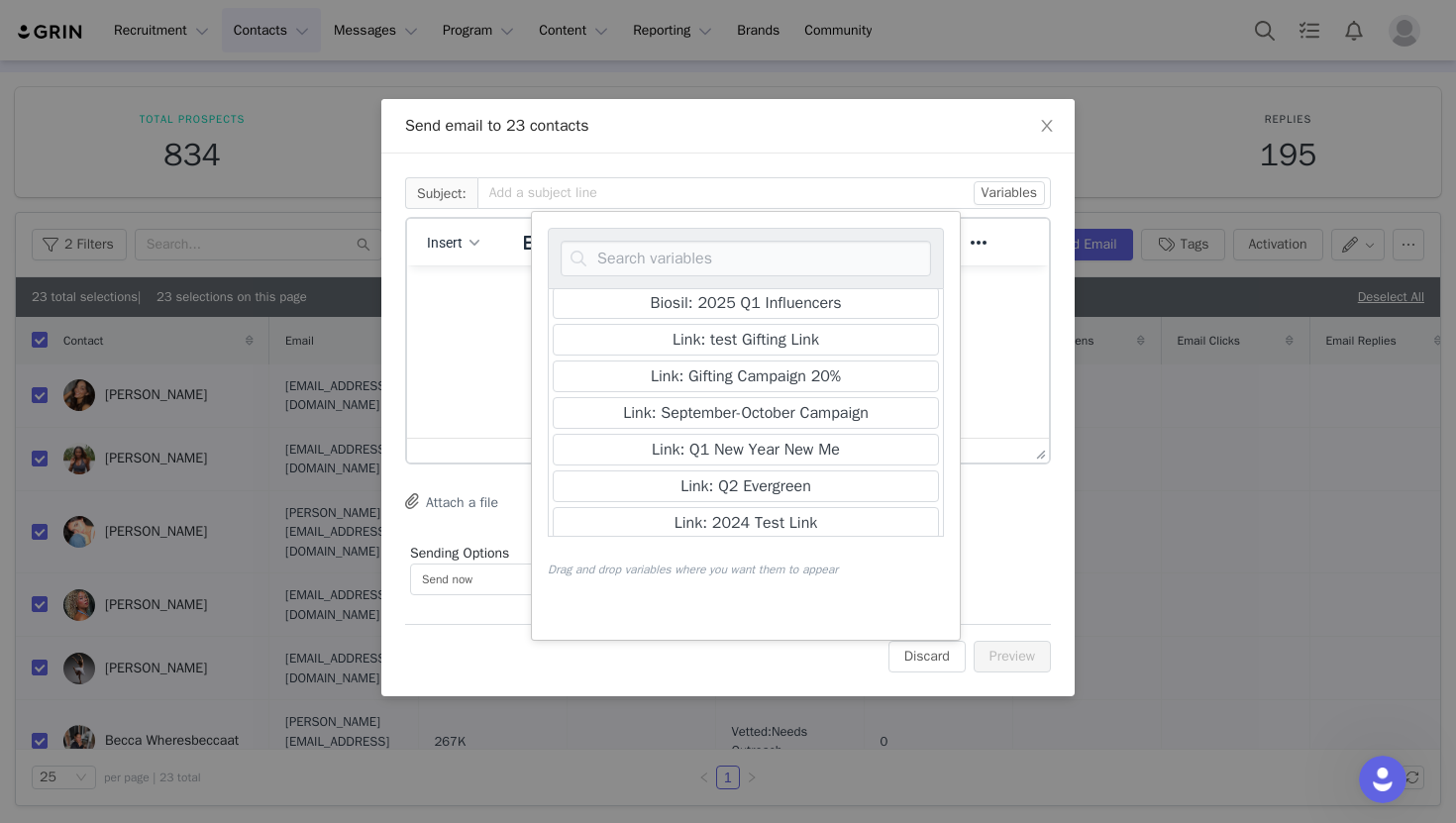 click on "Send email to 23 contacts  Cc:       Subject:     Variables  My First Name   First Name   Last Name   Emails   City   State   Country   Zip Code   Instagram URL   YouTube URL   Twitter URL   Facebook URL   Twitch URL   TikTok URL   Pinterest URL   Instagram Username   YouTube Username   Twitter Username   Facebook Username   Twitch Username   TikTok Username   Pinterest Username   Live Url: biomineralsbiosil.grin.live   Manage Networks URL: biomineralsbiosil.grin.live   Connect Instagram URL: biomineralsbiosil.grin.live   Settings URL: biomineralsbiosil.grin.live   Biosil: TEST Code   Biosil: Gifting 20% Off   Biosil: September-October Campaign 30%   Biosil: Q1 New Year New Me   Biosil: Q2 Evergreen   Biosil: 2025 Q1 Influencers   Link: test Gifting Link   Link: Gifting Campaign 20%   Link: September-October Campaign   Link: Q1 New Year New Me   Link: Q2 Evergreen   Link: 2024 Test Link   Link: Test September   Custom: Creator Proposed Price   Custom: Internal Notes:  Insert System Font 12pt Attach a file" at bounding box center (728, 411) 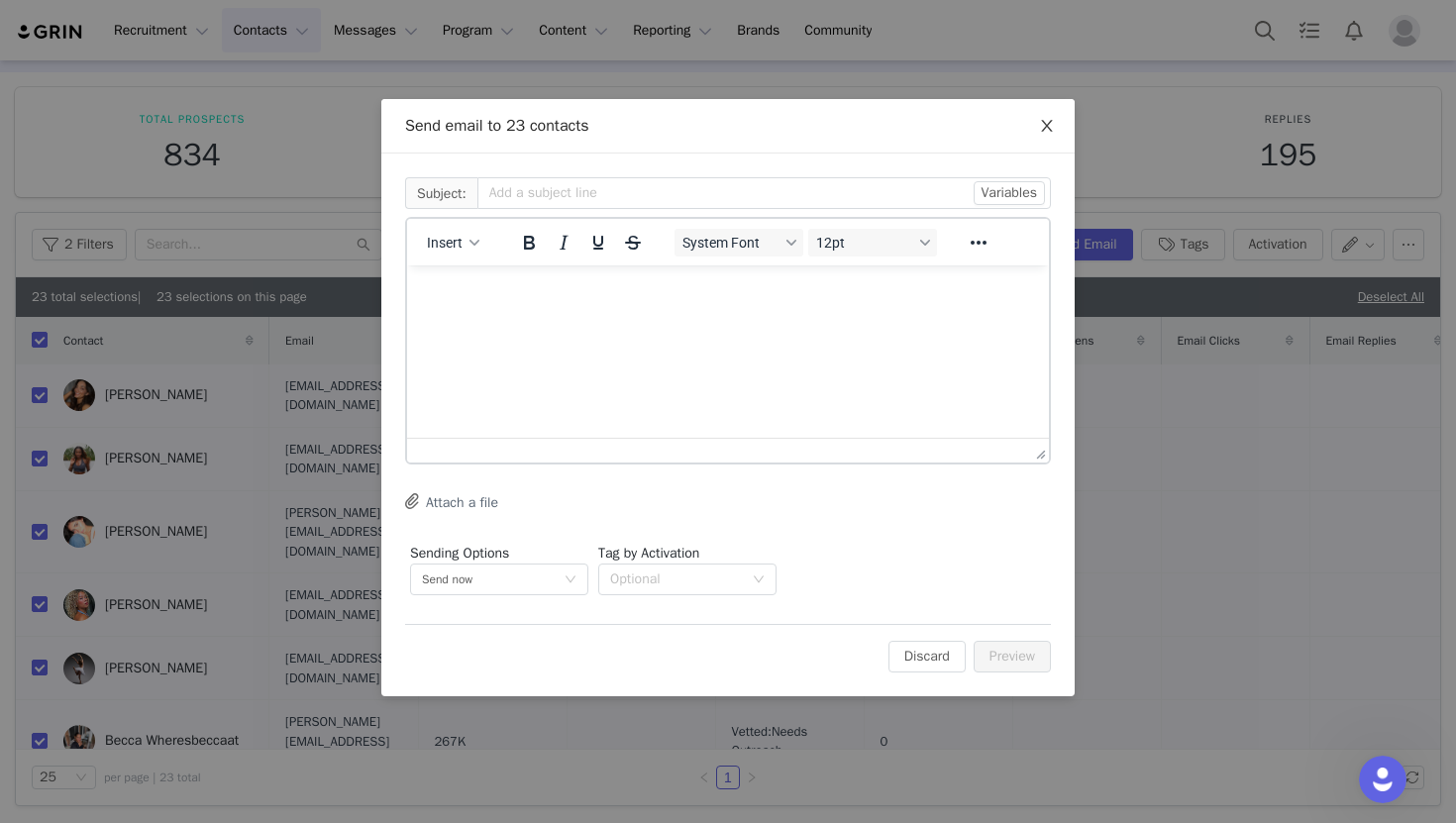 click 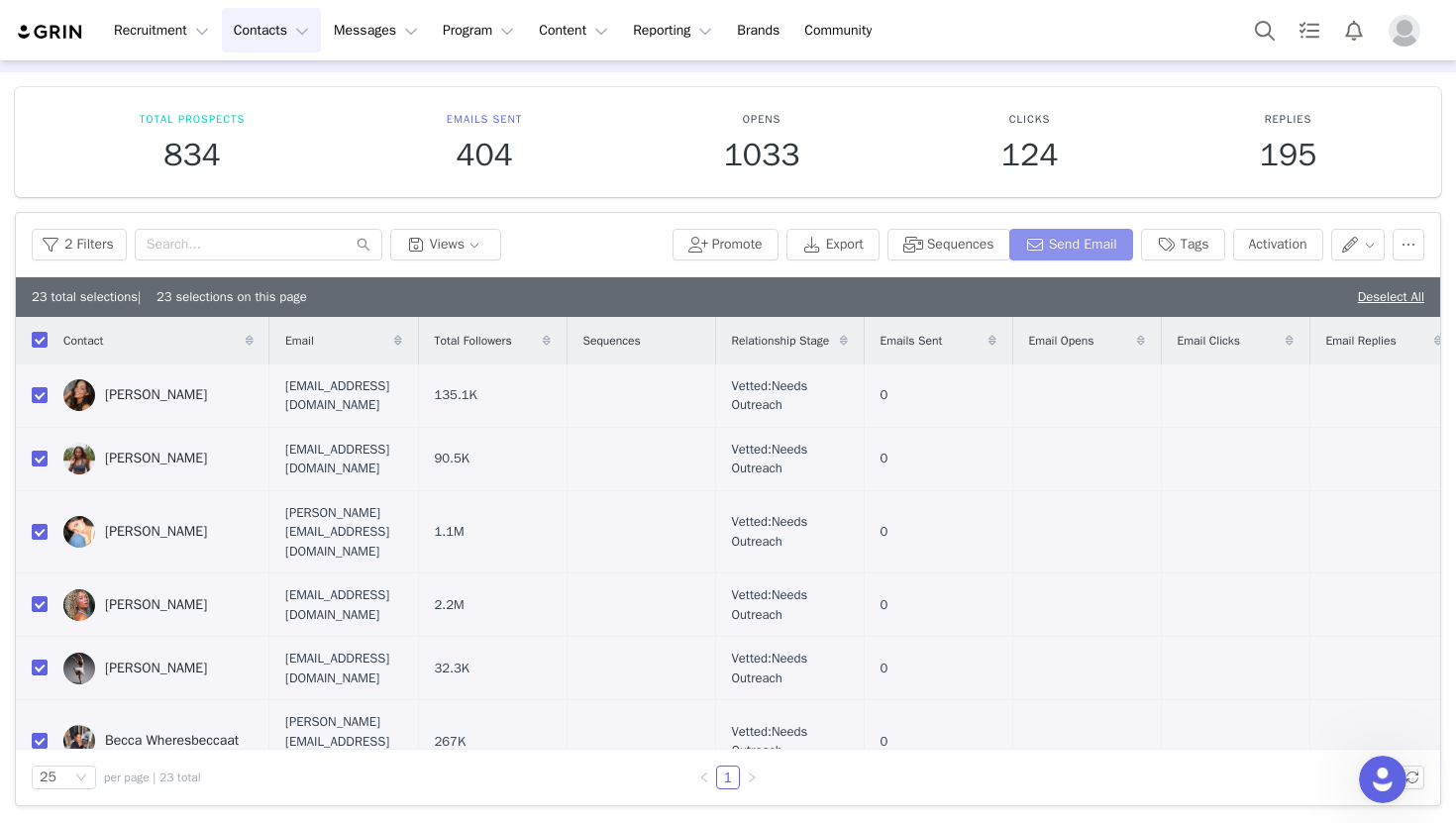 scroll, scrollTop: 0, scrollLeft: 0, axis: both 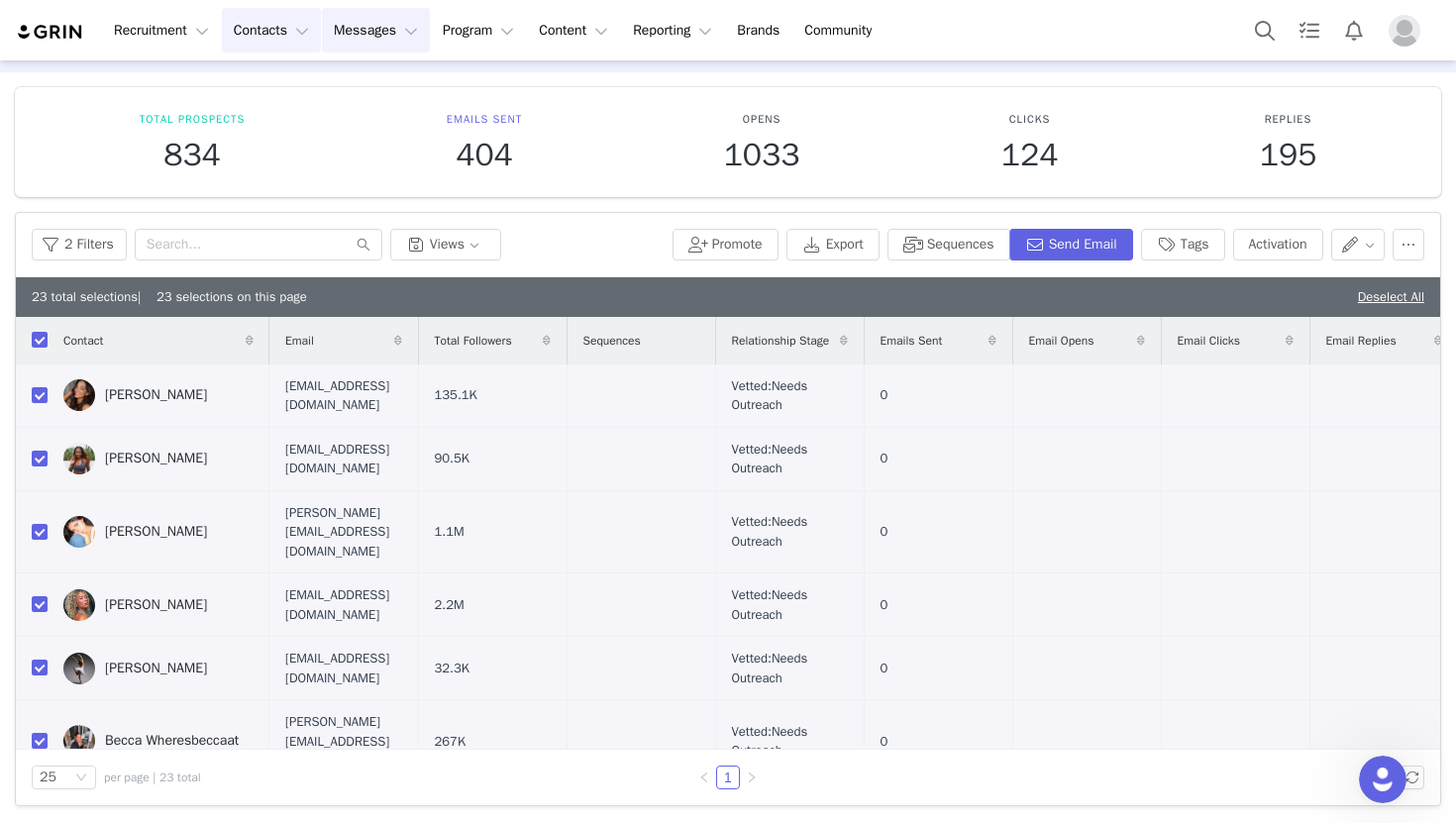 click on "Messages Messages" at bounding box center (375, 30) 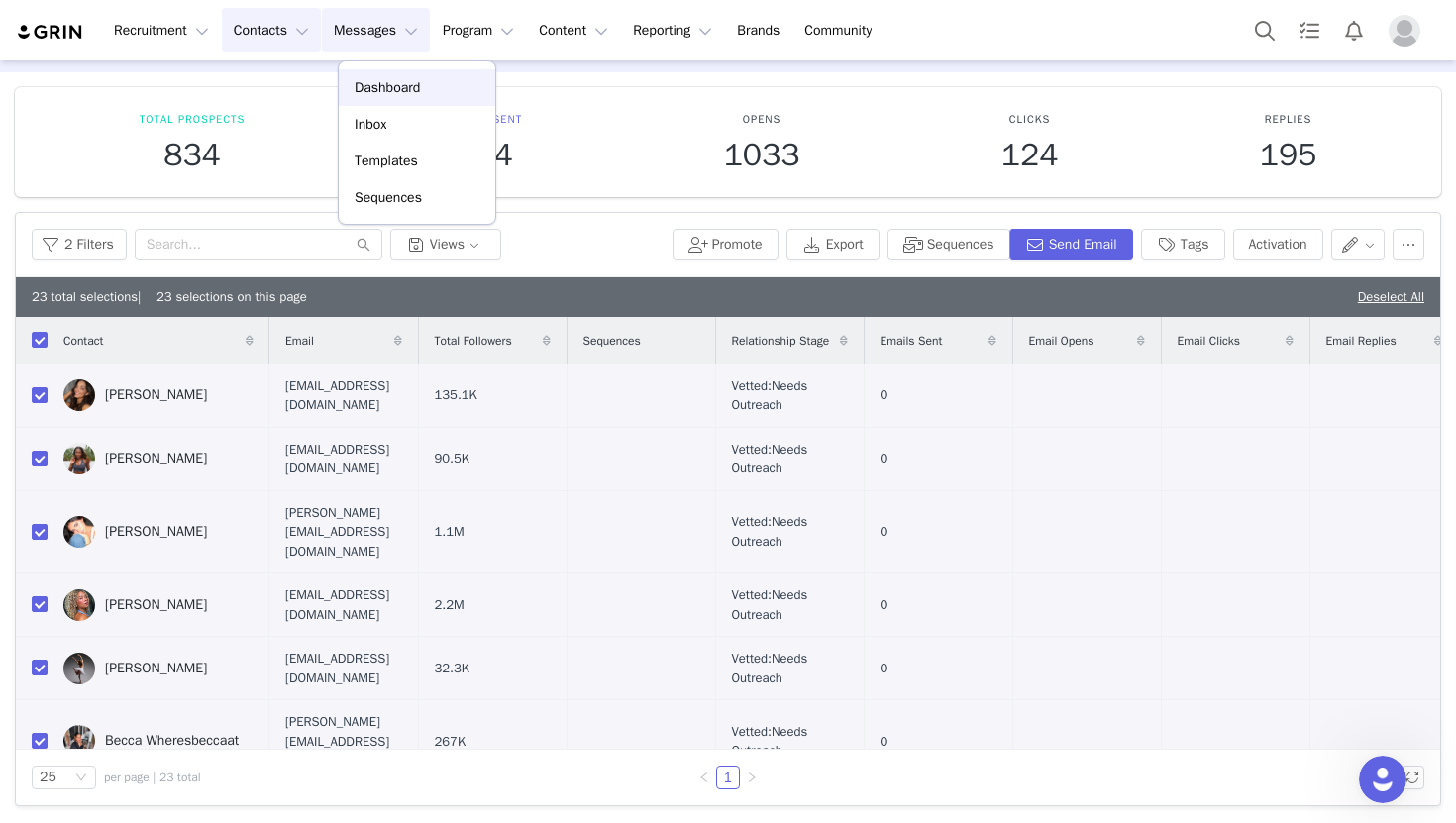 click on "Dashboard" at bounding box center (387, 87) 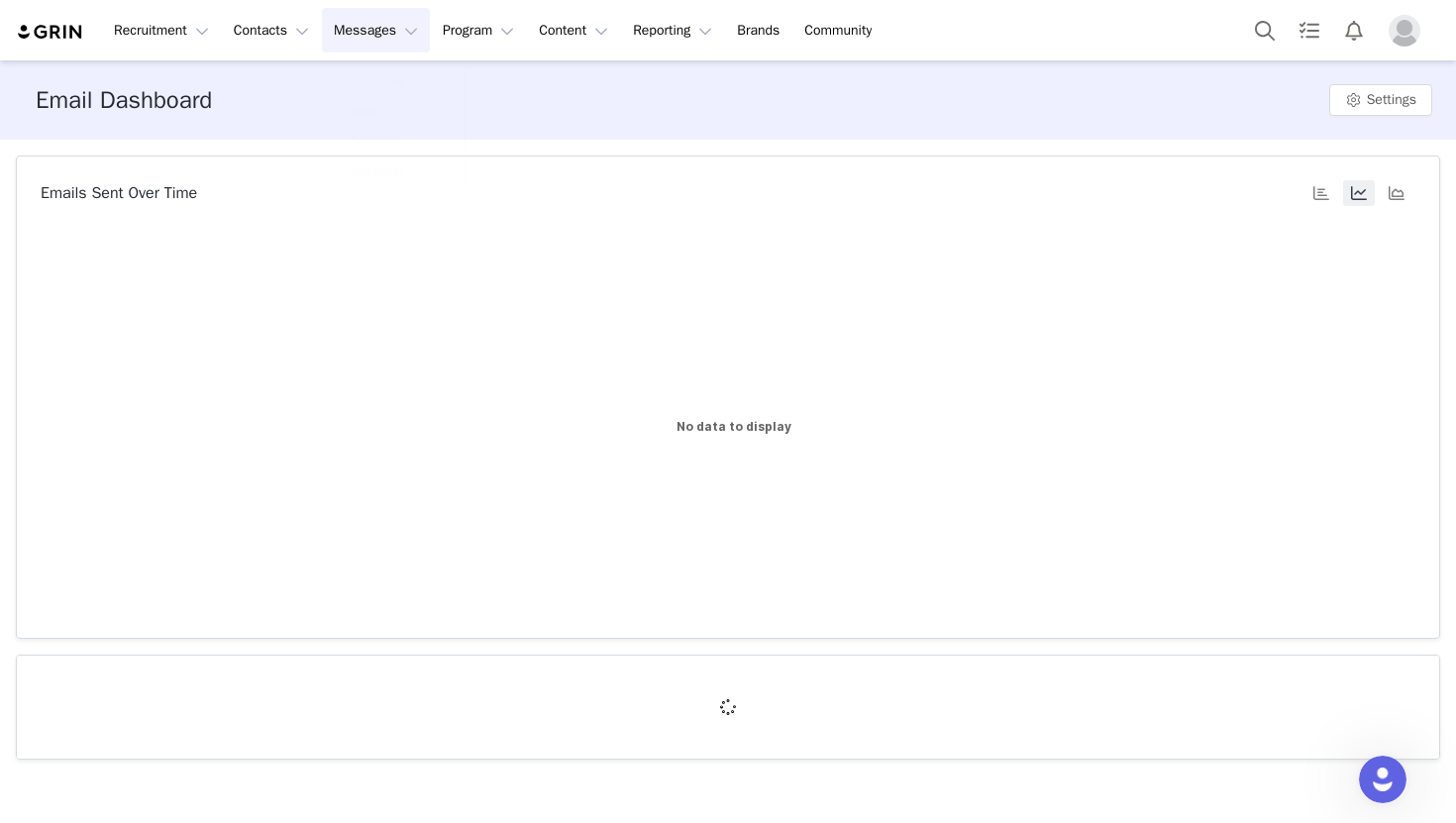 scroll, scrollTop: 0, scrollLeft: 0, axis: both 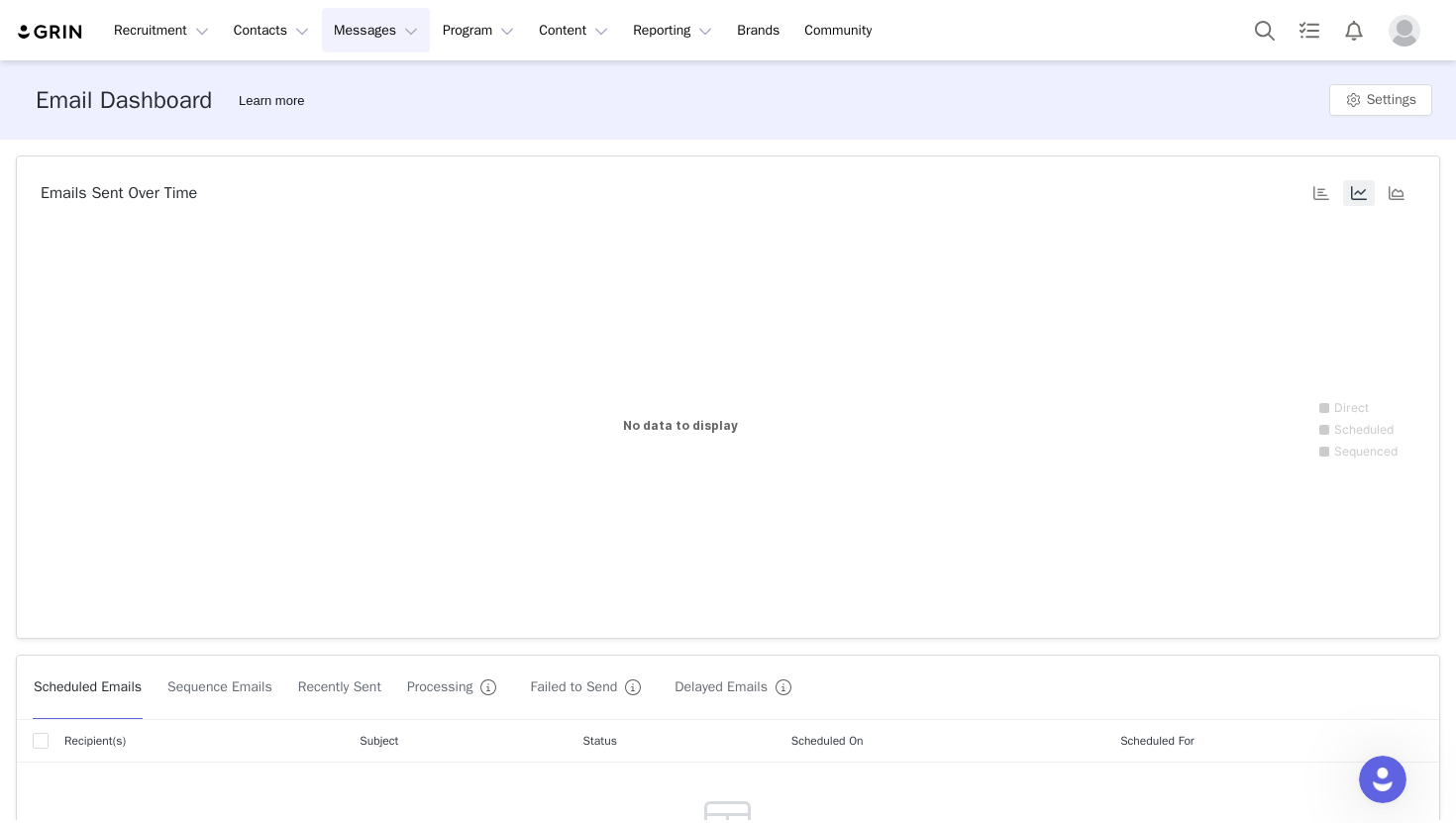 click on "Messages Messages" at bounding box center [375, 30] 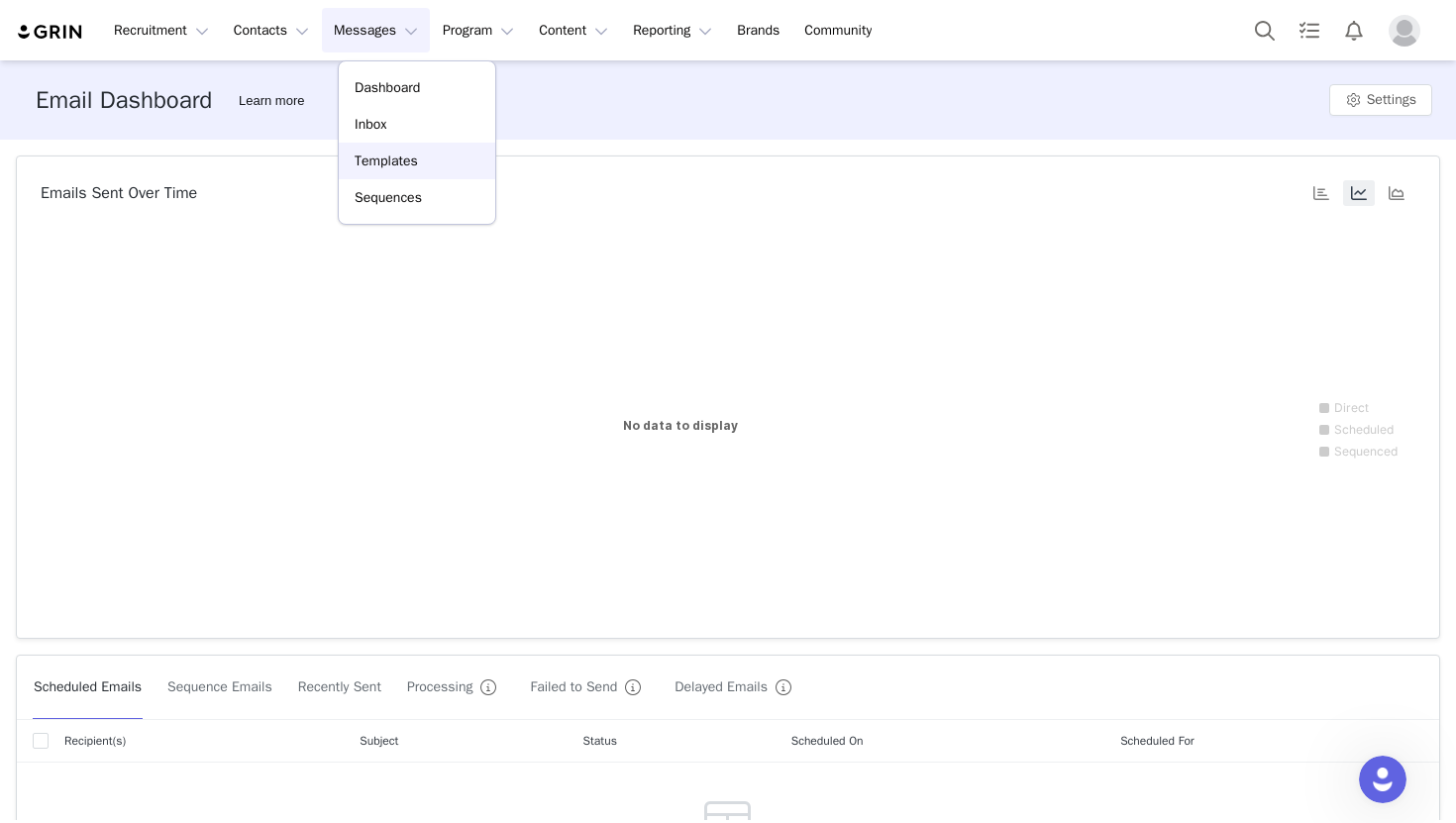 click on "Templates" at bounding box center [386, 160] 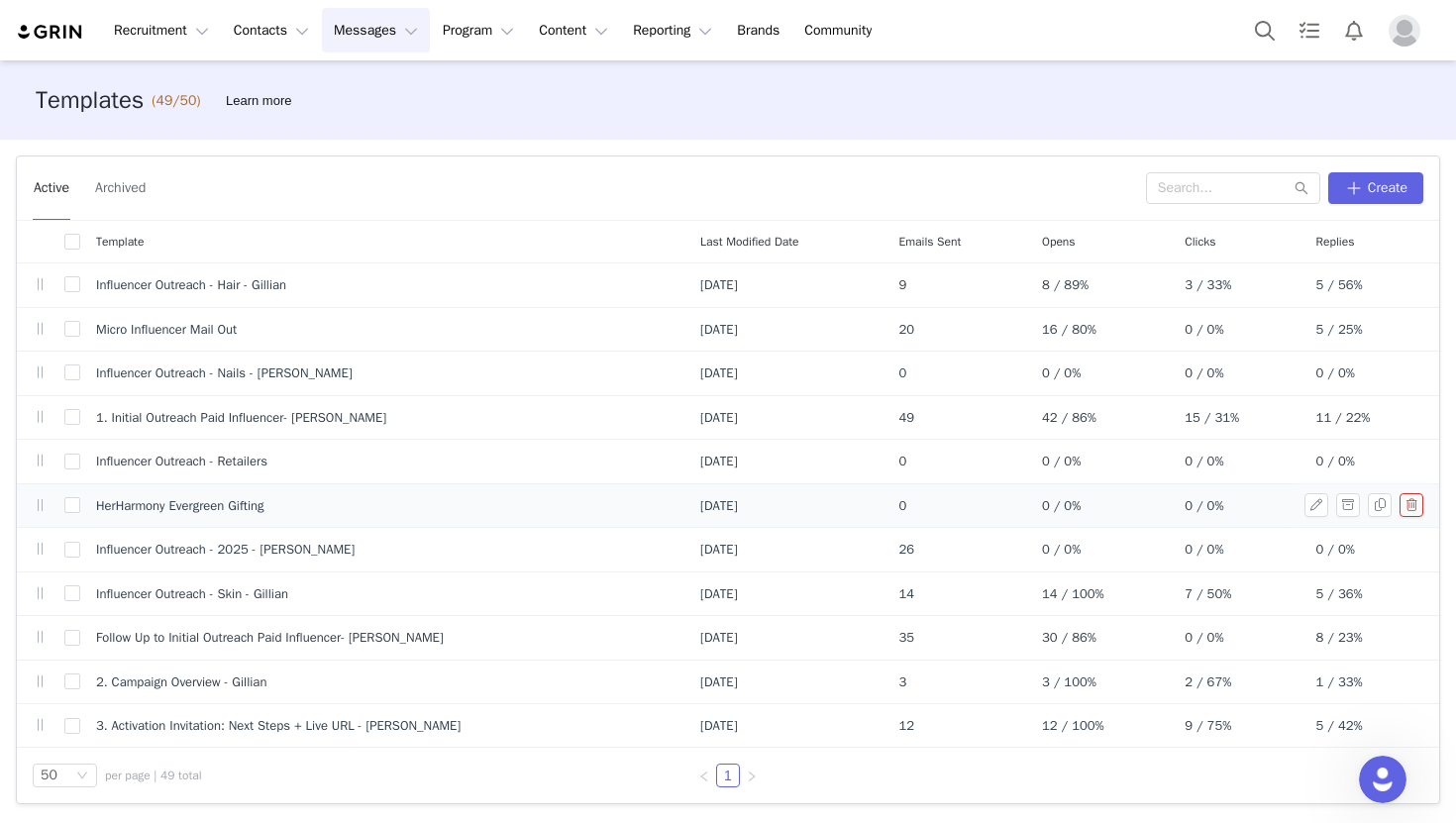 click on "HerHarmony Evergreen Gifting" at bounding box center (180, 506) 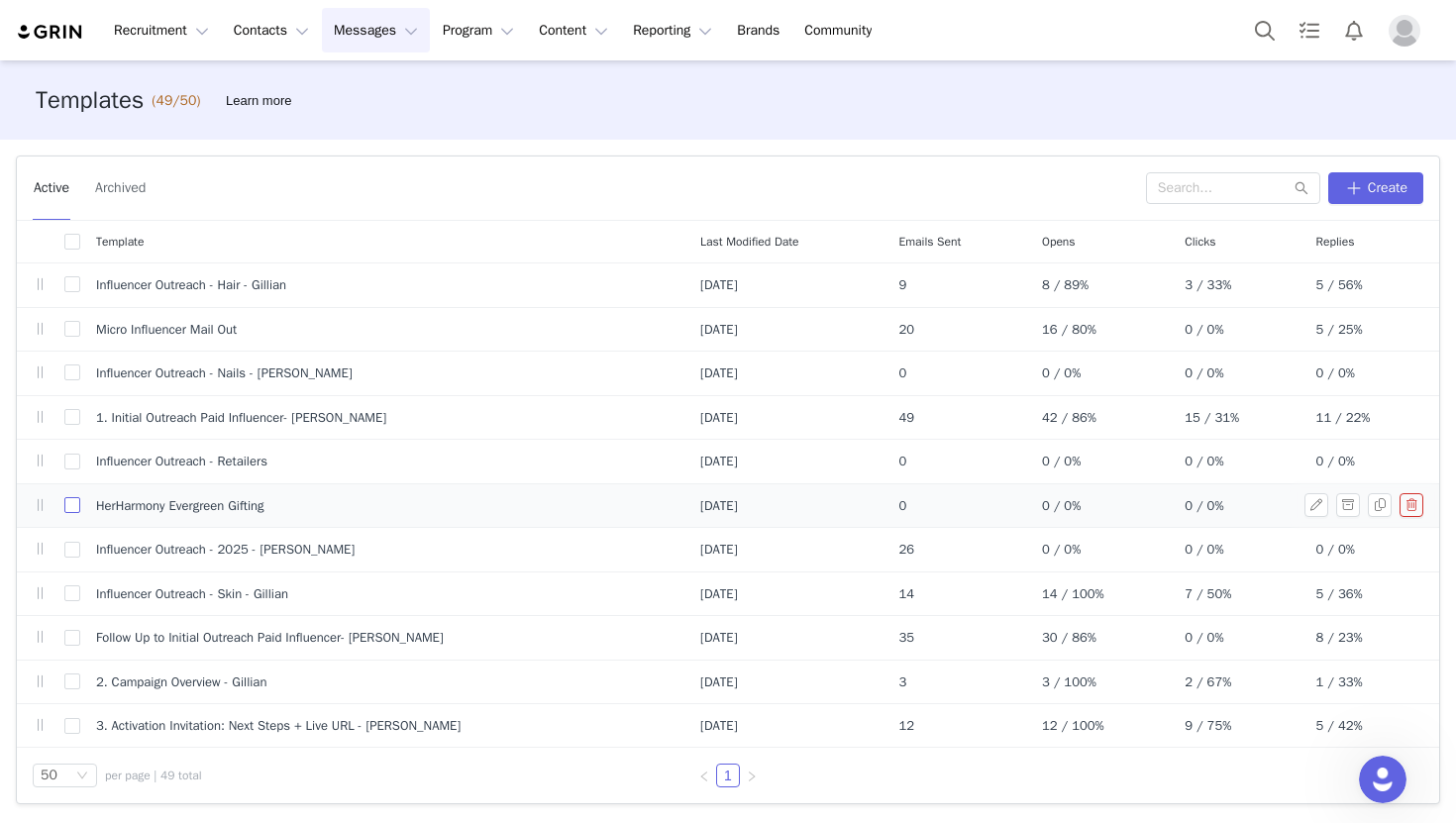click at bounding box center (72, 505) 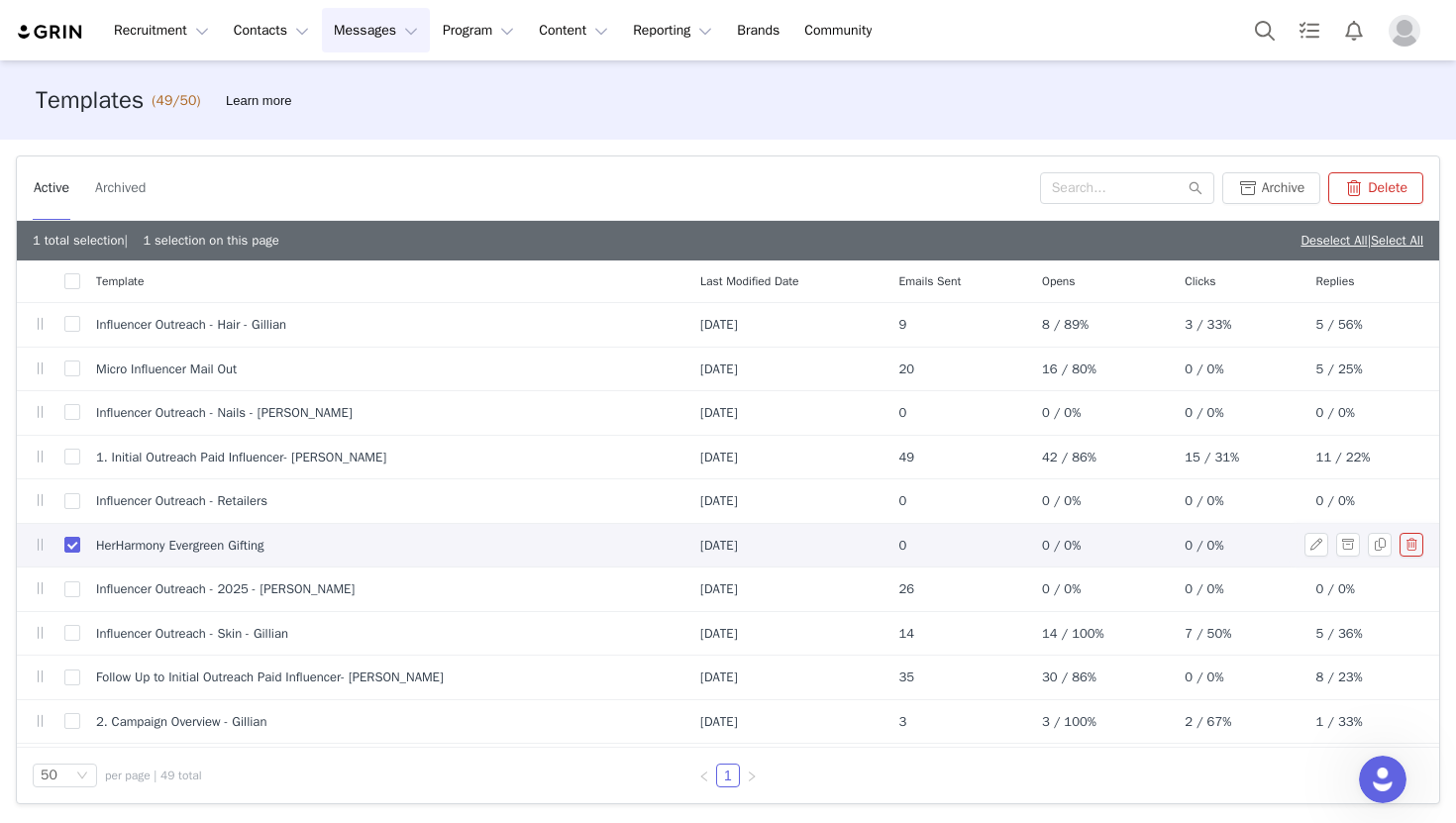 click on "Jul 14, 2025" at bounding box center [783, 545] 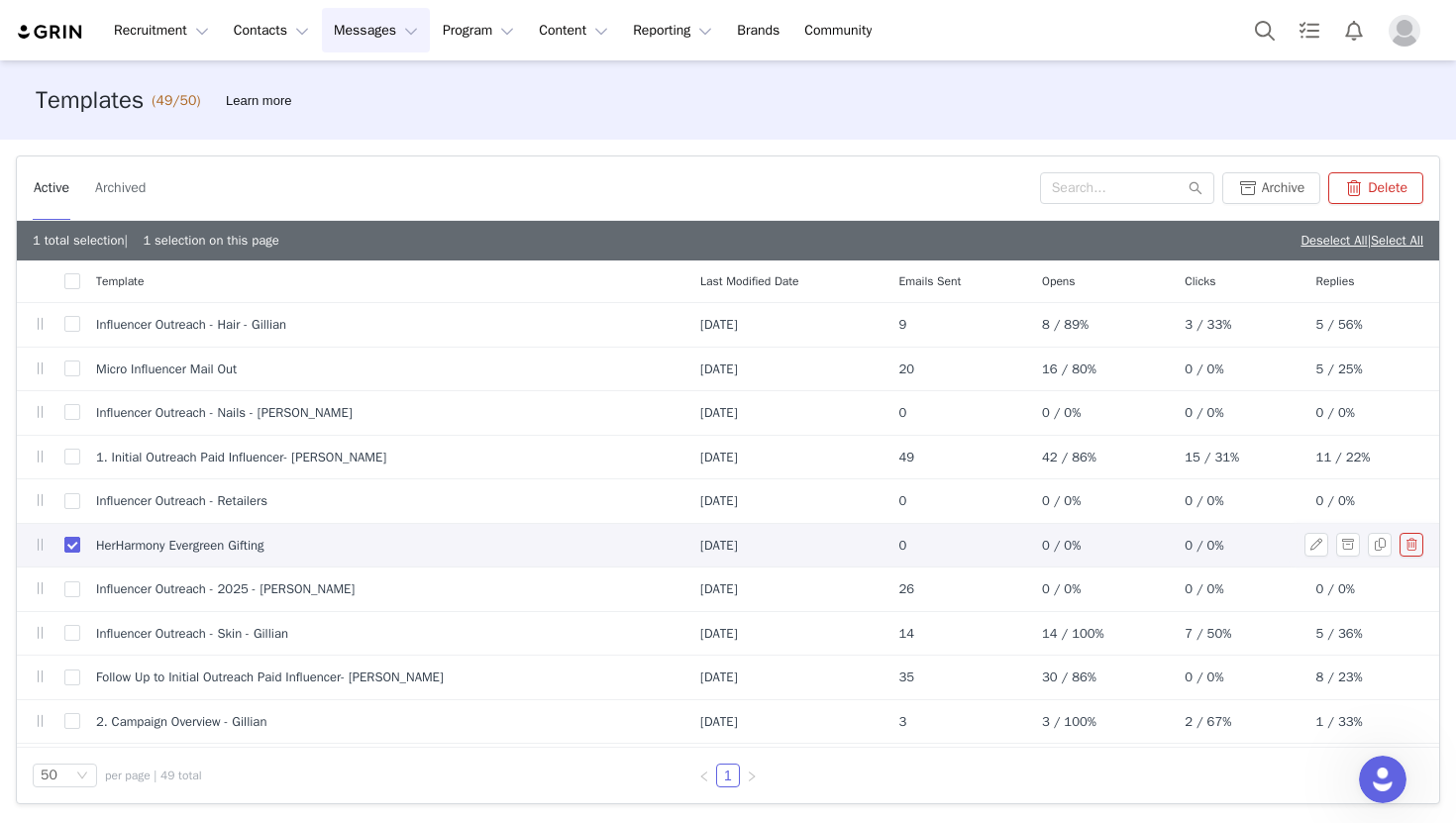 click at bounding box center (72, 545) 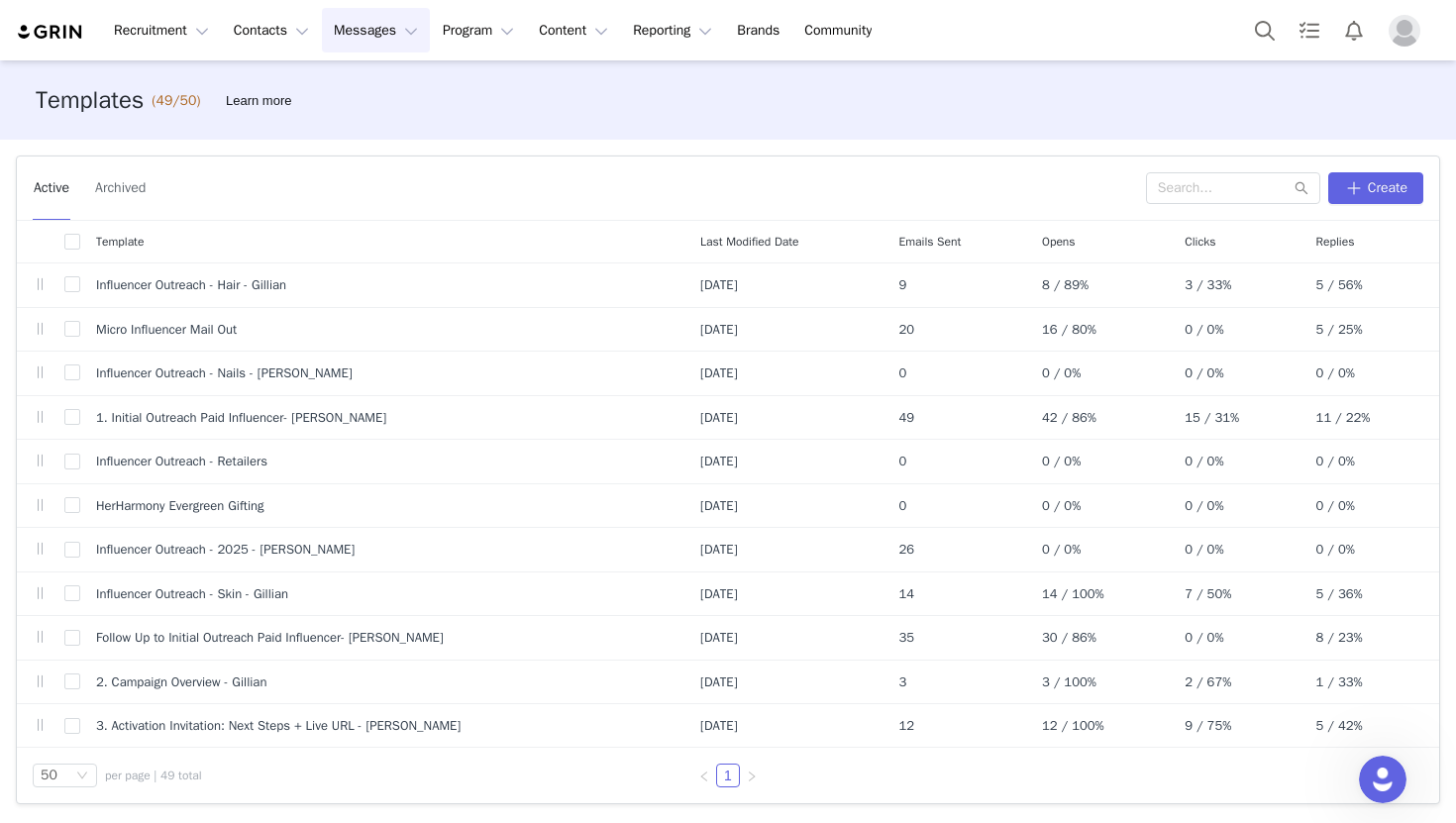 click on "Messages Messages" at bounding box center (375, 30) 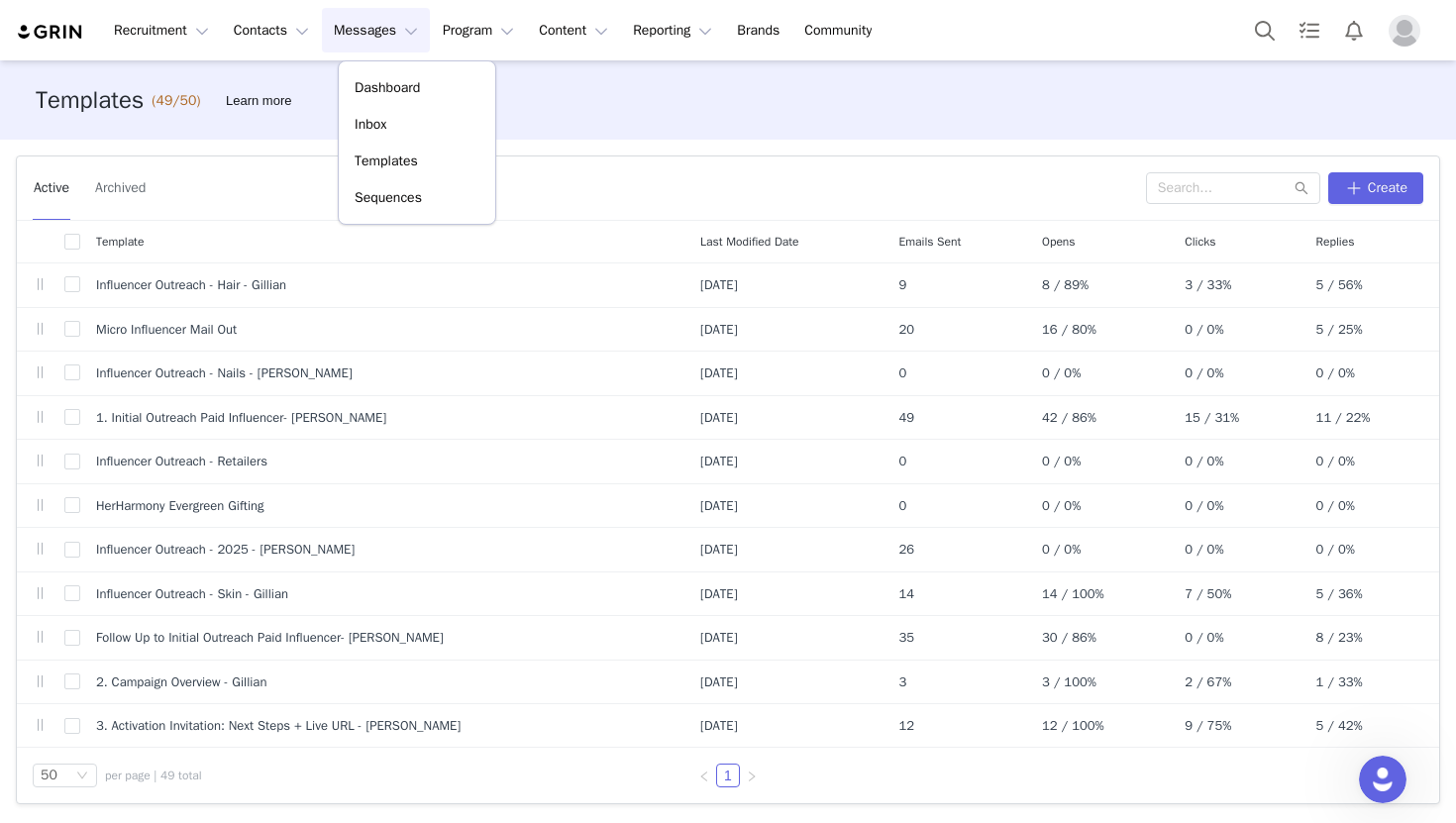 click on "Templates  (49/50)          Learn more" at bounding box center [728, 100] 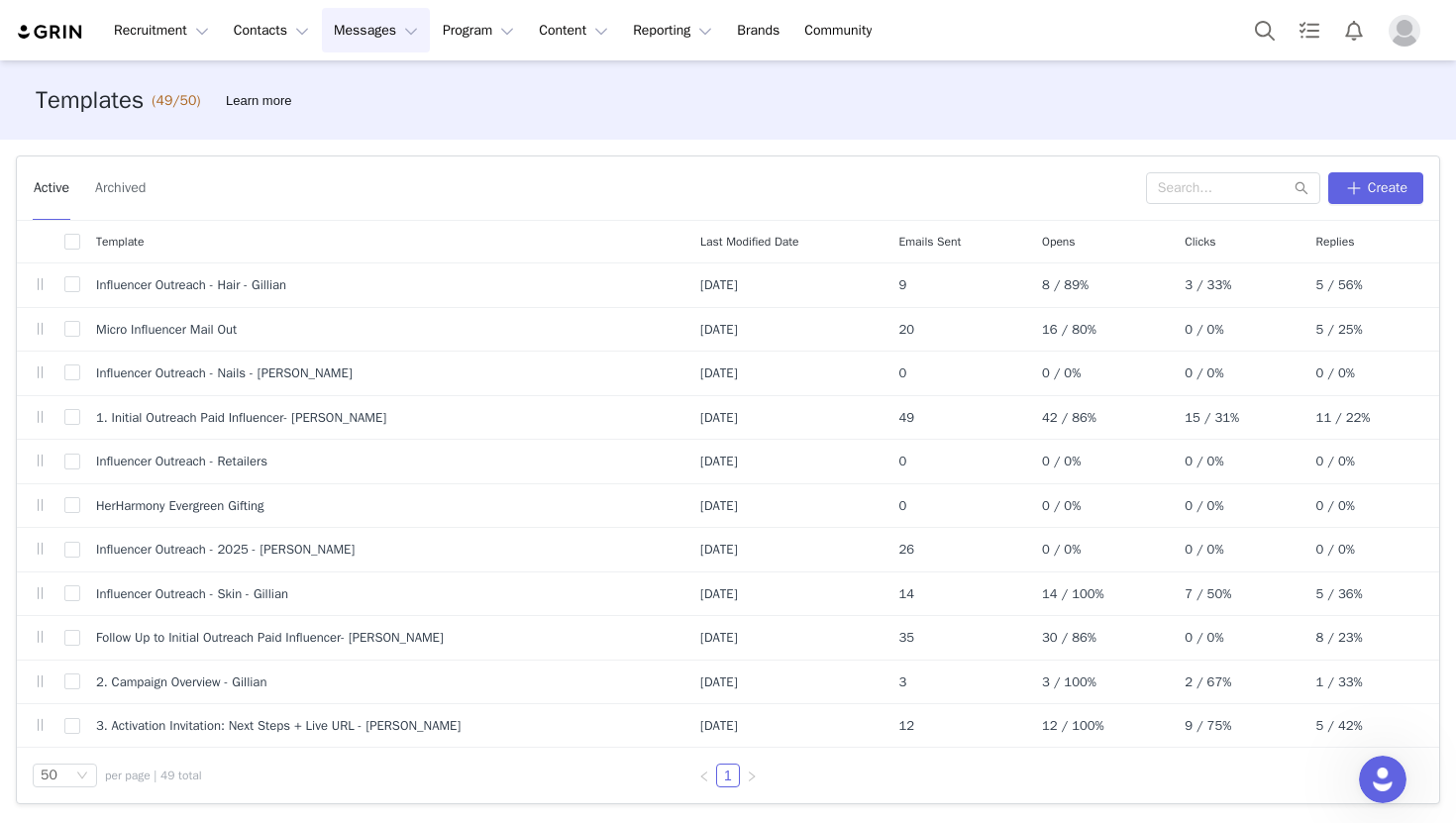 click on "Messages Messages" at bounding box center (375, 30) 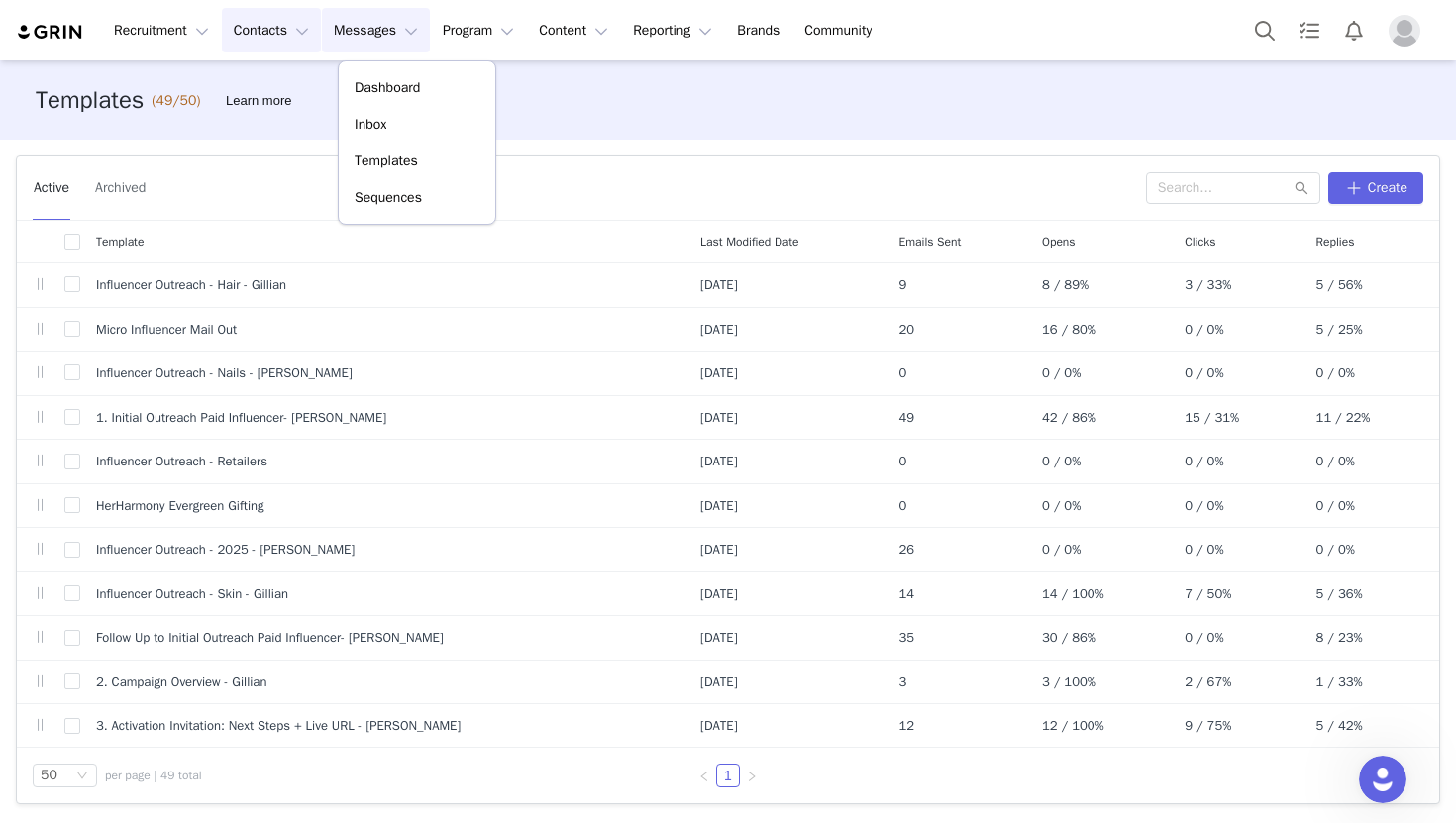 click on "Contacts Contacts" at bounding box center [271, 30] 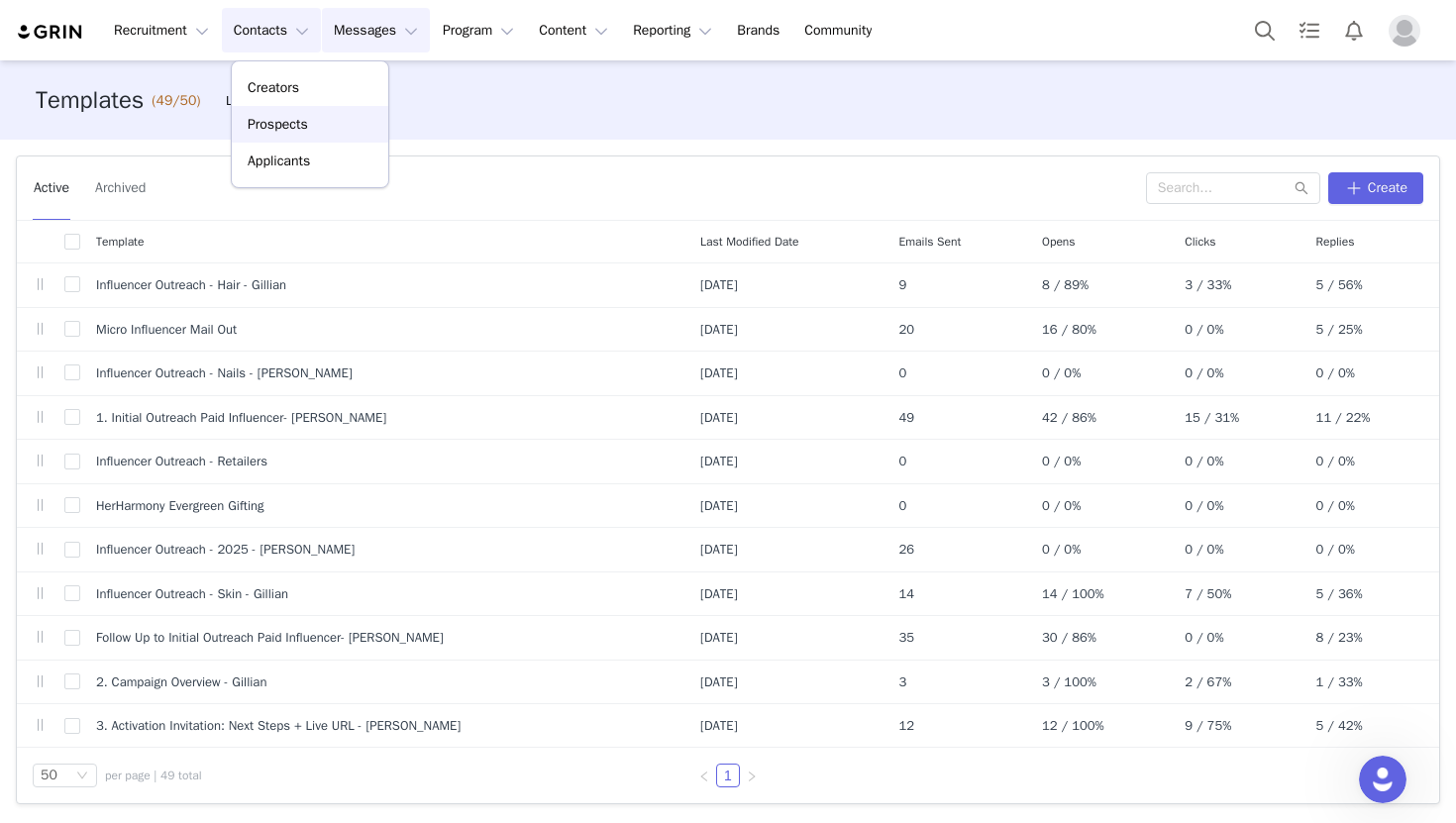 click on "Prospects" at bounding box center (277, 124) 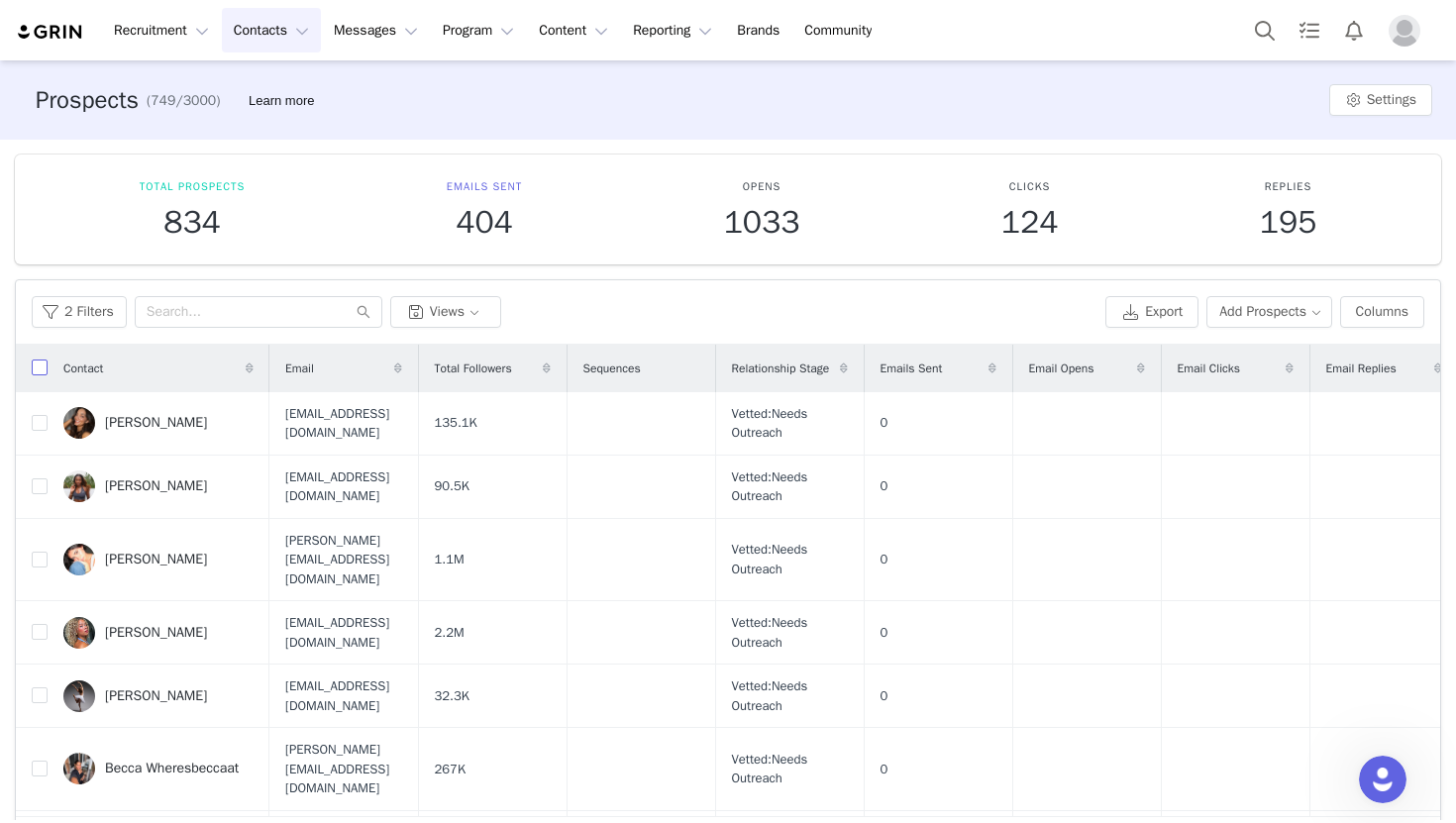click at bounding box center [40, 367] 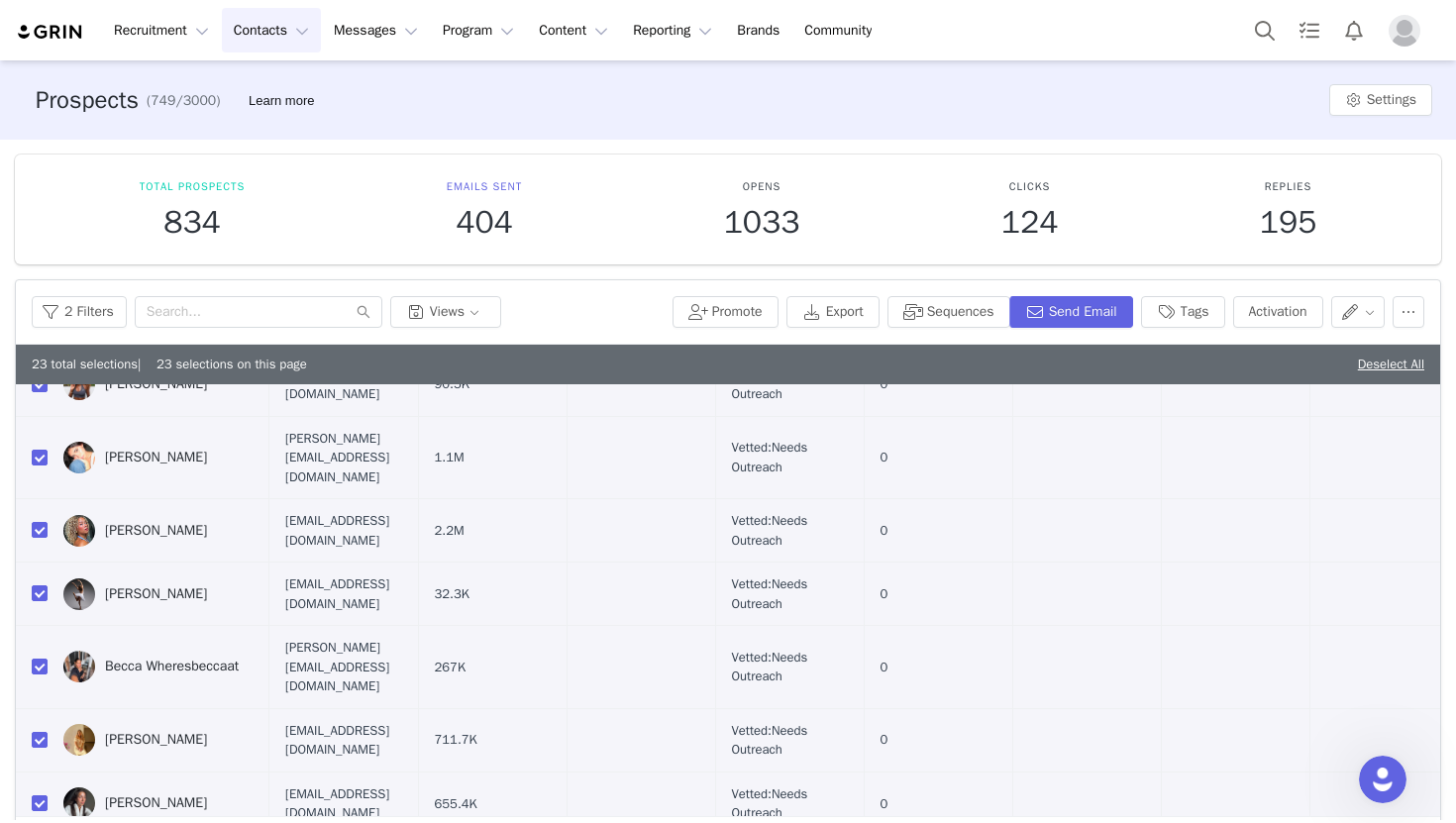 scroll, scrollTop: 0, scrollLeft: 0, axis: both 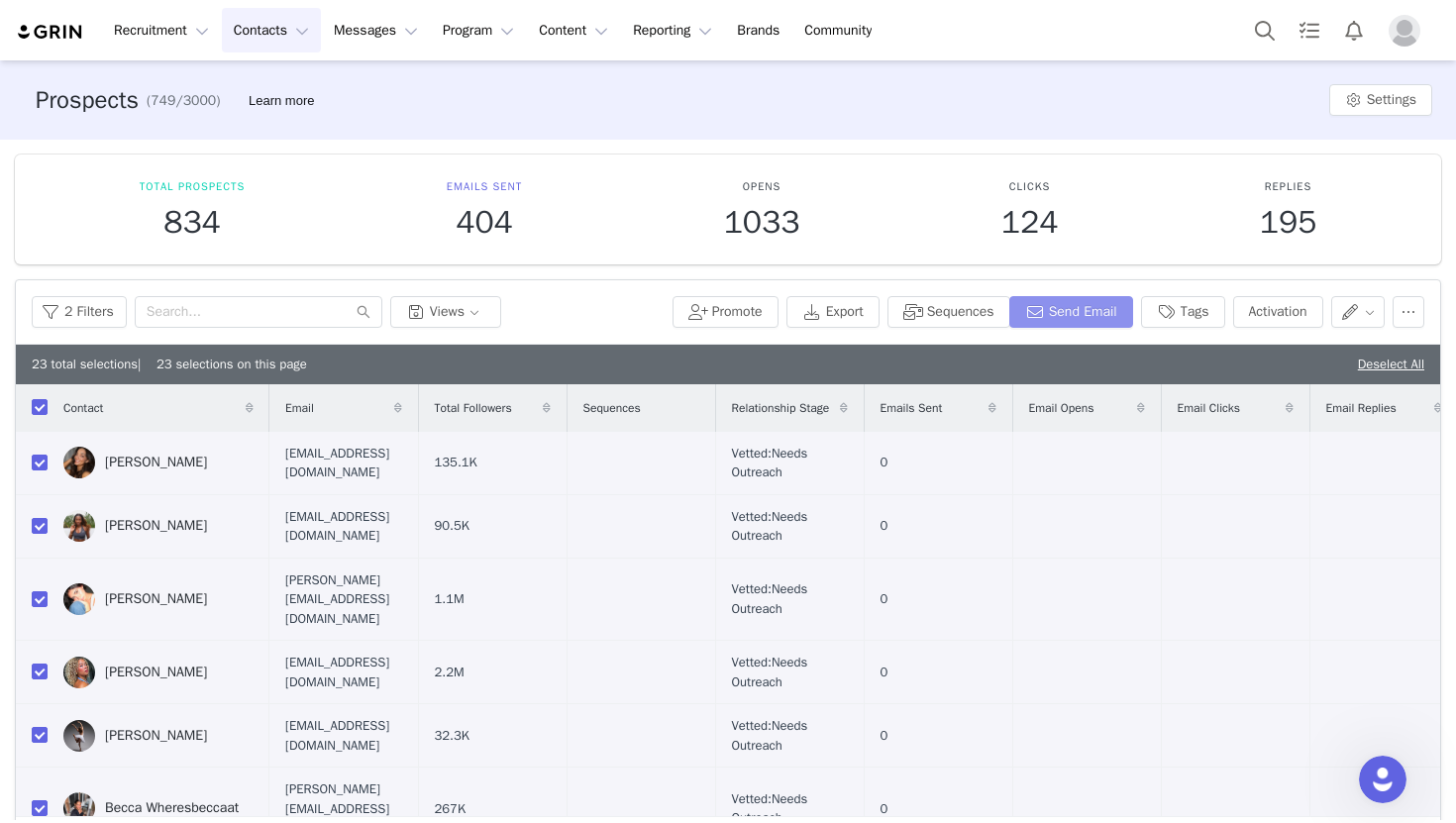 click on "Send Email" at bounding box center (1071, 312) 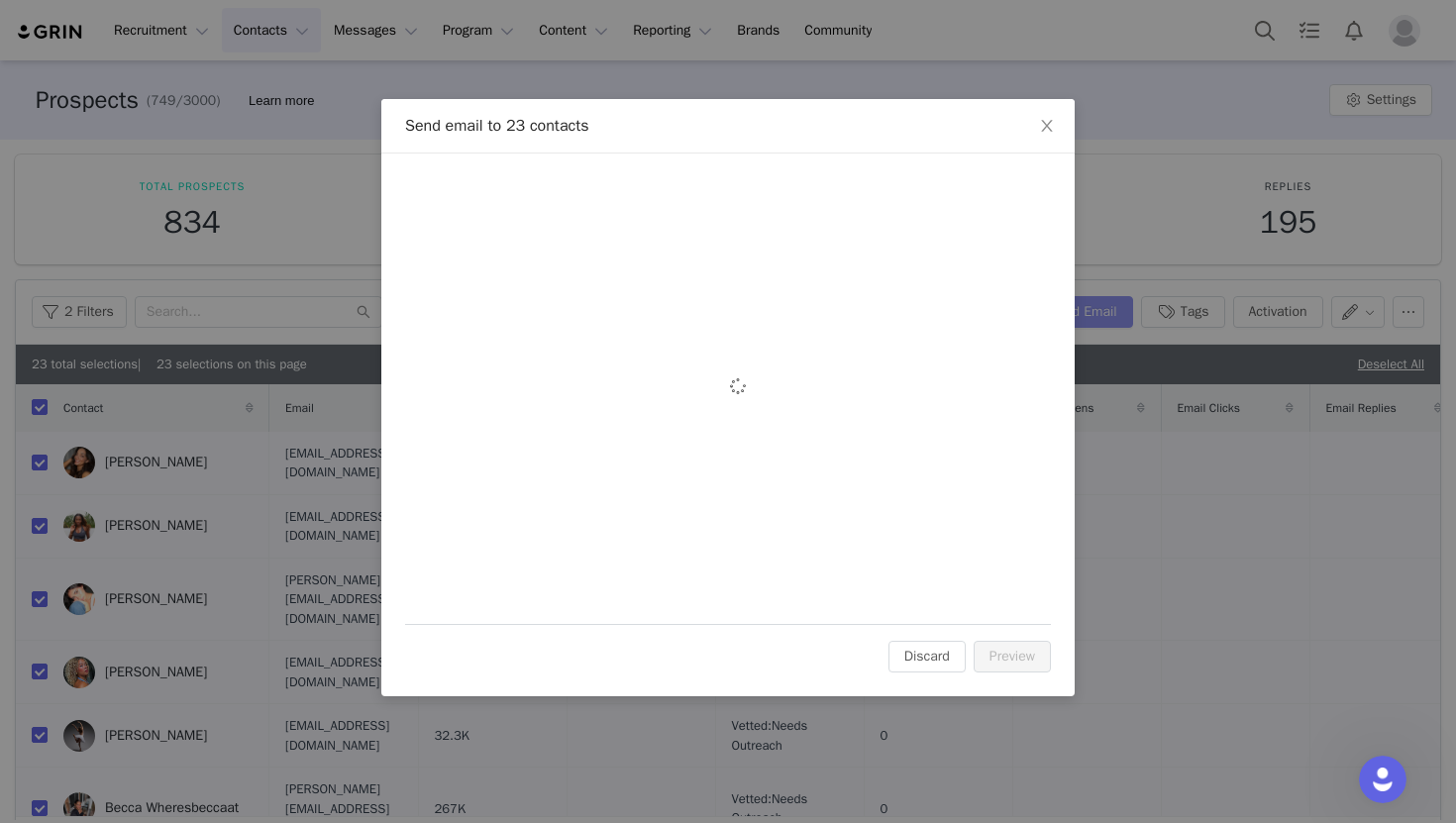 scroll, scrollTop: 0, scrollLeft: 0, axis: both 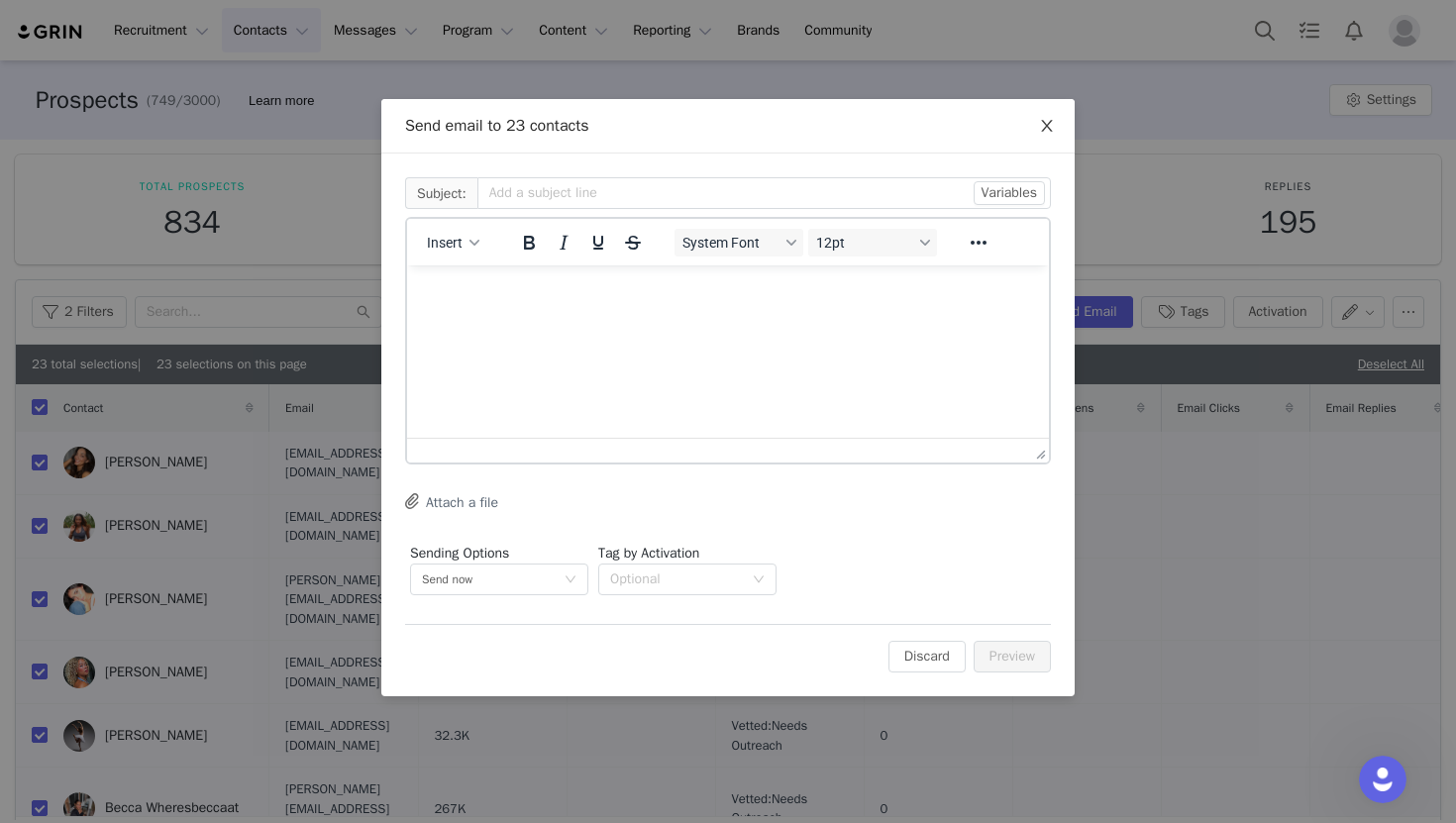 click 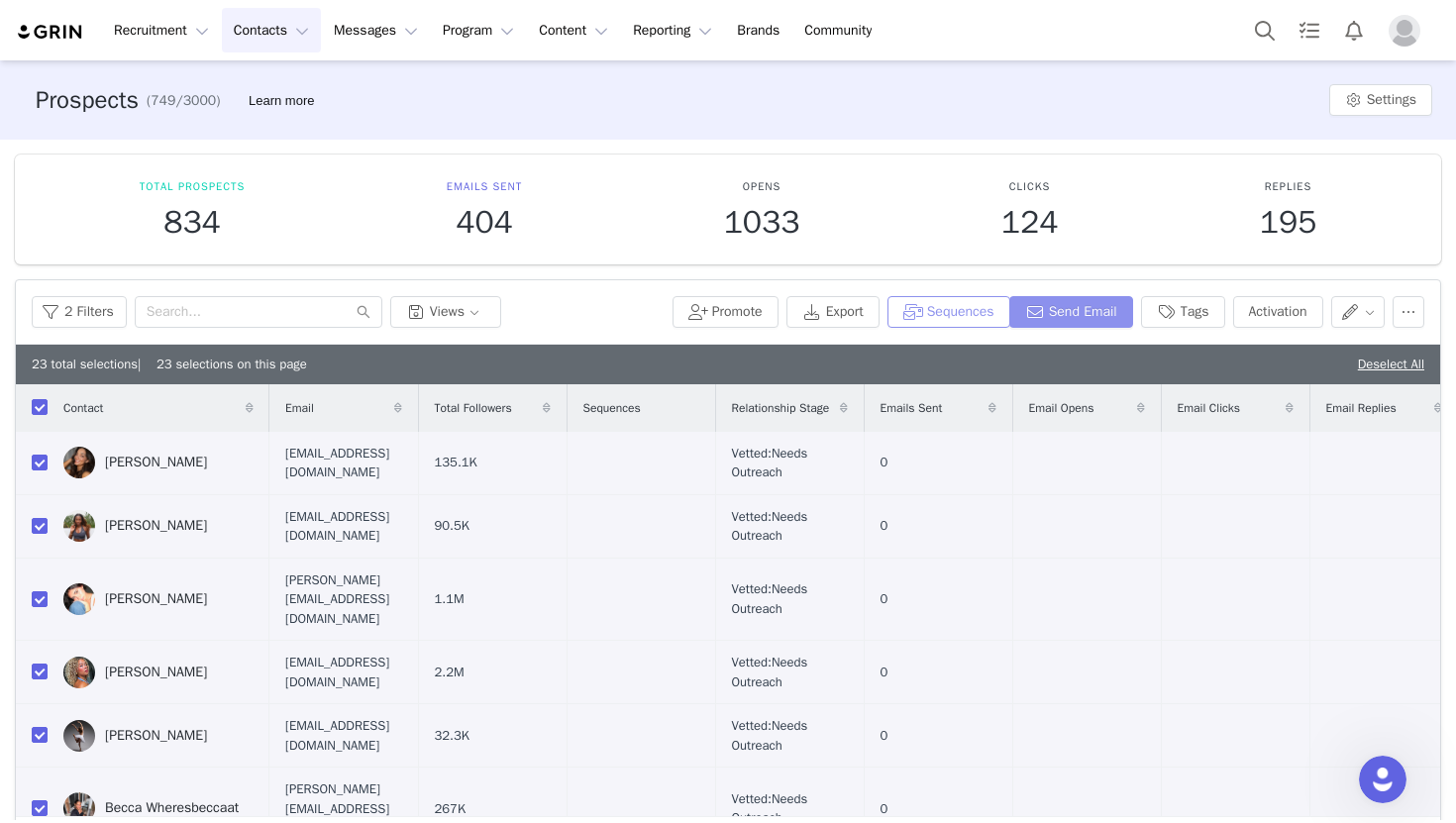scroll, scrollTop: 0, scrollLeft: 0, axis: both 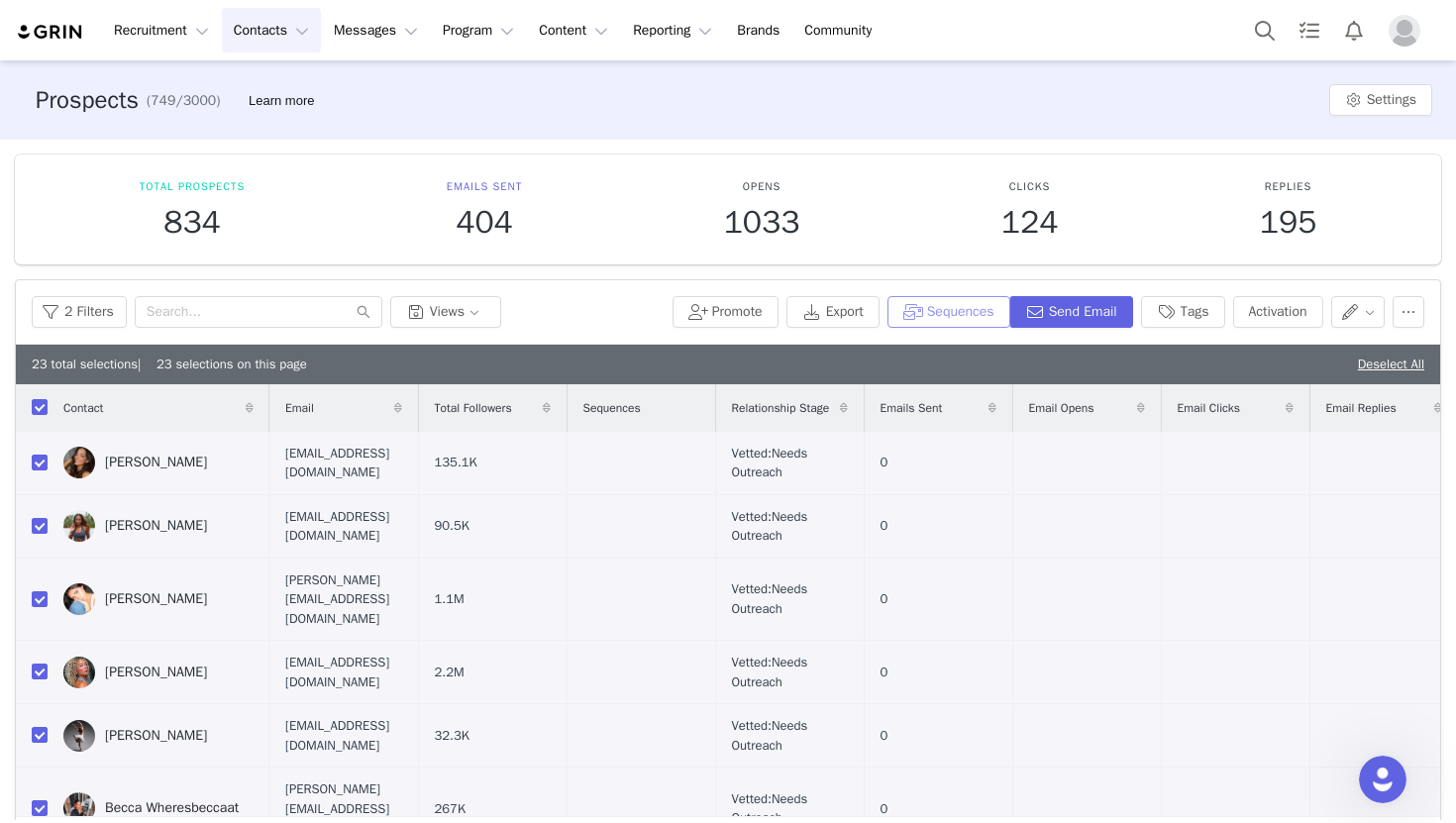 click on "Sequences" at bounding box center (949, 312) 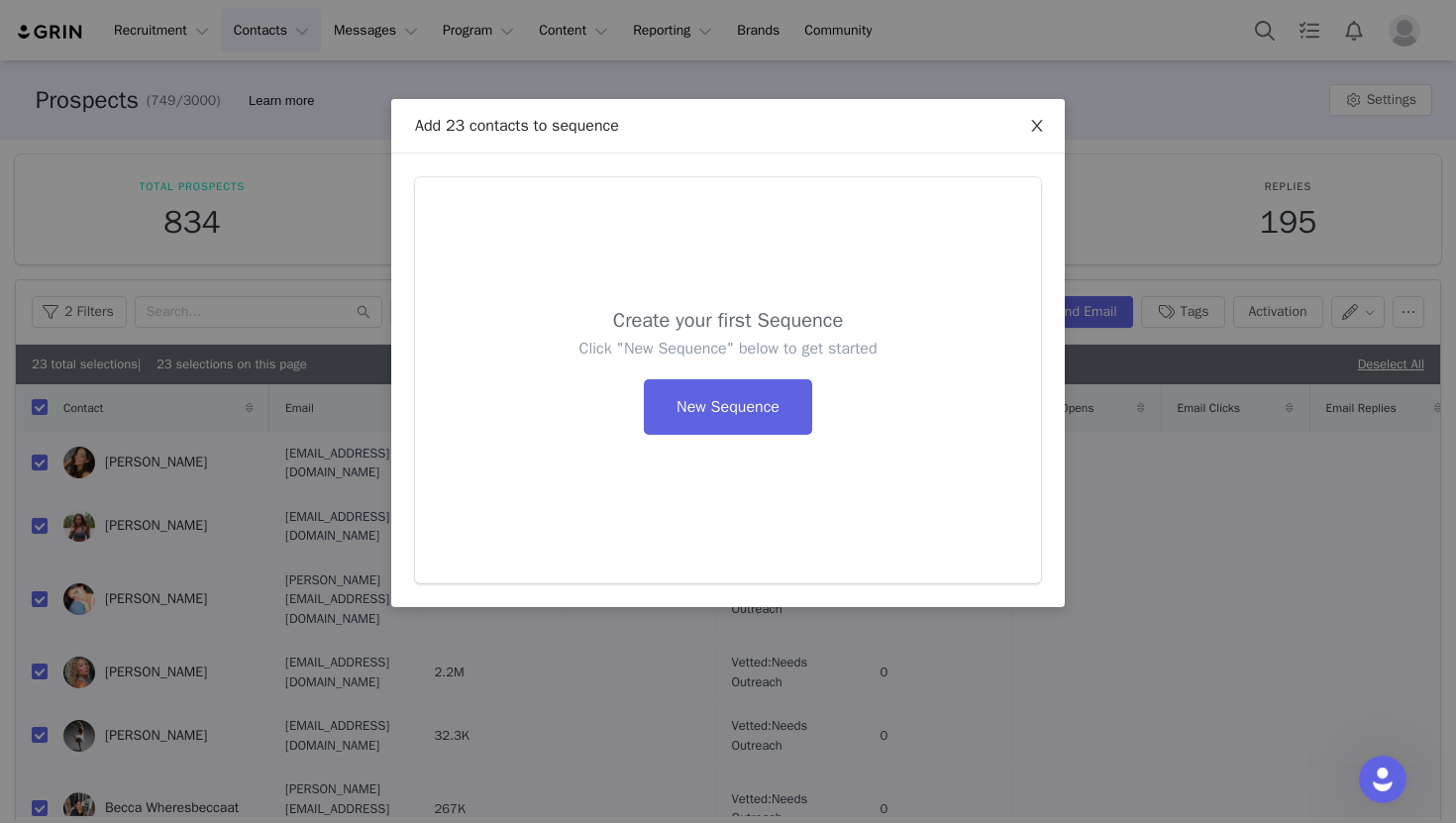click at bounding box center (1037, 127) 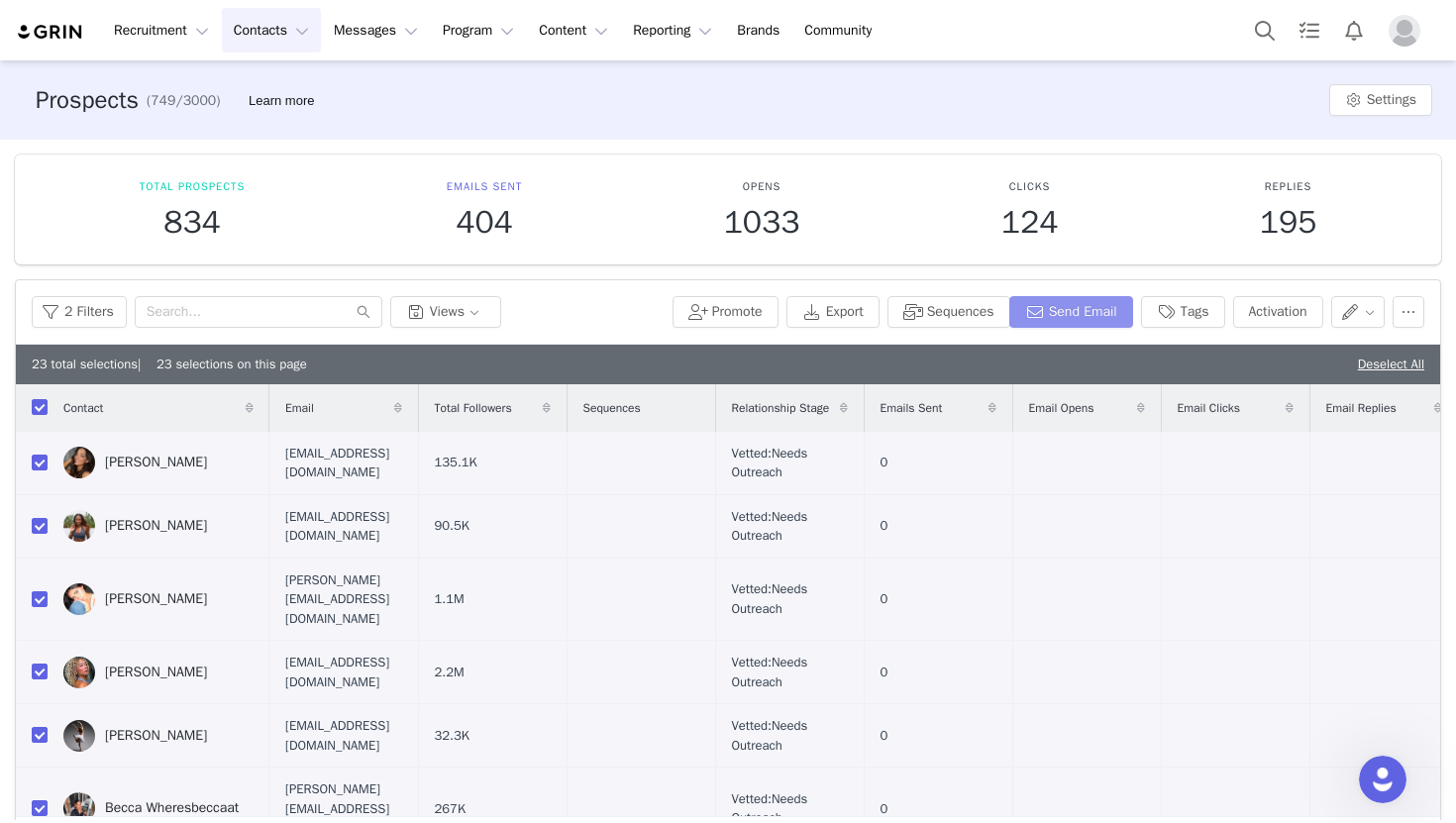 click on "Send Email" at bounding box center [1071, 312] 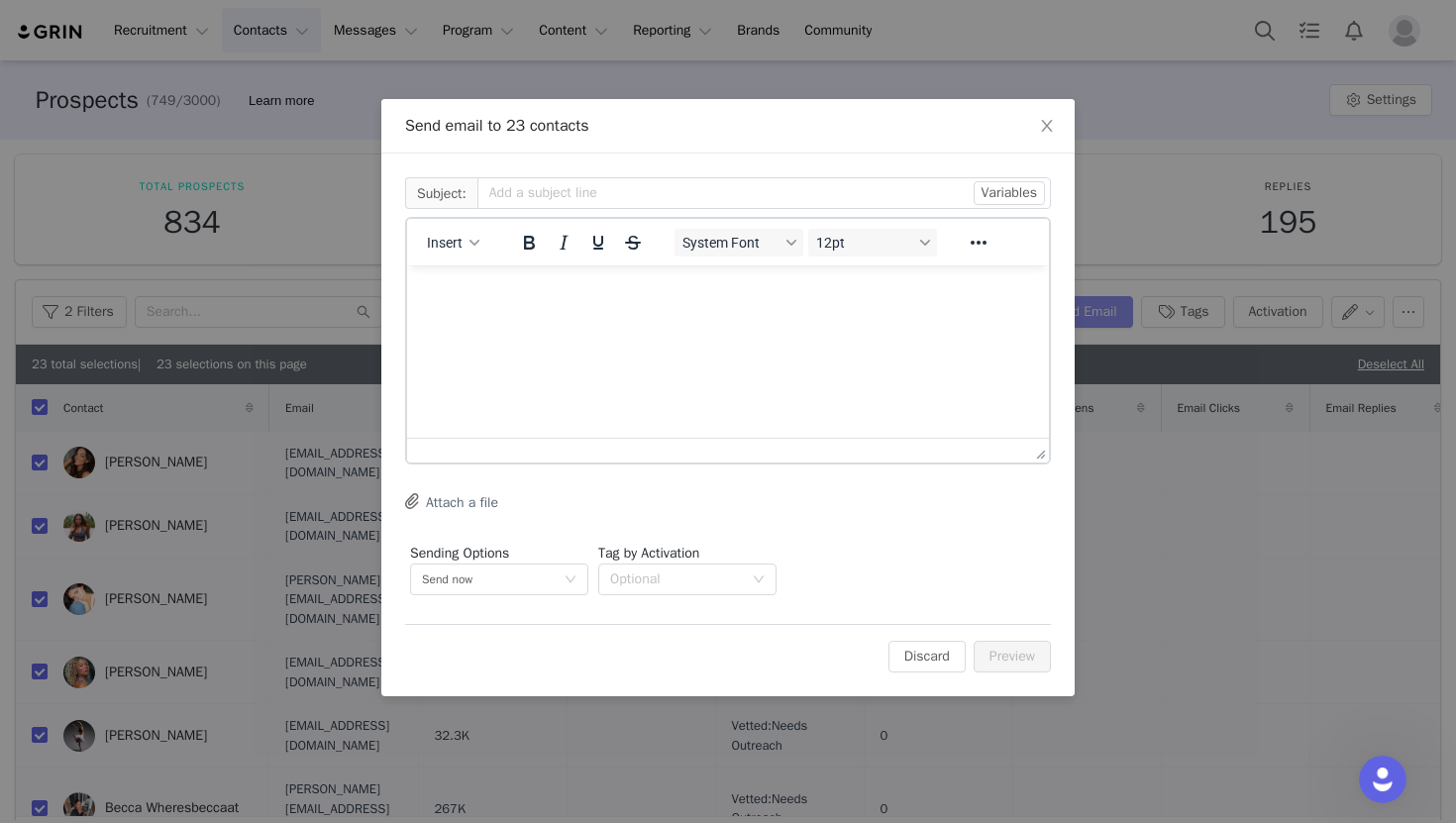 scroll, scrollTop: 0, scrollLeft: 0, axis: both 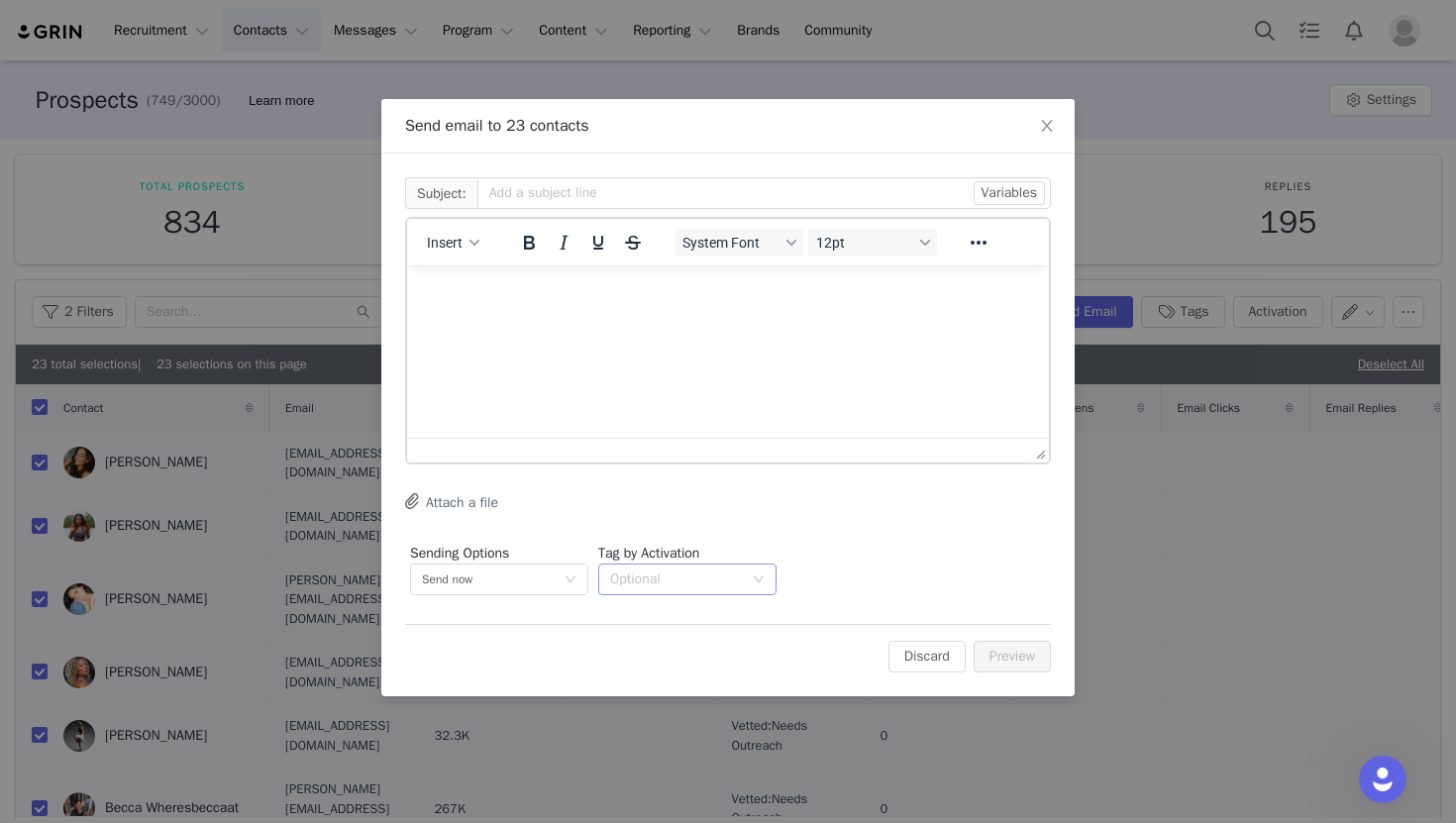 click on "Optional" at bounding box center (676, 579) 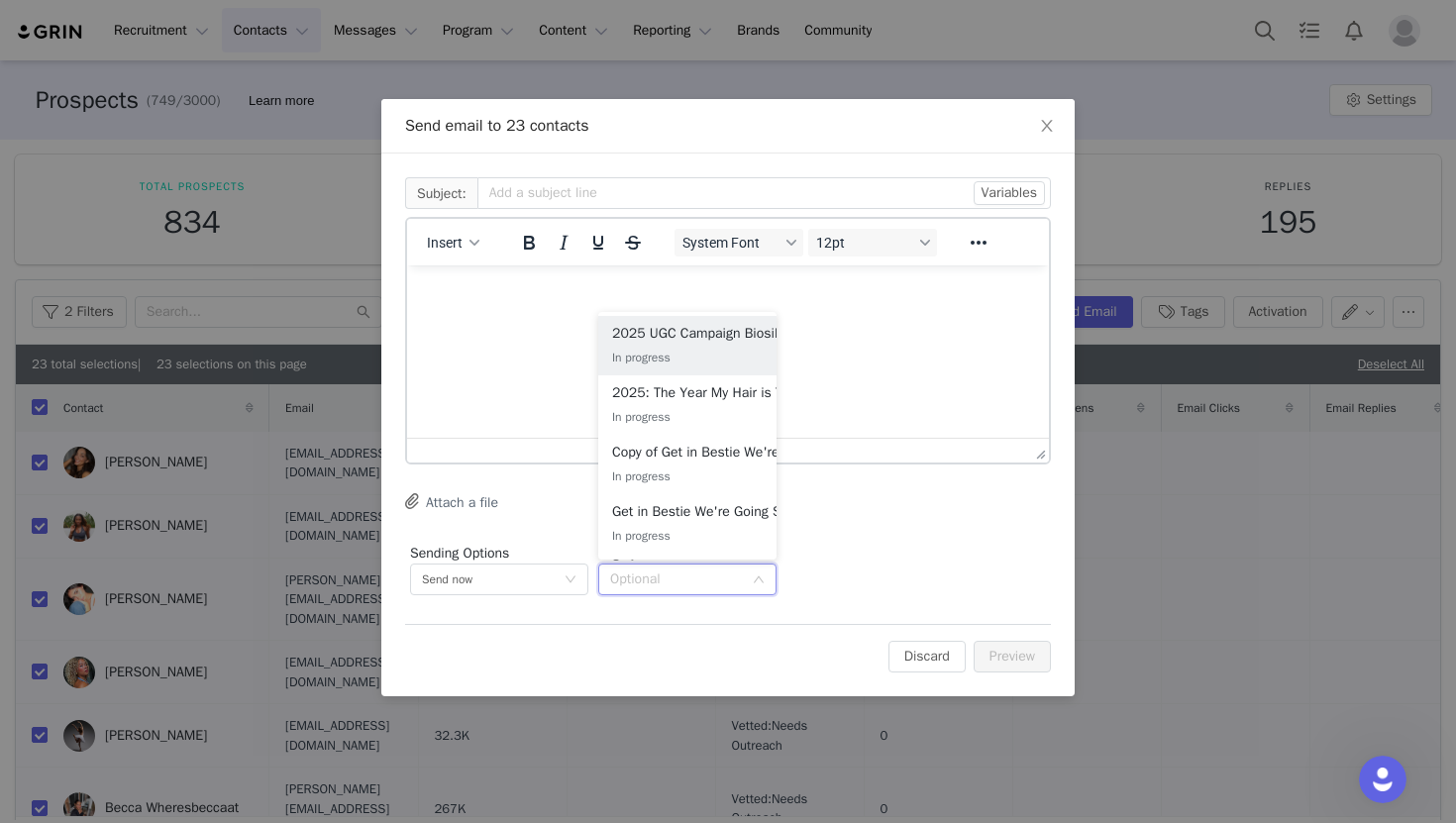 click on "Sending Options  Send now       This will be sent outside of your set  email hours .       Tag by Activation  Optional" at bounding box center [728, 568] 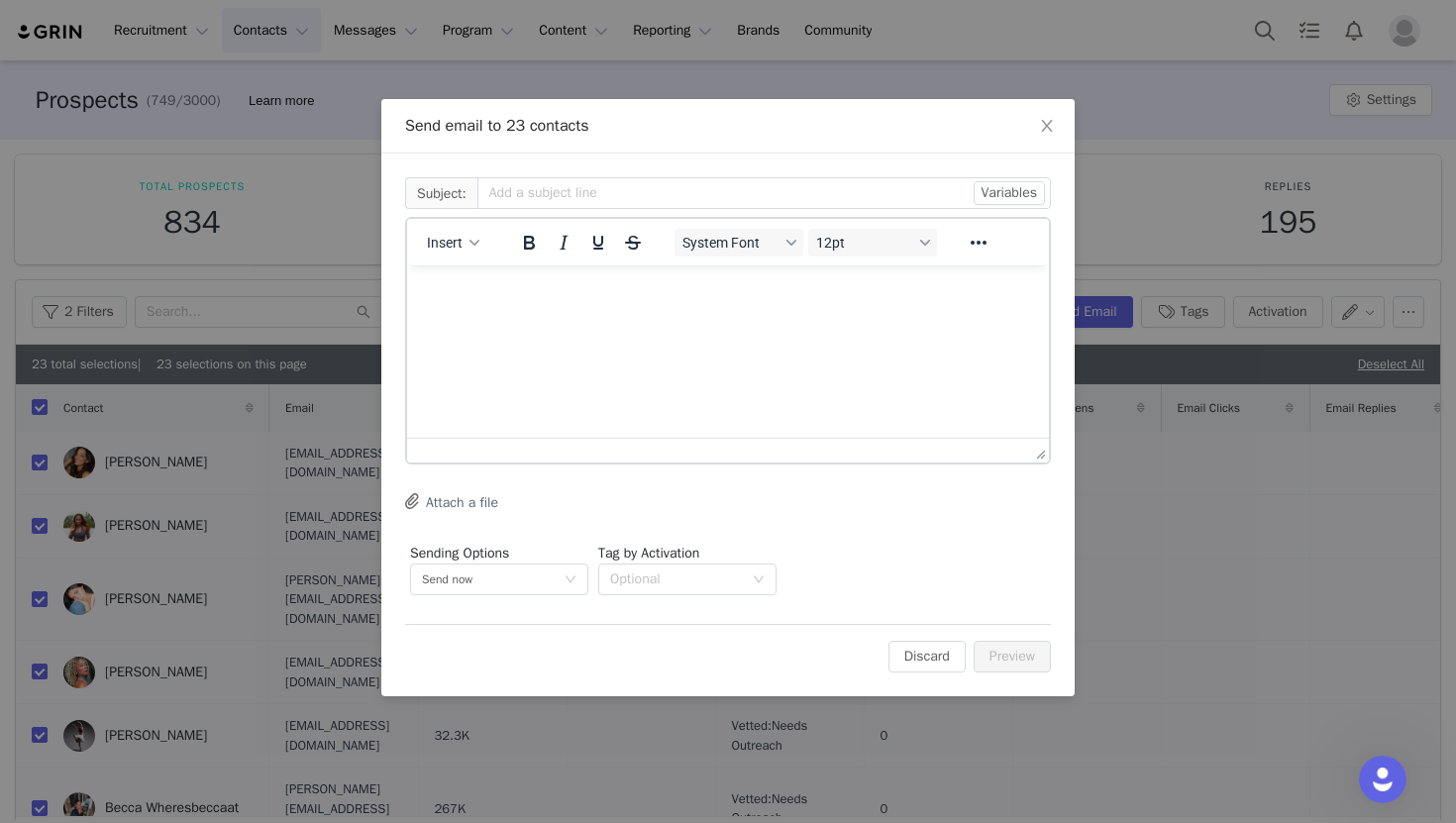 click at bounding box center (728, 292) 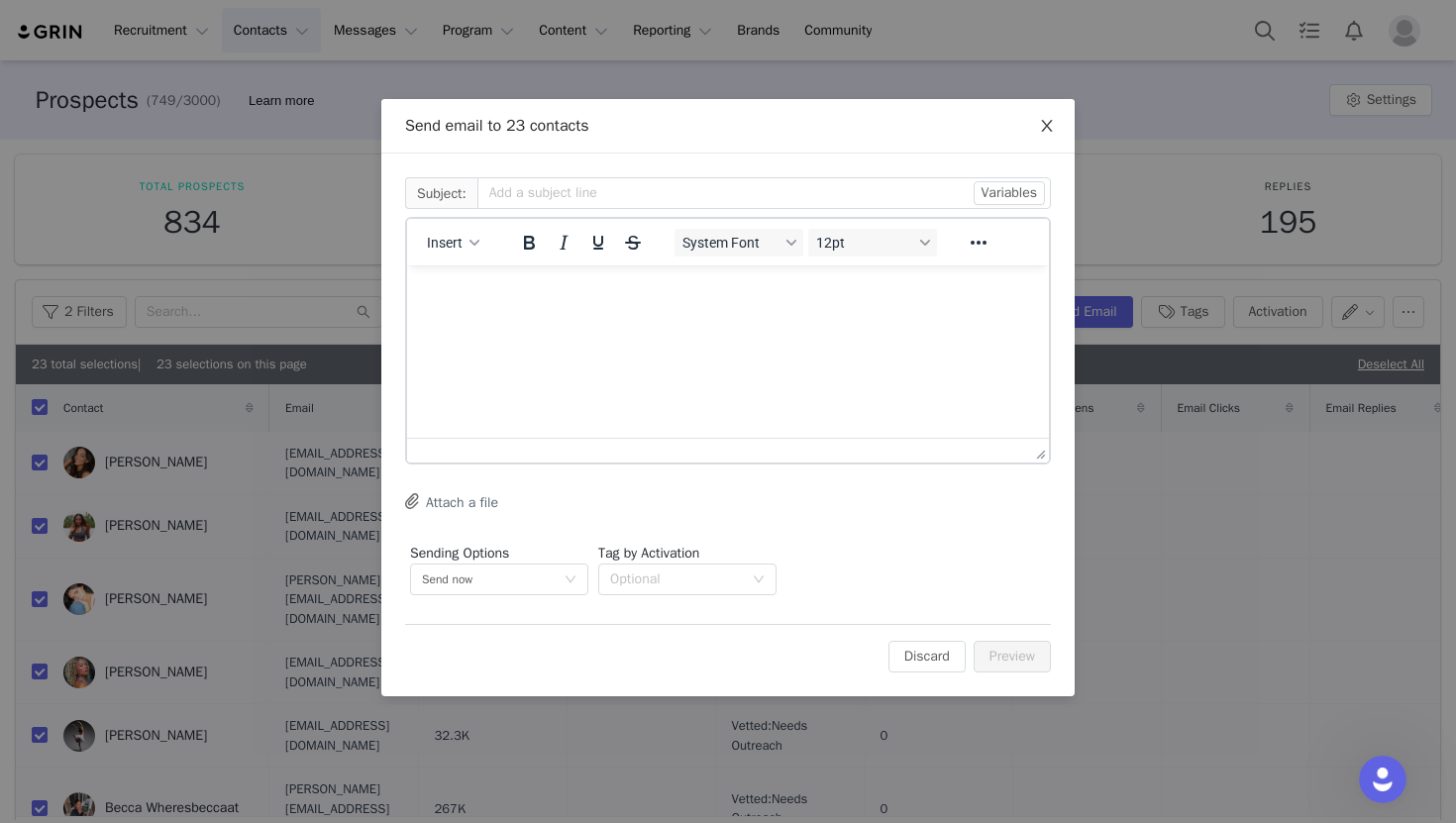 click 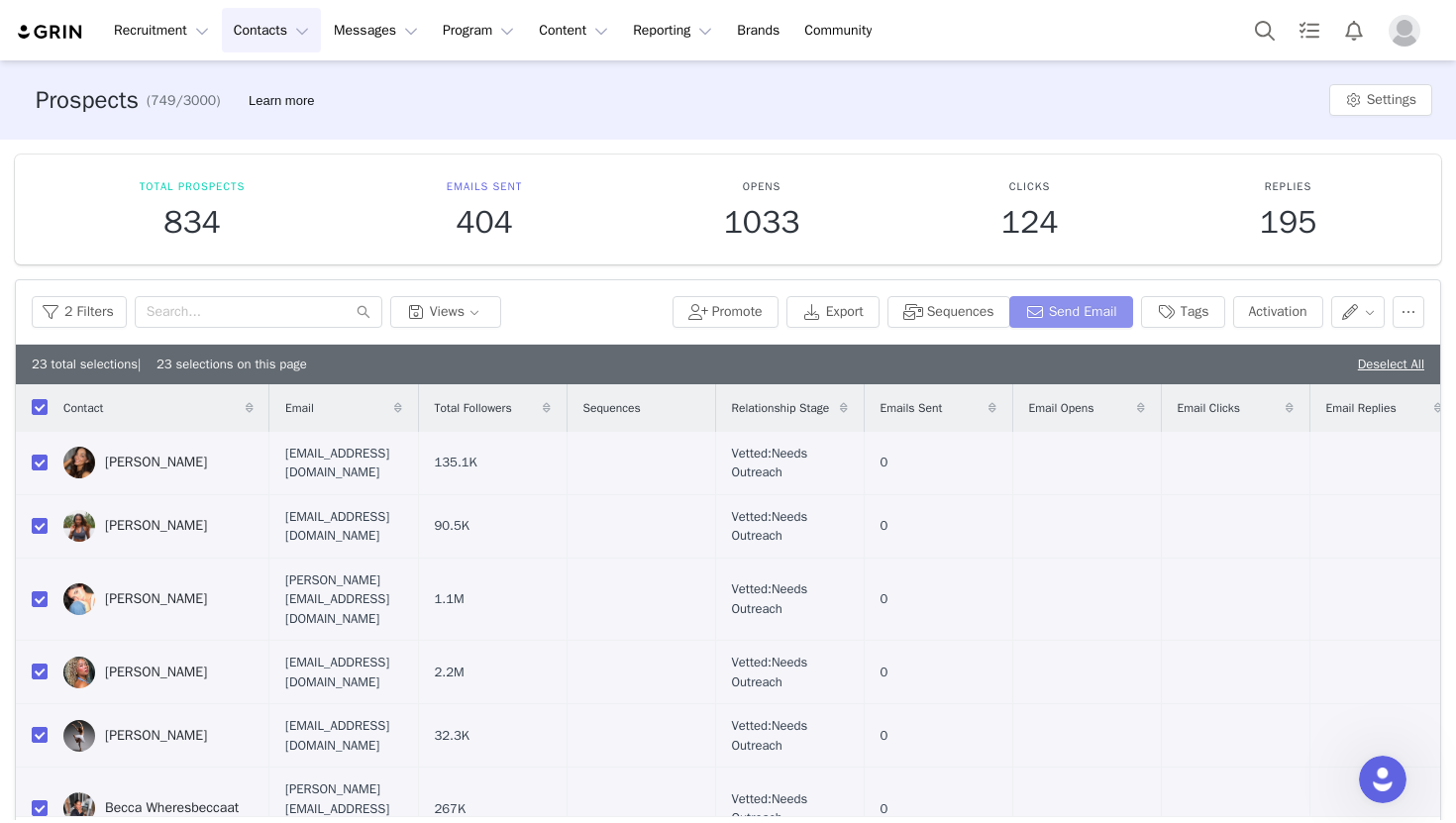 scroll, scrollTop: 0, scrollLeft: 0, axis: both 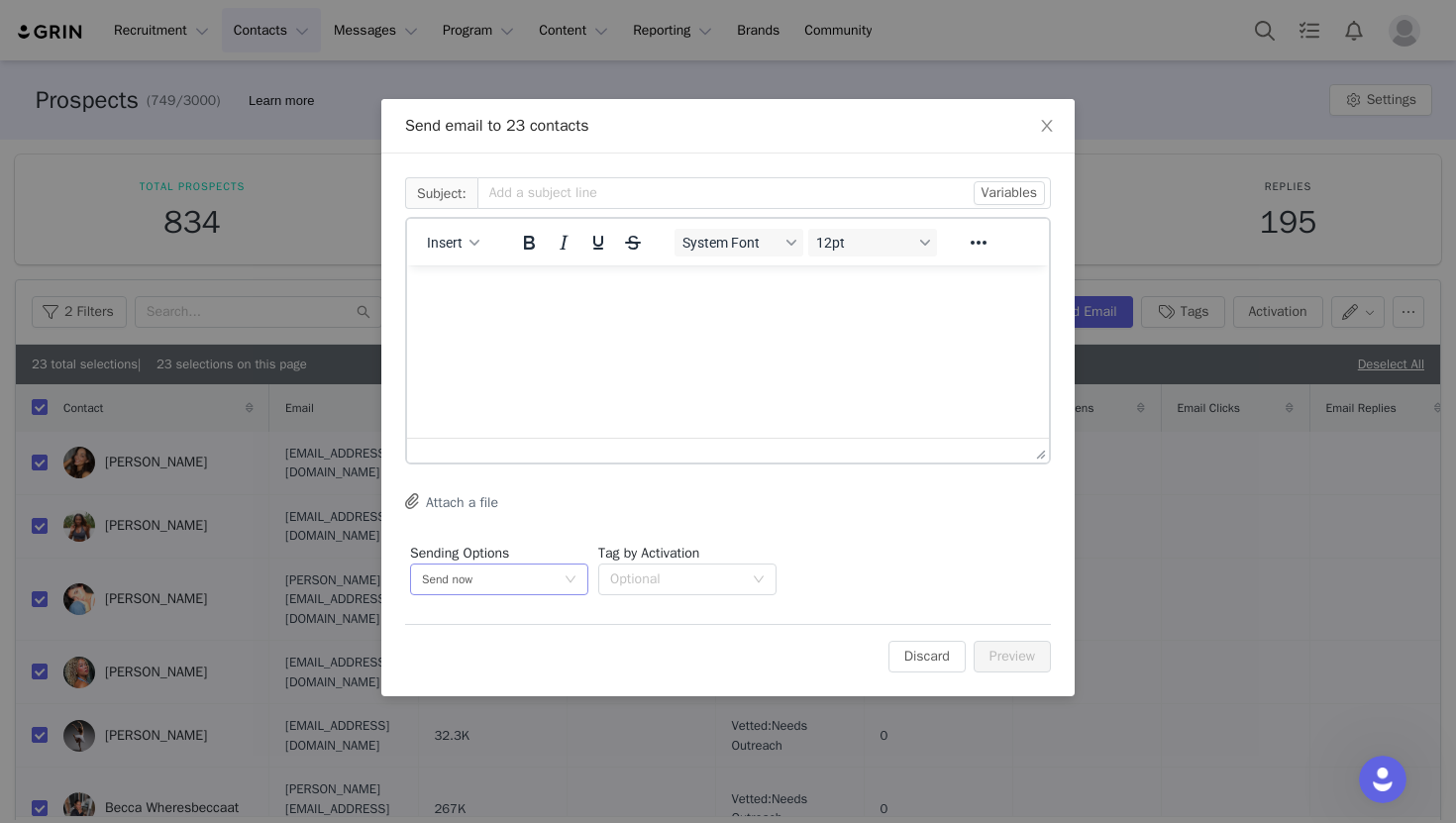 click on "Send now" at bounding box center [492, 579] 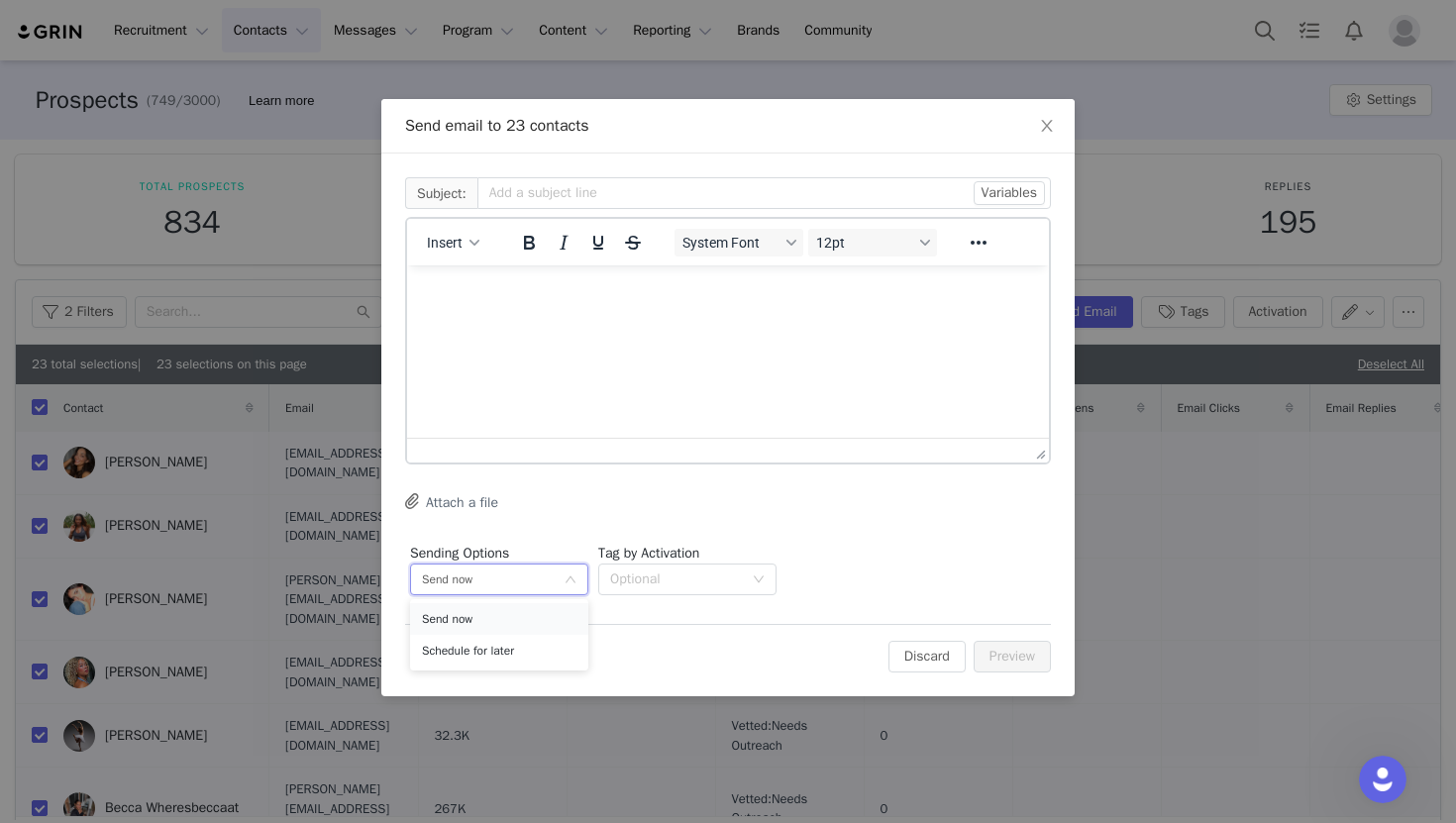 click on "Send now" at bounding box center (499, 619) 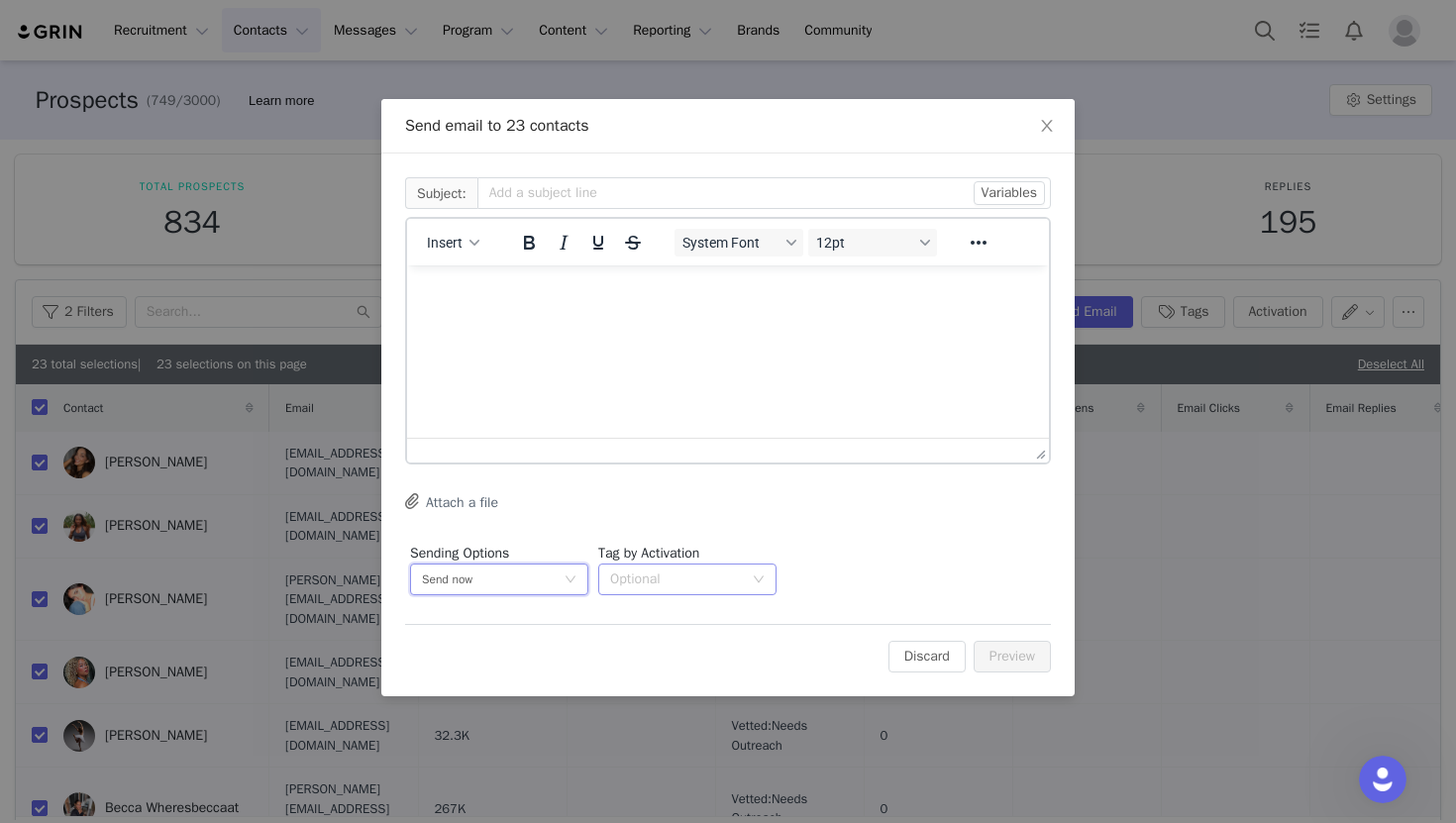 click on "Optional" at bounding box center (676, 579) 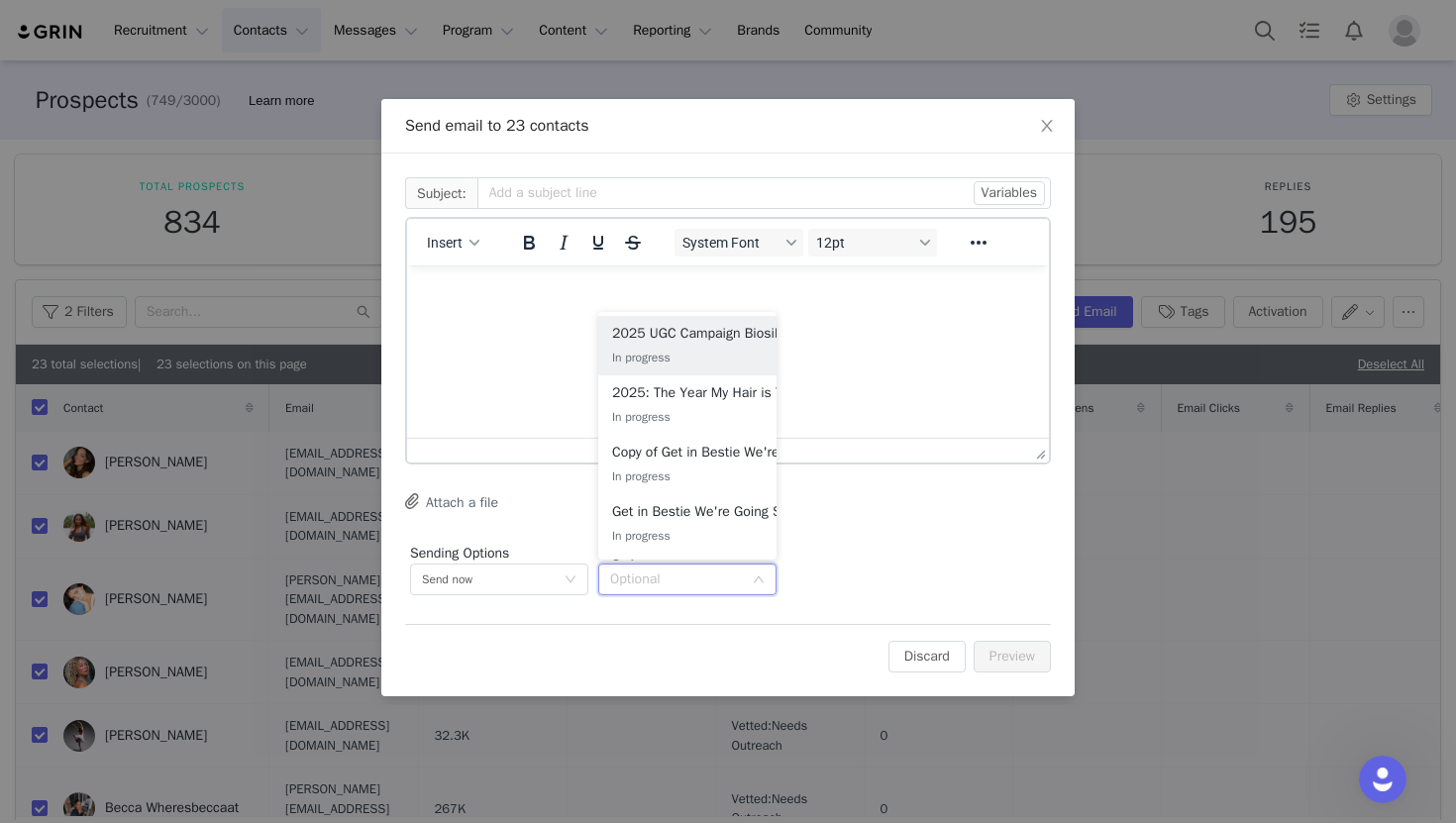 click on "Sending Options  Send now       This will be sent outside of your set  email hours .       Tag by Activation  Optional" at bounding box center [728, 568] 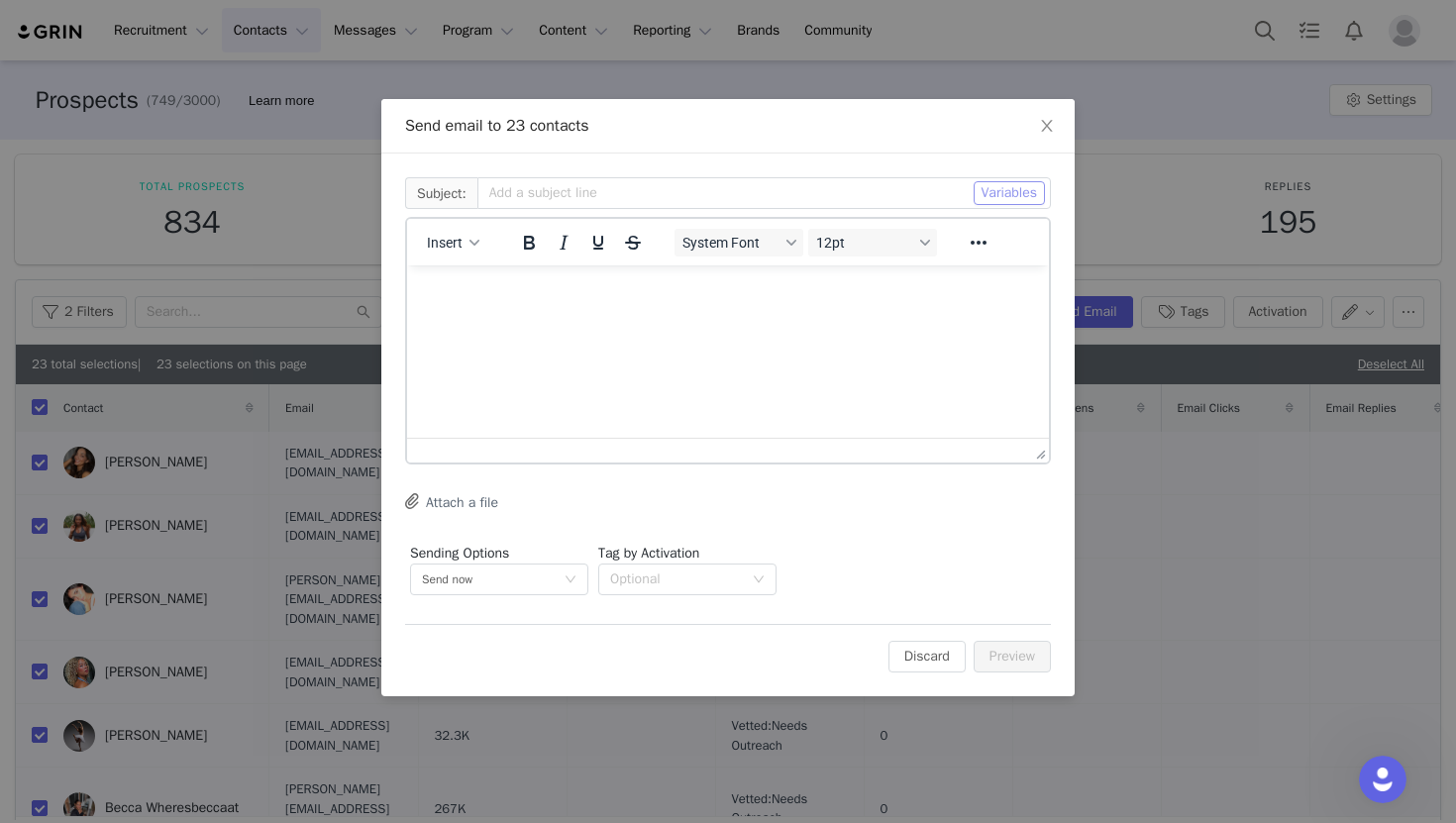 click on "Variables" at bounding box center (1009, 193) 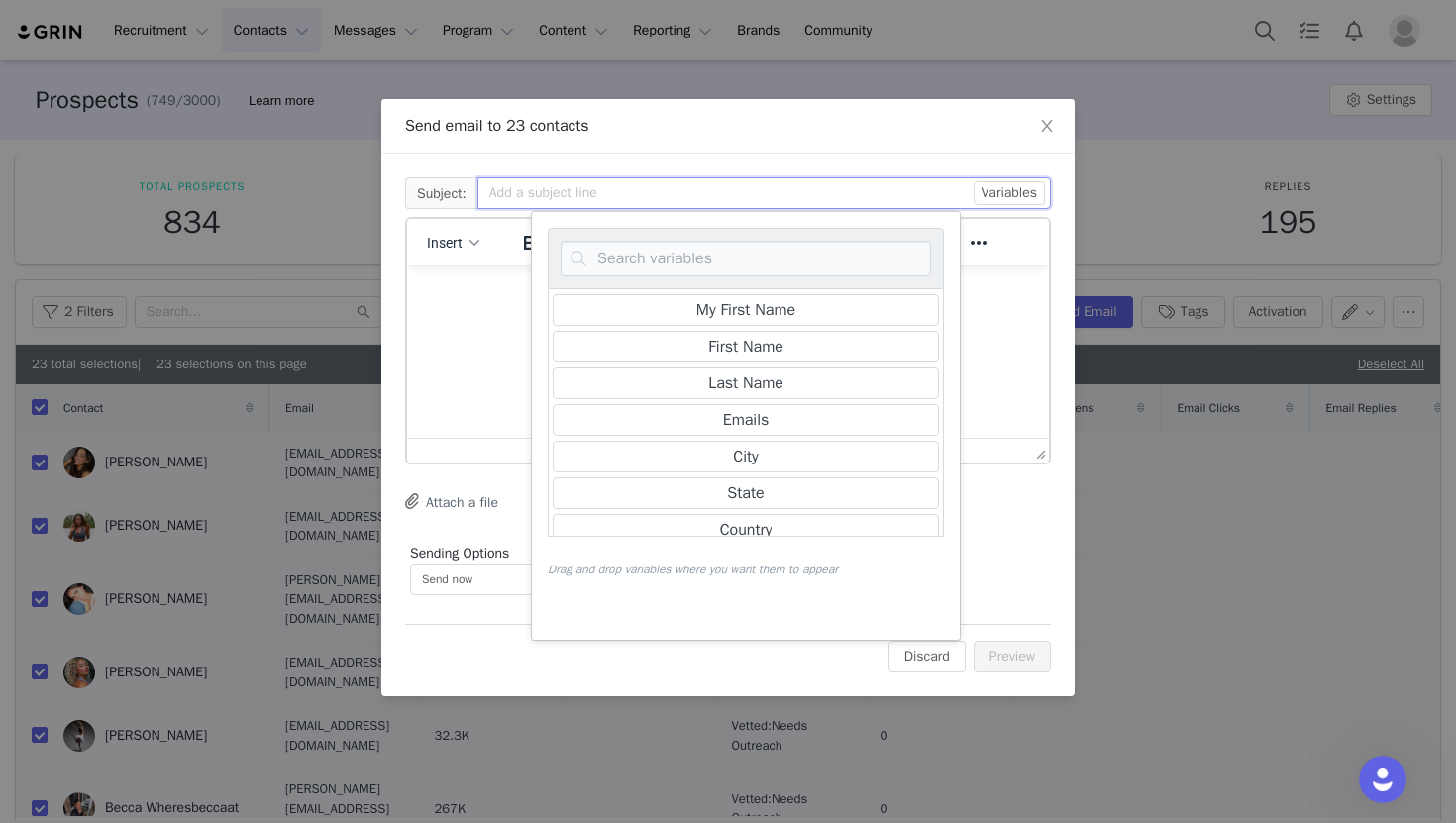 click at bounding box center (764, 193) 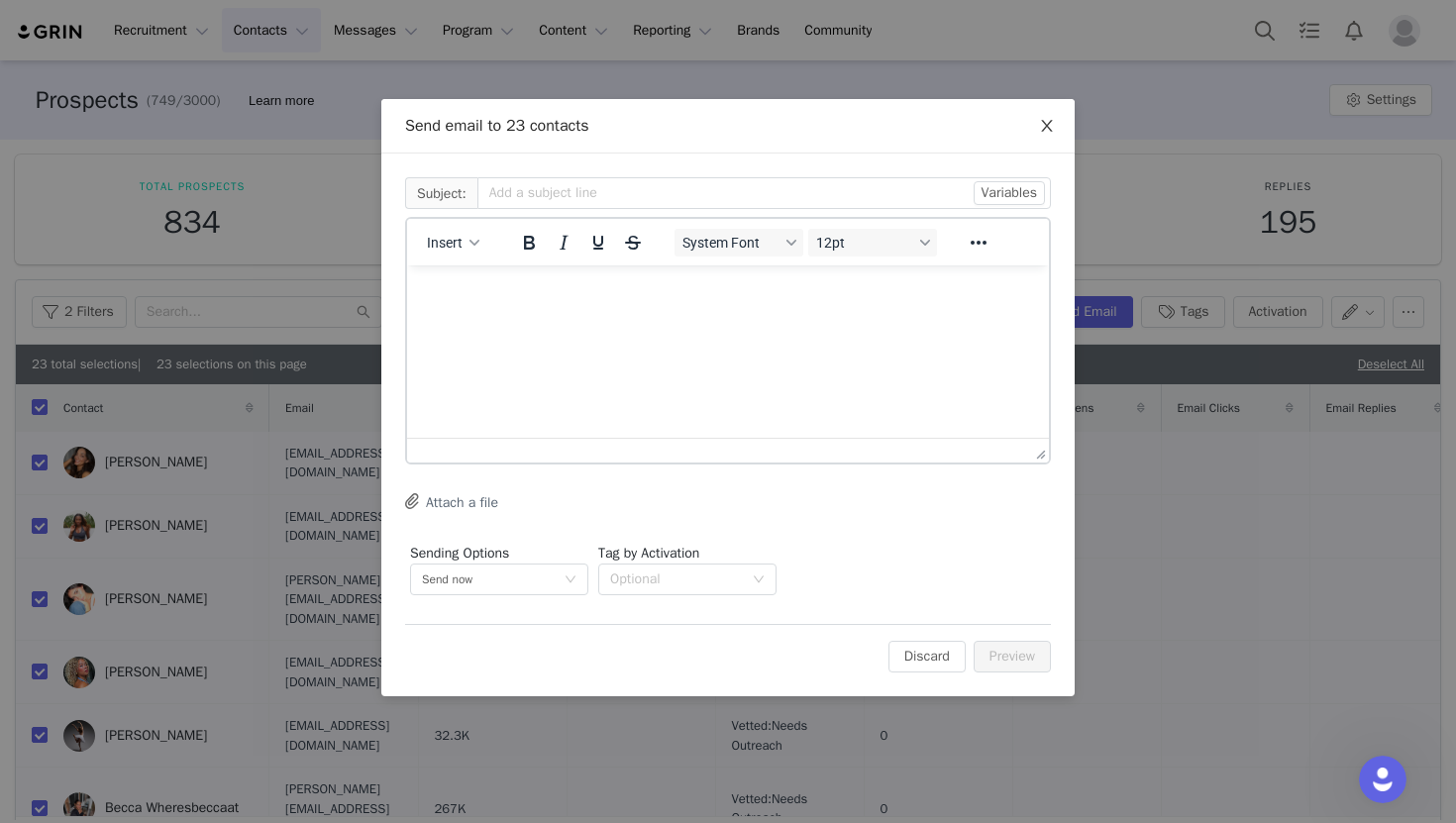 click 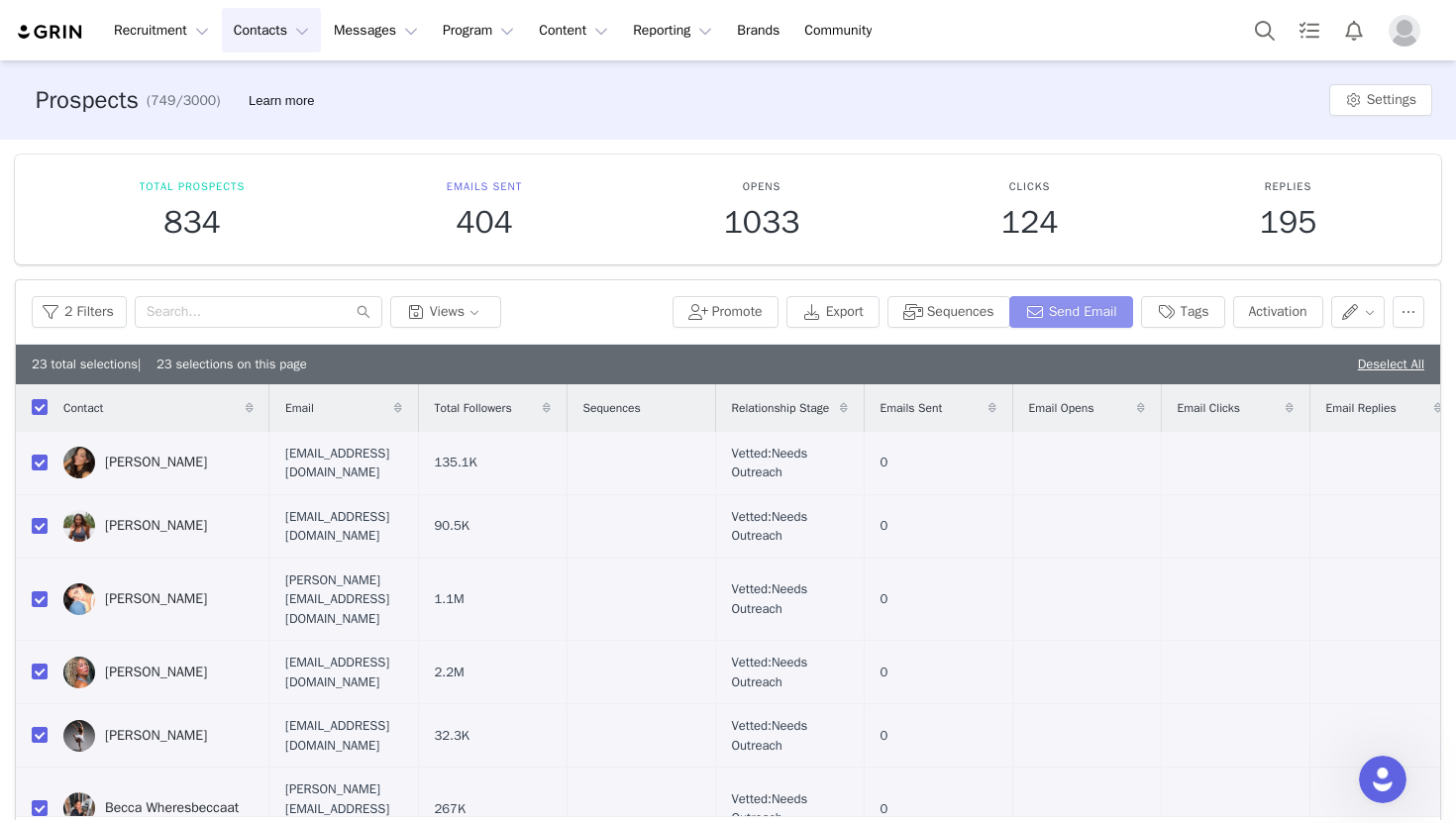 scroll, scrollTop: 0, scrollLeft: 0, axis: both 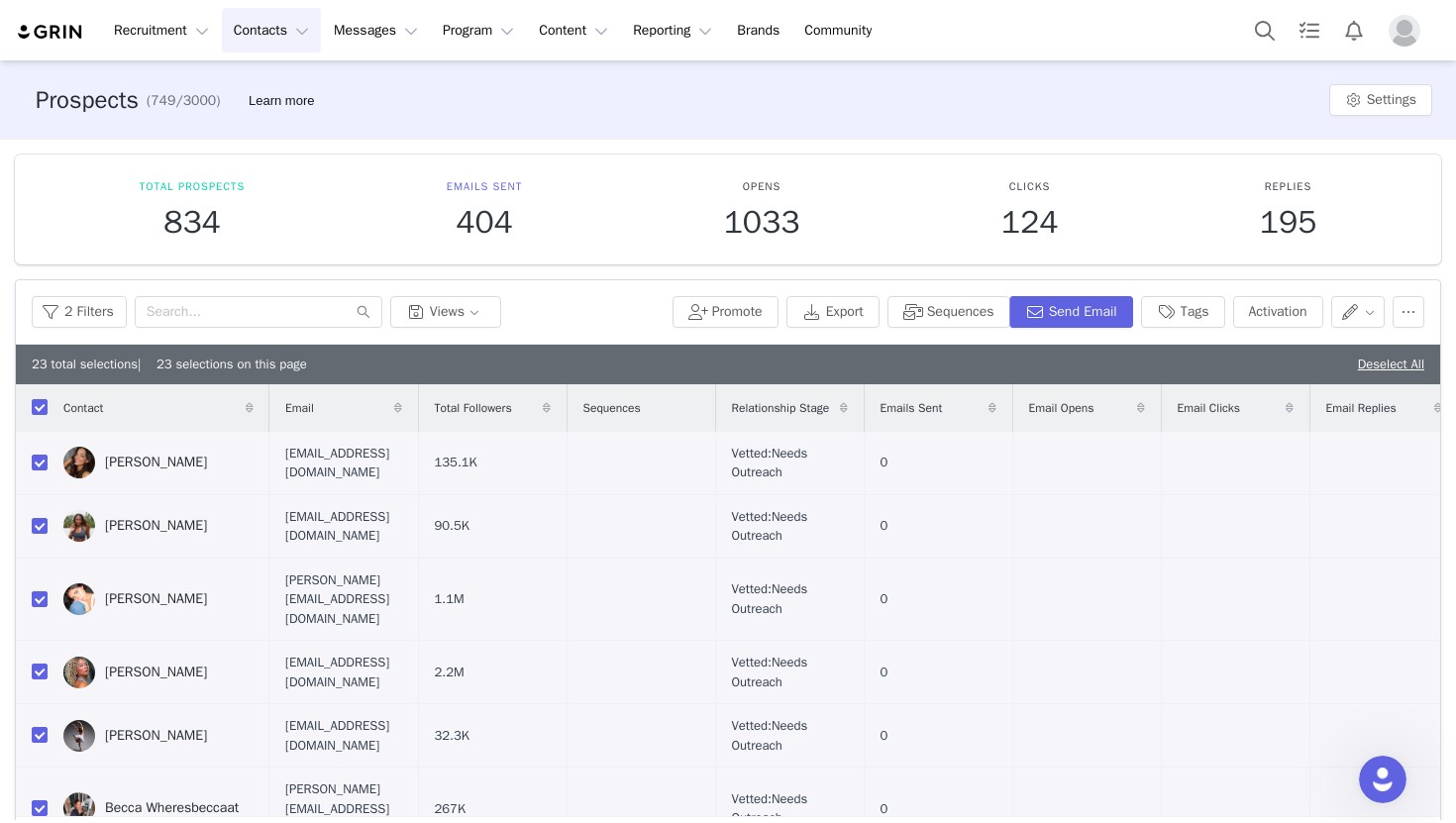 click 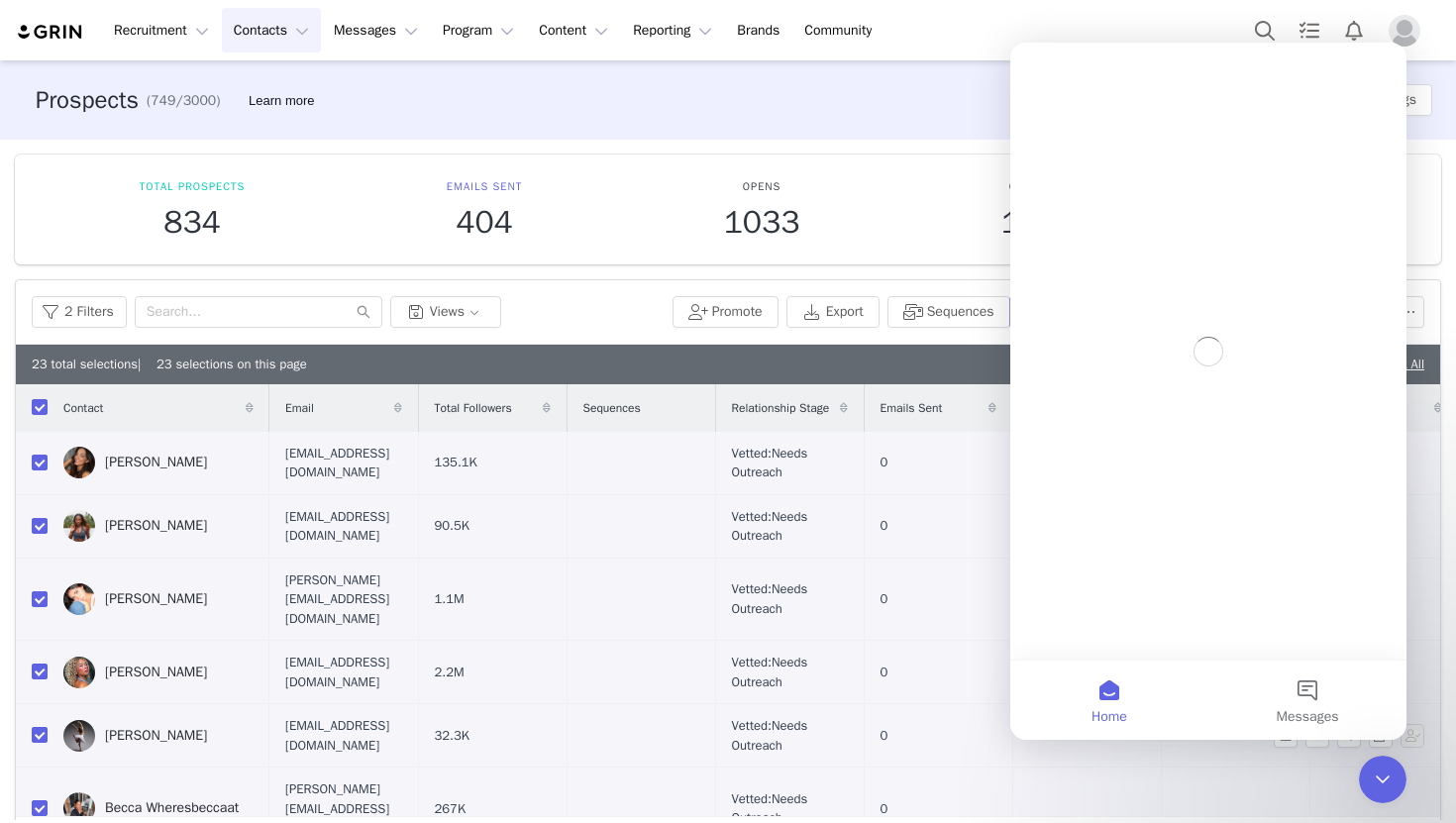 scroll, scrollTop: 0, scrollLeft: 0, axis: both 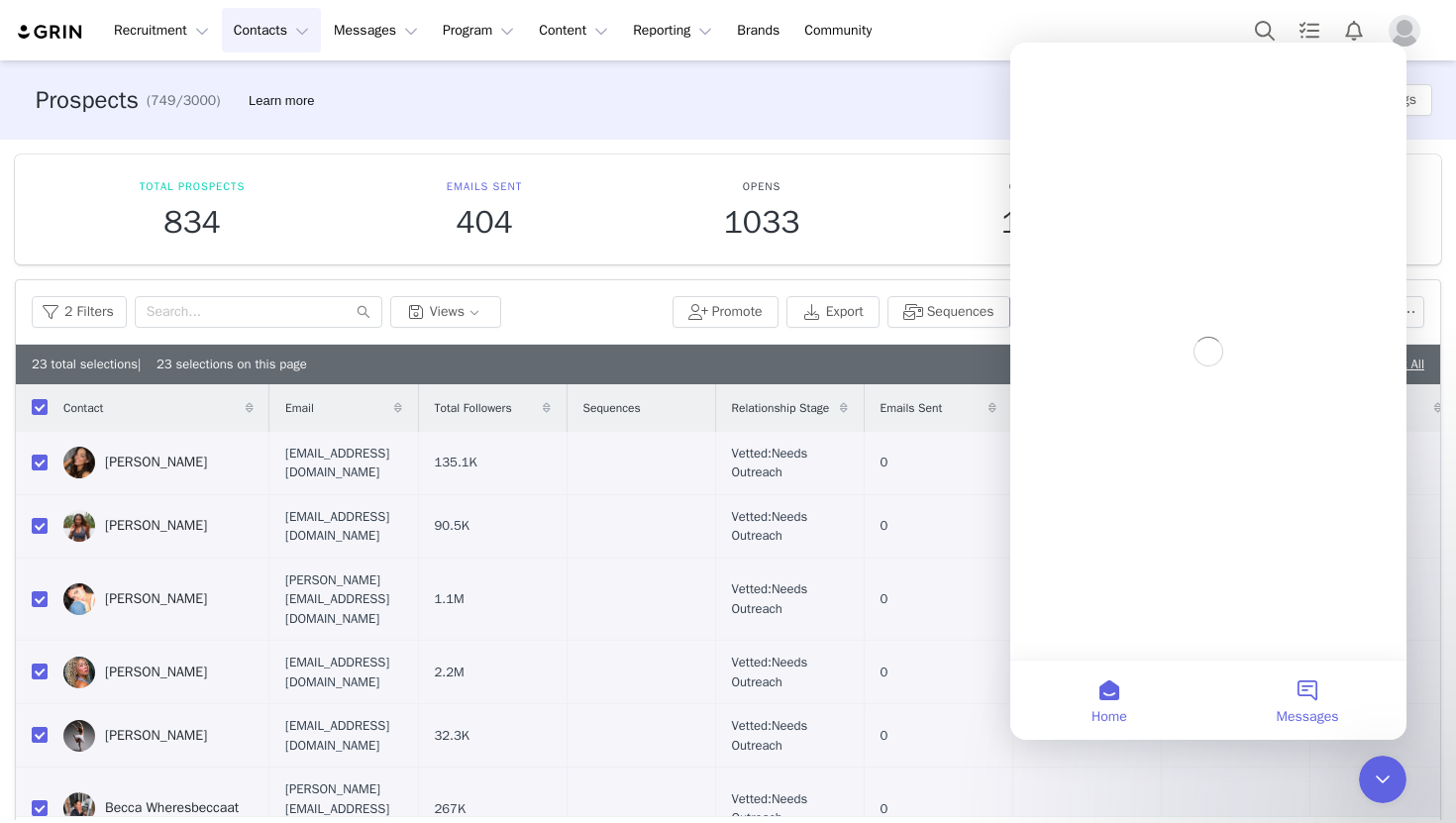 click on "Messages" at bounding box center [1307, 700] 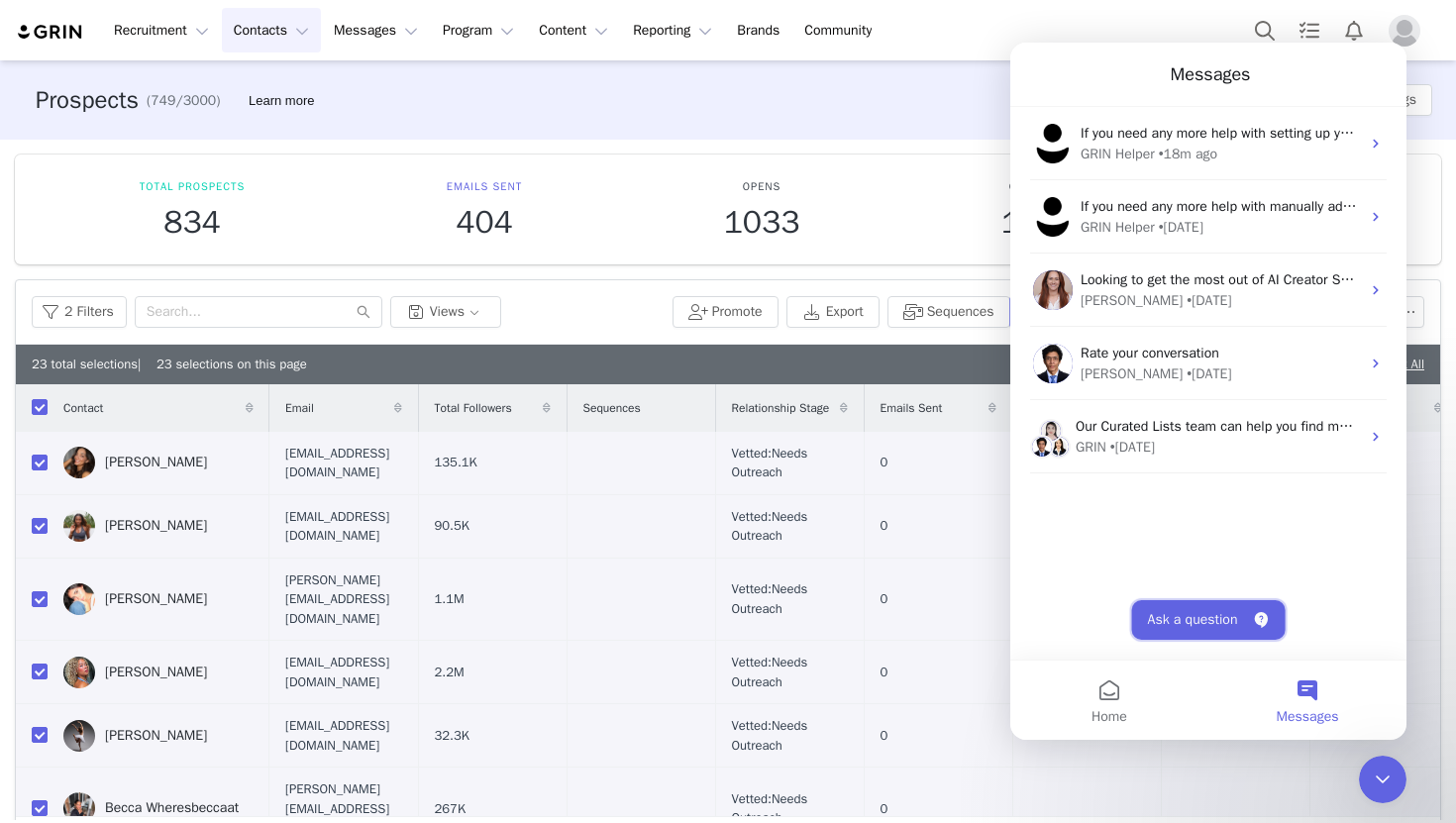click on "Ask a question" at bounding box center [1208, 620] 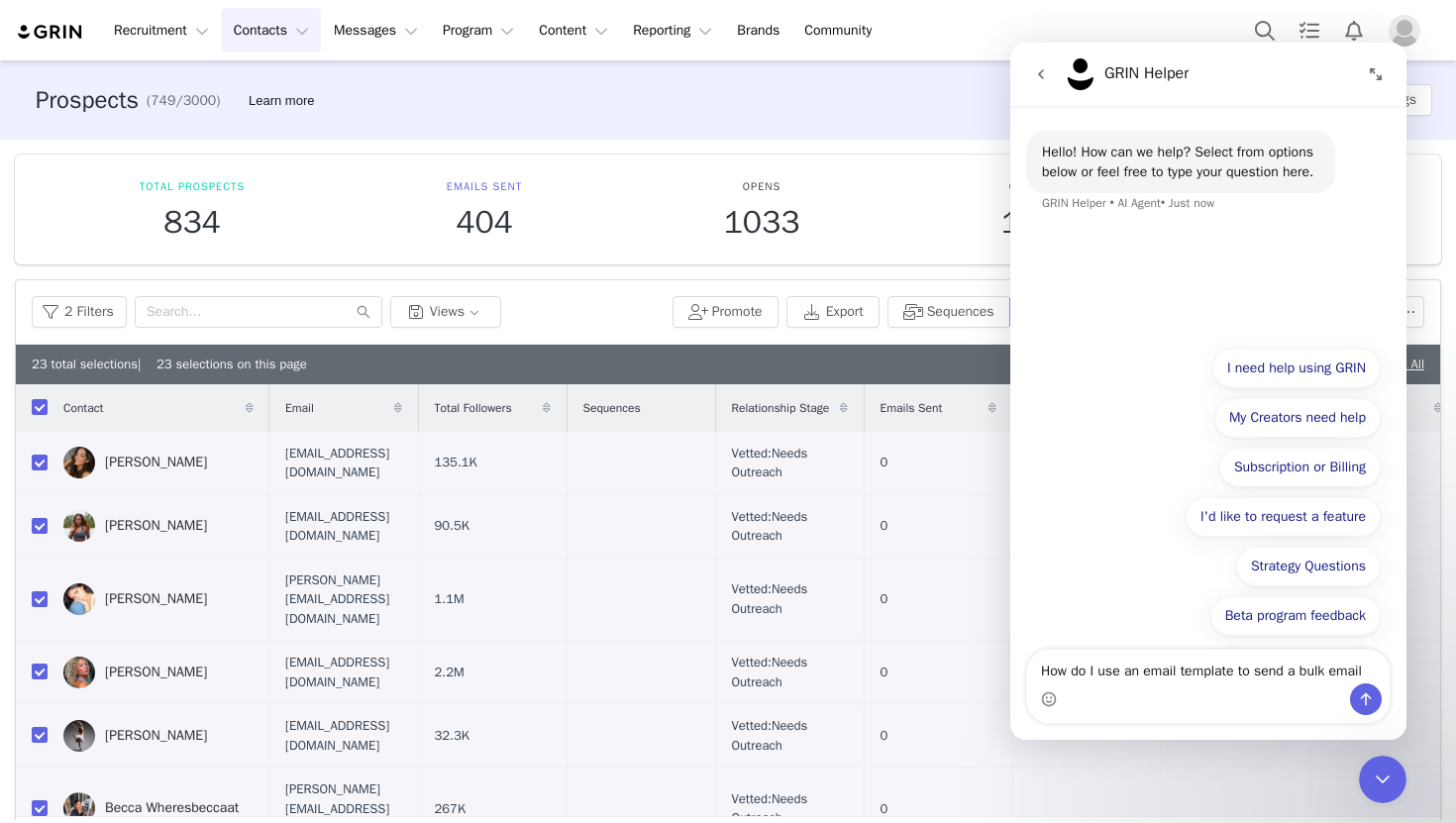 type on "How do I use an email template to send a bulk email" 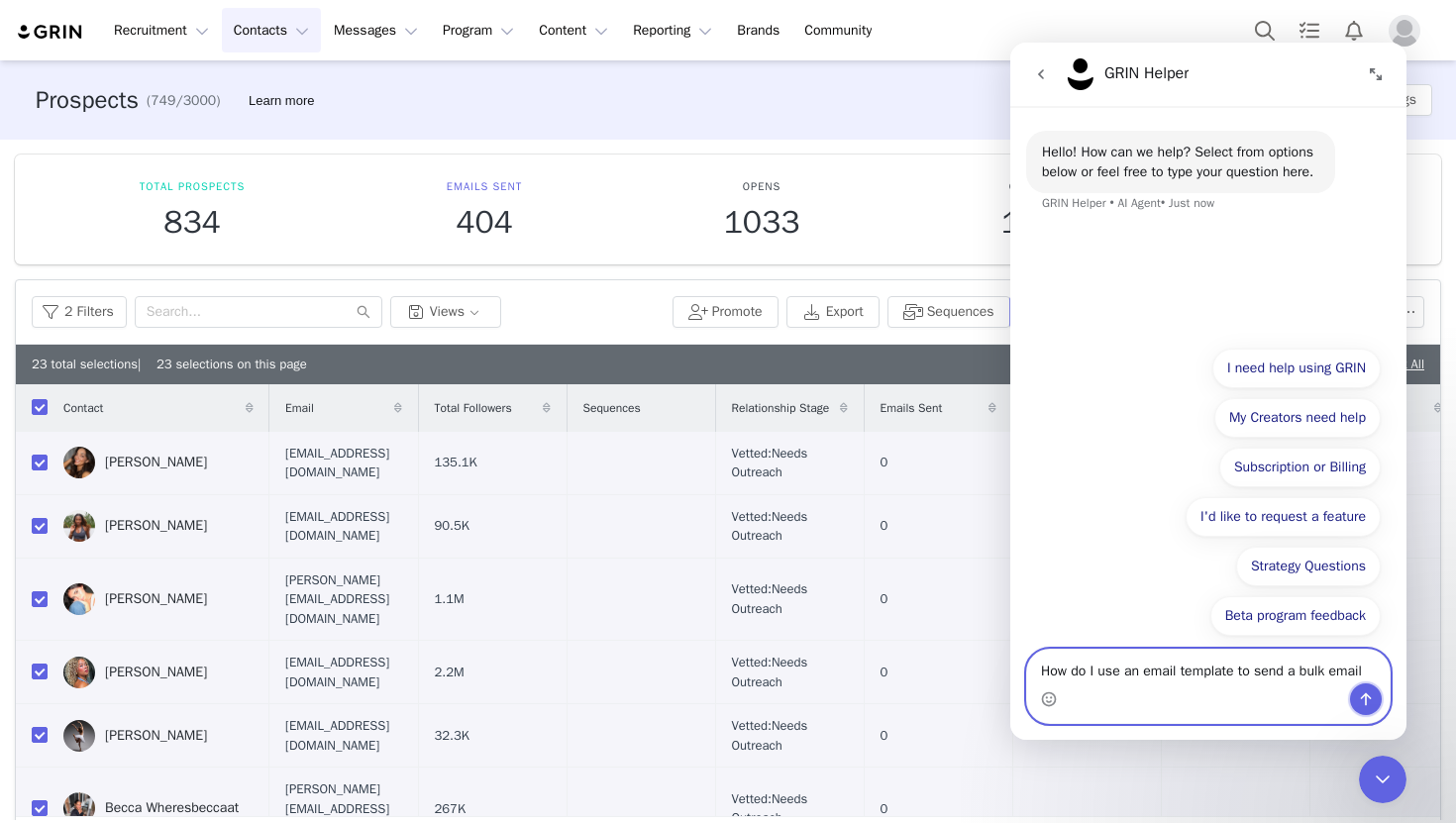 click at bounding box center (1366, 699) 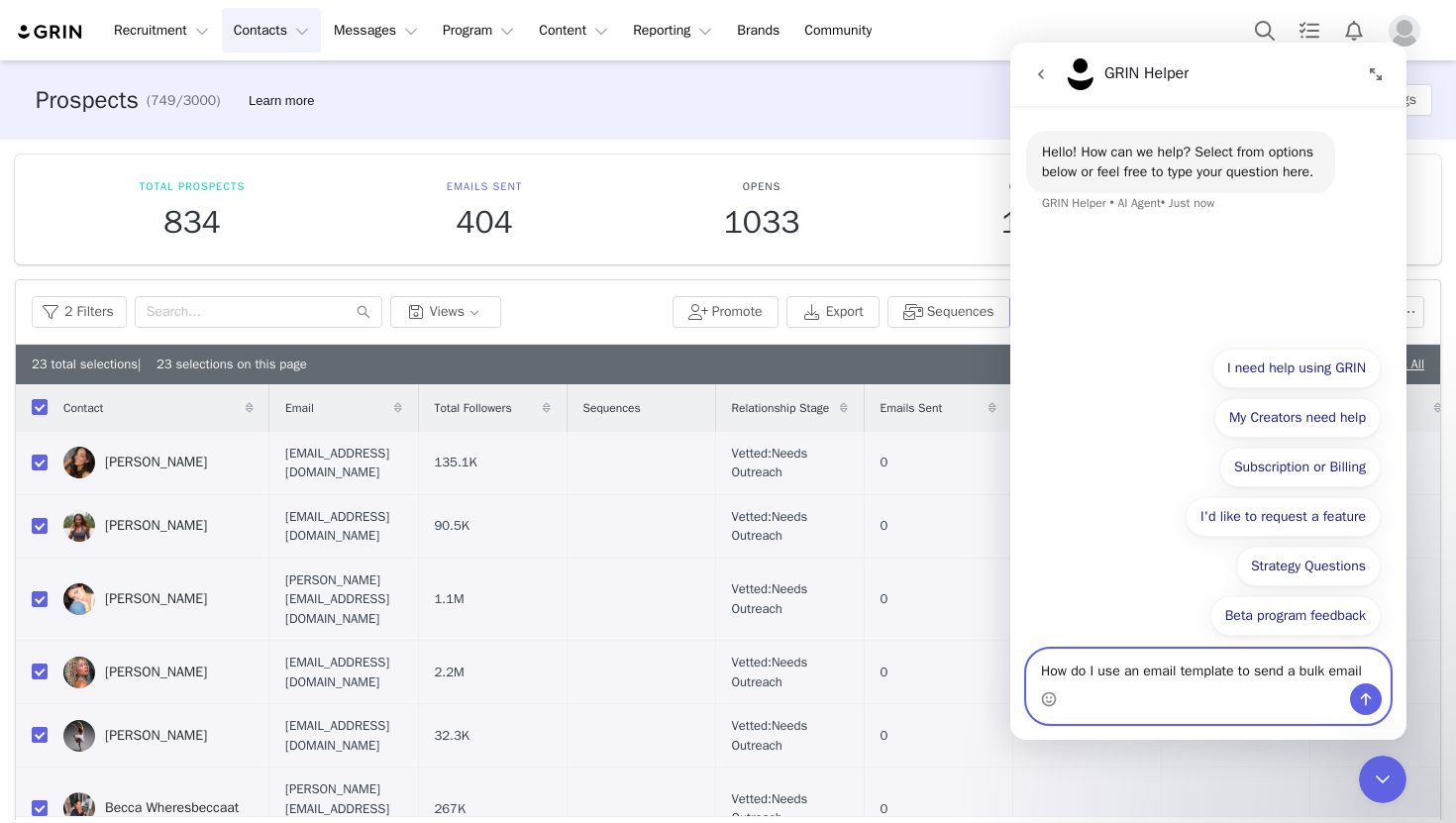type 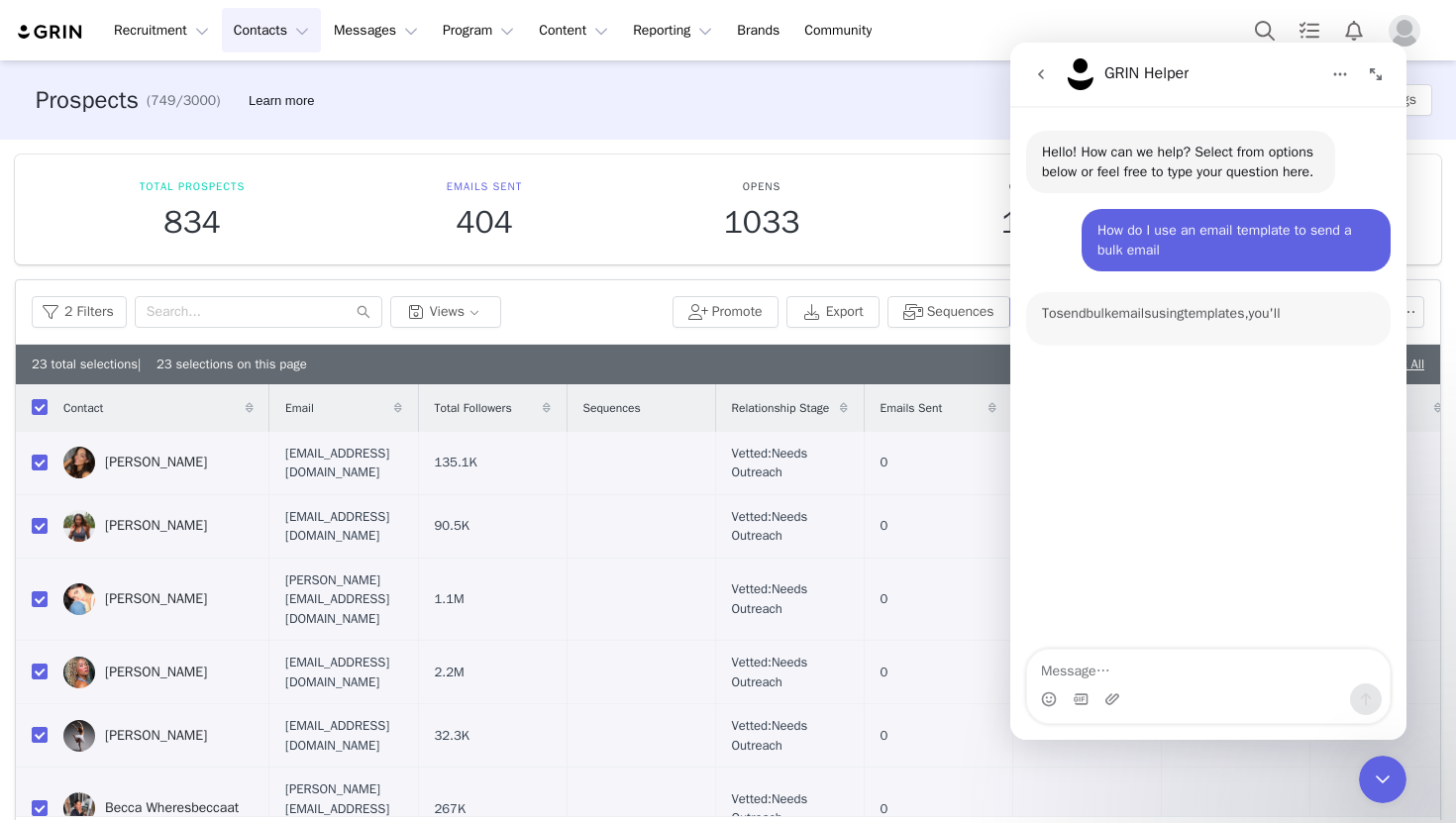 scroll, scrollTop: 3, scrollLeft: 0, axis: vertical 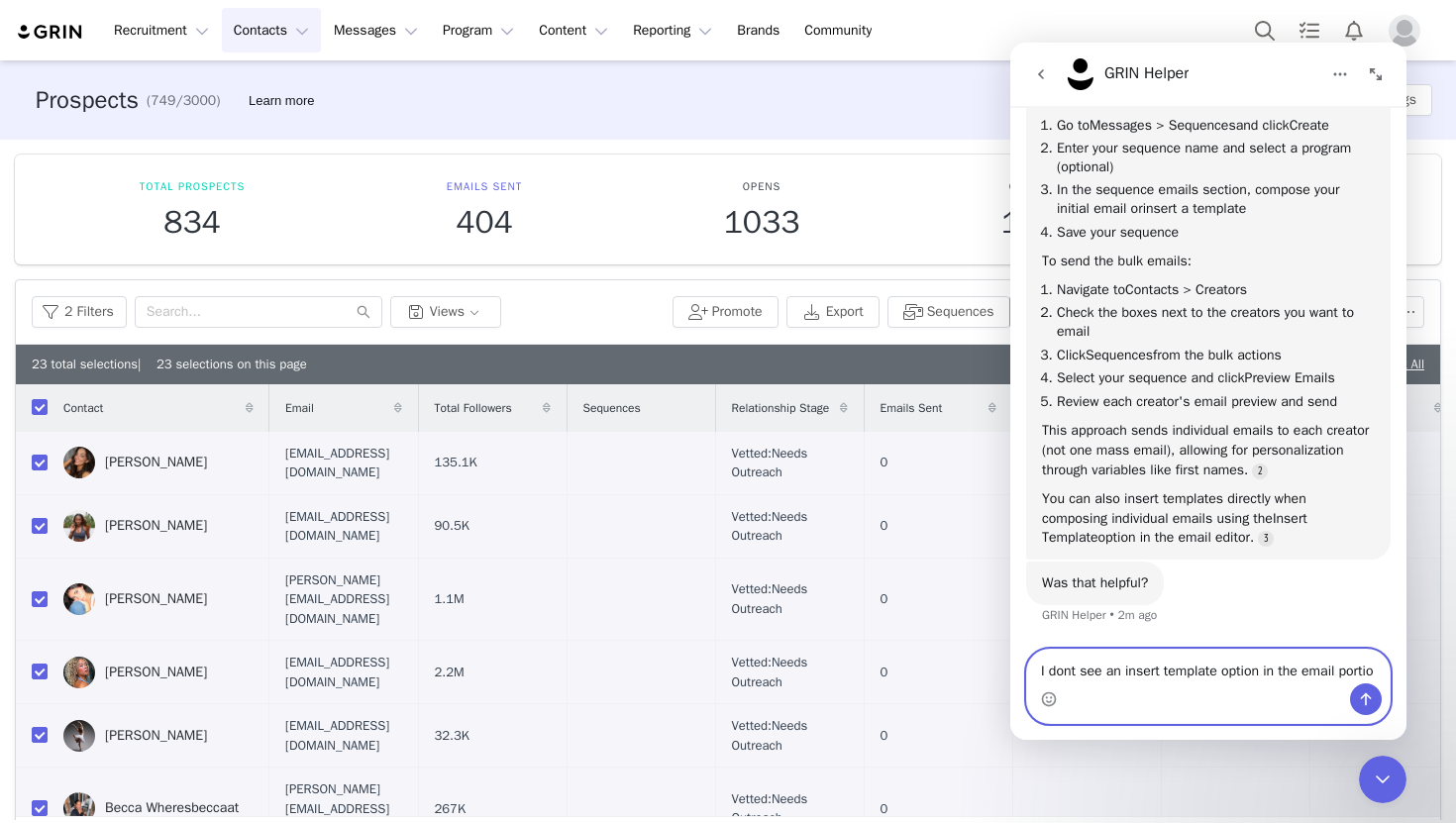 type on "I dont see an insert template option in the email portion" 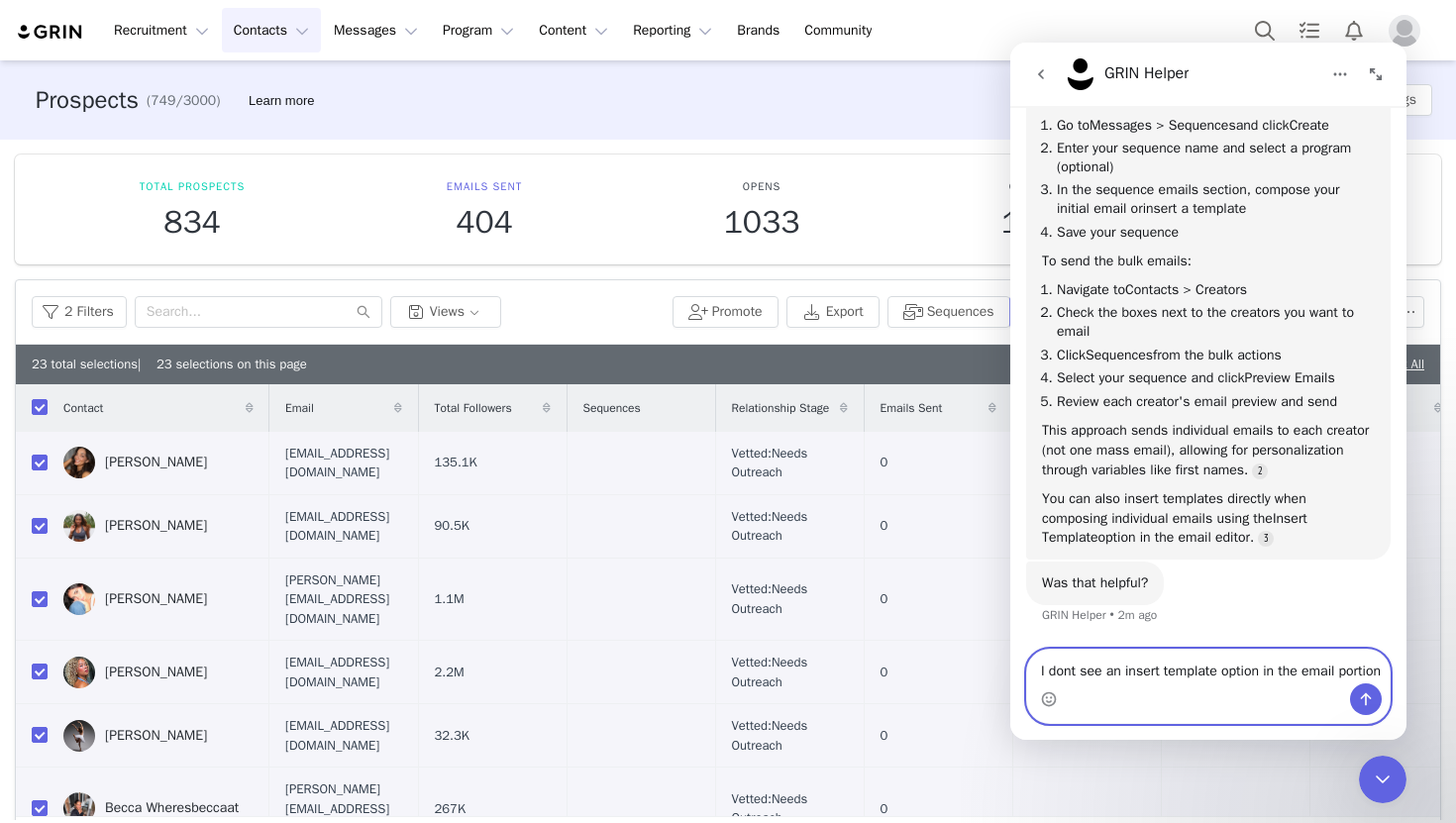 type 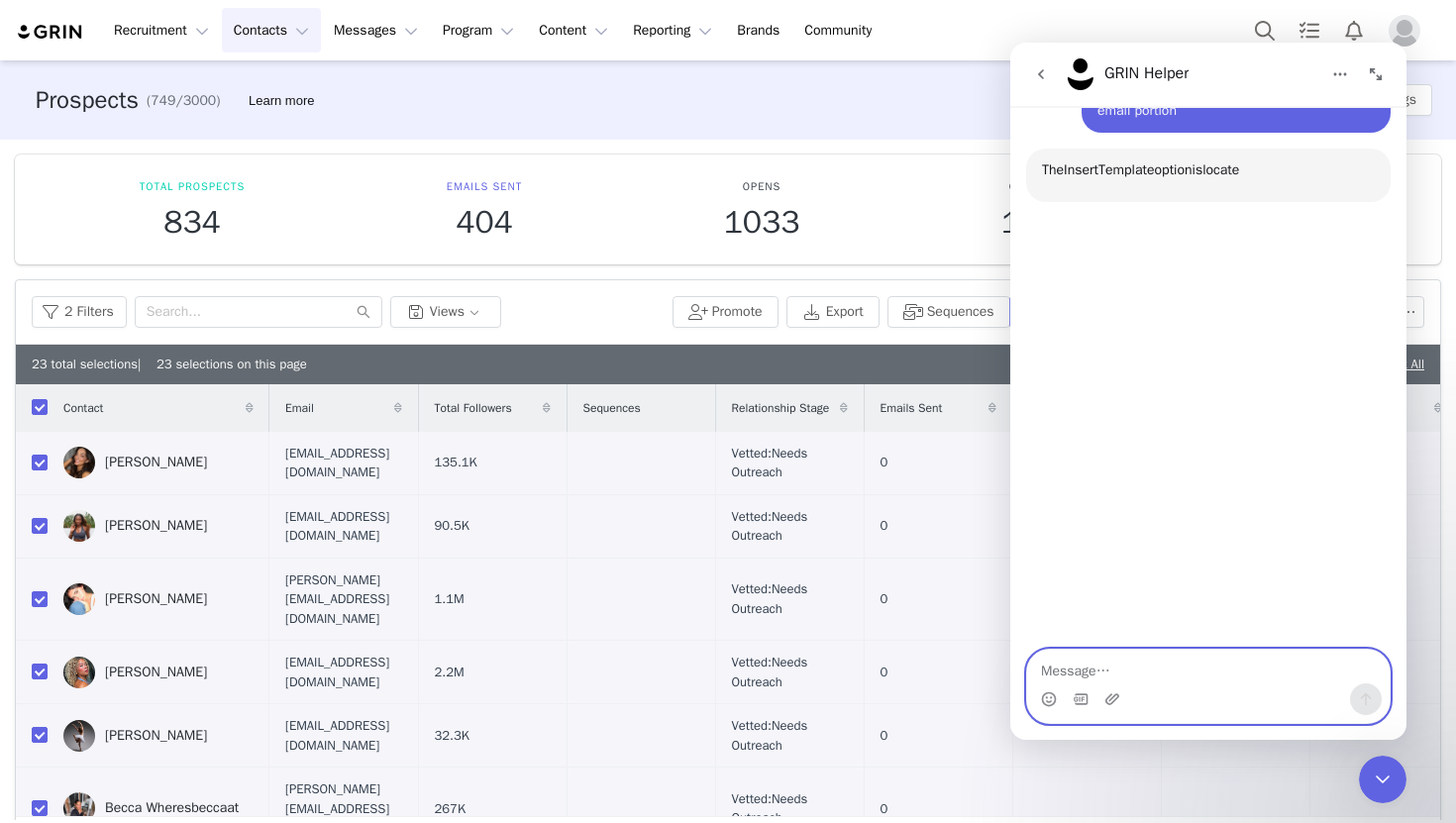 scroll, scrollTop: 781, scrollLeft: 0, axis: vertical 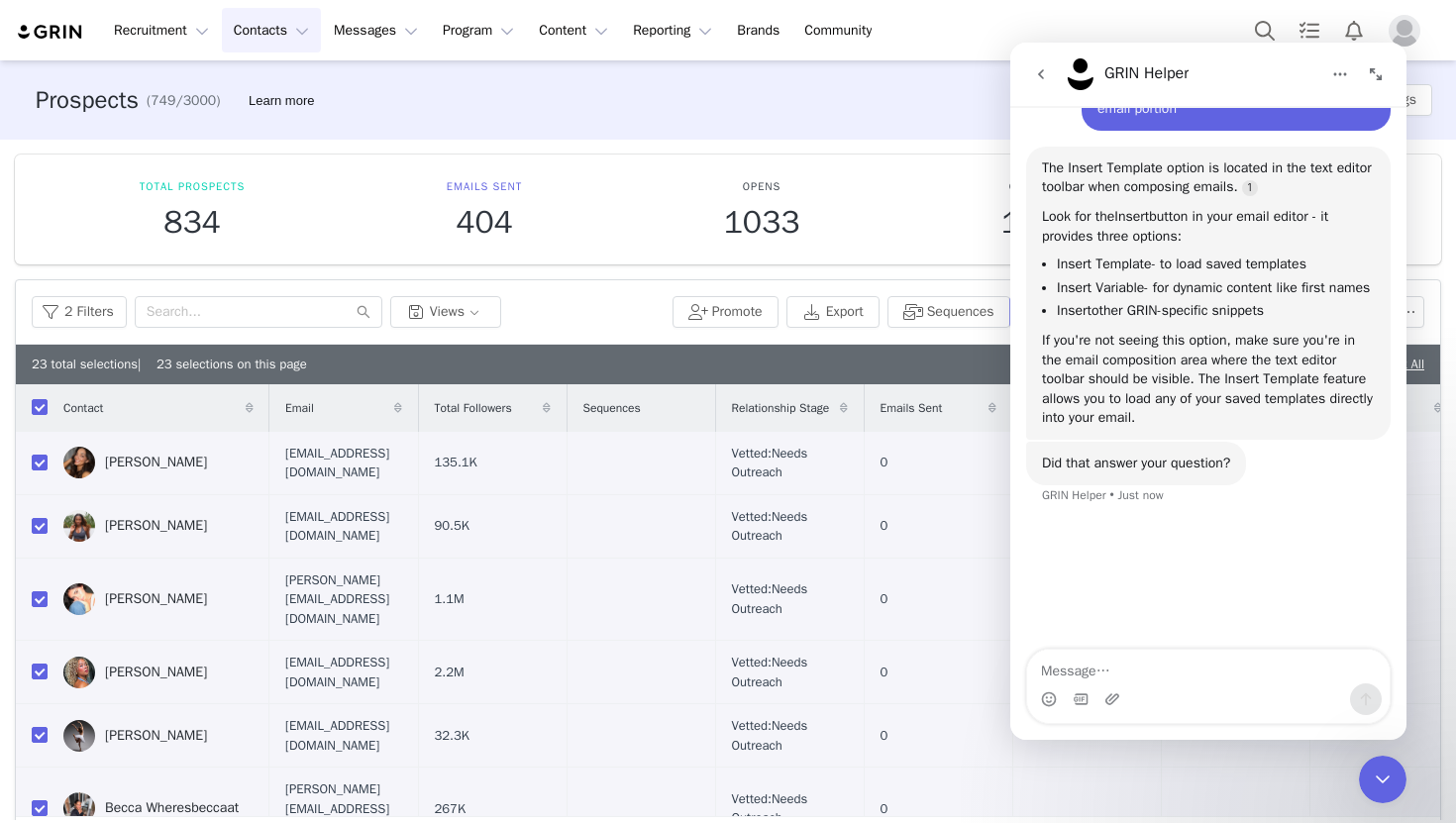 click on "Send Email" at bounding box center (1071, 312) 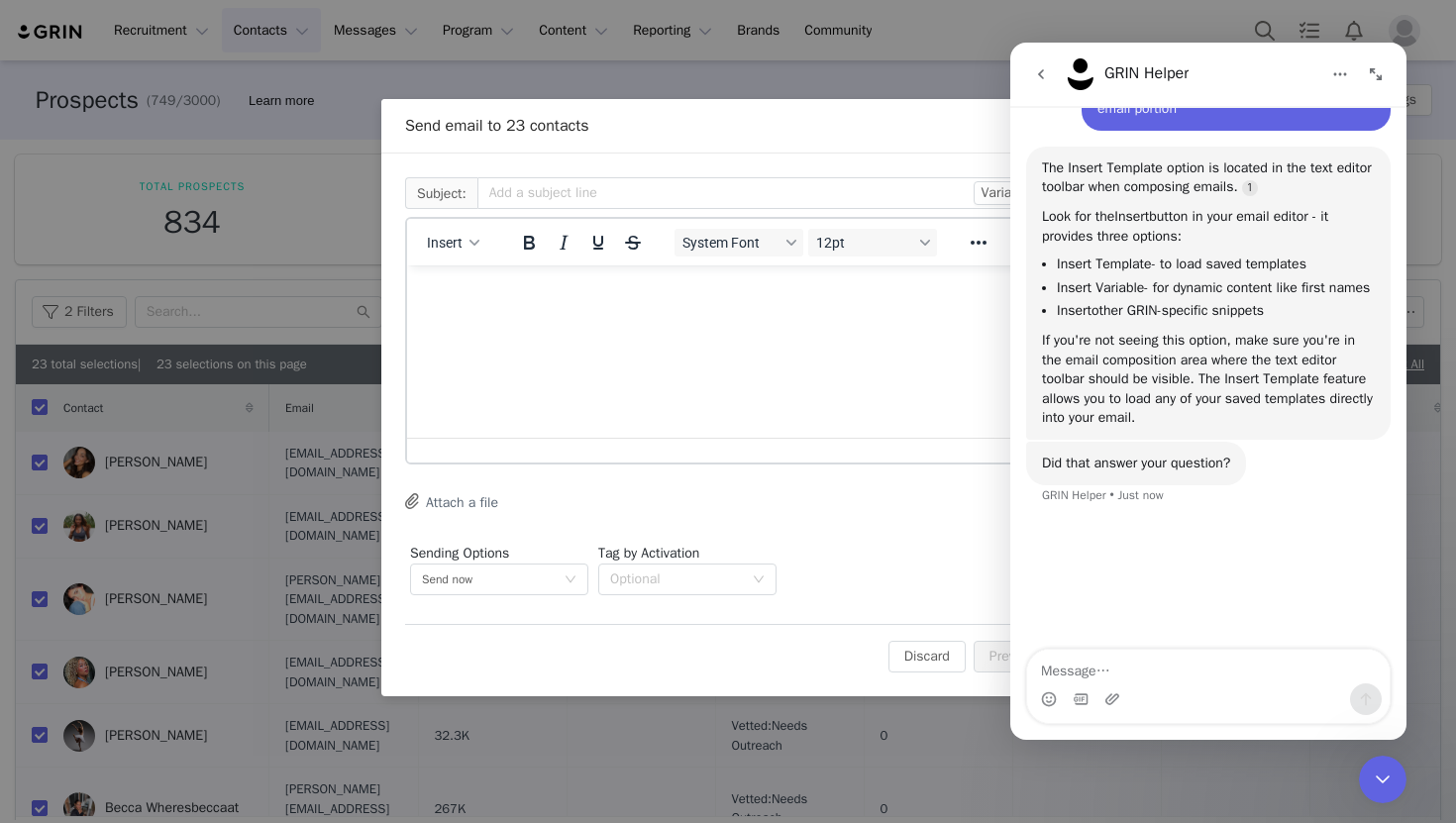 scroll, scrollTop: 0, scrollLeft: 0, axis: both 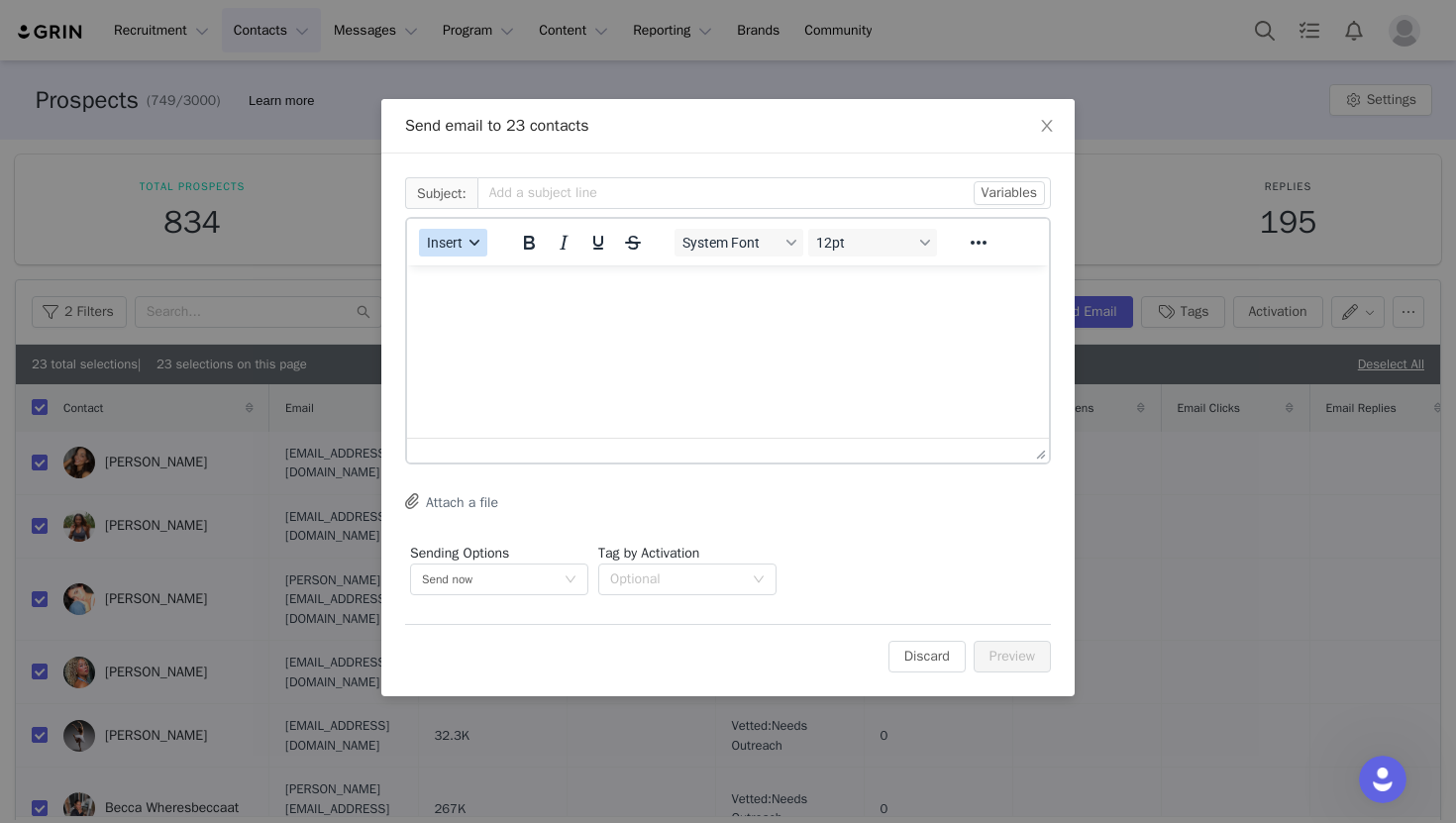 click on "Insert" at bounding box center (445, 243) 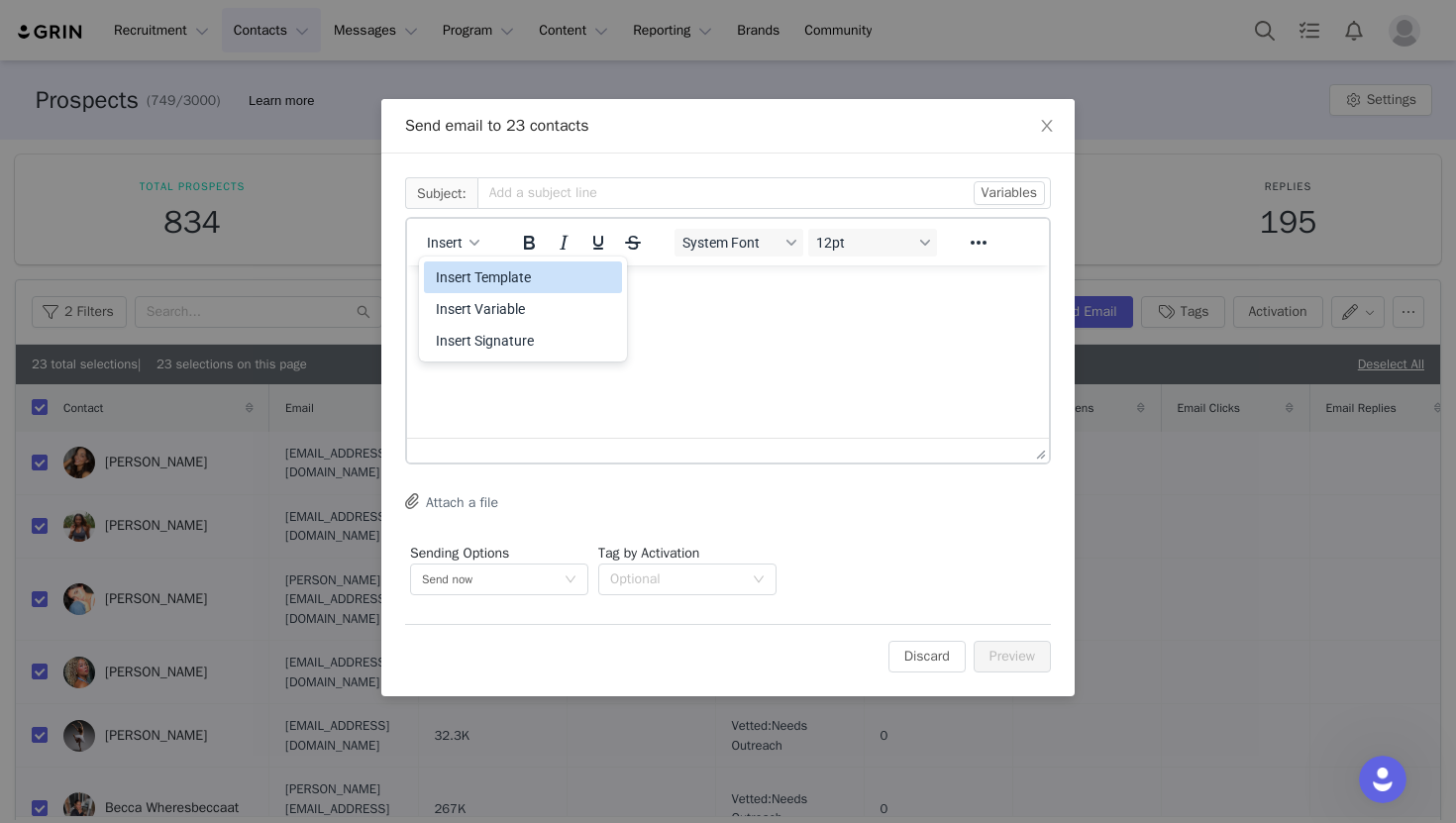 click on "Insert Template" at bounding box center (523, 277) 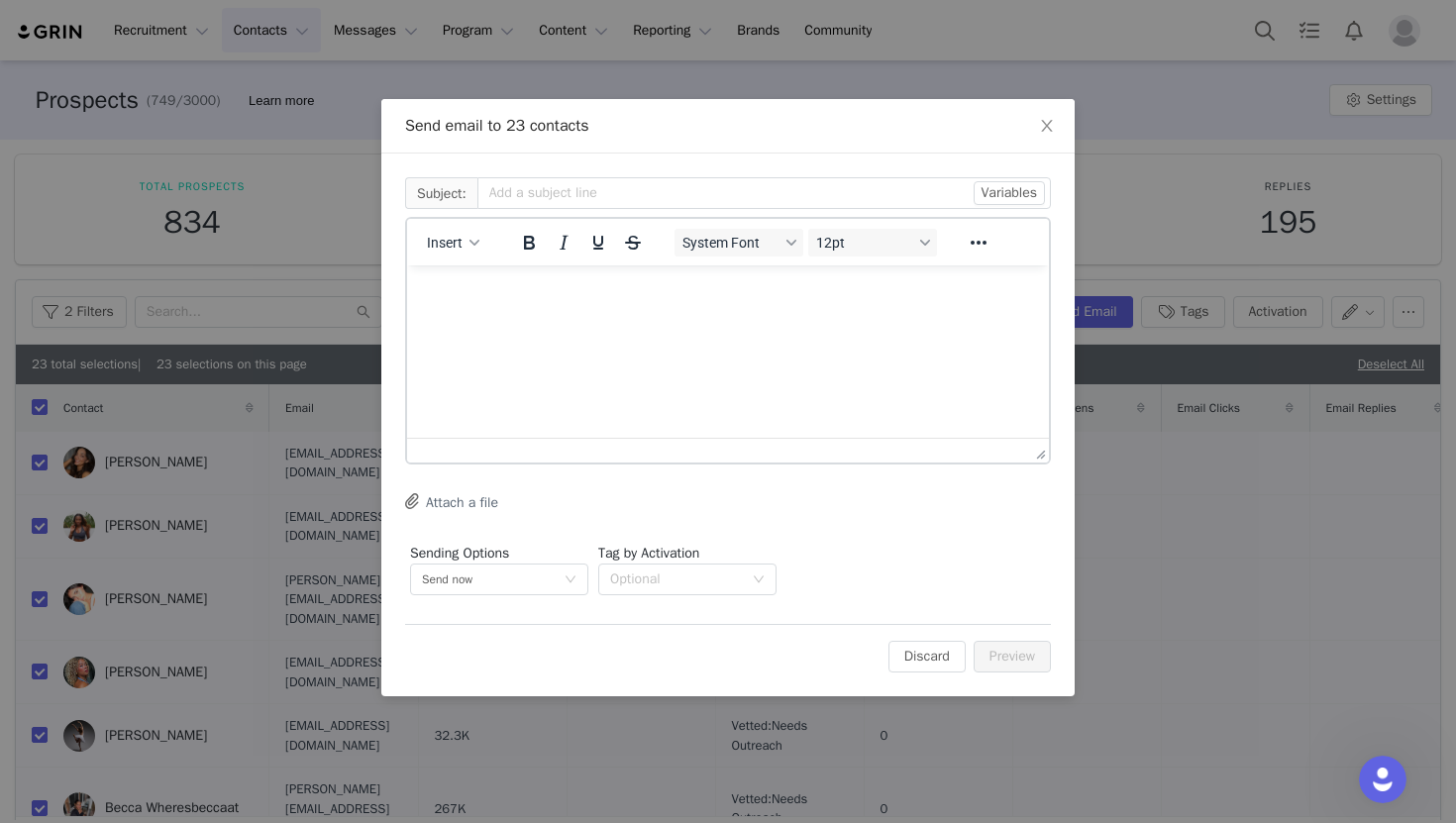 scroll, scrollTop: 0, scrollLeft: 0, axis: both 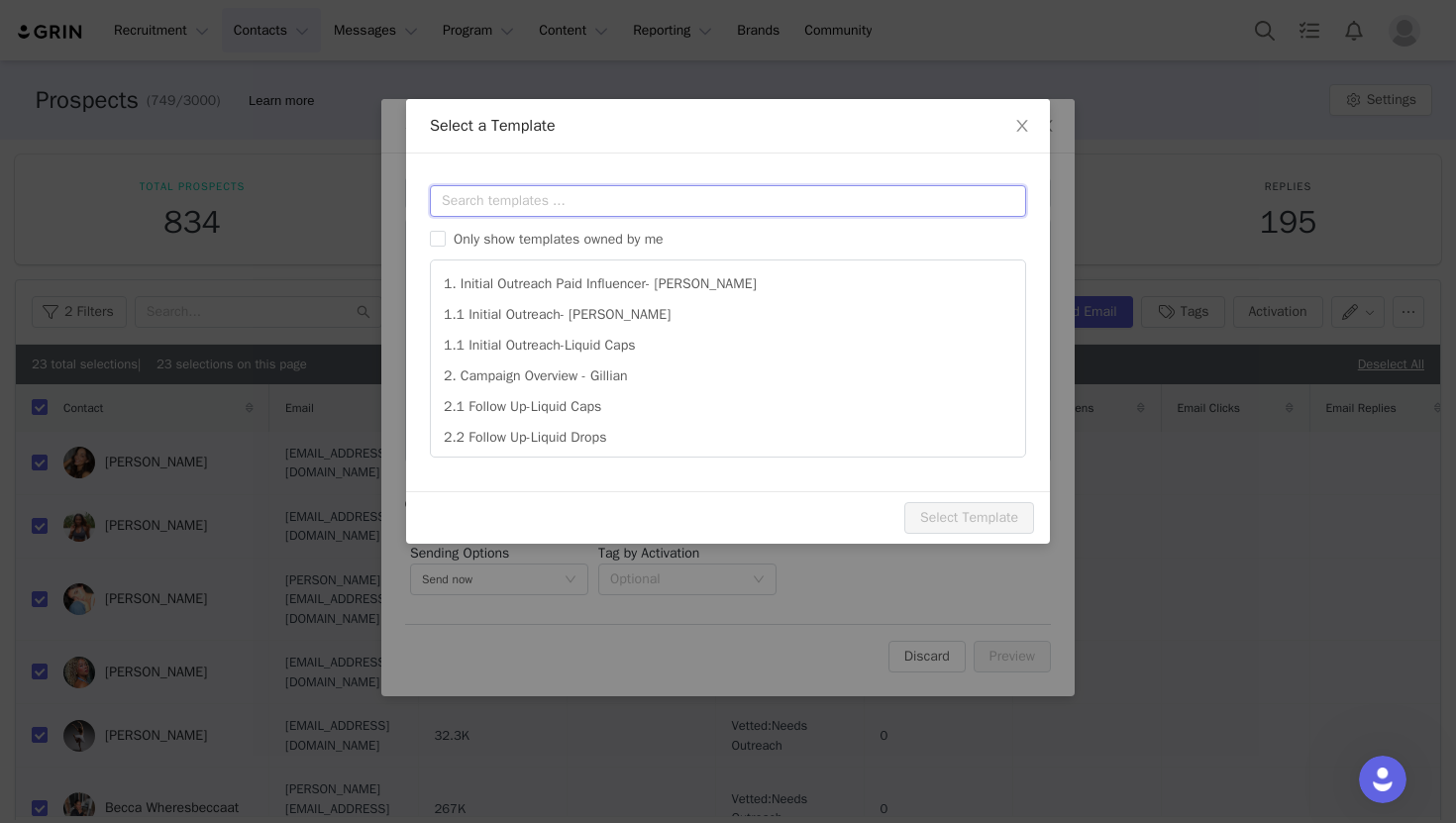 click at bounding box center [728, 201] 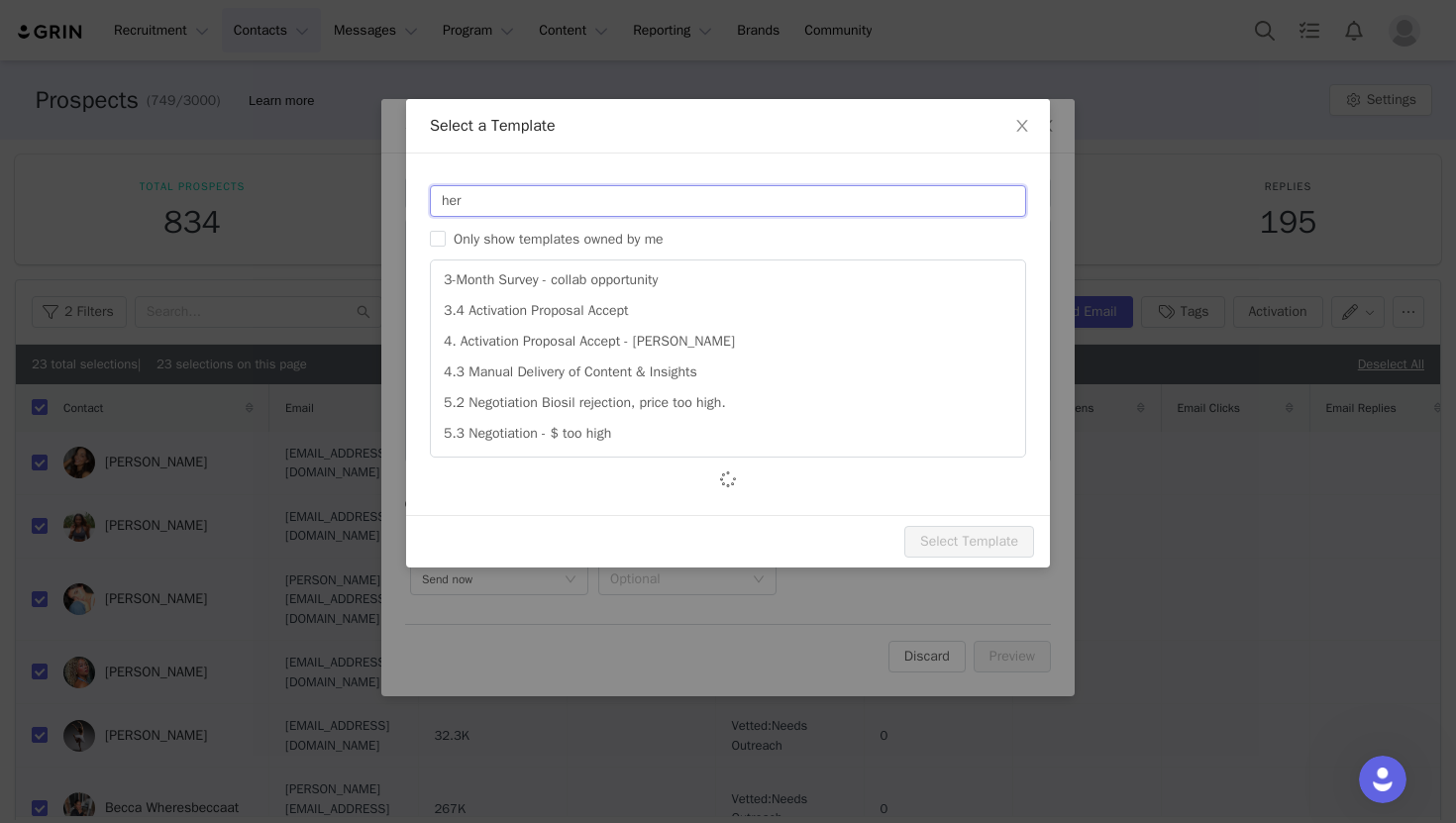 scroll, scrollTop: 0, scrollLeft: 0, axis: both 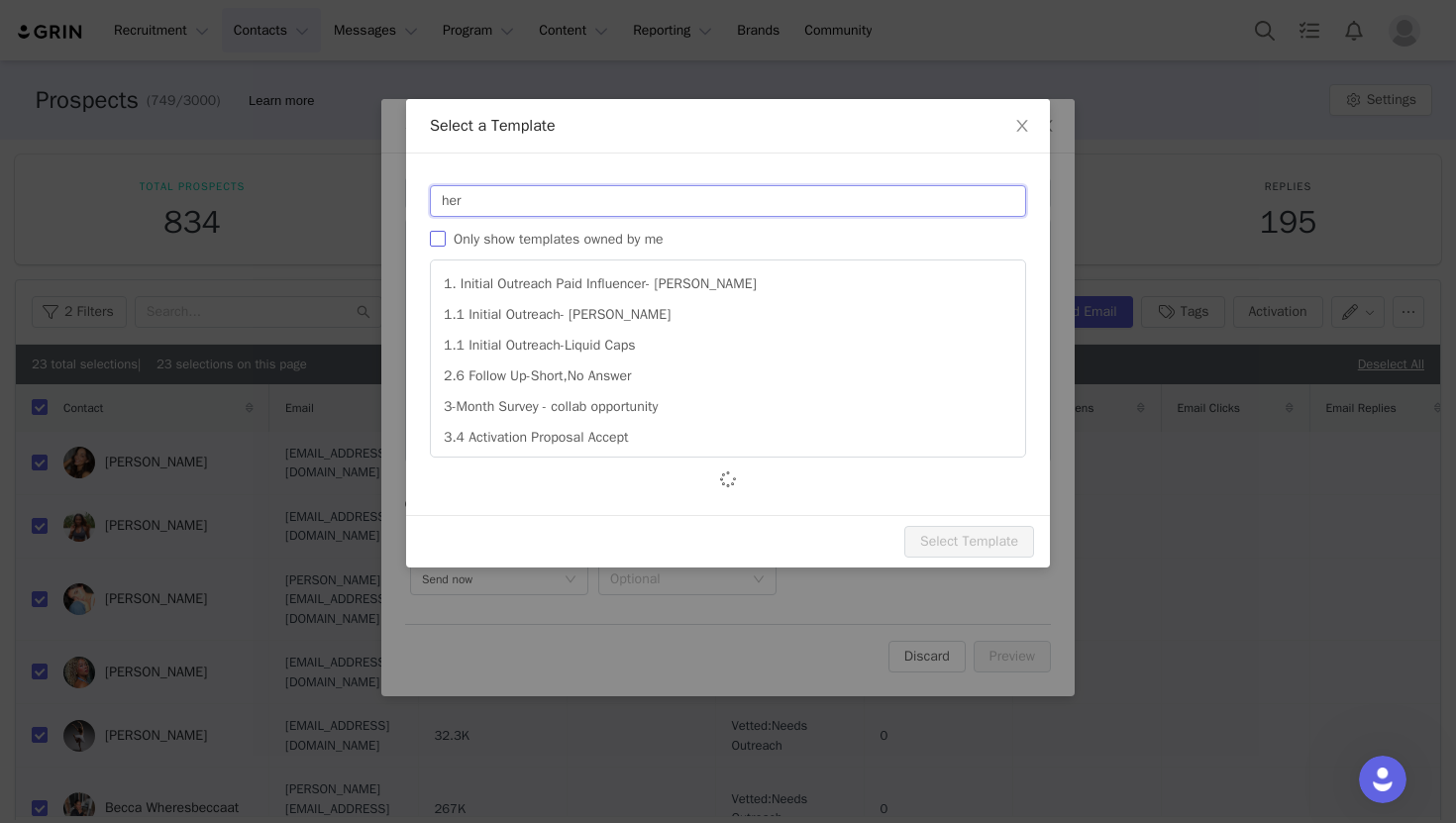 type on "her" 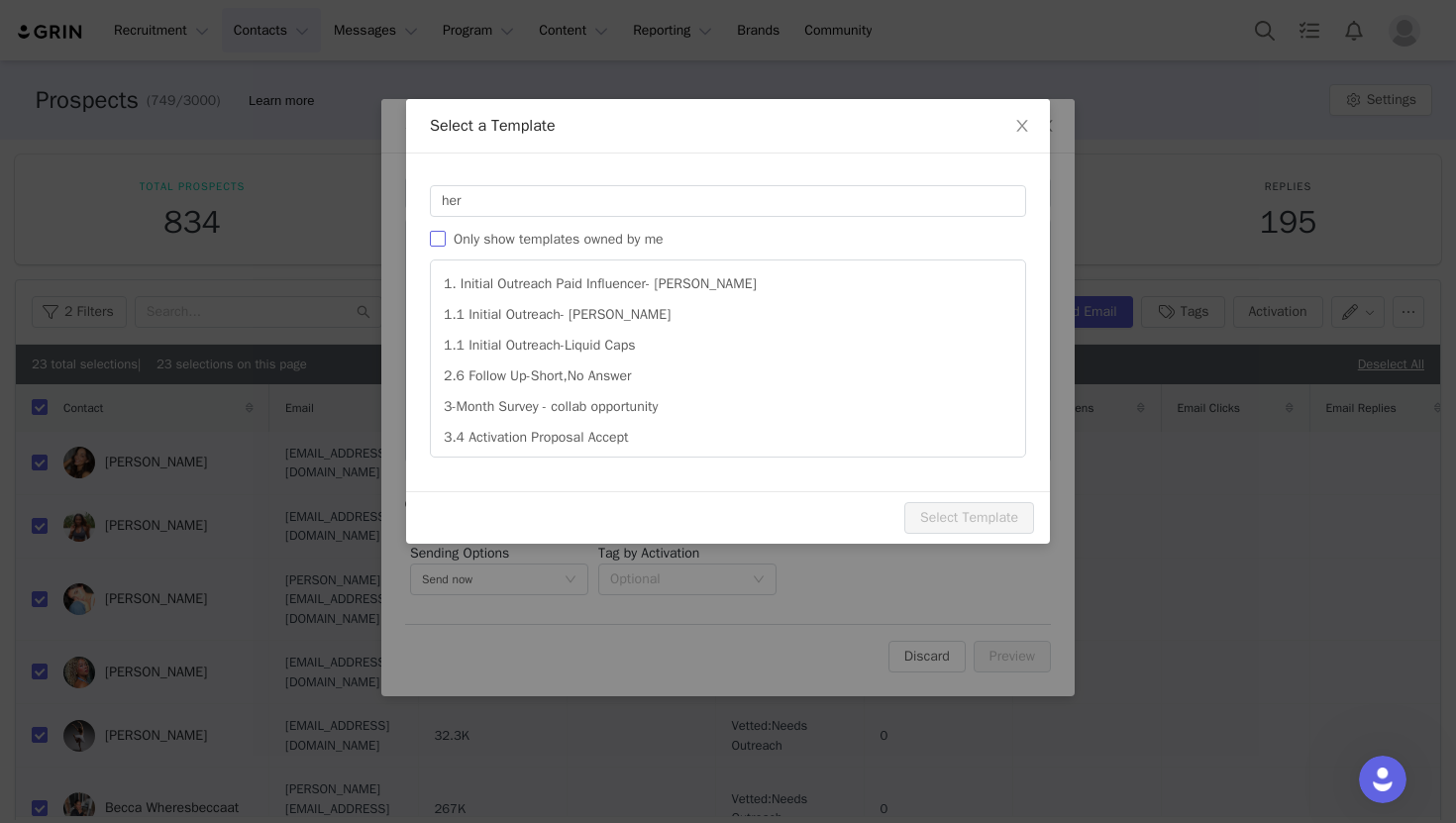 click on "Only show templates owned by me" at bounding box center [438, 239] 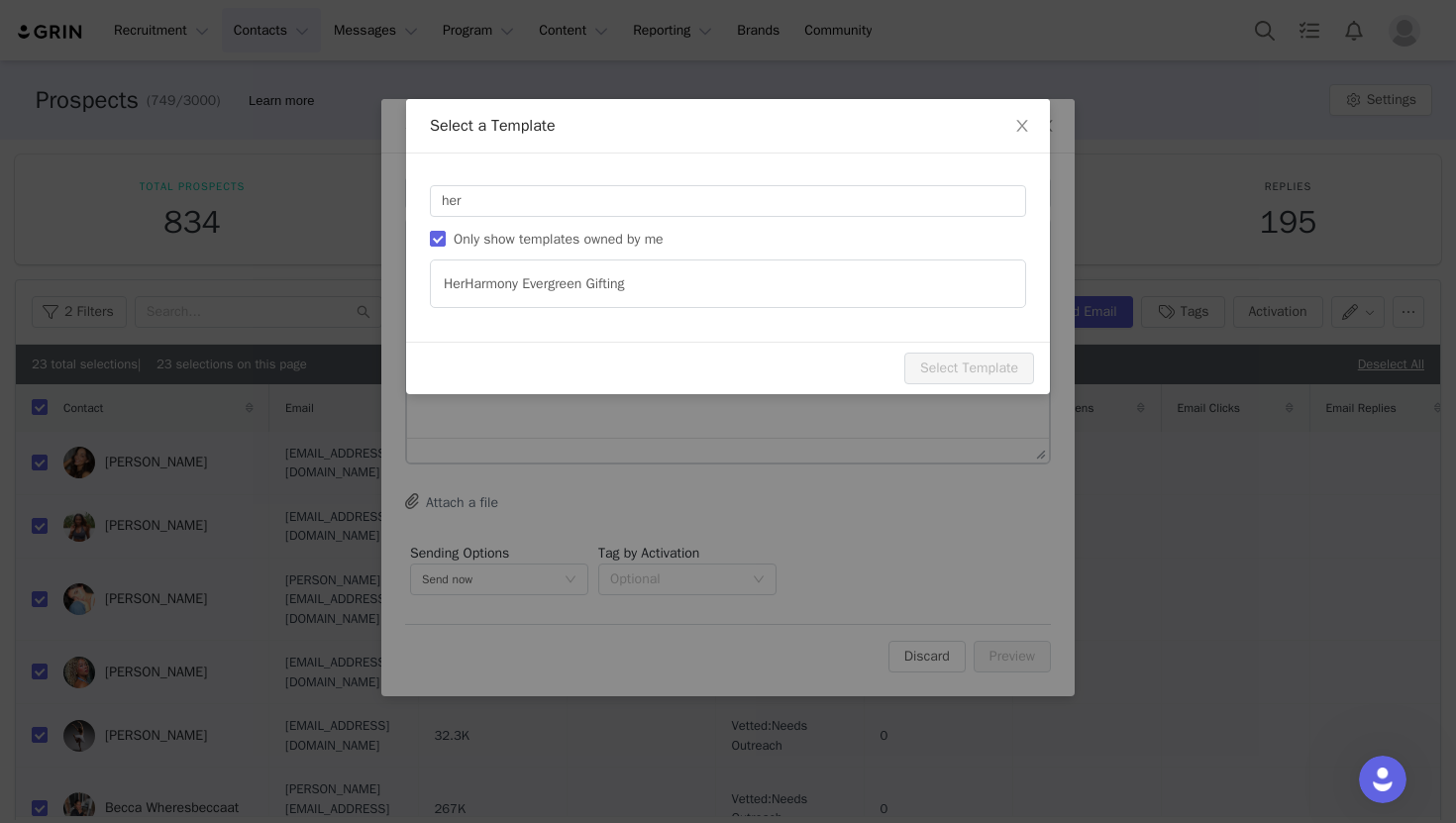 type on "🌸 We’d love to send you something - Biosil PR Invite Inside 🌸" 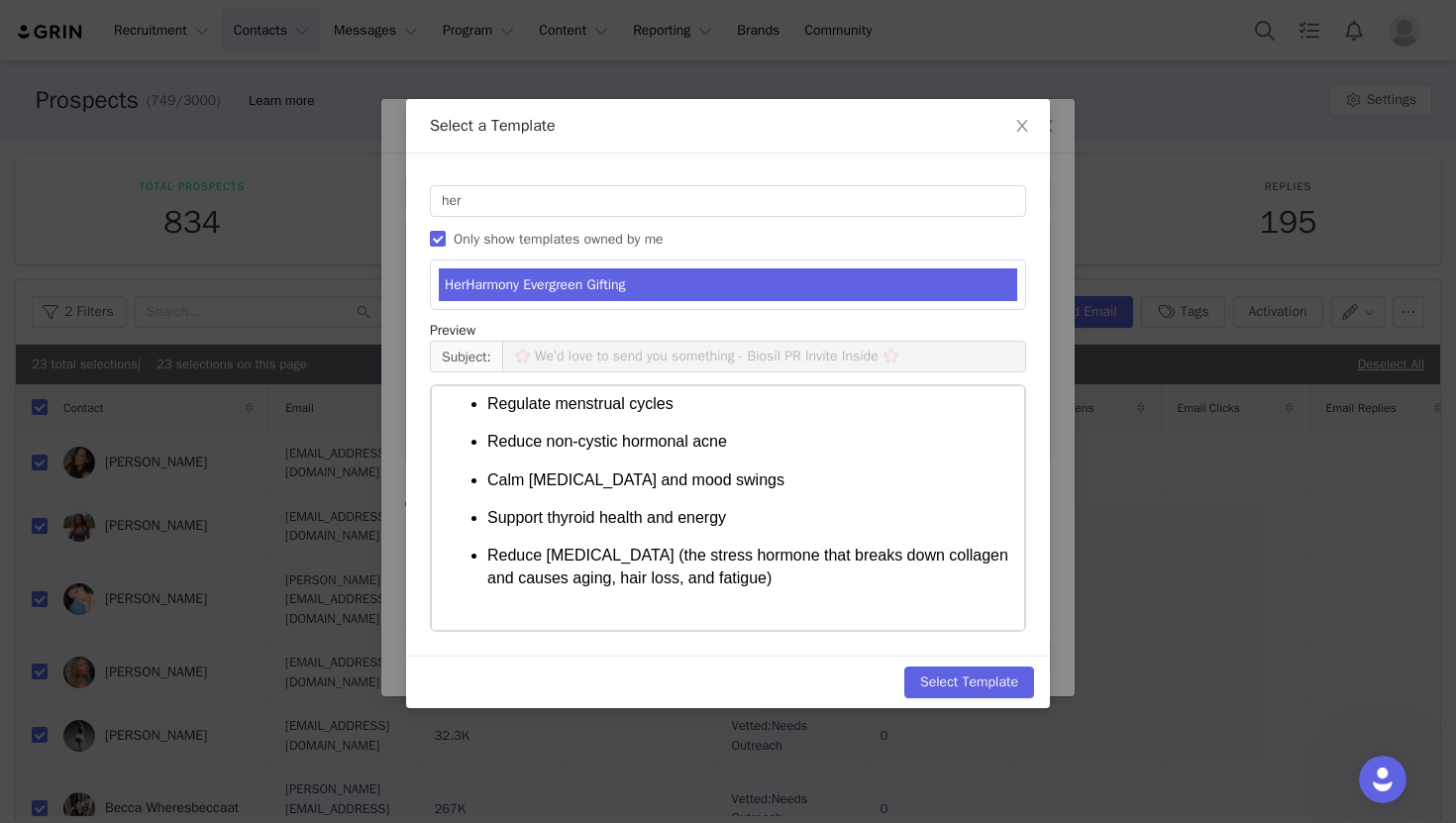 scroll, scrollTop: 0, scrollLeft: 0, axis: both 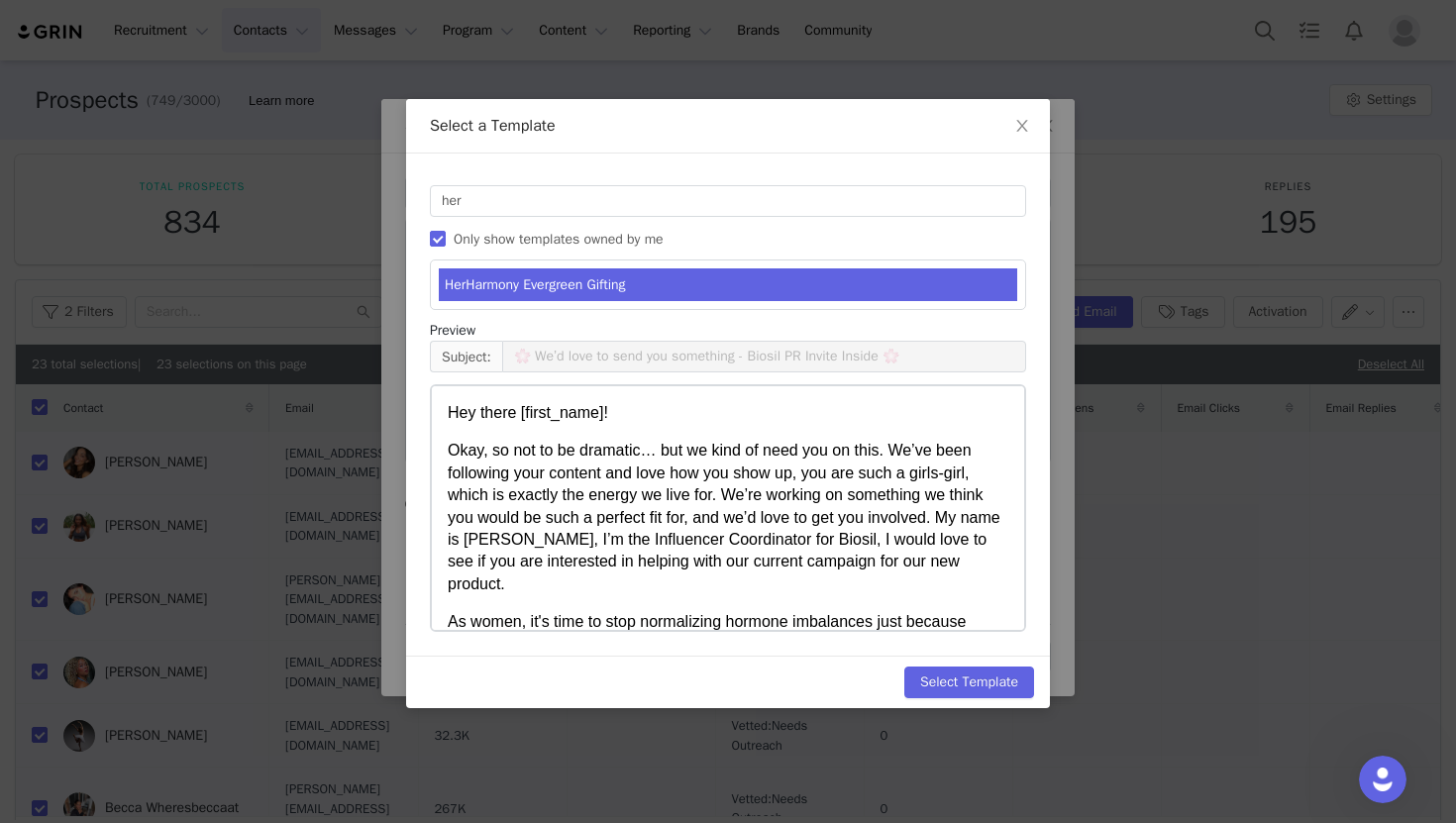 click on "Hey there [first_name]!" at bounding box center [728, 413] 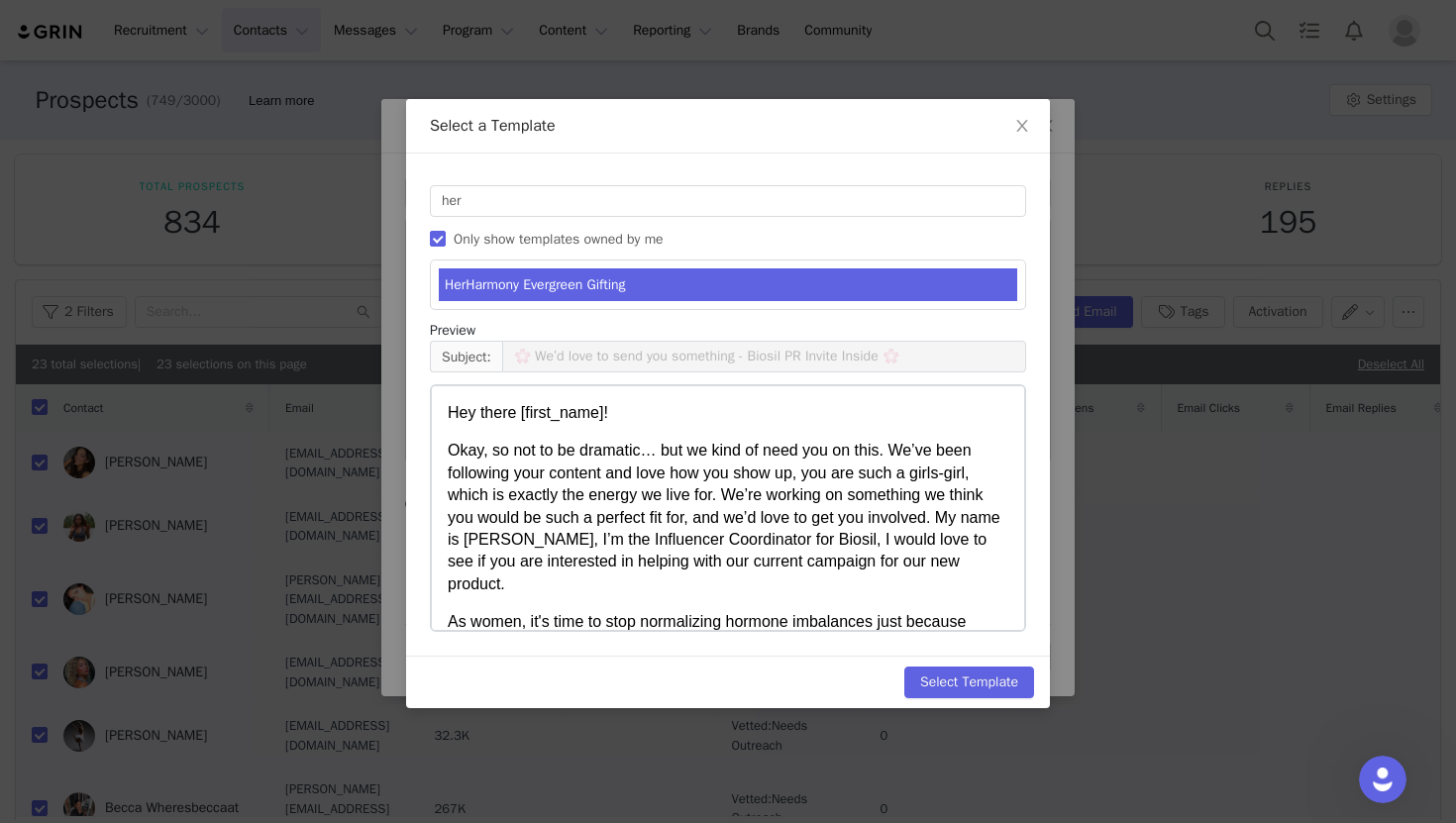click on "Hey there [first_name]!" at bounding box center [728, 413] 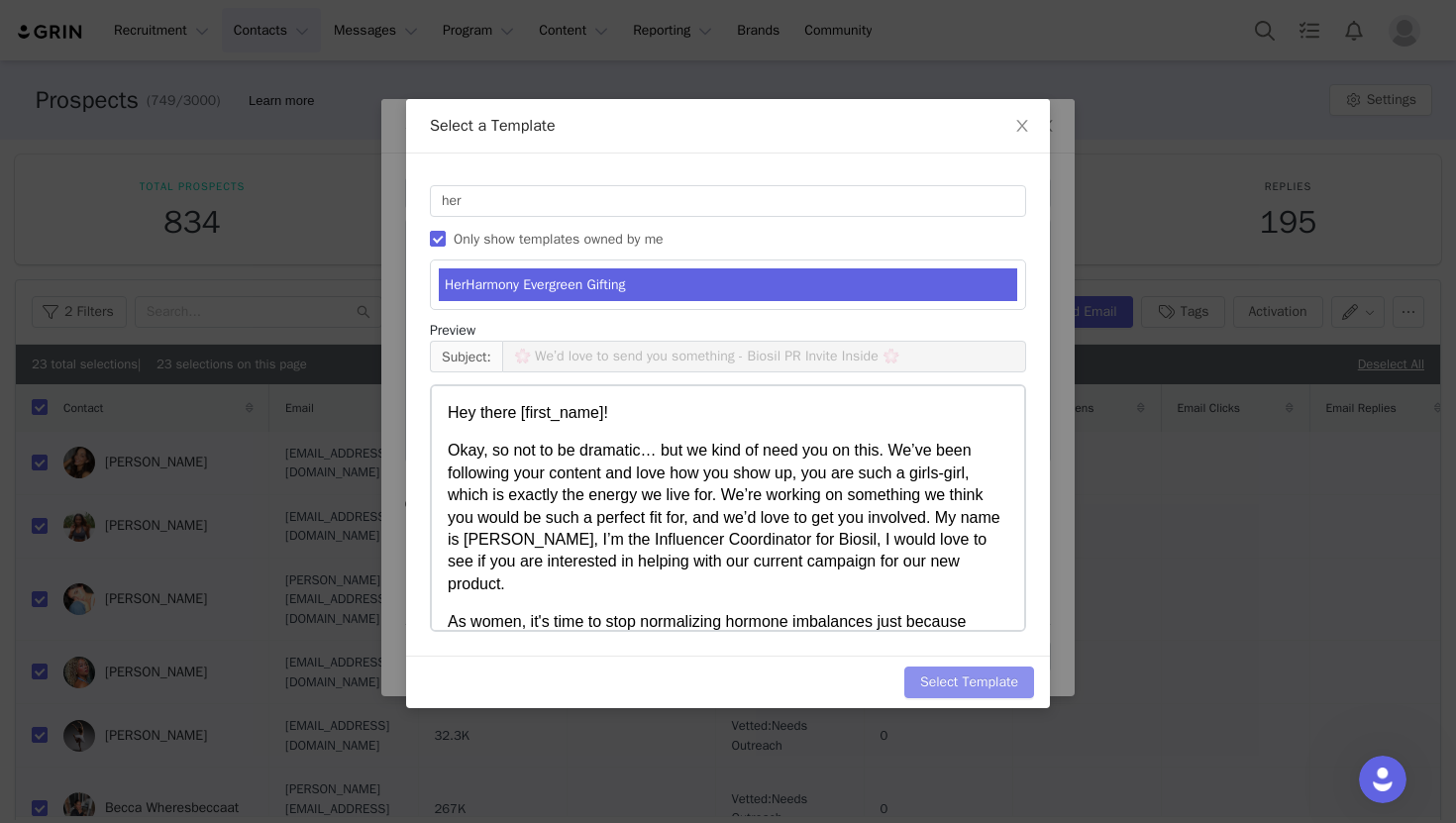 click on "Select Template" at bounding box center (969, 682) 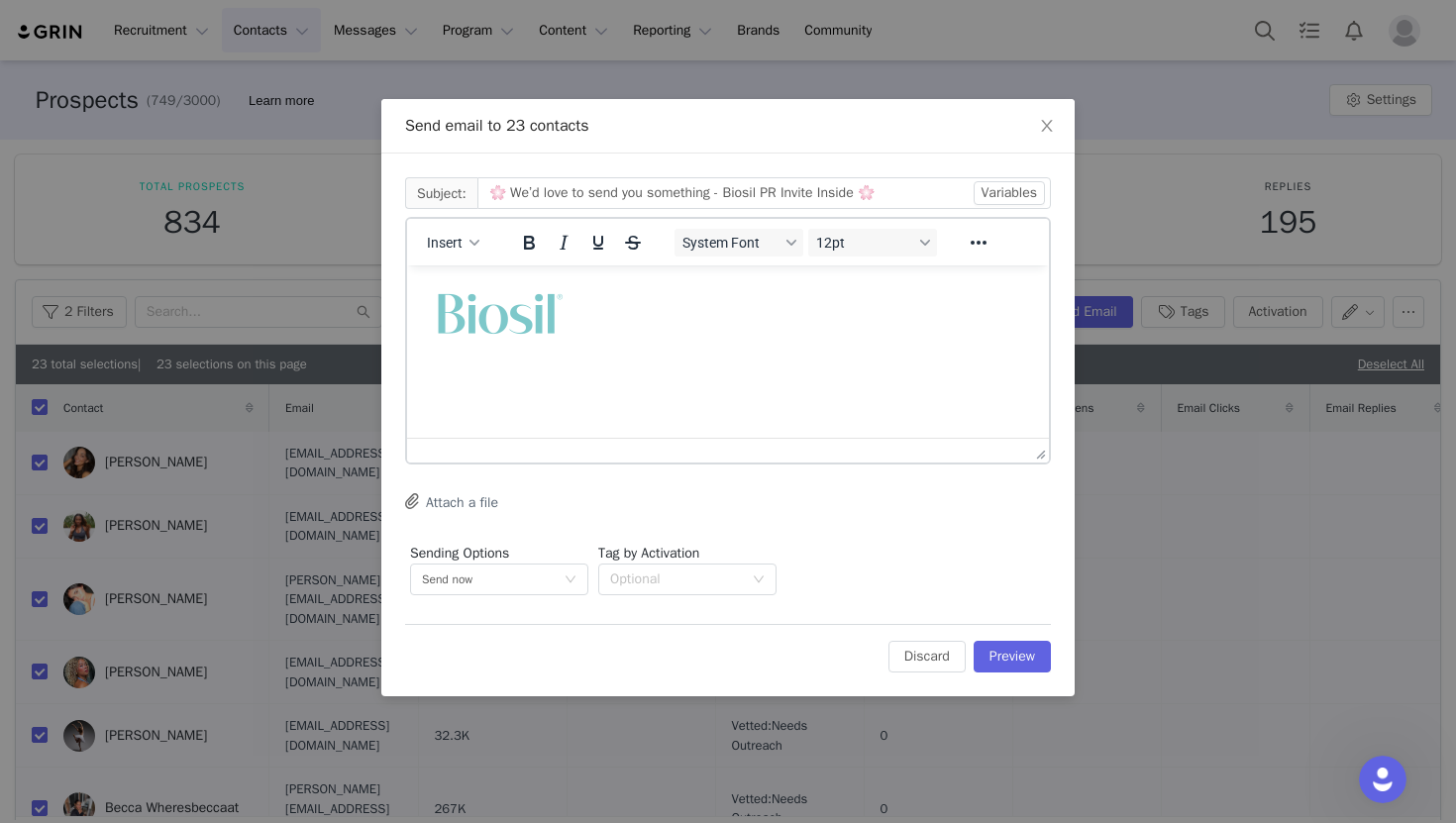 scroll, scrollTop: 1357, scrollLeft: 0, axis: vertical 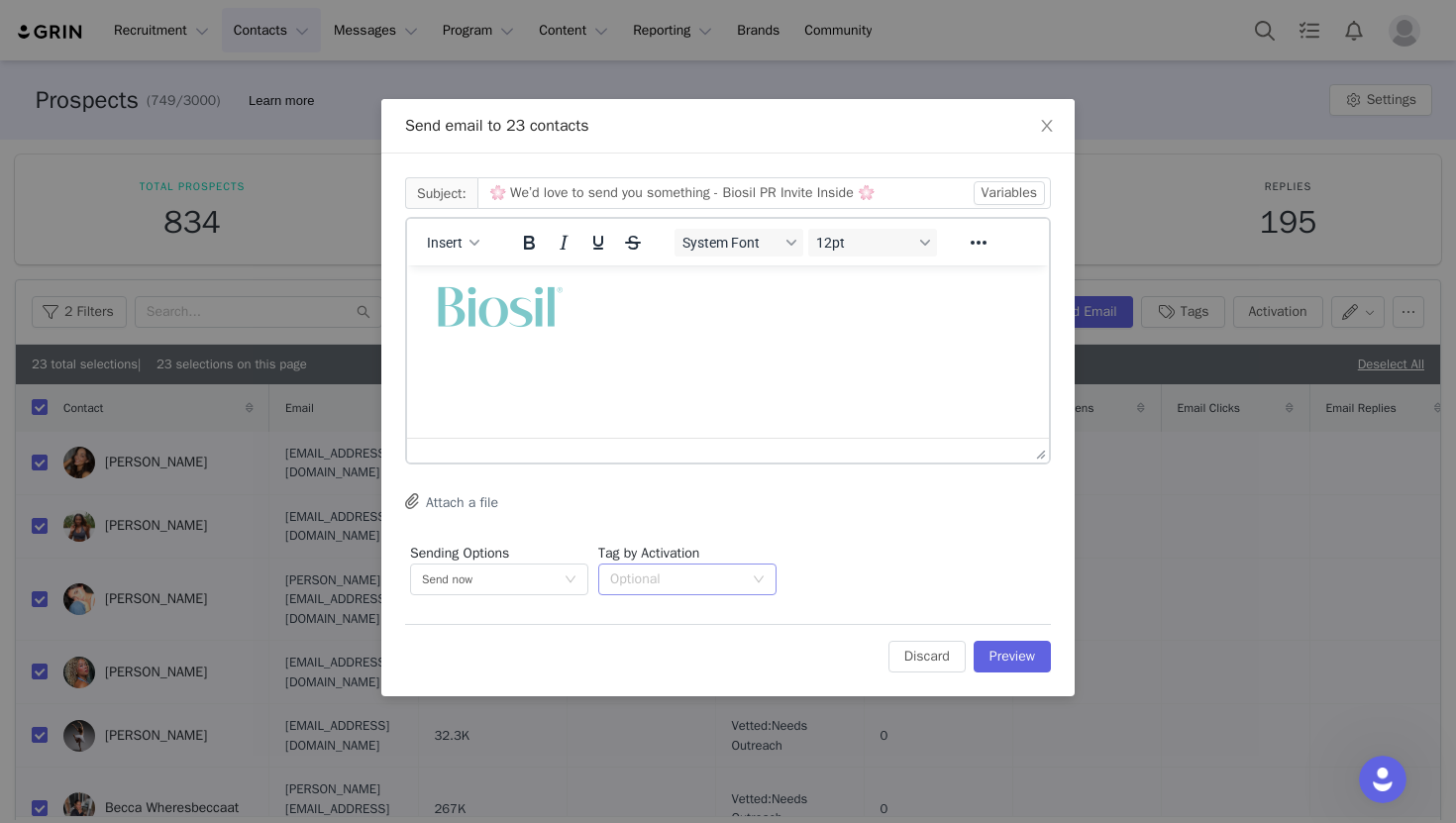 click on "Optional" at bounding box center (676, 579) 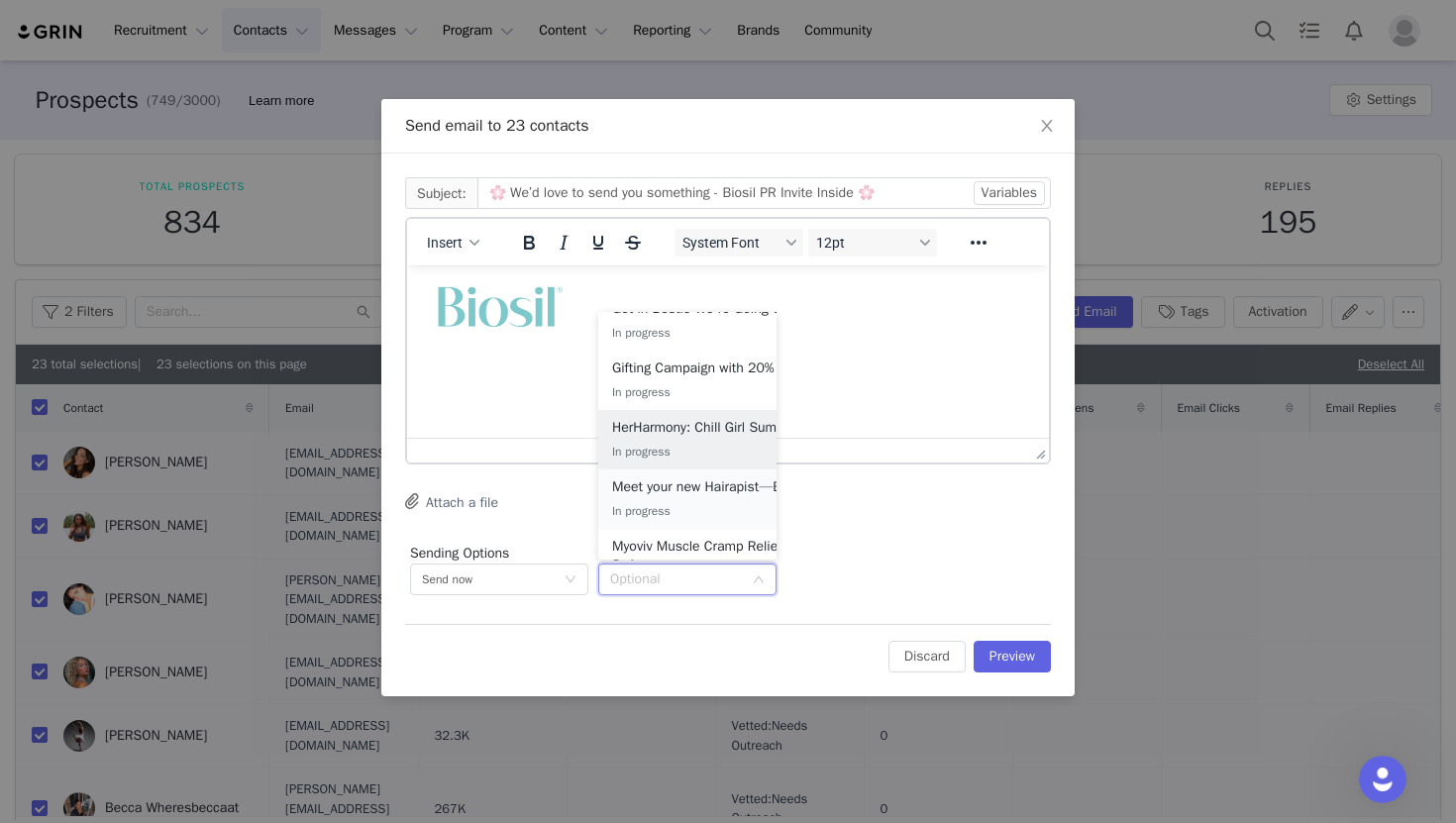 scroll, scrollTop: 208, scrollLeft: 0, axis: vertical 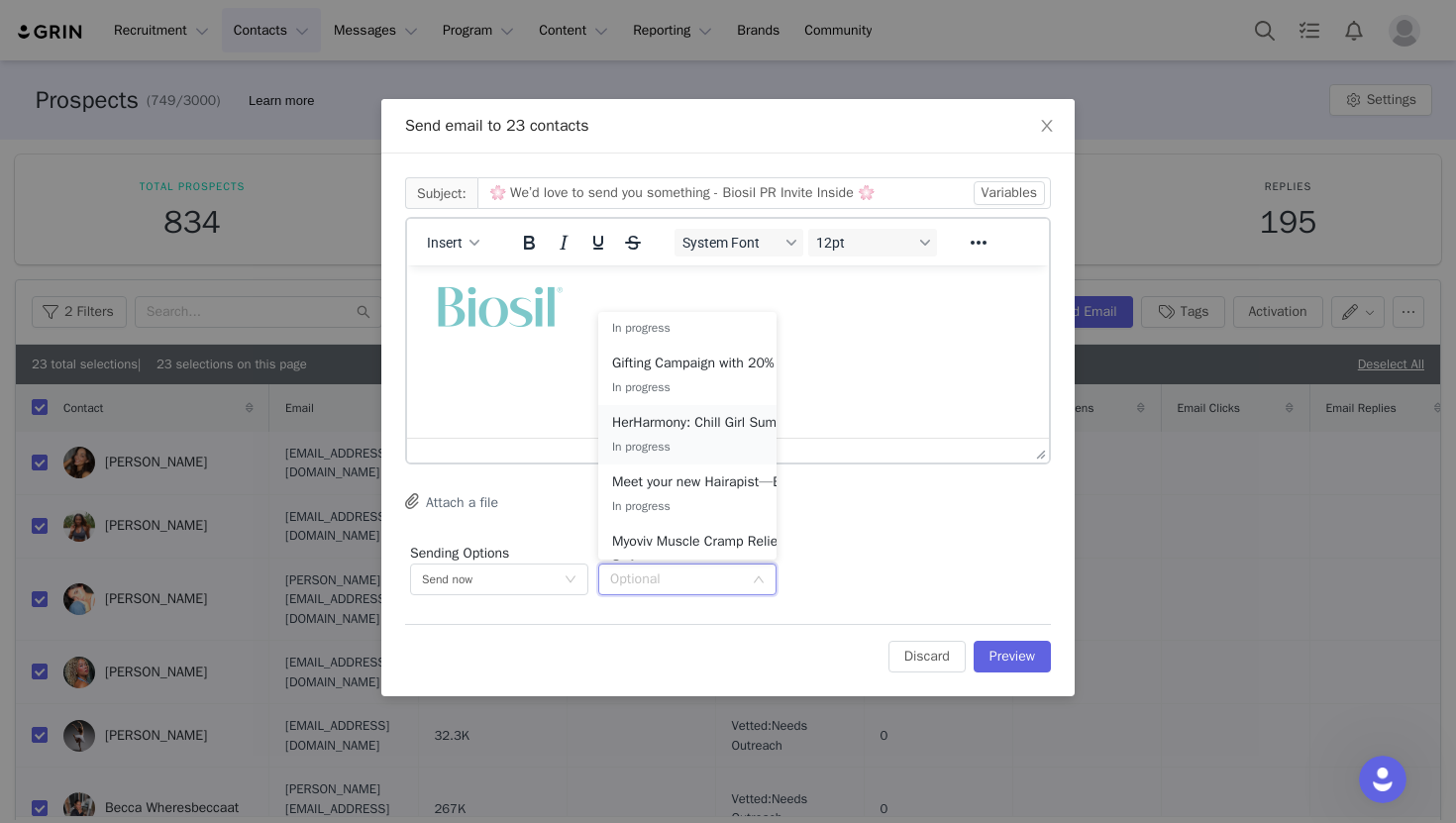 click on "HerHarmony: Chill Girl Summer" at bounding box center [706, 423] 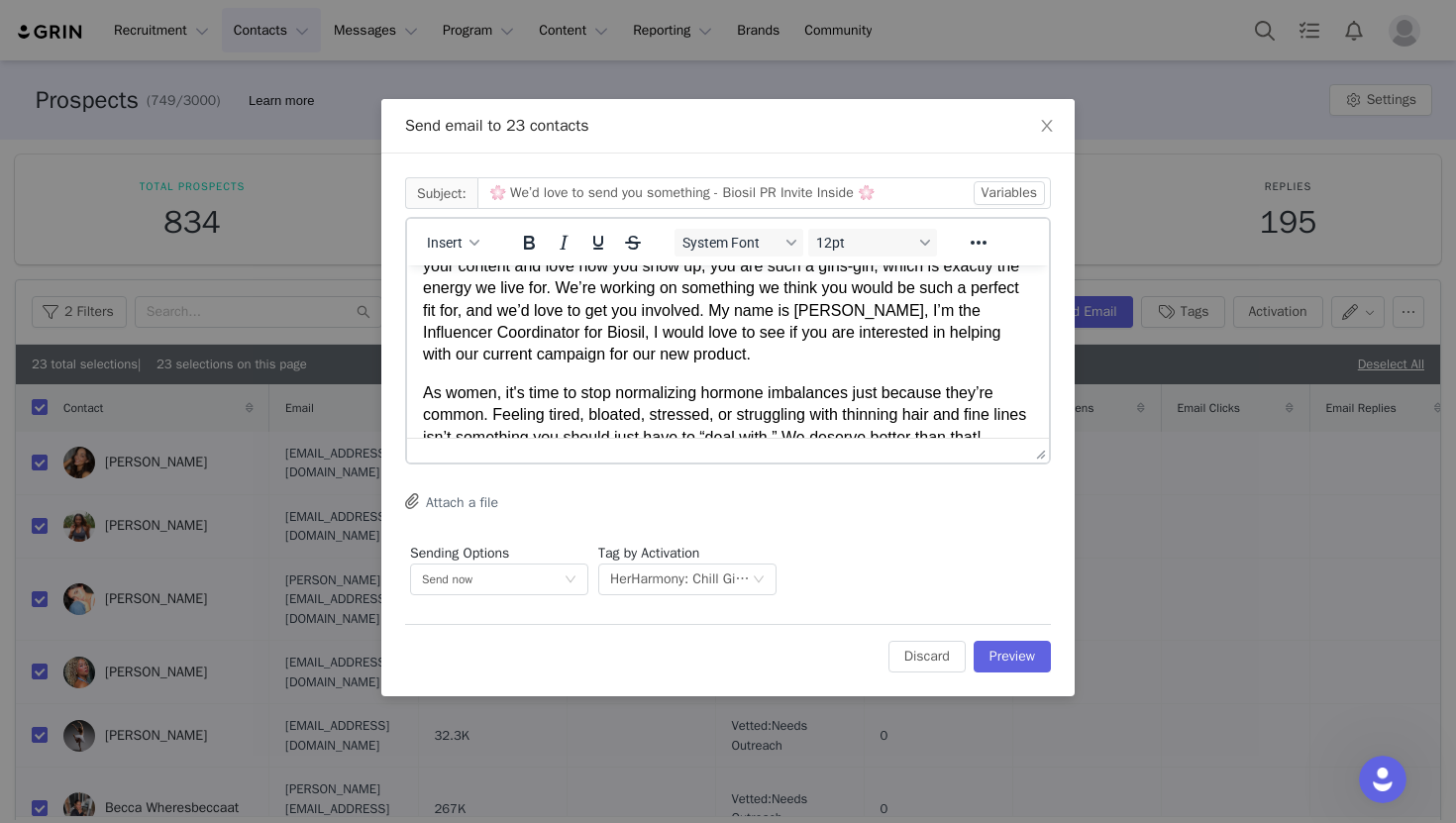 scroll, scrollTop: 0, scrollLeft: 0, axis: both 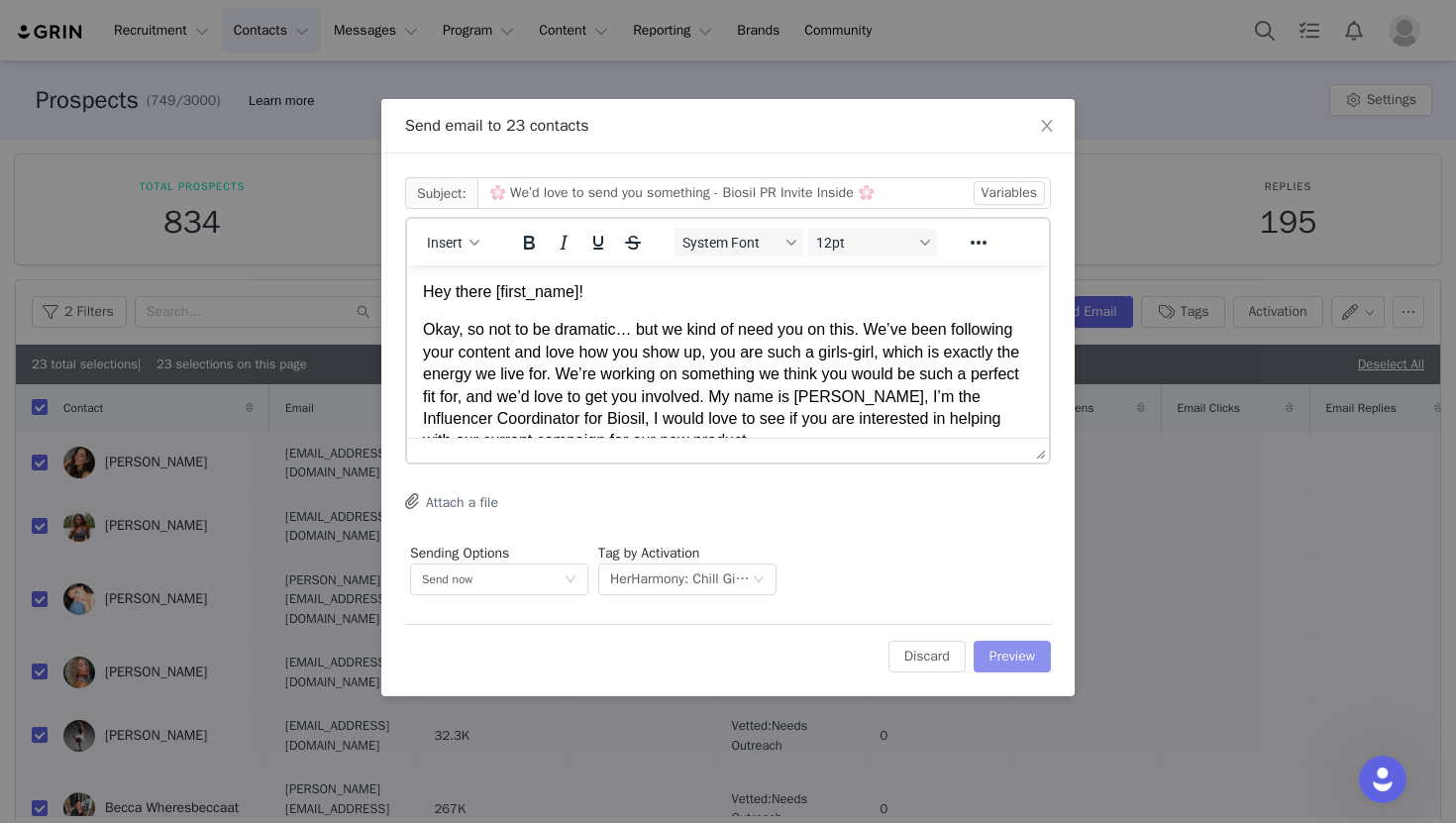 click on "Preview" at bounding box center (1012, 657) 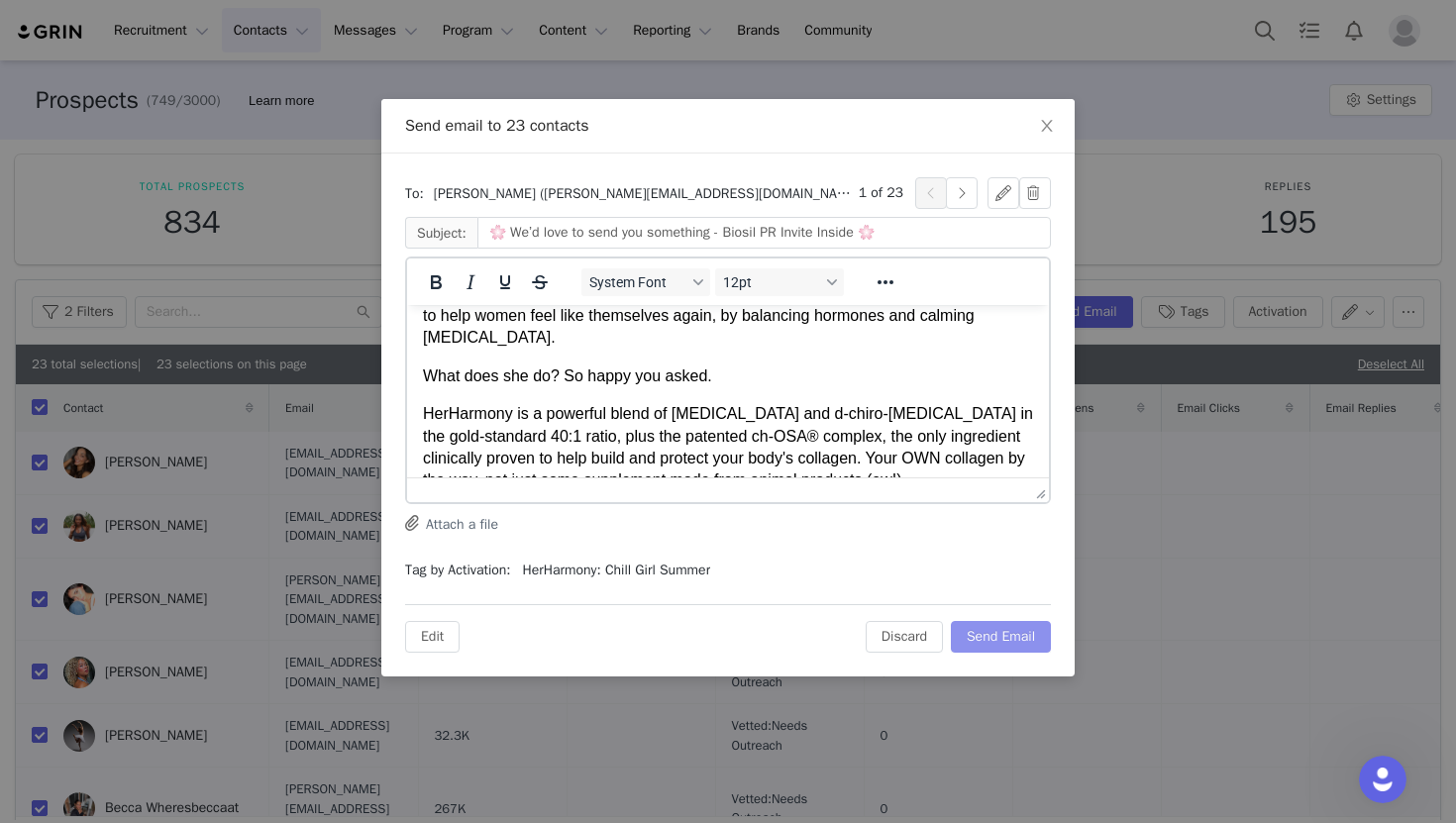 scroll, scrollTop: 0, scrollLeft: 0, axis: both 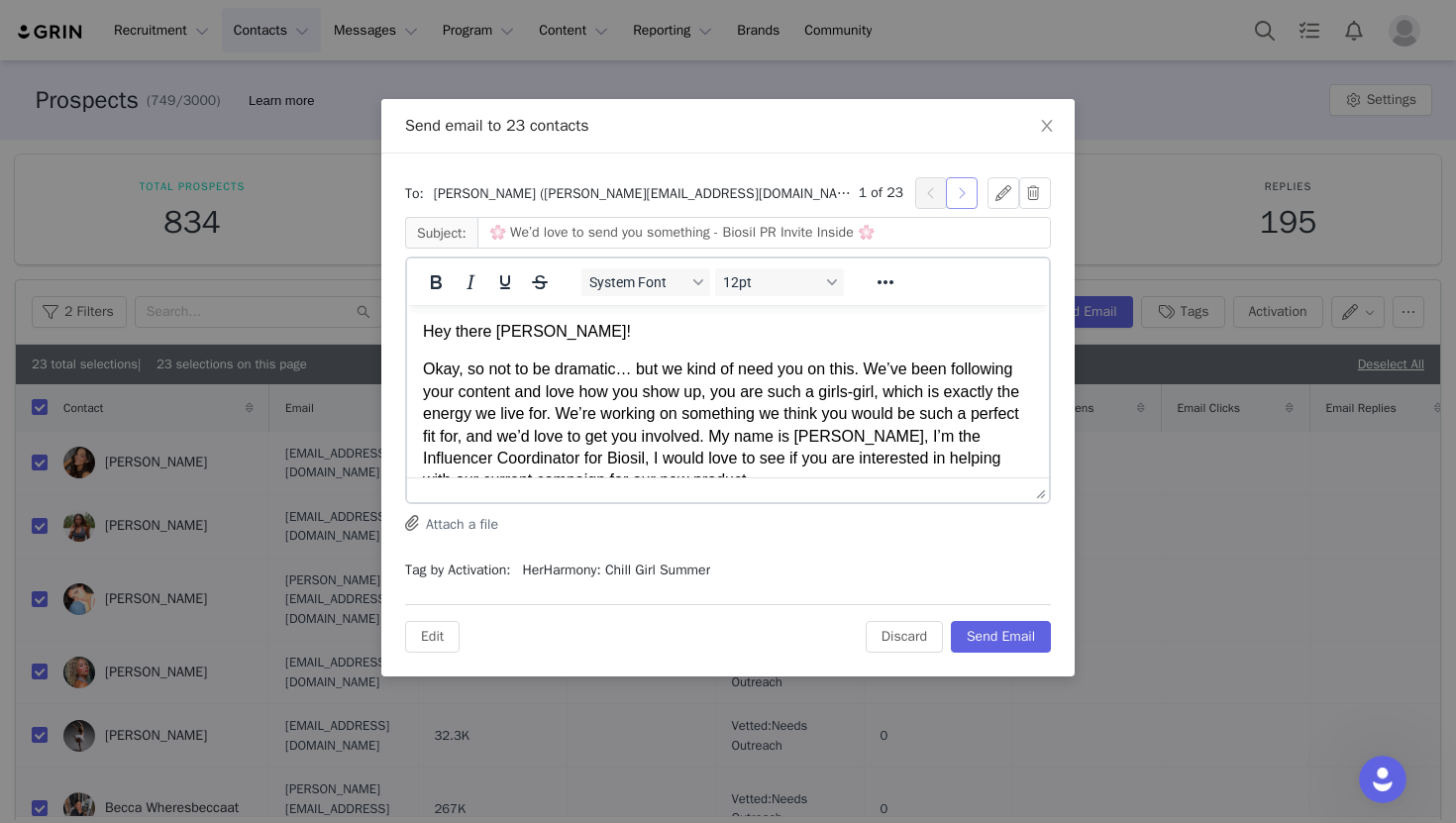 click at bounding box center [962, 193] 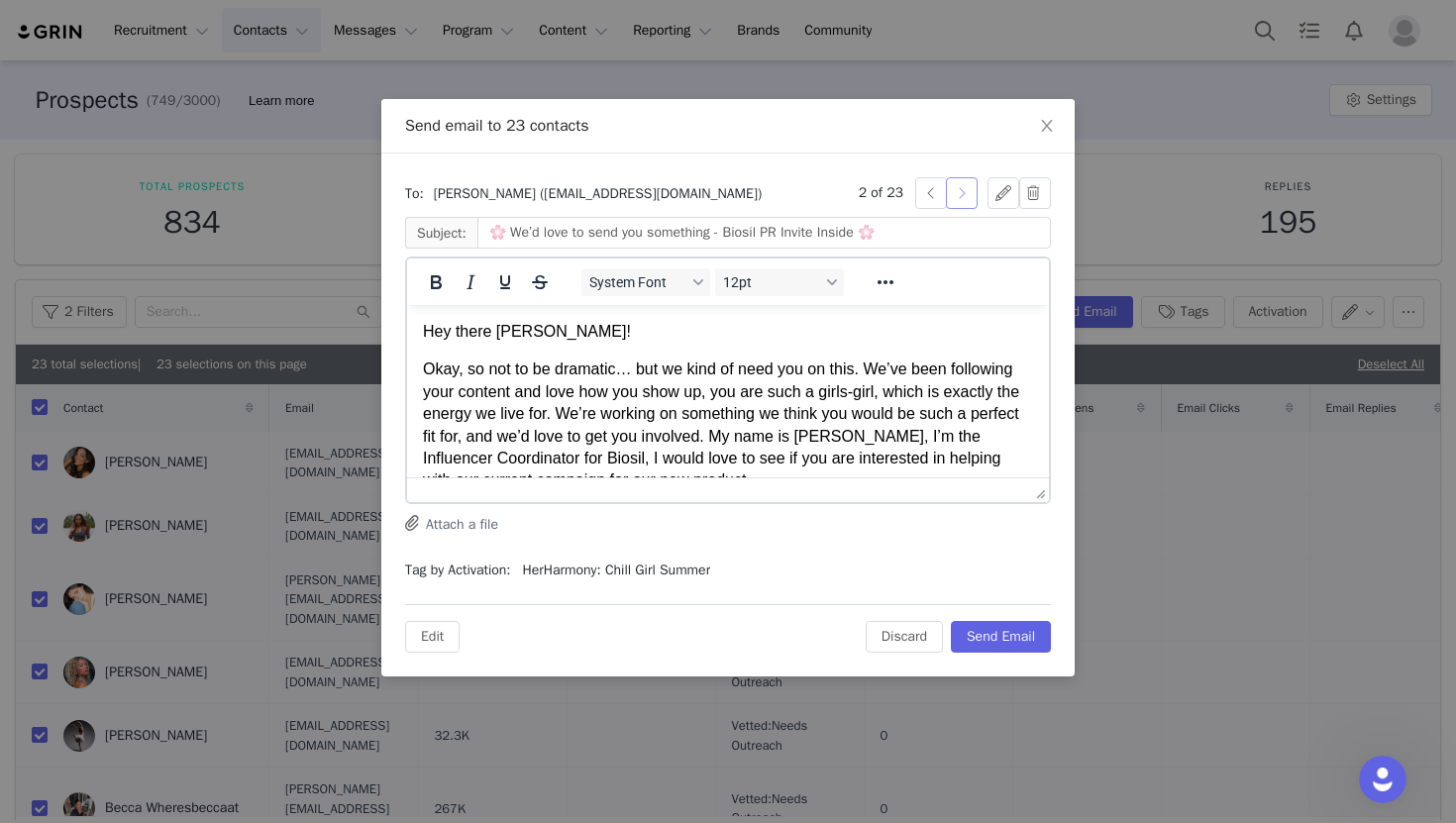 click at bounding box center [962, 193] 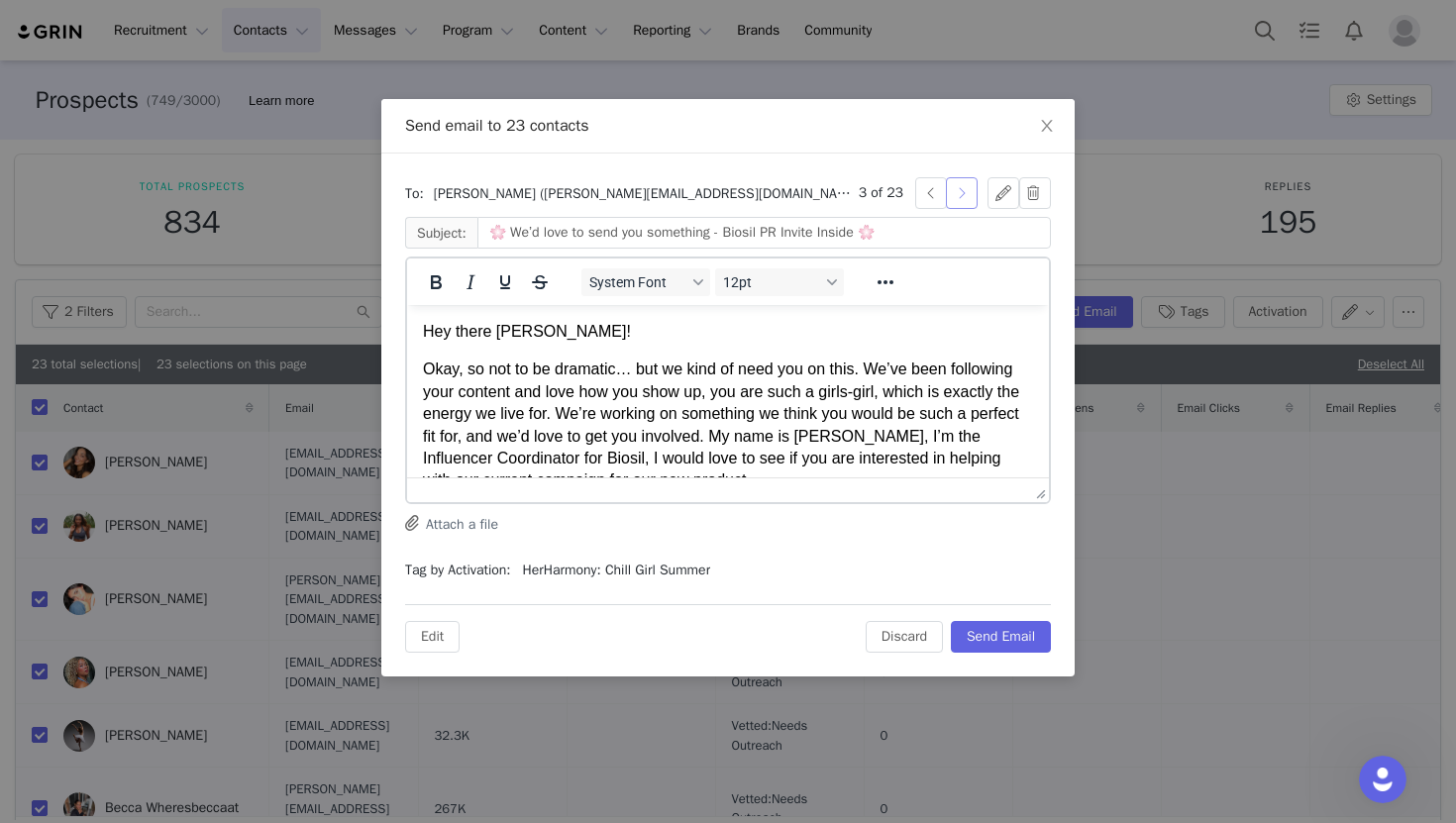click at bounding box center [962, 193] 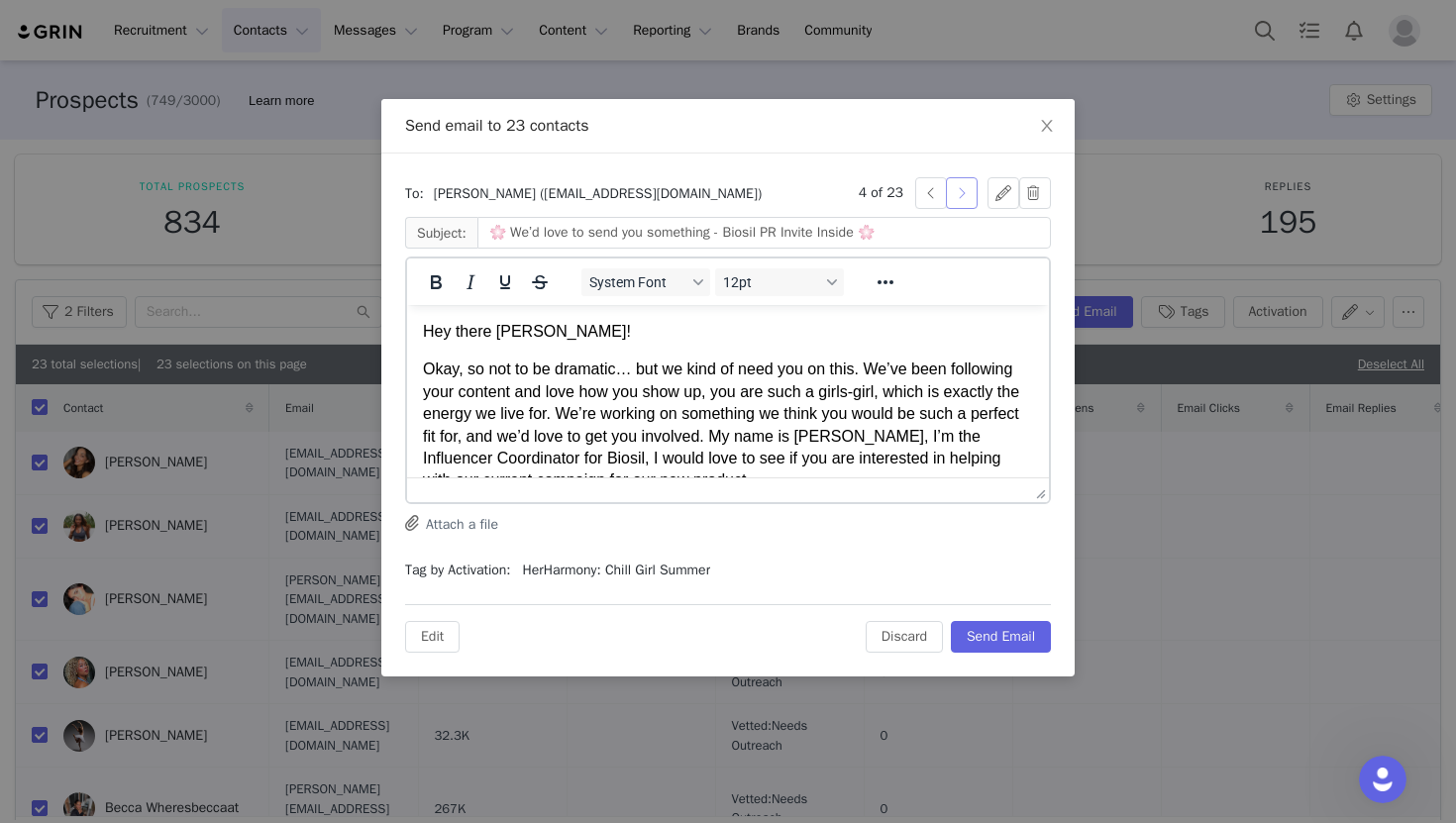 click at bounding box center [962, 193] 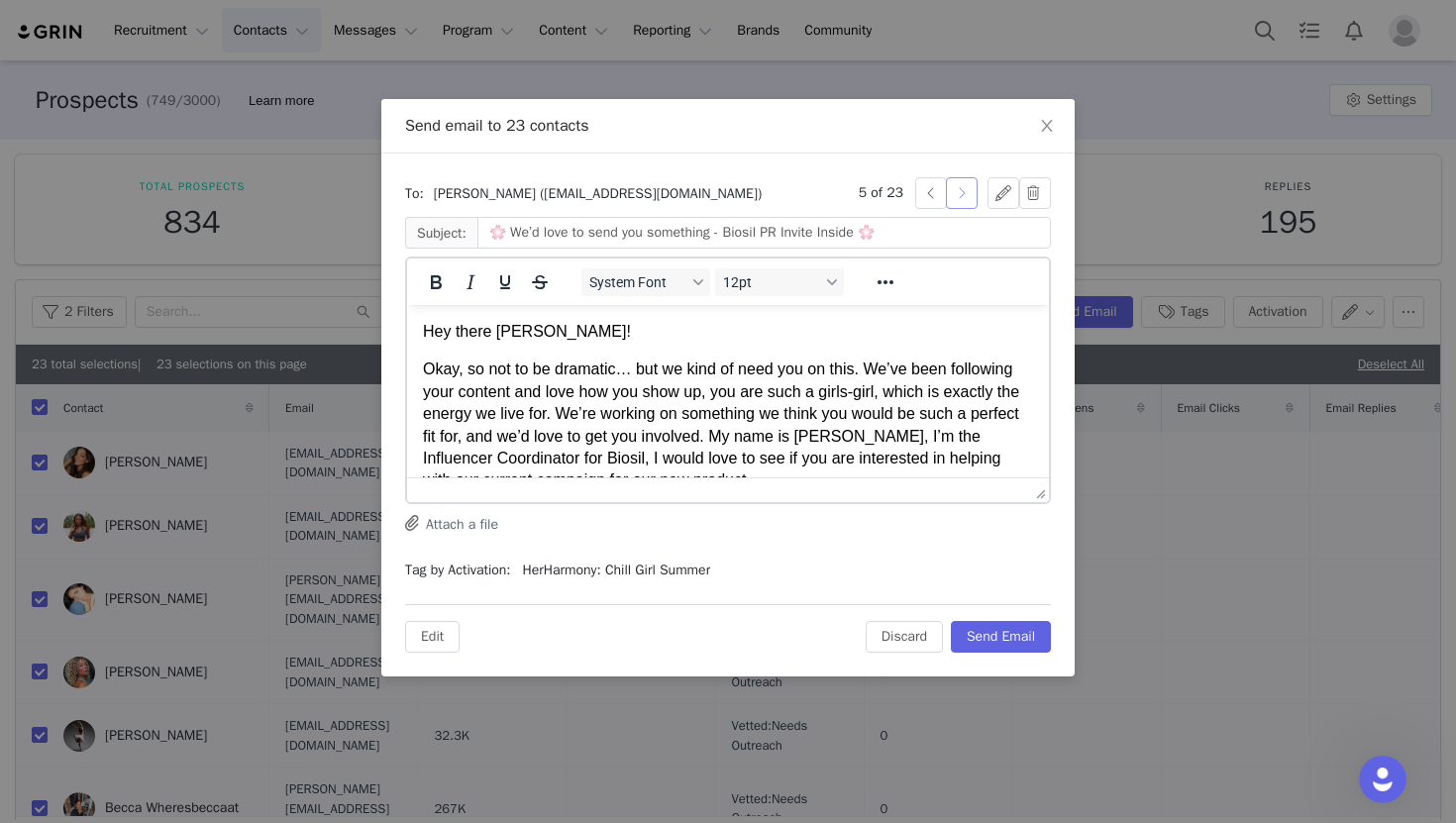 click at bounding box center (962, 193) 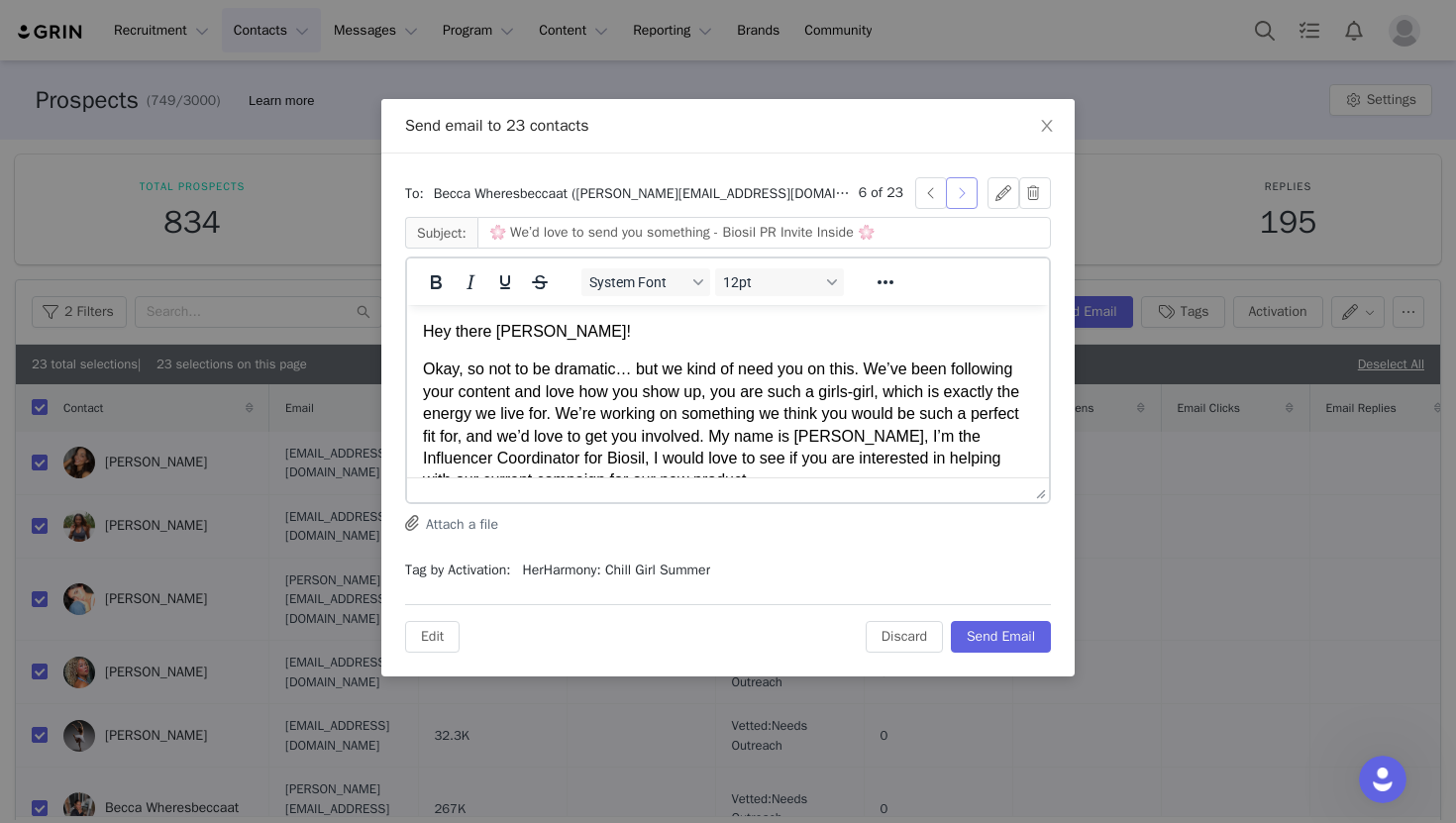 click at bounding box center (962, 193) 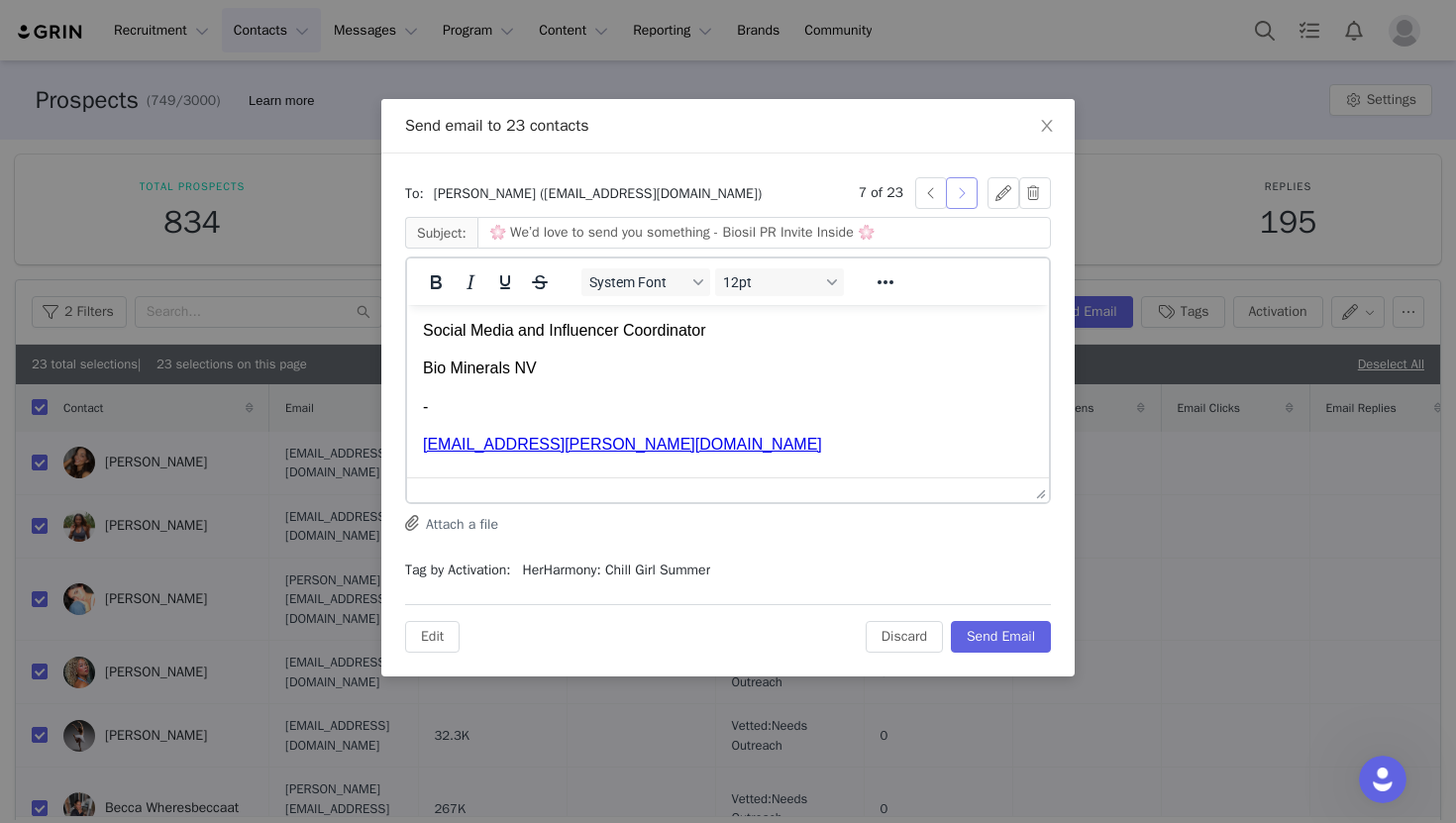 scroll, scrollTop: 0, scrollLeft: 0, axis: both 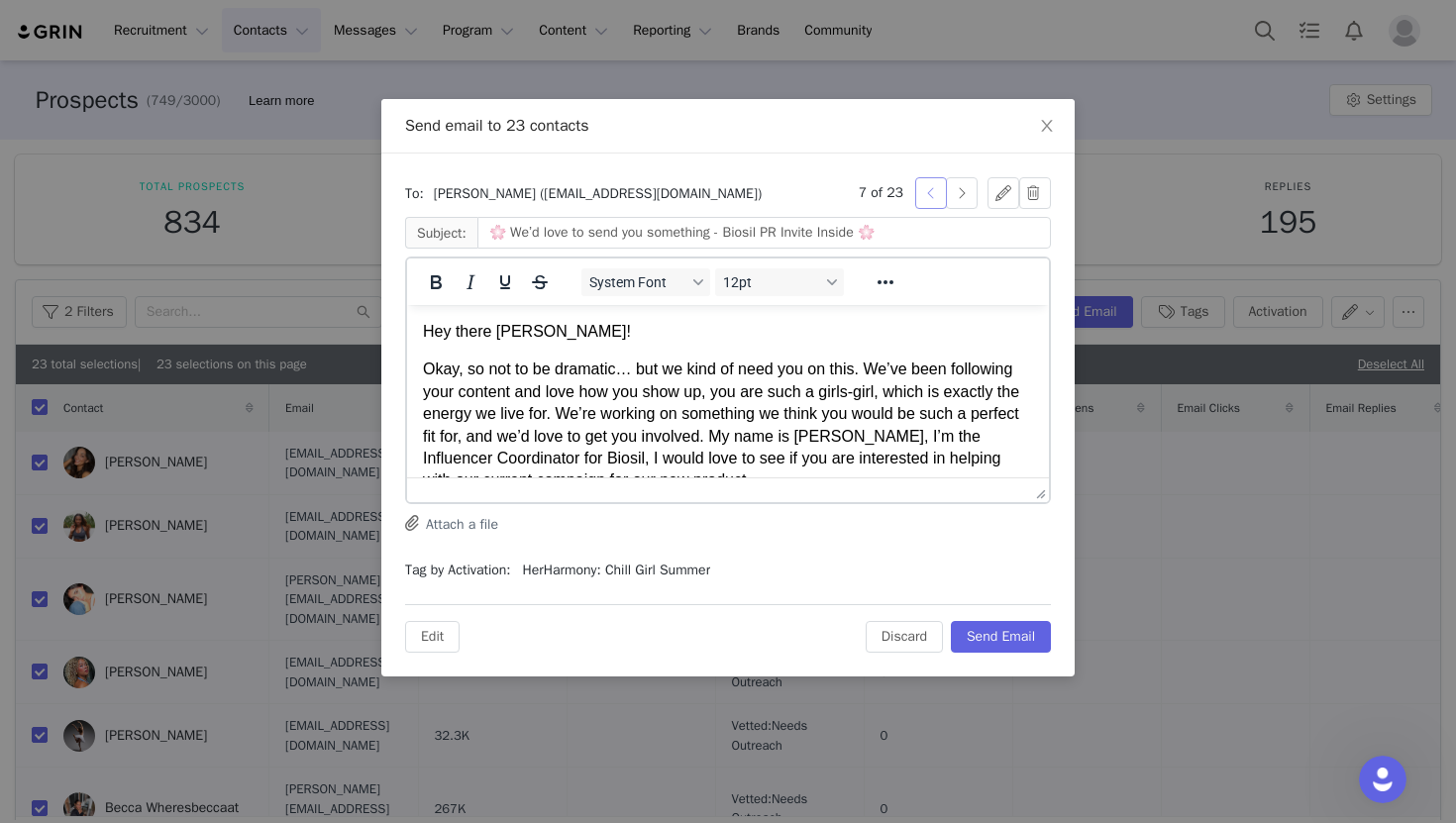 click at bounding box center (931, 193) 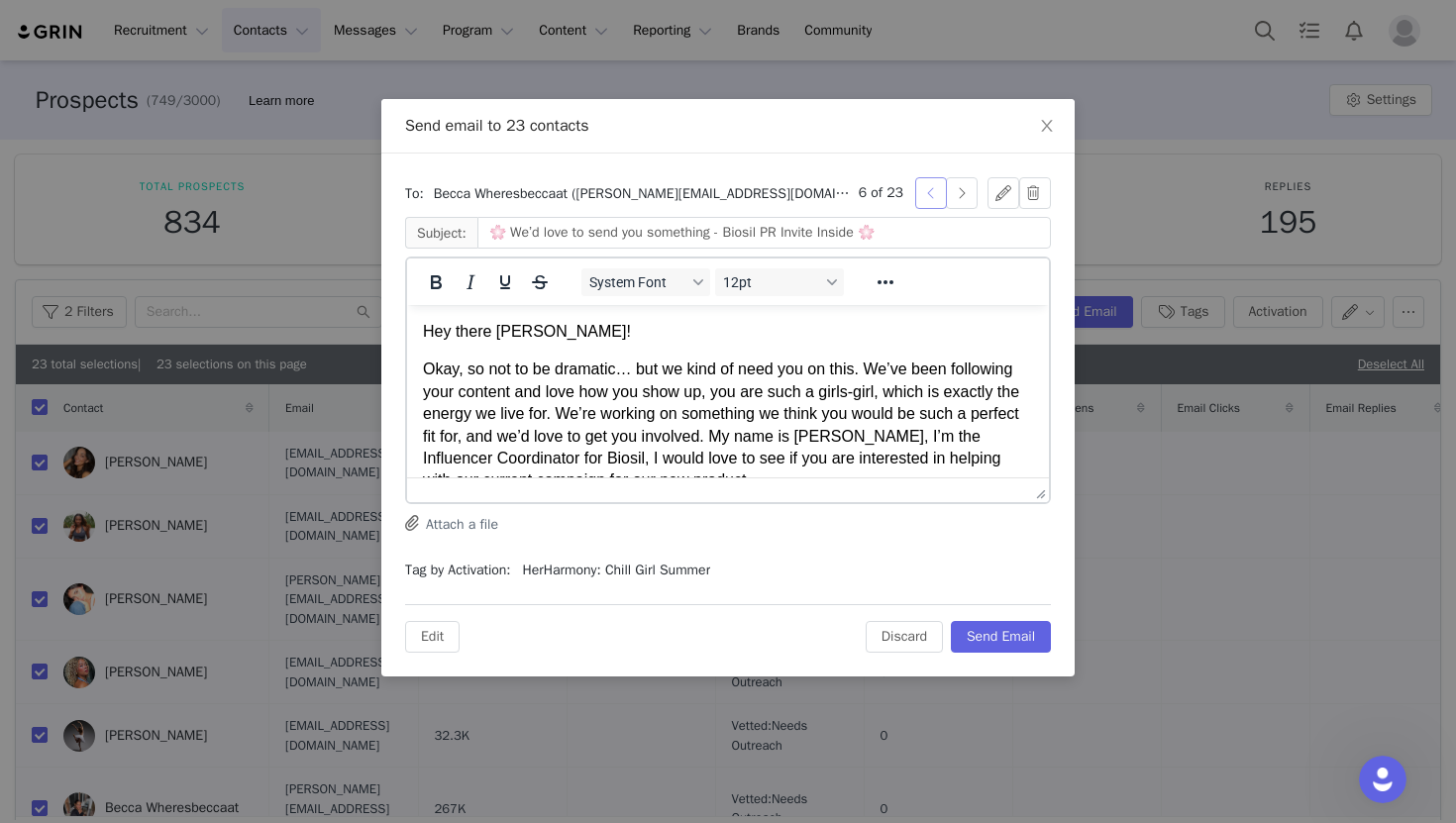 click at bounding box center [931, 193] 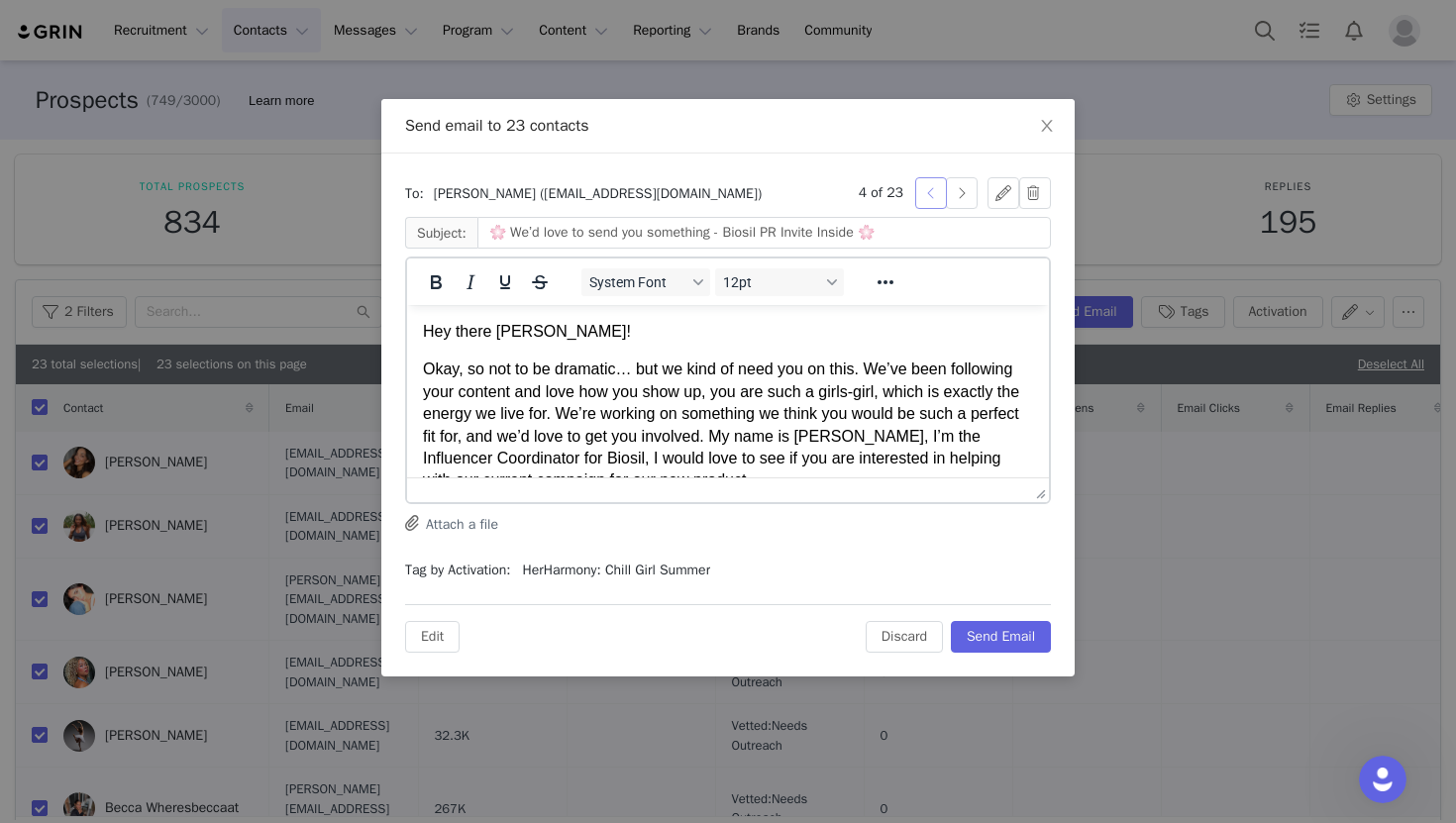 click at bounding box center (931, 193) 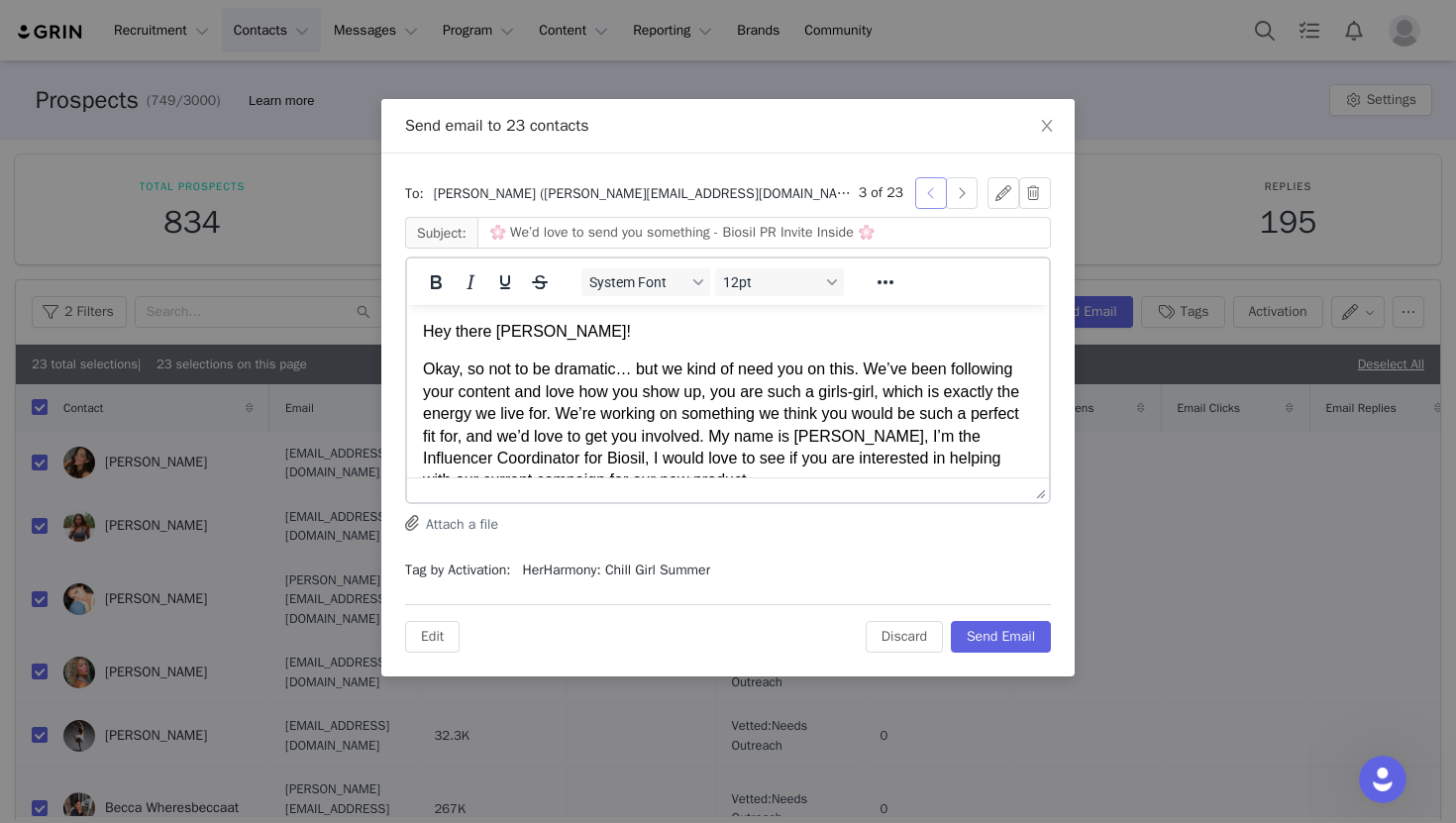 click at bounding box center [931, 193] 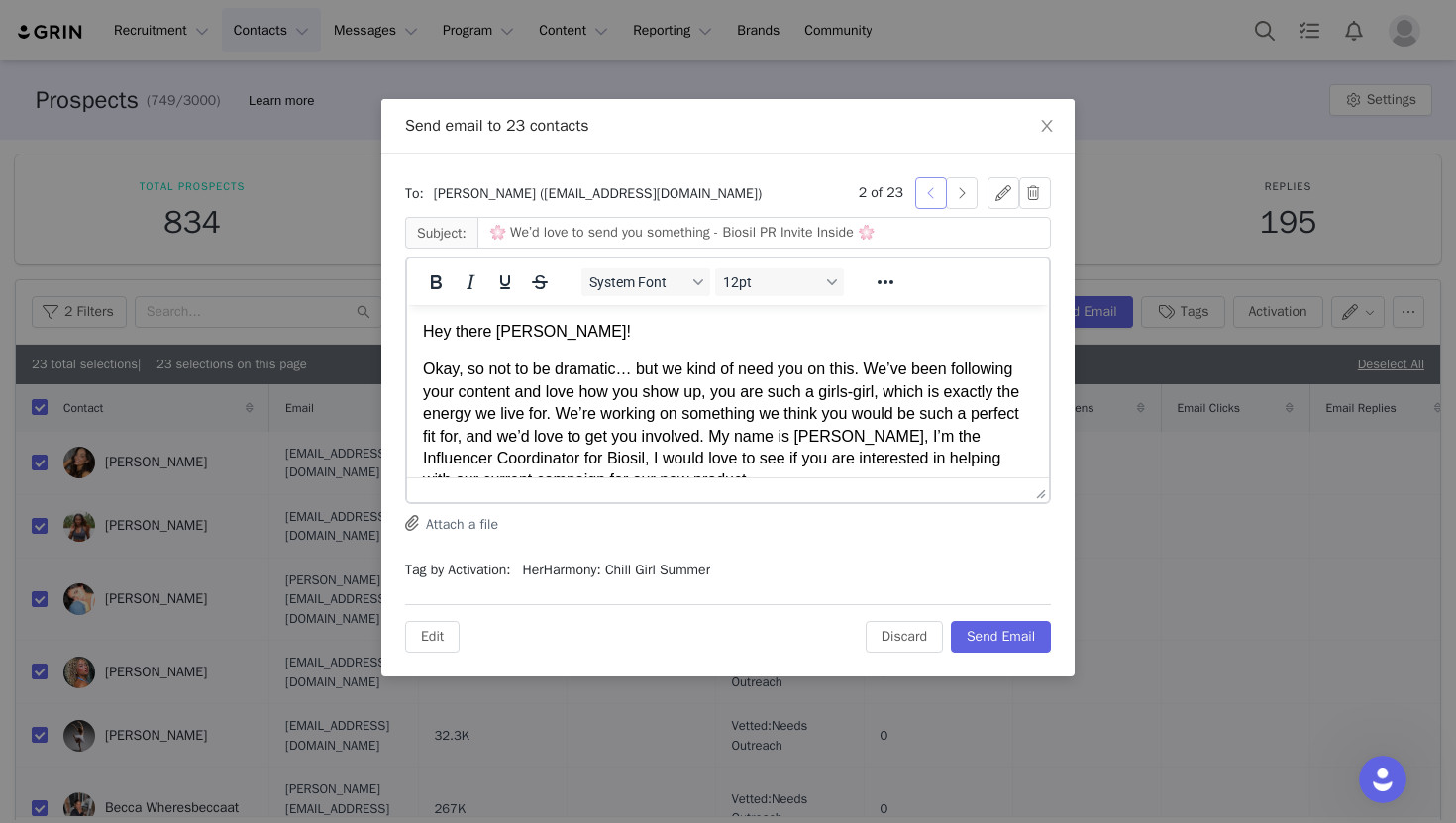 click at bounding box center (931, 193) 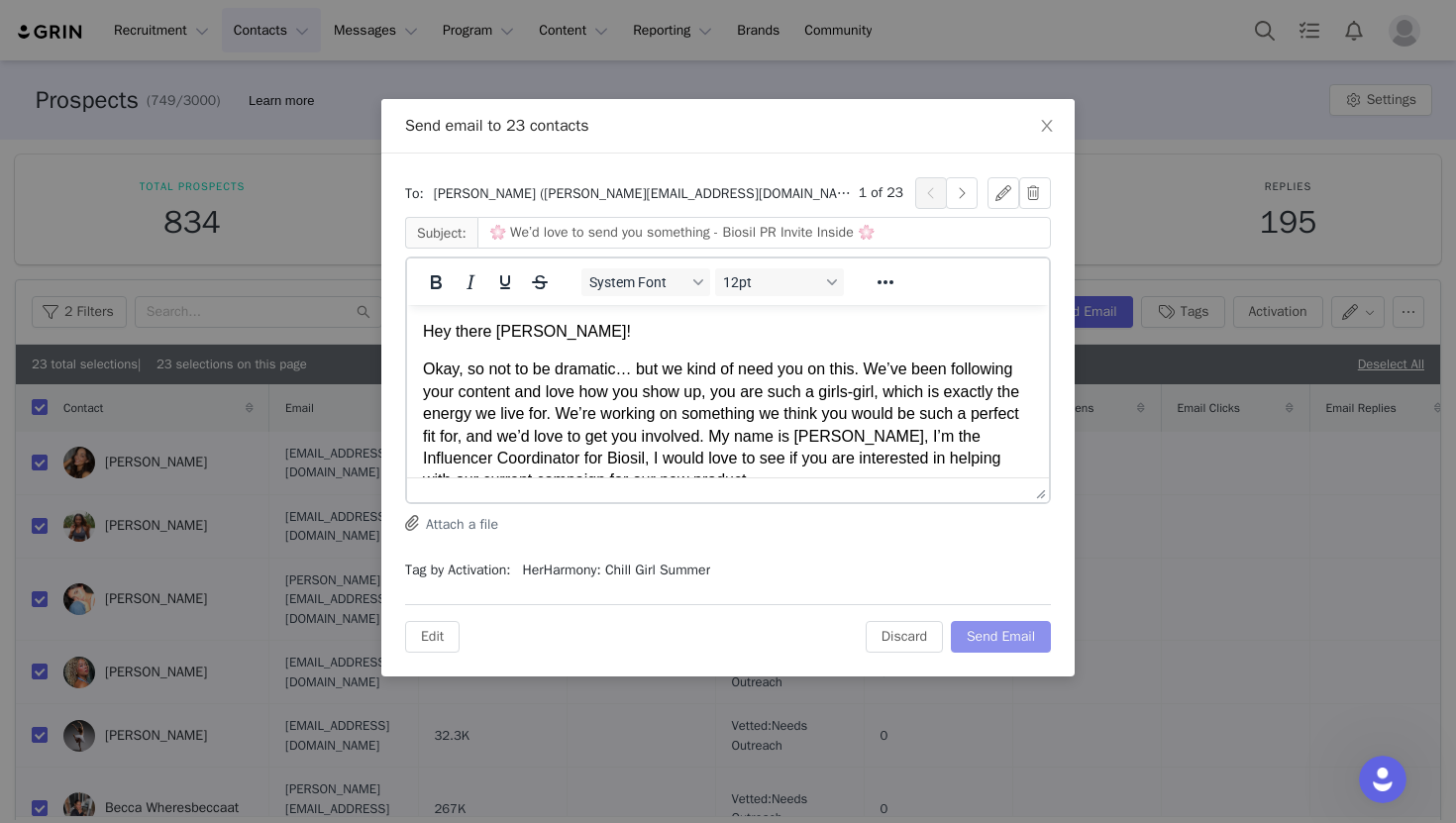 click on "Send Email" at bounding box center (1000, 637) 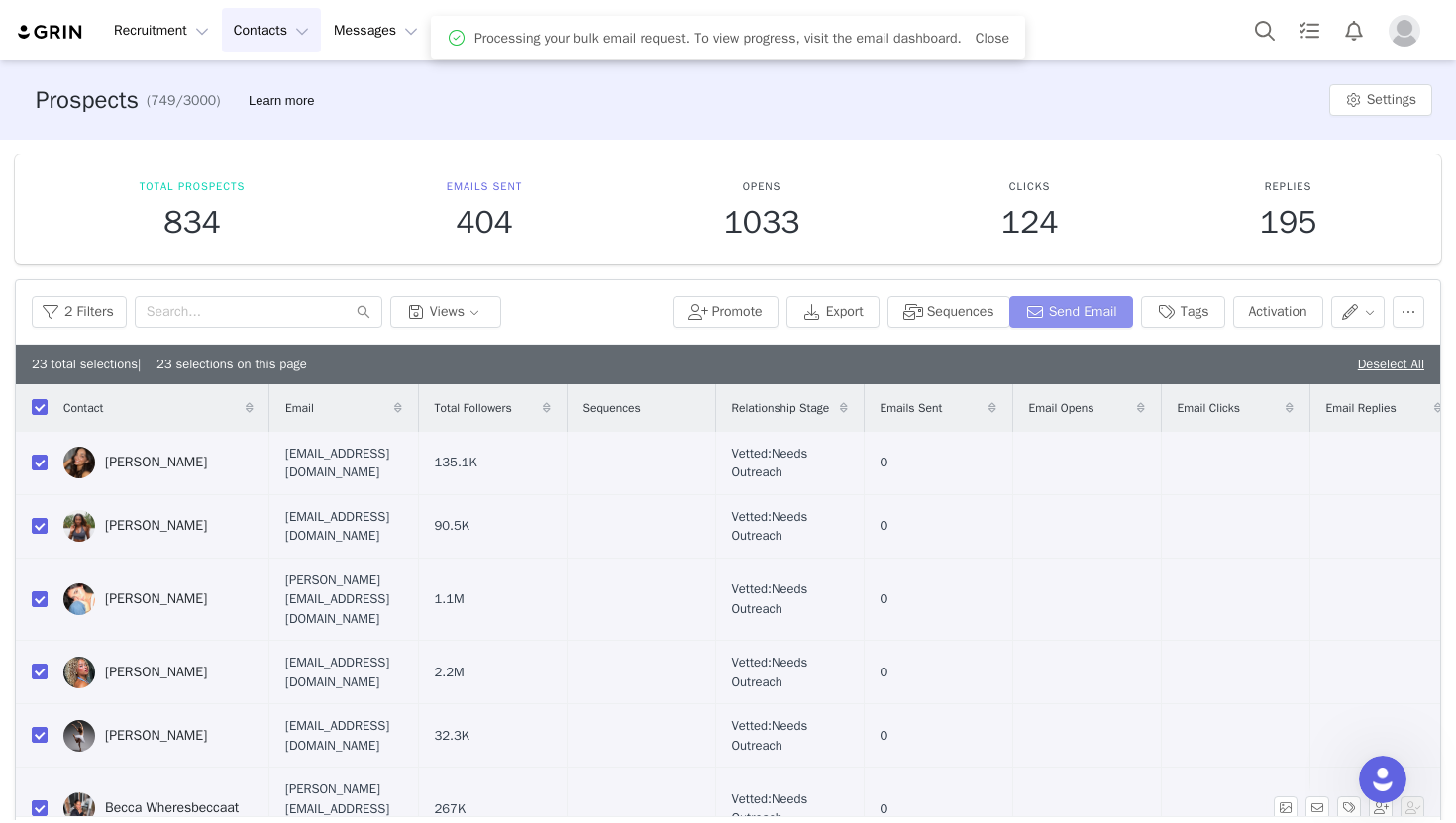 scroll, scrollTop: 0, scrollLeft: 0, axis: both 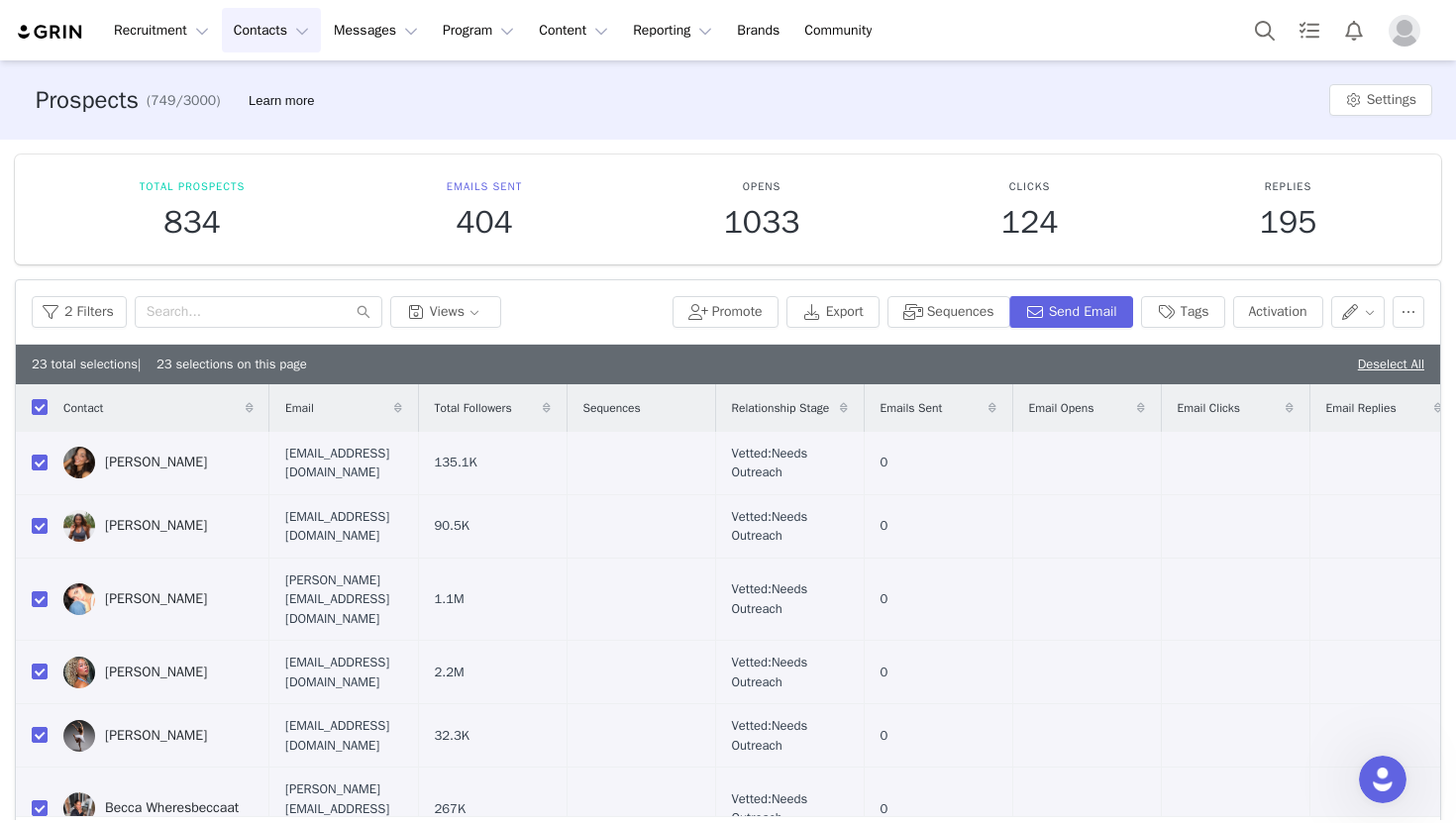 click on "2 Filters Views     Promote Export Sequences Send Email Tags Activation" at bounding box center (728, 312) 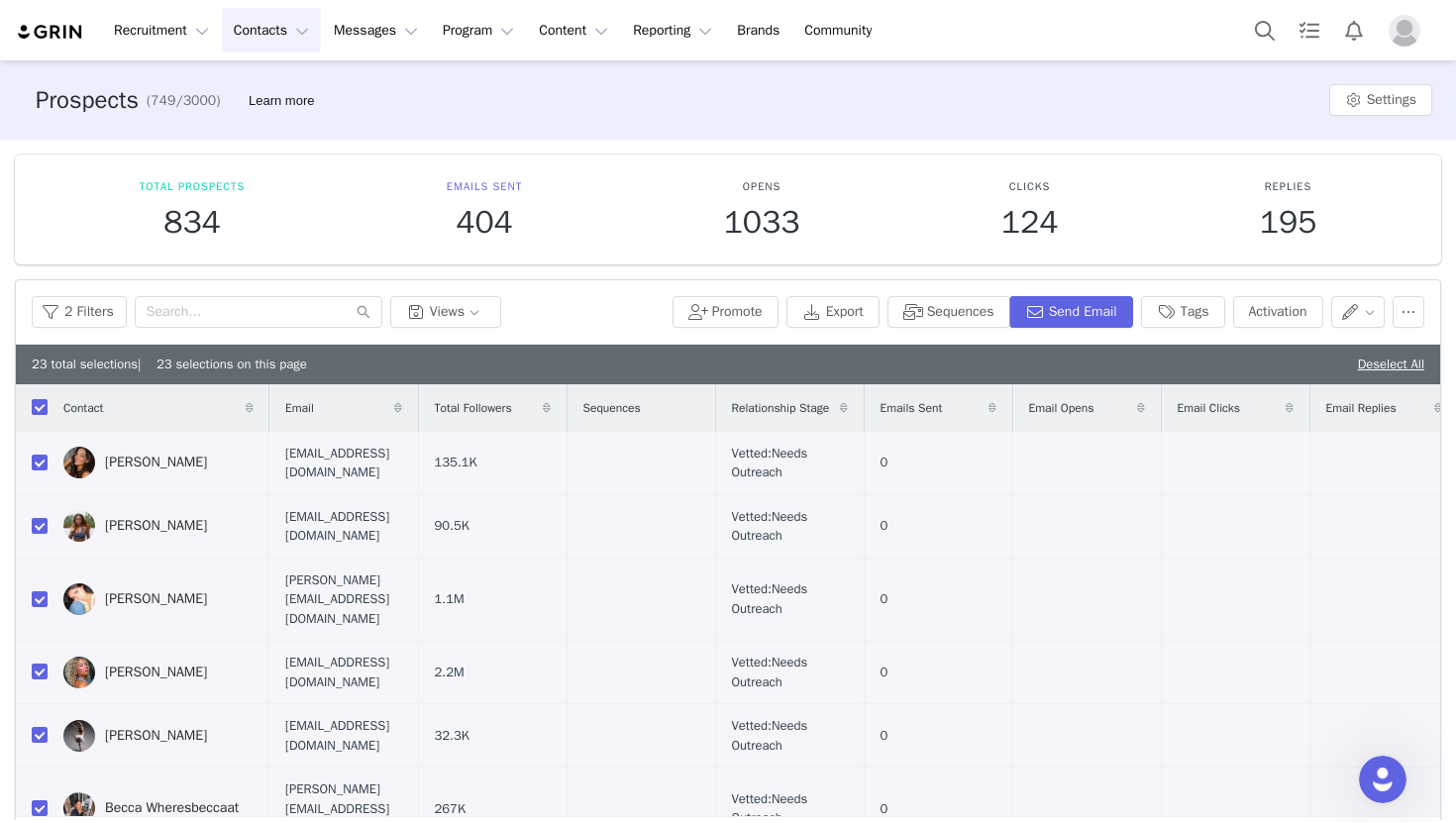 click at bounding box center (40, 407) 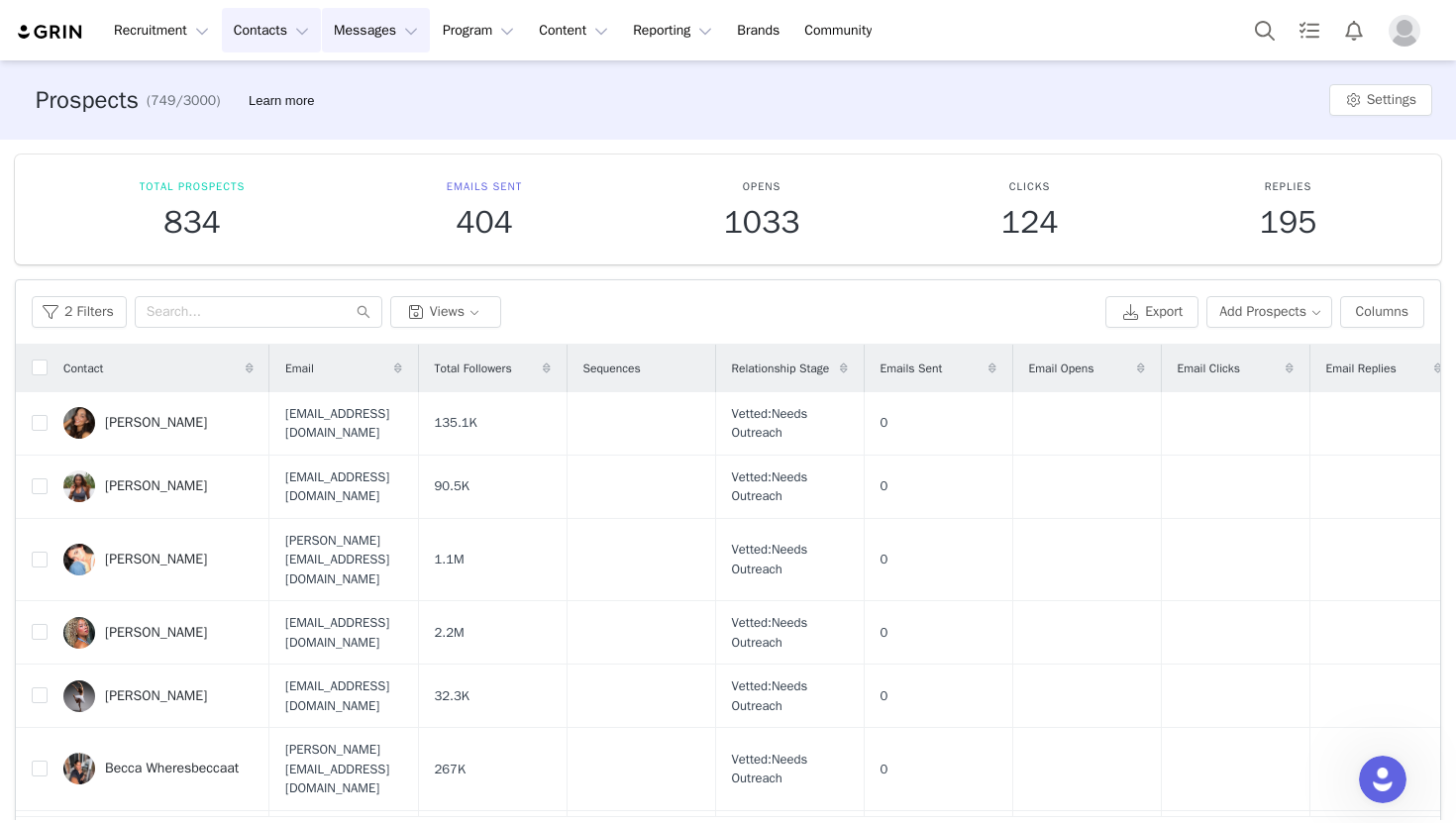click on "Messages Messages" at bounding box center (375, 30) 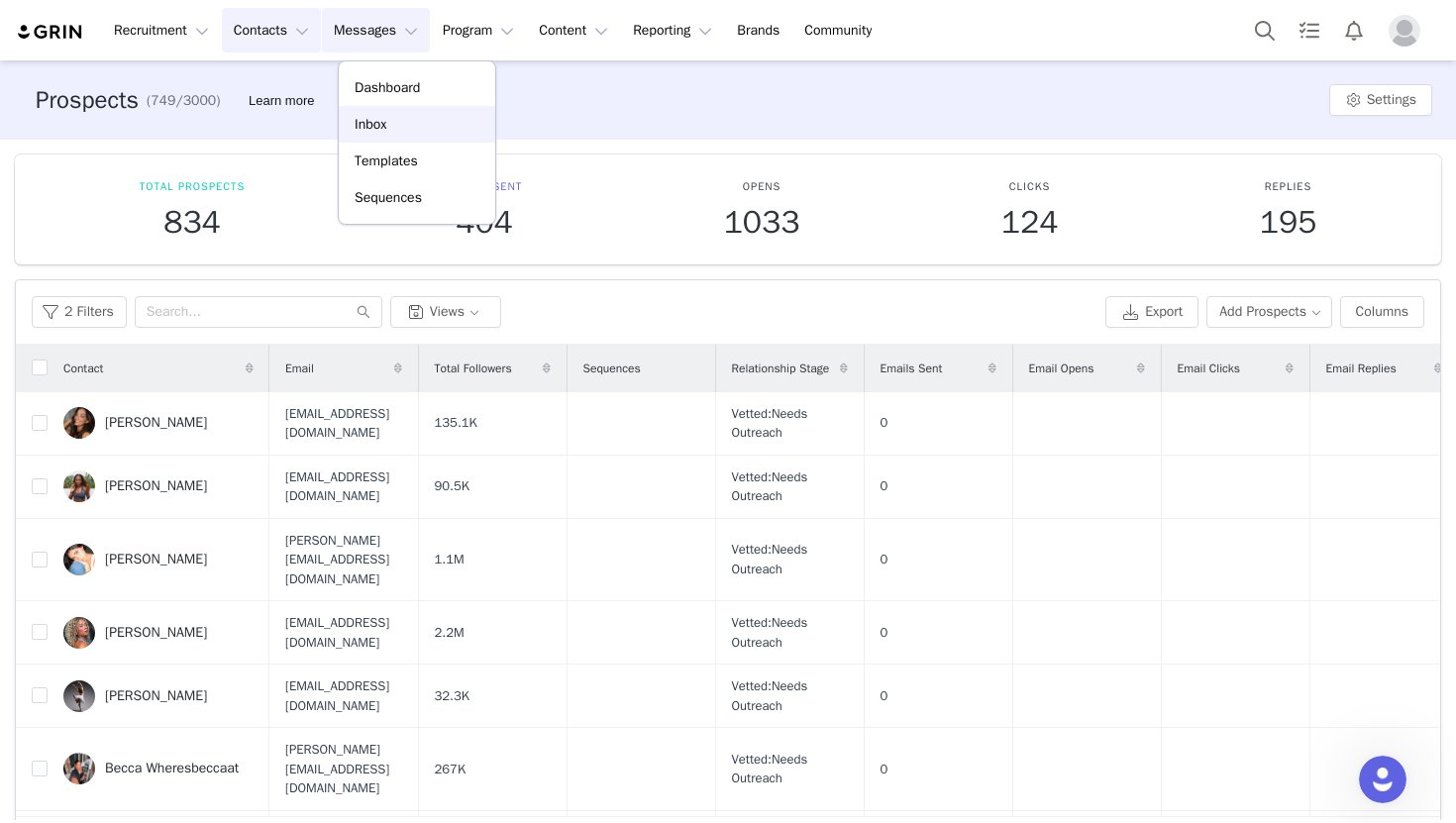 click on "Inbox" at bounding box center (417, 124) 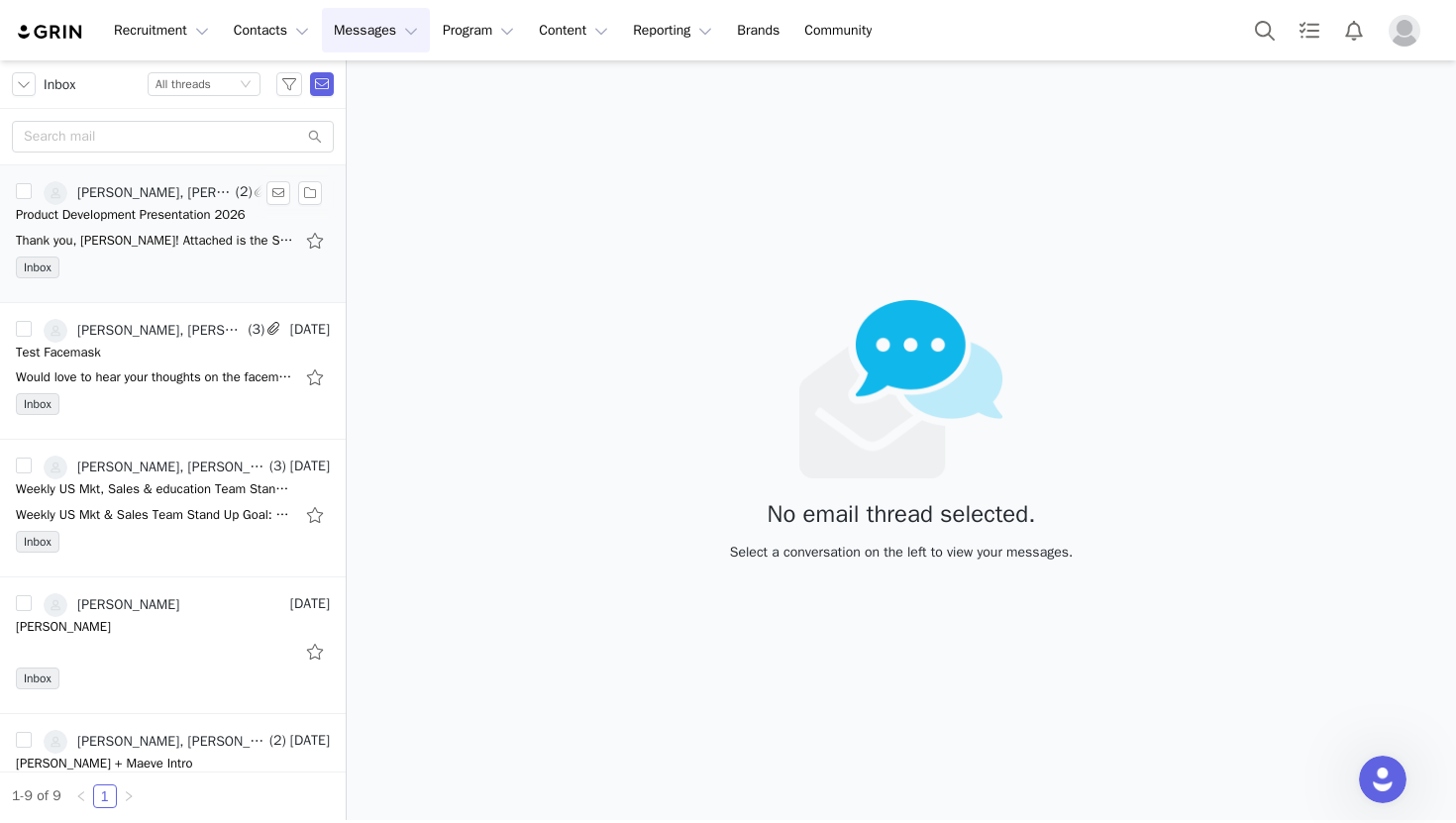 click on "Thank you, Gwen!
Attached is the Sales Deck presented last week. Please let me know if you have any follow-up questions.
Mid Year July 2025 Sales.pptx
Thanks, and have a great week!
Gabrielle Macari
National Sales Manager
Bio Minerals NV" at bounding box center [172, 241] 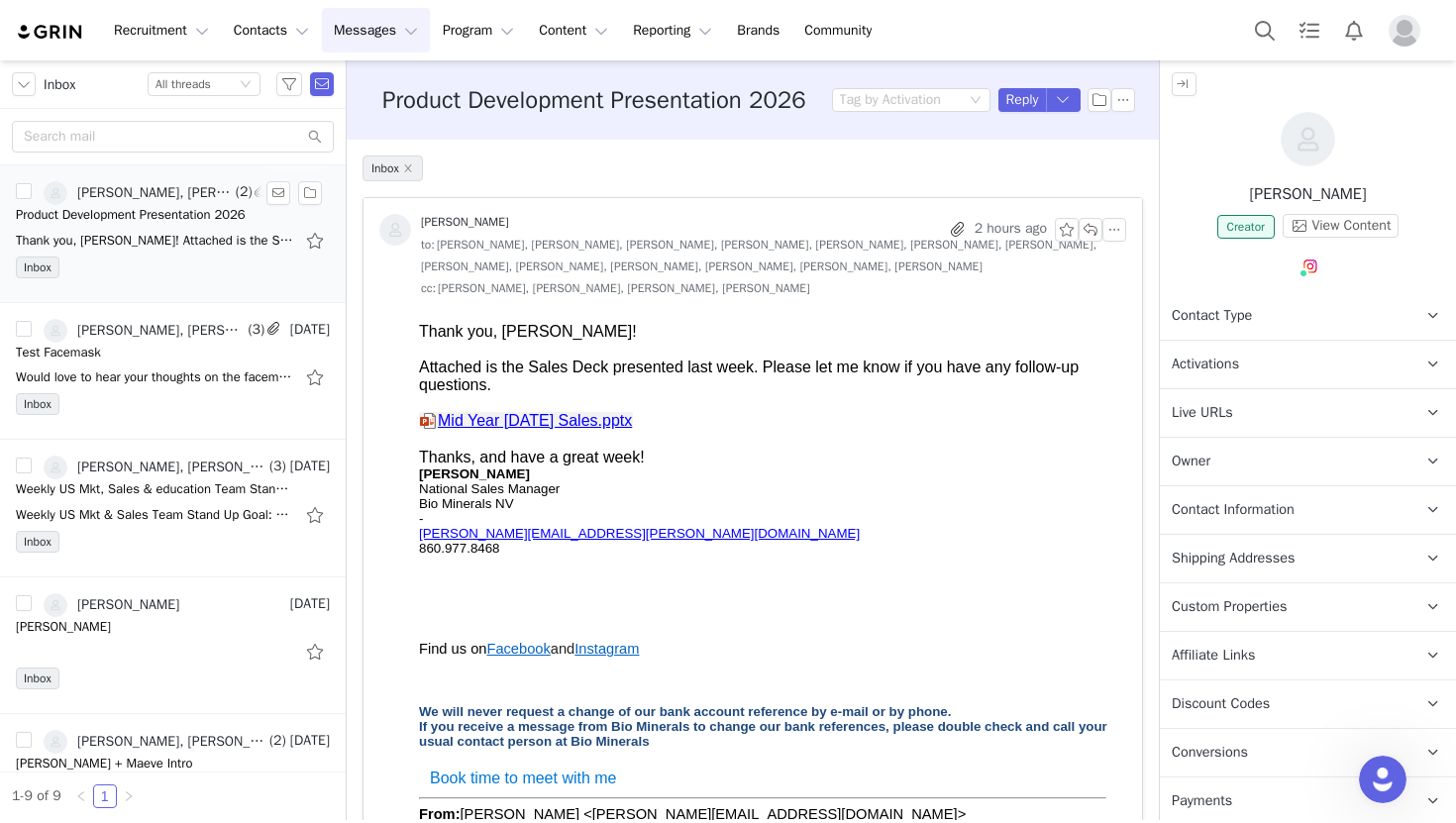scroll, scrollTop: 0, scrollLeft: 0, axis: both 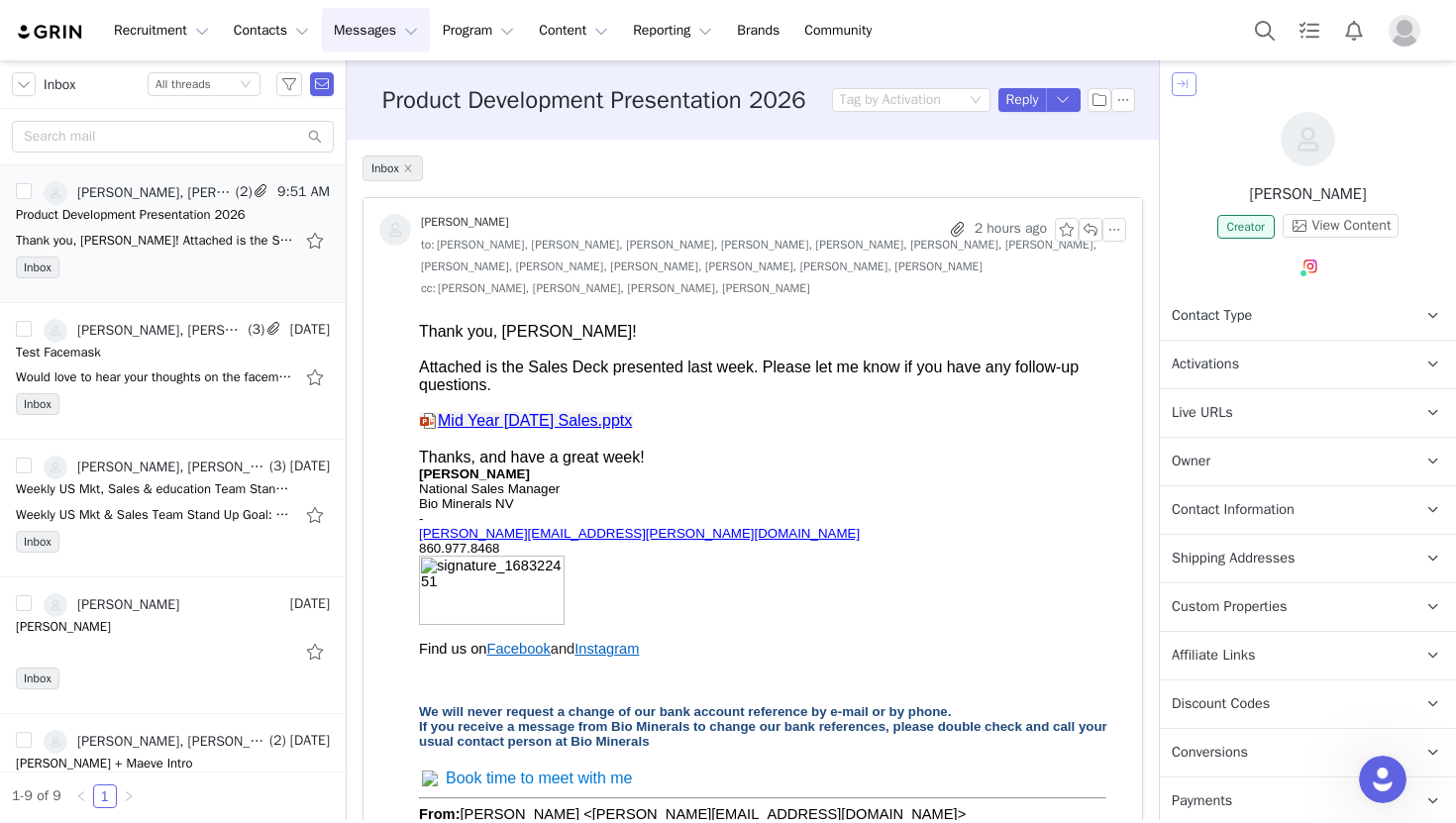 click at bounding box center (1184, 84) 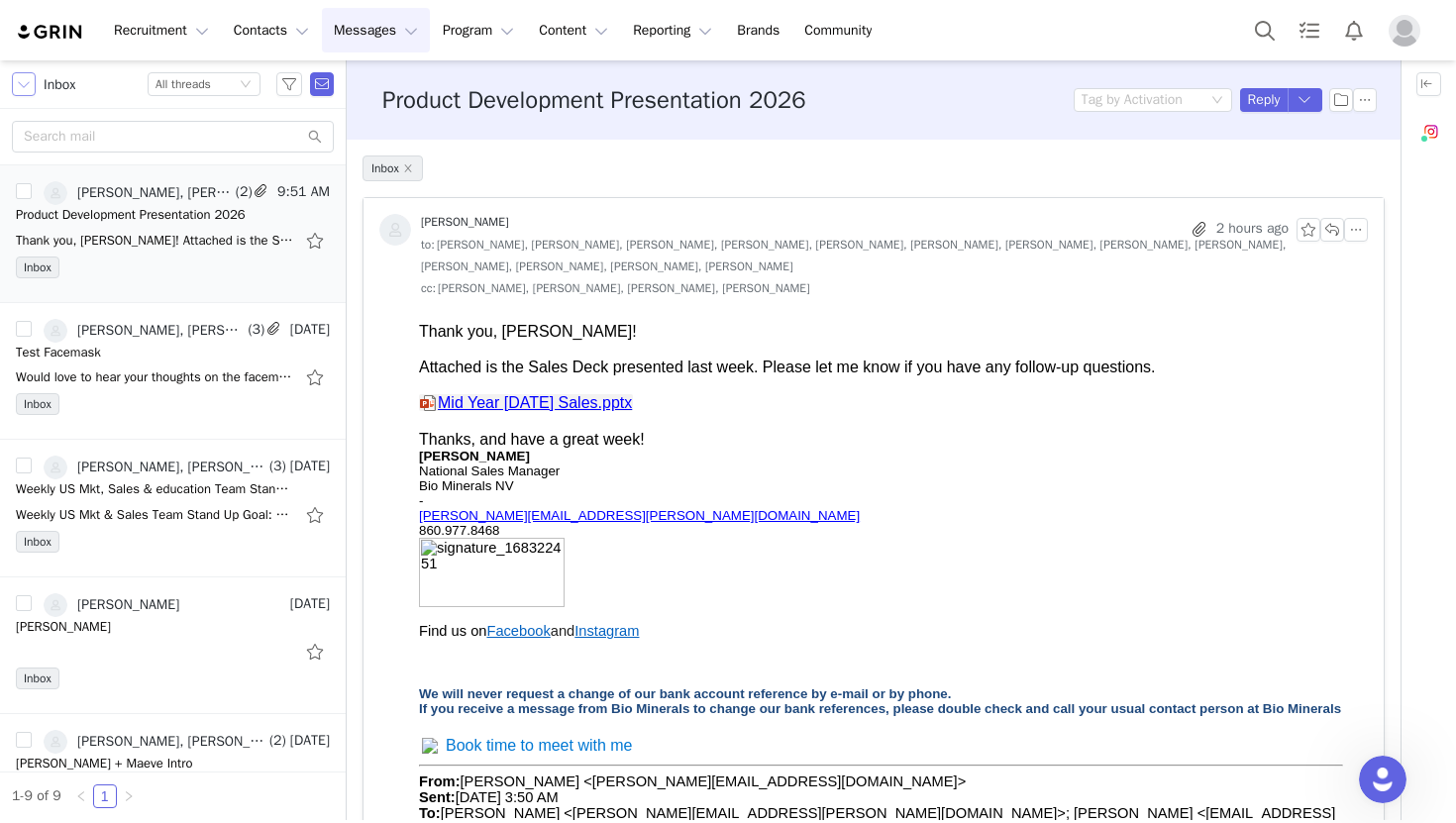 click at bounding box center (24, 84) 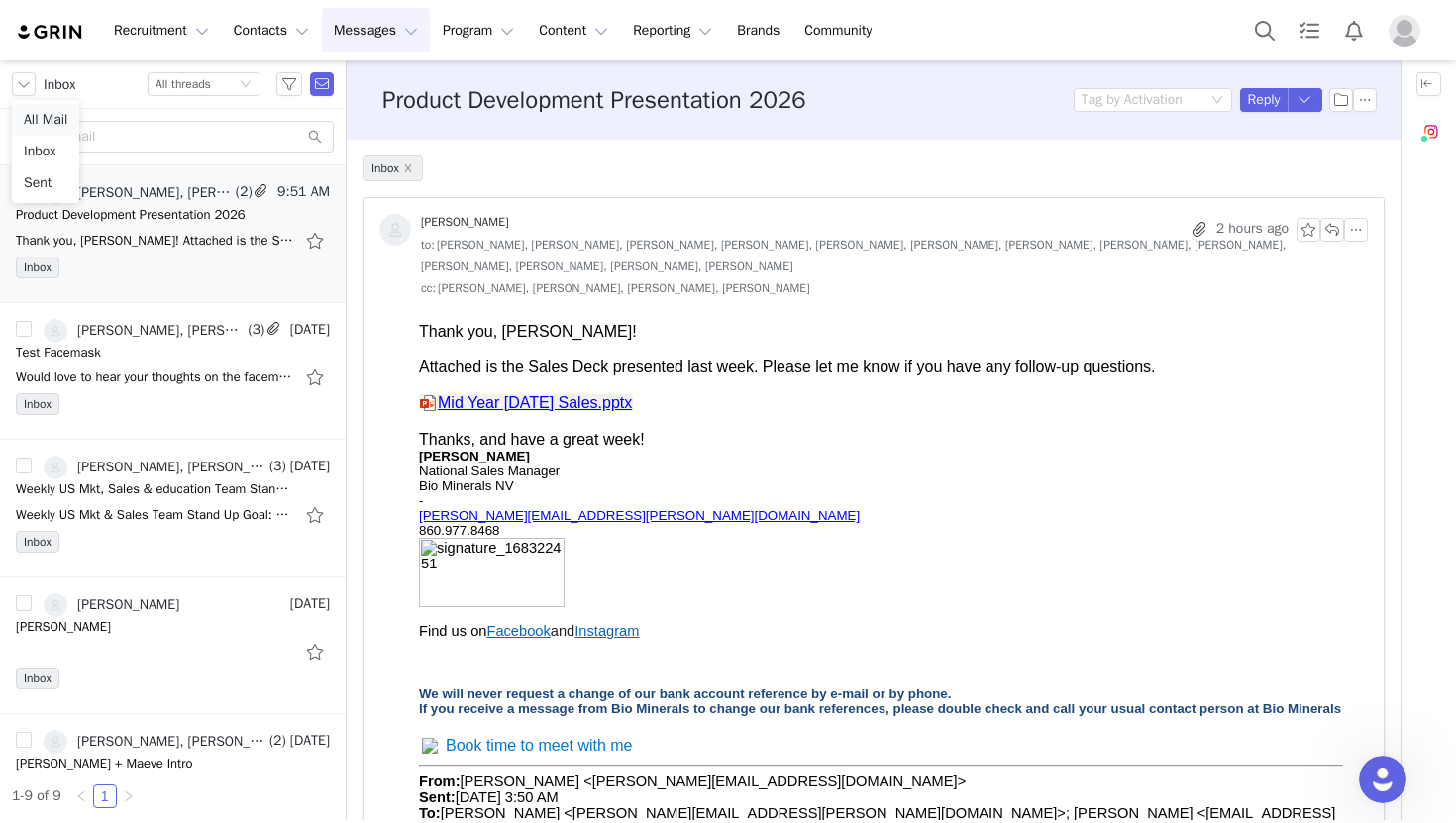 click on "All Mail" at bounding box center [46, 120] 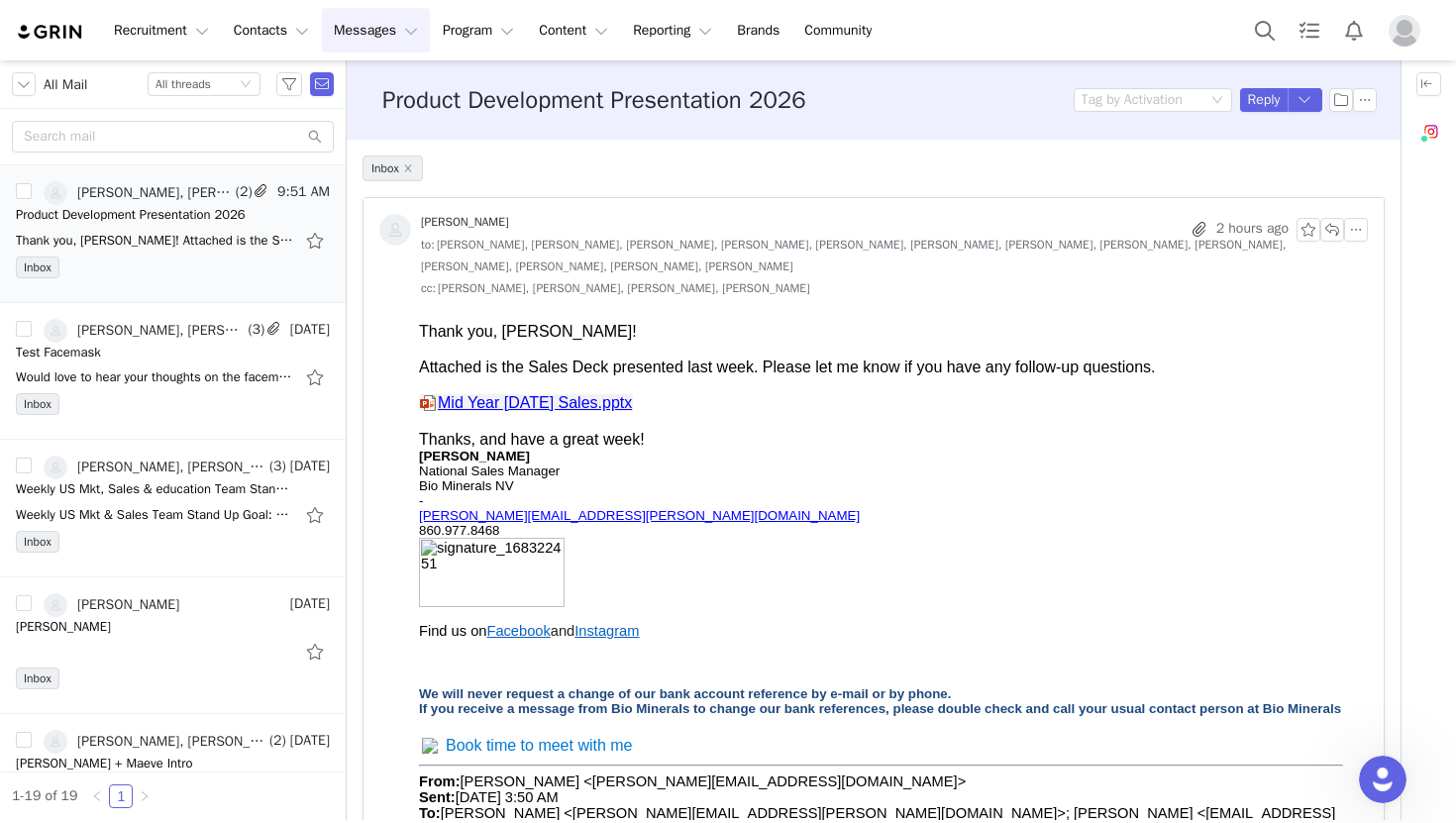 scroll, scrollTop: 822, scrollLeft: 0, axis: vertical 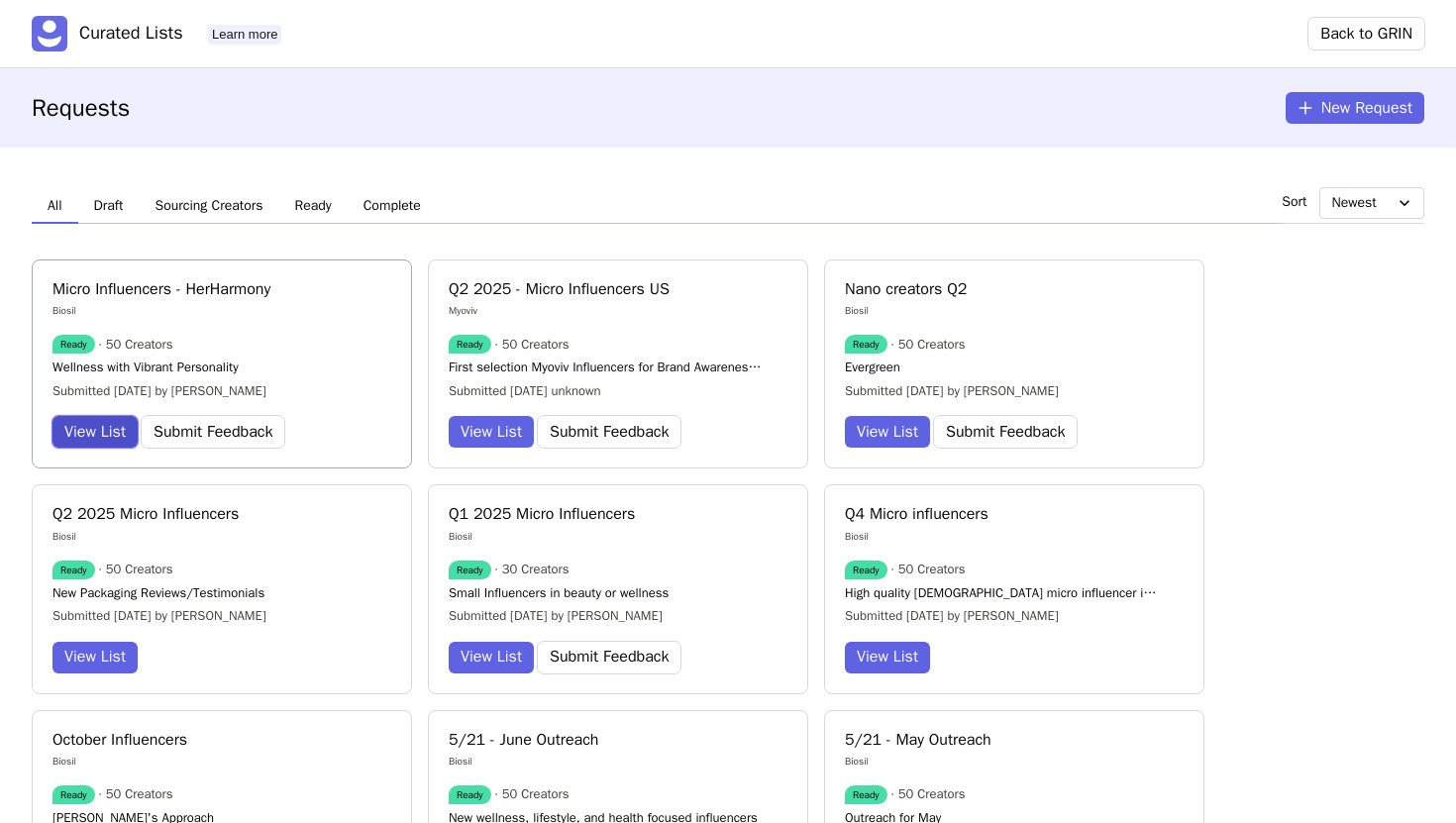 click on "View List" at bounding box center [95, 432] 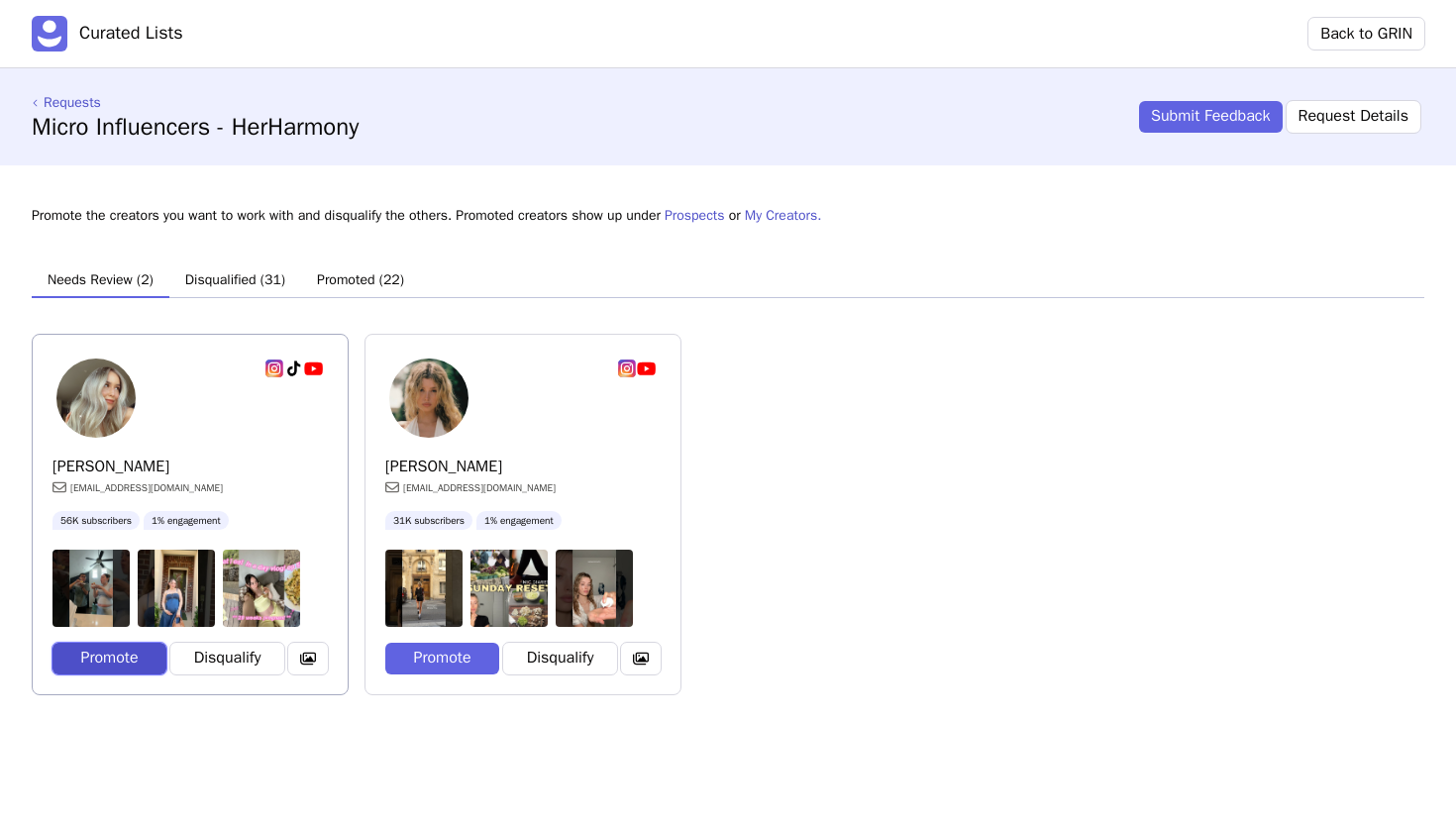 click on "Promote" at bounding box center (109, 659) 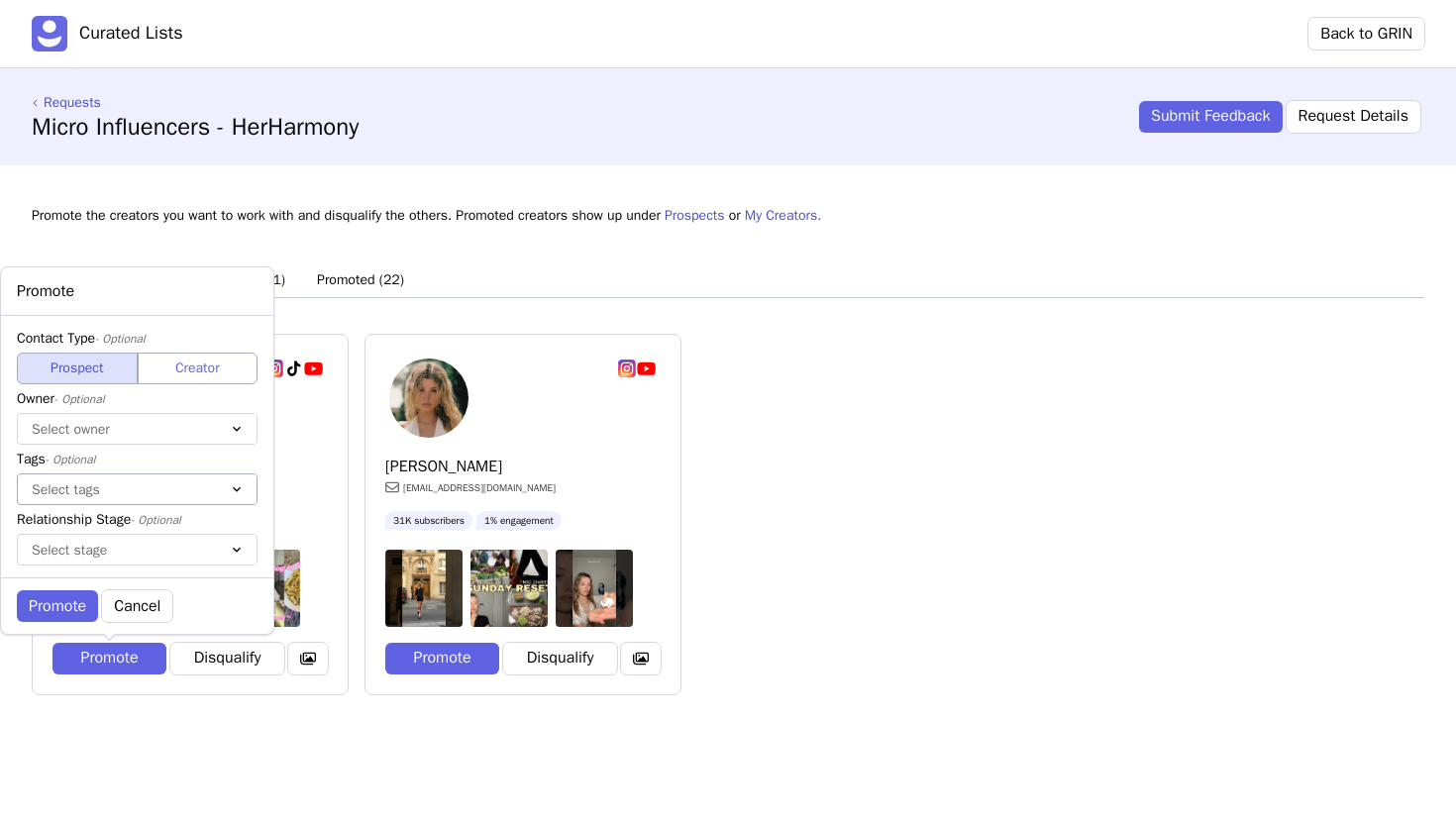 click at bounding box center [117, 489] 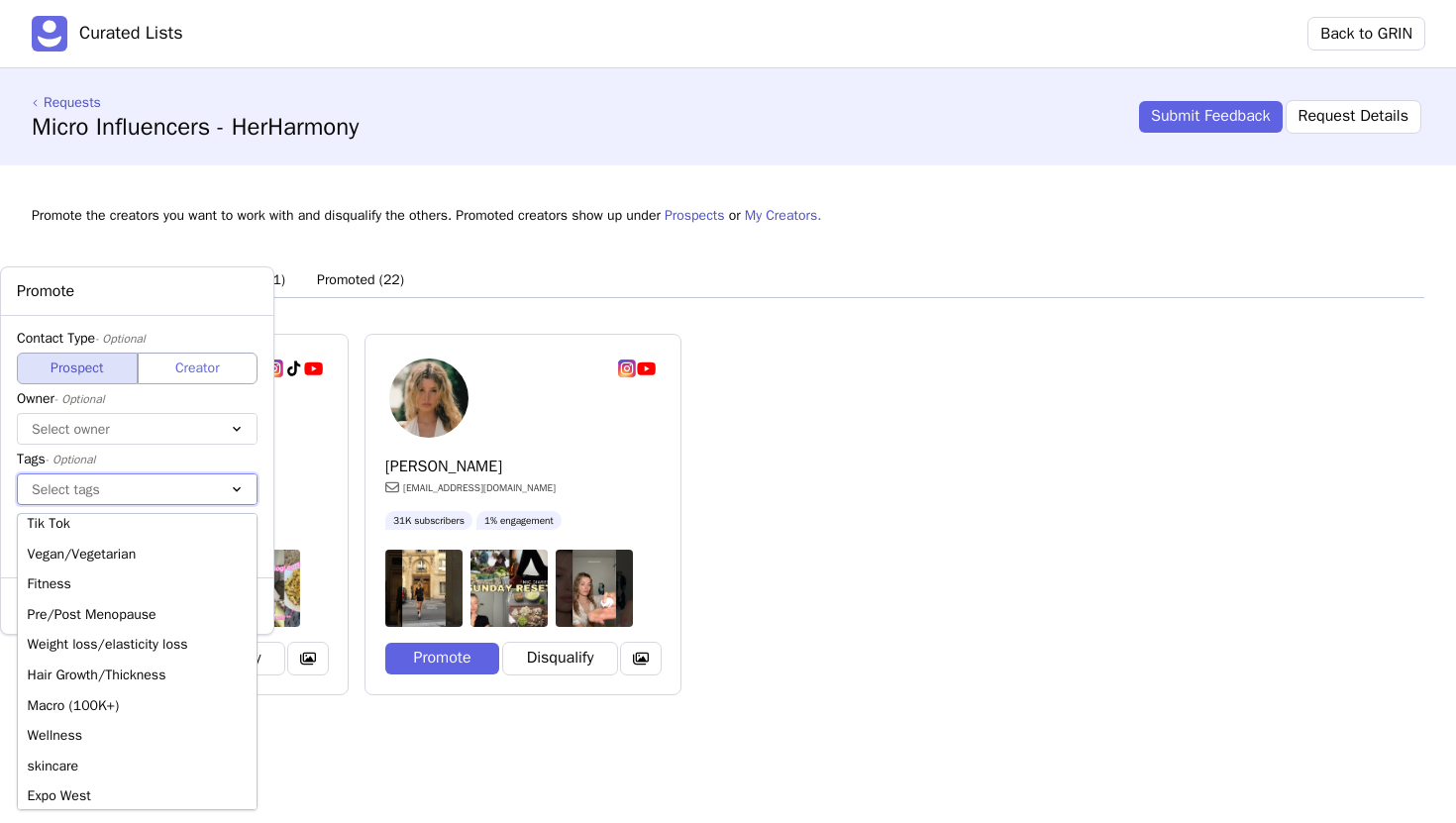 scroll, scrollTop: 0, scrollLeft: 0, axis: both 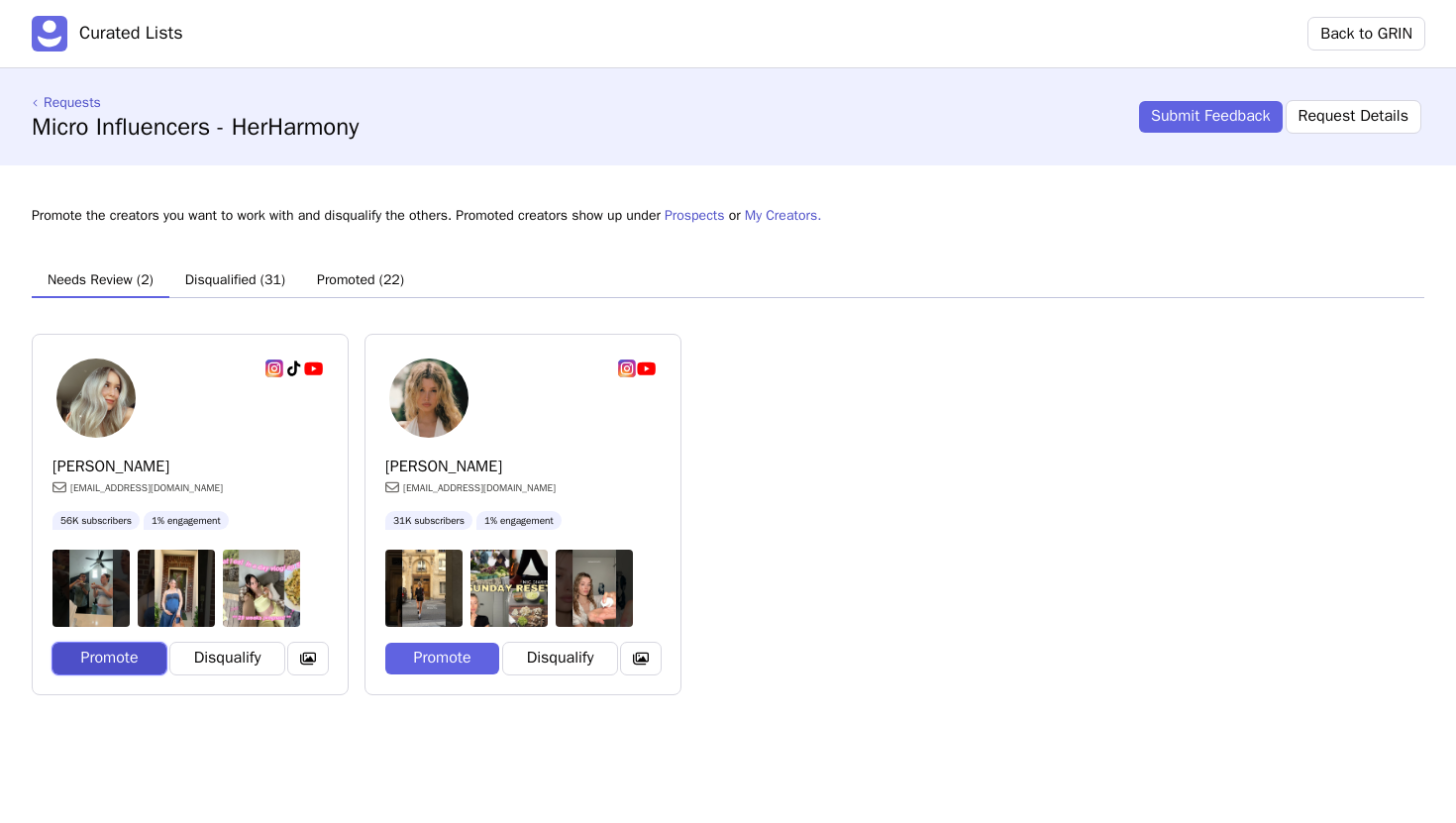 click on "[PERSON_NAME] [EMAIL_ADDRESS][DOMAIN_NAME] 56K subscribers 1% engagement Promote Disqualify [PERSON_NAME] [EMAIL_ADDRESS][DOMAIN_NAME] 31K subscribers 1% engagement Promote Disqualify" at bounding box center [728, 563] 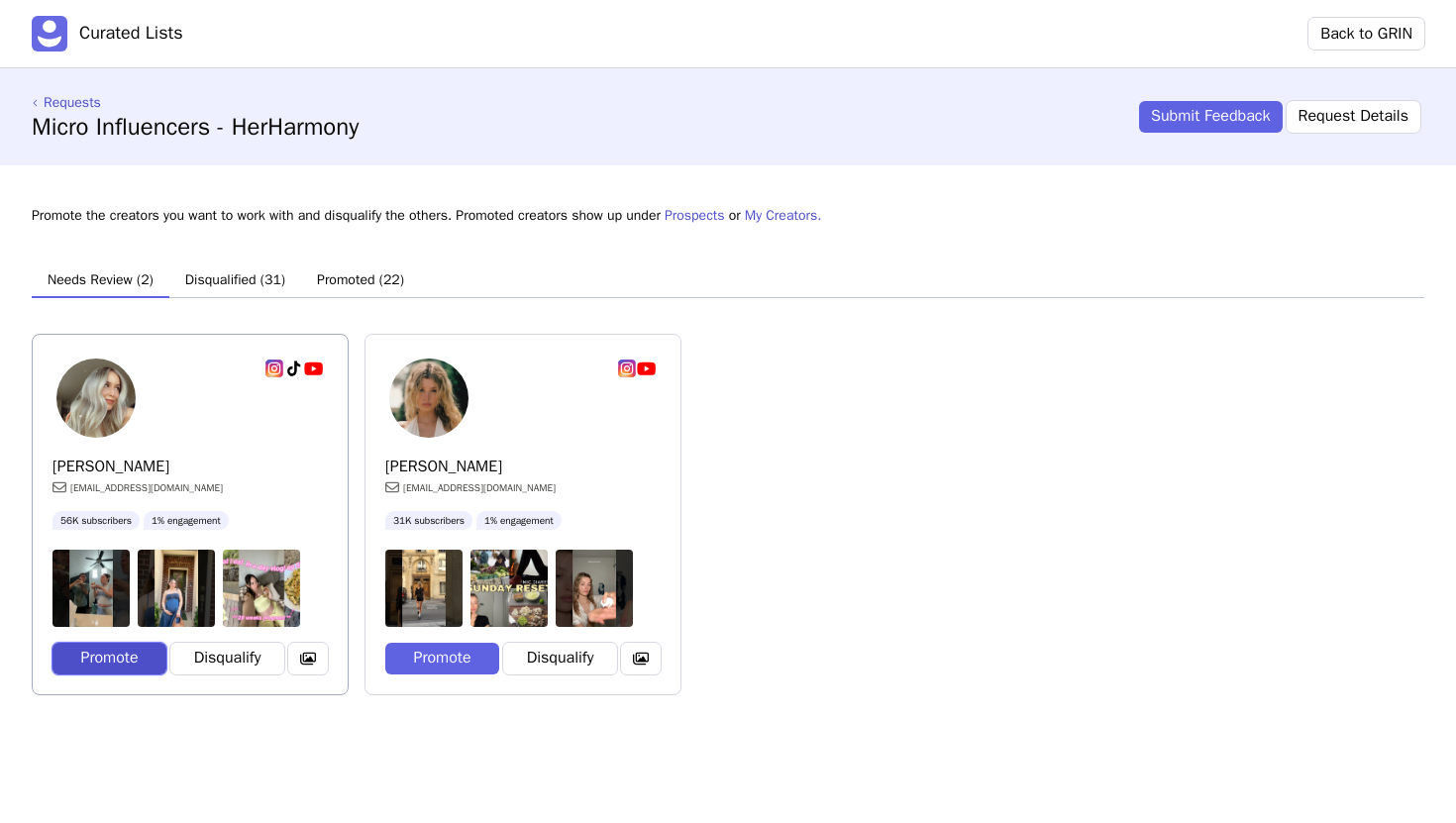 click on "Promote" at bounding box center [109, 659] 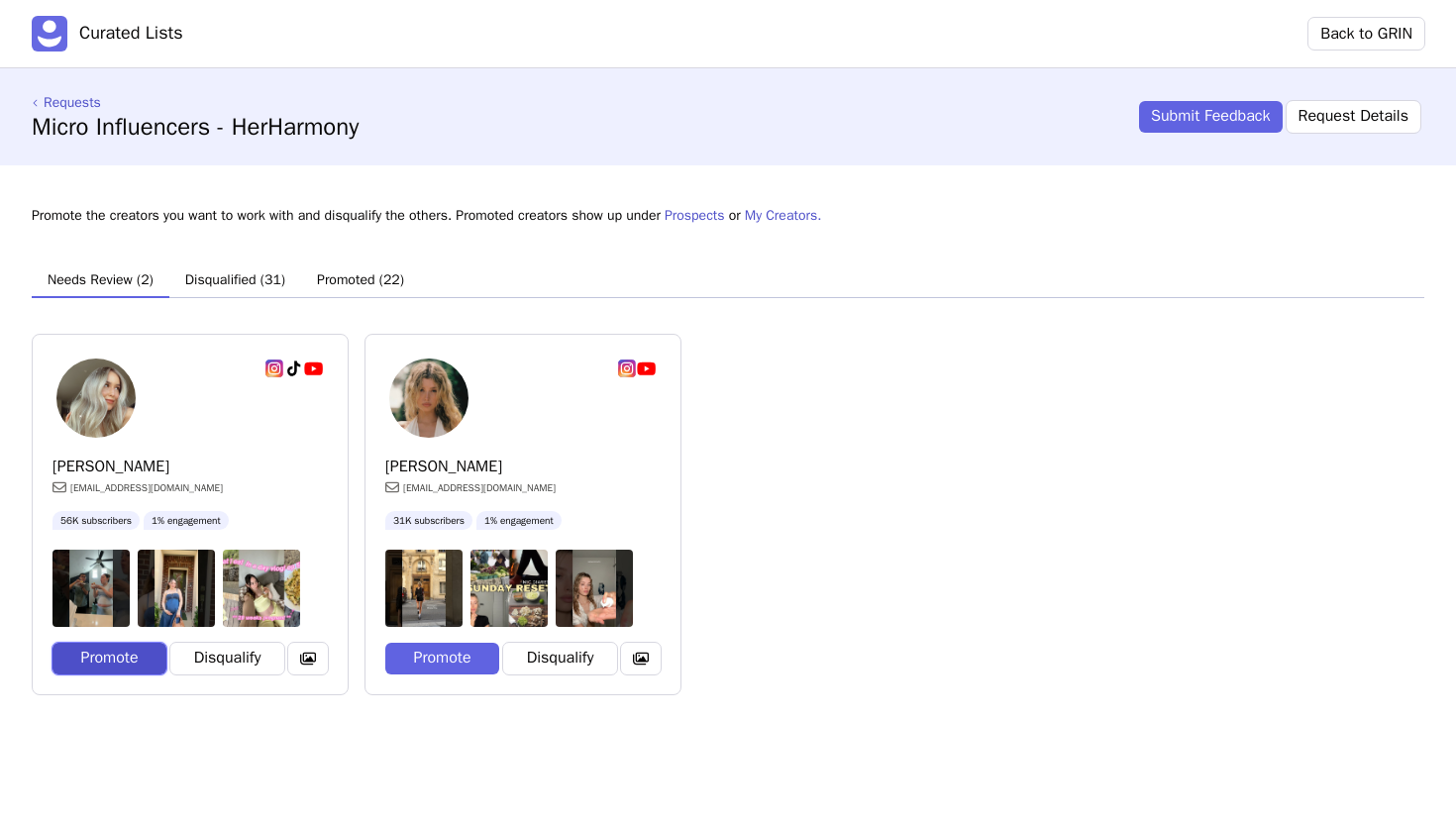 click on "[PERSON_NAME] [EMAIL_ADDRESS][DOMAIN_NAME] 56K subscribers 1% engagement Promote Disqualify [PERSON_NAME] [EMAIL_ADDRESS][DOMAIN_NAME] 31K subscribers 1% engagement Promote Disqualify" at bounding box center (728, 563) 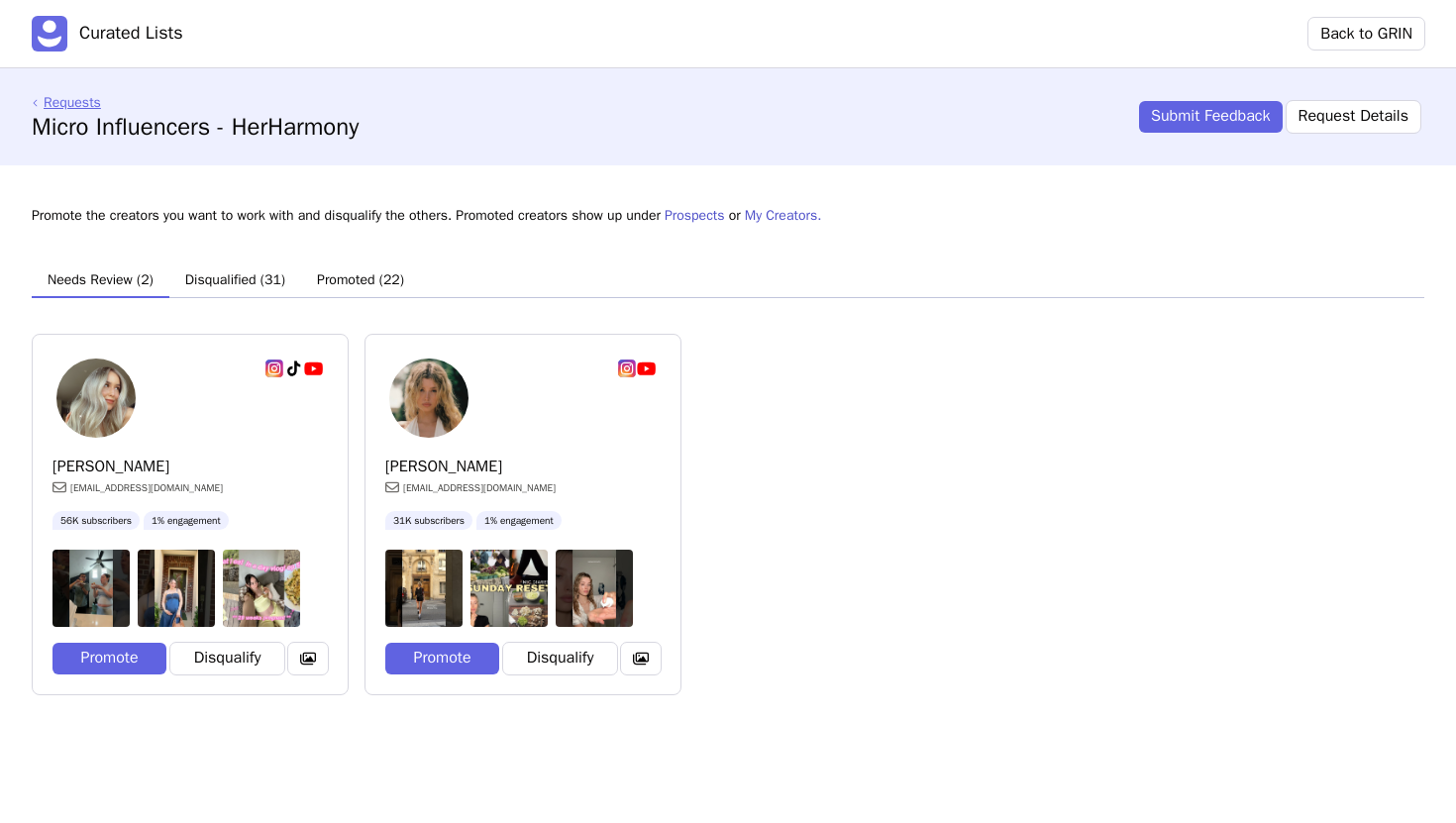click on "Requests Micro Influencers - HerHarmony Submit Feedback Request Details" at bounding box center [728, 117] 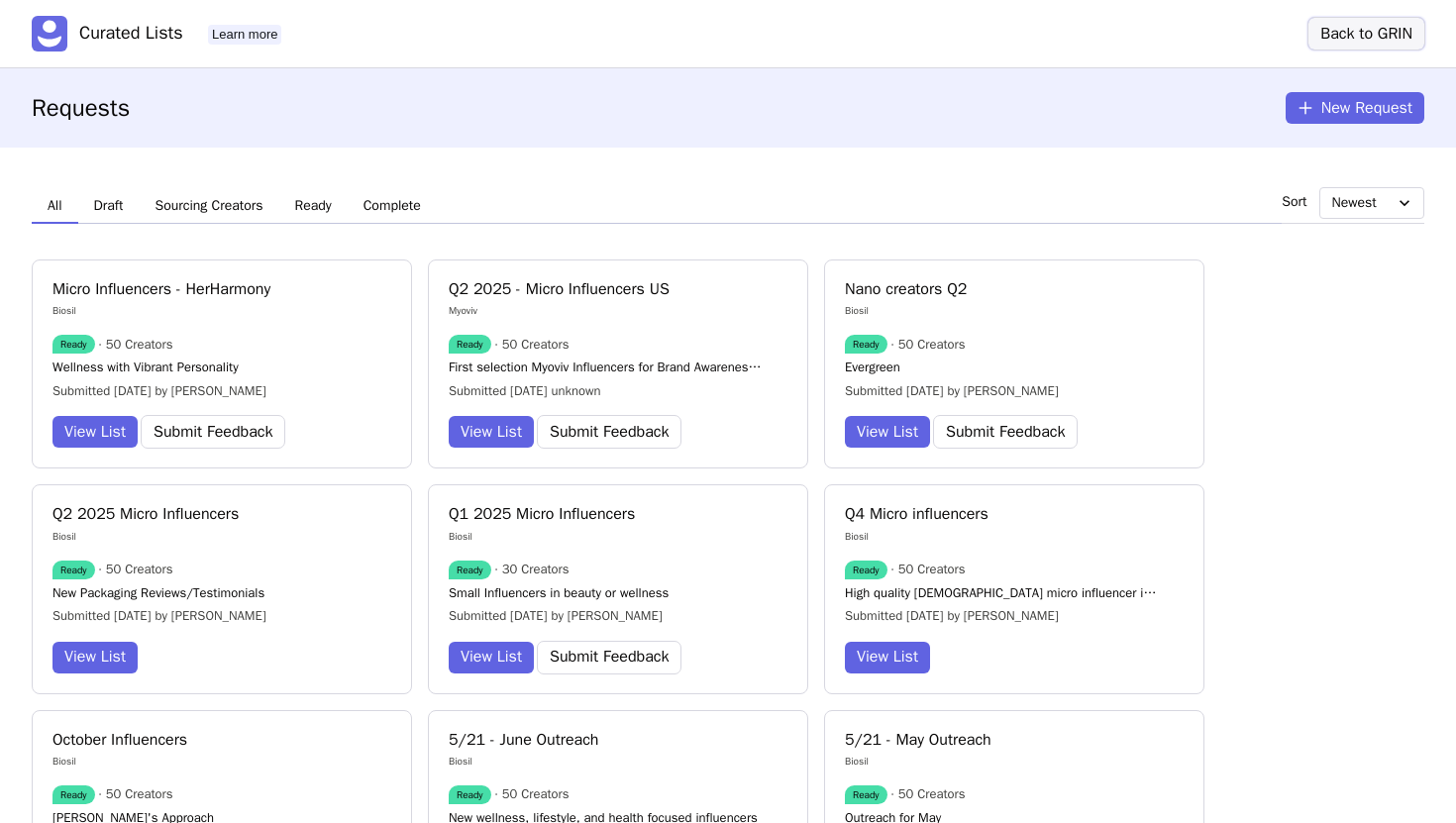 click on "Back to GRIN" at bounding box center (1366, 34) 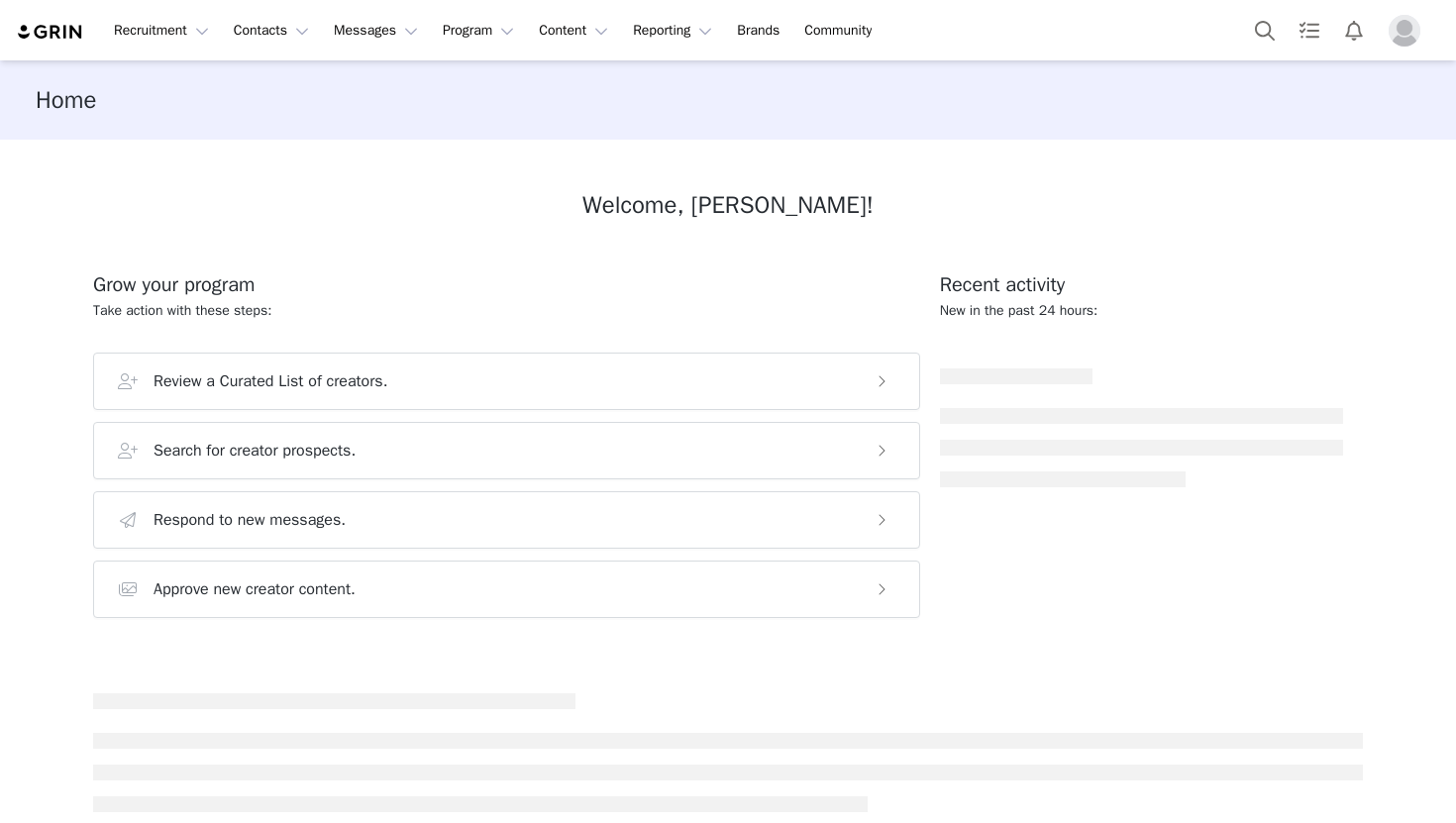 scroll, scrollTop: 0, scrollLeft: 0, axis: both 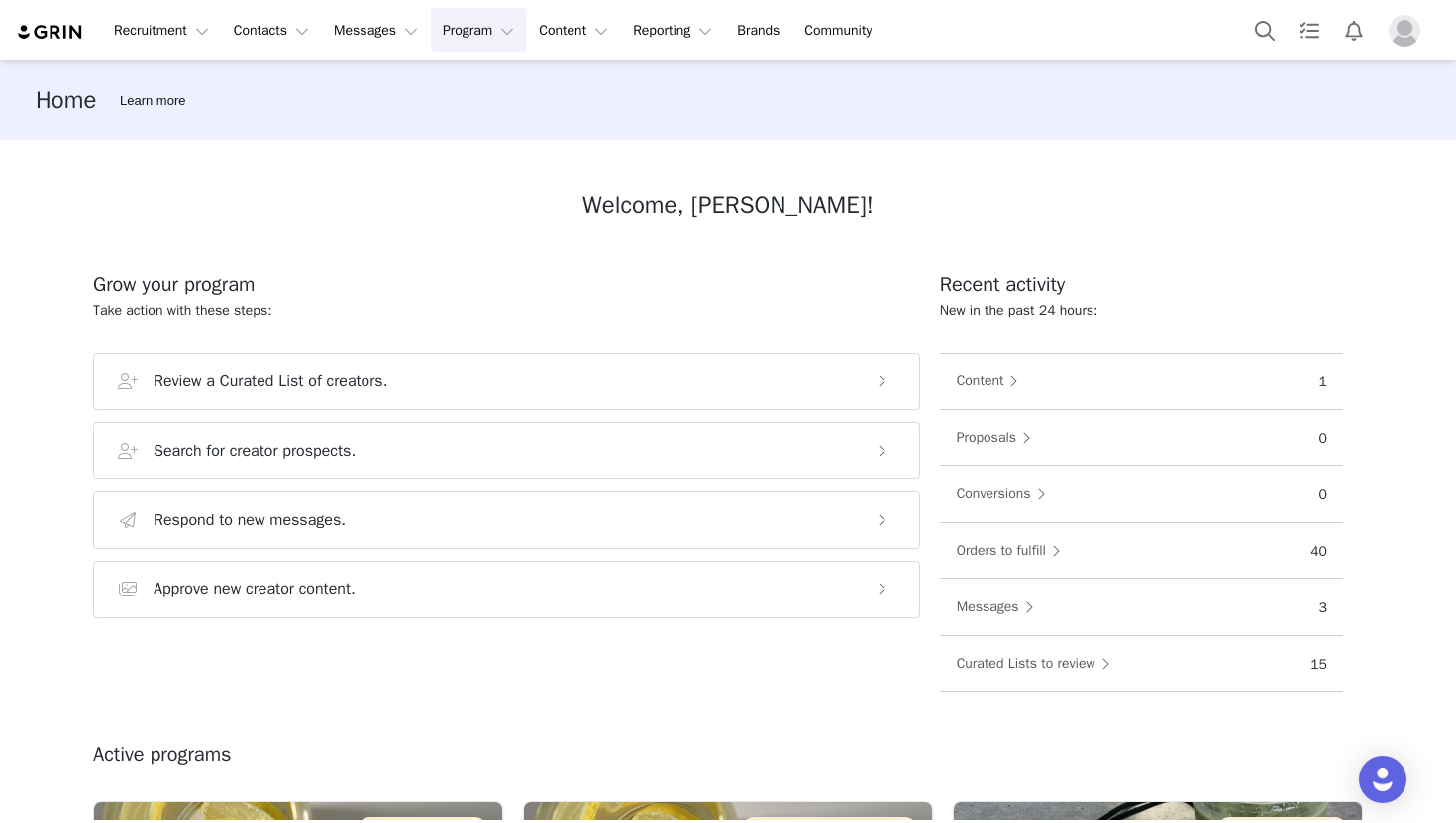 click on "Program Program" at bounding box center [478, 30] 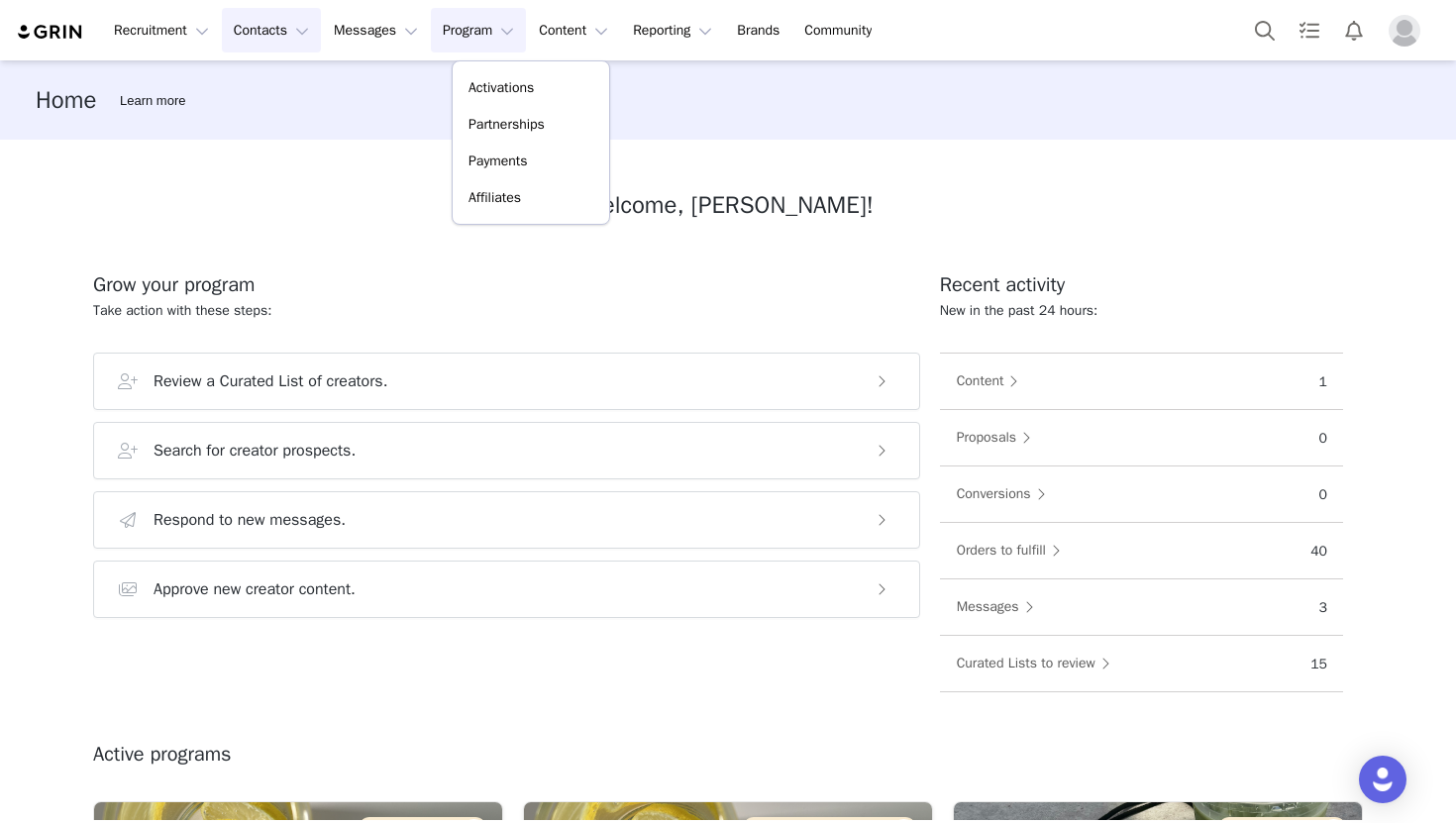 click on "Contacts Contacts" at bounding box center (271, 30) 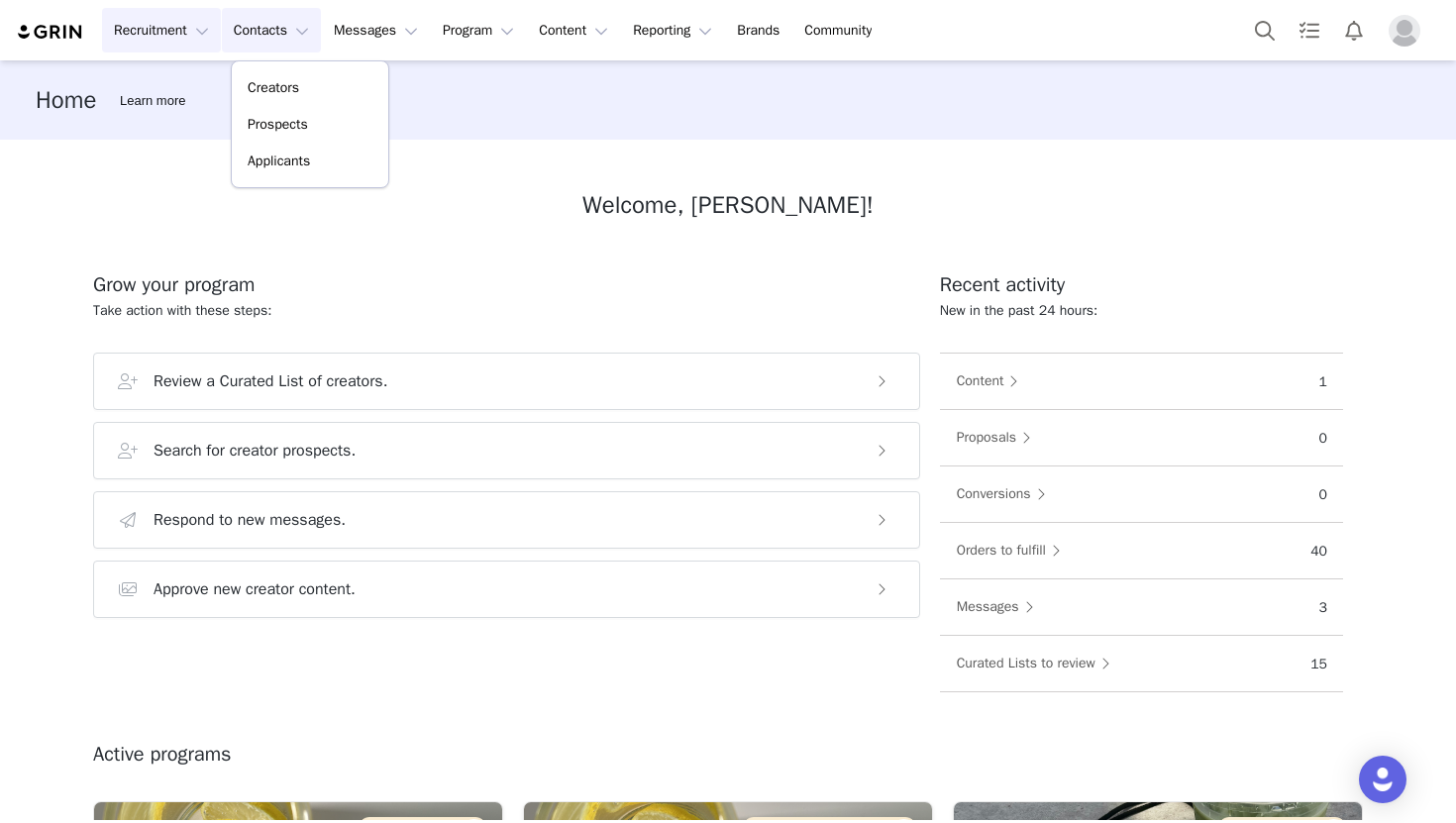 click on "Recruitment Recruitment" at bounding box center [161, 30] 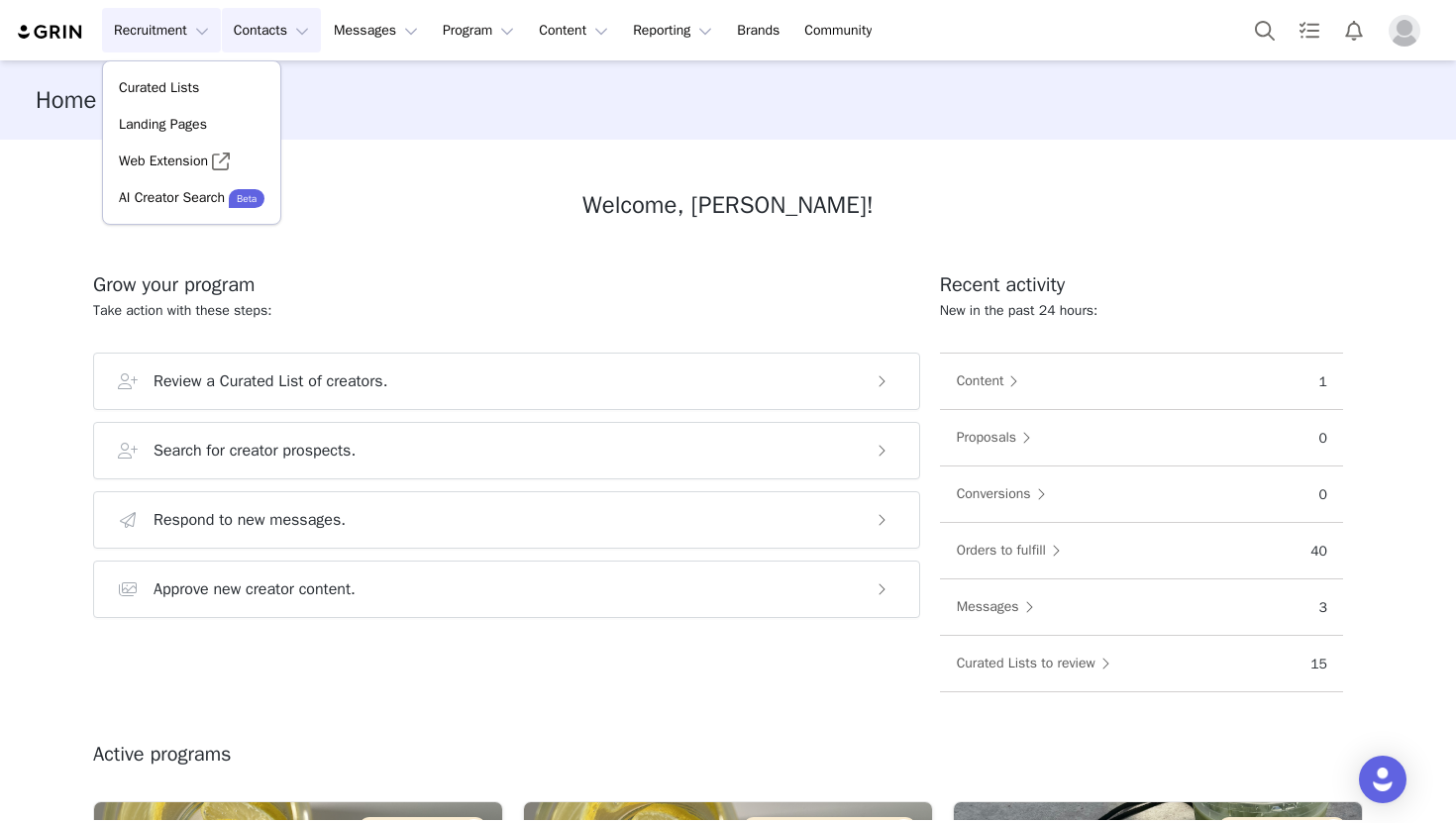 click on "Contacts Contacts" at bounding box center (271, 30) 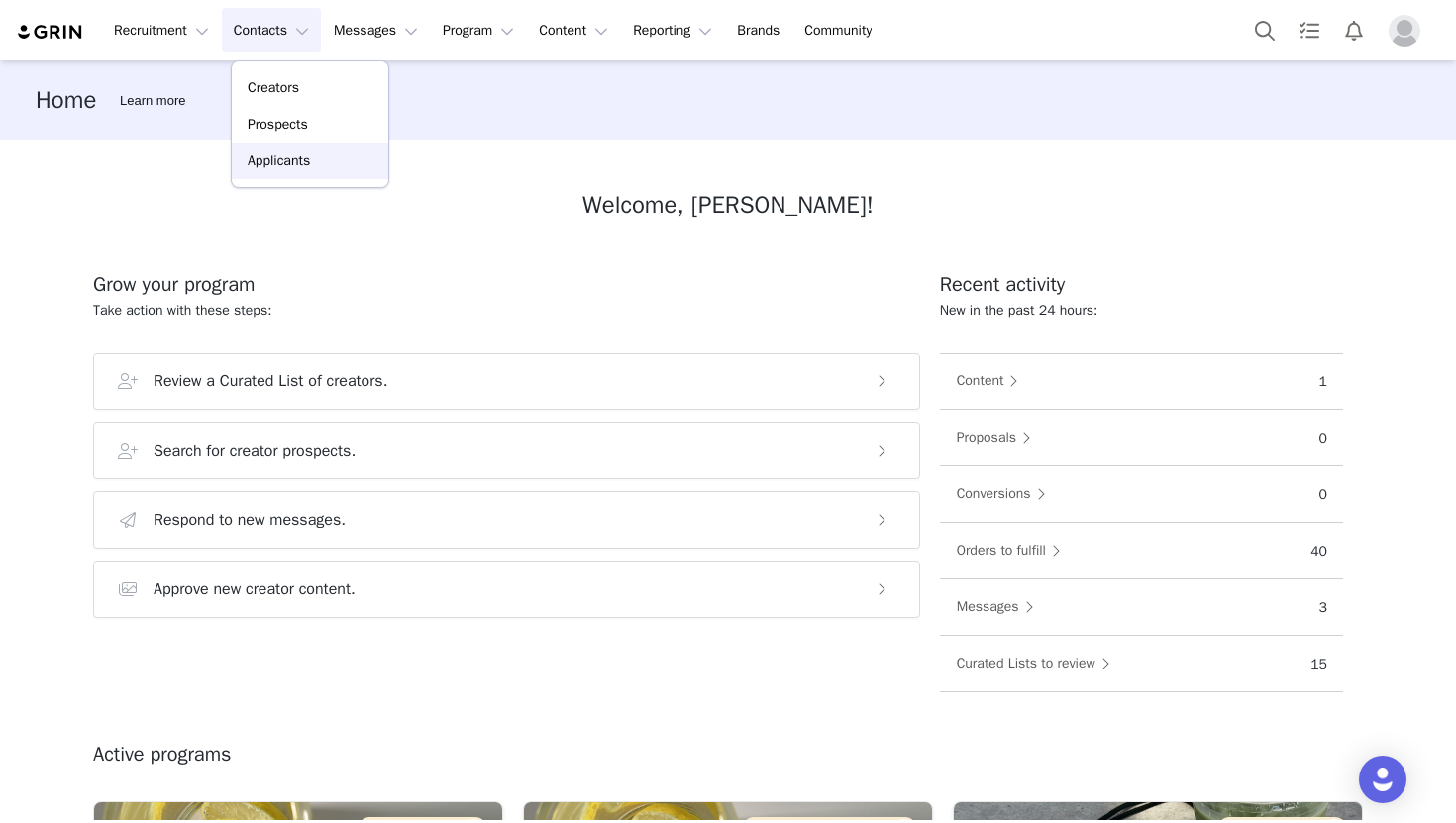 click on "Applicants" at bounding box center (278, 160) 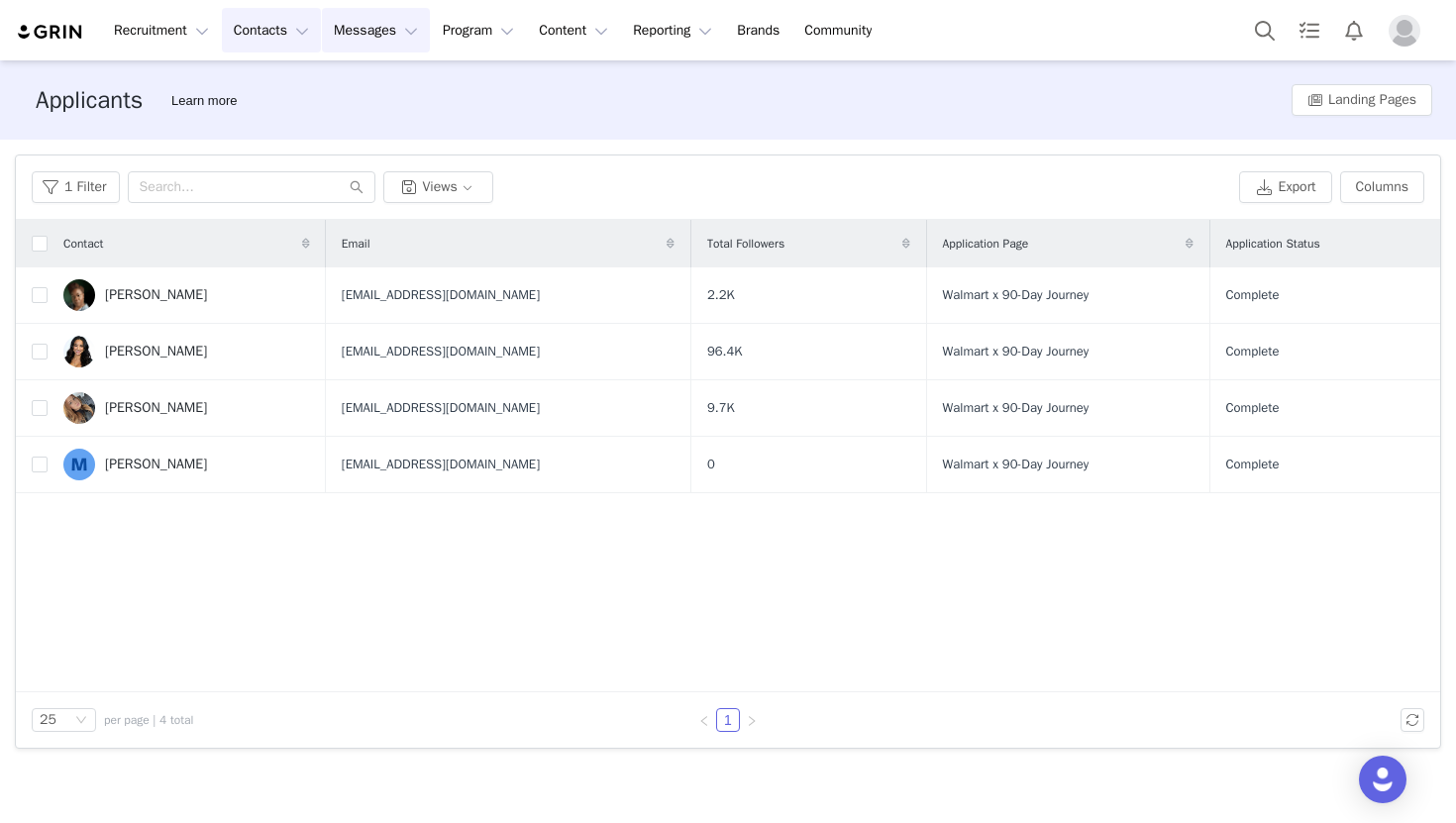 click on "Messages Messages" at bounding box center [375, 30] 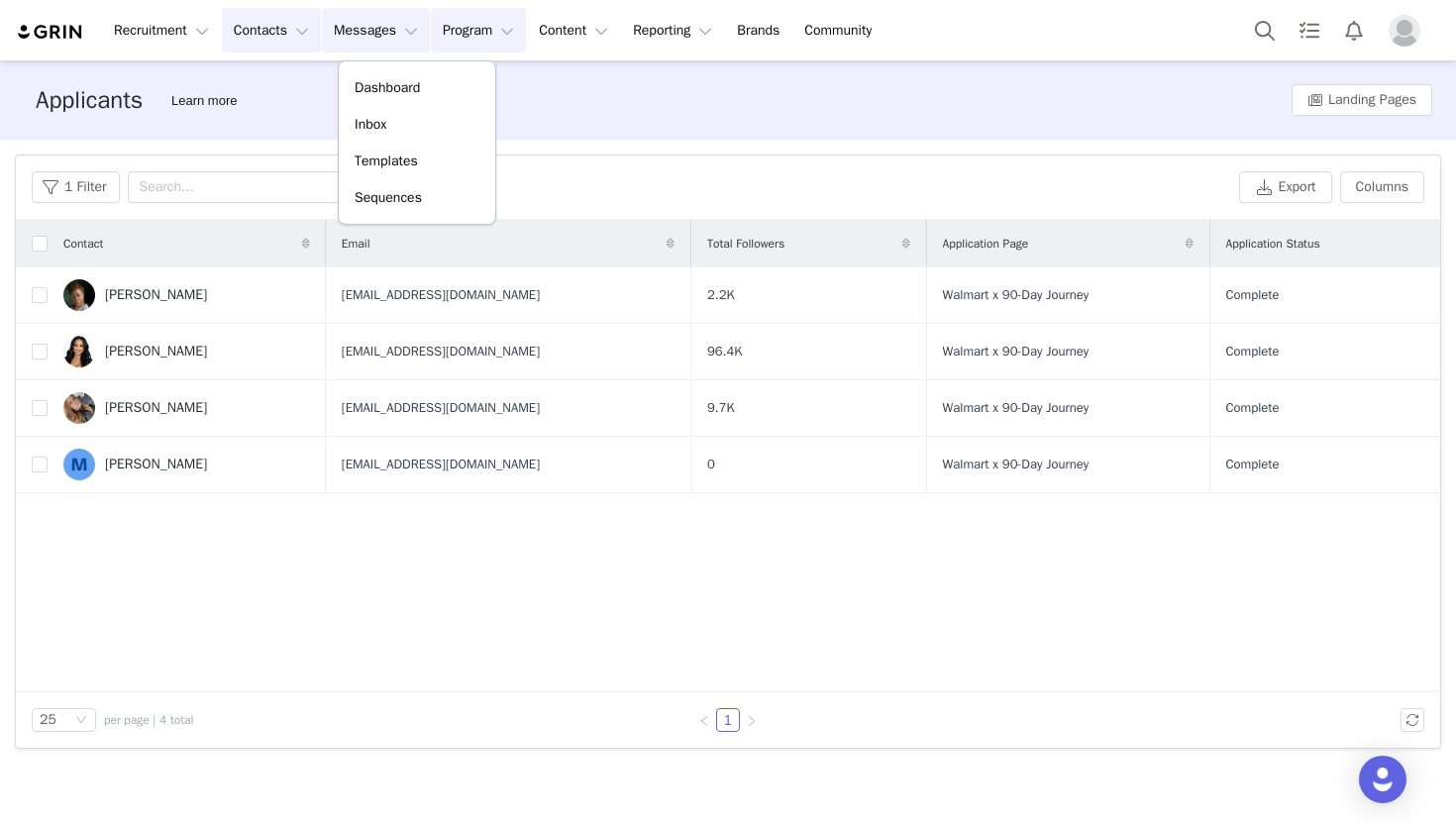click on "Program Program" at bounding box center (478, 30) 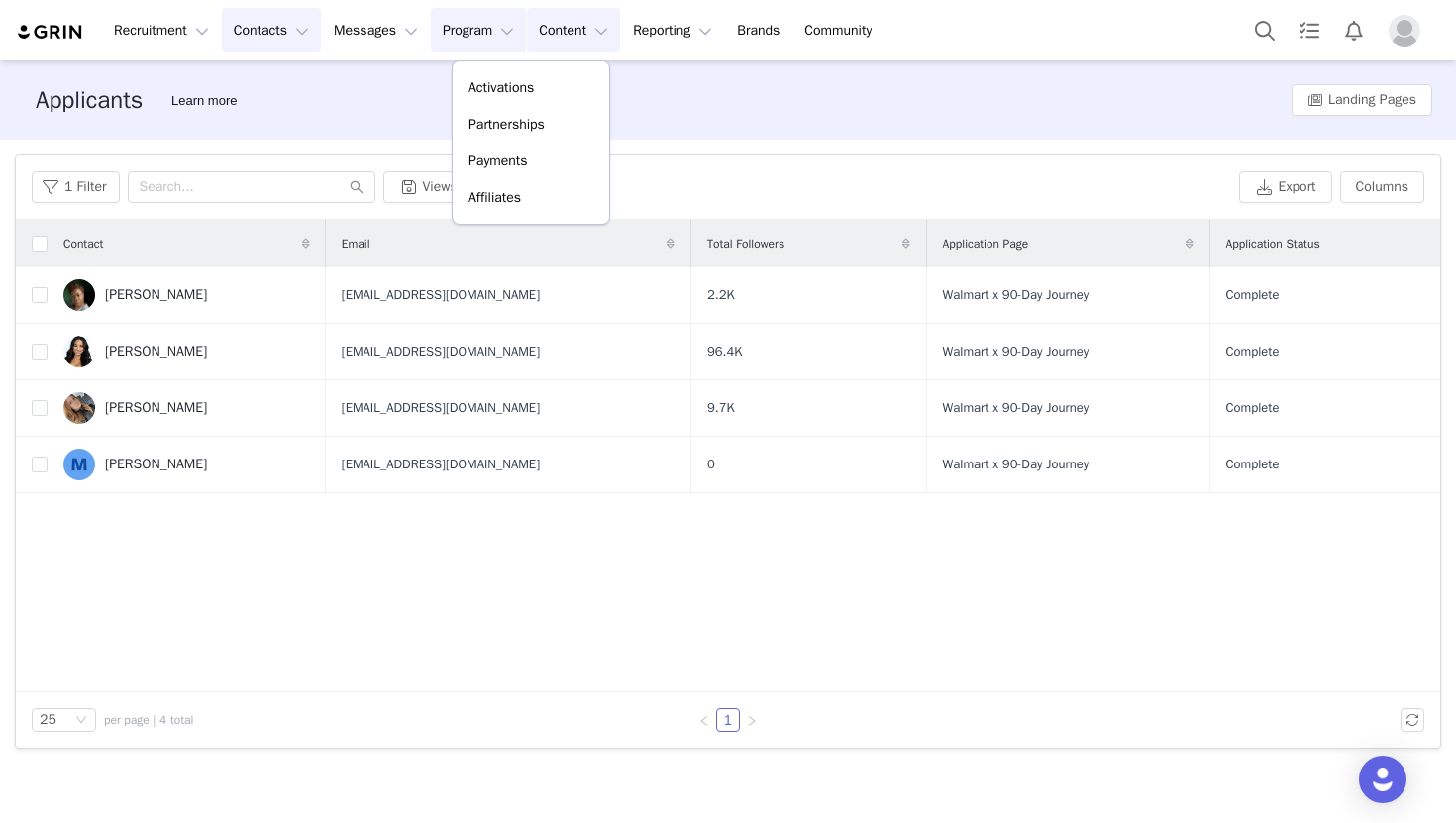 click on "Content Content" at bounding box center (573, 30) 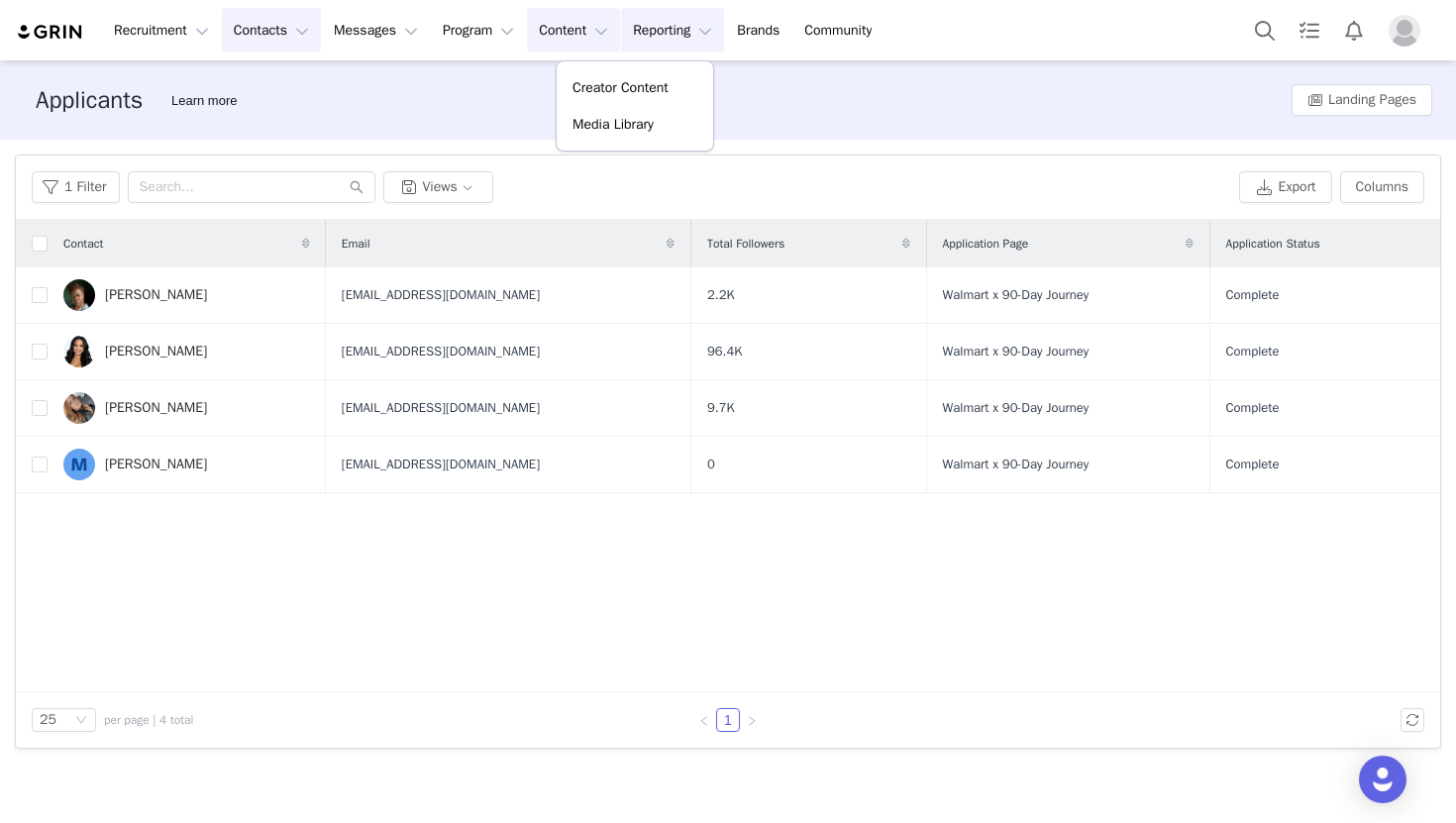 click on "Reporting Reporting" at bounding box center [673, 30] 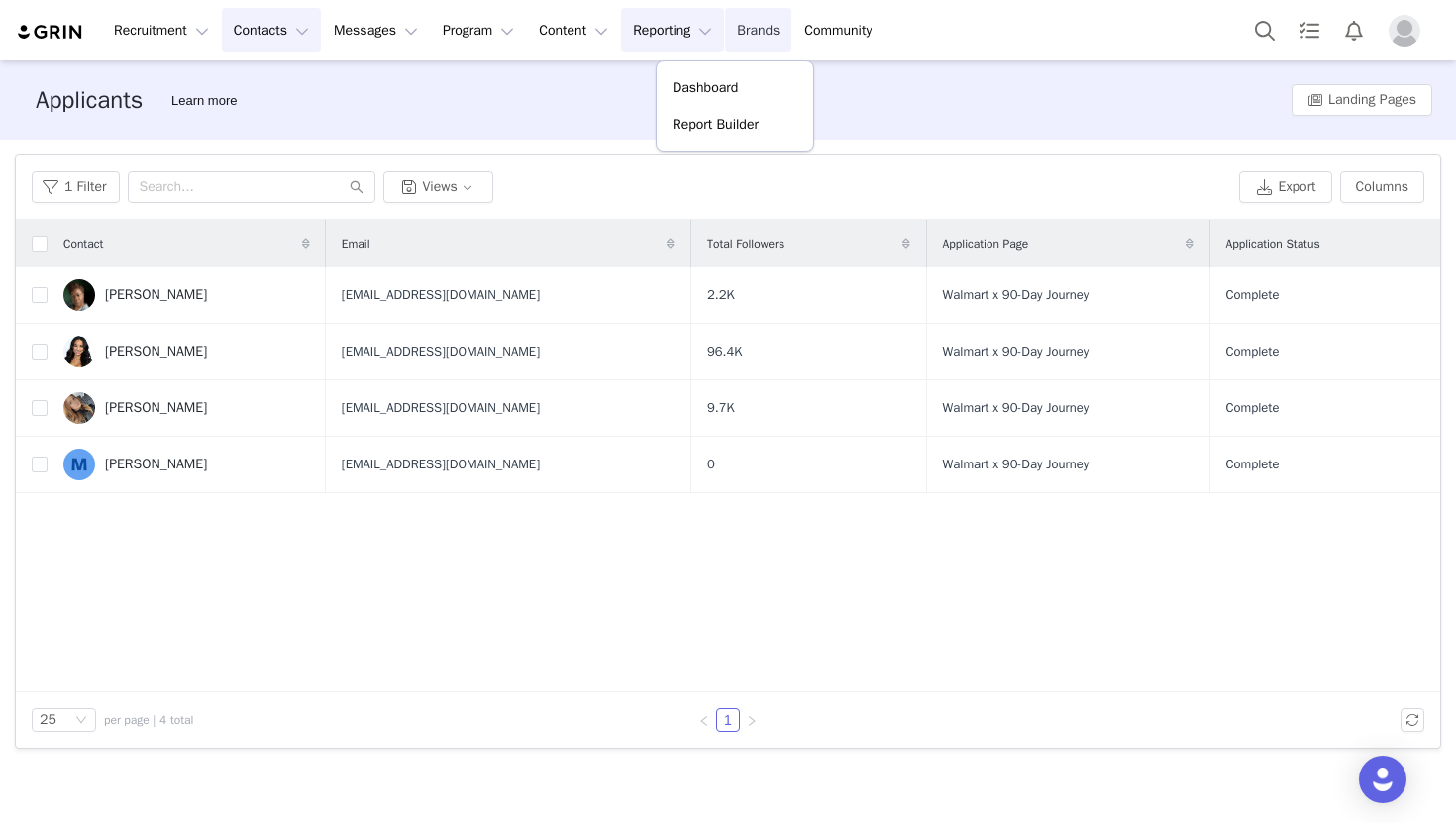 click on "Brands Brands" at bounding box center (758, 30) 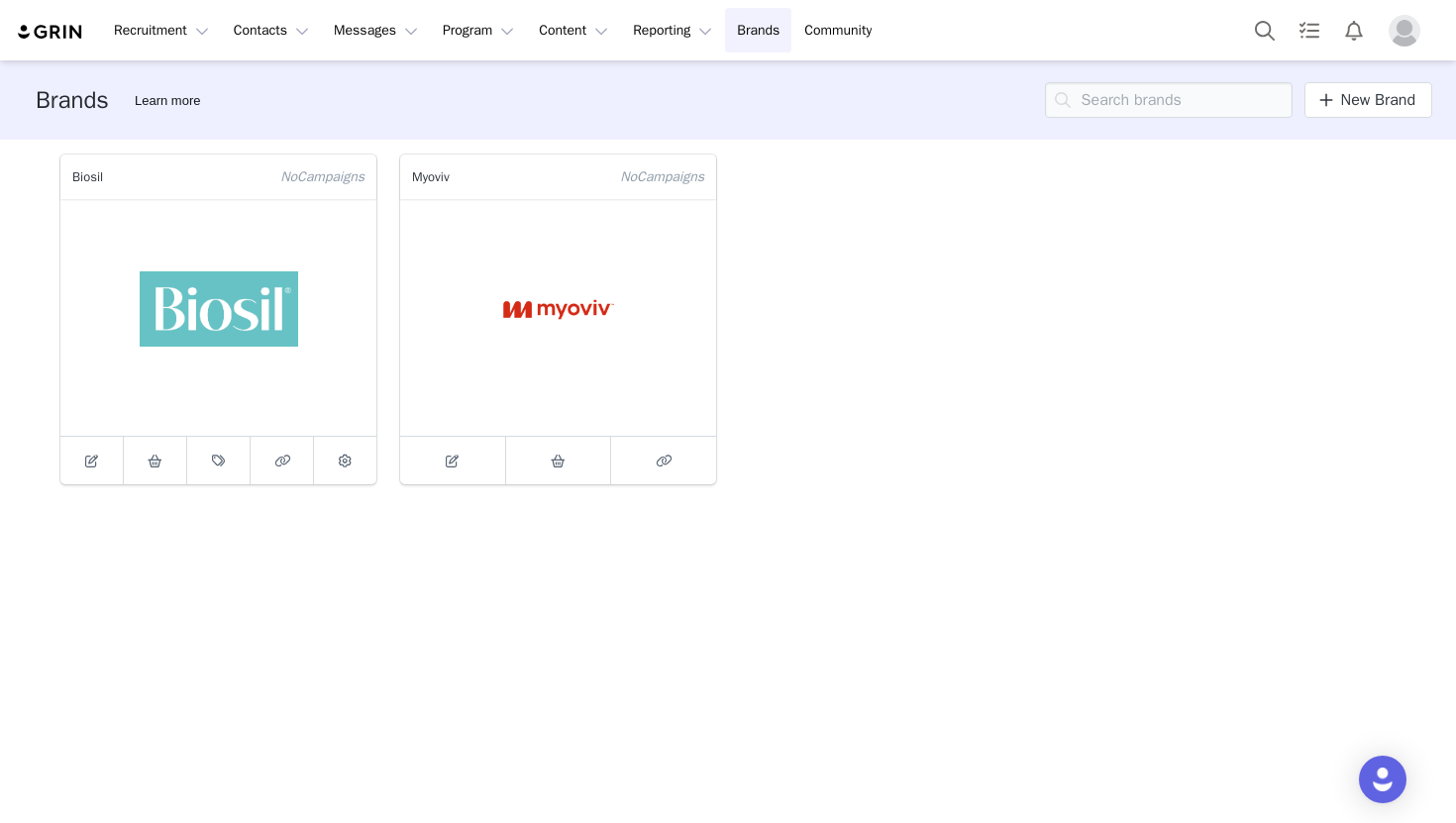 click on "Biosil" at bounding box center [164, 176] 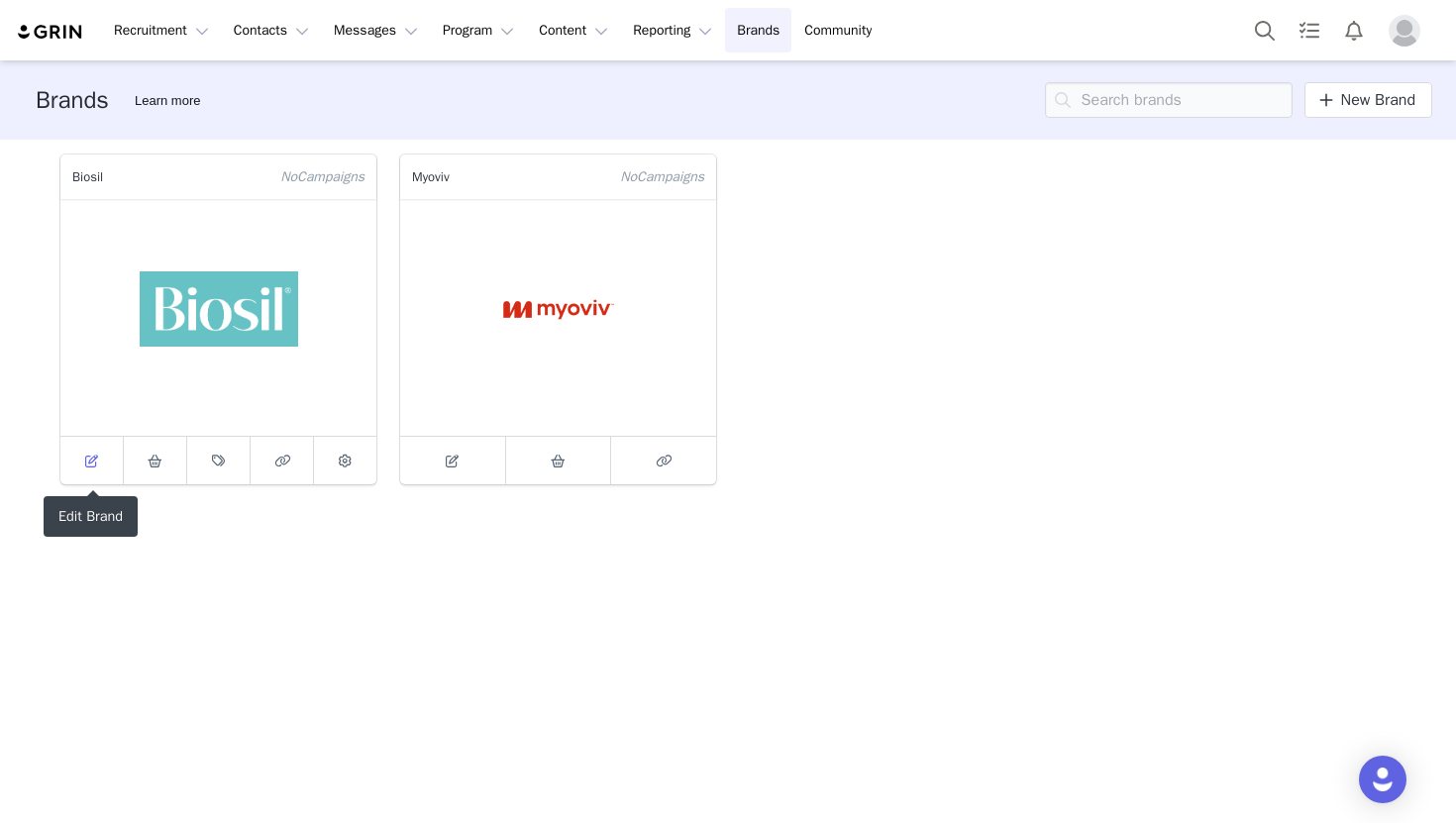 click at bounding box center [91, 461] 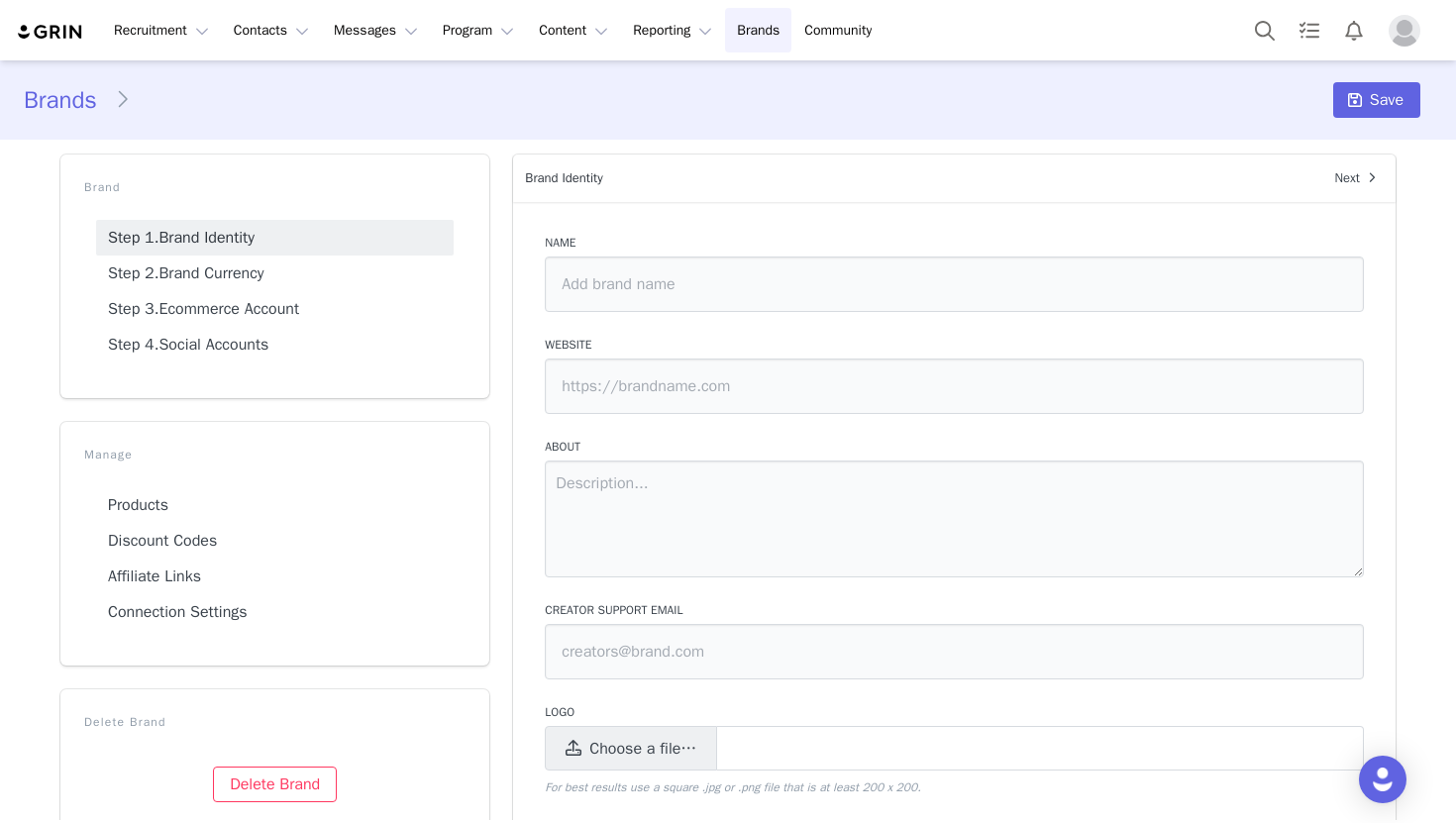 type on "Biosil" 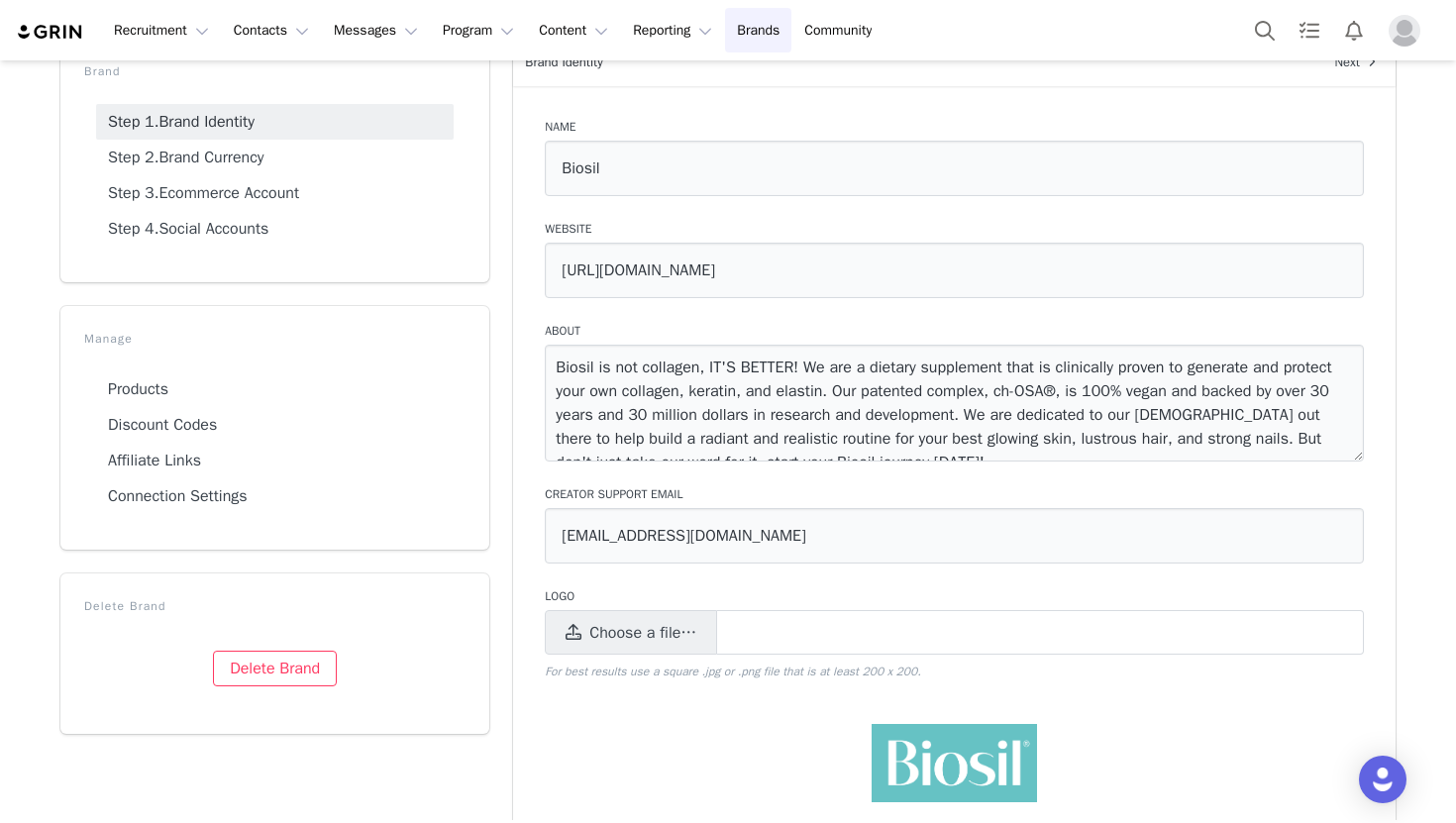 scroll, scrollTop: 142, scrollLeft: 0, axis: vertical 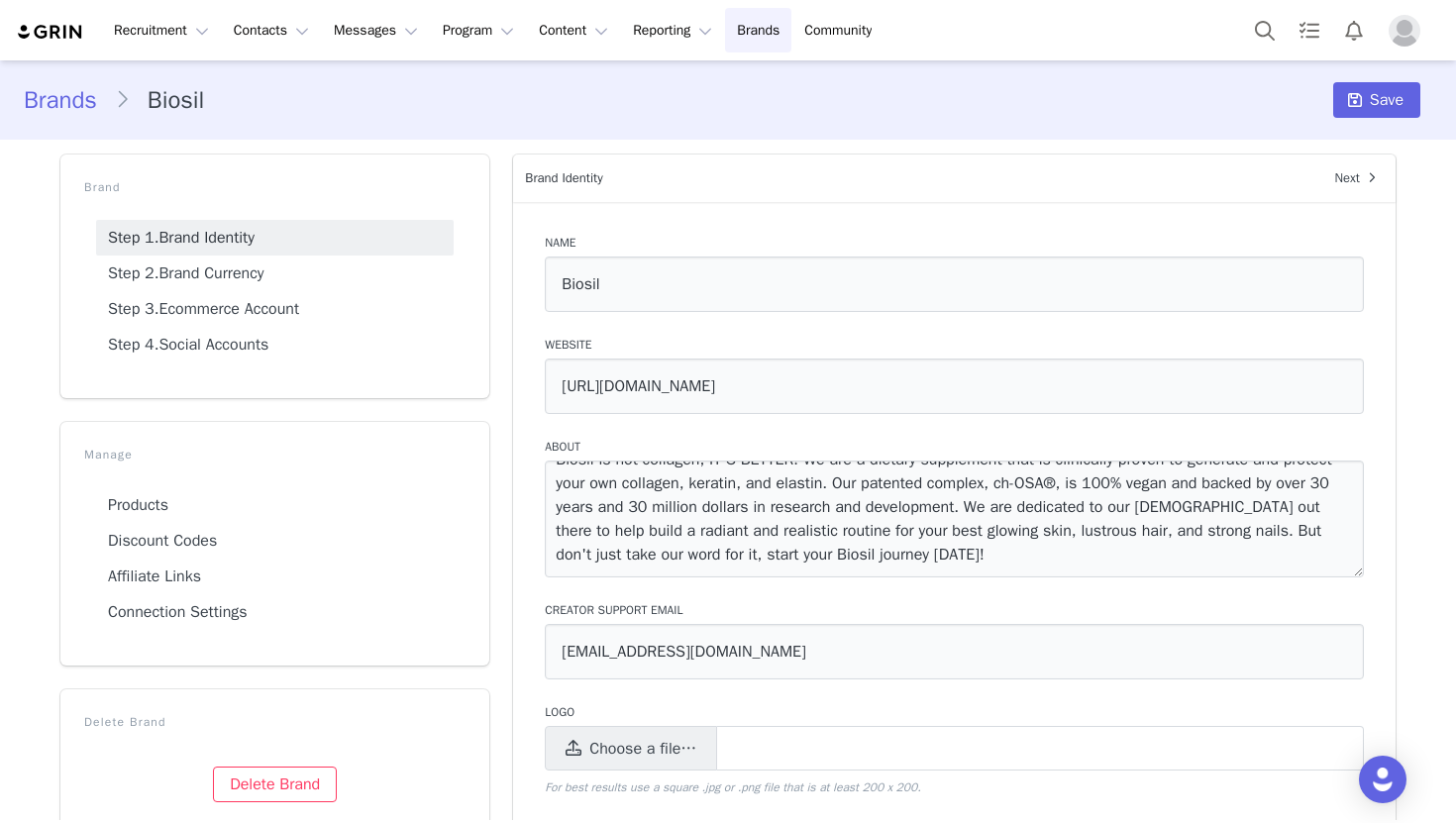 click on "Brands" at bounding box center [69, 100] 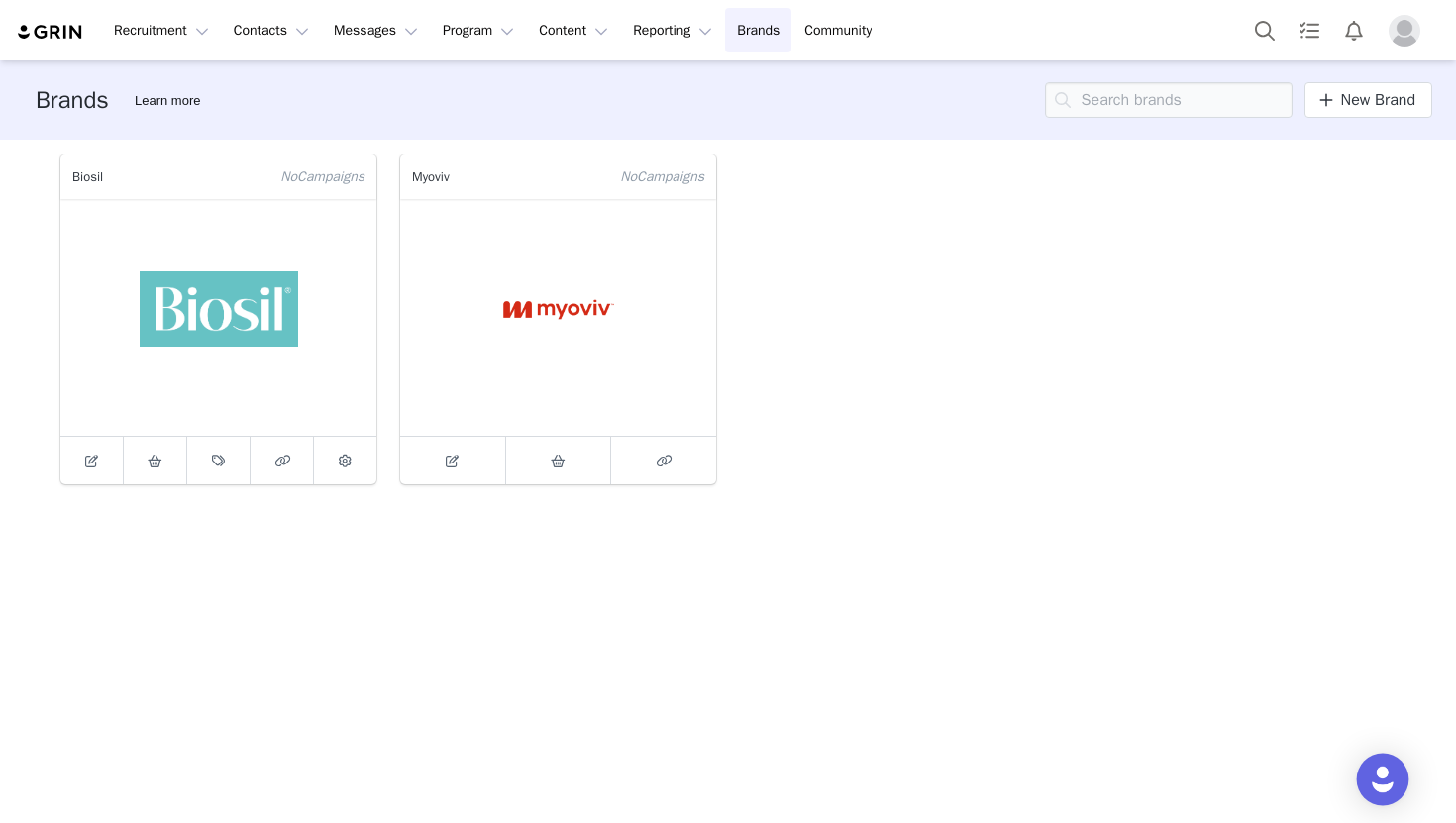 click at bounding box center (1383, 779) 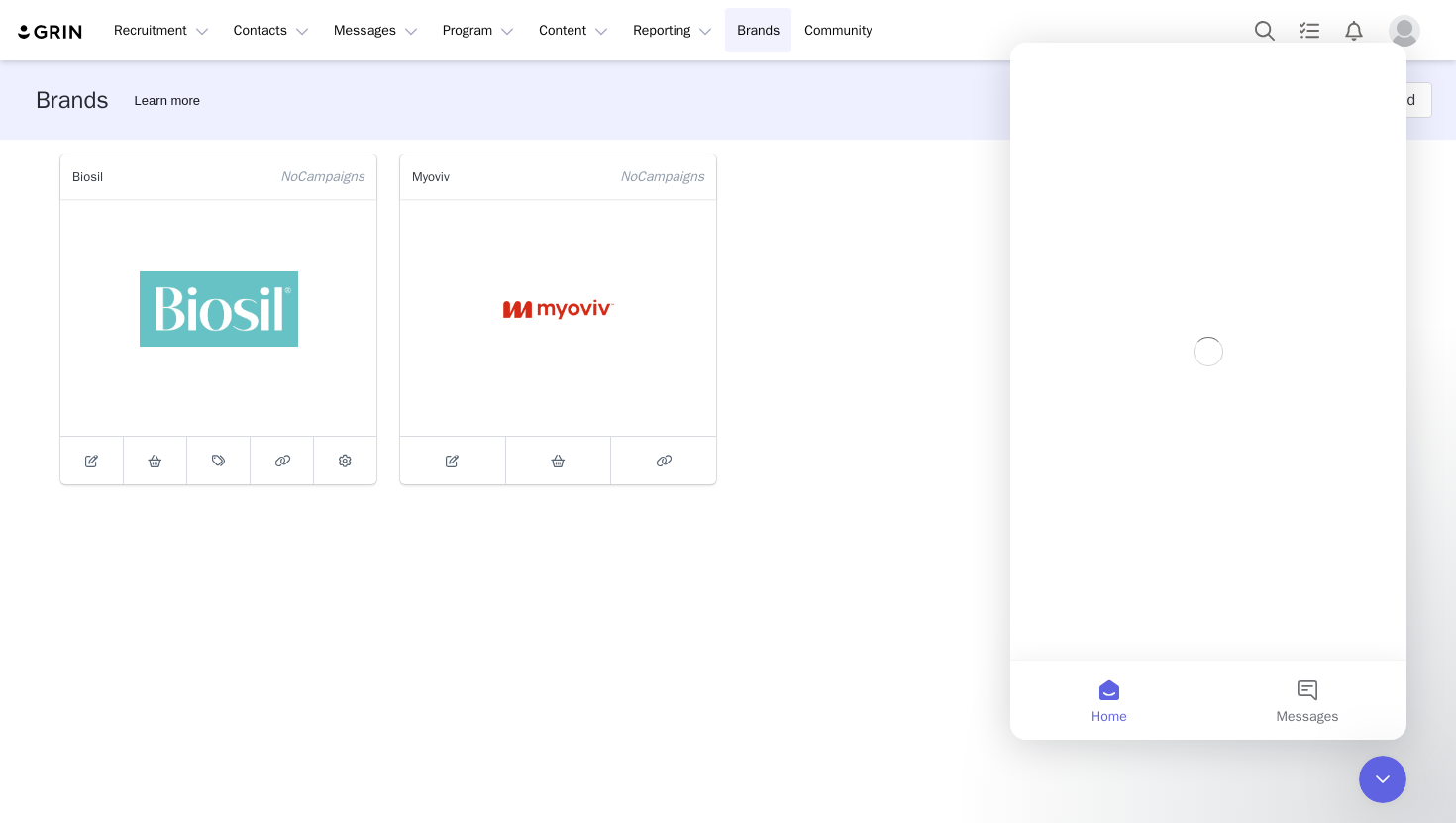scroll, scrollTop: 0, scrollLeft: 0, axis: both 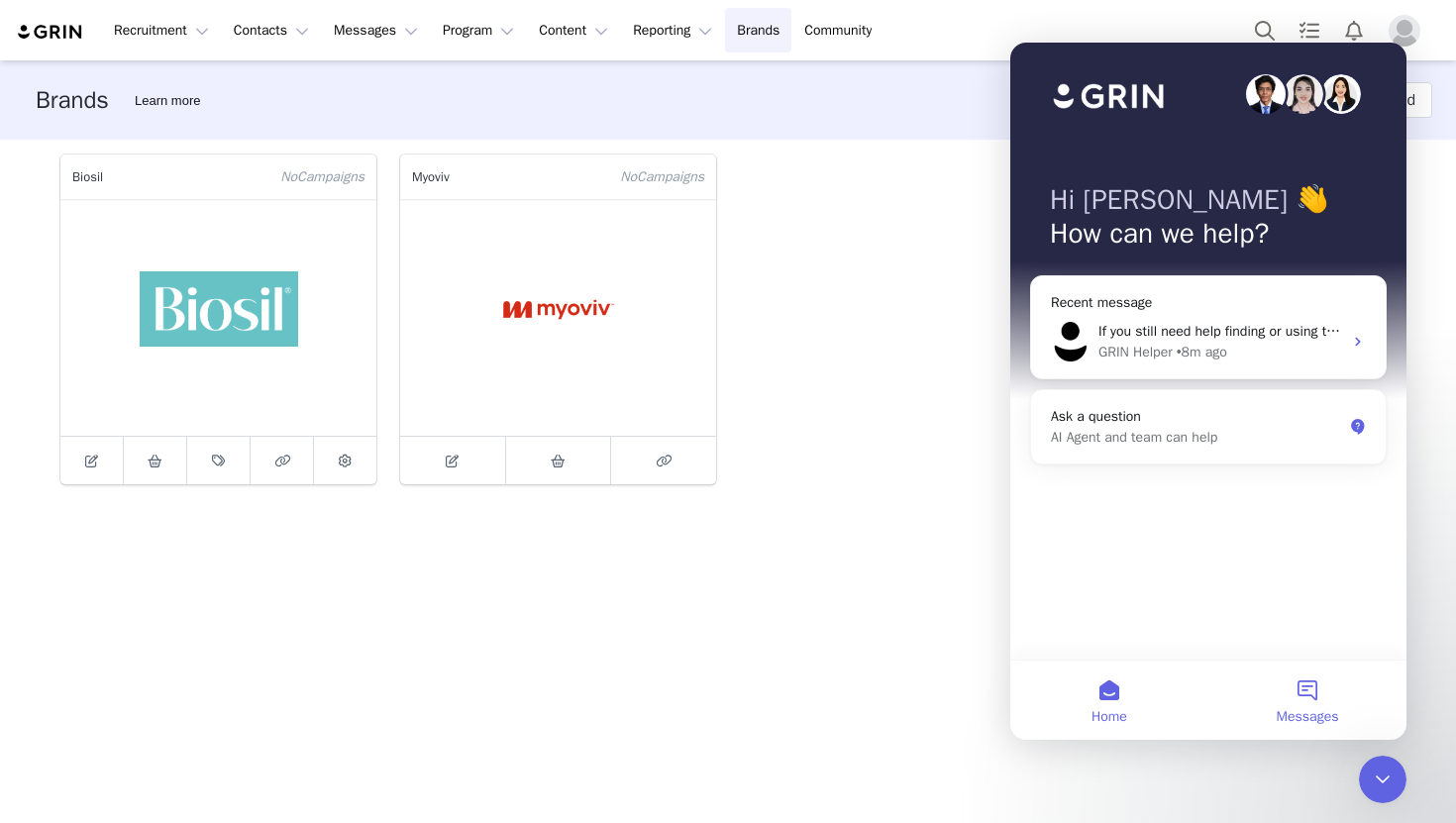 click on "Messages" at bounding box center (1307, 700) 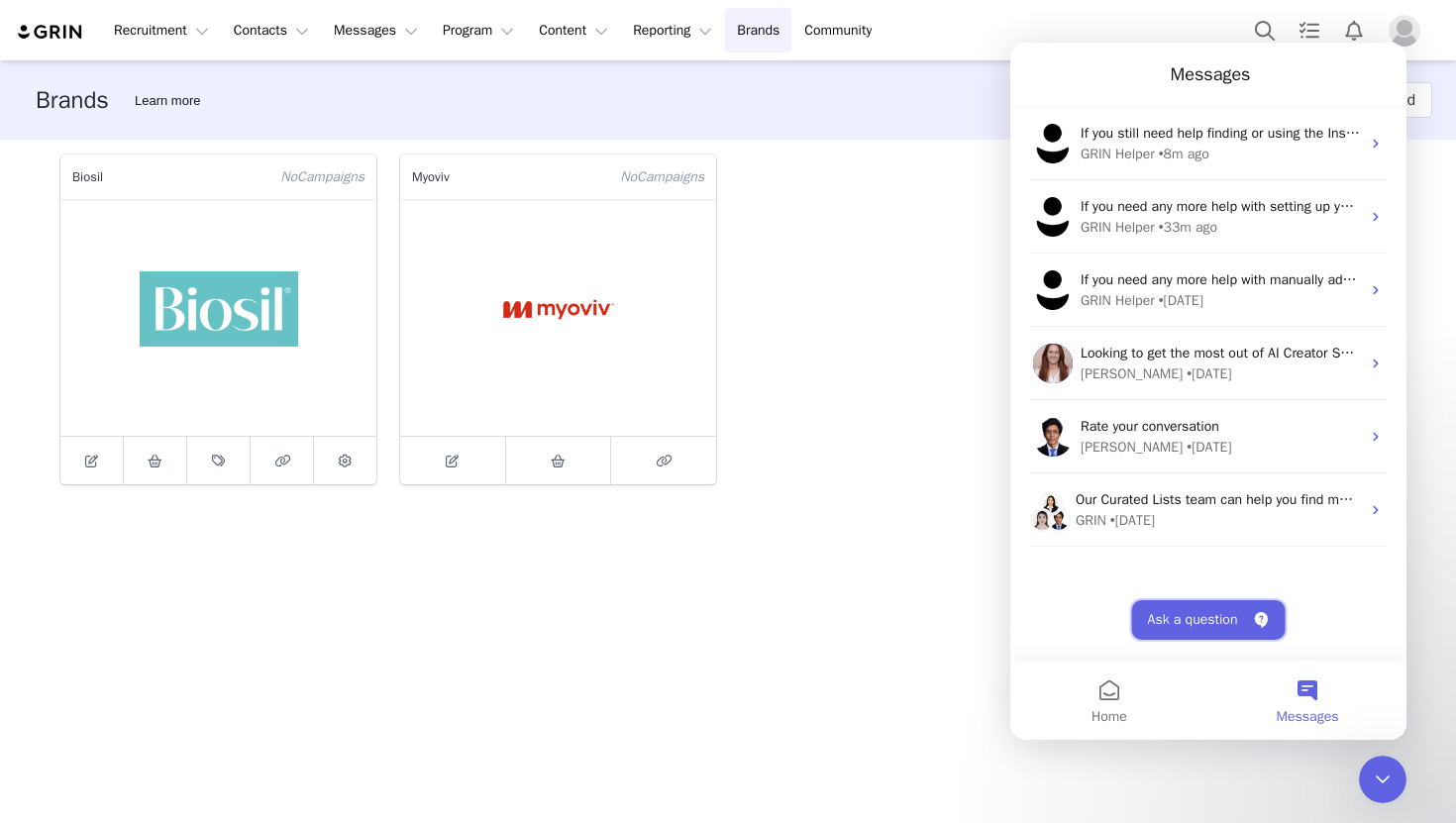 click on "Ask a question" at bounding box center [1208, 620] 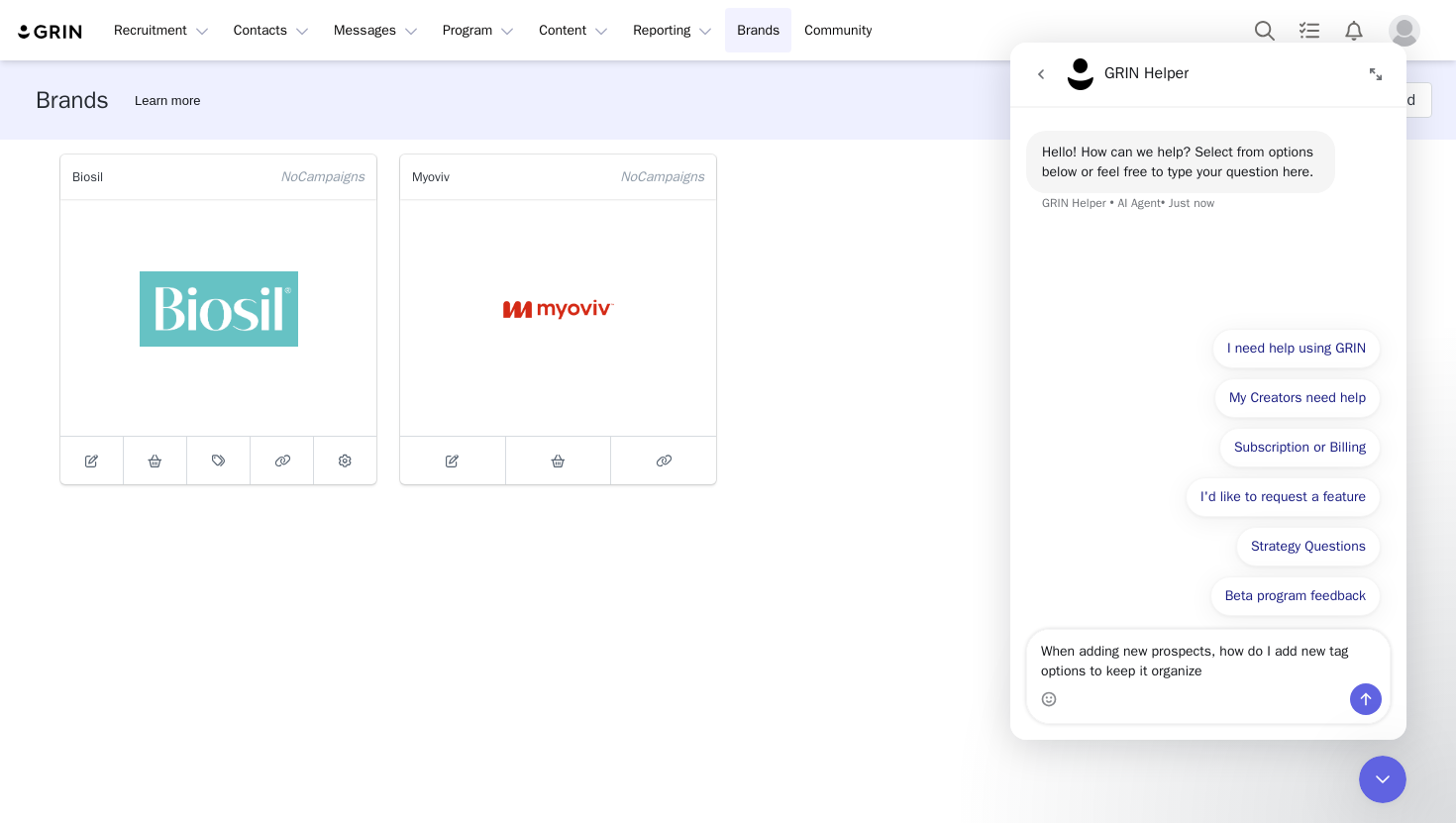type on "When adding new prospects, how do I add new tag options to keep it organizex" 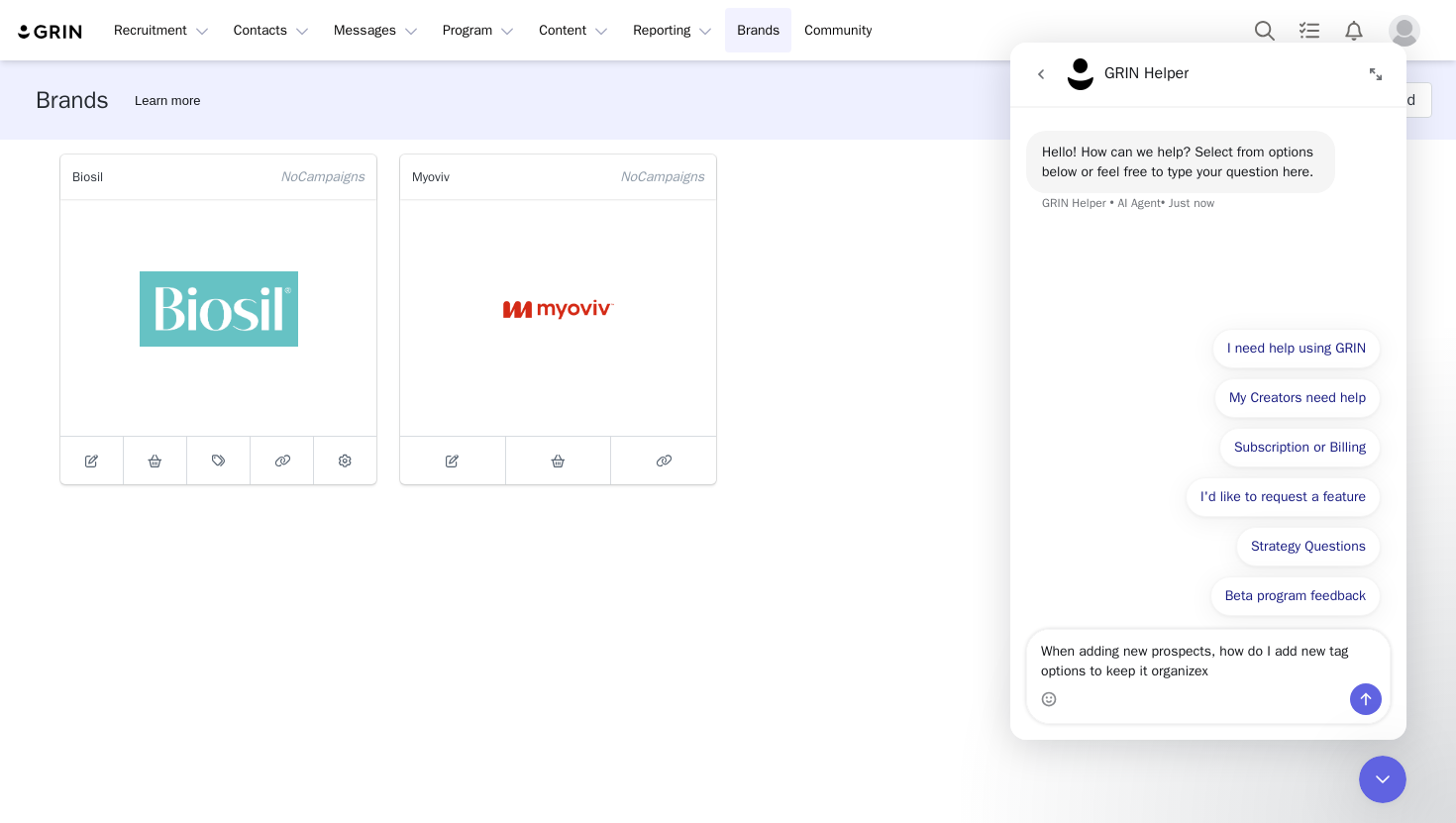 type 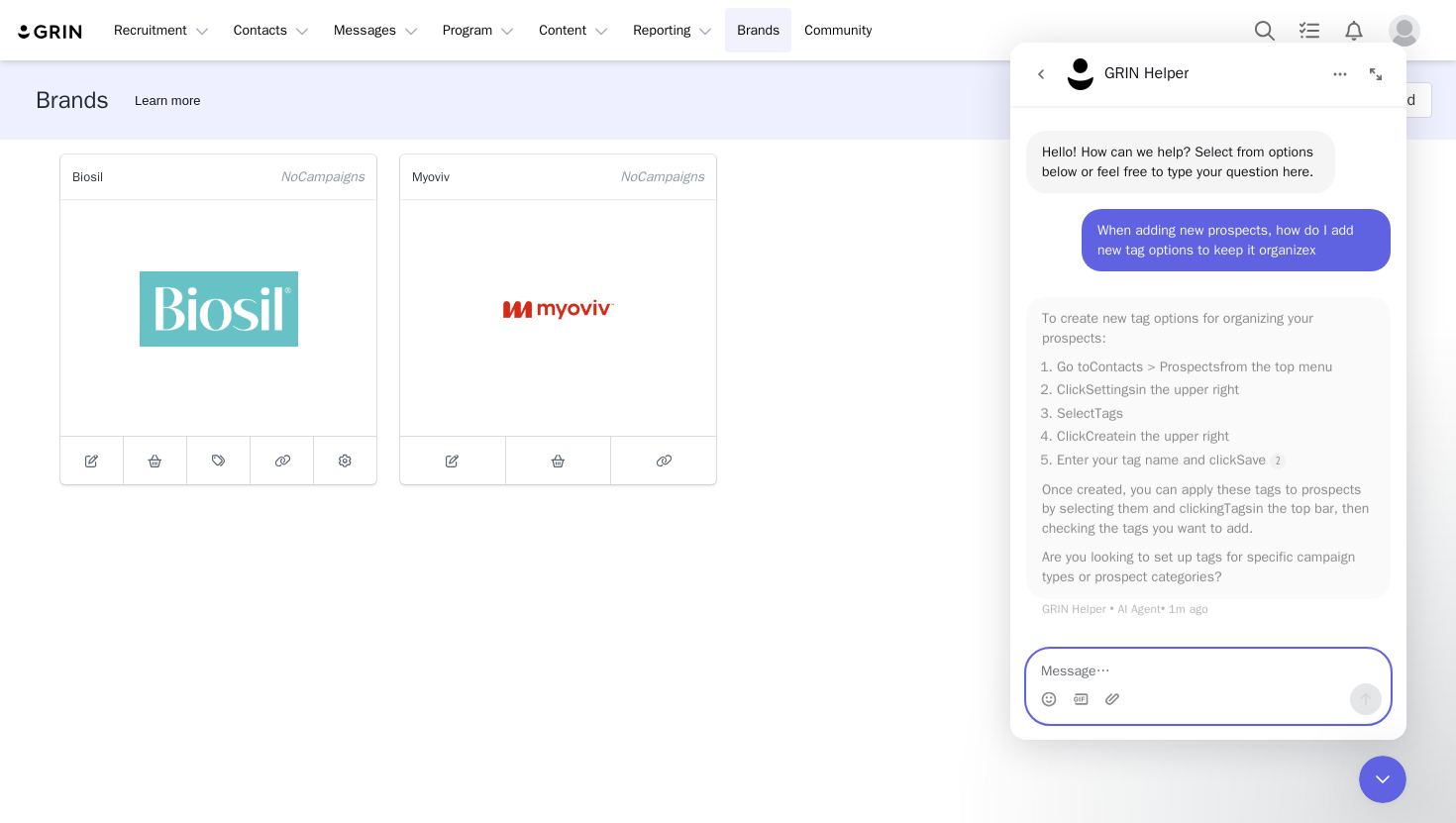 scroll, scrollTop: 3, scrollLeft: 0, axis: vertical 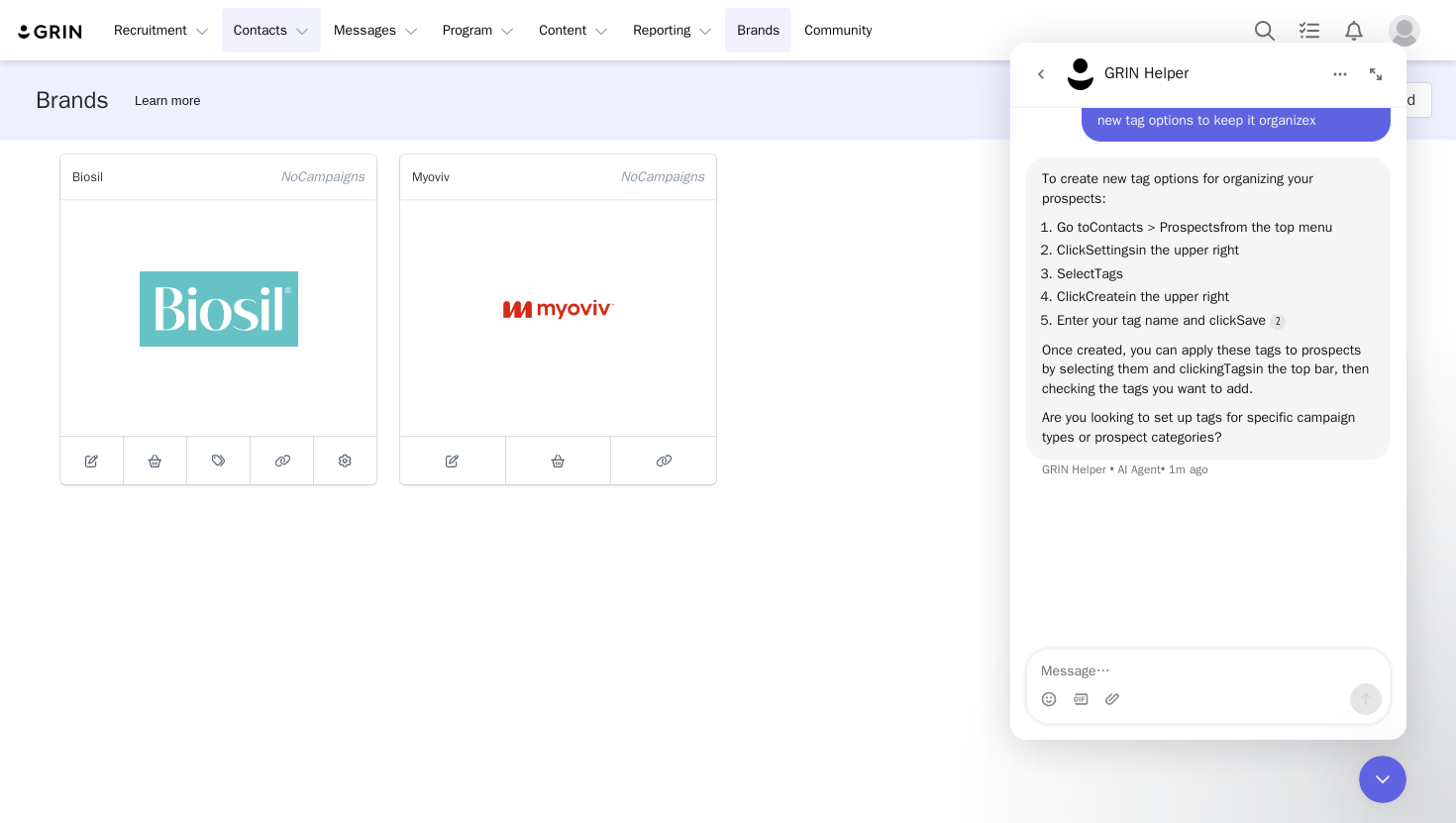 click on "Contacts Contacts" at bounding box center [271, 30] 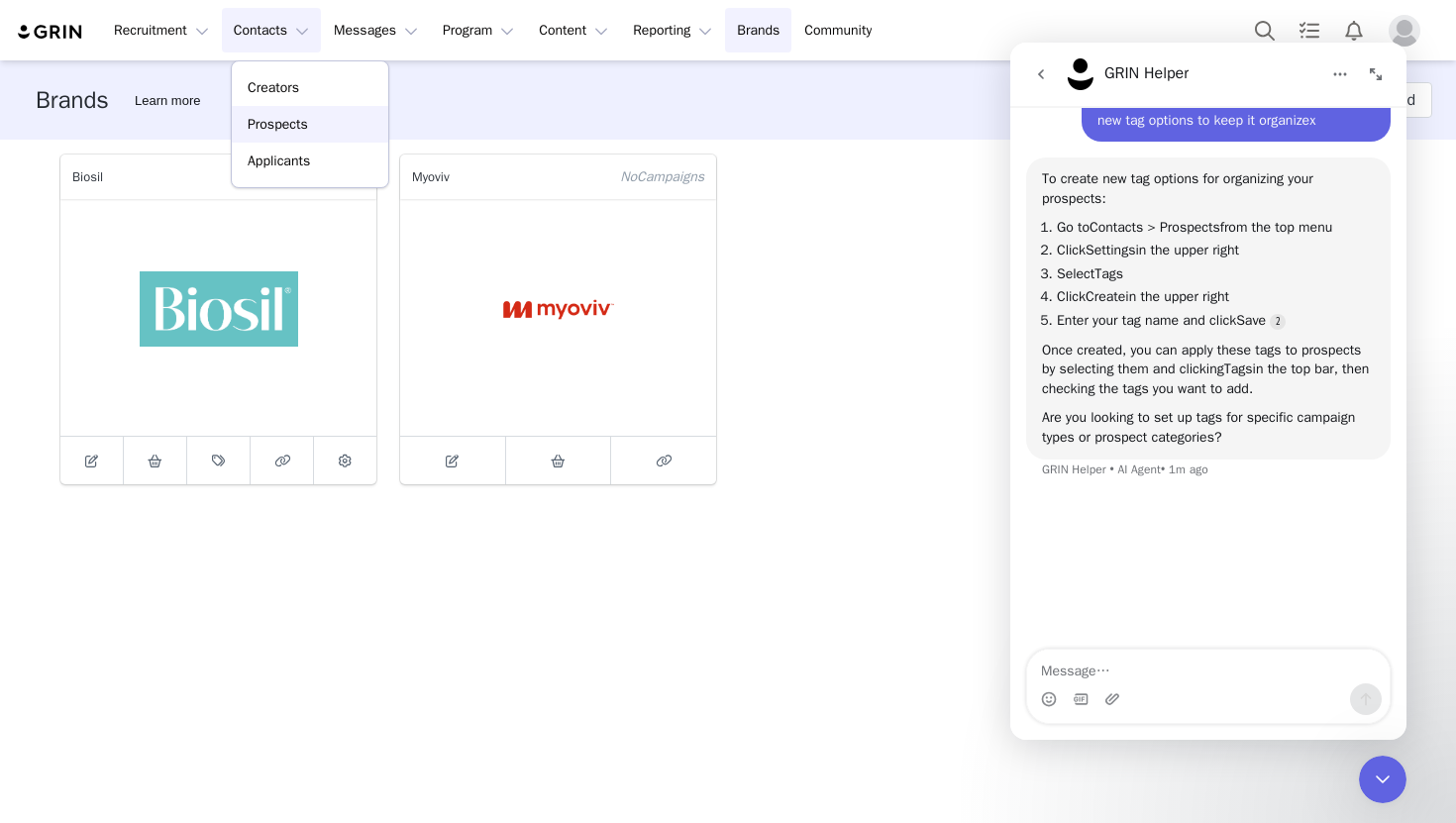 click on "Prospects" at bounding box center (277, 124) 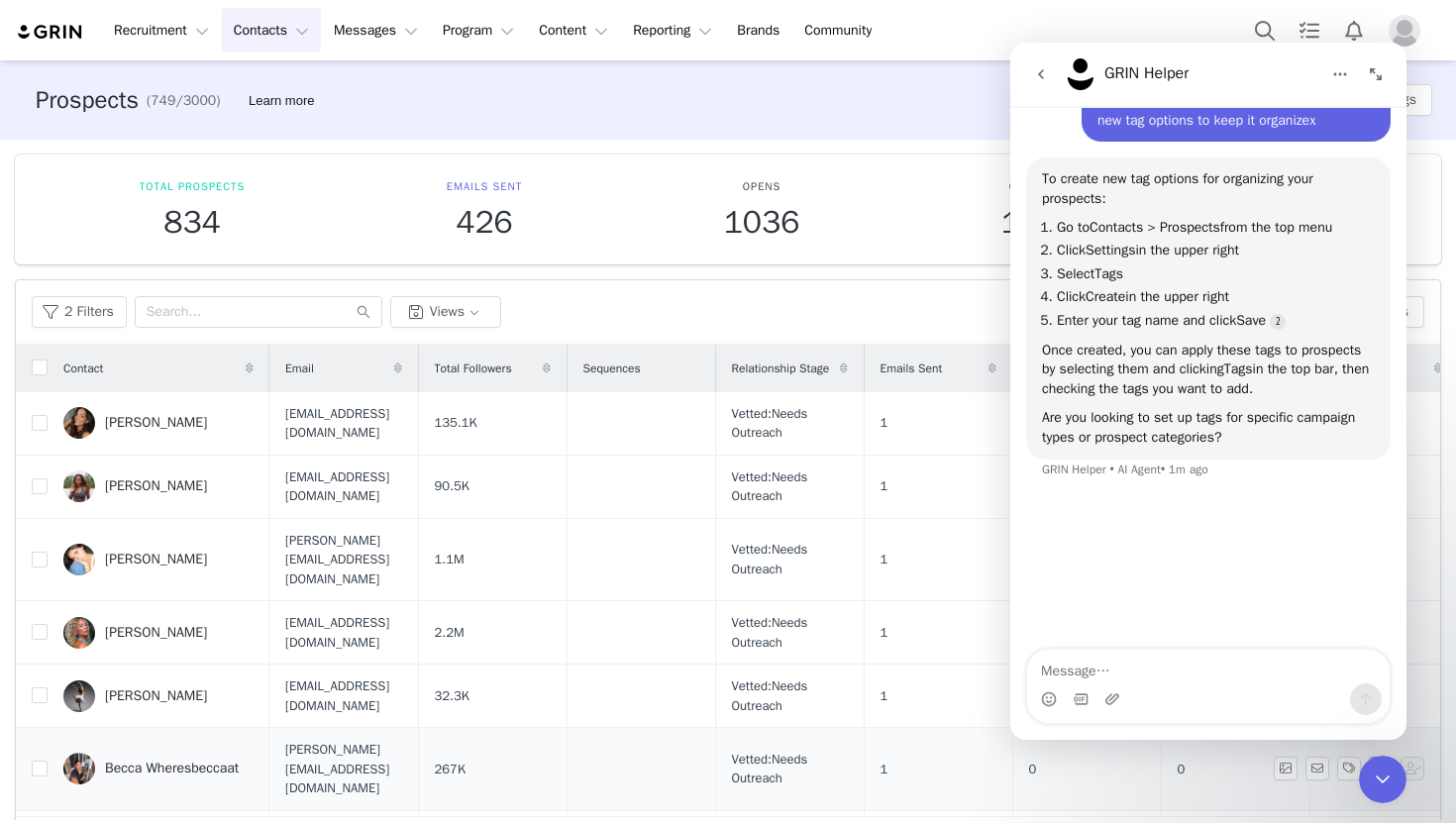 click at bounding box center [1381, 769] 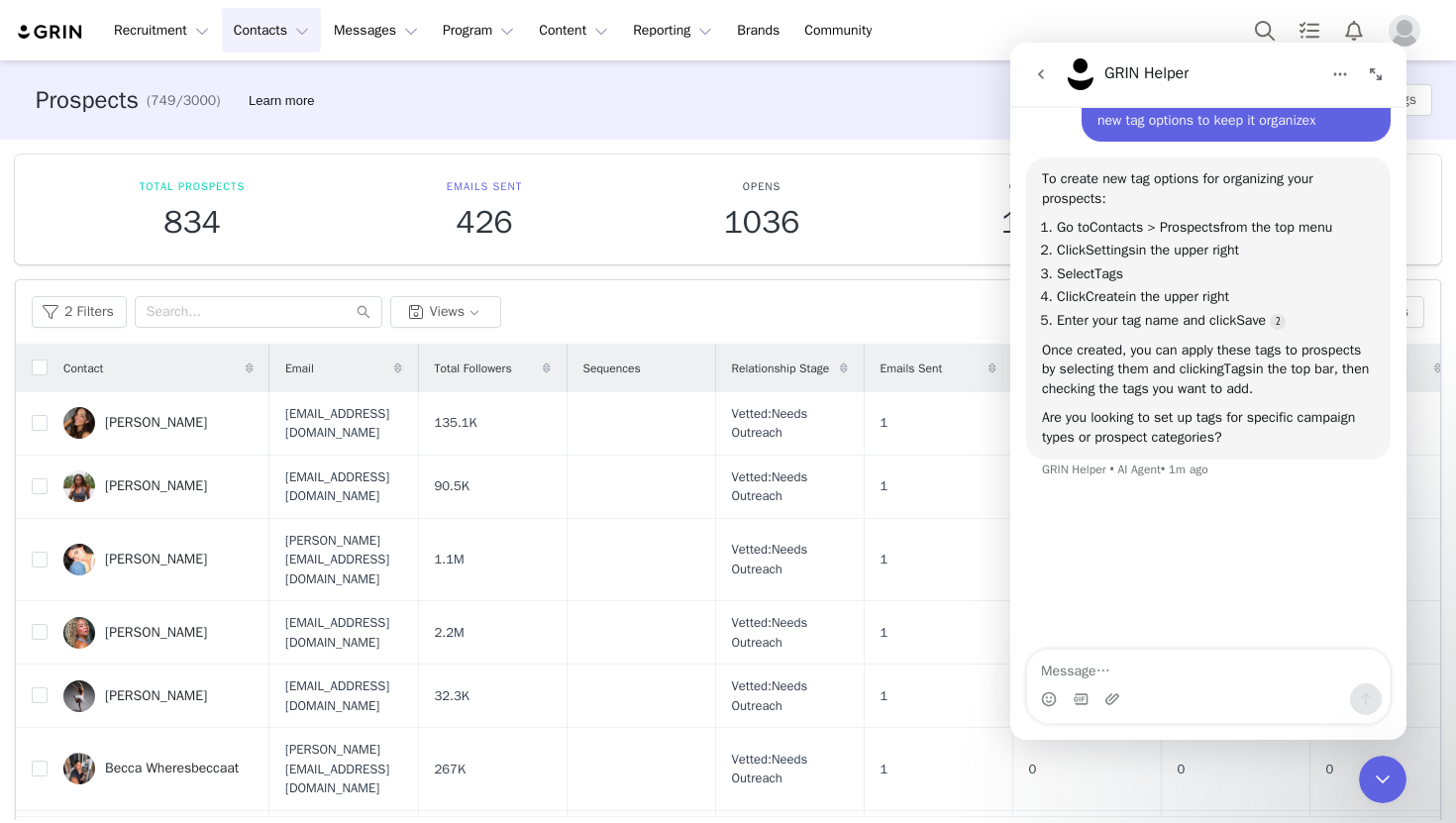 click at bounding box center (1383, 779) 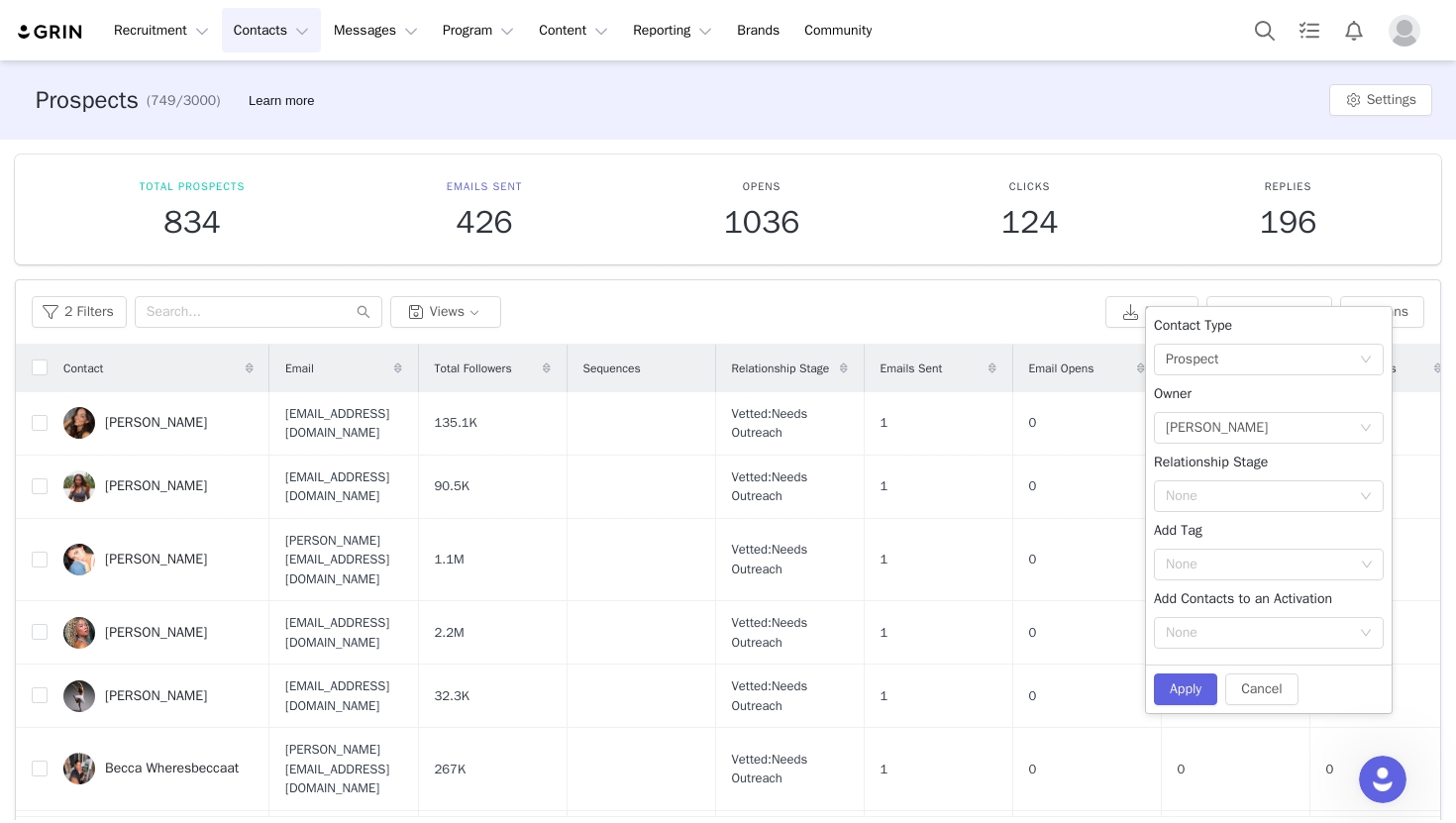 scroll, scrollTop: 0, scrollLeft: 0, axis: both 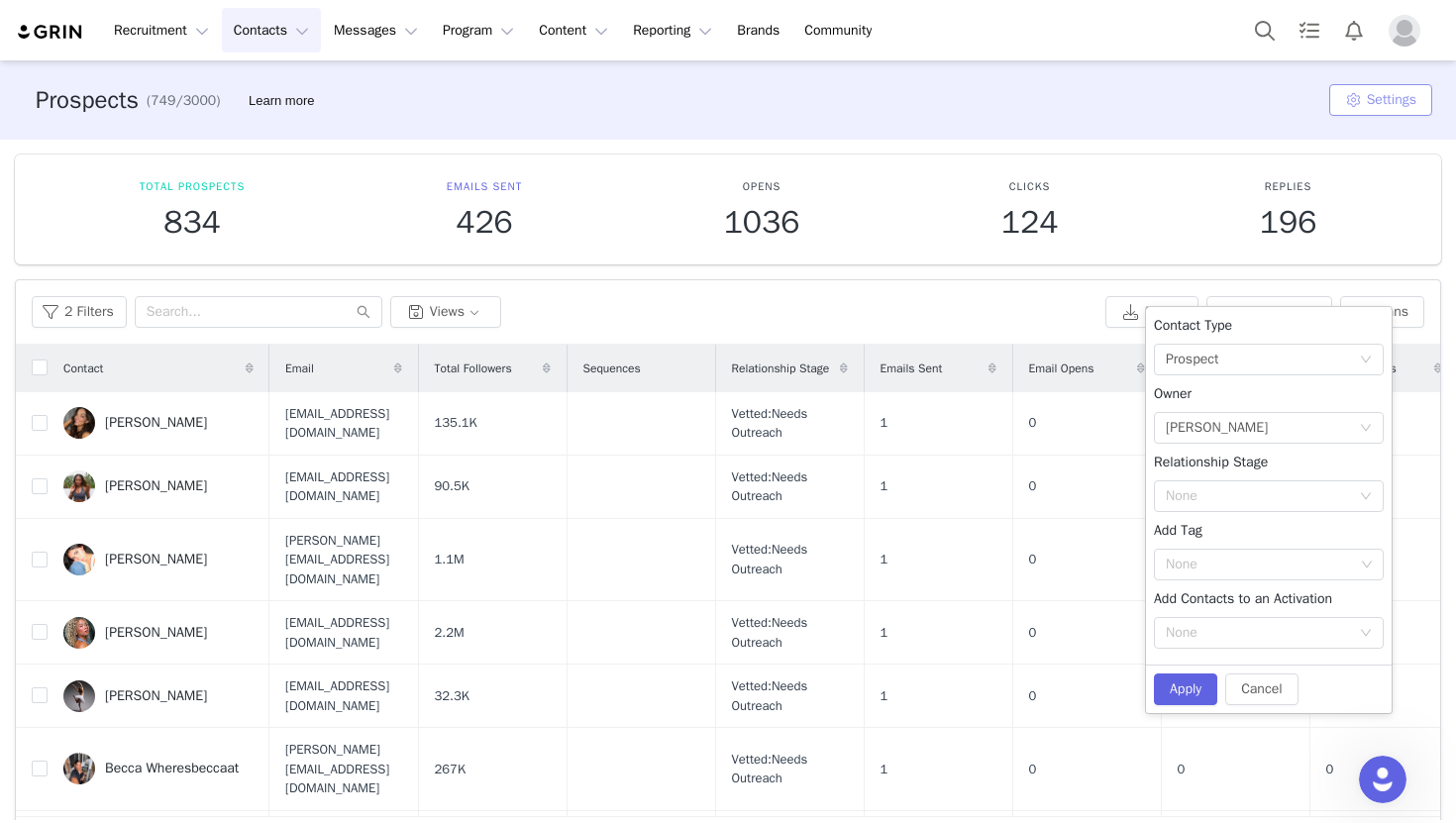 click on "Settings" at bounding box center (1381, 100) 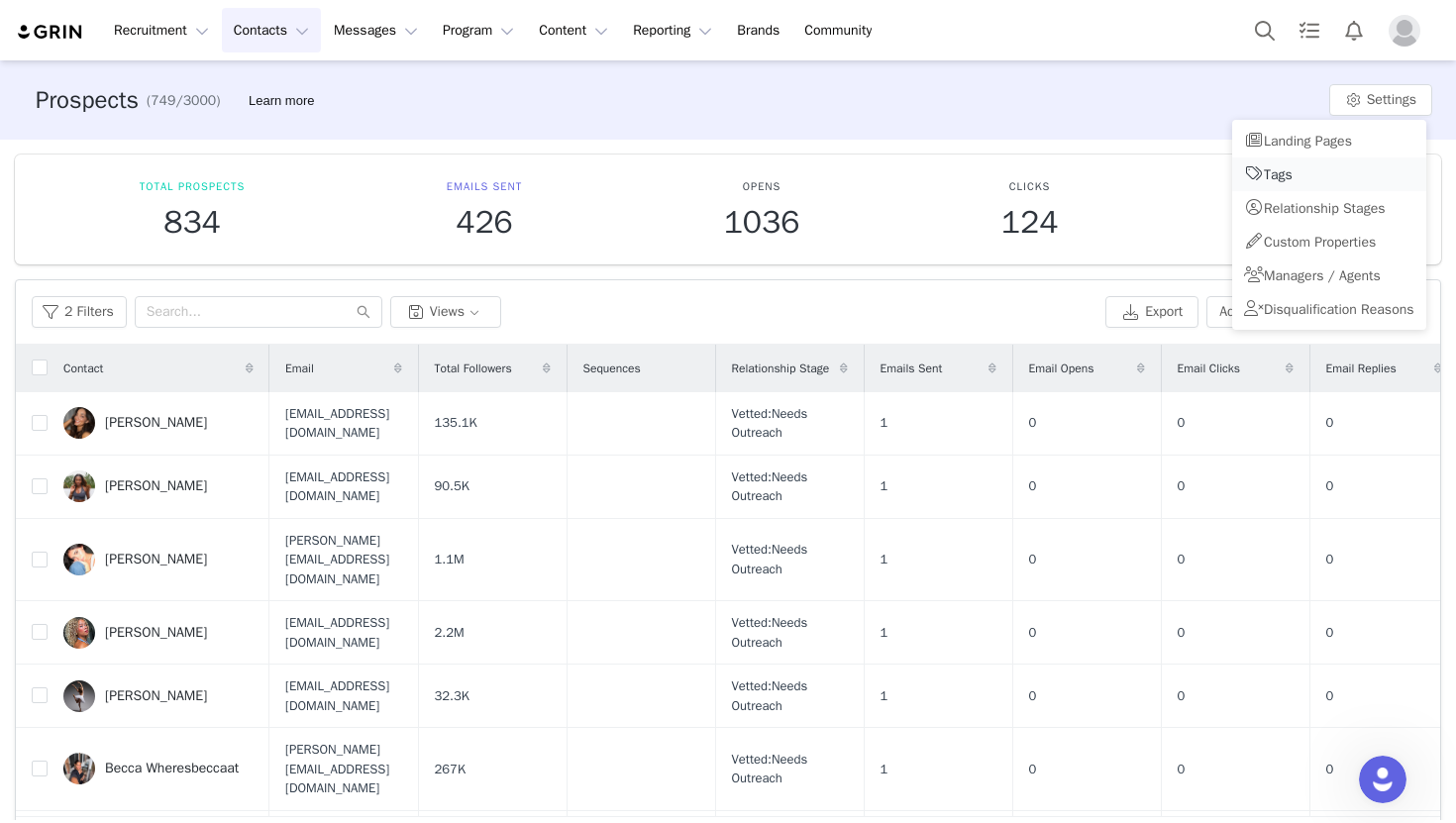 click on "Tags" at bounding box center [1329, 174] 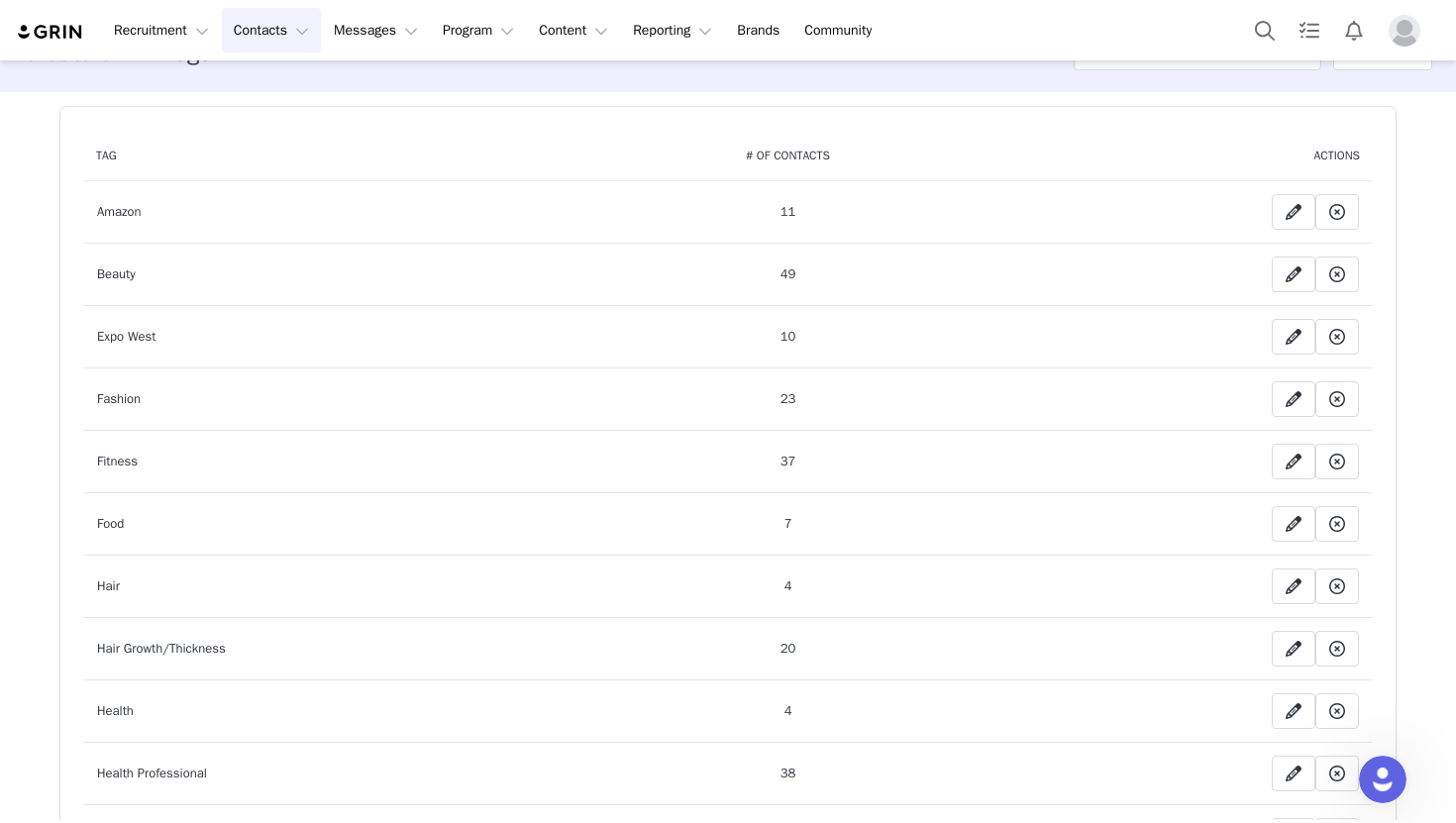 scroll, scrollTop: 0, scrollLeft: 0, axis: both 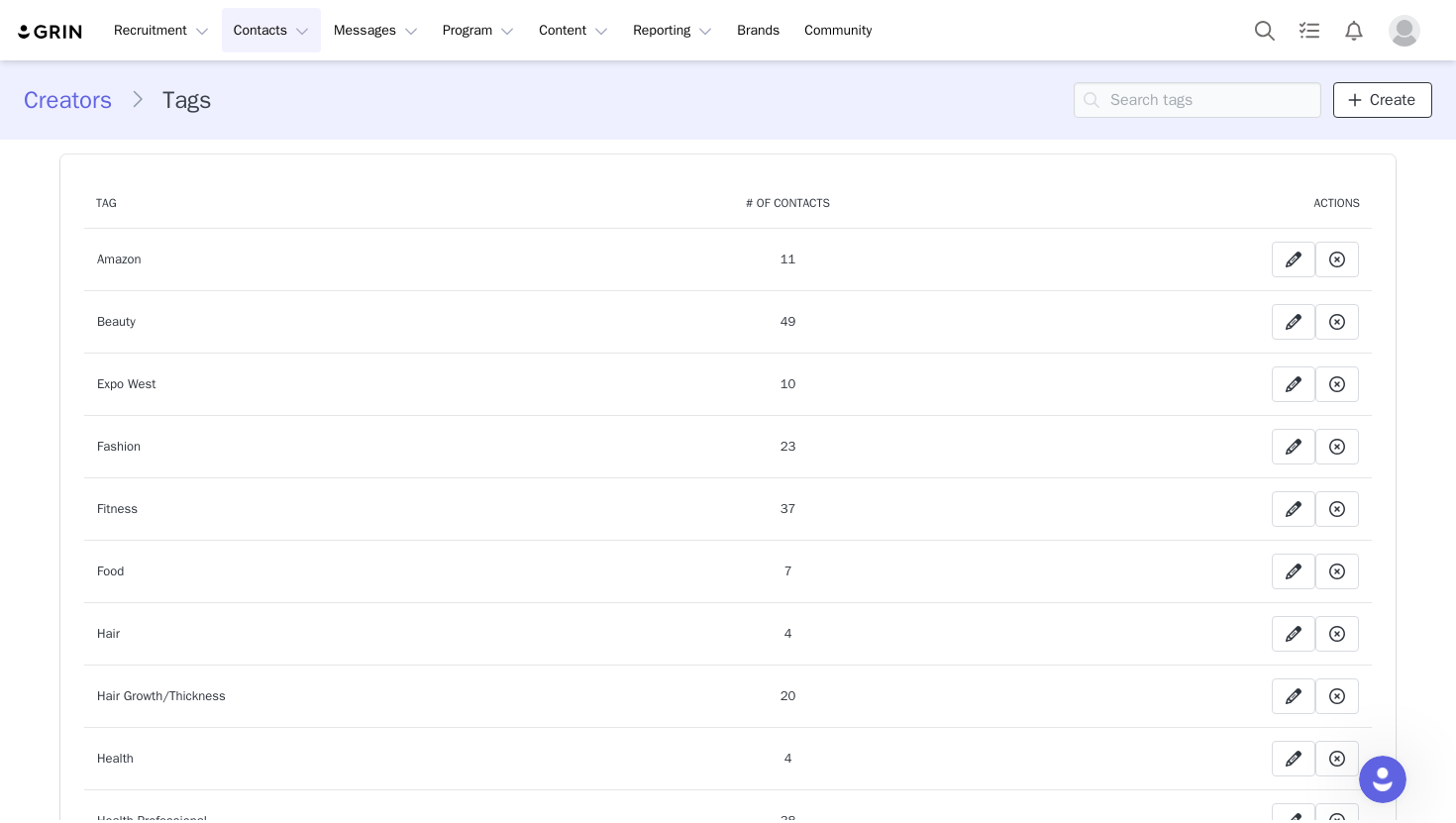 click on "Create" at bounding box center (1393, 100) 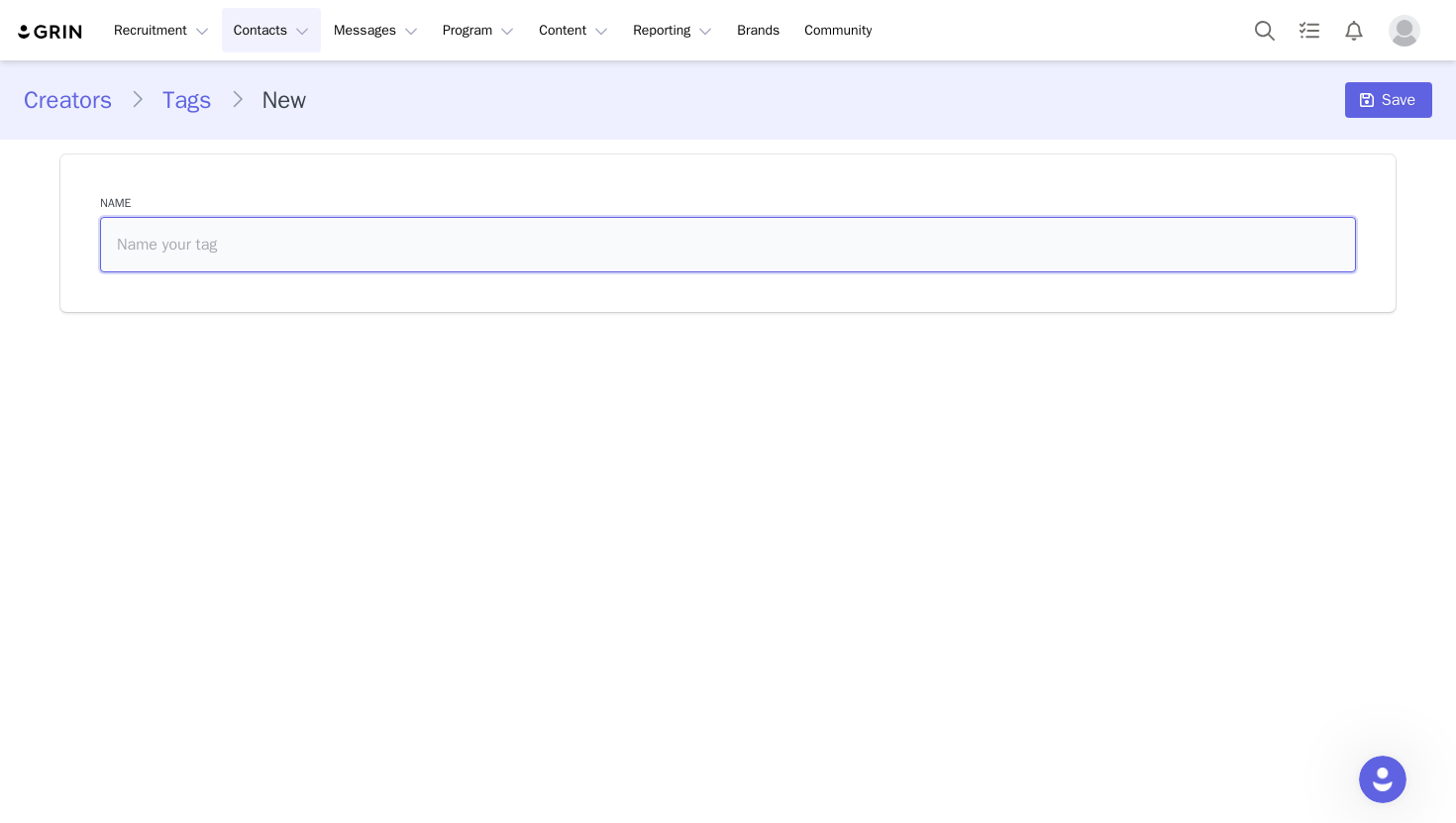 click at bounding box center [728, 245] 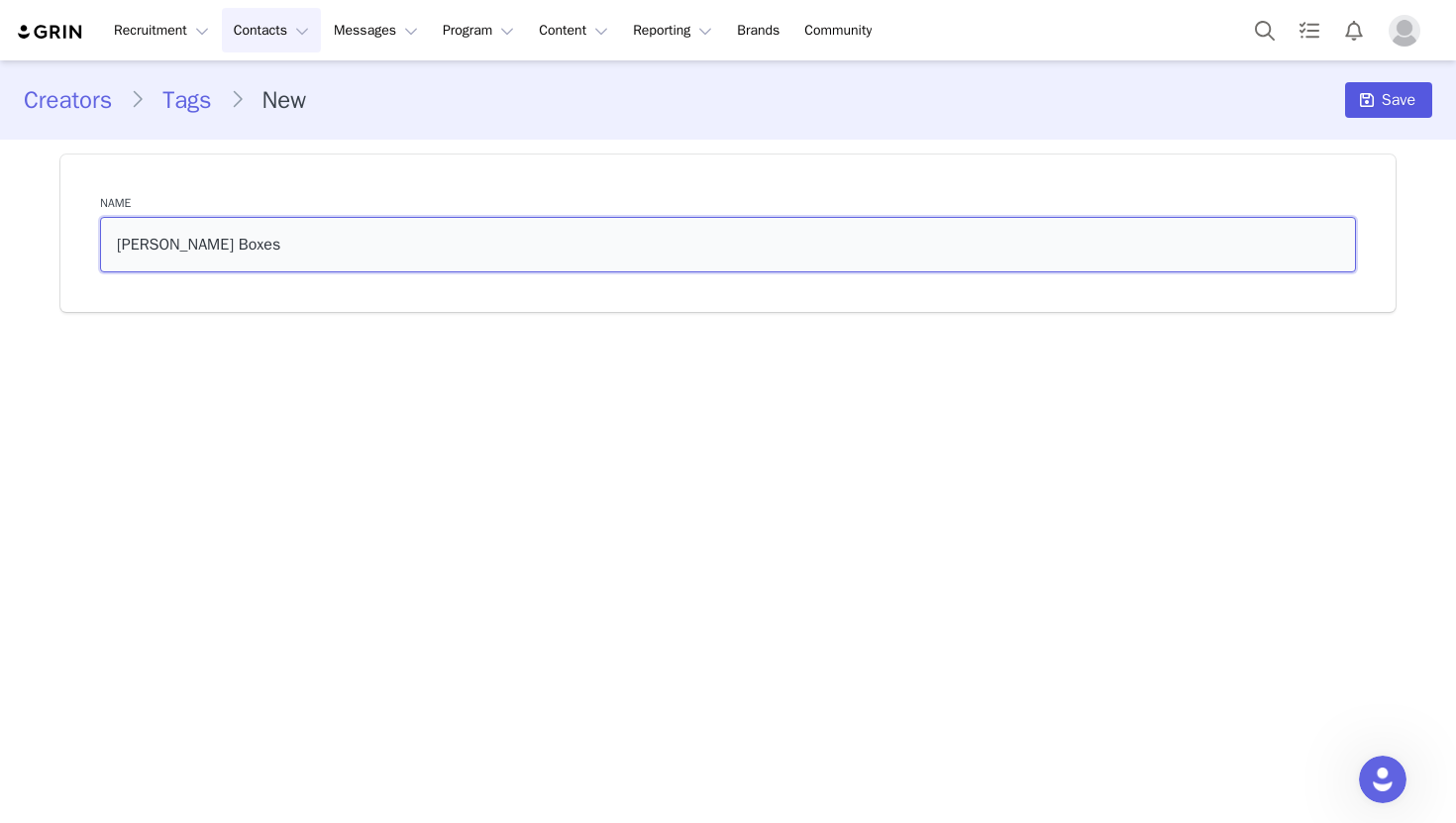 type on "[PERSON_NAME] Boxes" 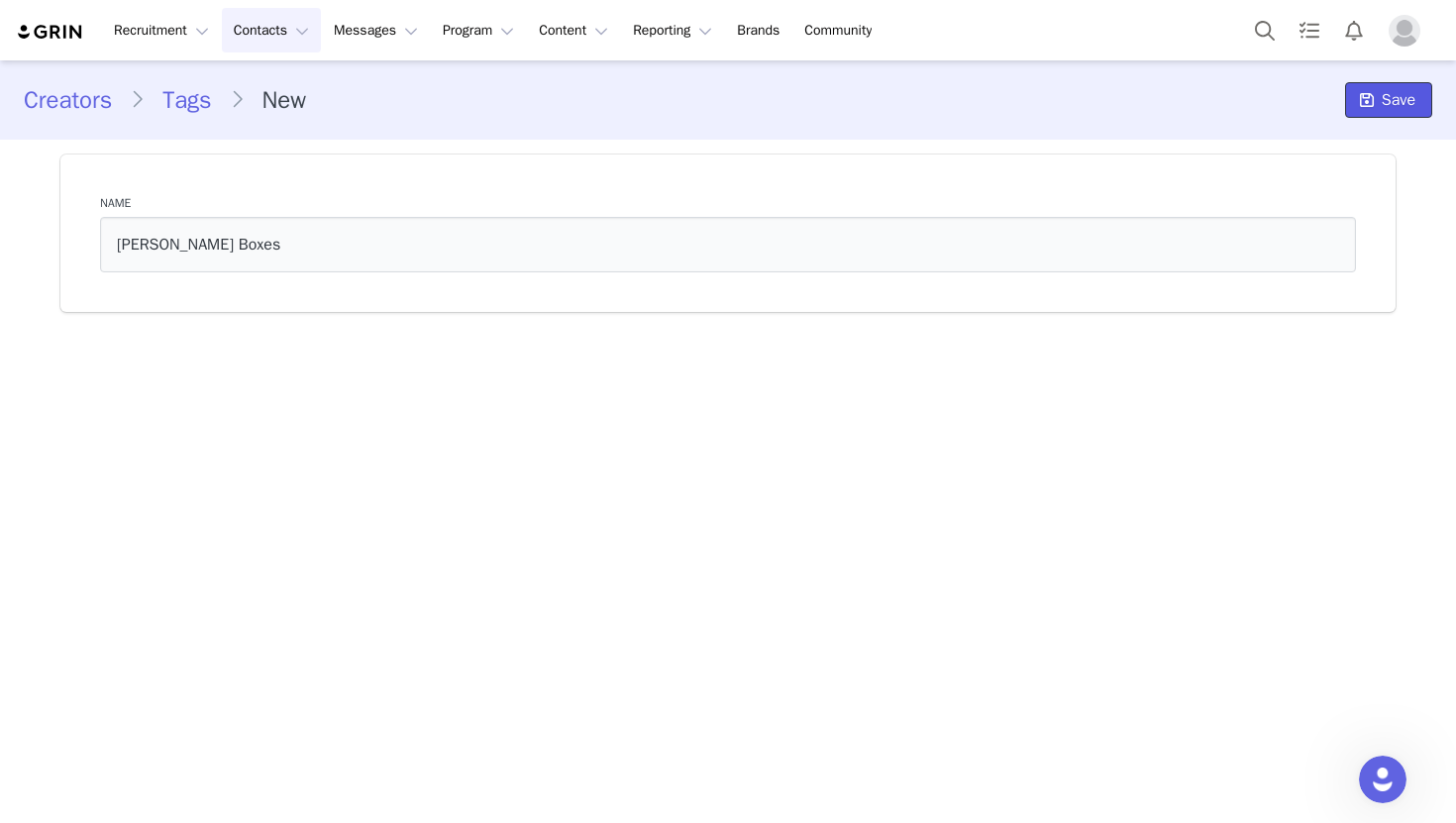 click on "Save" at bounding box center [1389, 100] 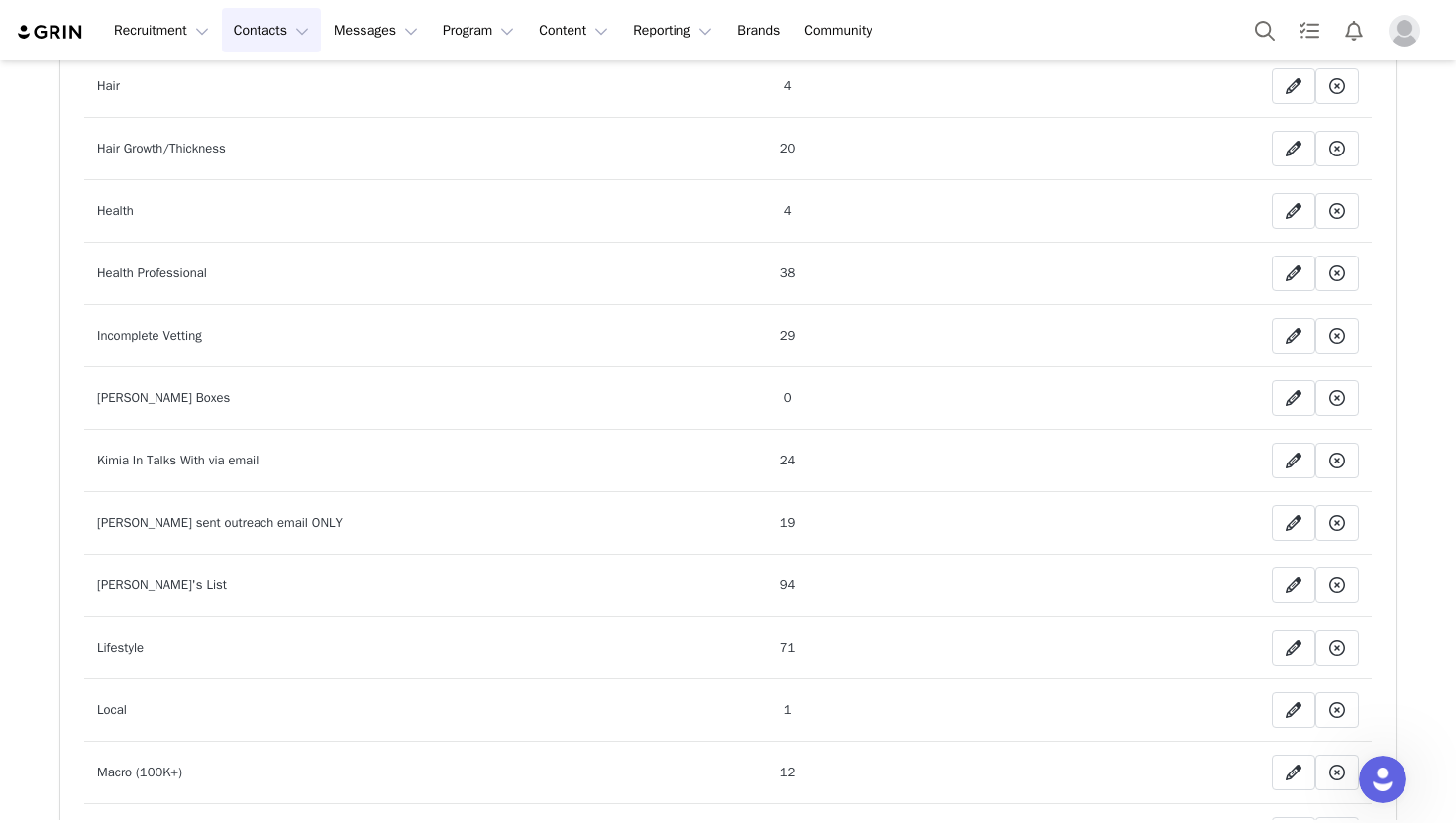 scroll, scrollTop: 553, scrollLeft: 0, axis: vertical 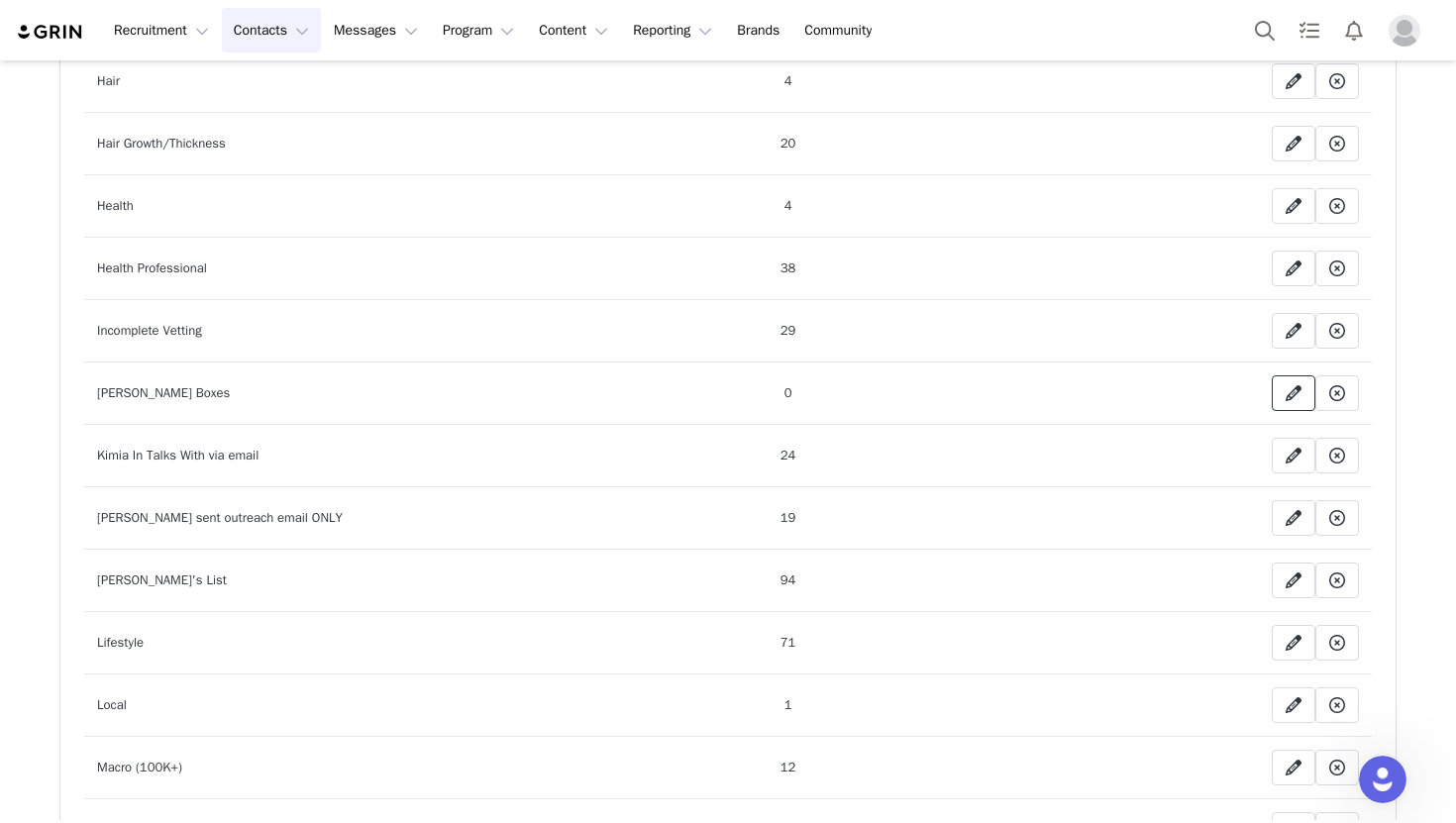 click at bounding box center [1294, 393] 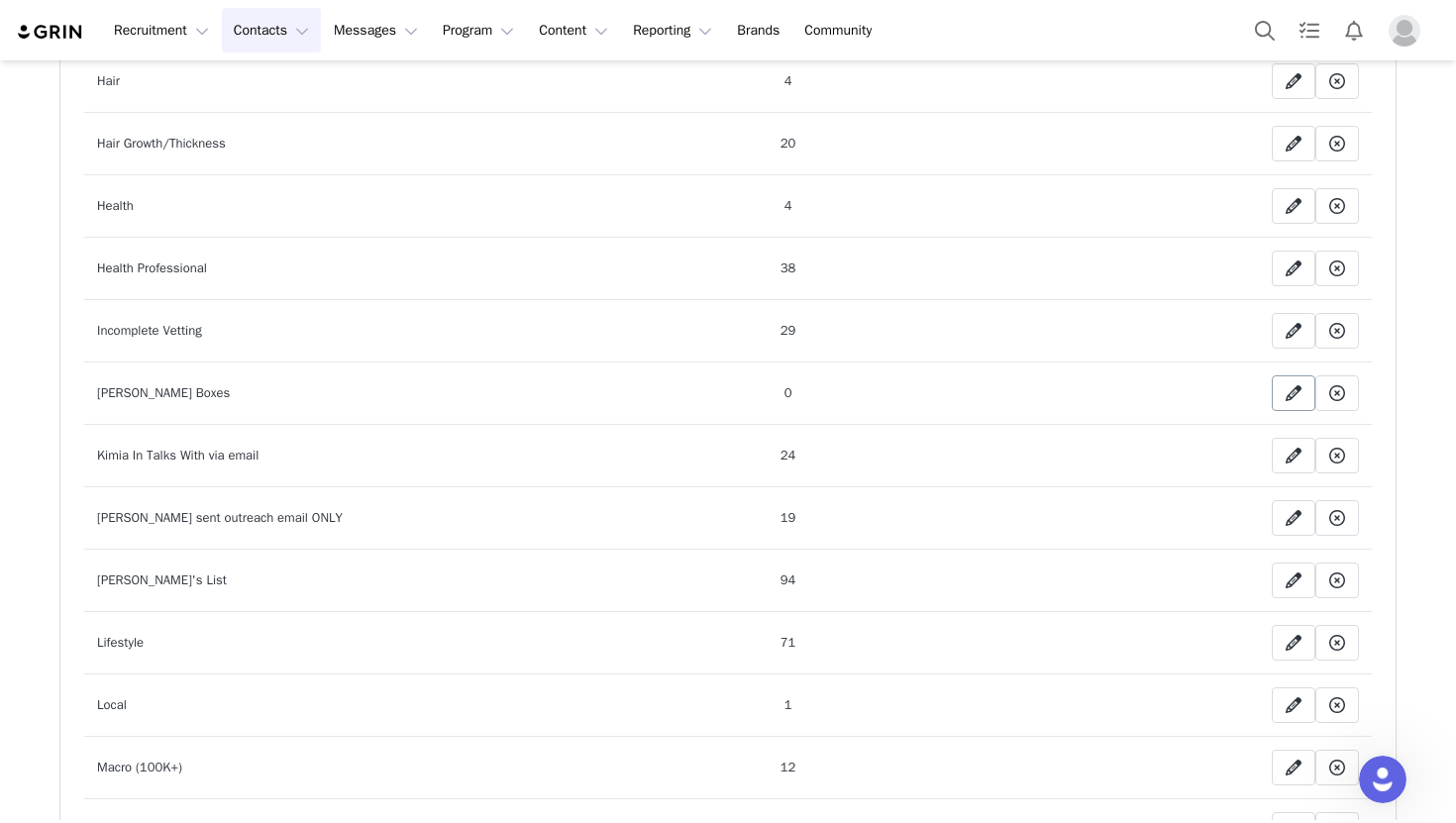 scroll, scrollTop: 0, scrollLeft: 0, axis: both 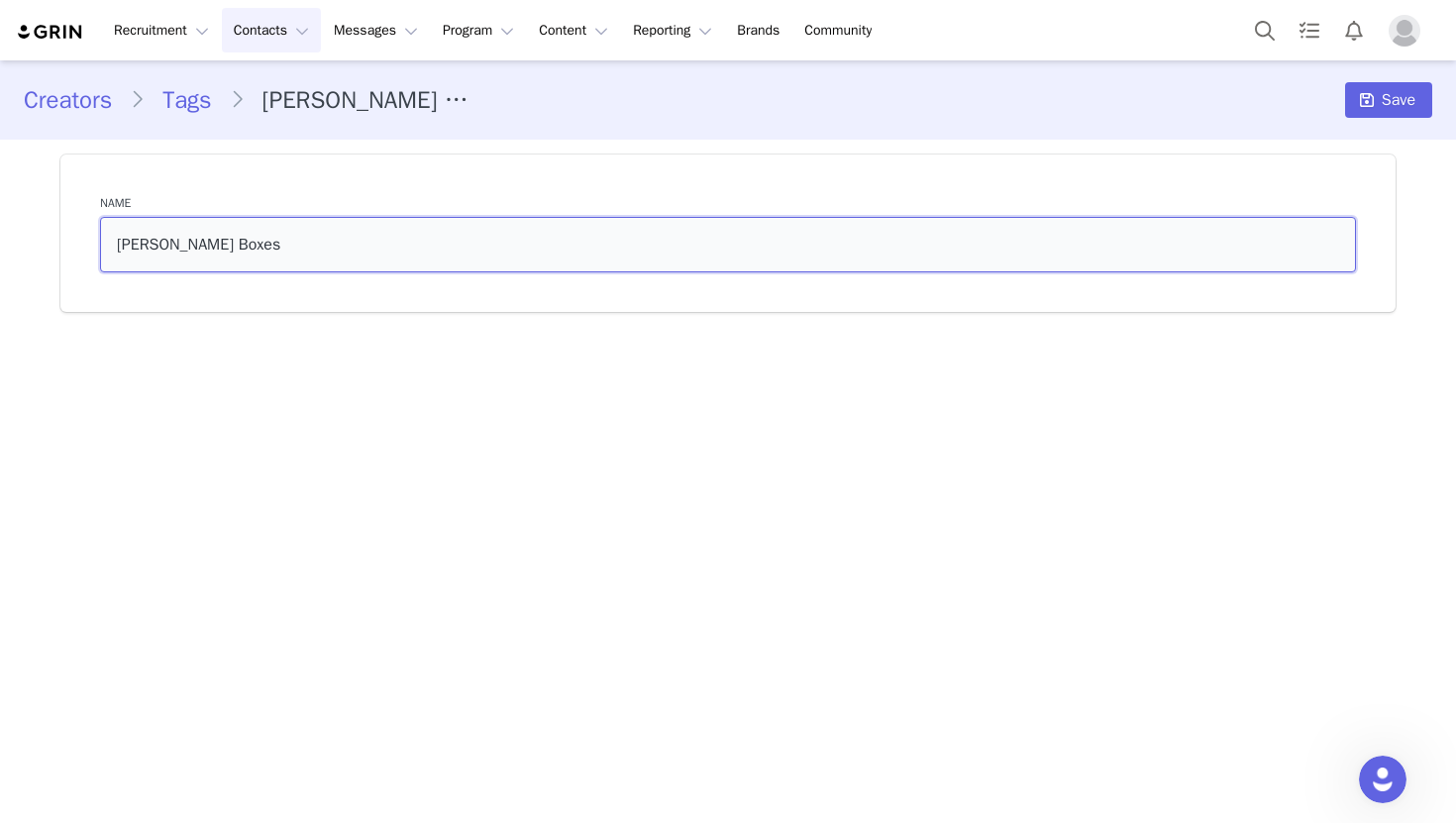 click on "[PERSON_NAME] Boxes" at bounding box center [728, 245] 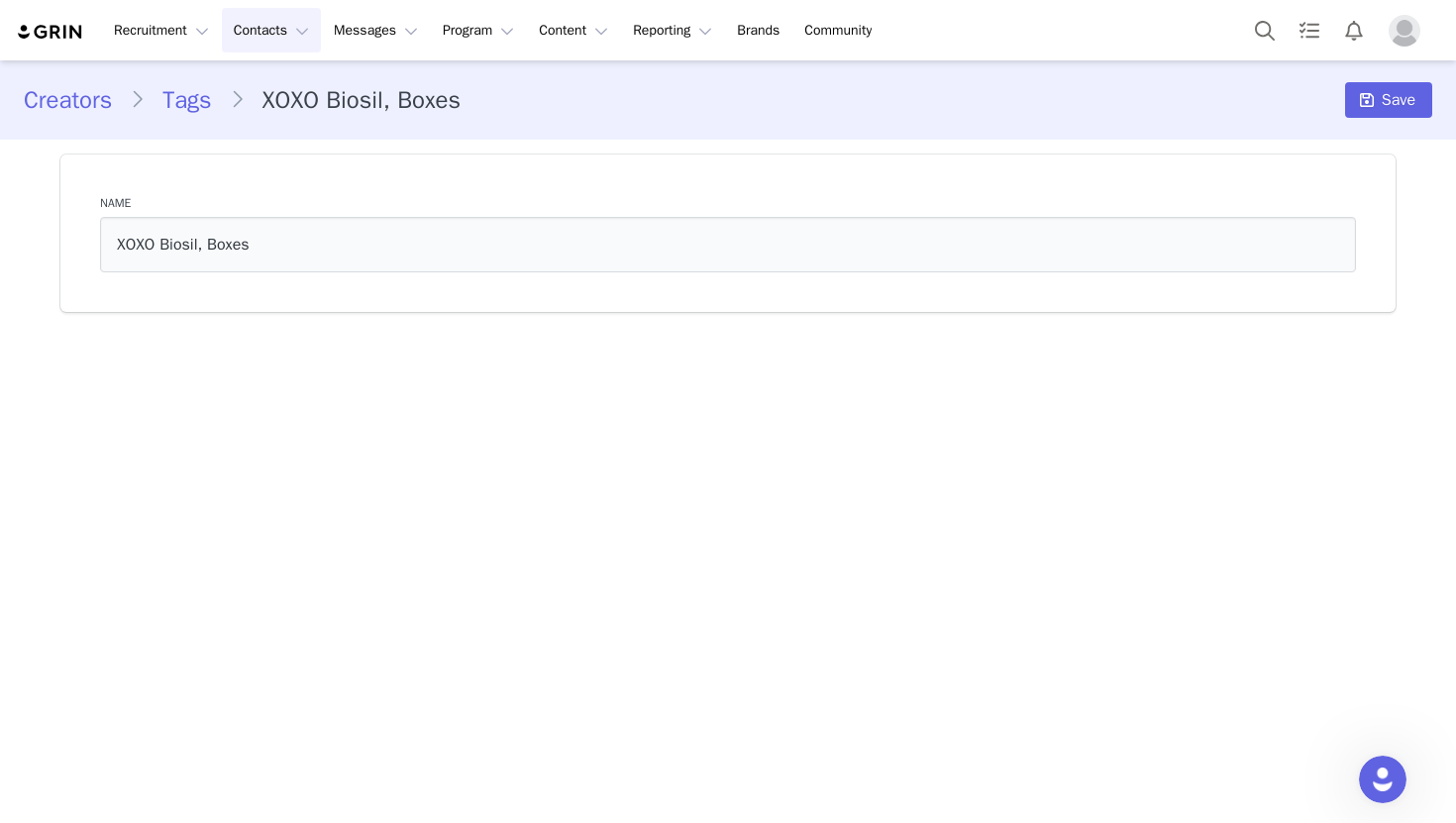 click on "Creators Tags XOXO Biosil, Boxes Save  Name  XOXO Biosil, Boxes" at bounding box center [728, 440] 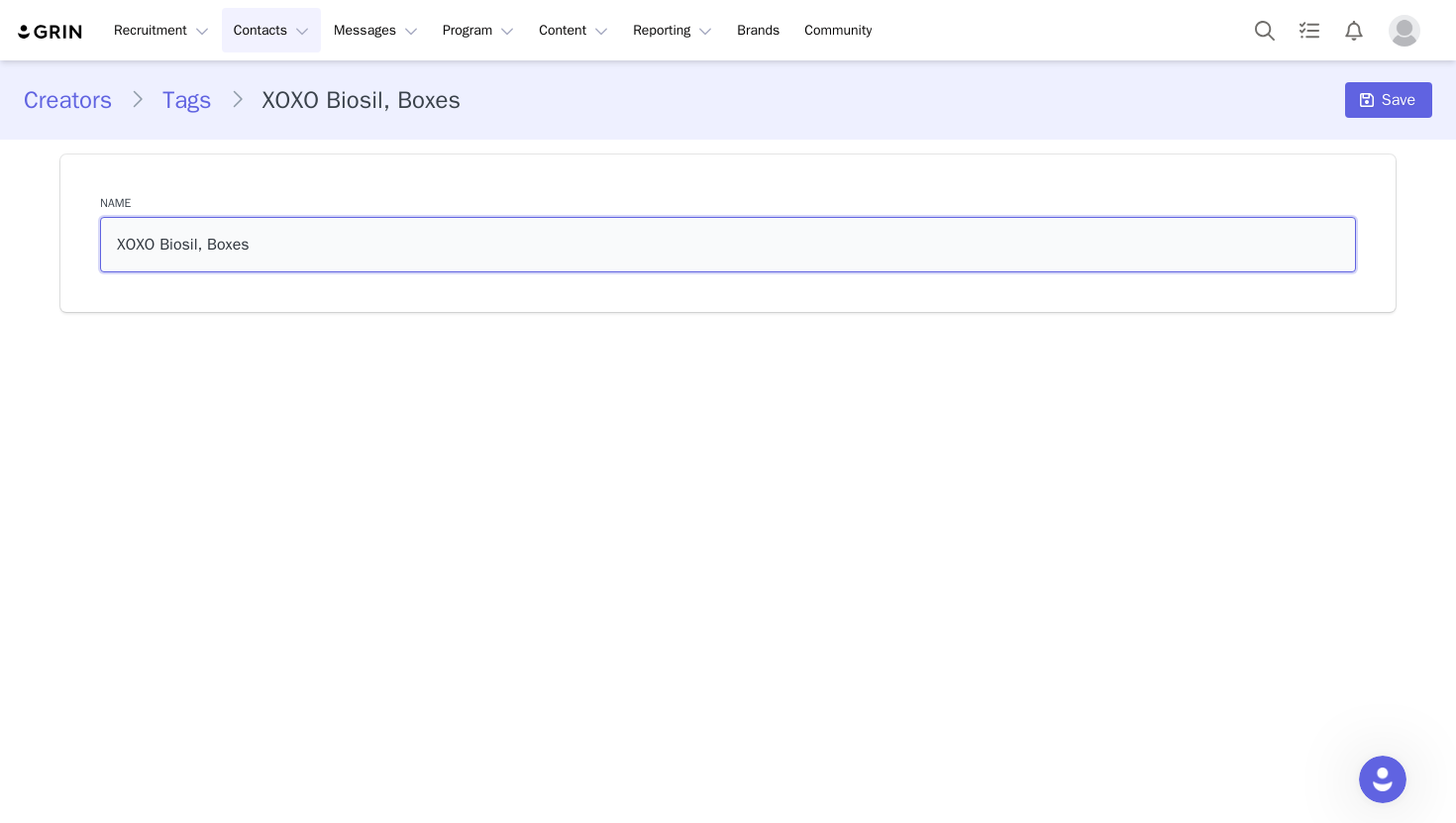 drag, startPoint x: 280, startPoint y: 253, endPoint x: 204, endPoint y: 253, distance: 76 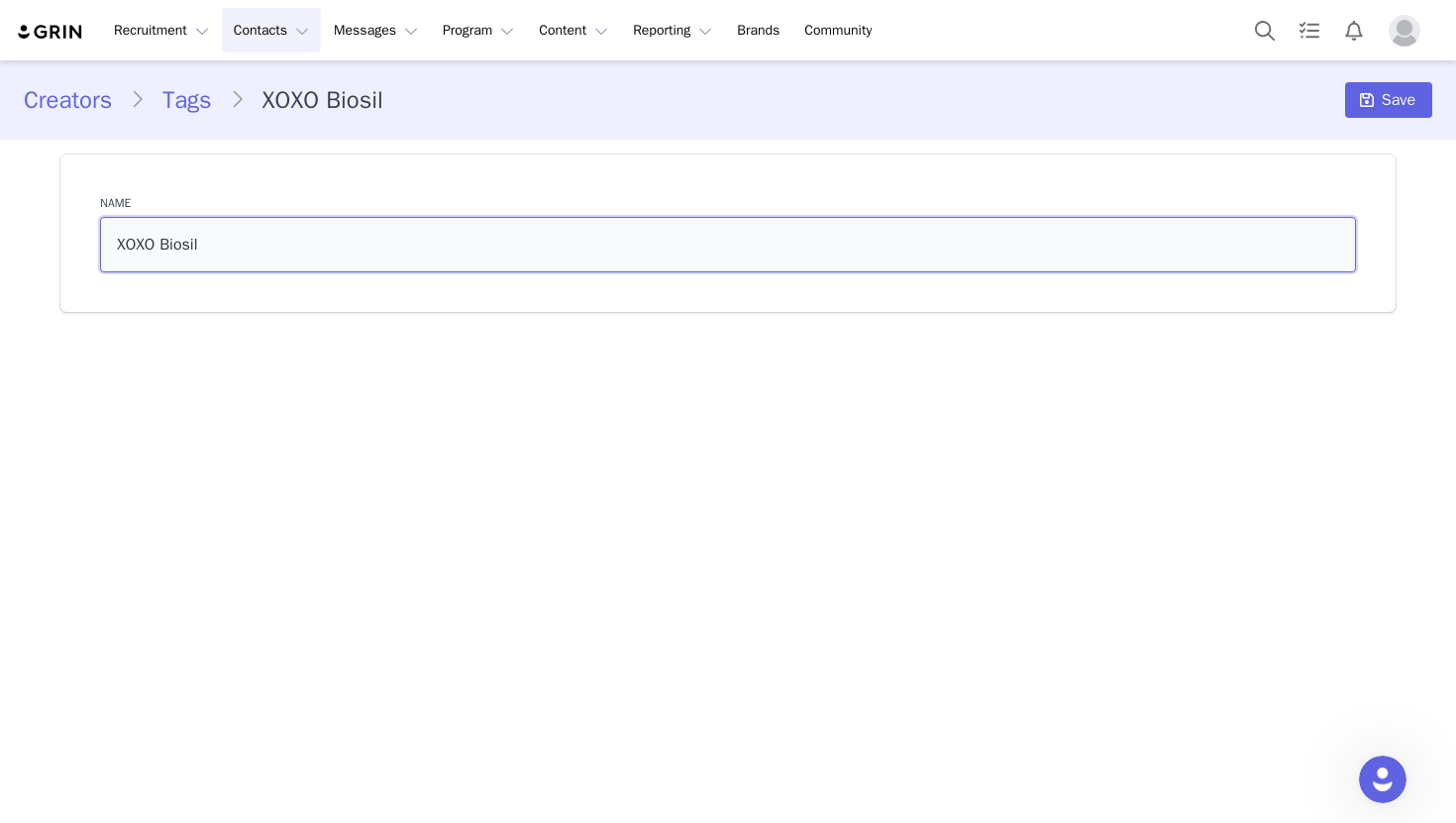 type on "XOXO Biosil" 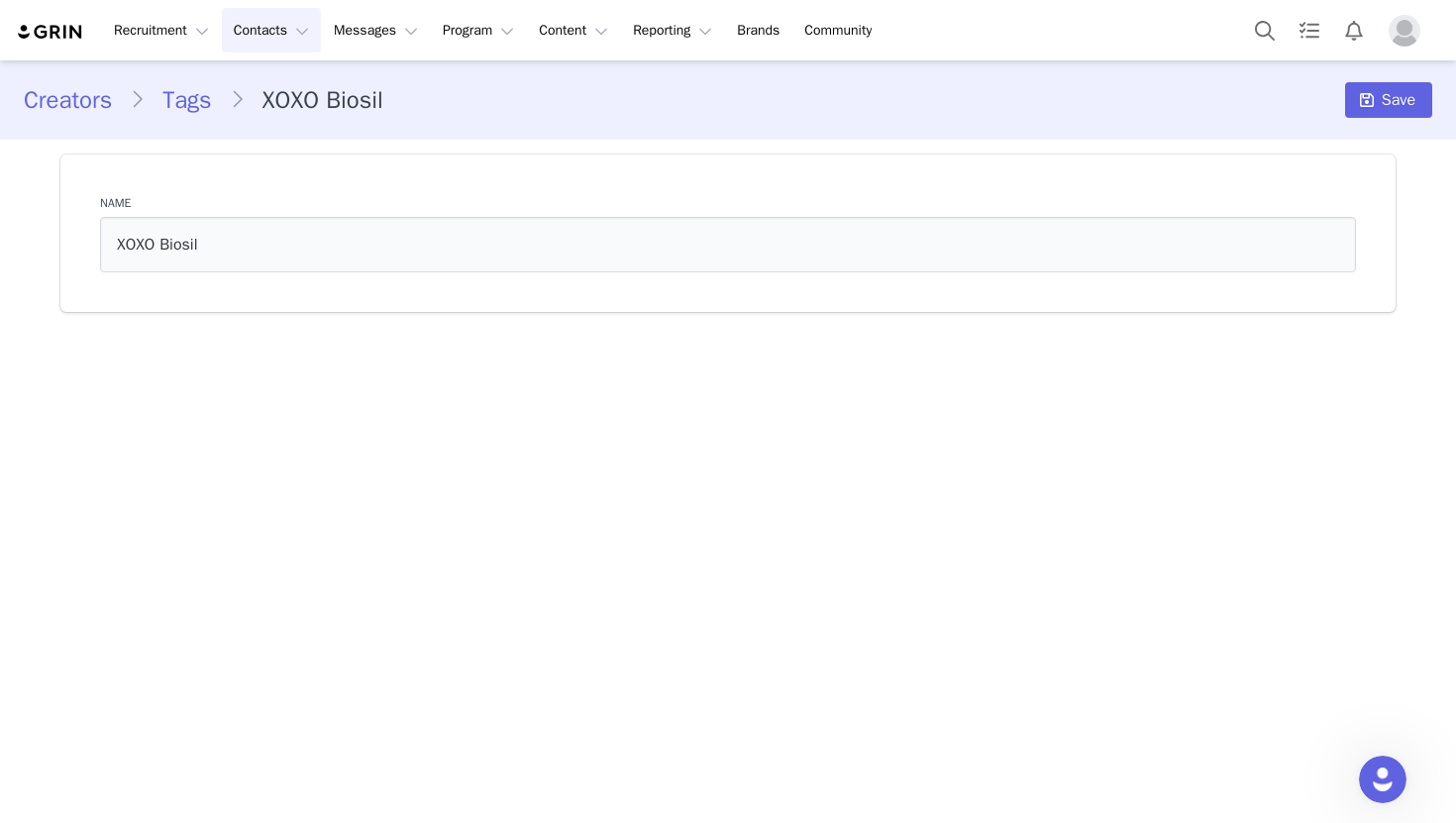 click on "Creators Tags XOXO Biosil Save  Name  XOXO Biosil" at bounding box center (728, 440) 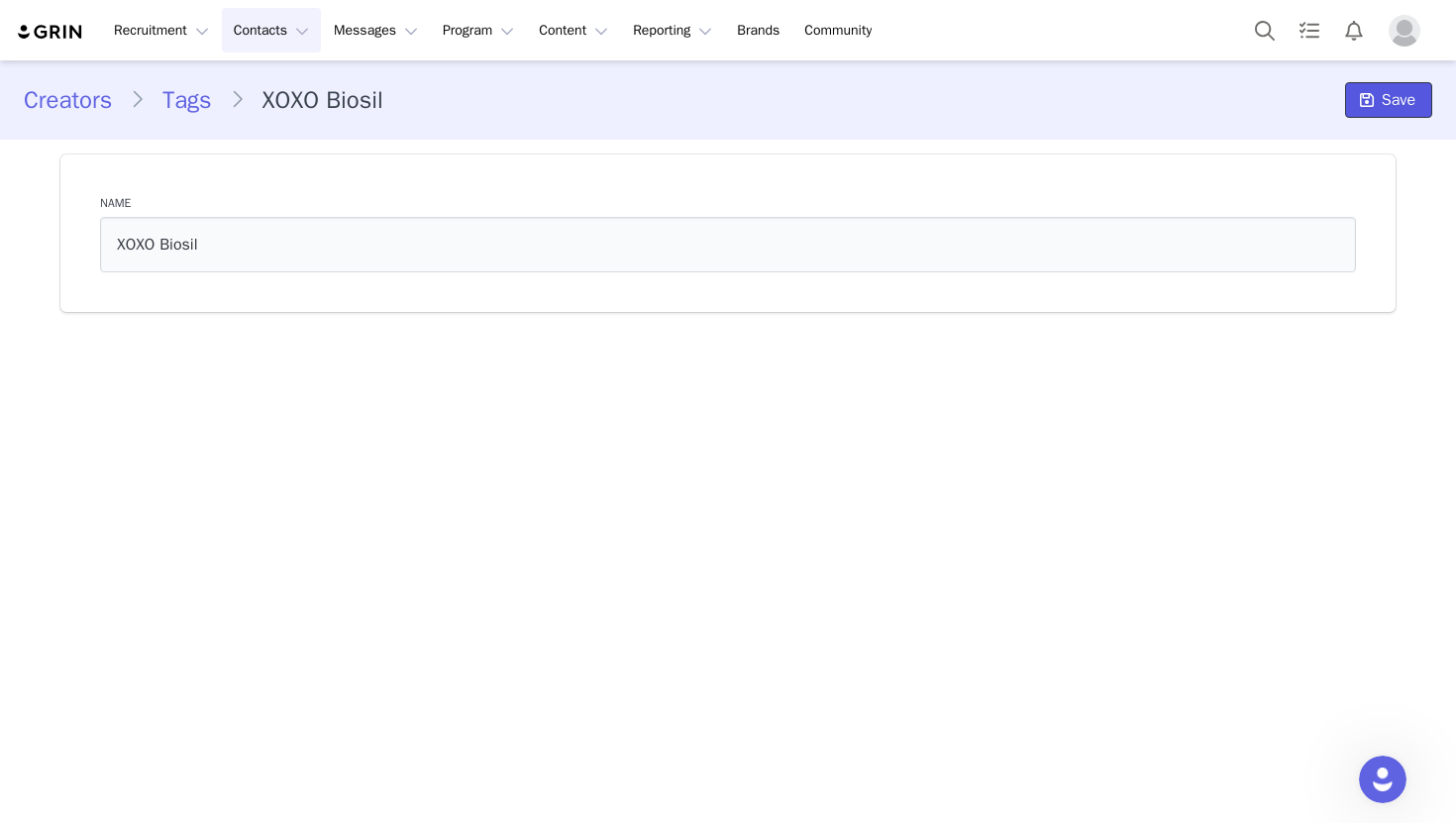 click on "Save" at bounding box center [1399, 100] 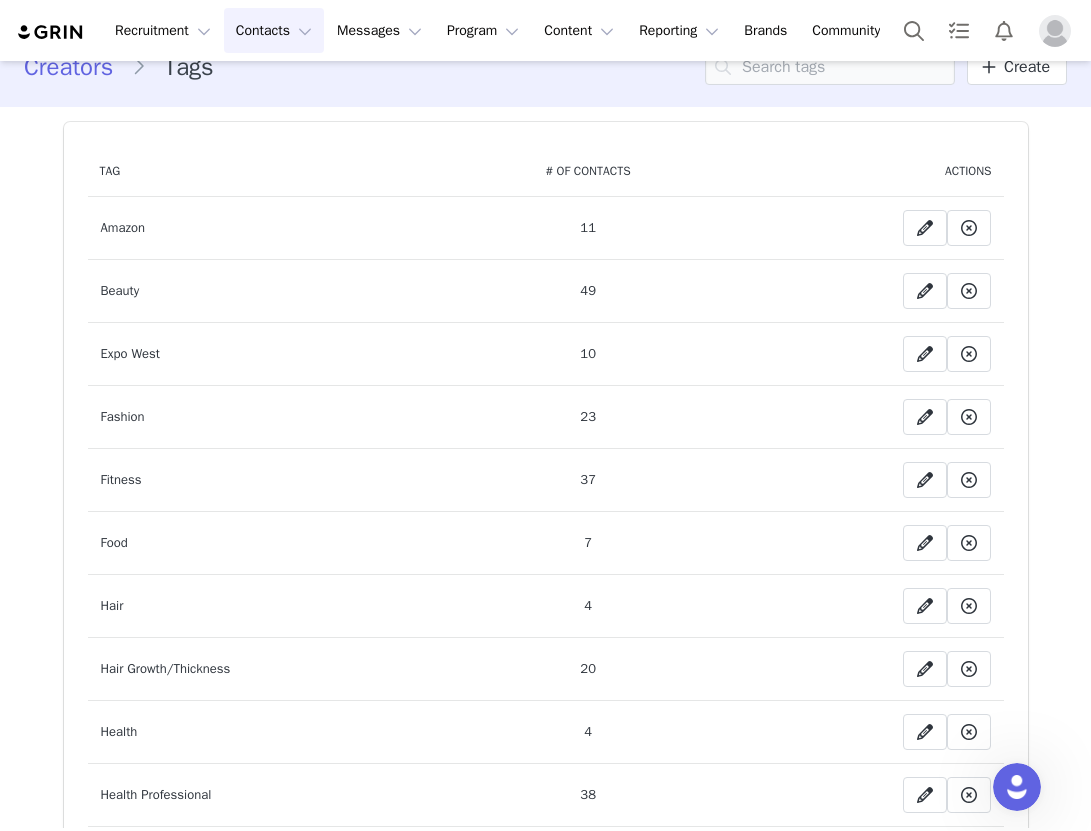 scroll, scrollTop: 0, scrollLeft: 0, axis: both 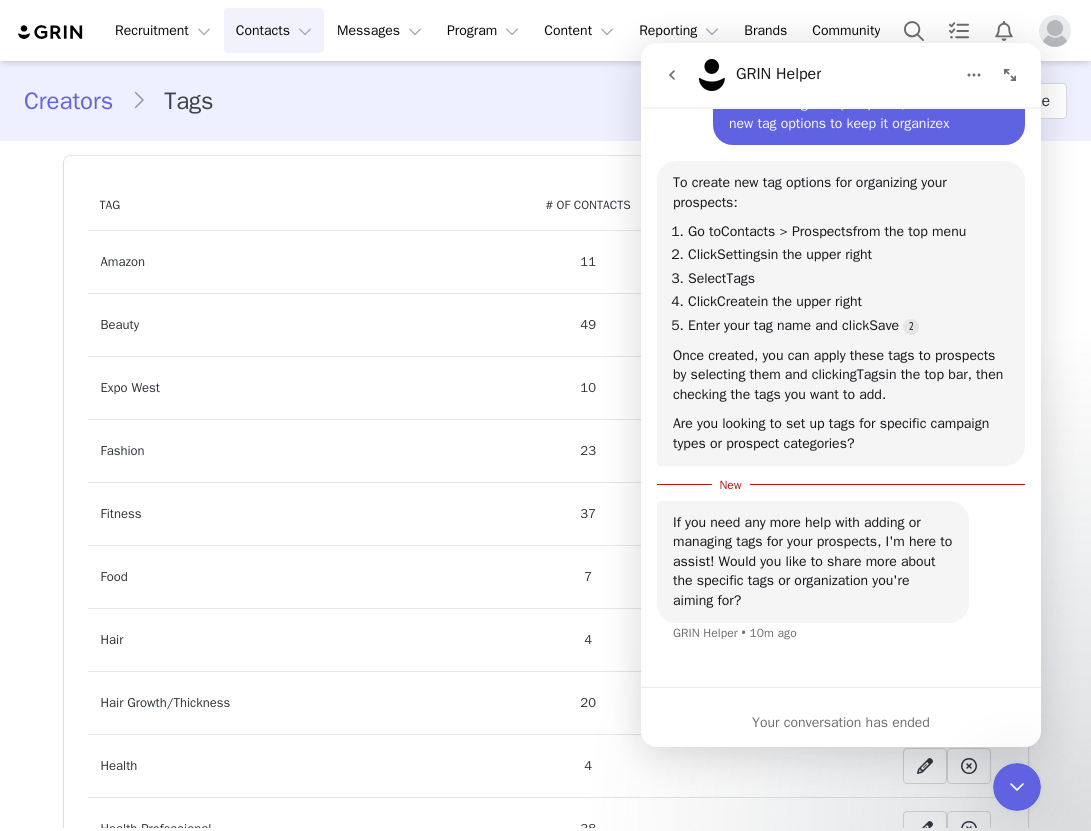click 